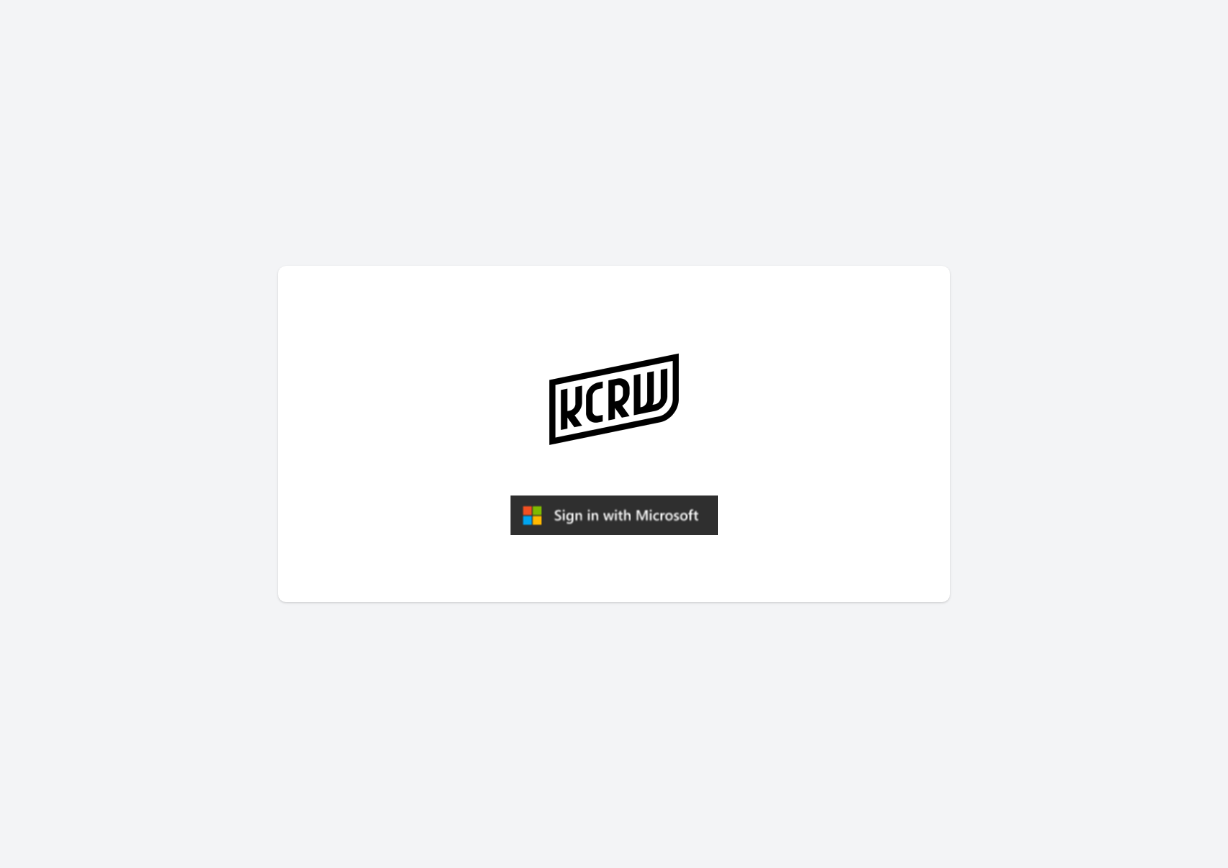 scroll, scrollTop: 0, scrollLeft: 0, axis: both 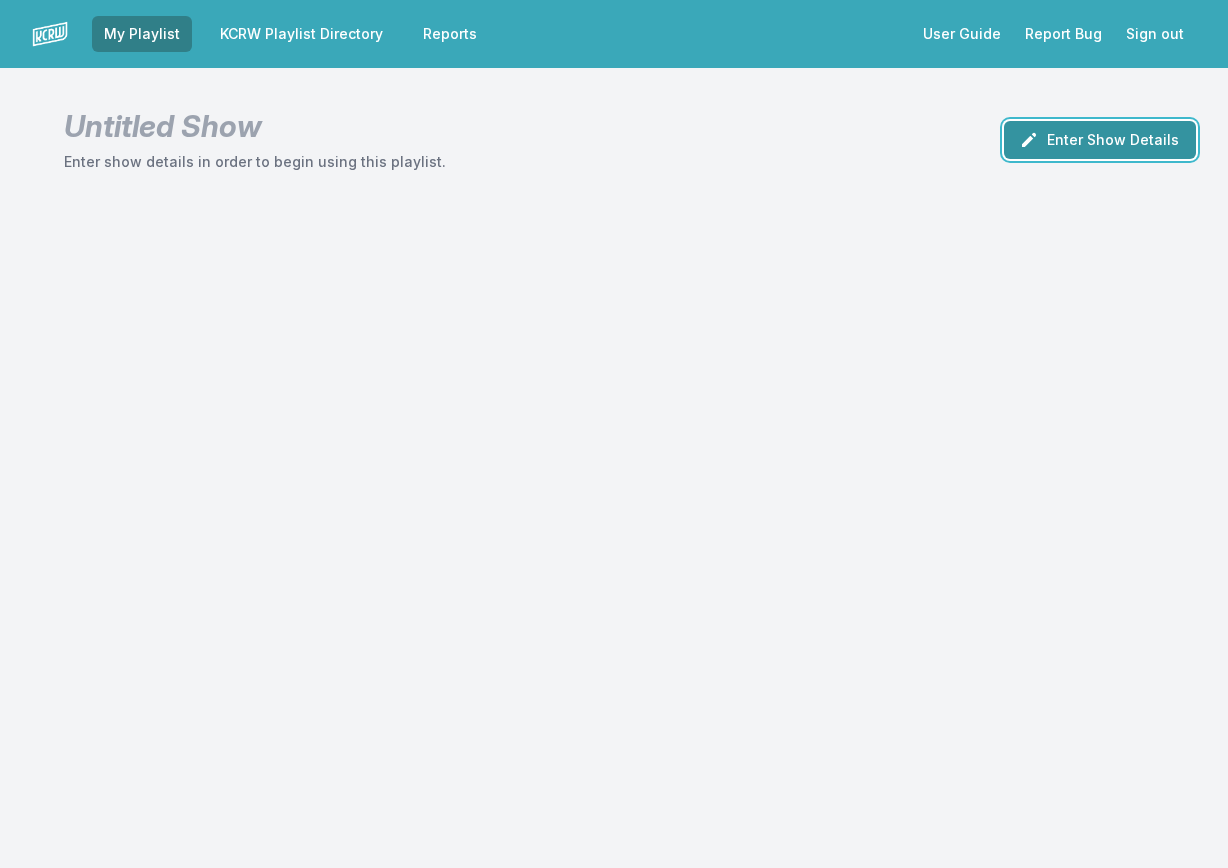 click on "Enter Show Details" at bounding box center [1100, 140] 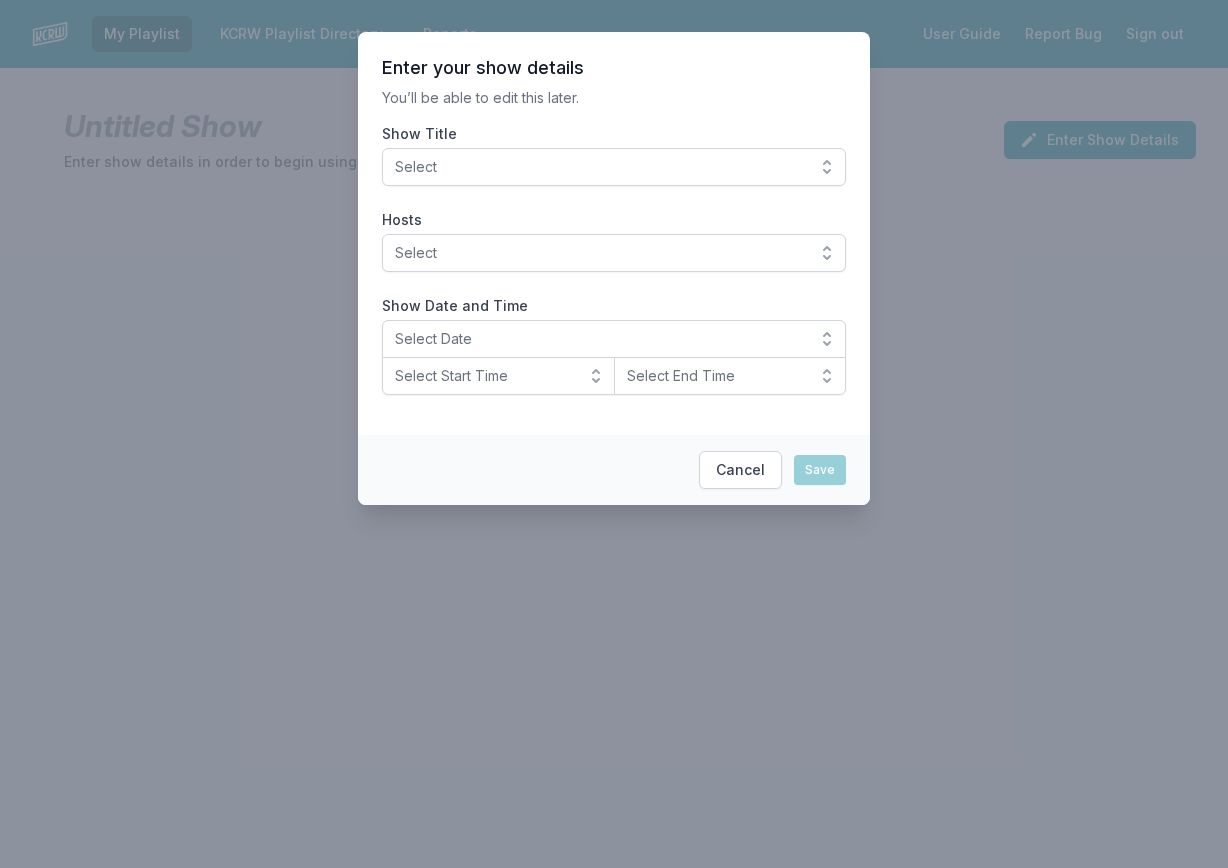 click on "Select" at bounding box center (600, 167) 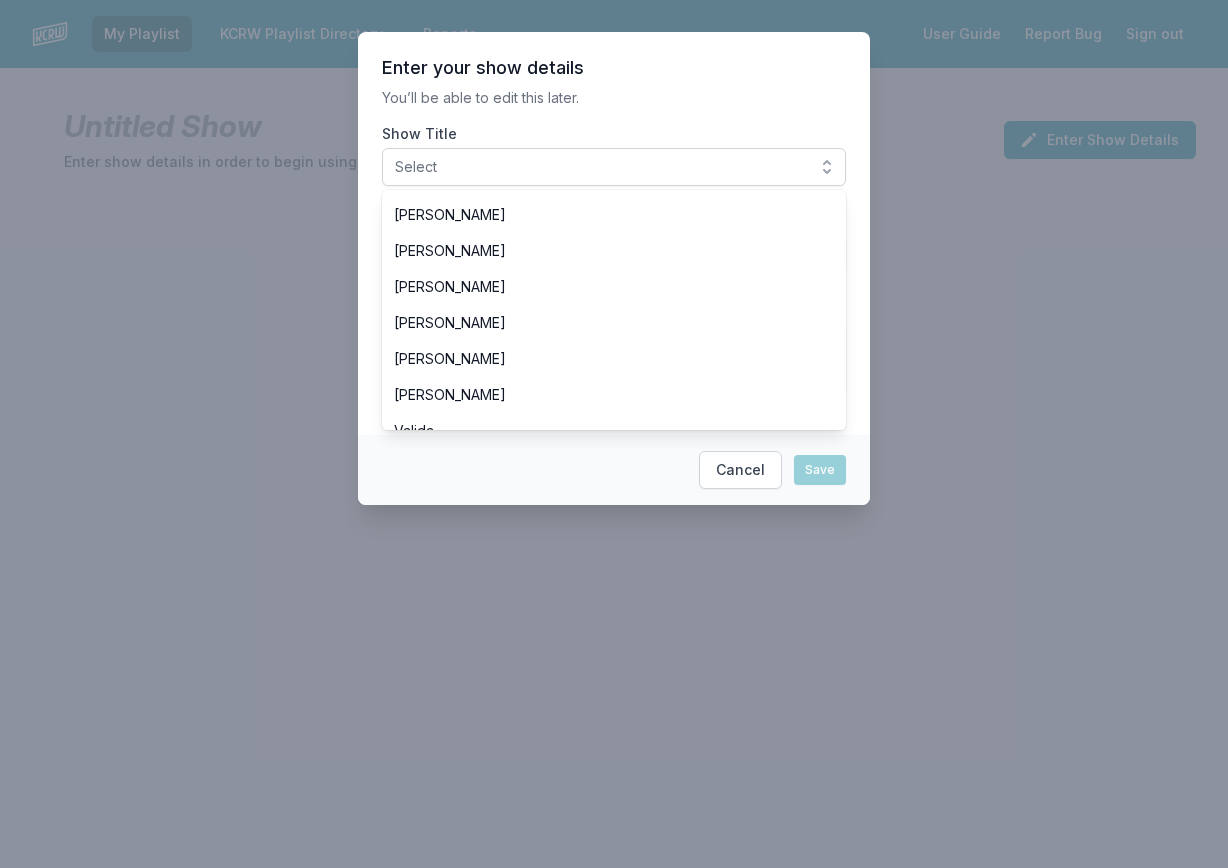 scroll, scrollTop: 500, scrollLeft: 0, axis: vertical 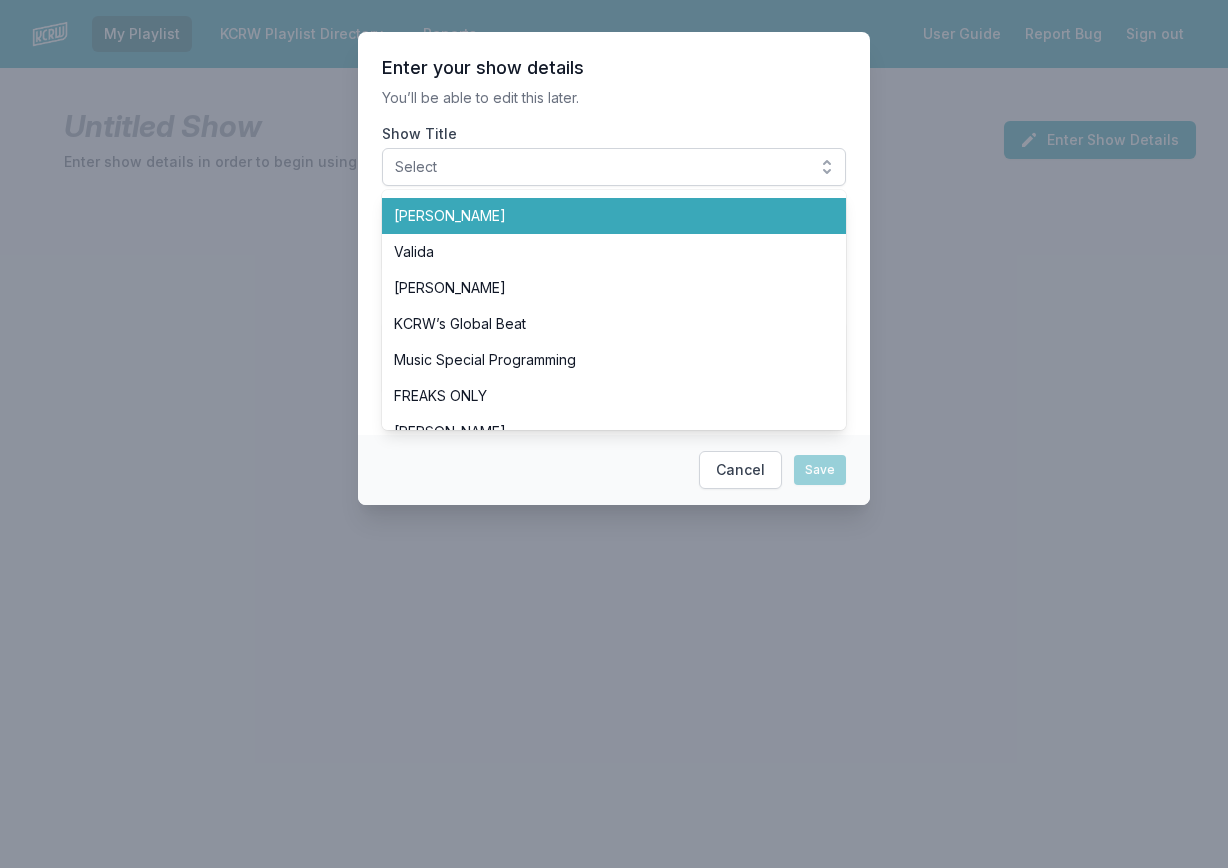 click on "[PERSON_NAME]" at bounding box center (602, 216) 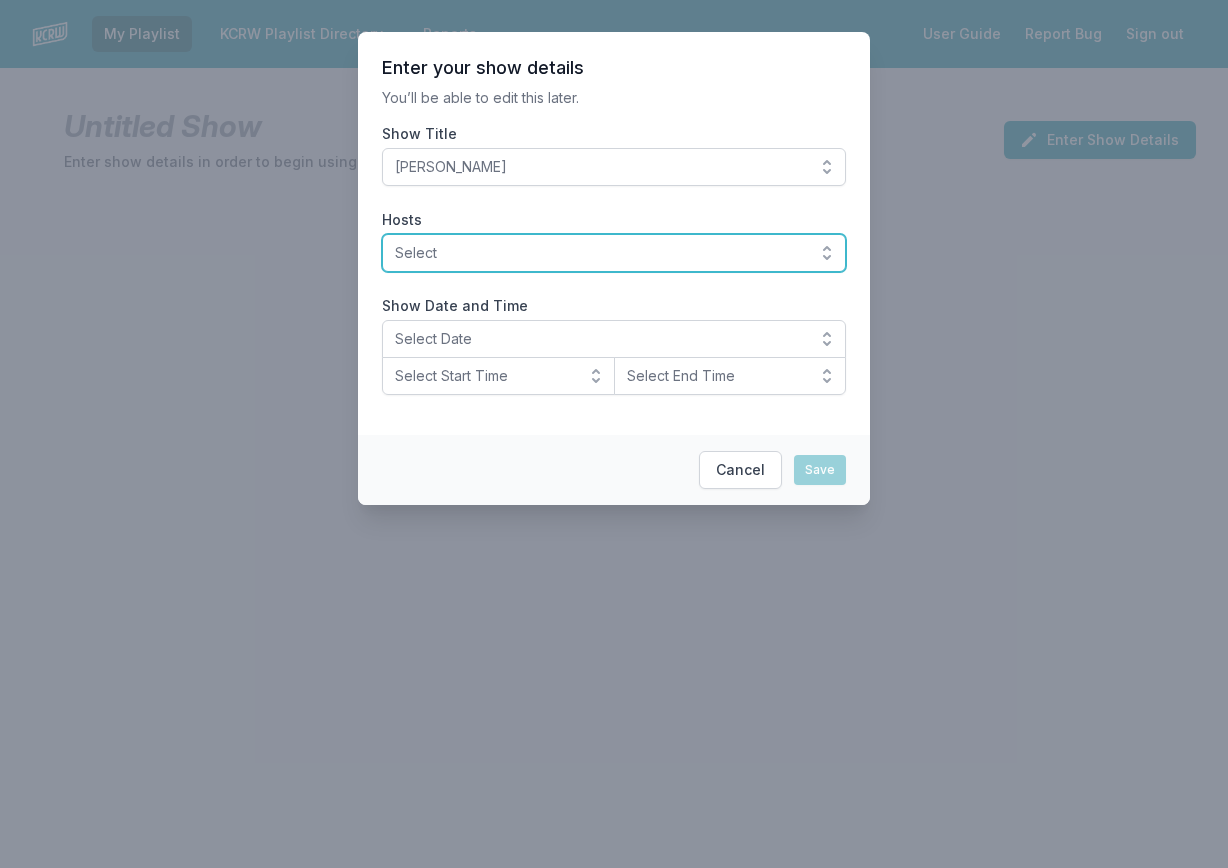 click on "Select" at bounding box center (600, 253) 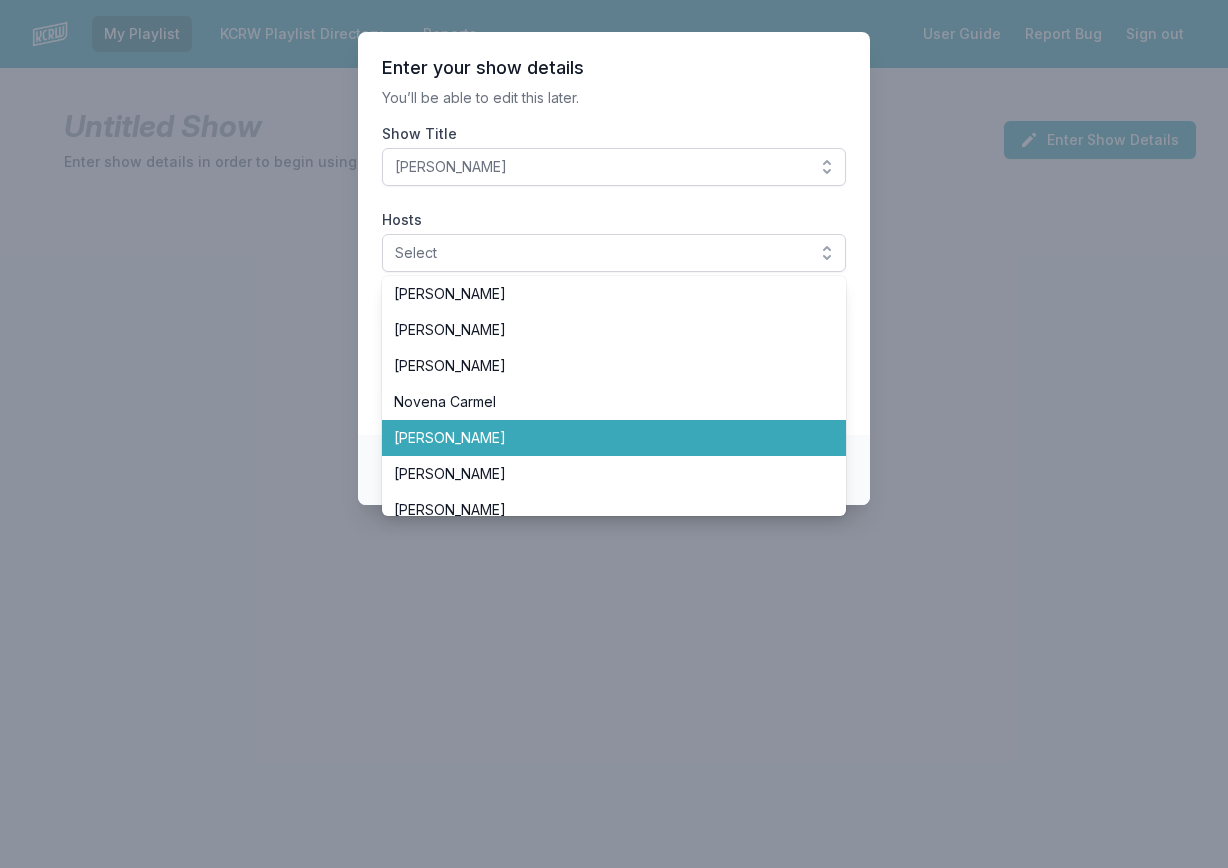 scroll, scrollTop: 600, scrollLeft: 0, axis: vertical 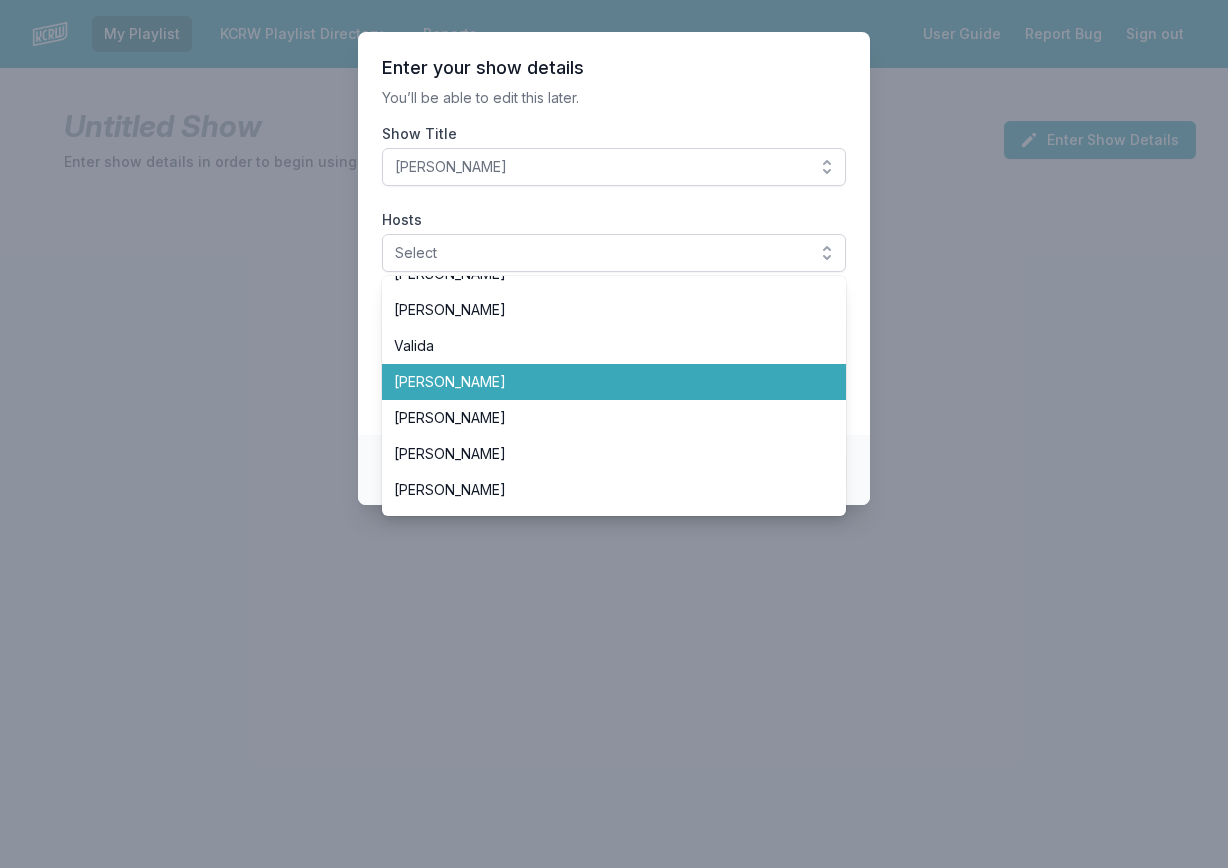 click on "[PERSON_NAME]" at bounding box center (602, 382) 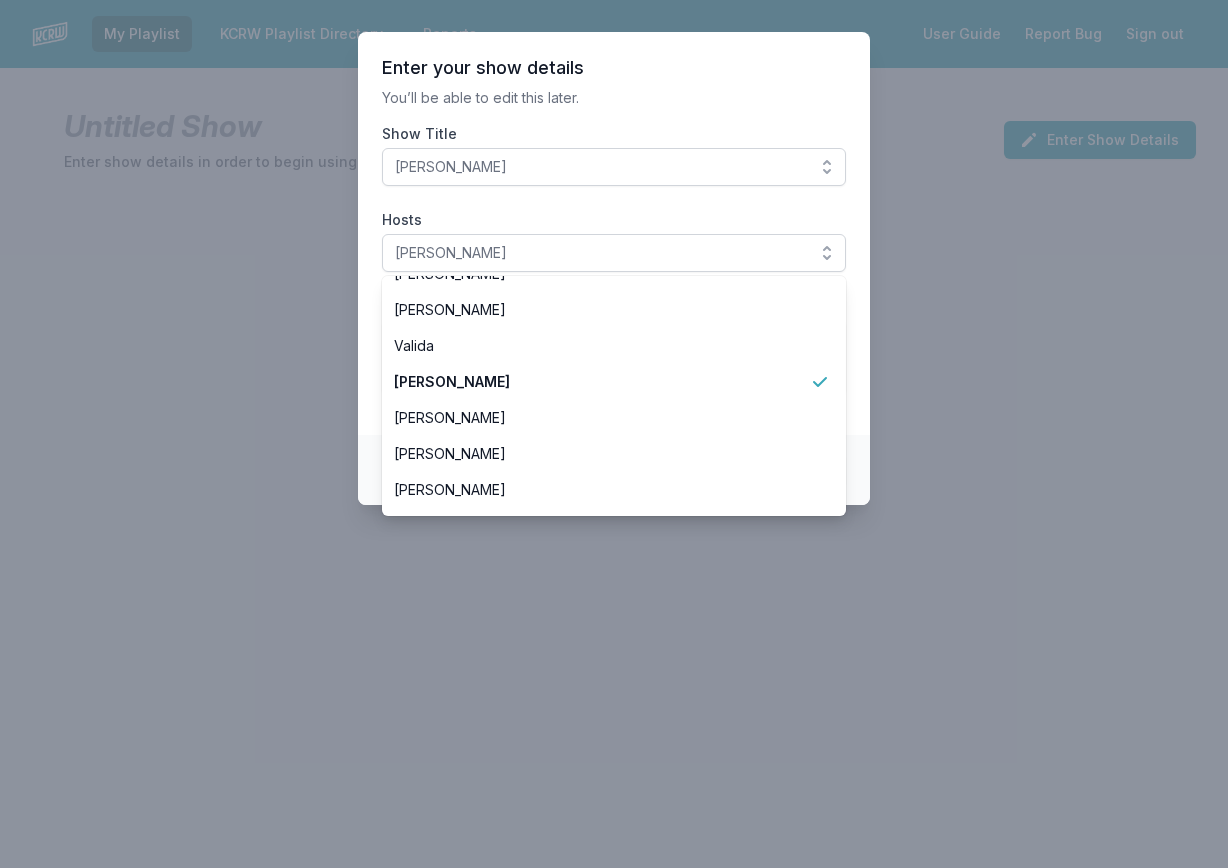 click on "Enter your show details You’ll be able to edit this later. Show Title Raul Campos Hosts Tyler Boudreaux Aaron Byrd Andrew Khedoori Anne Litt Anthony Valadez Chris Douridas Dan Wilcox Deirdre O’Donoghue Henry Rollins Jason Bentley Jason Kramer Jeremy Sole John Moses José Galván LeRoy Downs Novena Carmel Raul Campos Scott Dallavo Travis Holcombe Valida Tyler Boudreaux Francesca Harding Candace Silva Nassir Nassirzadeh Madeleine Brand Ro "Wyldeflower" Contreras Tricia Halloran SiLVA Bob Carlson Pee-wee Herman Matt Guilhem Betto Arcos Junf Moni Saldaña Michael Wilkes Jessica Hopper Solomon Georgio Michael Barnes Evan Kleiman Steve Chiotakis Myke Dodge Weiskopf Alex Cohen Show Date and Time Select Date Select Start Time Select End Time" at bounding box center [614, 233] 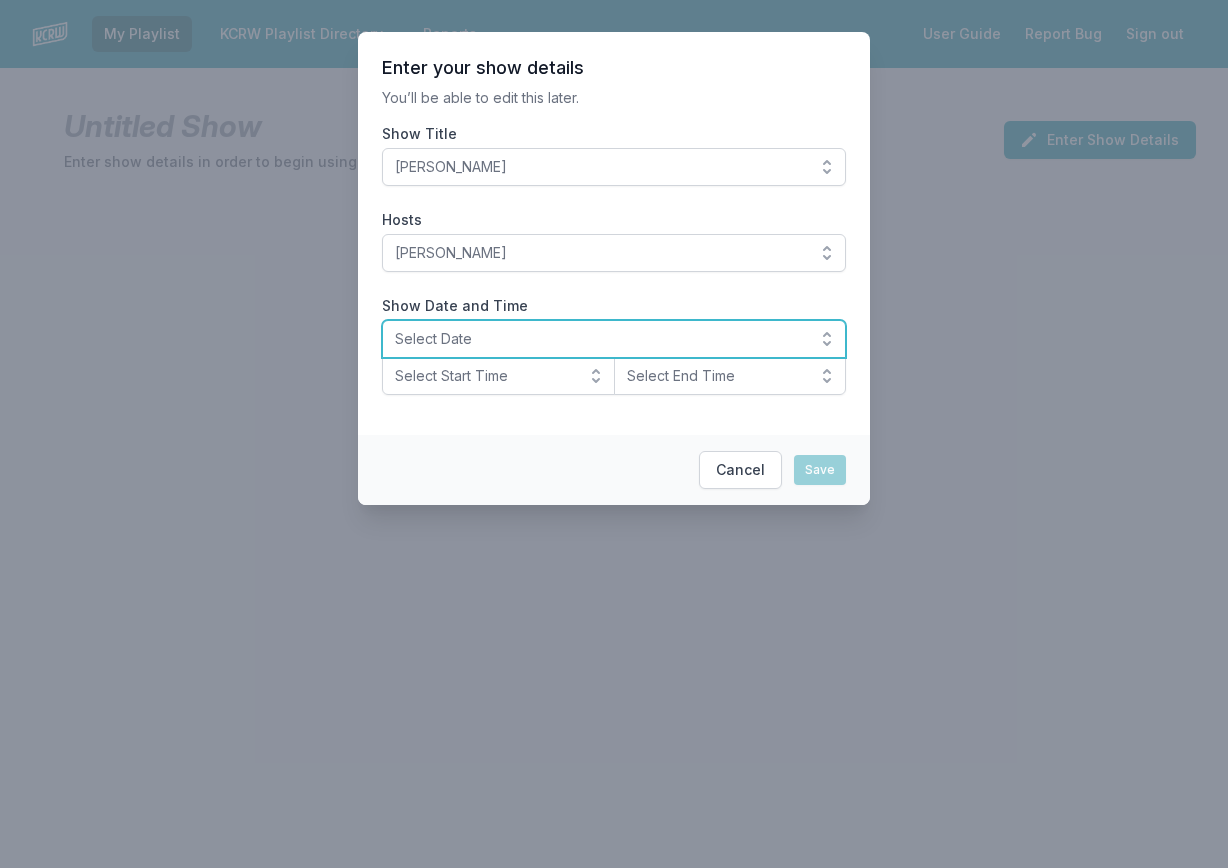 click on "Select Date" at bounding box center (600, 339) 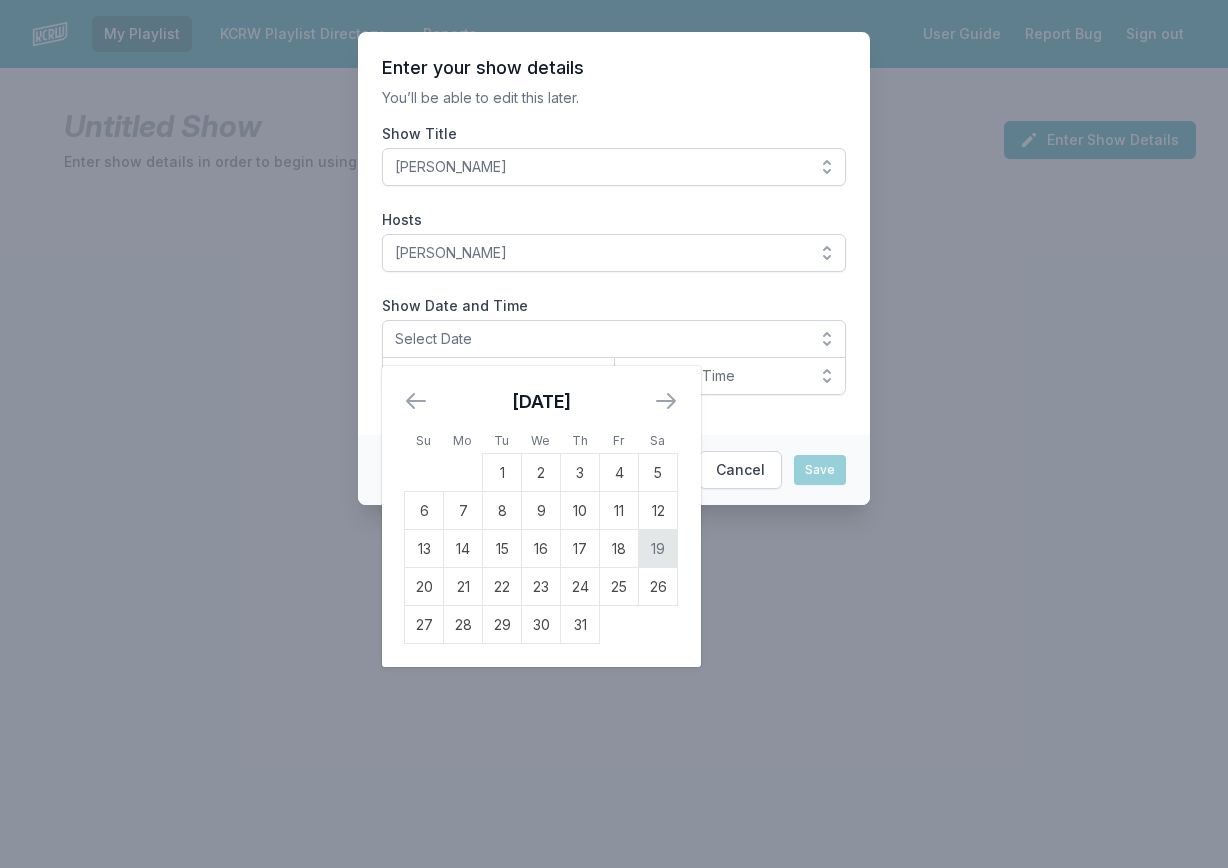 click on "19" at bounding box center (658, 549) 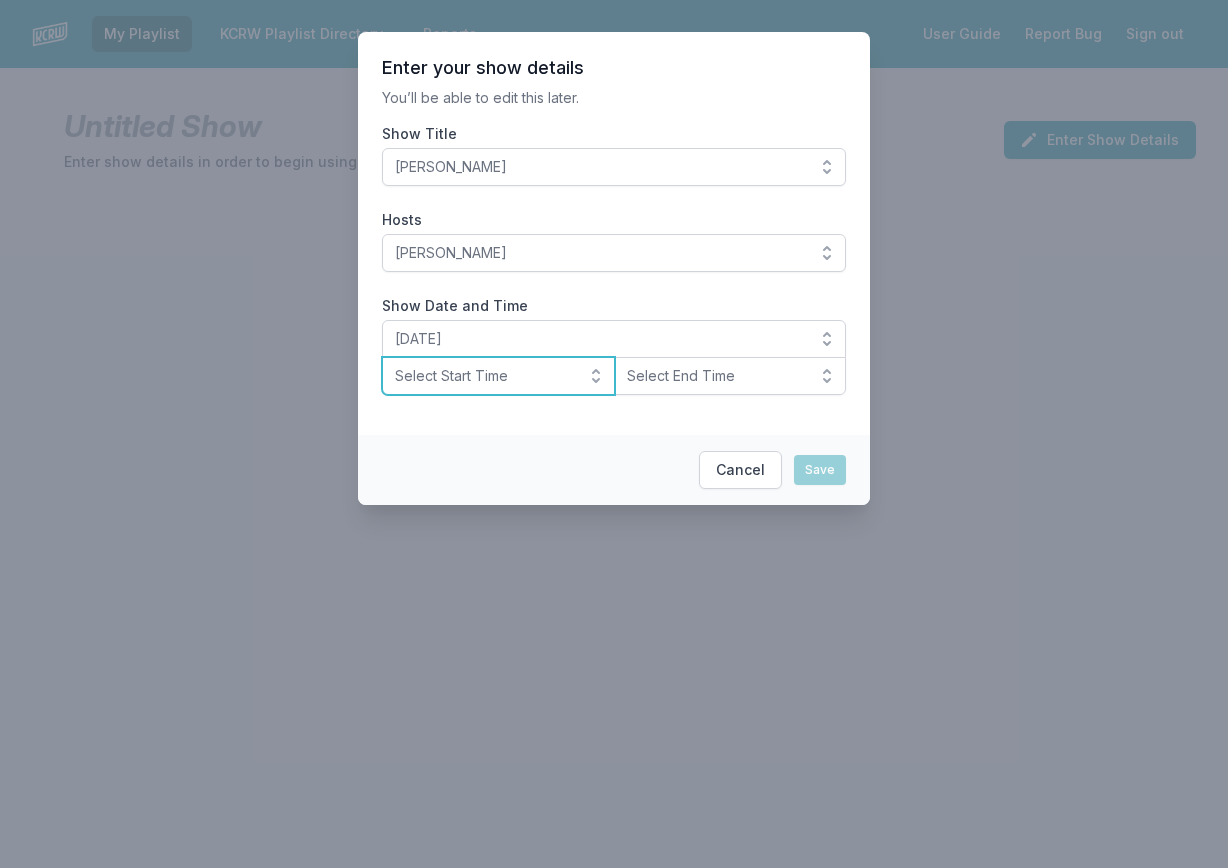 click on "Select Start Time" at bounding box center (484, 376) 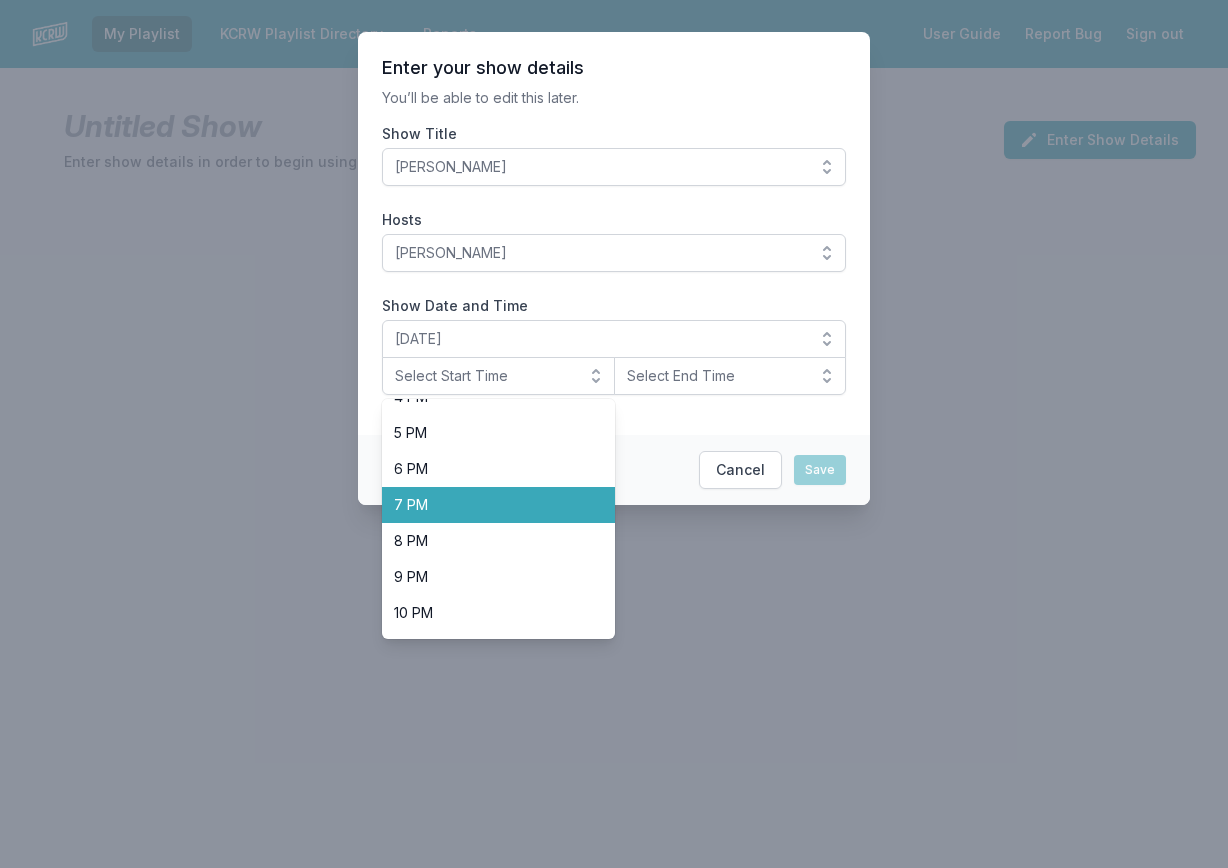 scroll, scrollTop: 400, scrollLeft: 0, axis: vertical 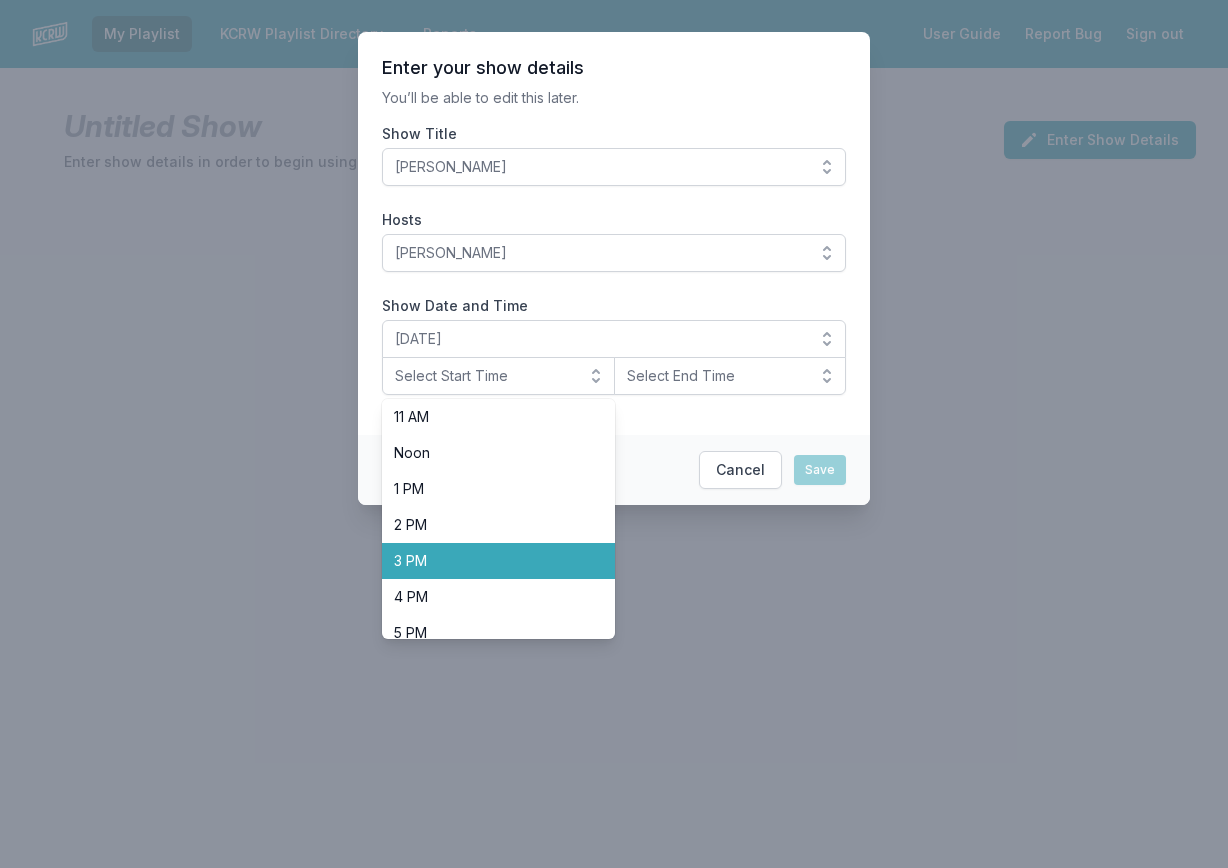 click on "3 PM" at bounding box center (486, 561) 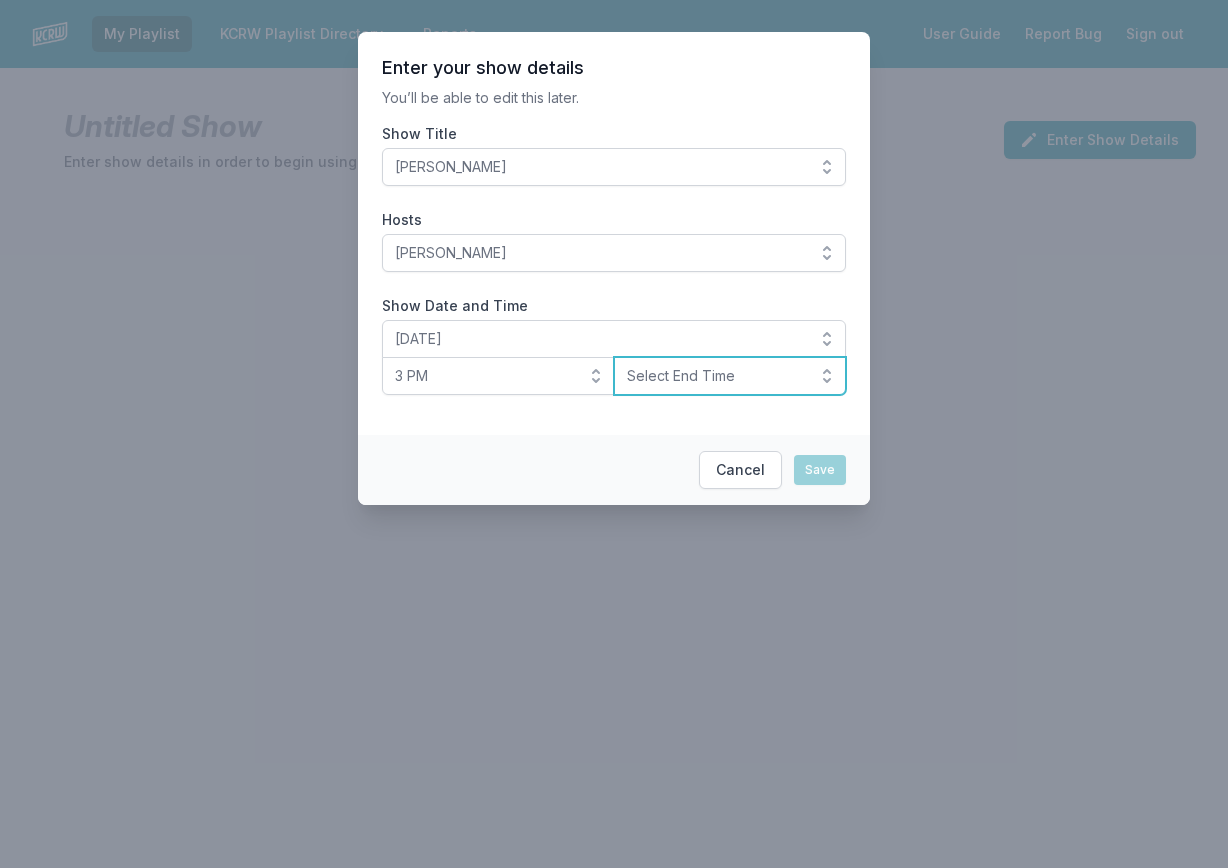 click on "Select End Time" at bounding box center [716, 376] 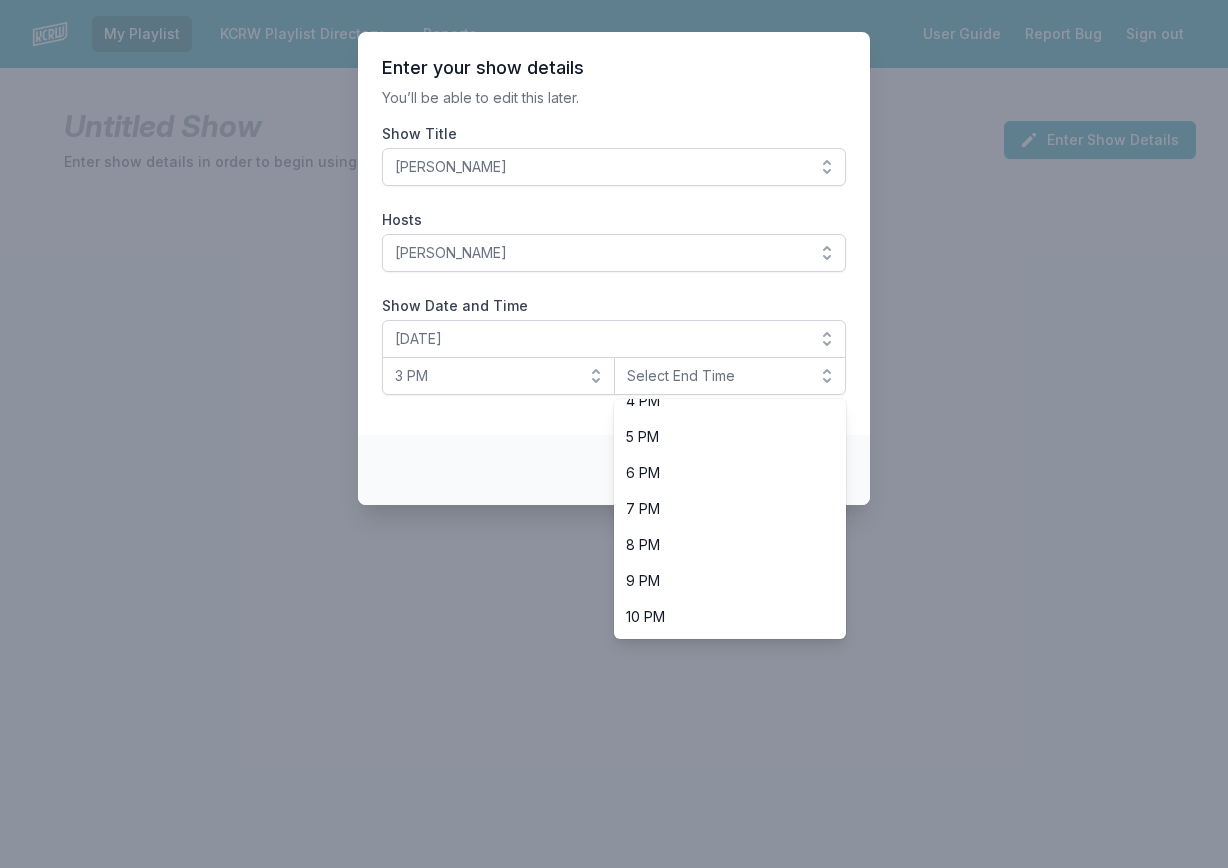 scroll, scrollTop: 600, scrollLeft: 0, axis: vertical 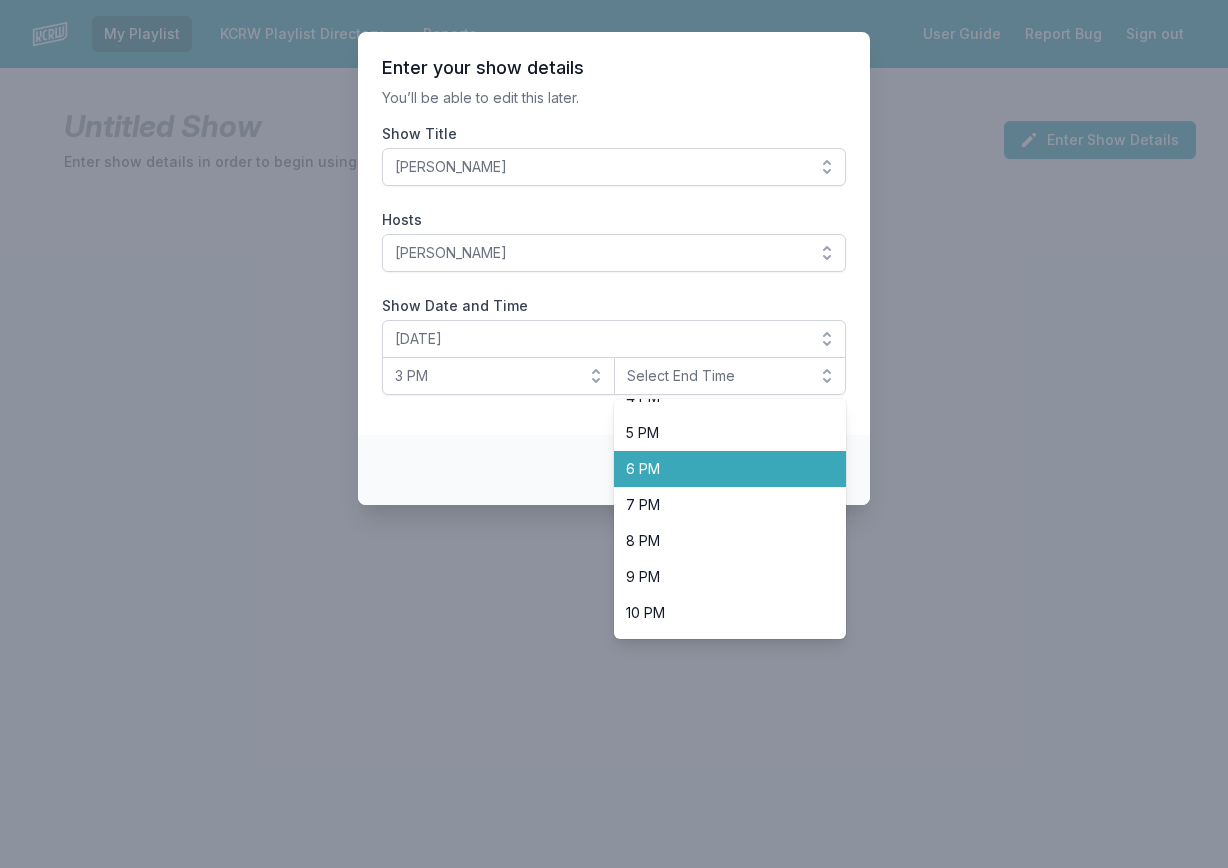 click on "6 PM" at bounding box center (718, 469) 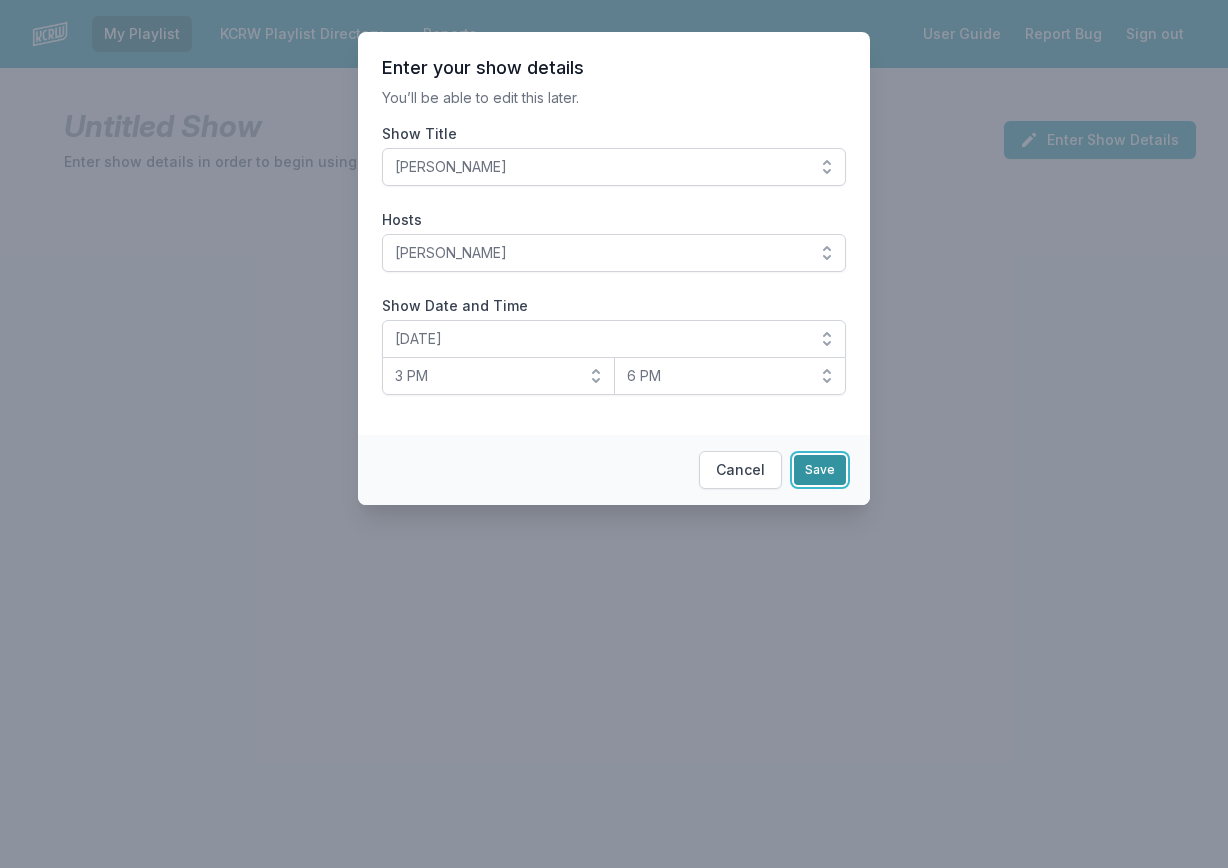 click on "Save" at bounding box center (820, 470) 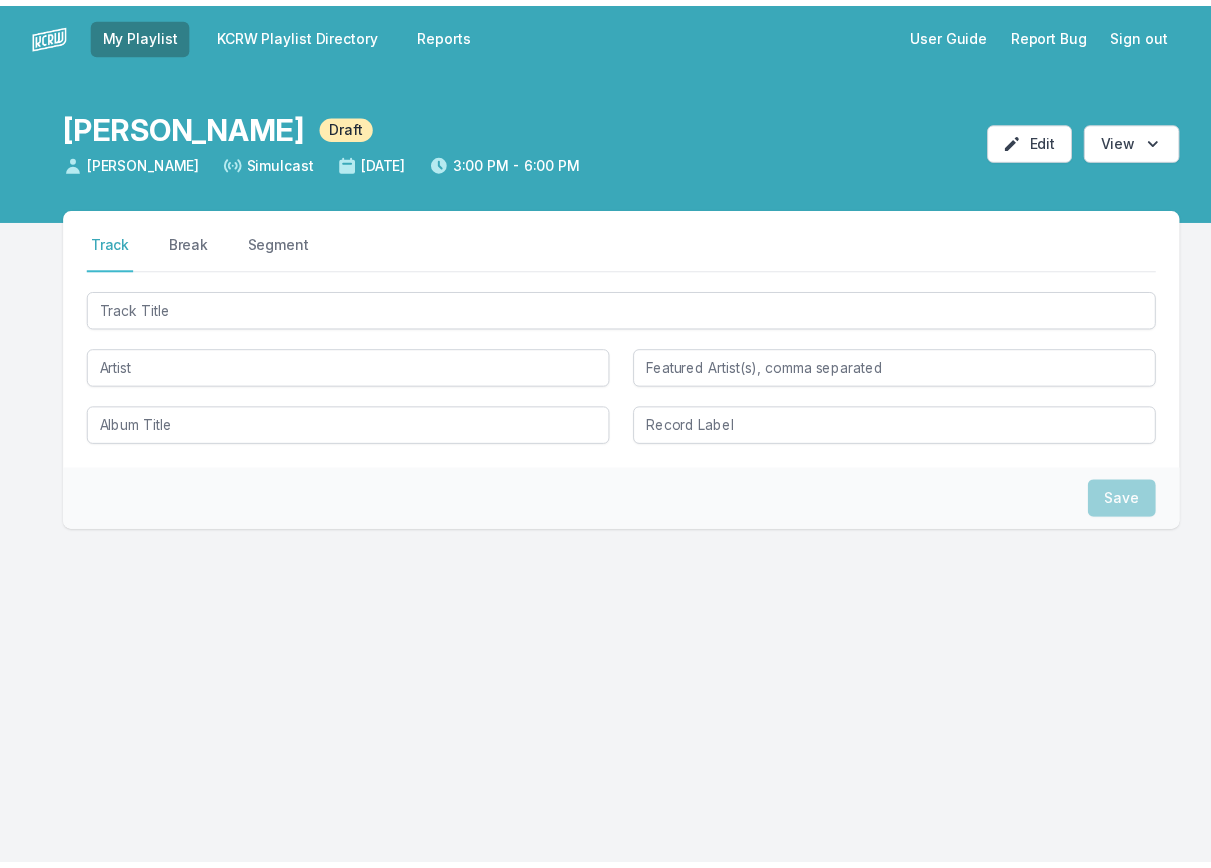 scroll, scrollTop: 0, scrollLeft: 0, axis: both 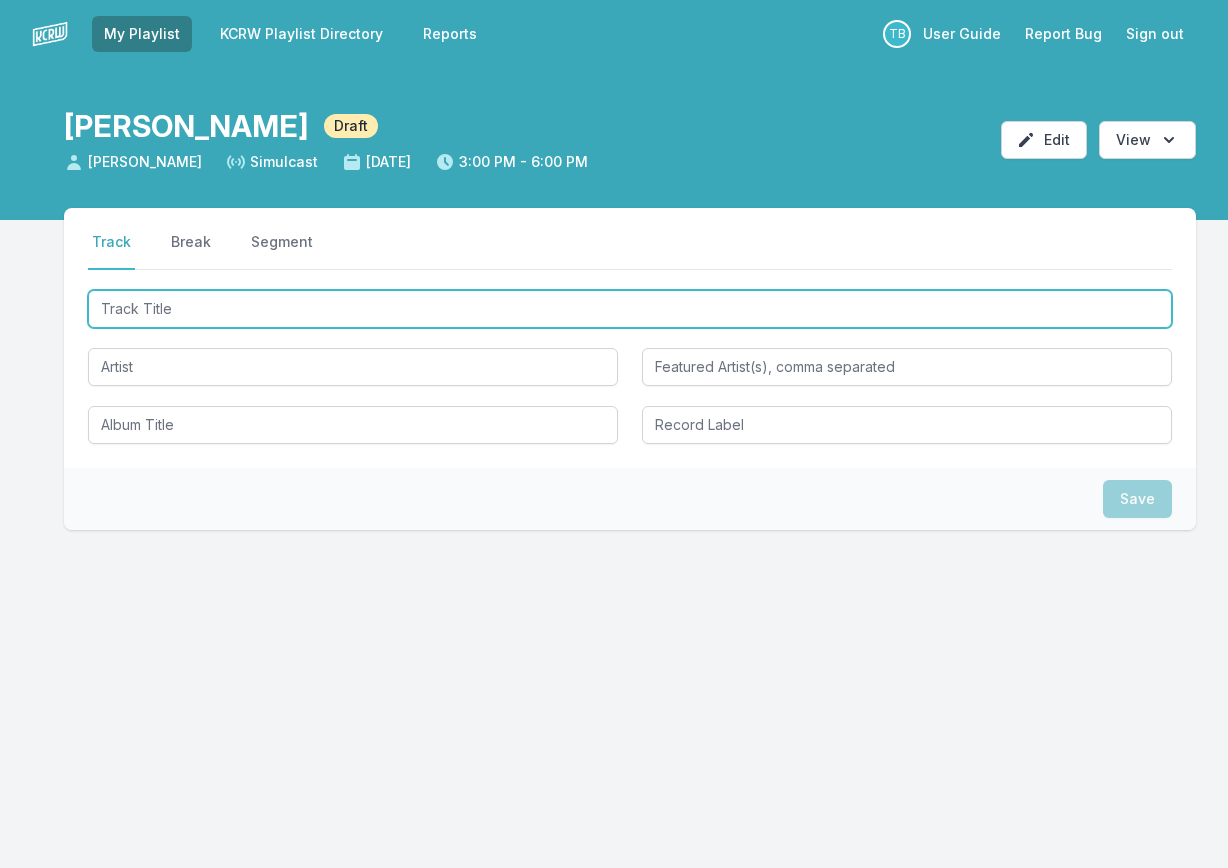 click at bounding box center (630, 309) 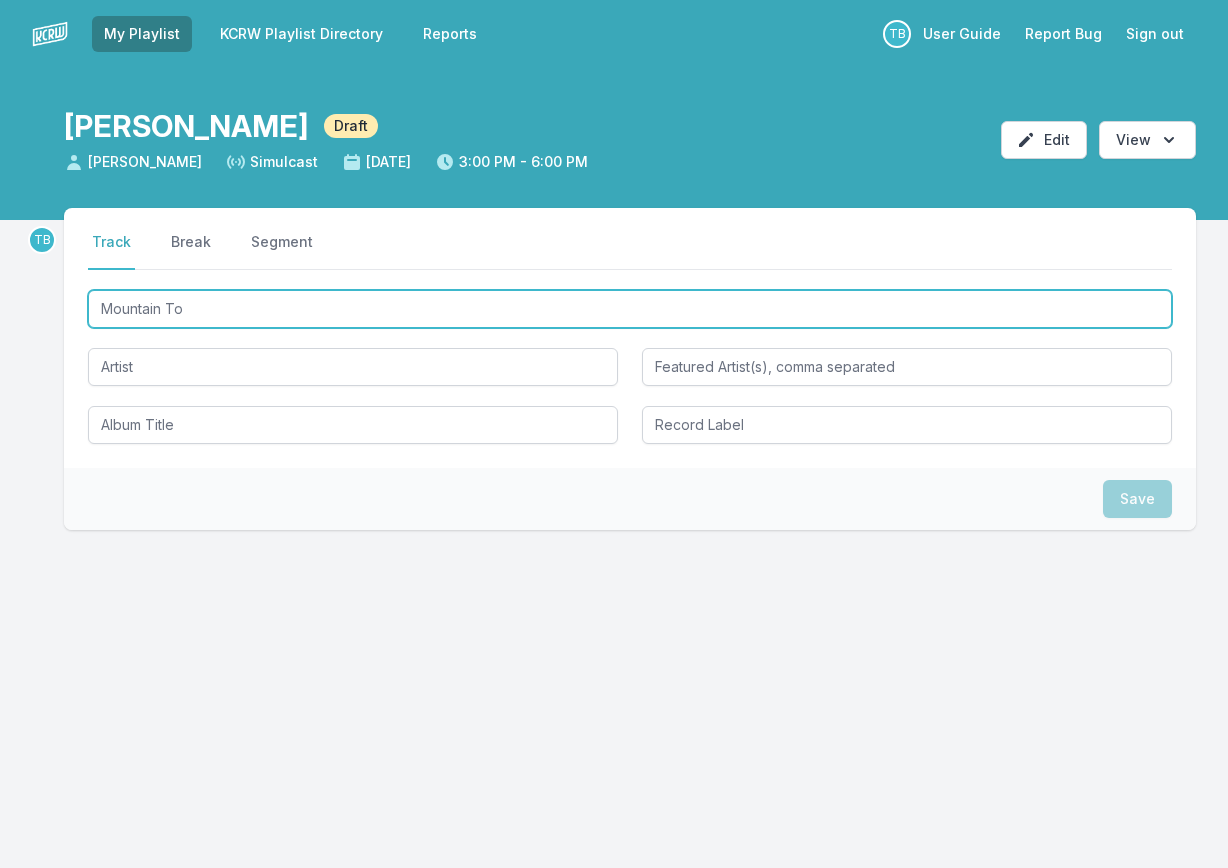 type on "Mountain Top" 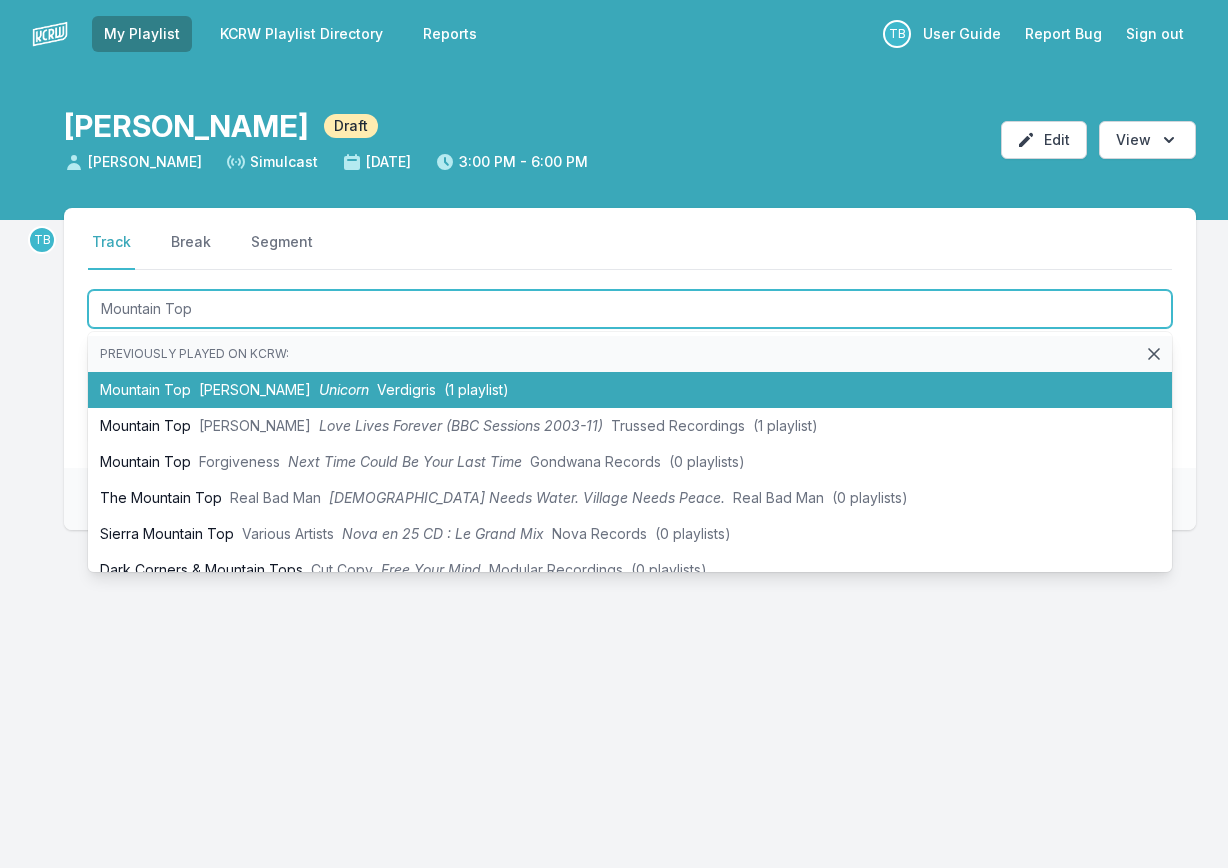 type 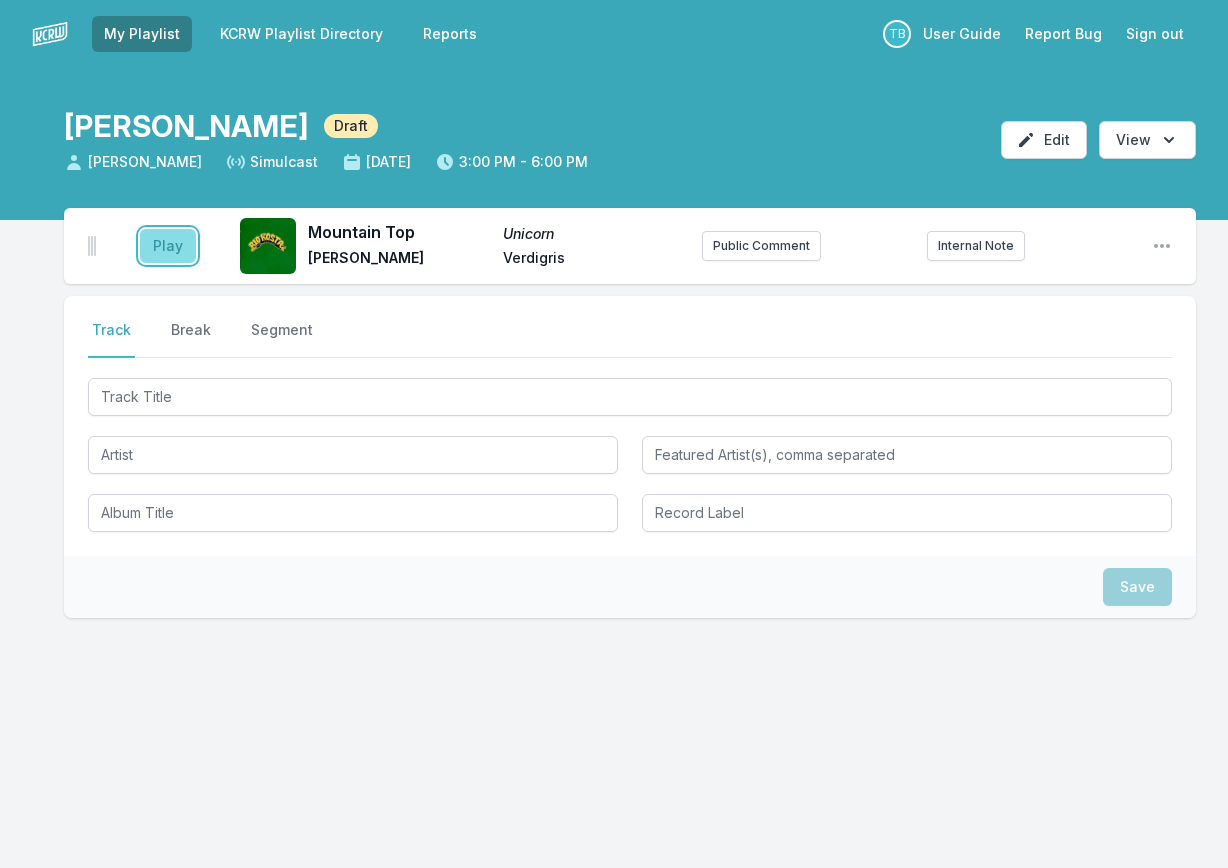 click on "Play" at bounding box center [168, 246] 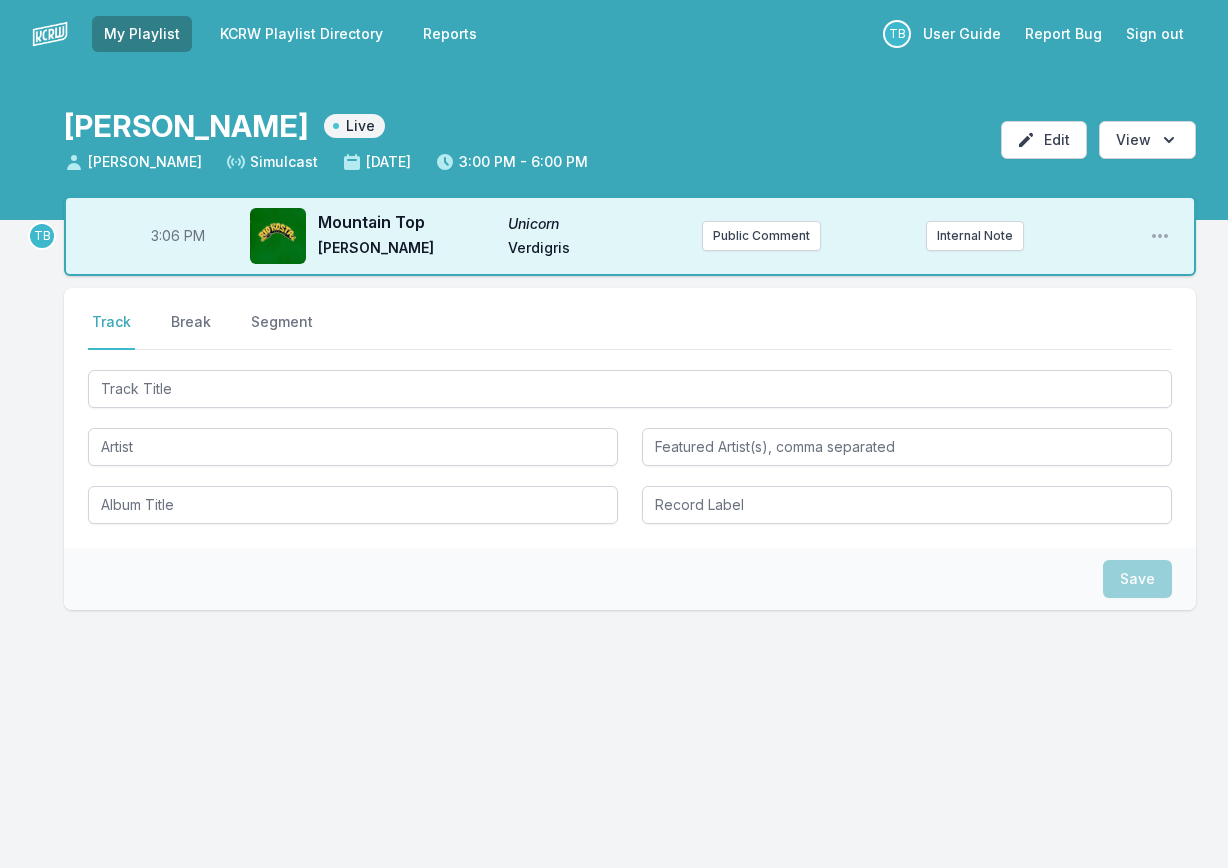 click on "3:06 PM" at bounding box center [178, 236] 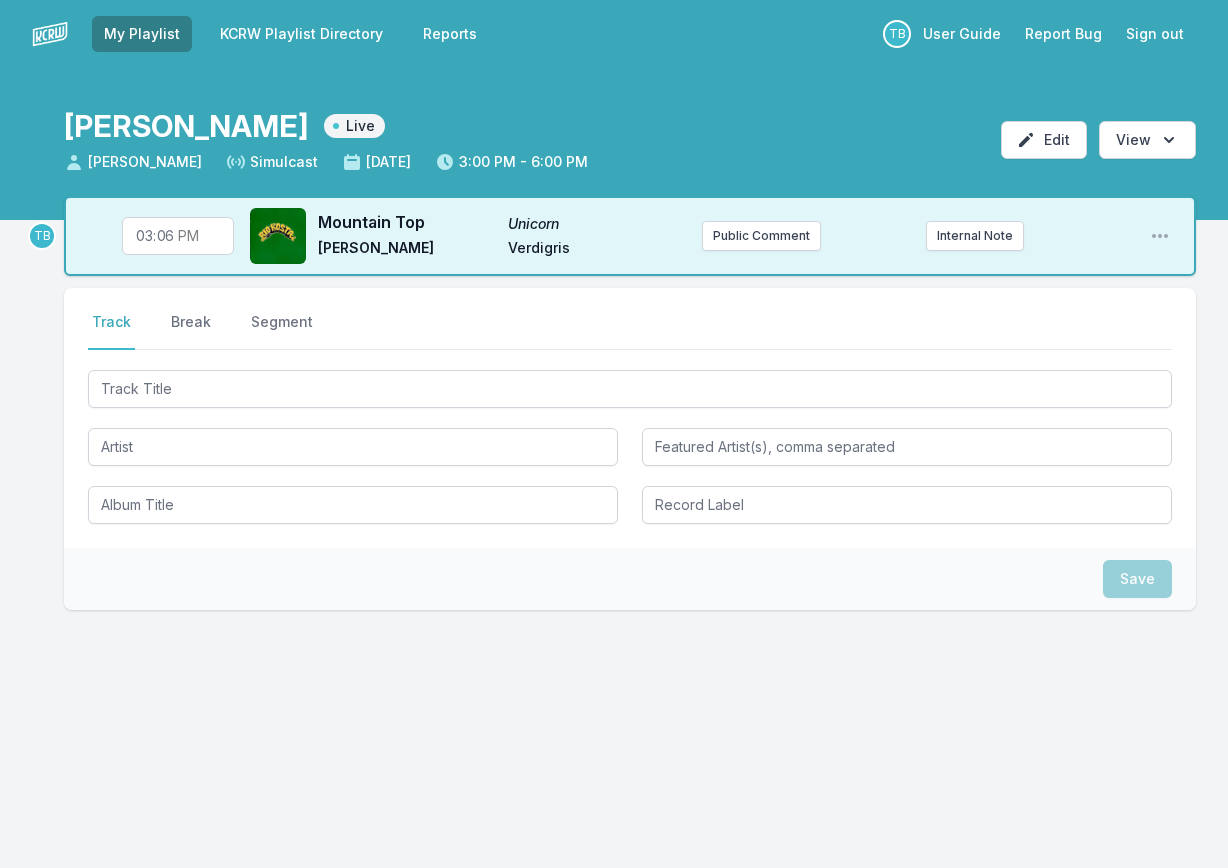 click on "15:06" at bounding box center (178, 236) 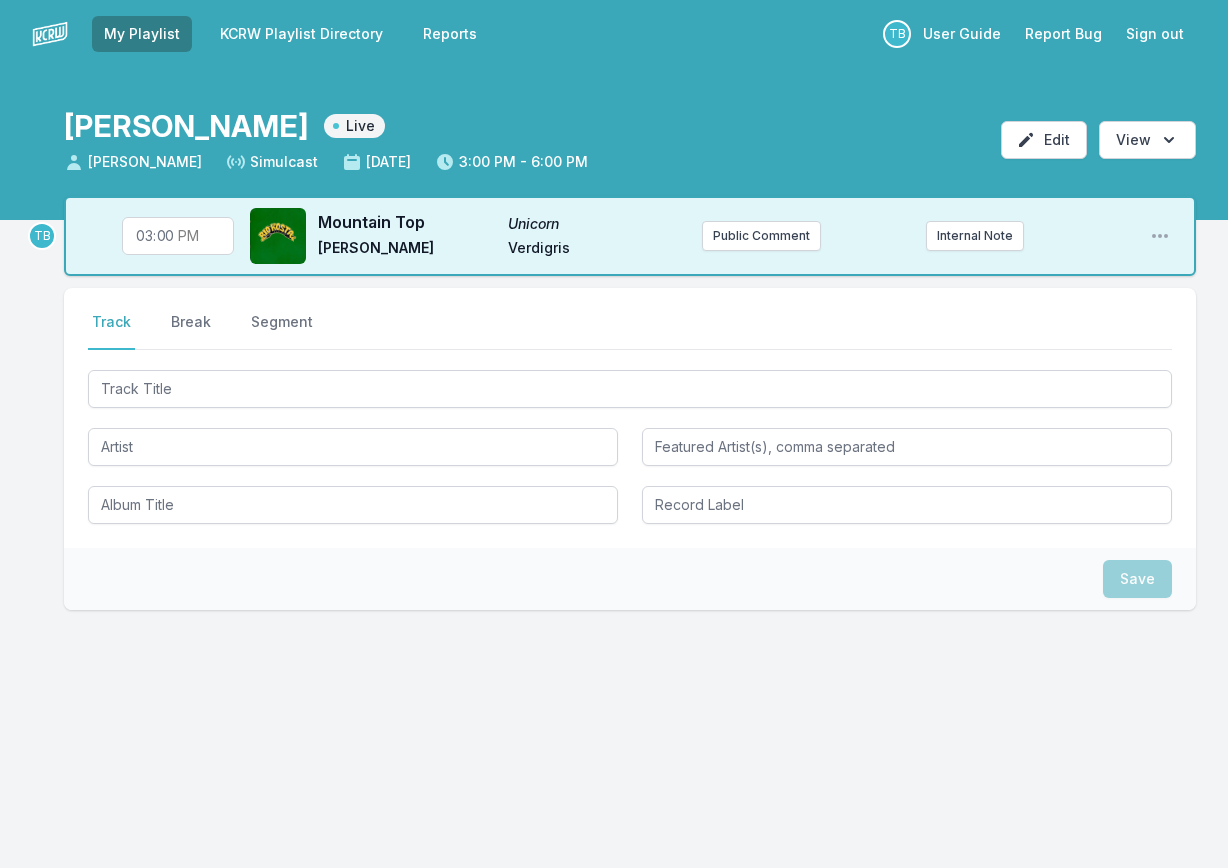 type on "15:04" 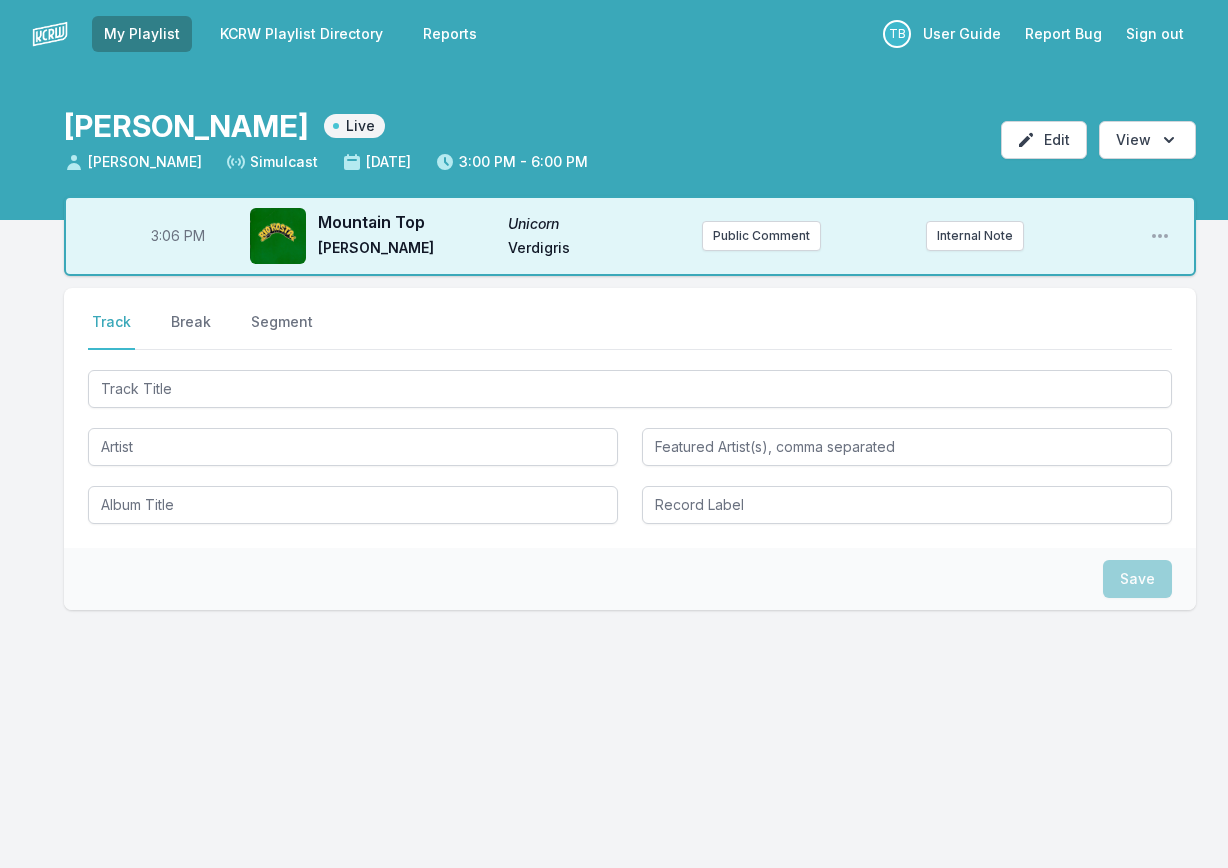 click at bounding box center [630, 445] 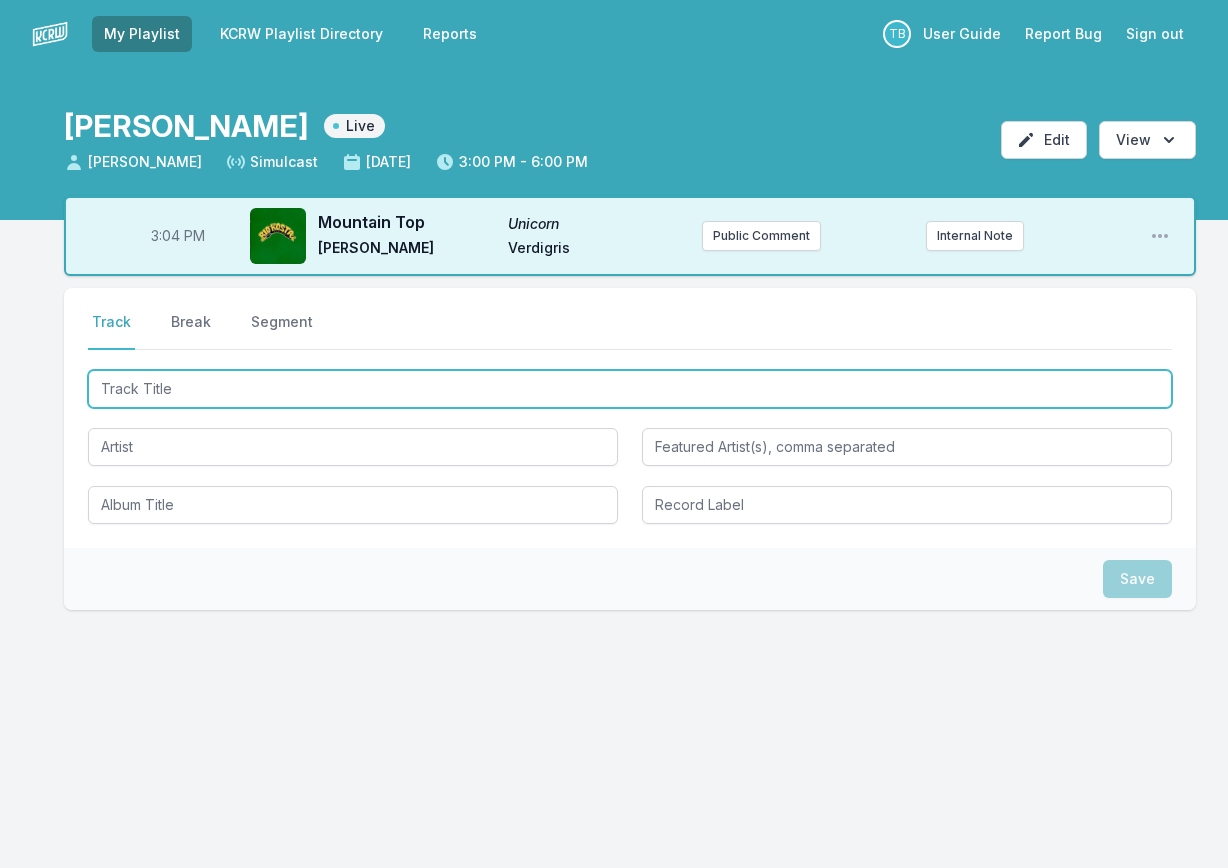 click at bounding box center (630, 389) 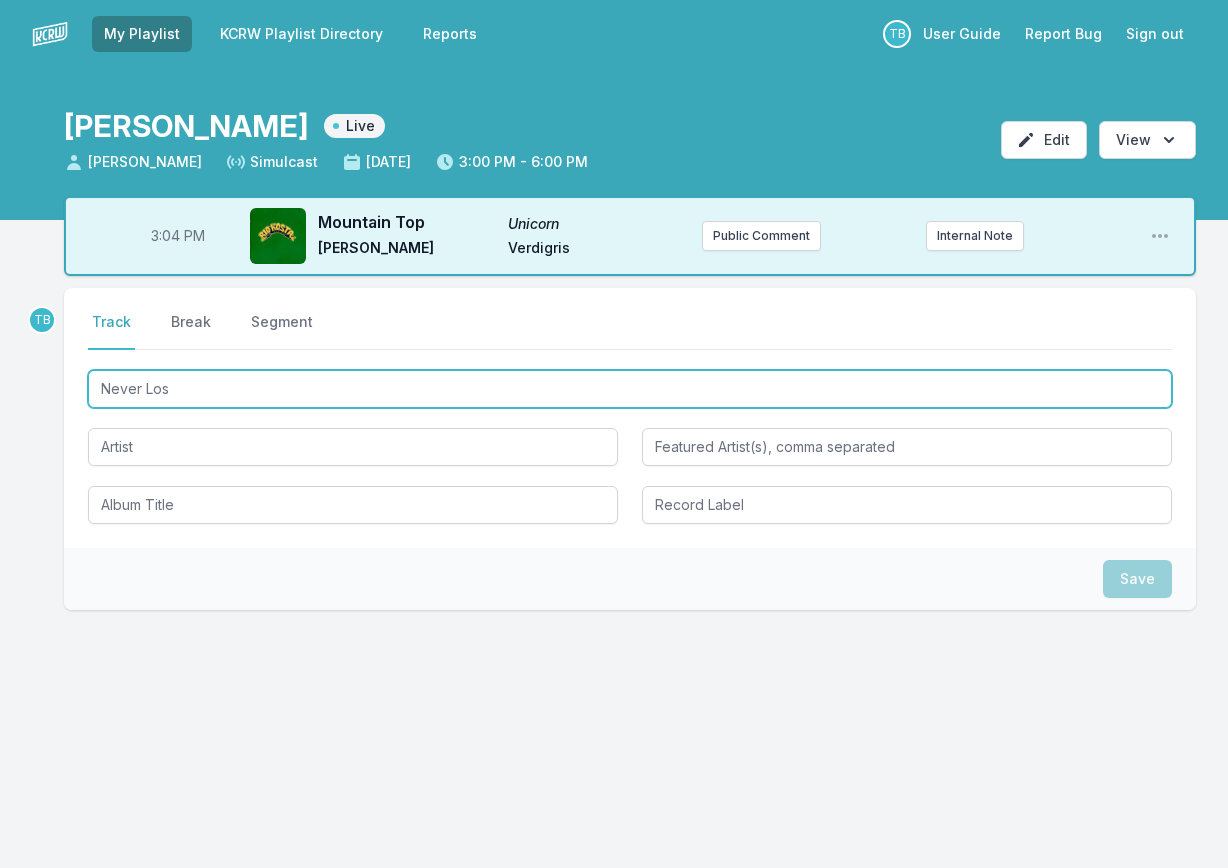 type on "Never Lost" 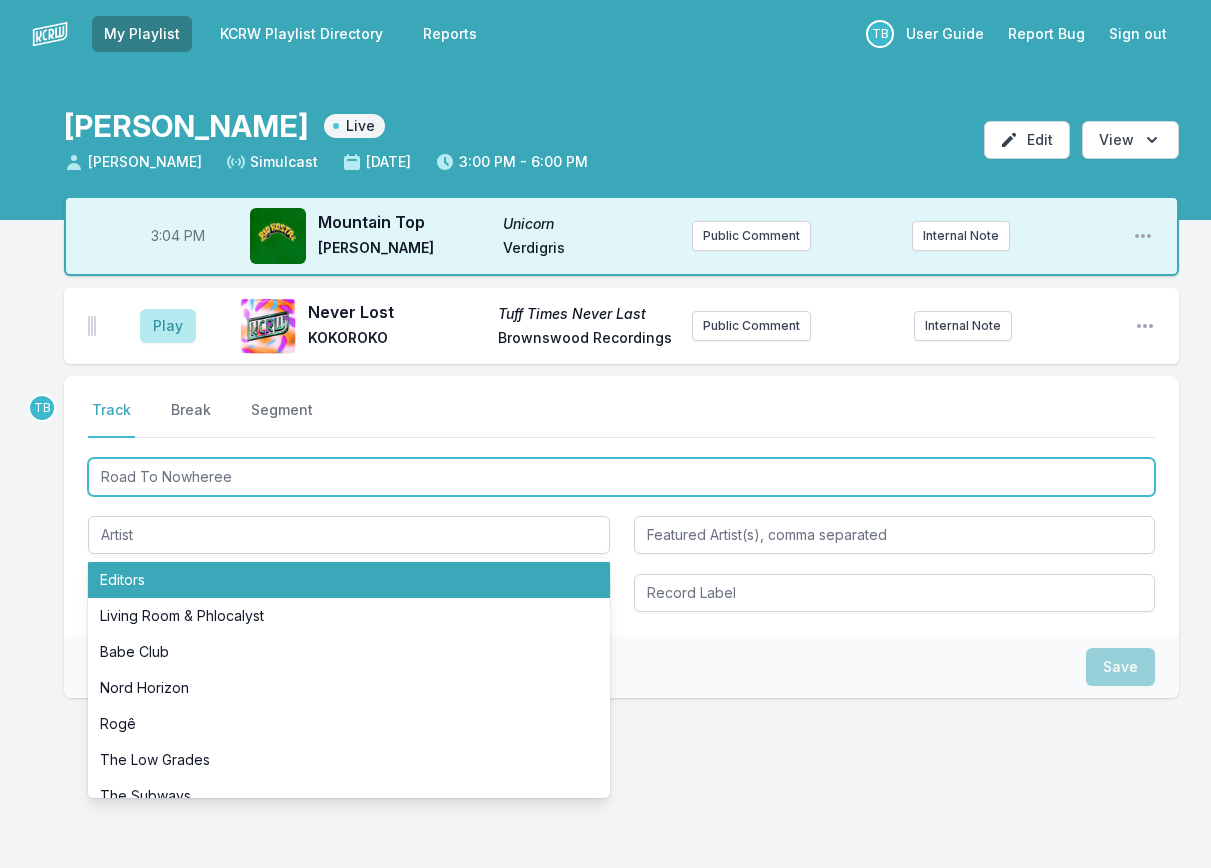 click on "Road To Nowheree" at bounding box center [621, 477] 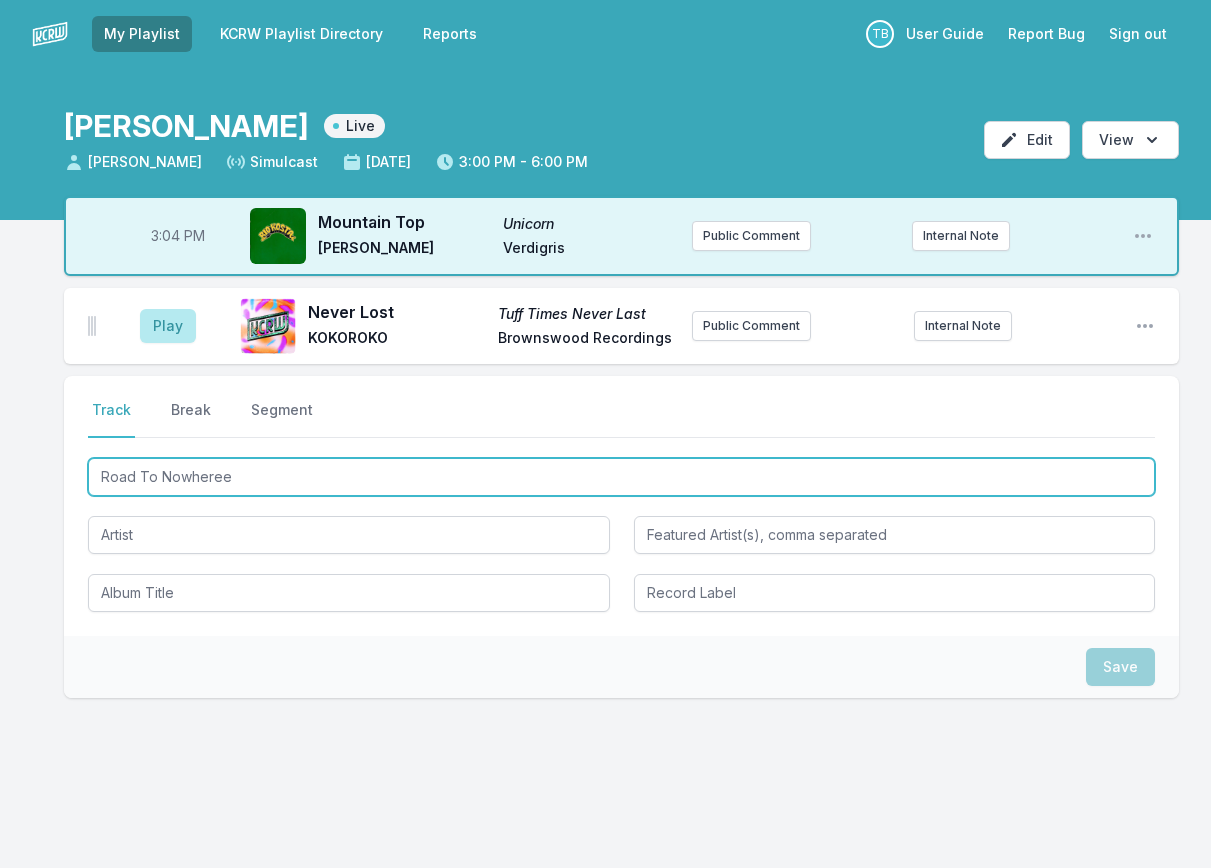 type on "Road To Nowhere" 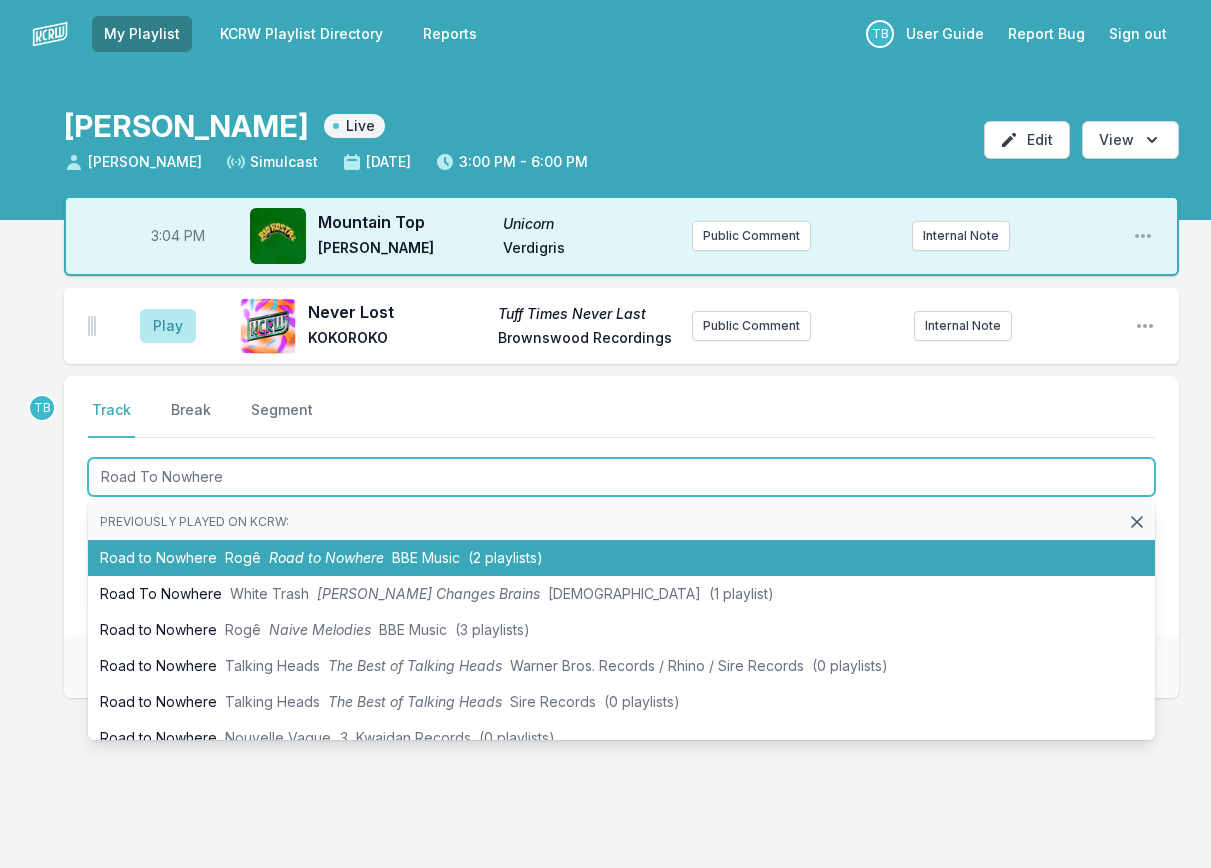 click on "Rogê" at bounding box center (243, 557) 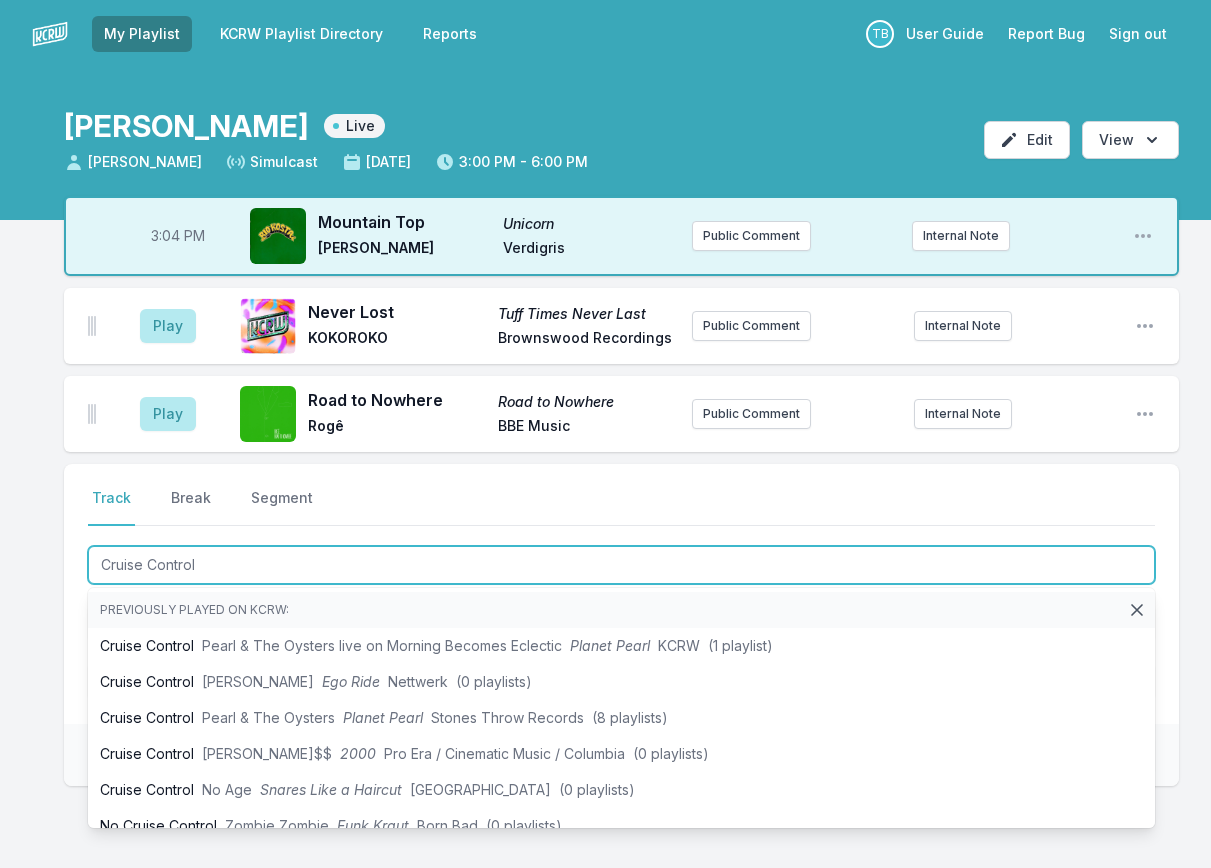 type on "Cruise Control" 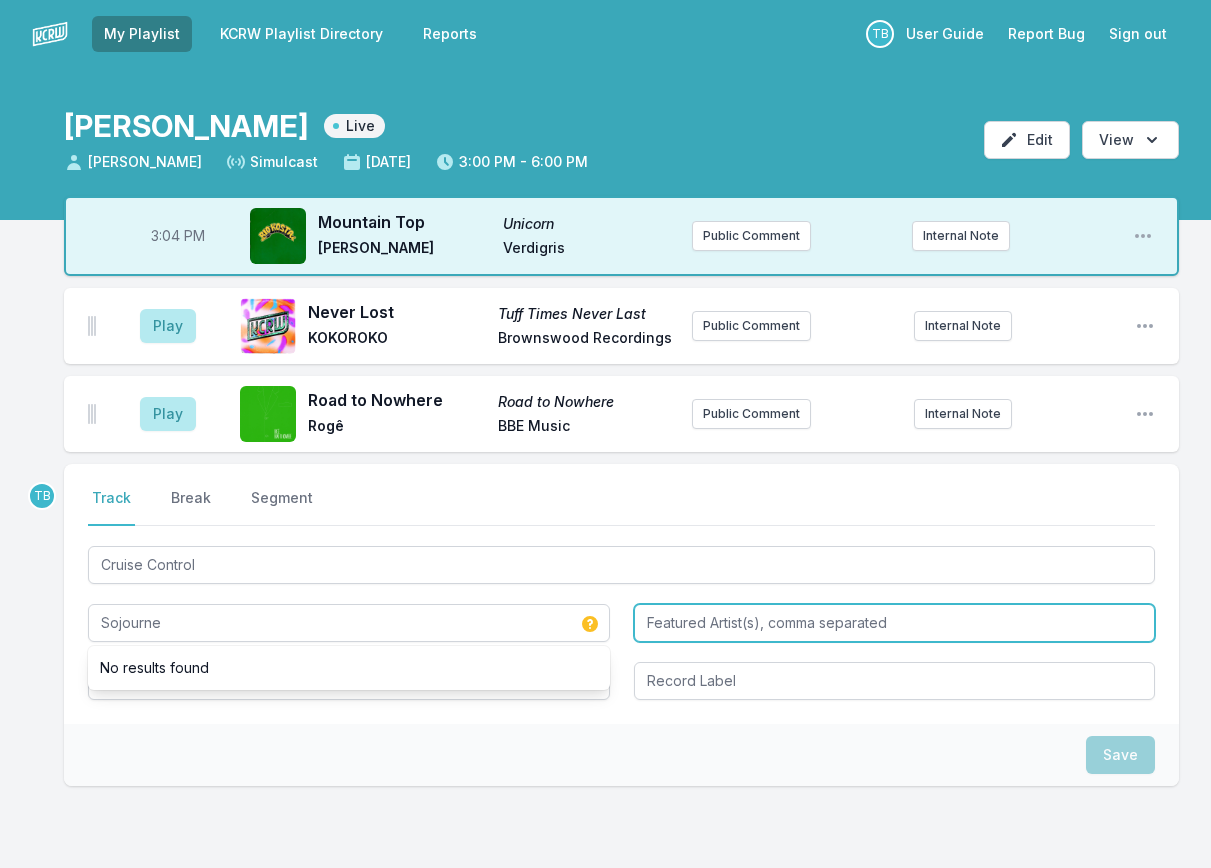 type on "Sojourne" 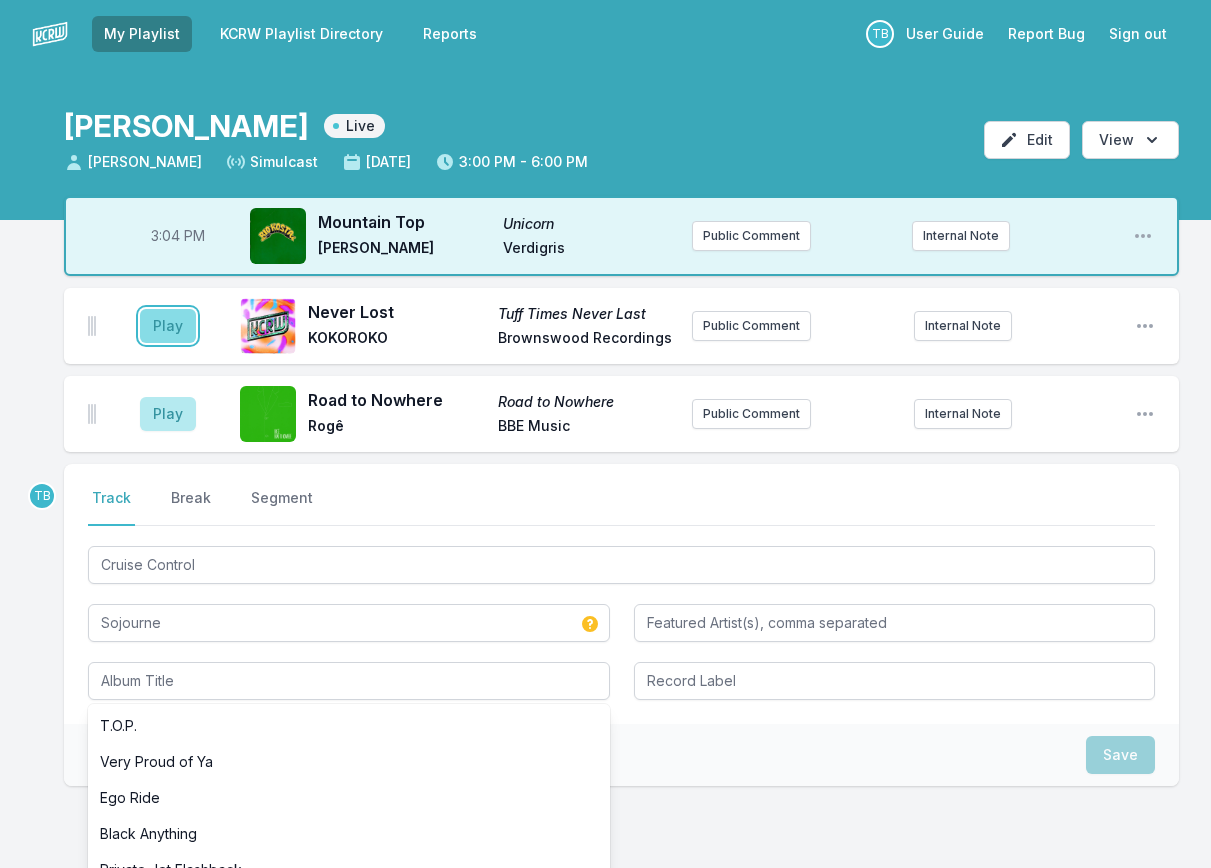 click on "Play" at bounding box center (168, 326) 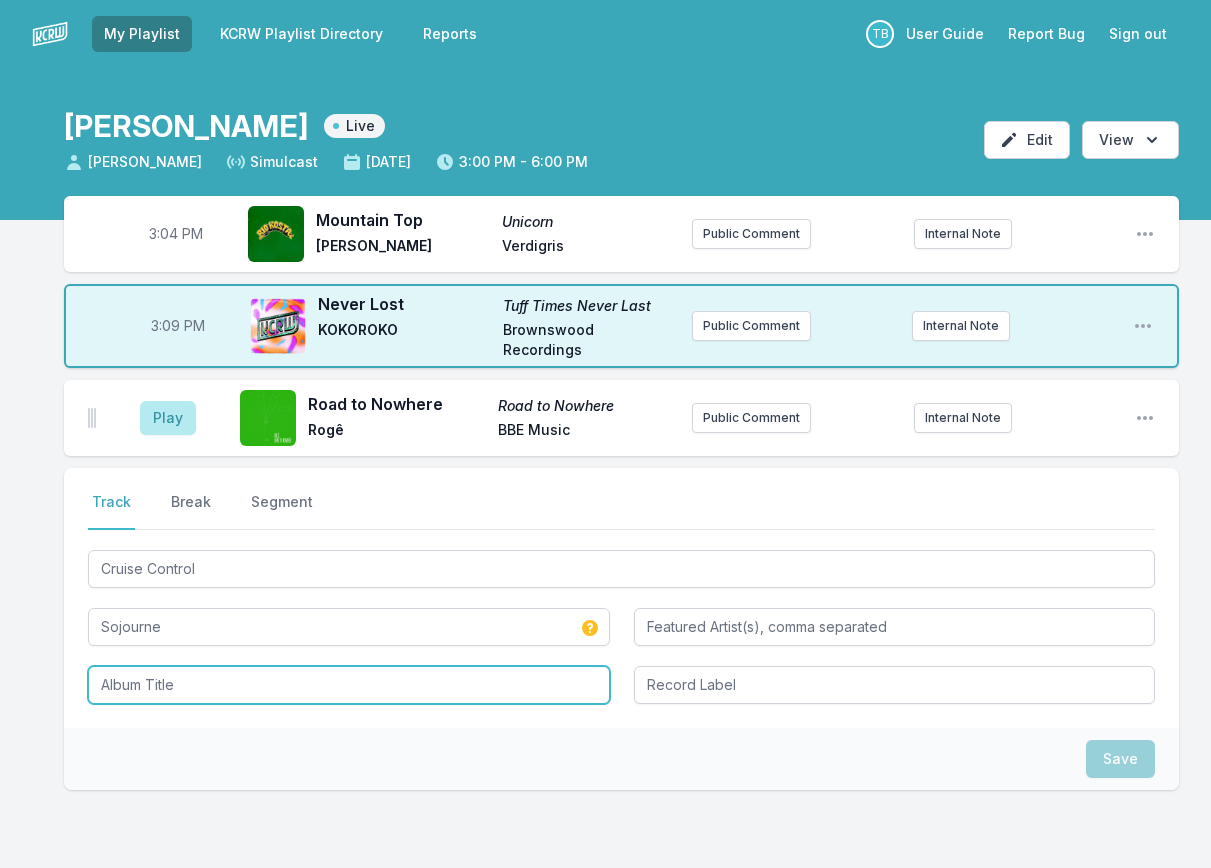 drag, startPoint x: 209, startPoint y: 672, endPoint x: 170, endPoint y: 651, distance: 44.294468 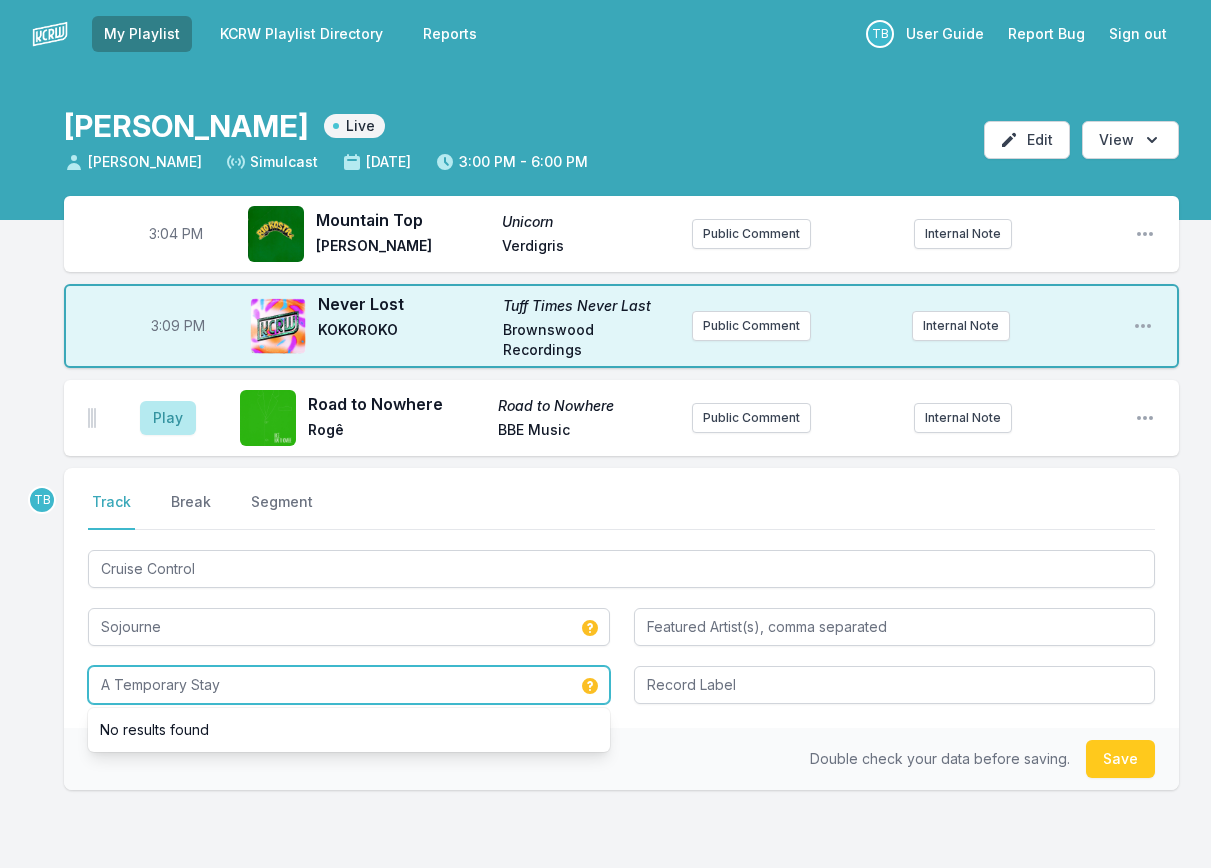 type on "A Temporary Stay" 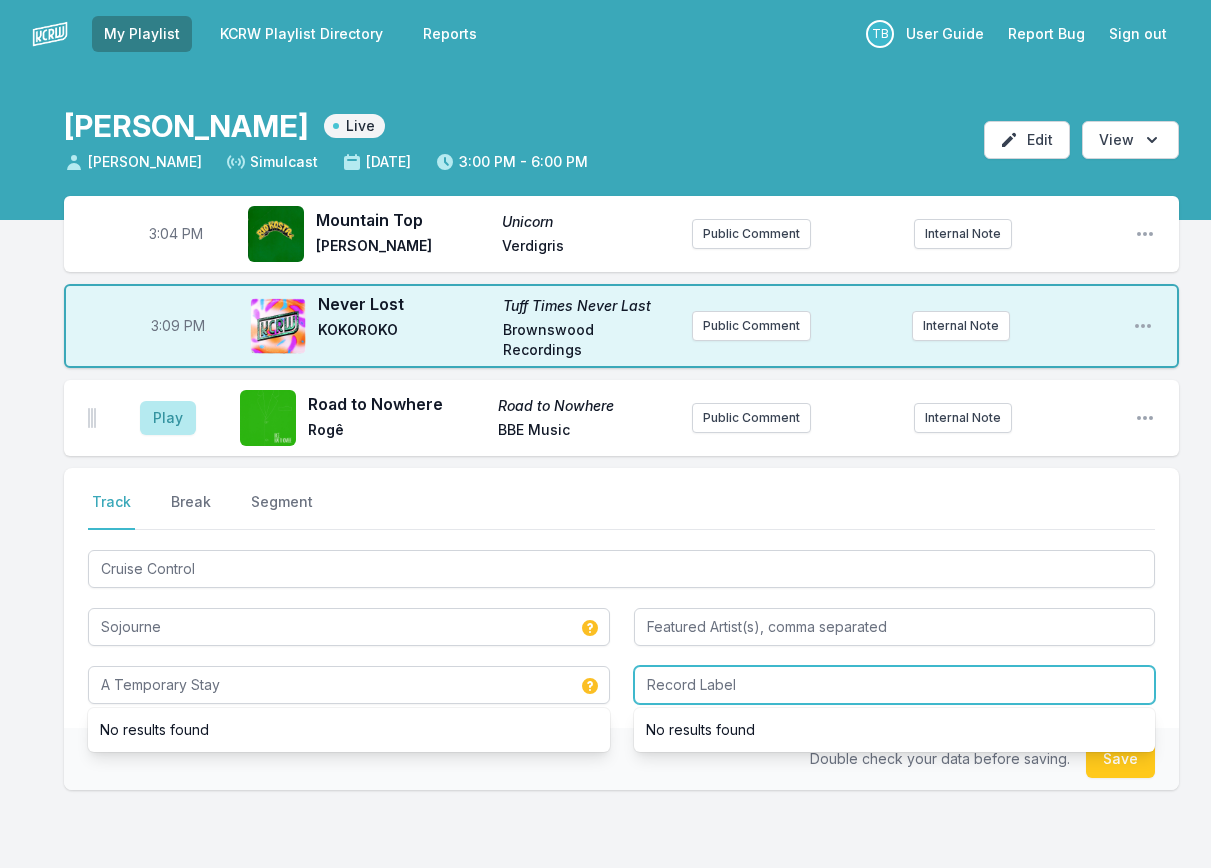 click at bounding box center [895, 685] 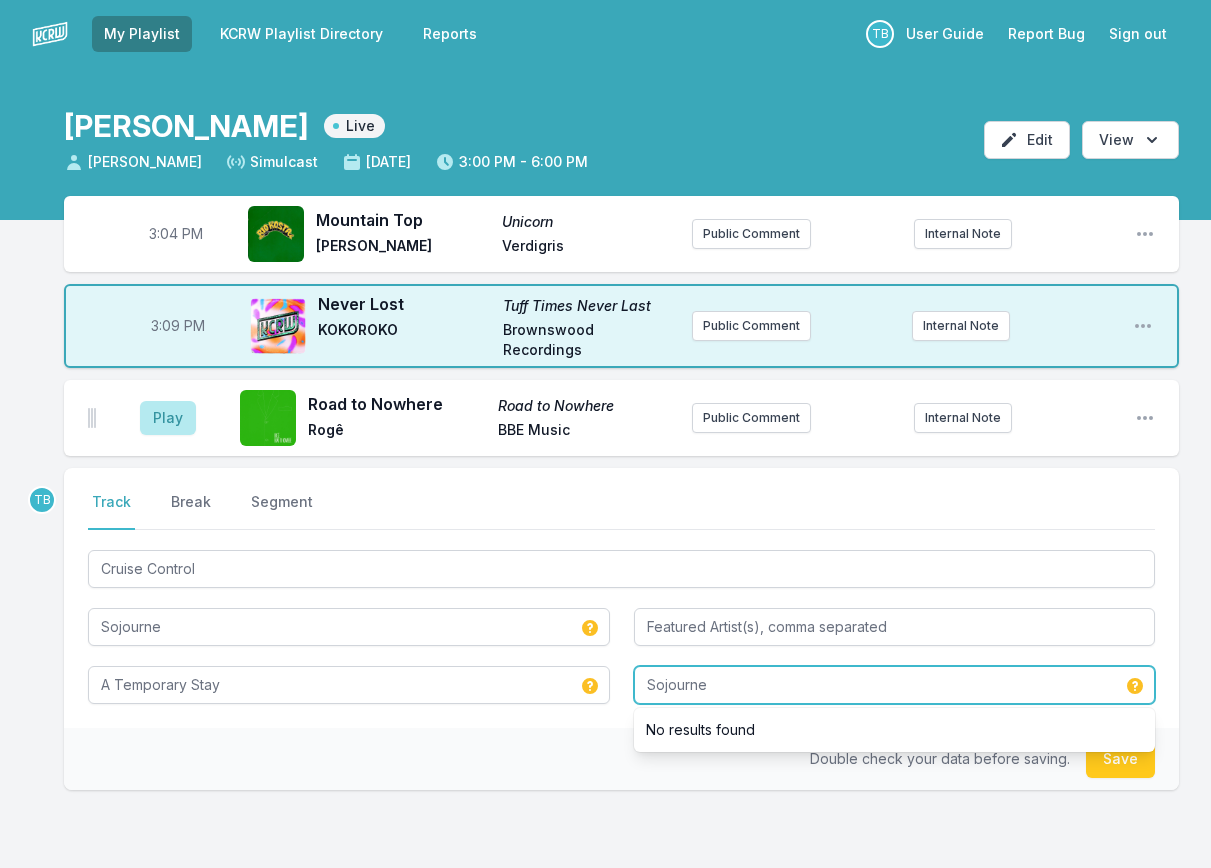 type on "Sojourne" 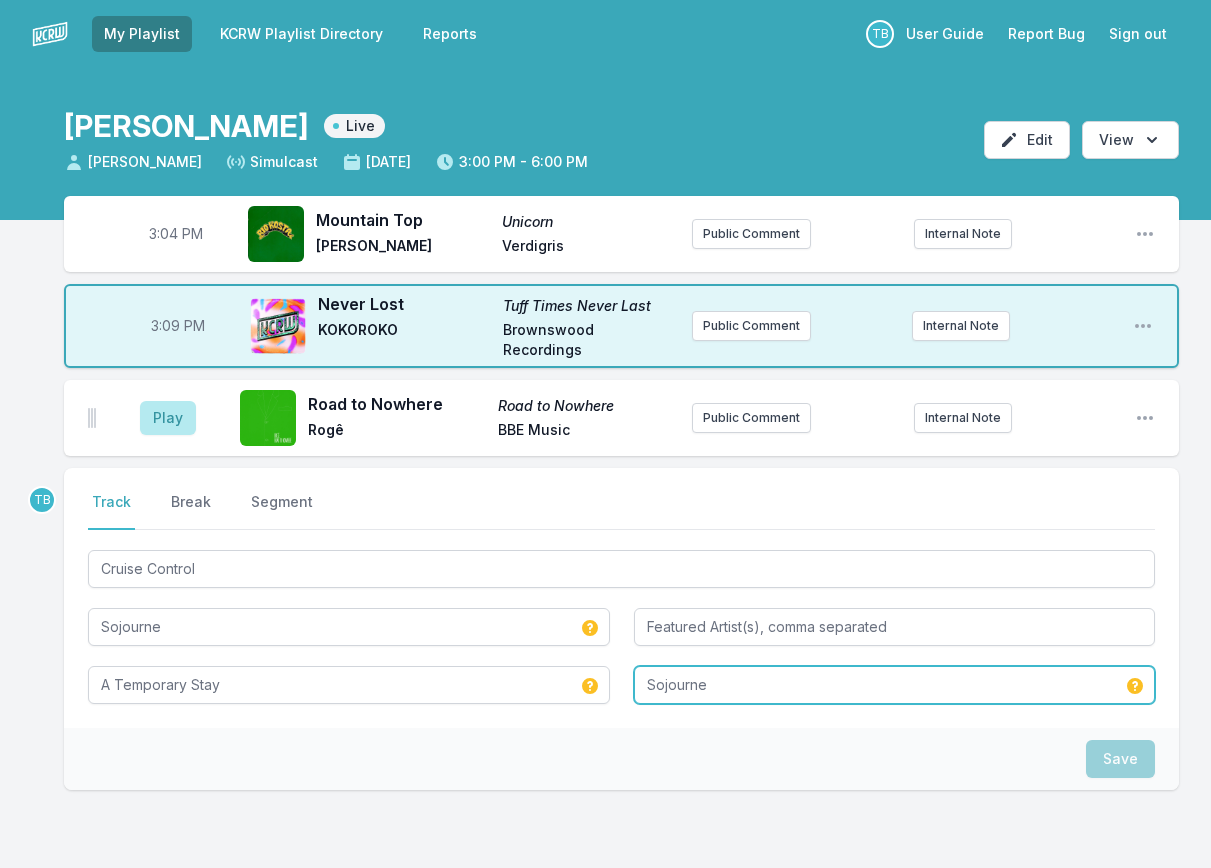 type 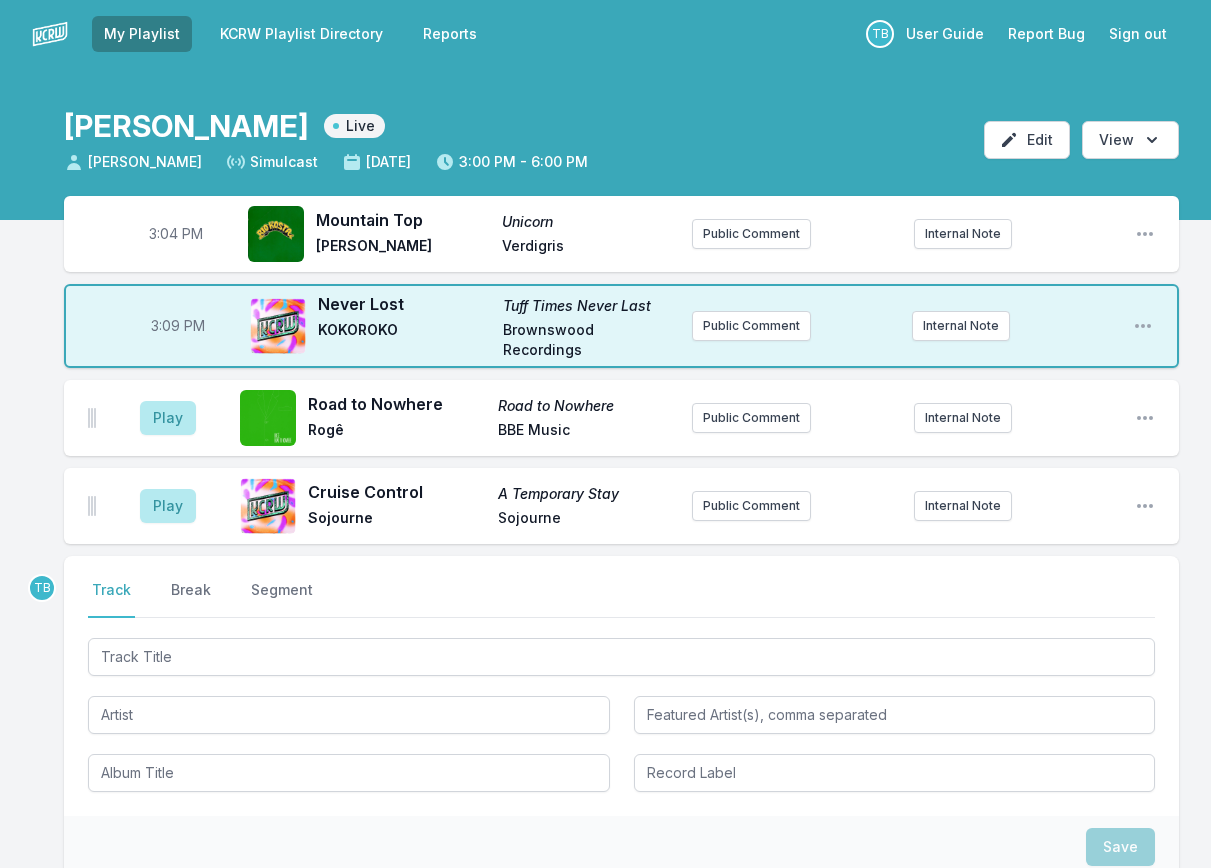 click on "Select a tab Track Break Segment Track Break Segment" at bounding box center [621, 686] 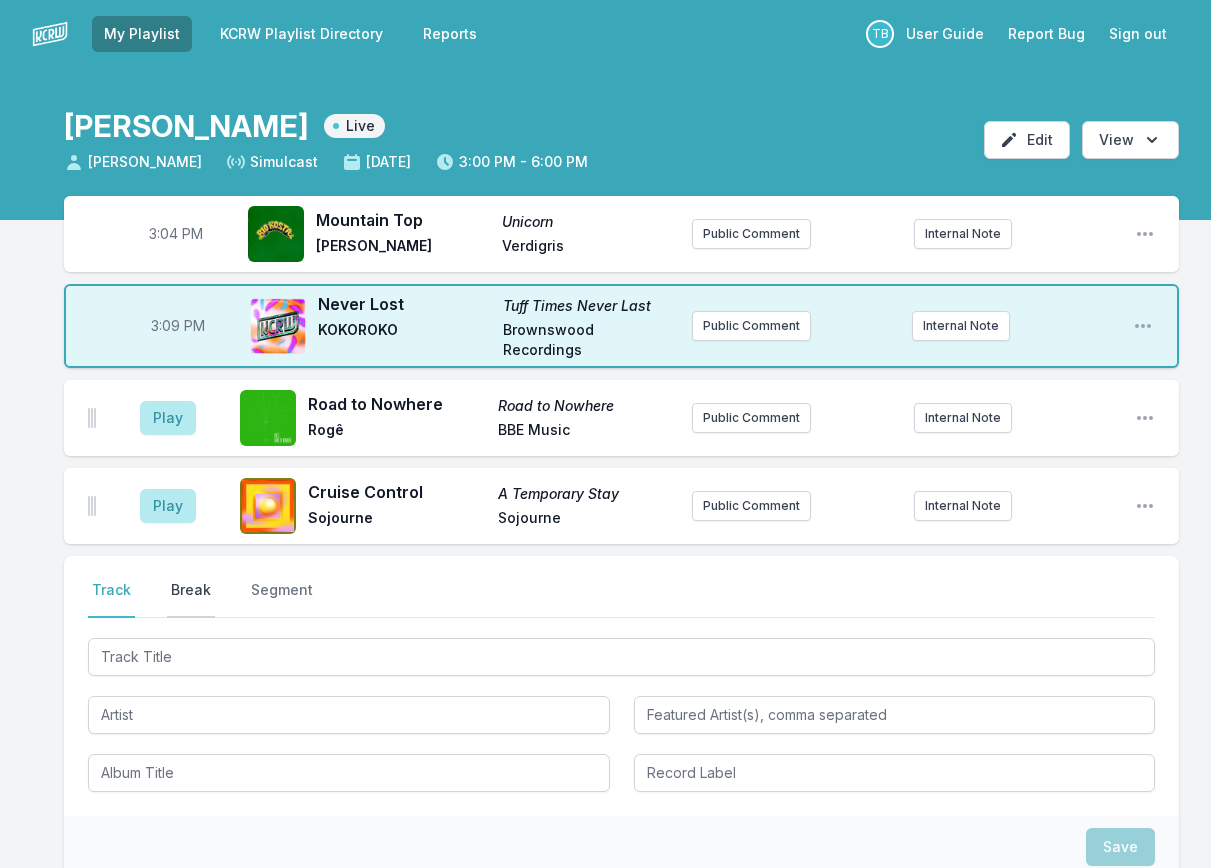 click on "Break" at bounding box center [191, 599] 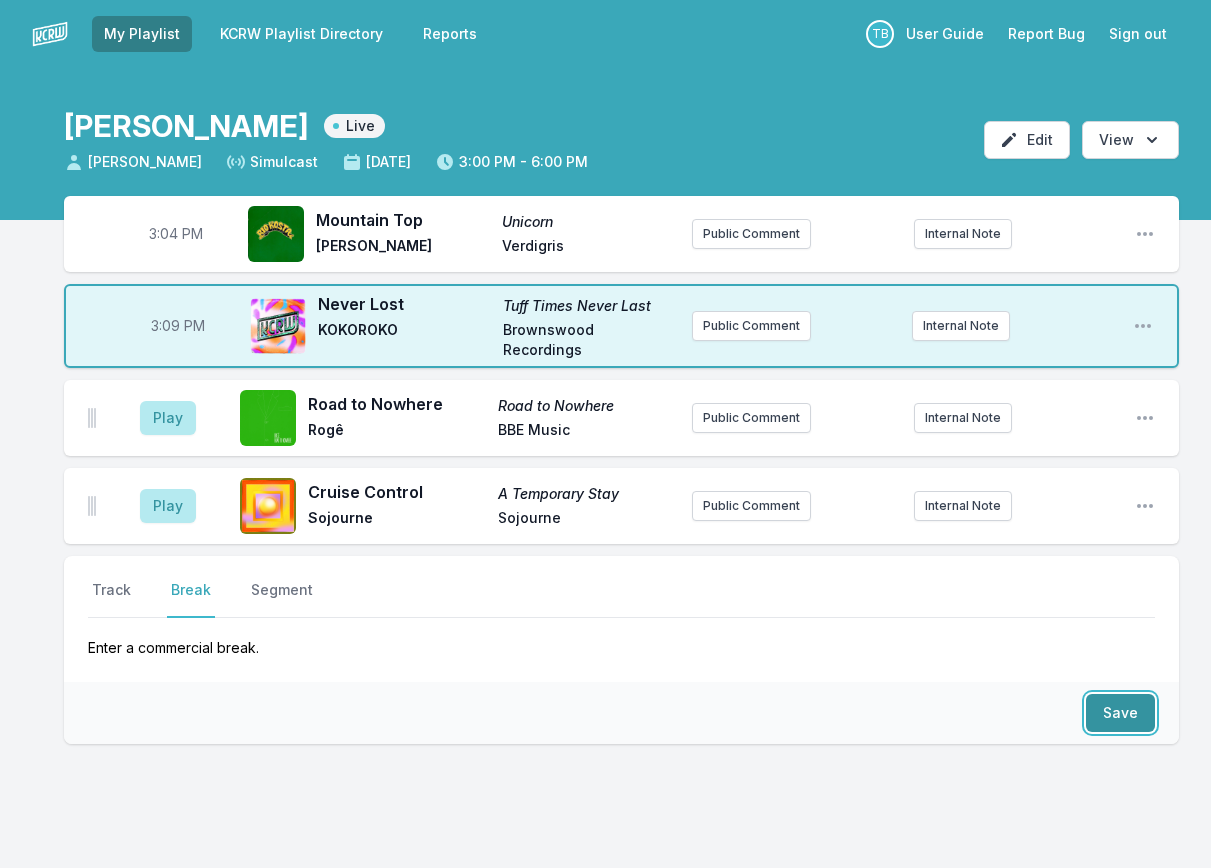 click on "Save" at bounding box center (1120, 713) 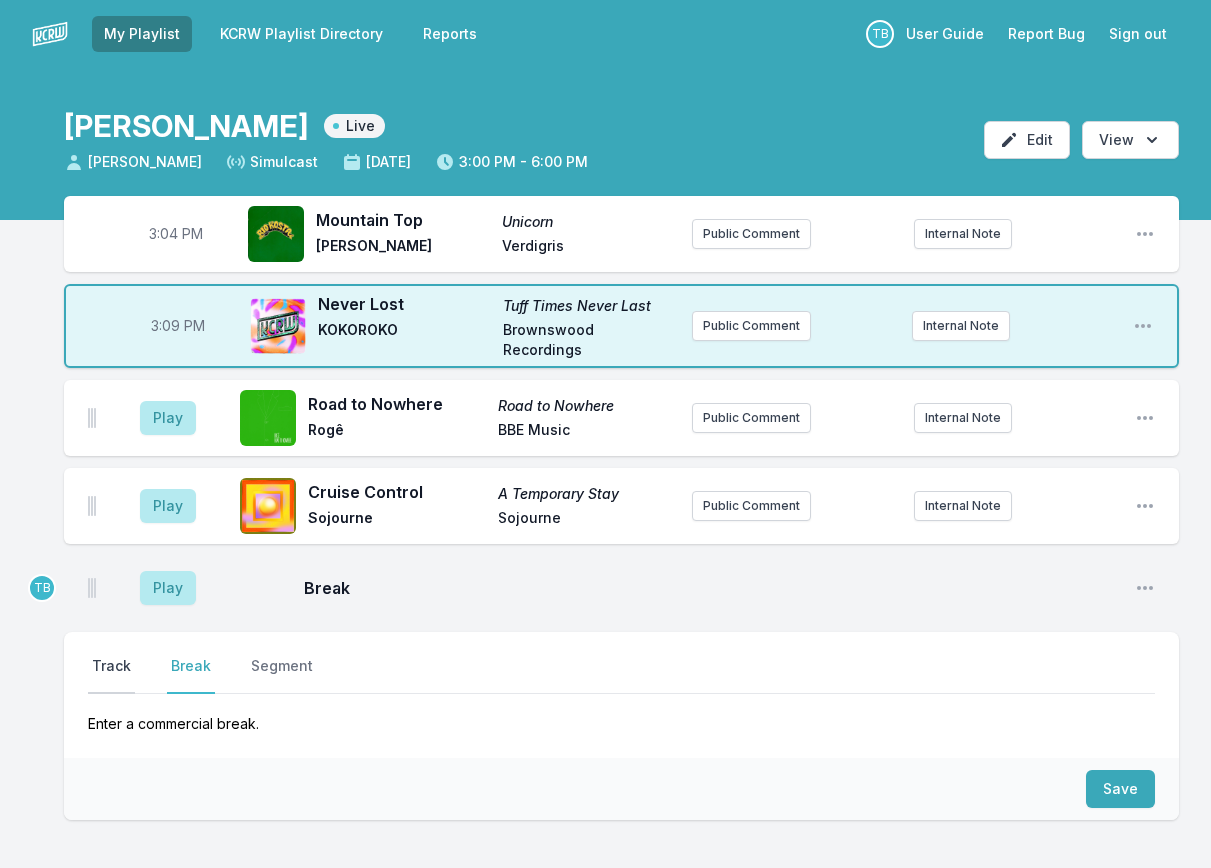 click on "Track" at bounding box center [111, 675] 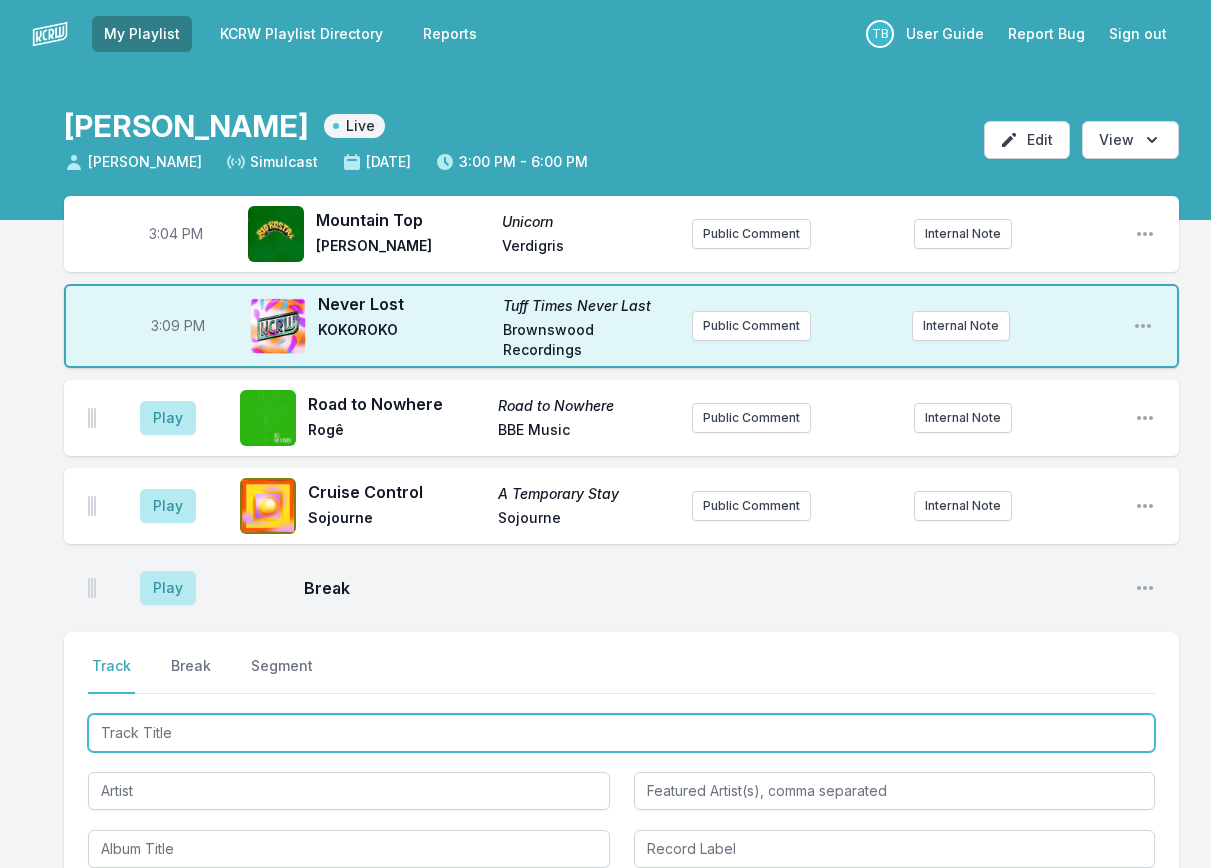 click at bounding box center (621, 733) 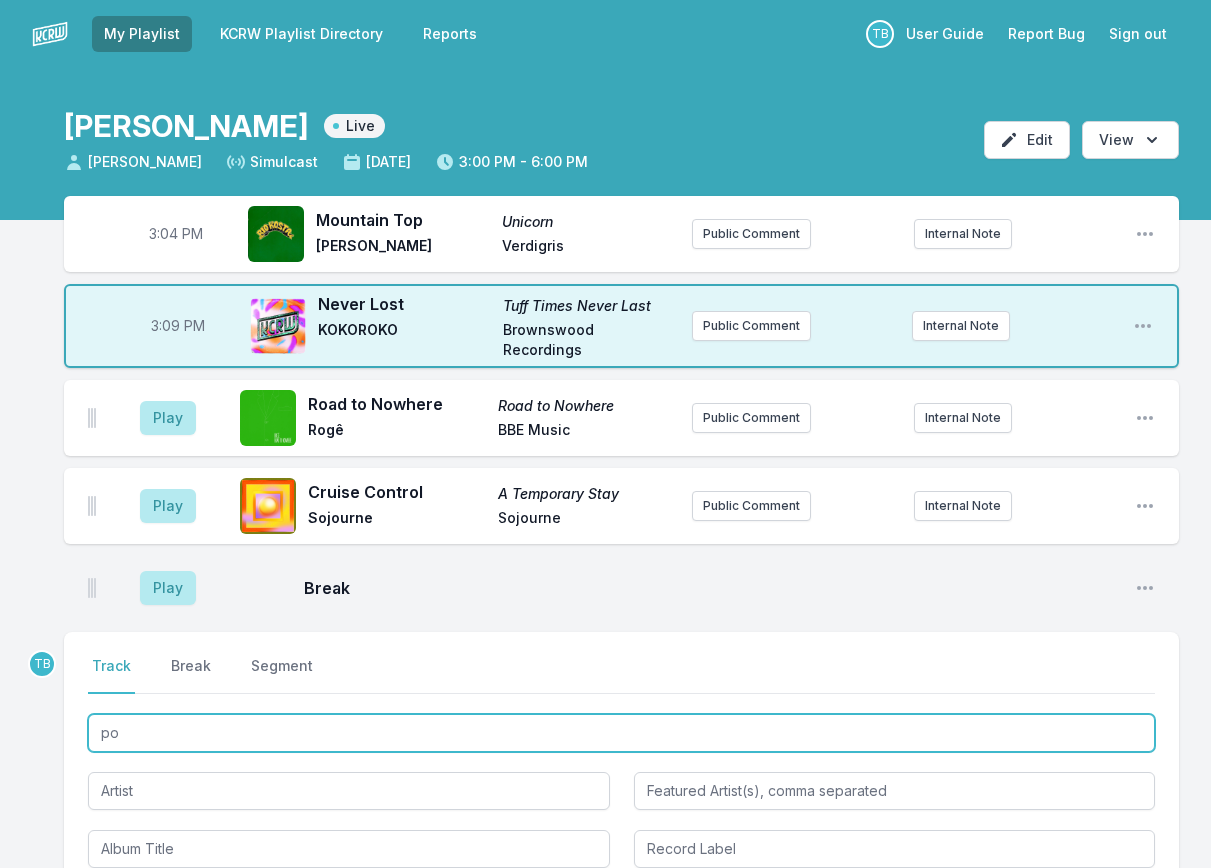 type on "p" 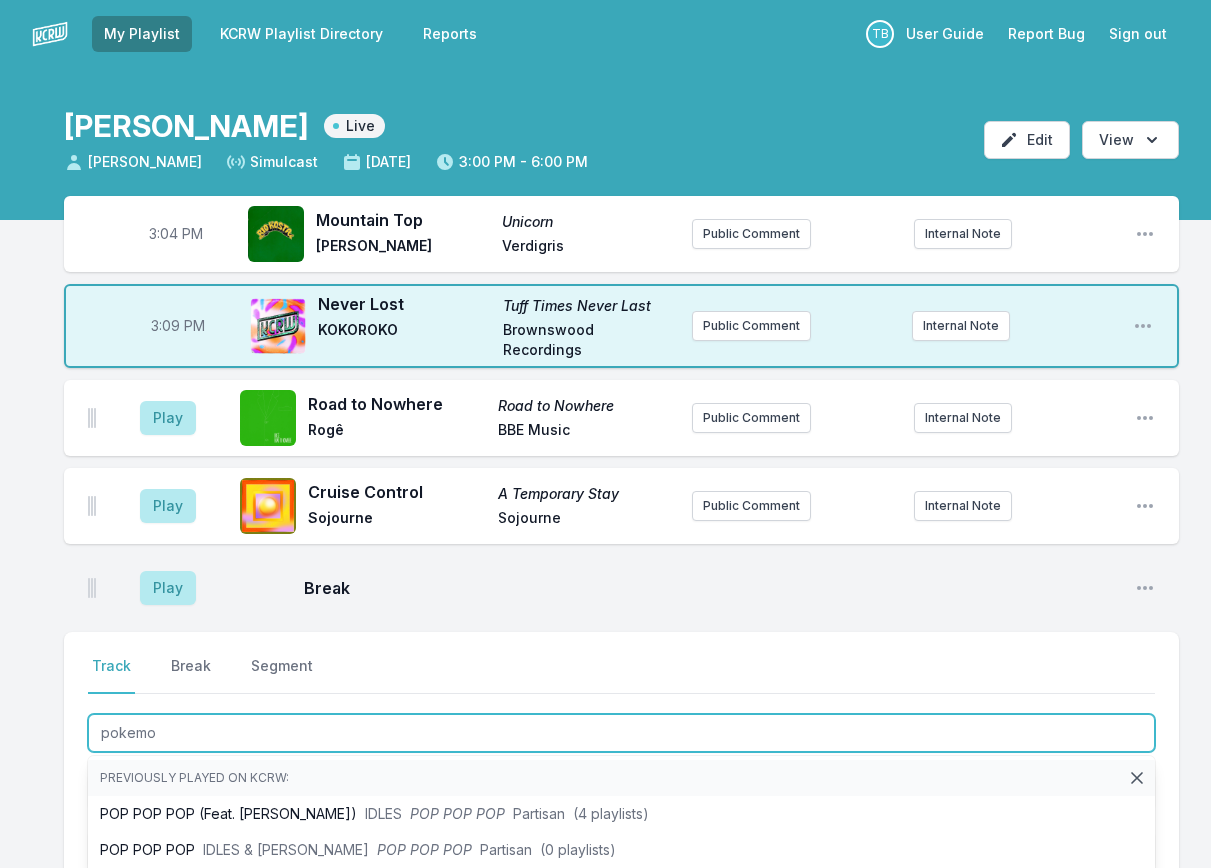 type on "pokemon" 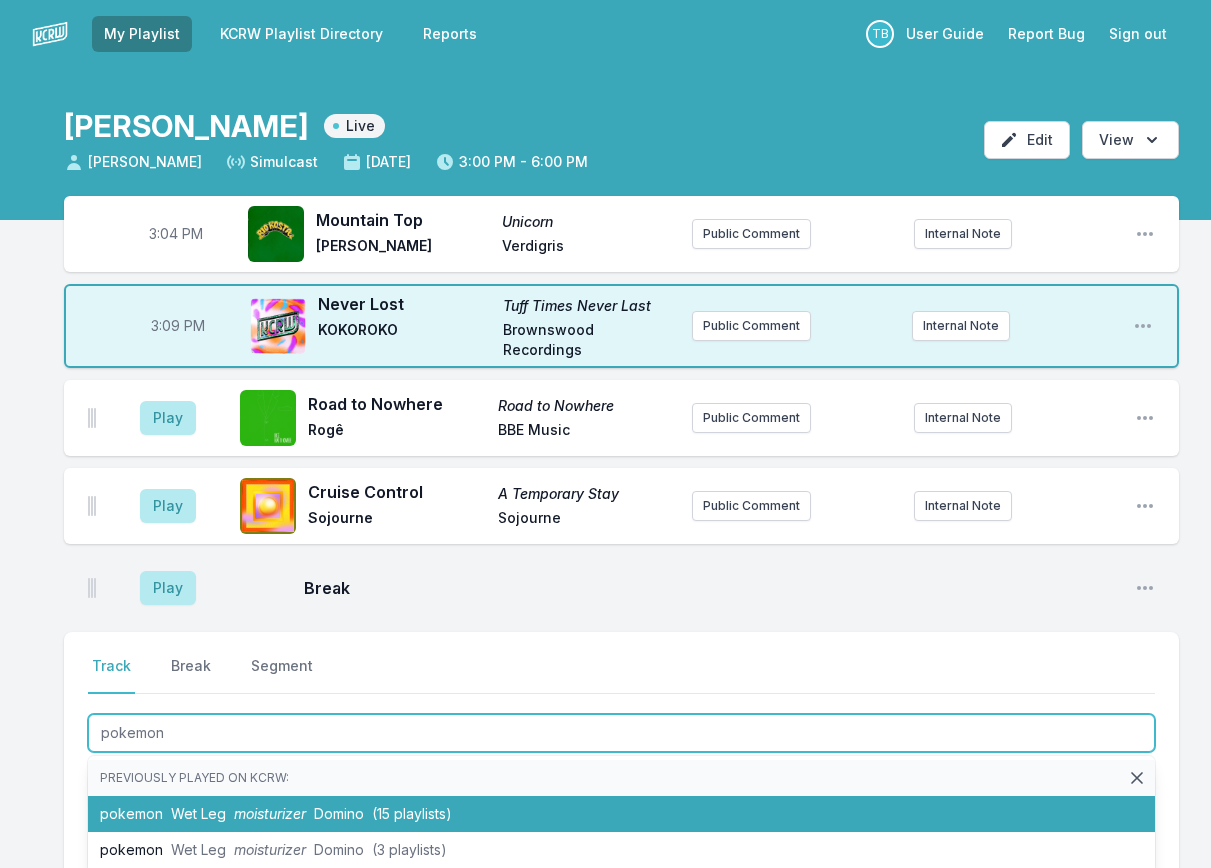 click on "moisturizer" at bounding box center (270, 813) 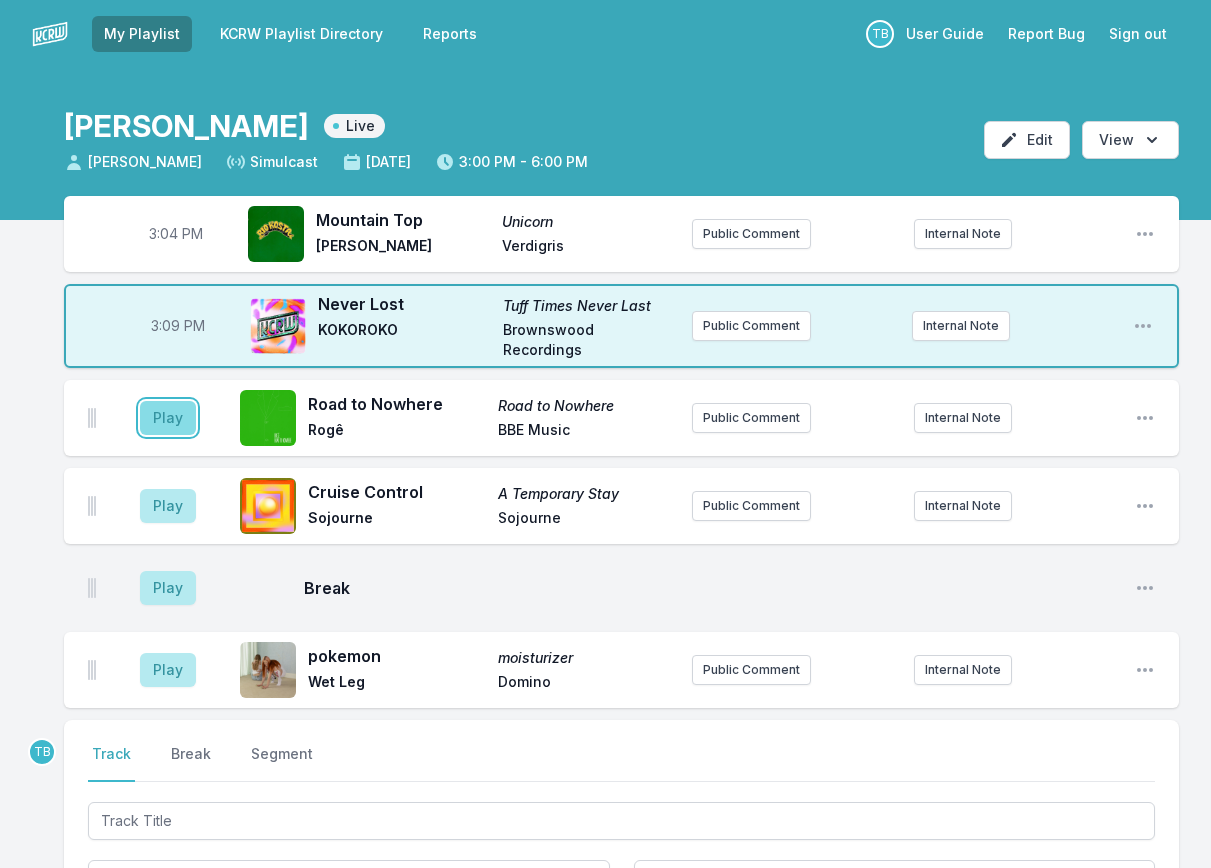 click on "Play" at bounding box center [168, 418] 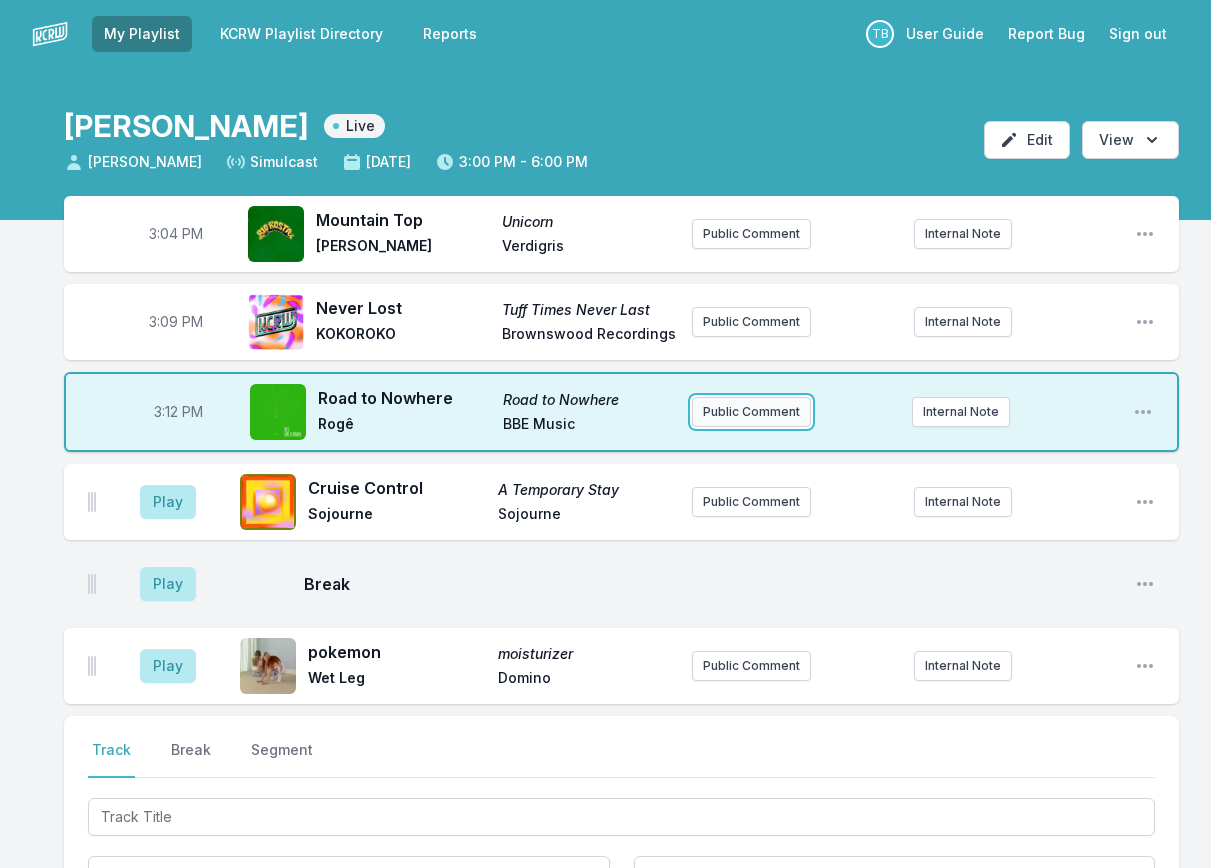 click on "Public Comment" at bounding box center [751, 412] 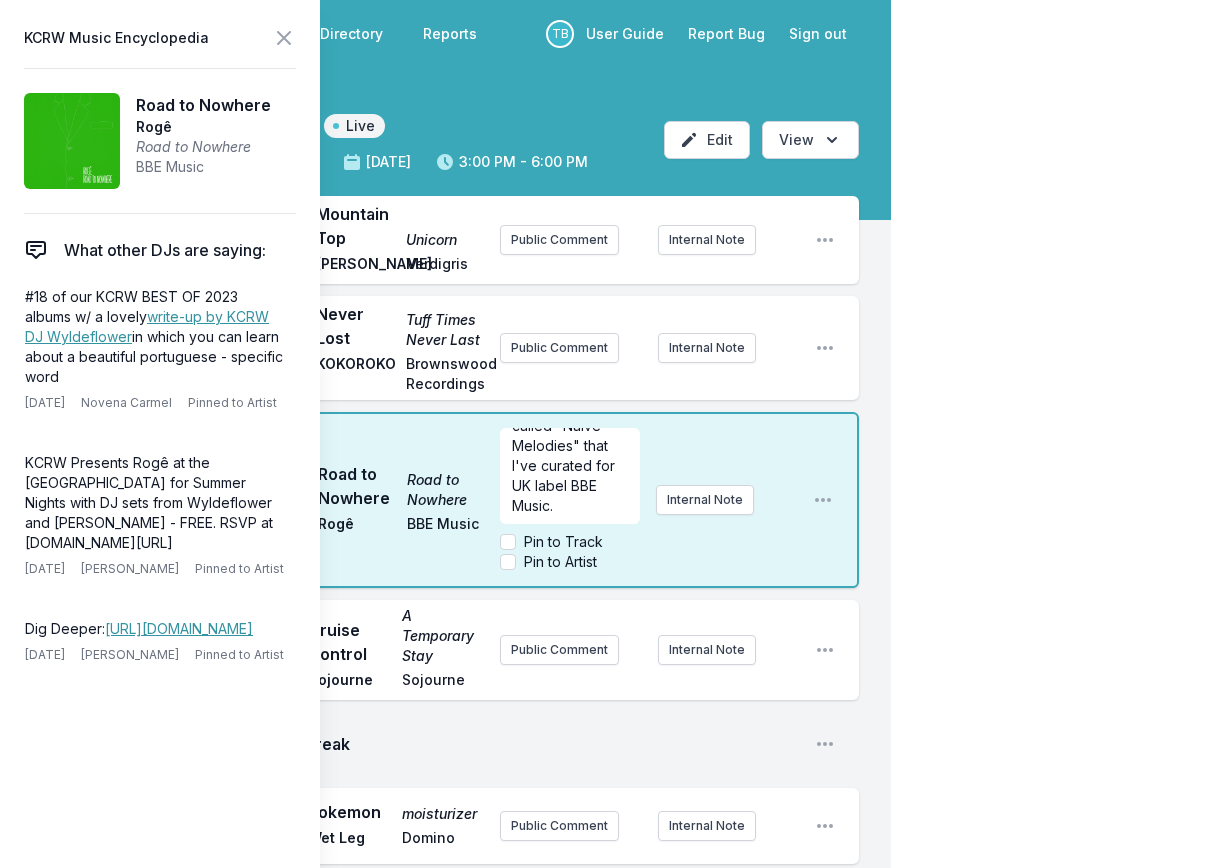 scroll, scrollTop: 0, scrollLeft: 0, axis: both 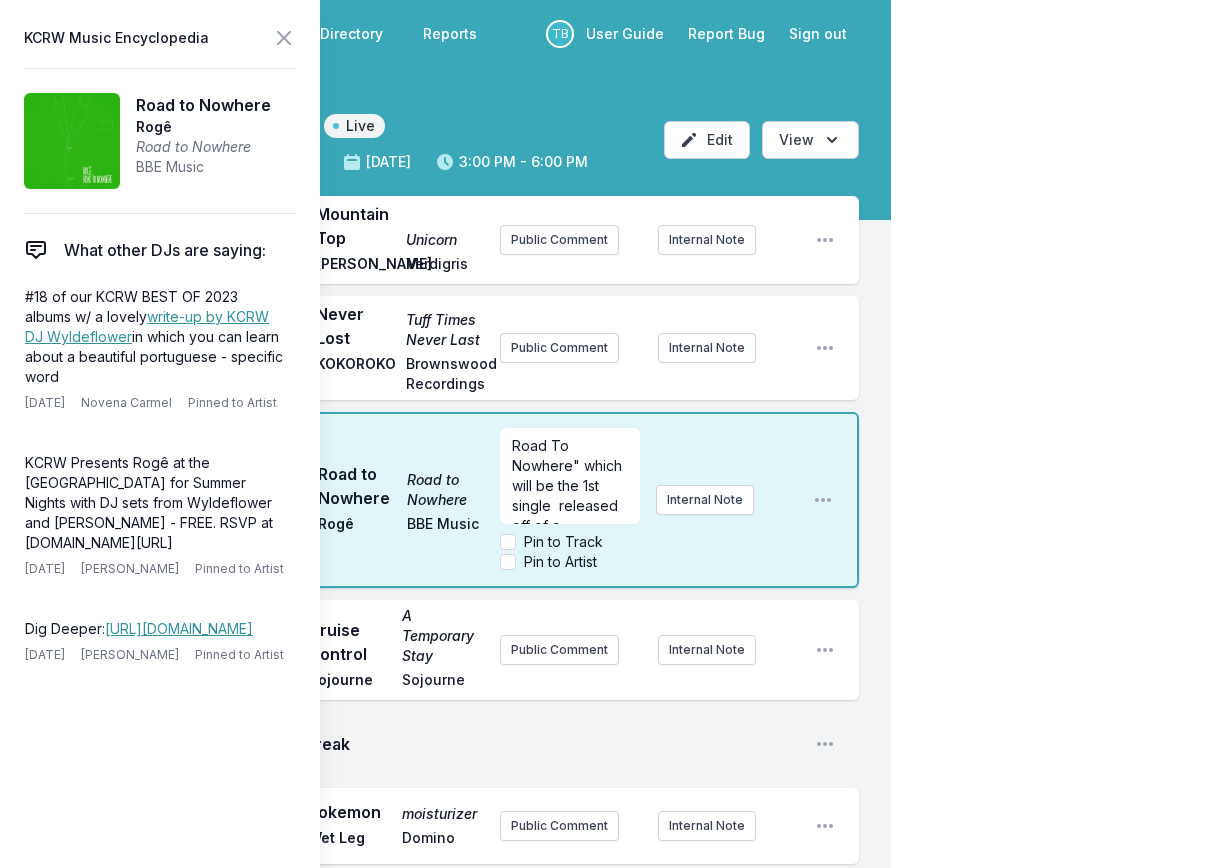 click on "Road To Nowhere" which will be the 1st single  released off of a forthcoming Talking Heads tribute album called "Naive Melodies" that I've curated for UK label BBE Music." at bounding box center (569, 565) 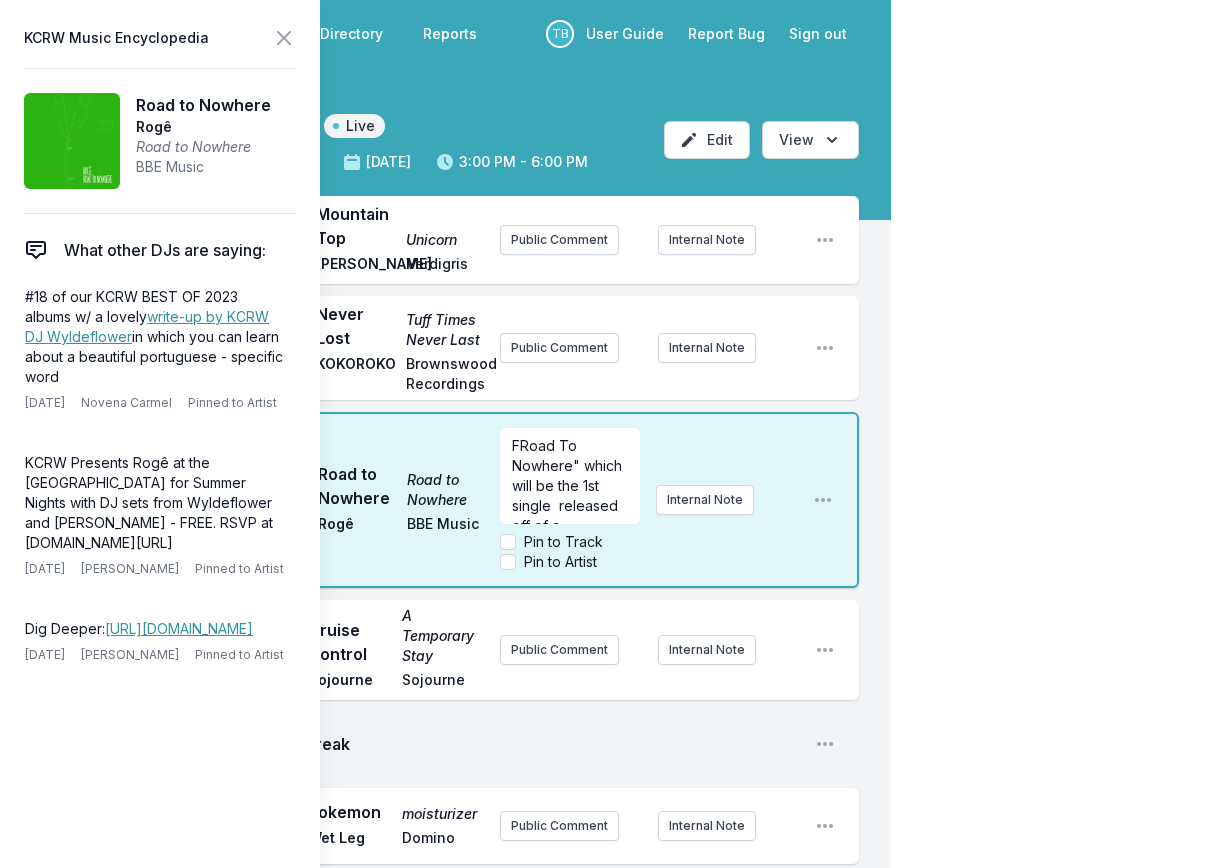 type 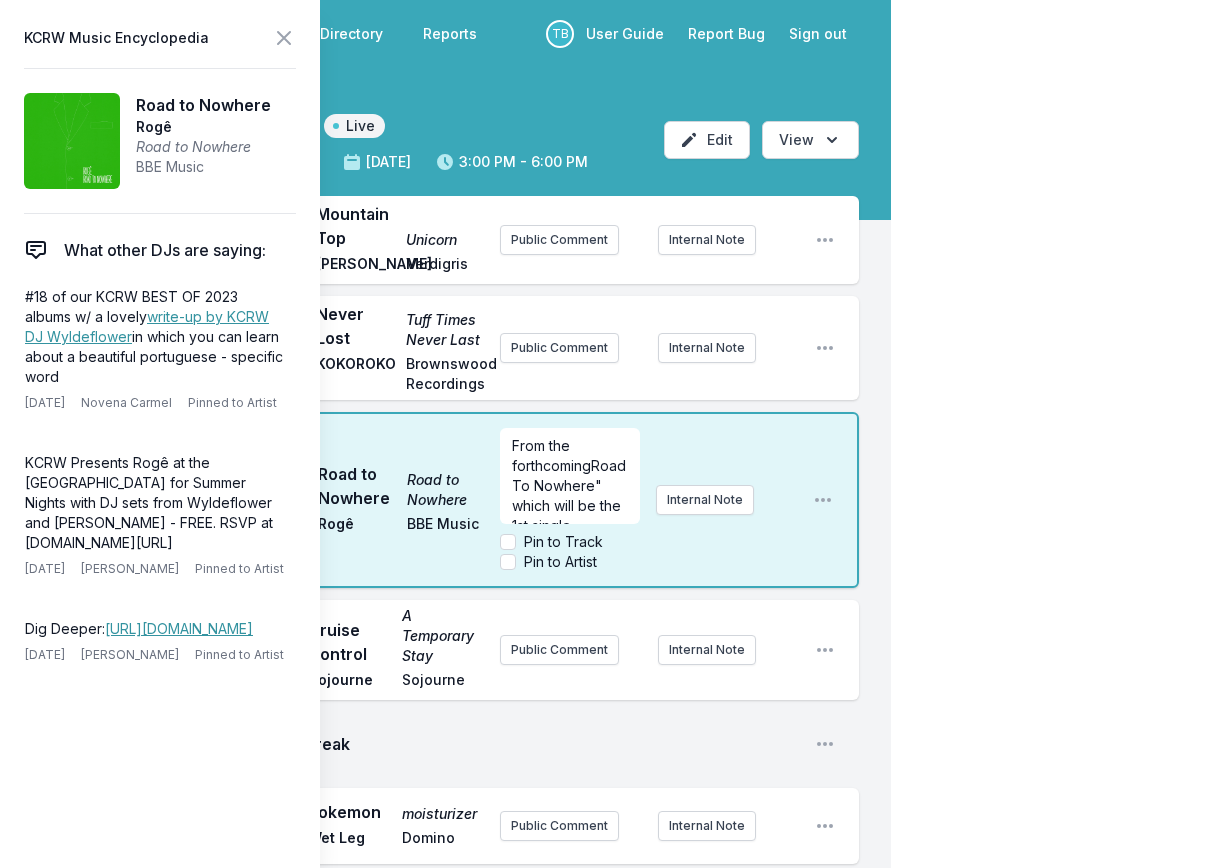 click on "From the forthcomingRoad To Nowhere" which will be the 1st single  released off of a forthcoming Talking Heads tribute album called "Naive Melodies" that I've curated for UK label BBE Music." at bounding box center (571, 575) 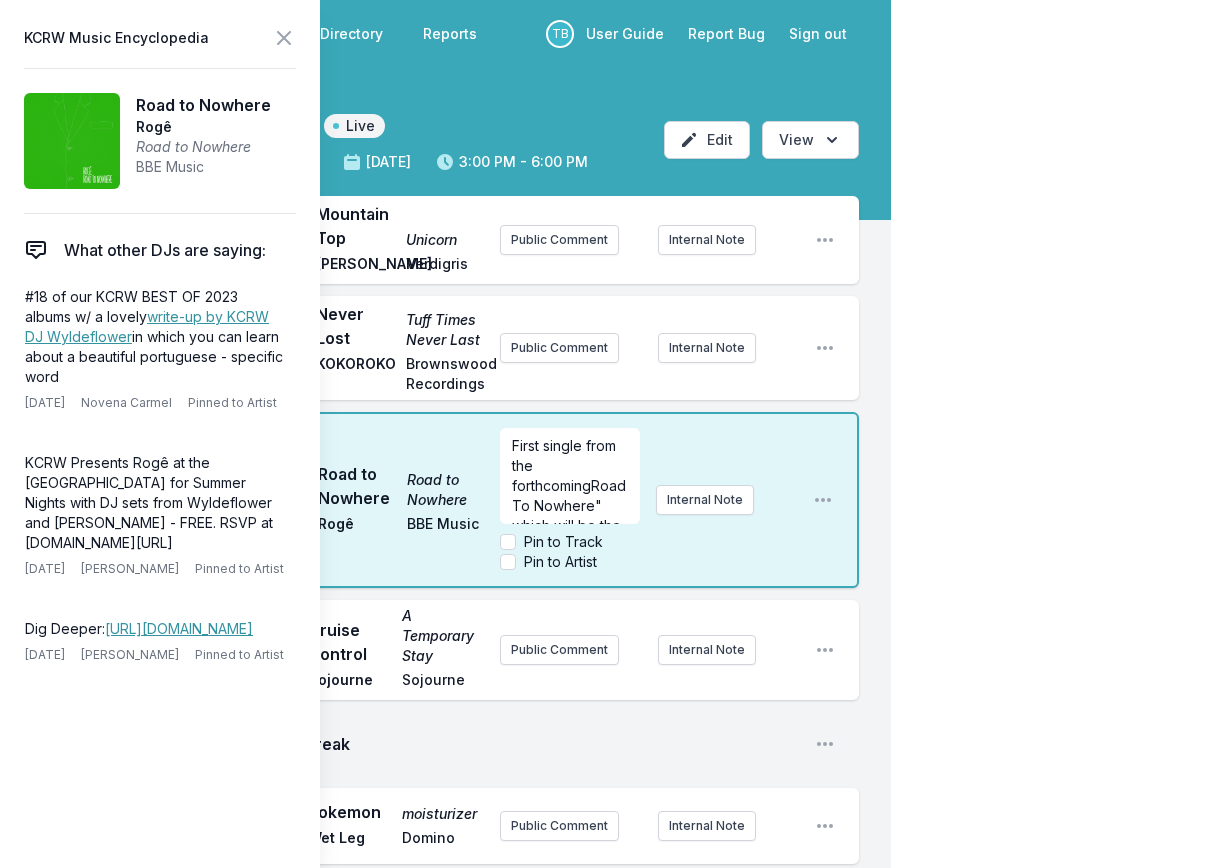 click on "First single from the forthcomingRoad To Nowhere" which will be the 1st single  released off of a forthcoming Talking Heads tribute album called "Naive Melodies" that I've curated for UK label BBE Music." at bounding box center (571, 585) 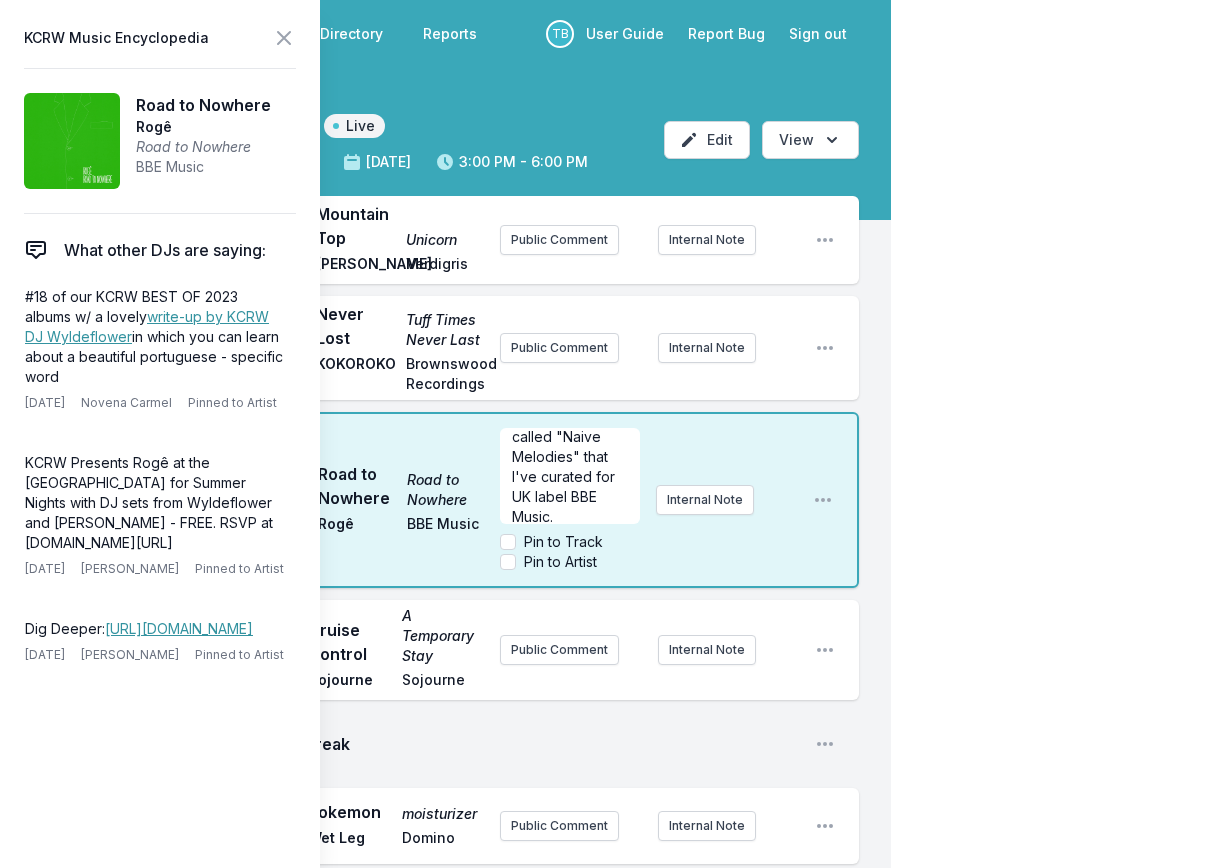 scroll, scrollTop: 129, scrollLeft: 0, axis: vertical 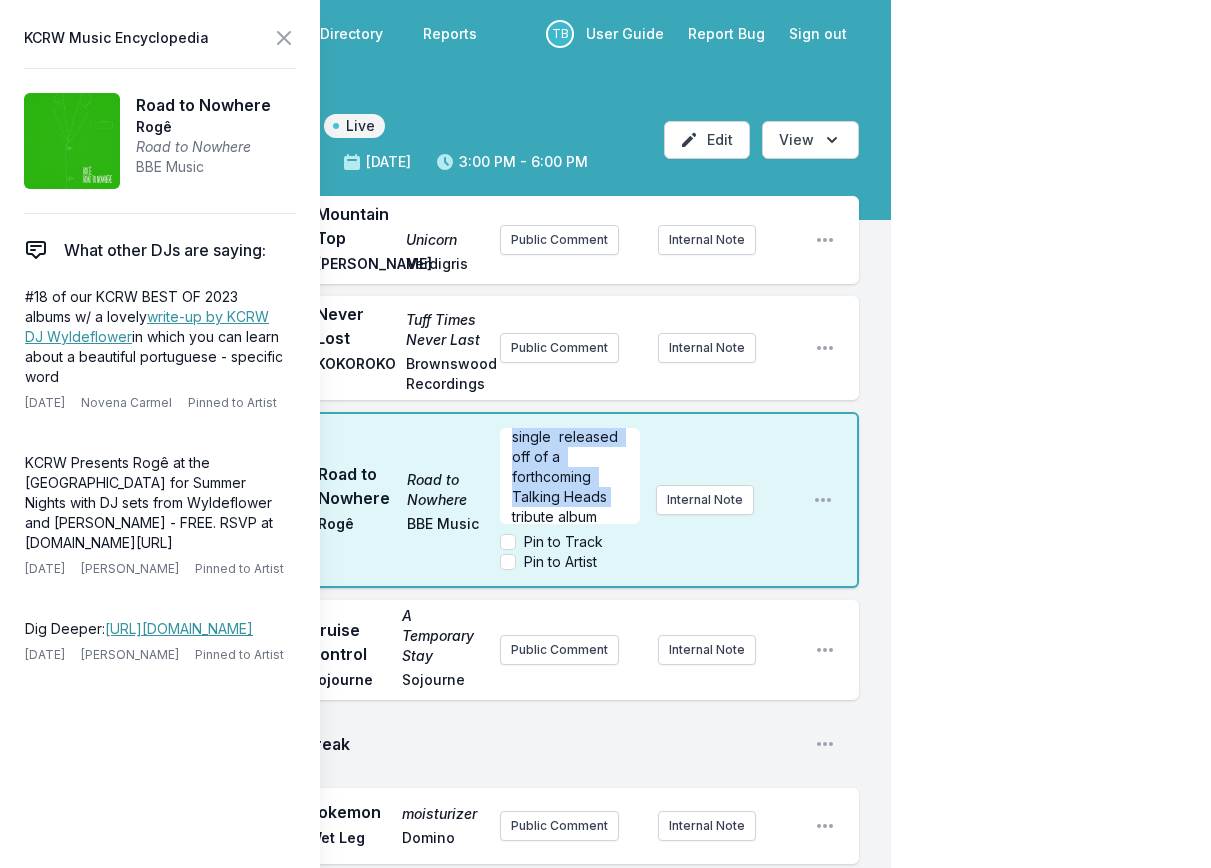 click on "First single from the forthcoming compilation "Road To Nowhere" which will be the 1st single  released off of a forthcoming Talking Heads tribute album called "Naive Melodies" that I've curated for UK label BBE Music." at bounding box center [569, 466] 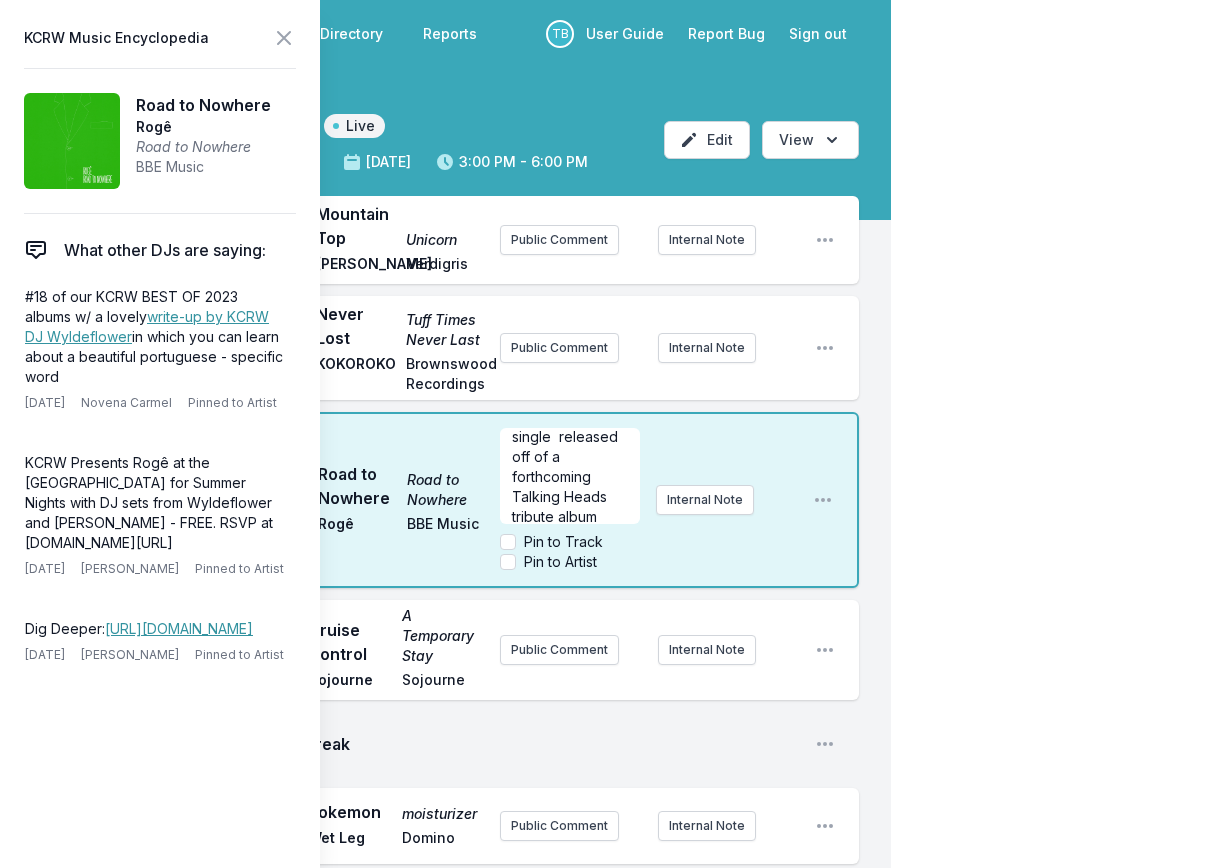scroll, scrollTop: 29, scrollLeft: 0, axis: vertical 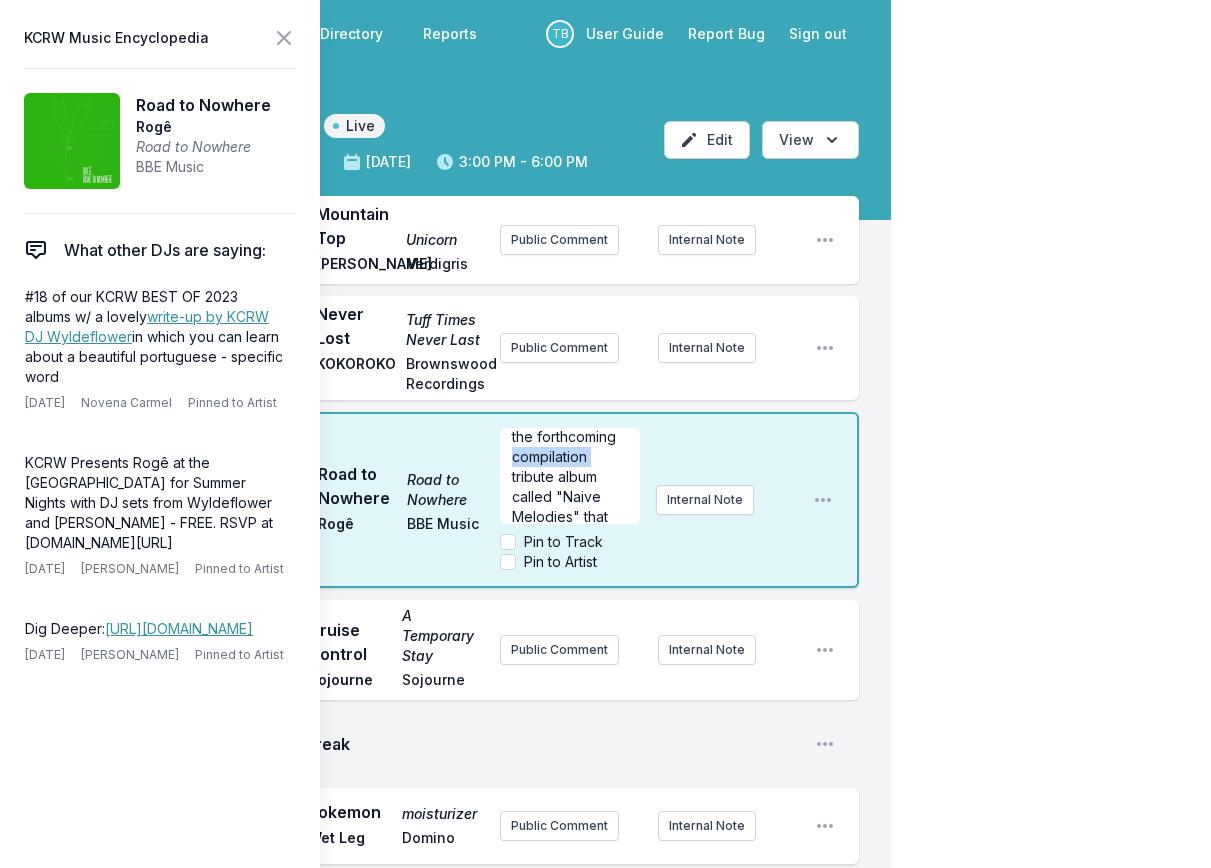 drag, startPoint x: 593, startPoint y: 478, endPoint x: 515, endPoint y: 472, distance: 78.23043 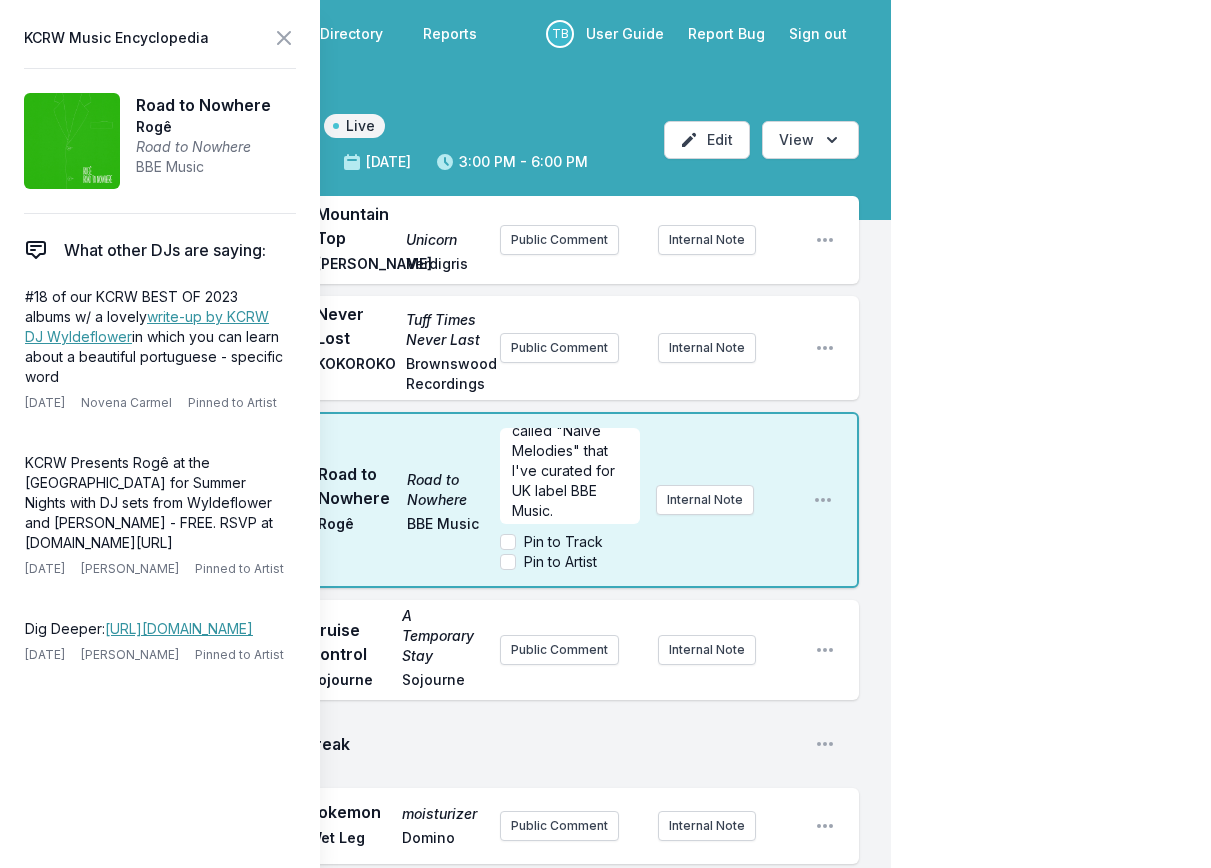 scroll, scrollTop: 100, scrollLeft: 0, axis: vertical 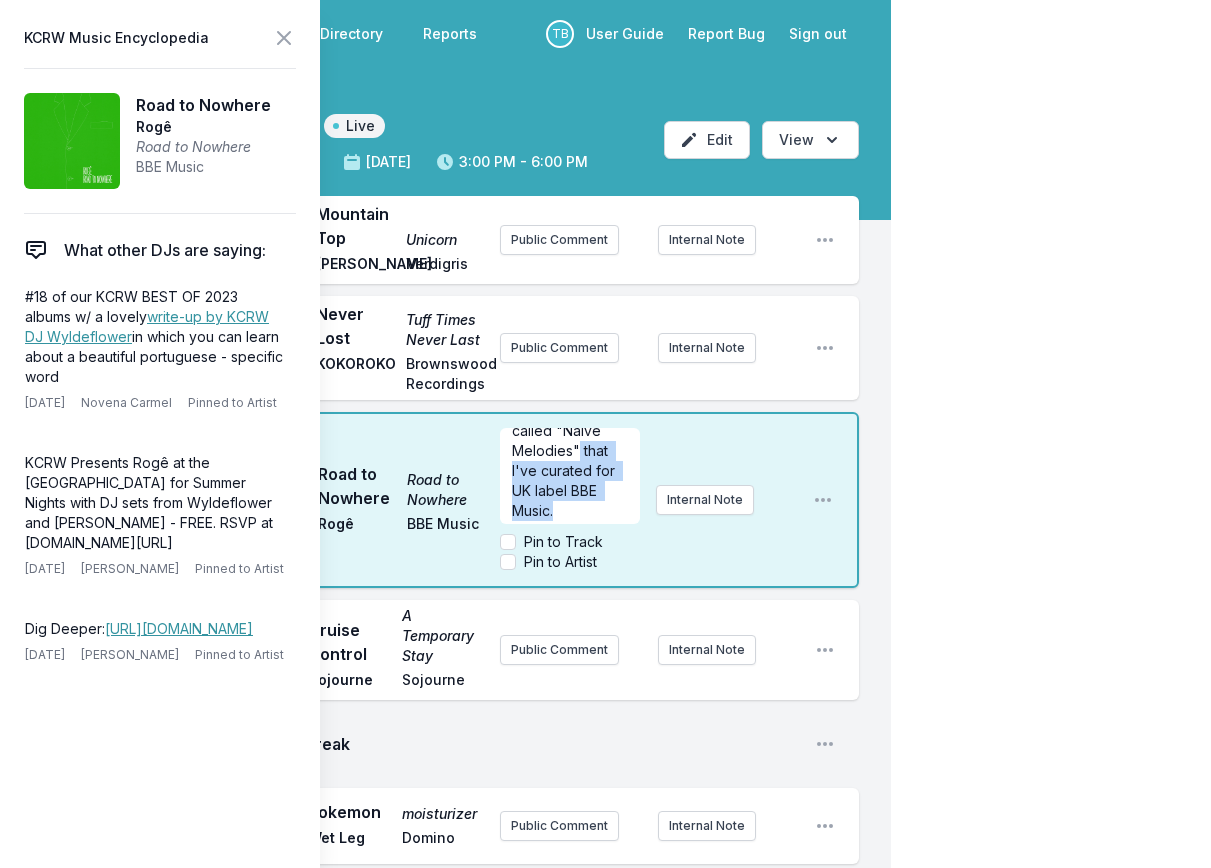 drag, startPoint x: 582, startPoint y: 500, endPoint x: 580, endPoint y: 478, distance: 22.090721 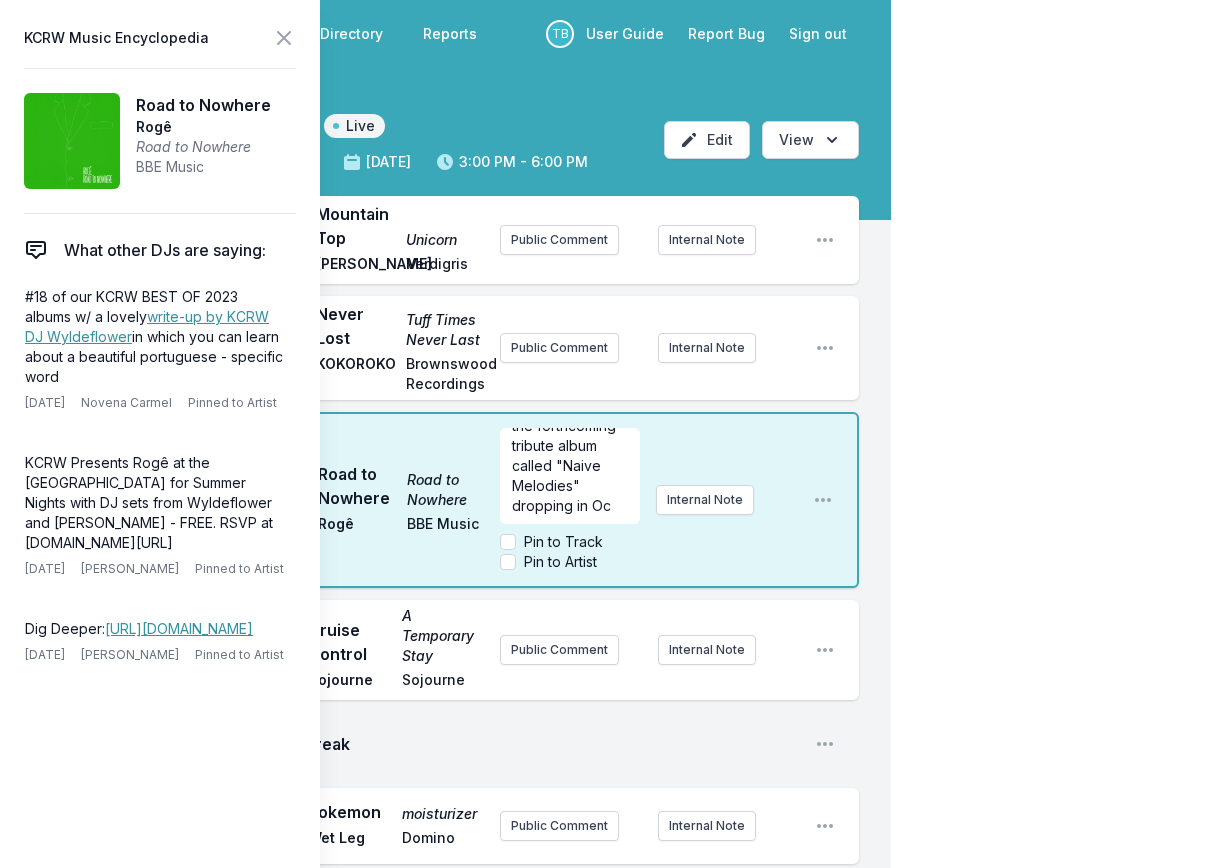 scroll, scrollTop: 75, scrollLeft: 0, axis: vertical 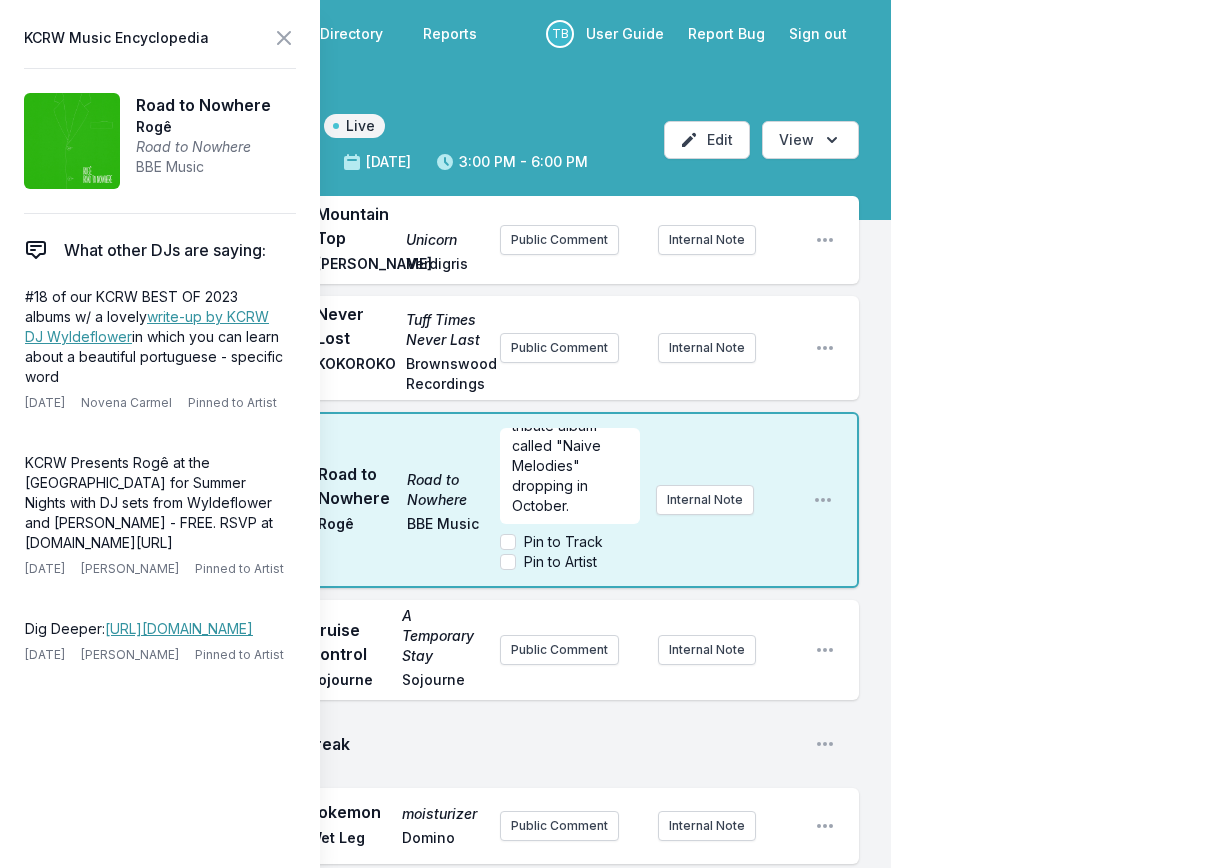 click on "Pin to Artist" at bounding box center [560, 562] 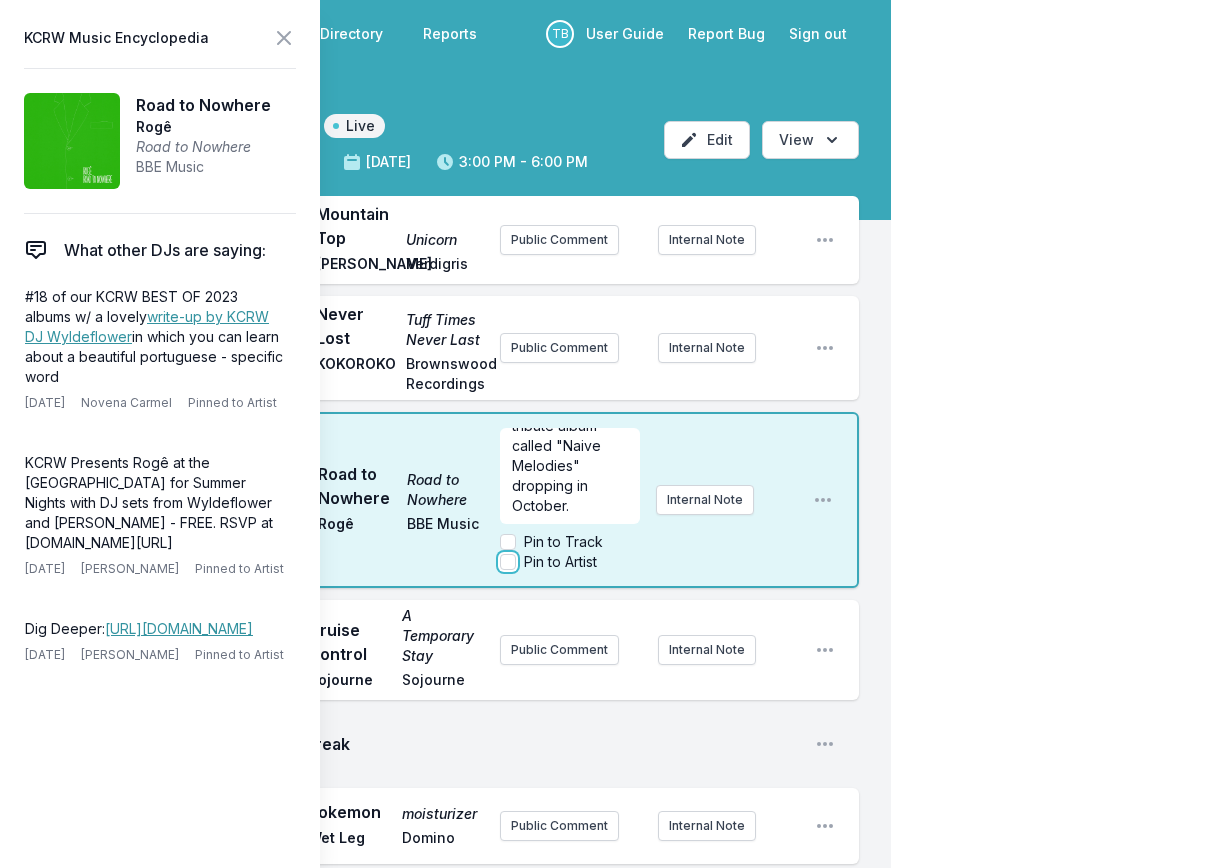 click on "Pin to Artist" at bounding box center [508, 562] 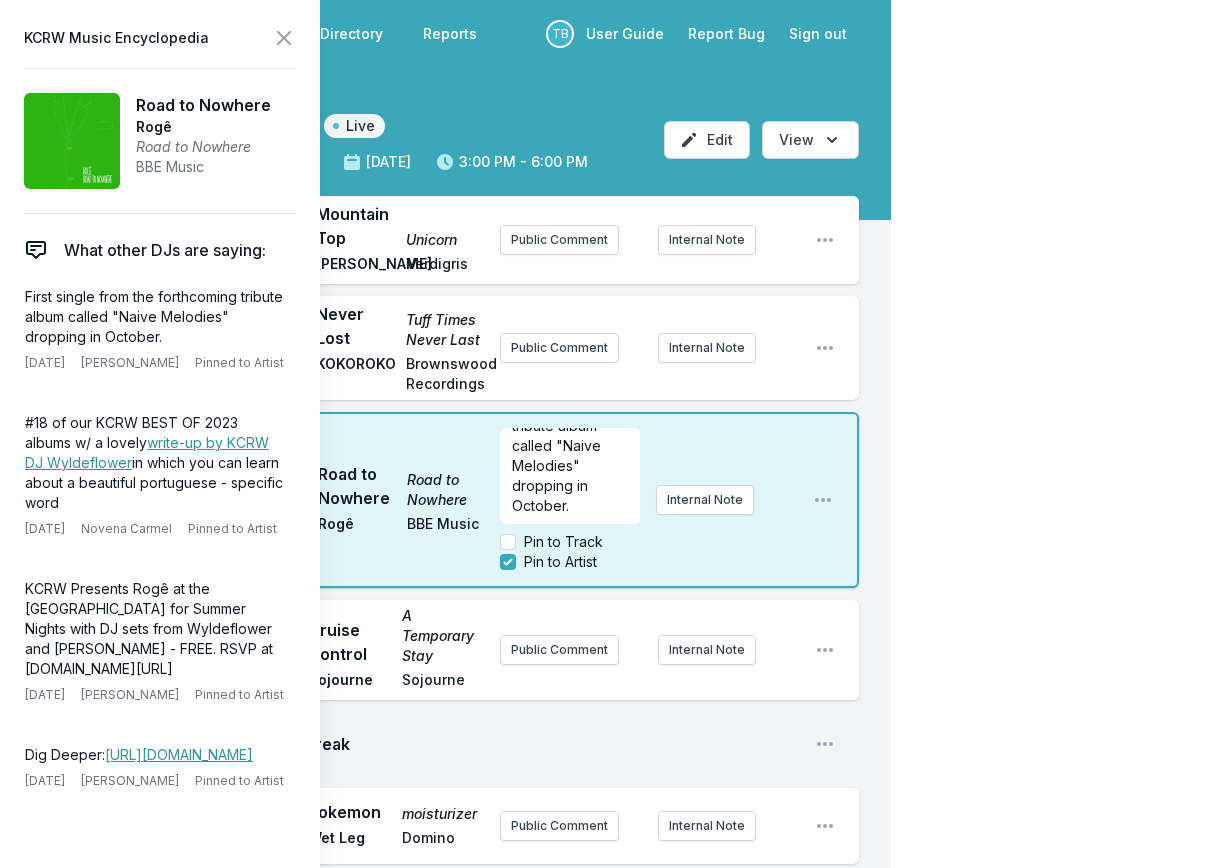 click on "Pin to Artist" at bounding box center [560, 562] 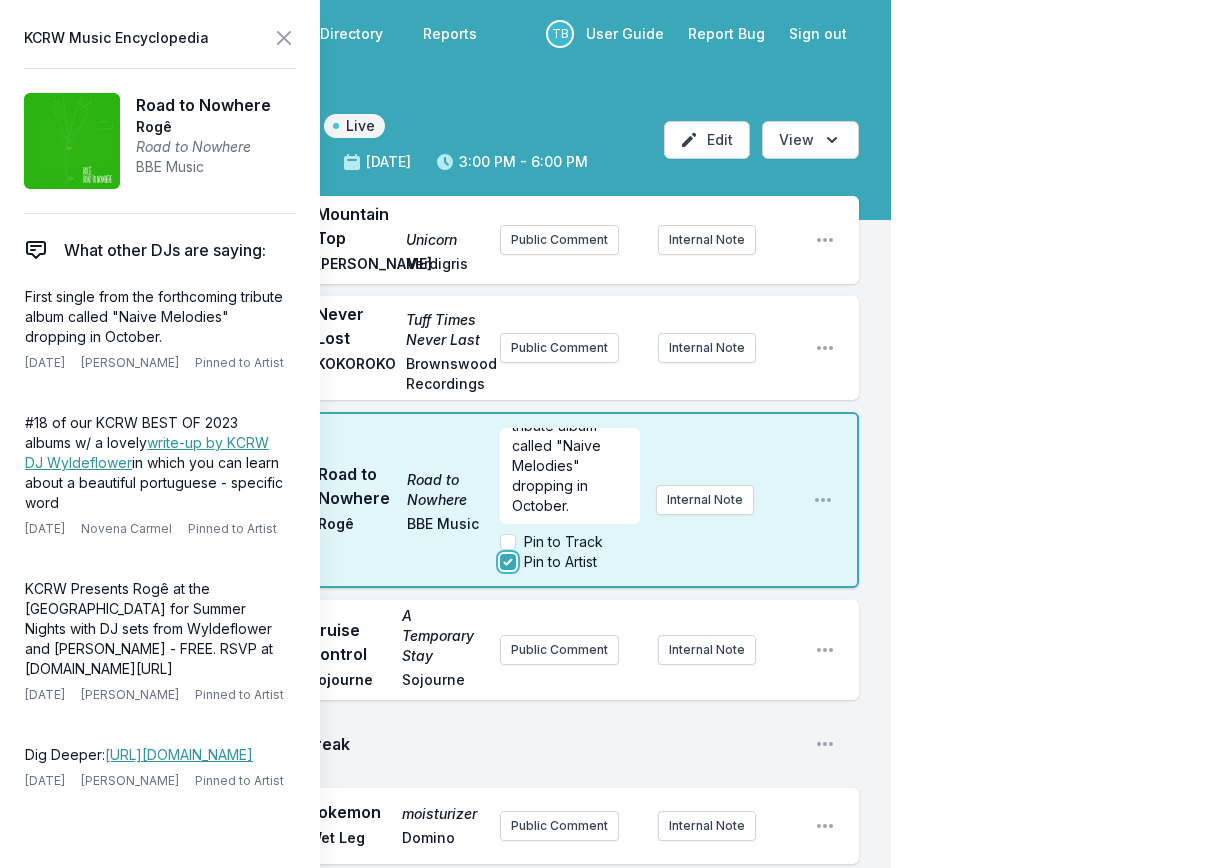 checkbox on "false" 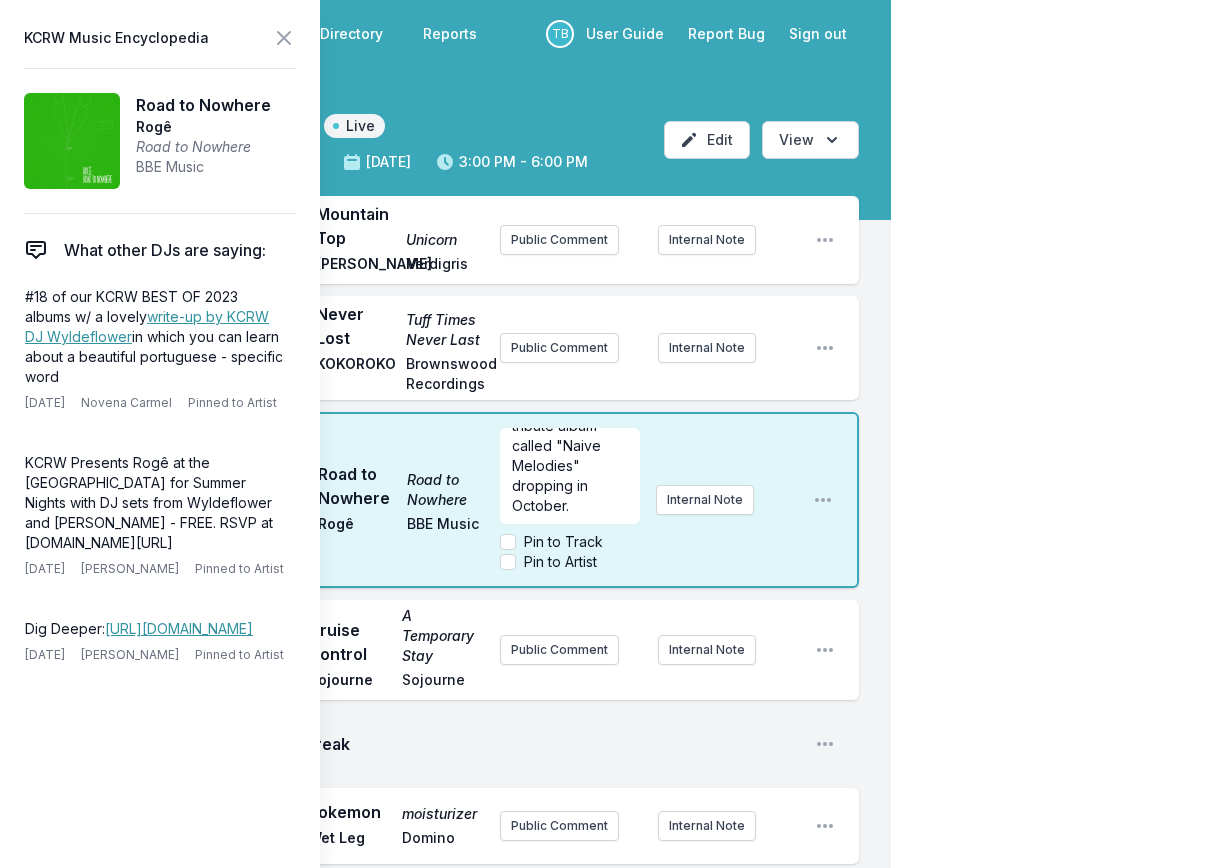 click on "Pin to Track" at bounding box center [563, 542] 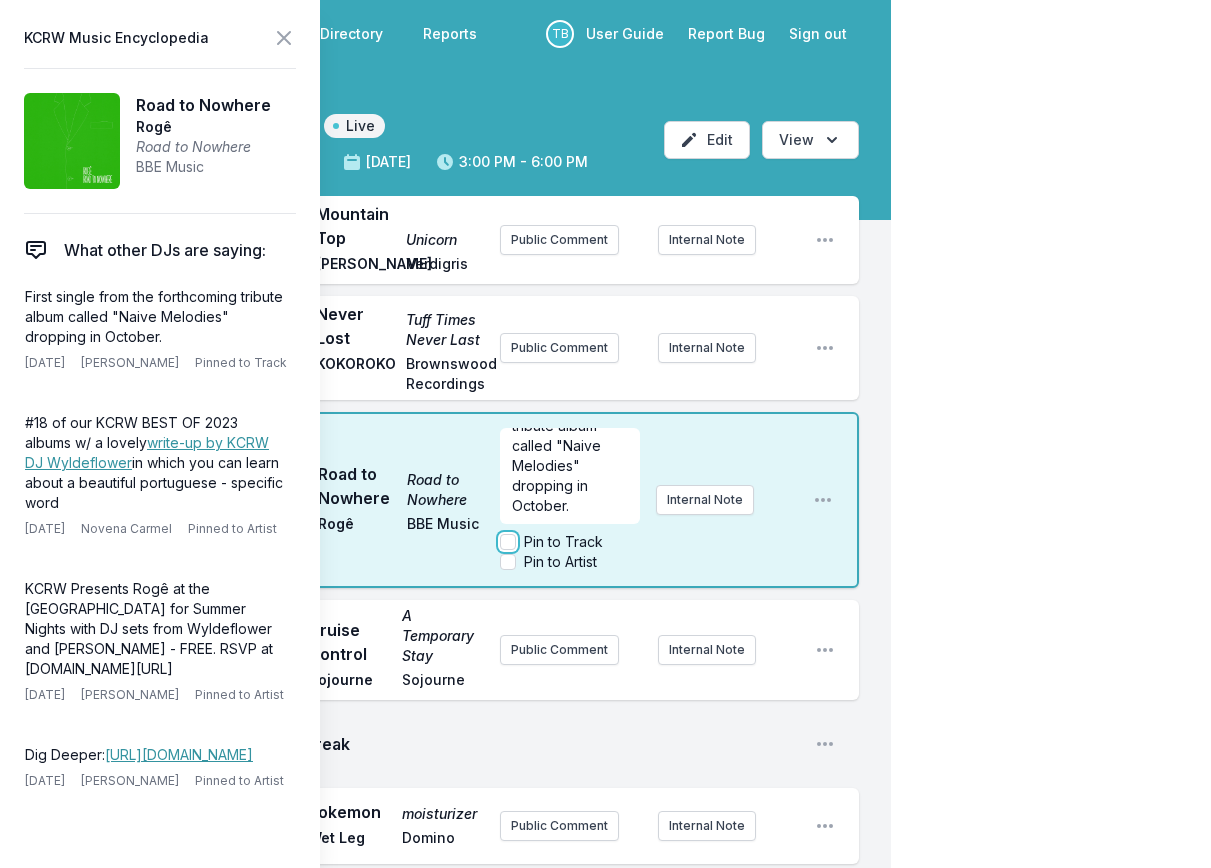 checkbox on "true" 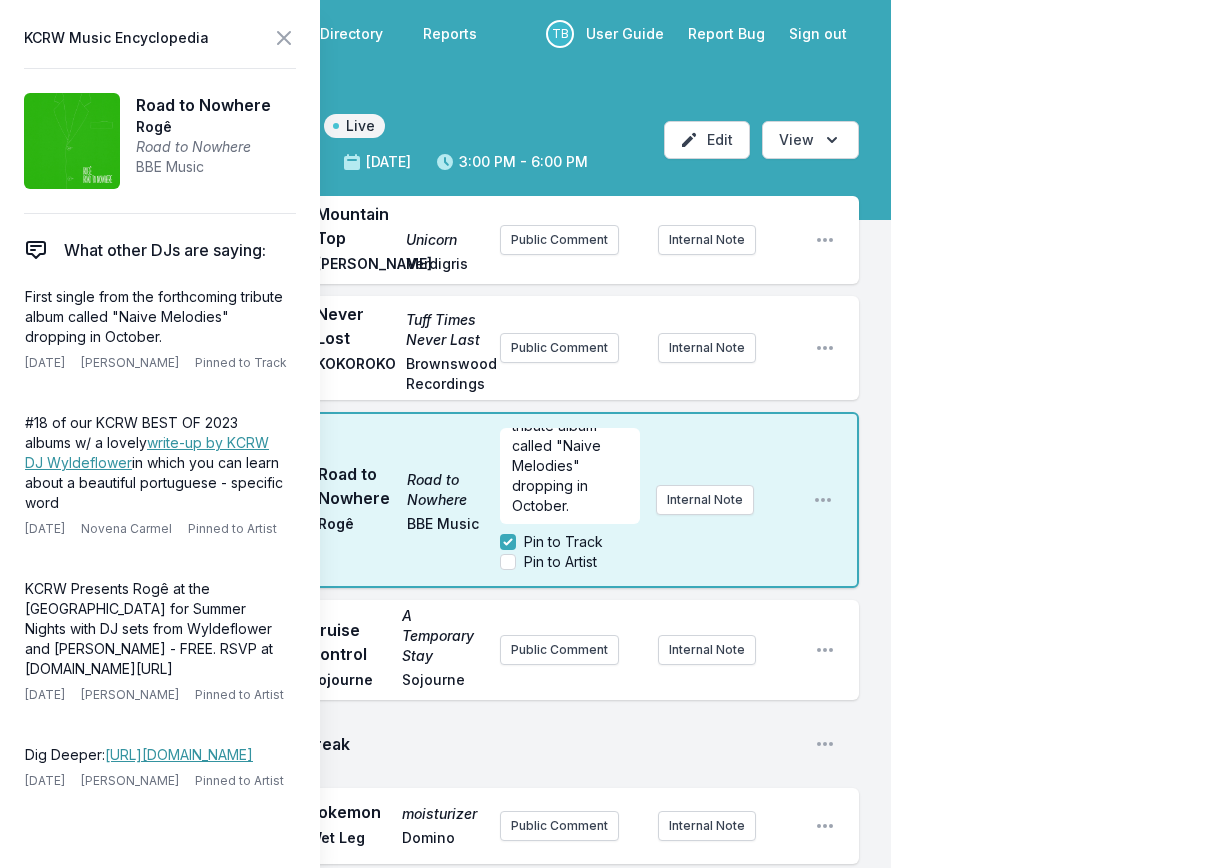 click on "First single from the forthcoming tribute album called "Naive Melodies" dropping in October. Pin to Track Pin to Artist Internal Note" at bounding box center [648, 500] 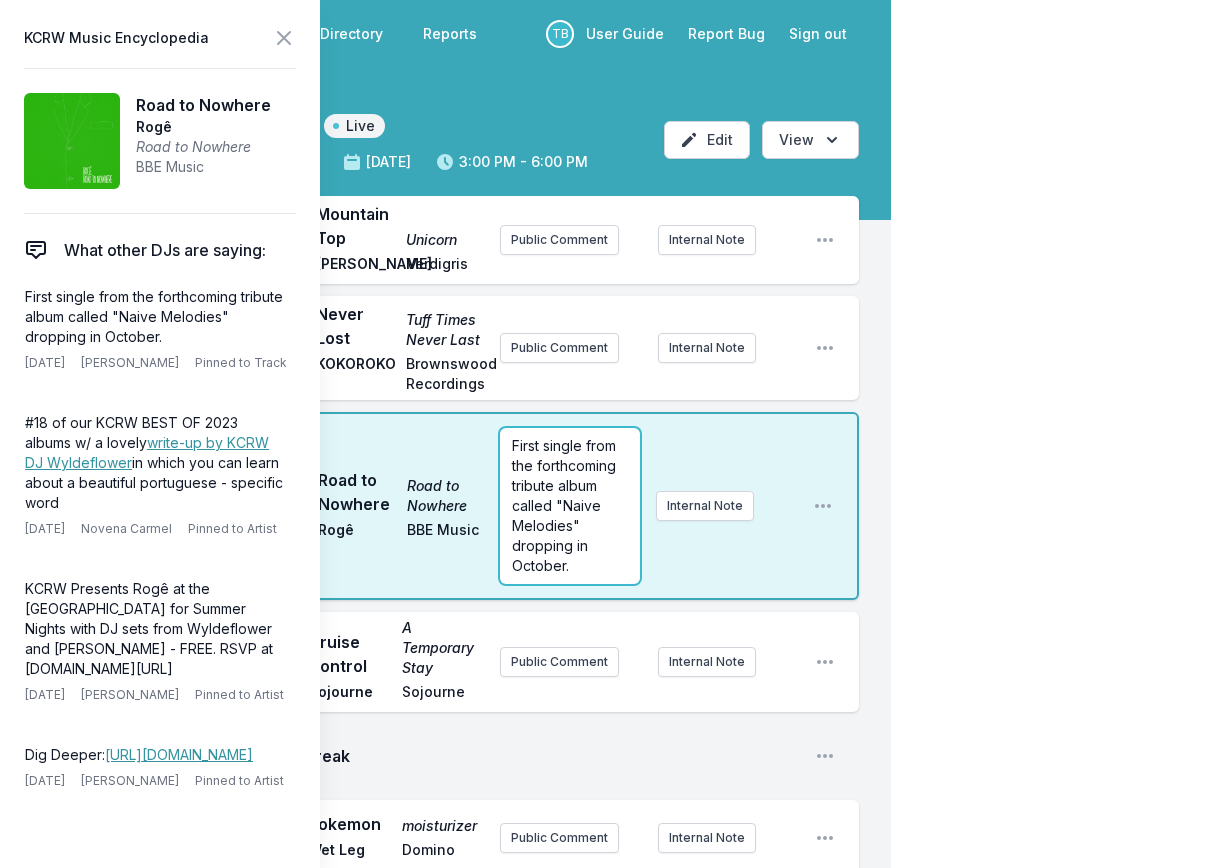 click on "First single from the forthcoming tribute album called "Naive Melodies" dropping in October." at bounding box center (566, 505) 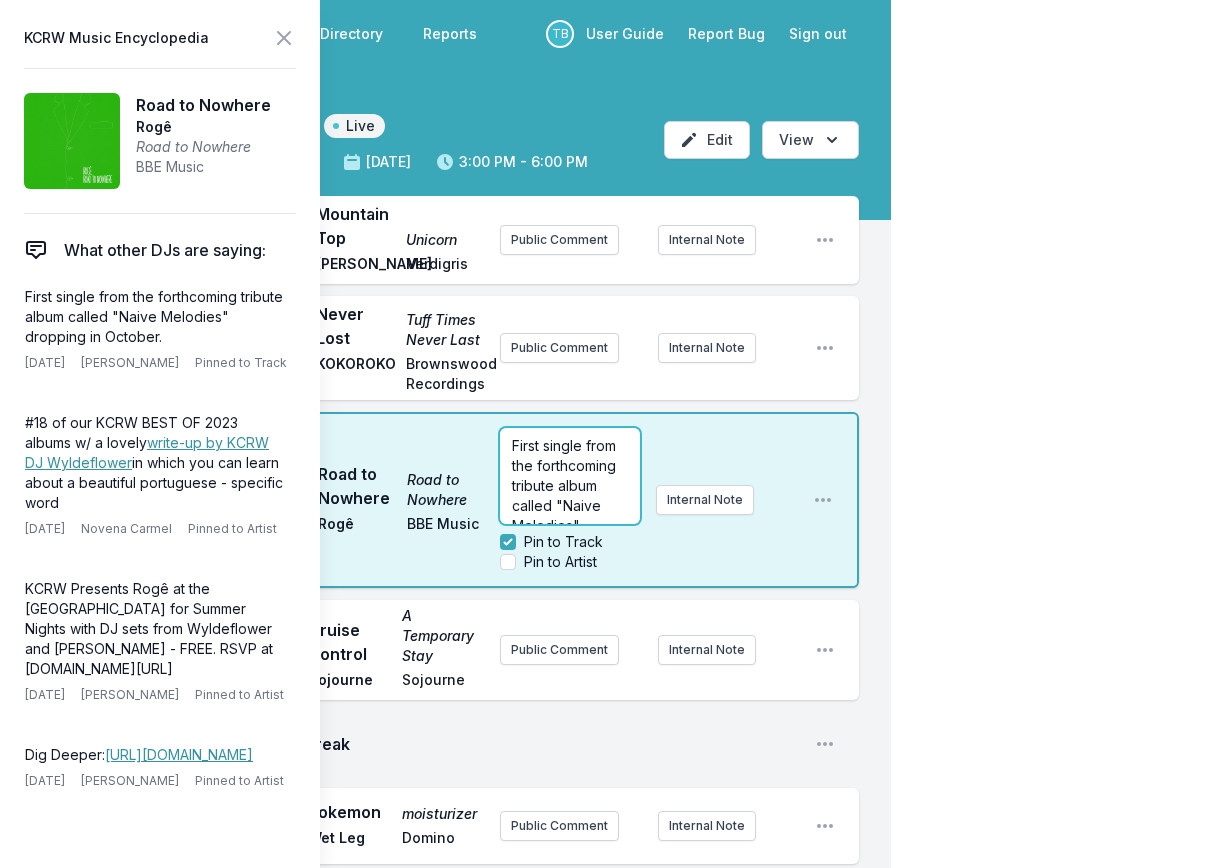 click on "First single from the forthcoming tribute album called "Naive Melodies" dropping in October." at bounding box center (570, 506) 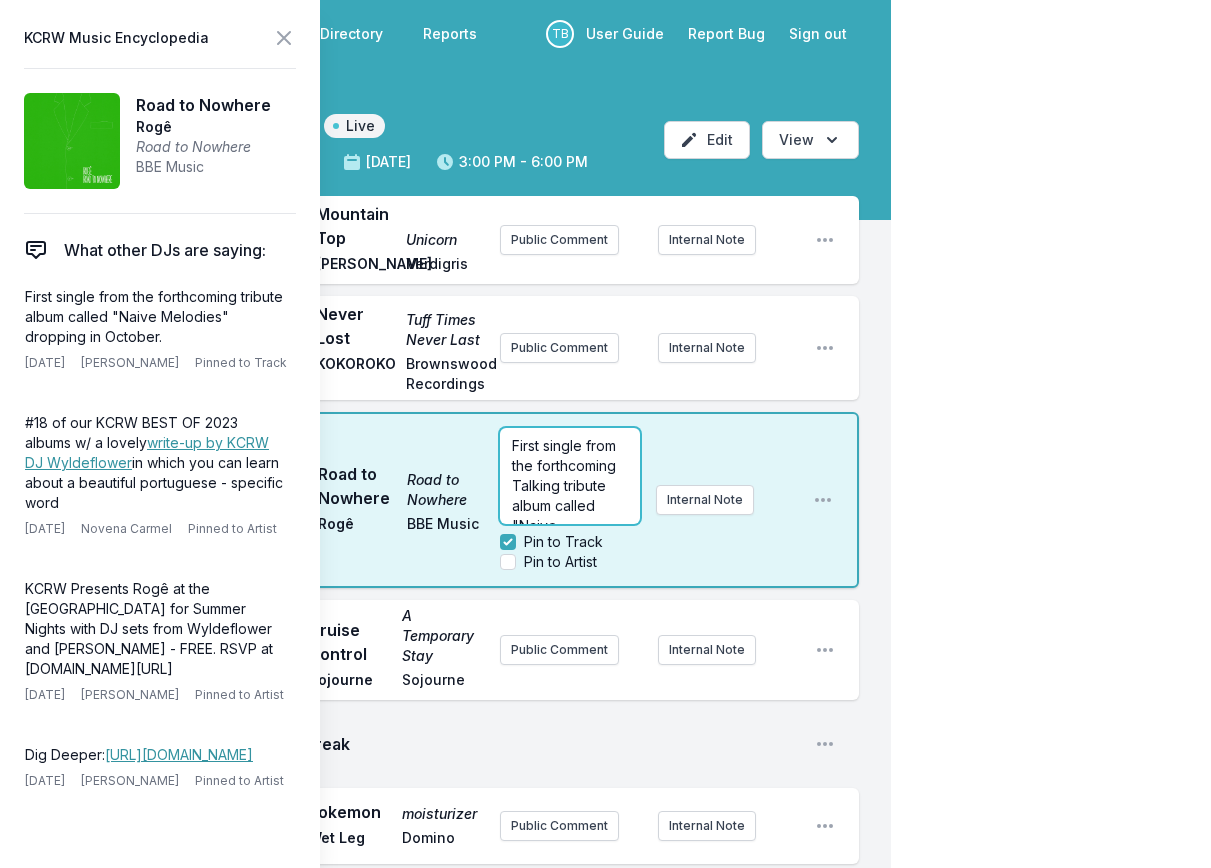 scroll, scrollTop: 10, scrollLeft: 0, axis: vertical 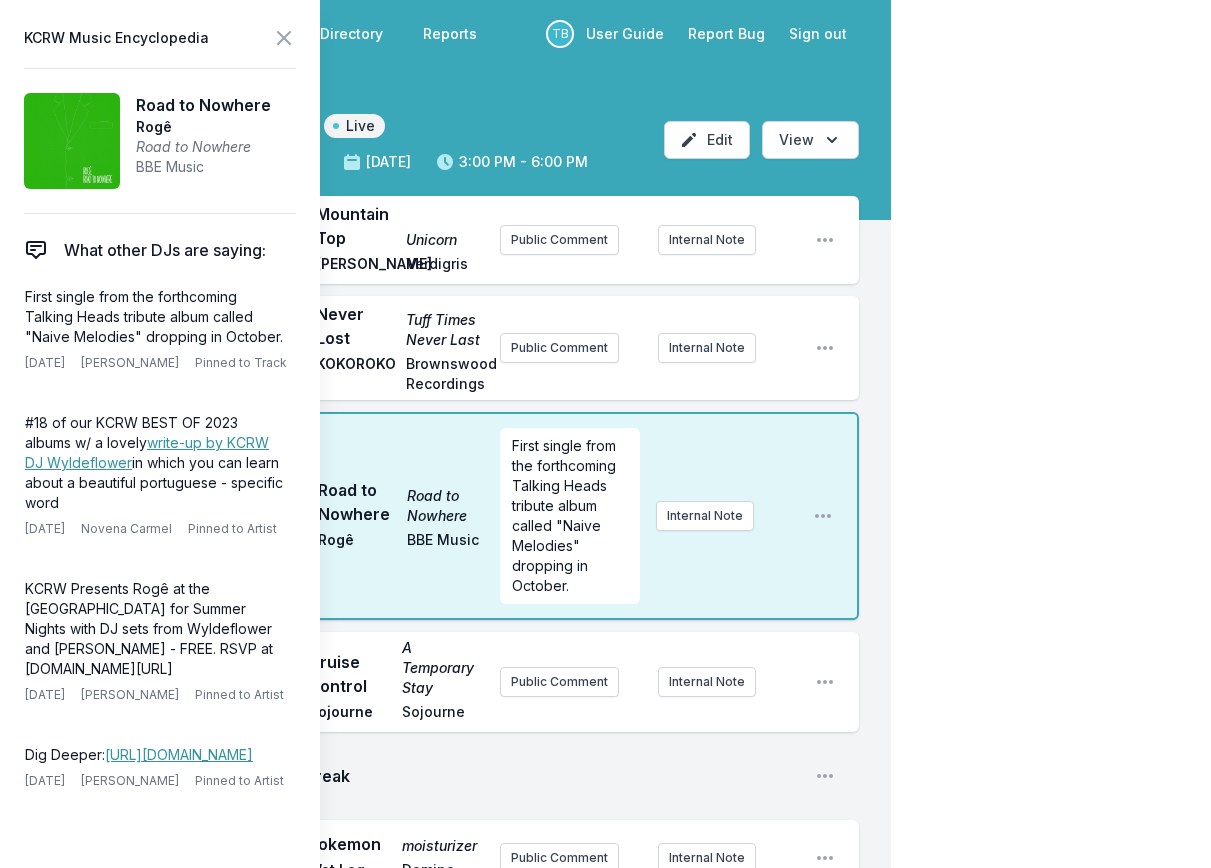 click on "First single from the forthcoming Talking Heads tribute album called "Naive Melodies" dropping in October. Internal Note" at bounding box center (648, 516) 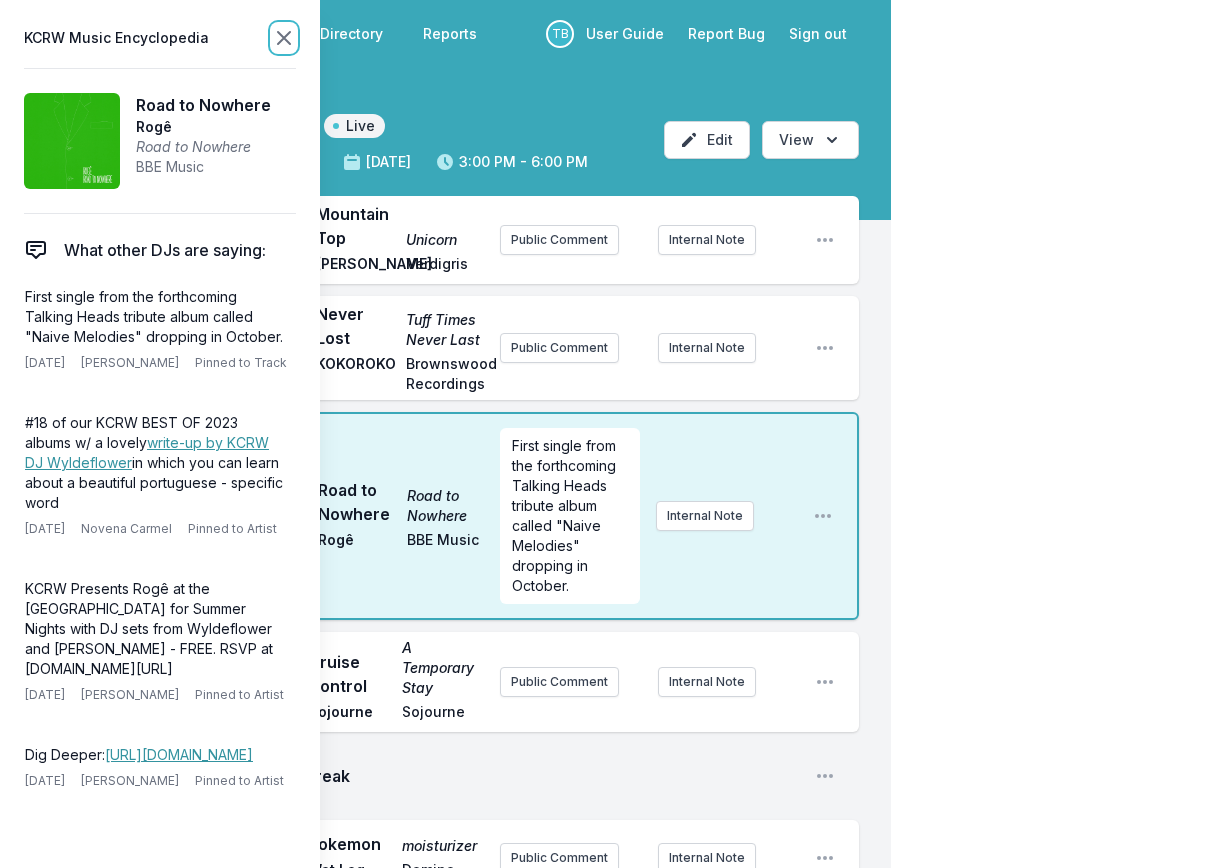 click 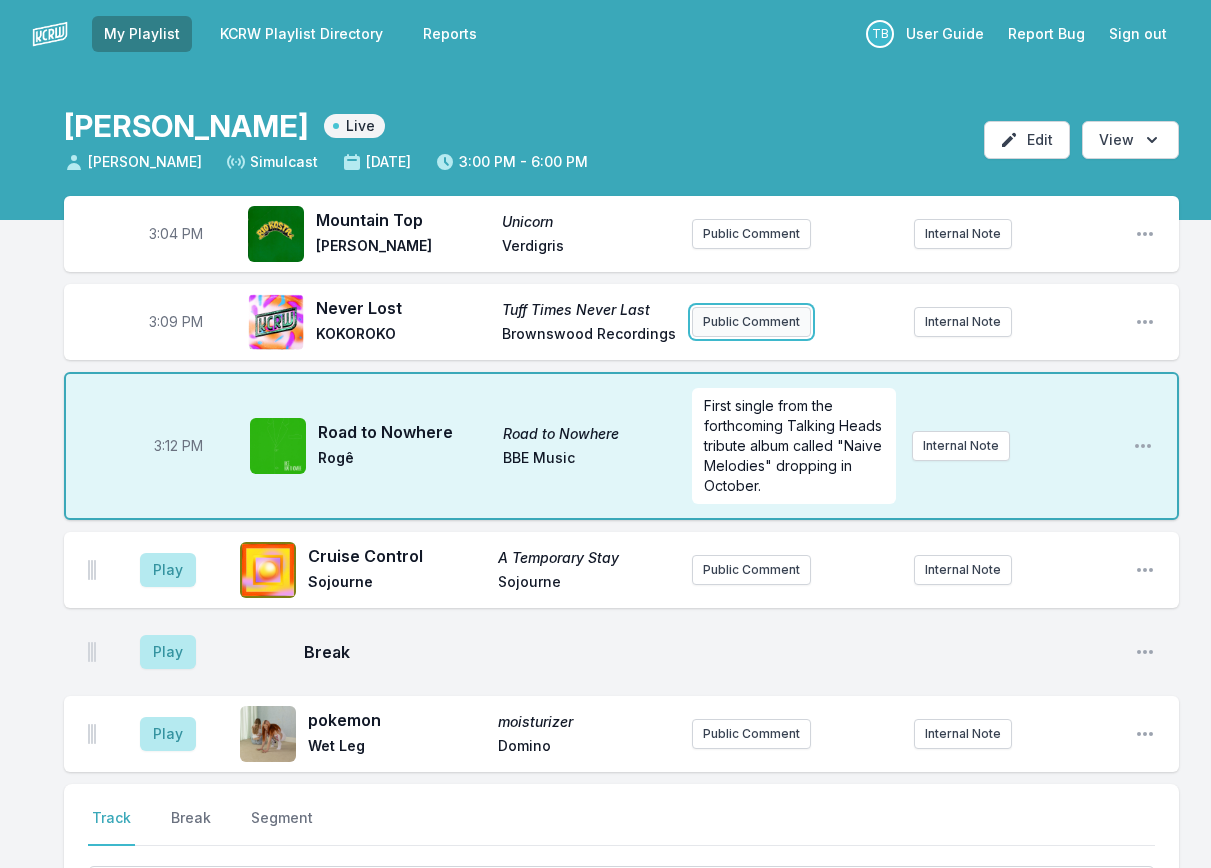 click on "Public Comment" at bounding box center (751, 322) 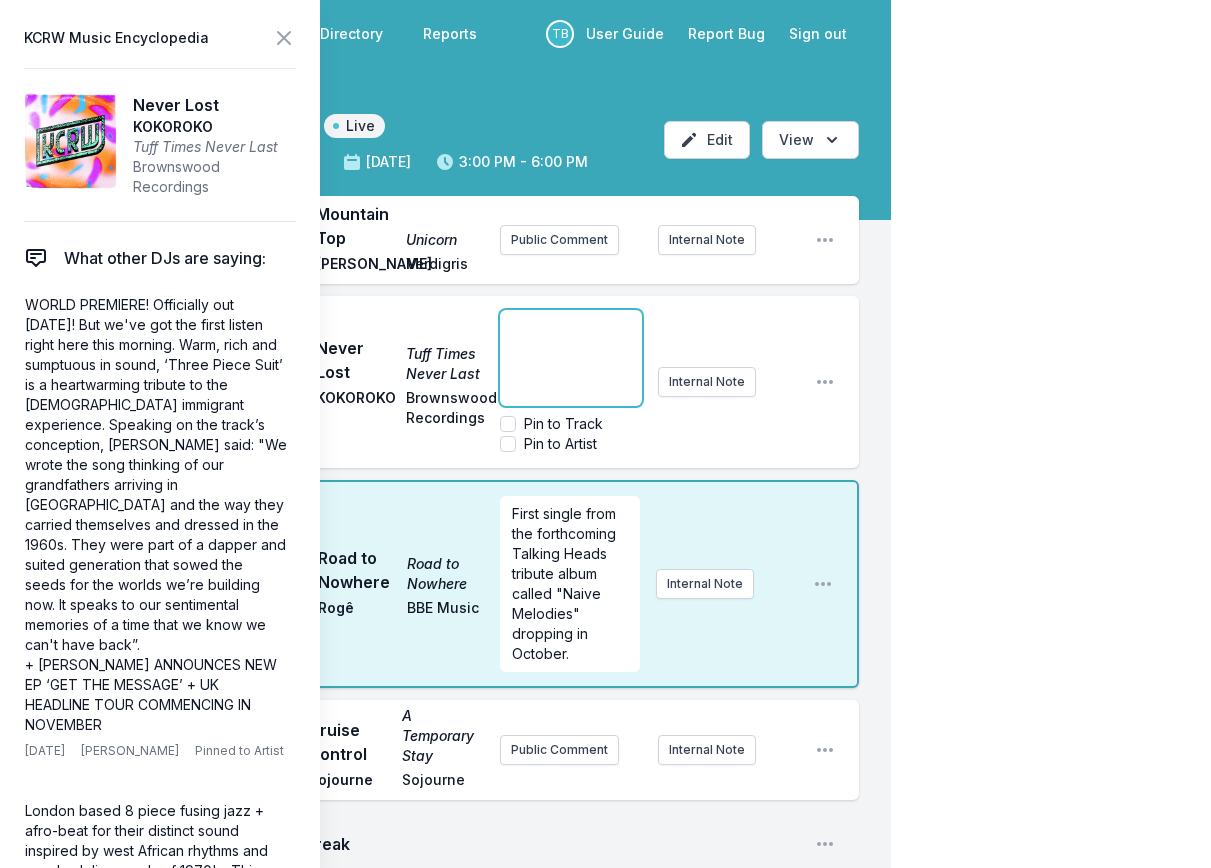 type 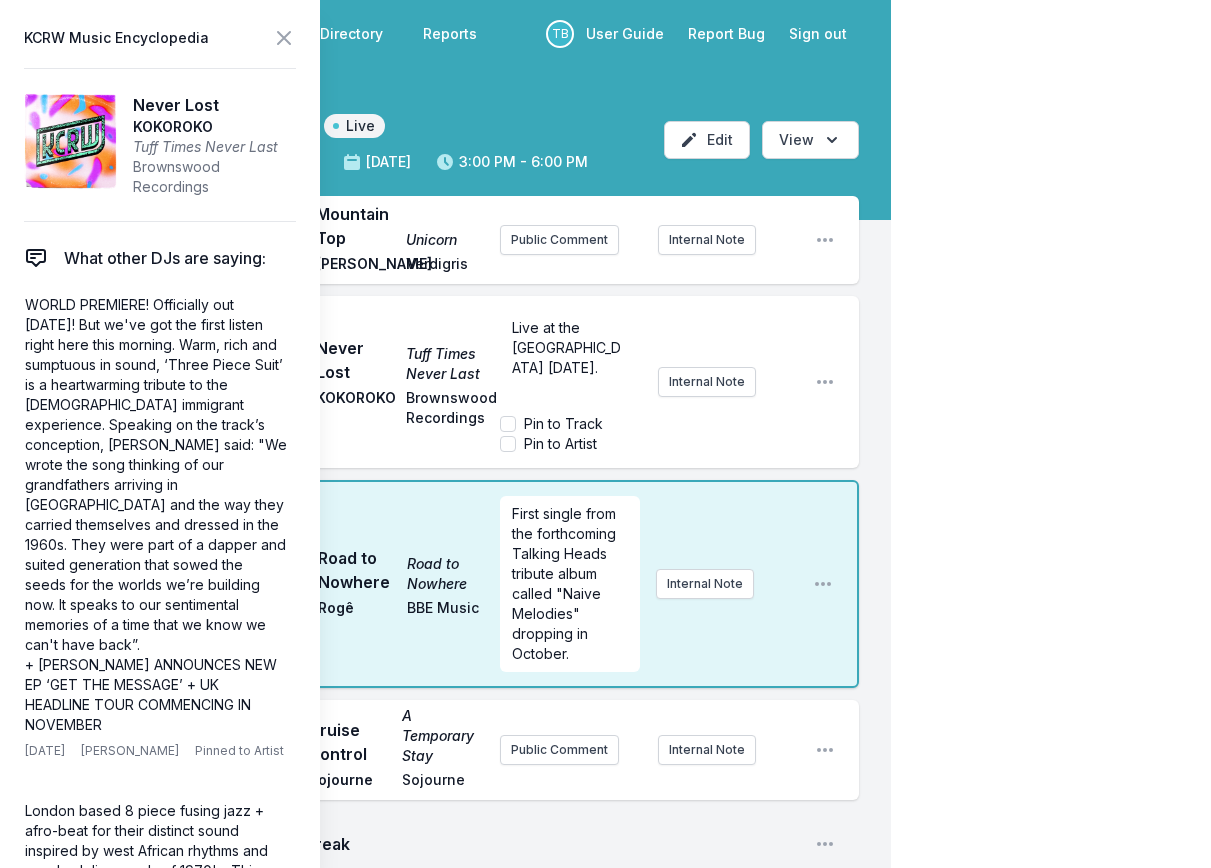 click on "Pin to Artist" at bounding box center [548, 444] 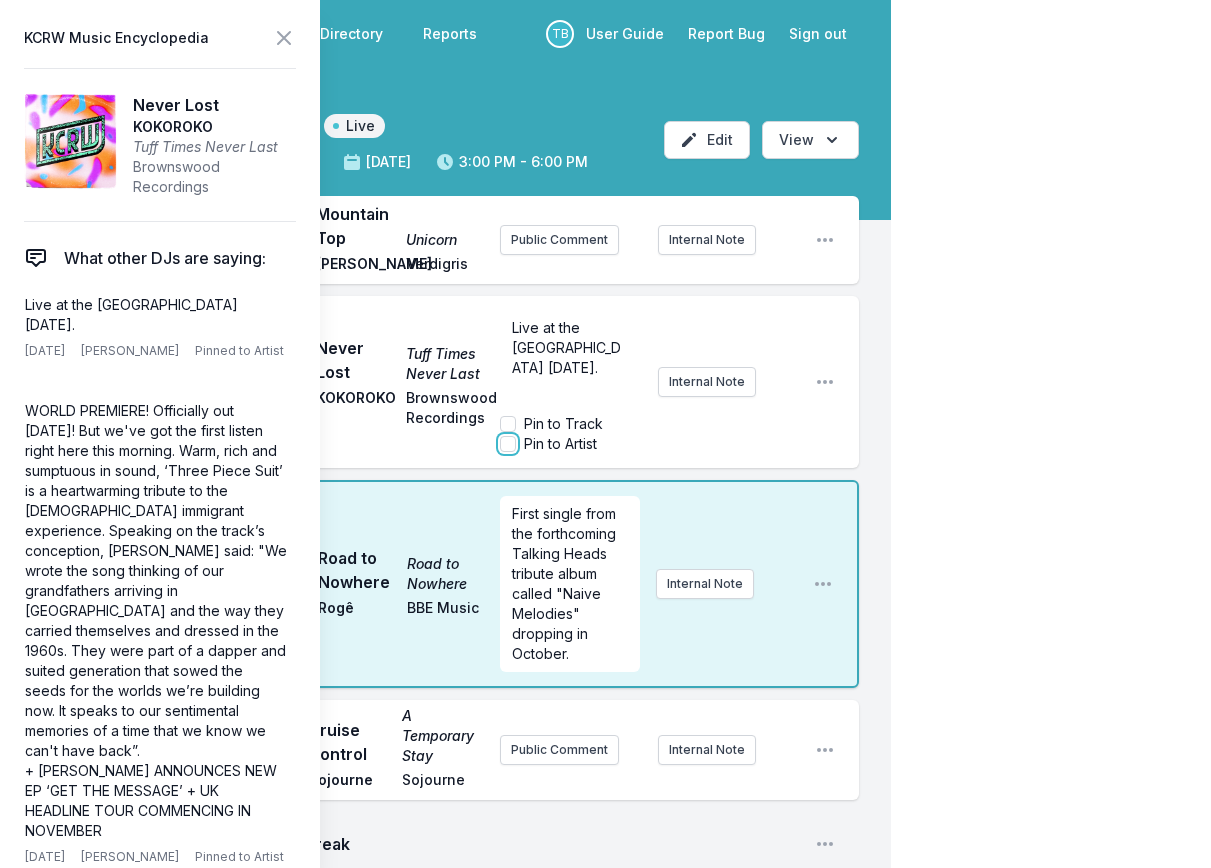 checkbox on "true" 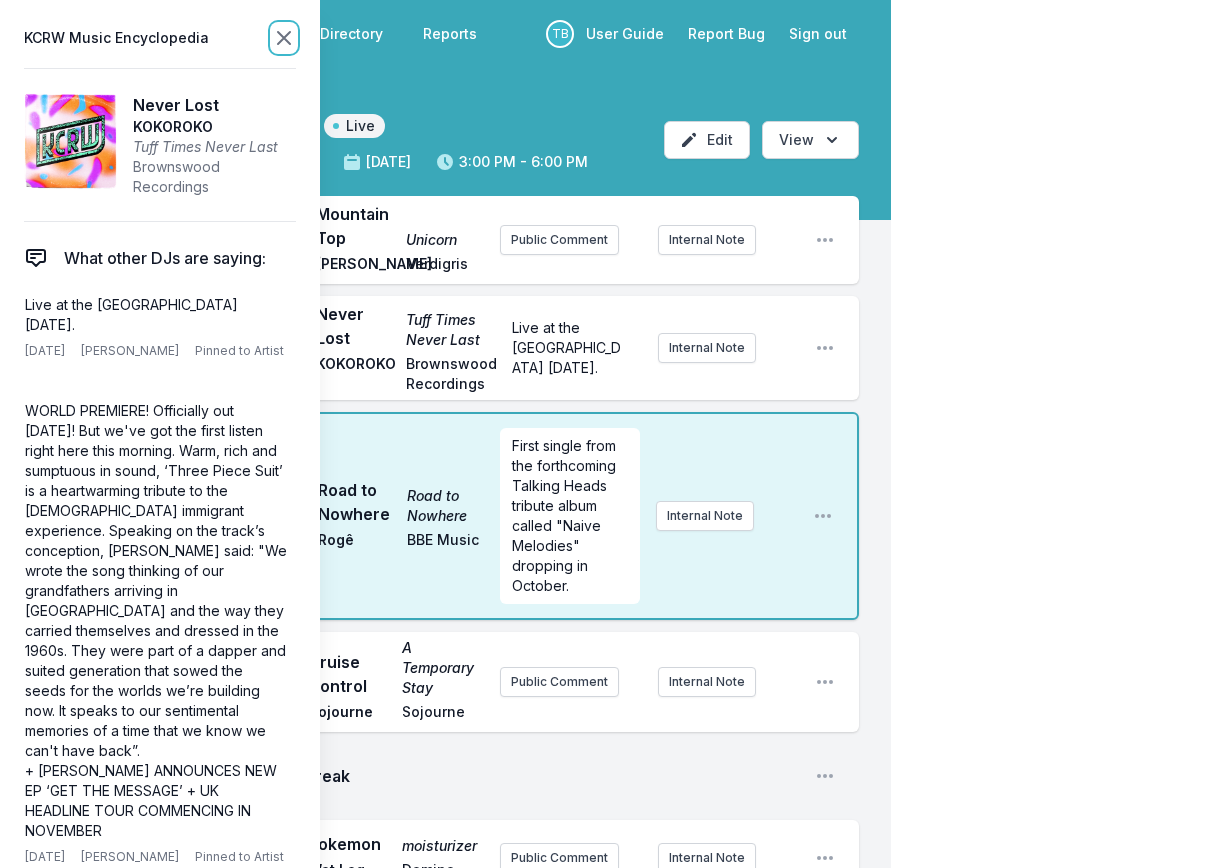 click 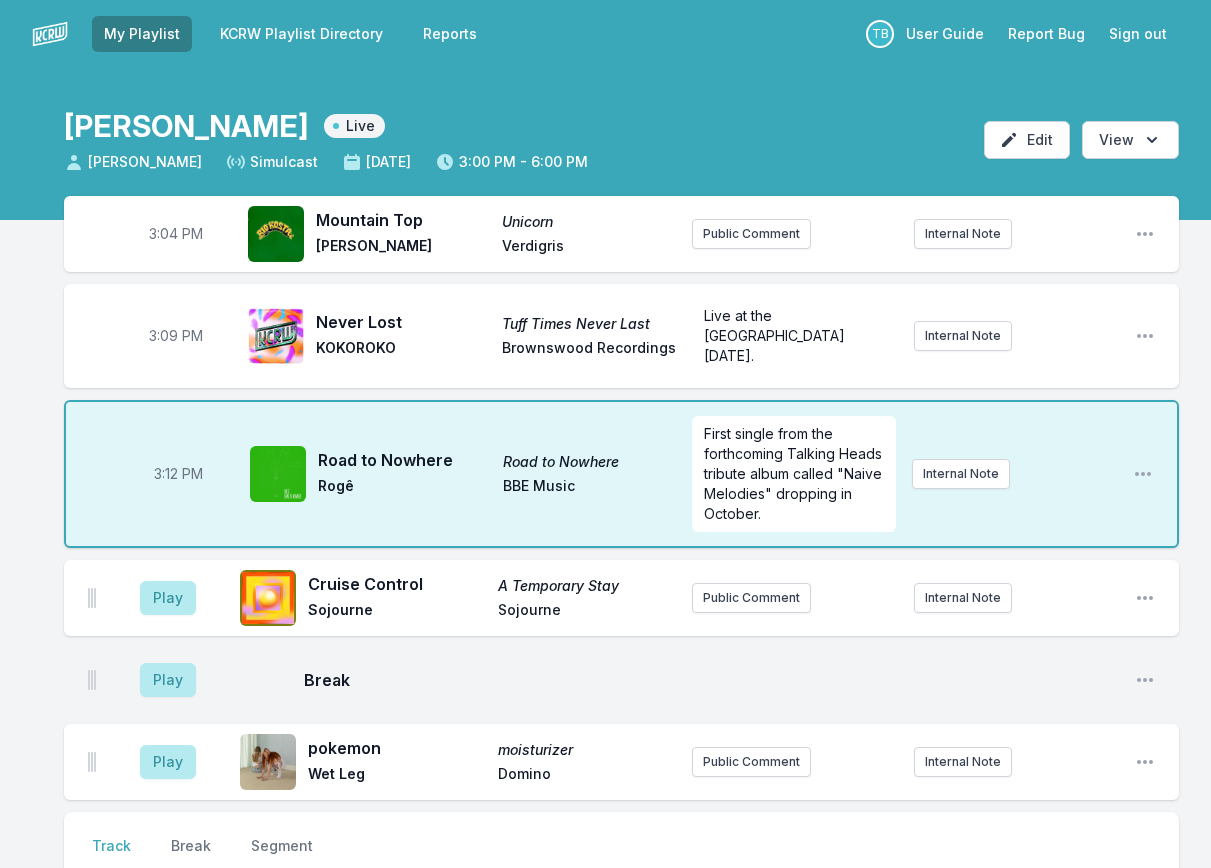 scroll, scrollTop: 100, scrollLeft: 0, axis: vertical 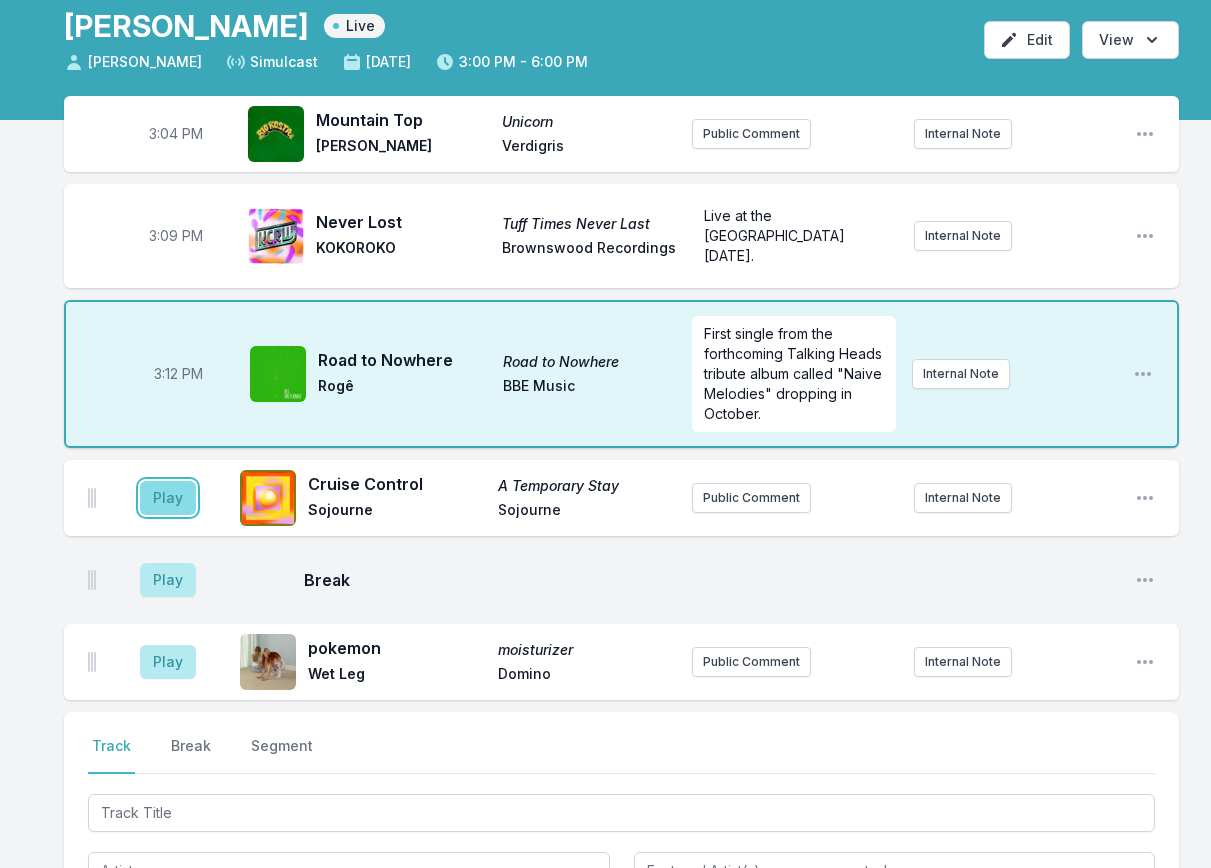 click on "Play" at bounding box center [168, 498] 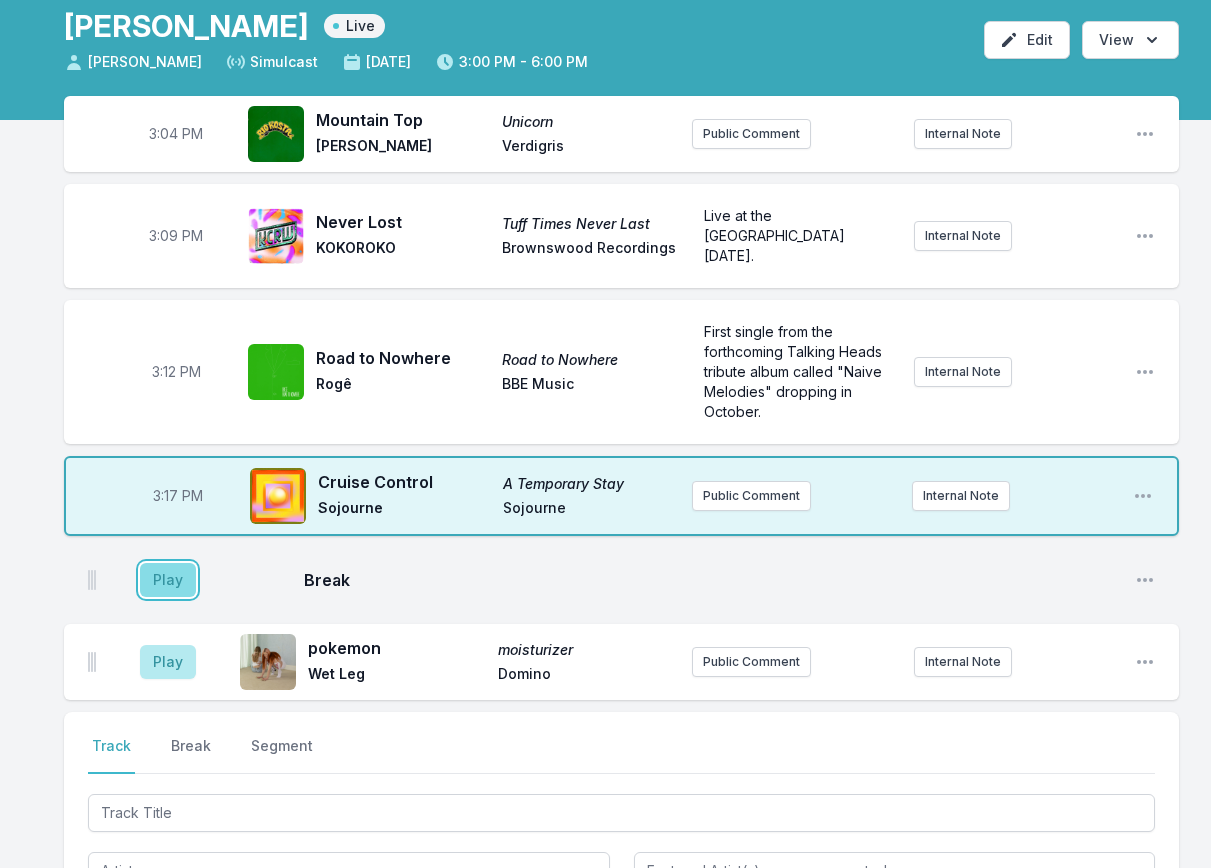 click on "Play" at bounding box center (168, 580) 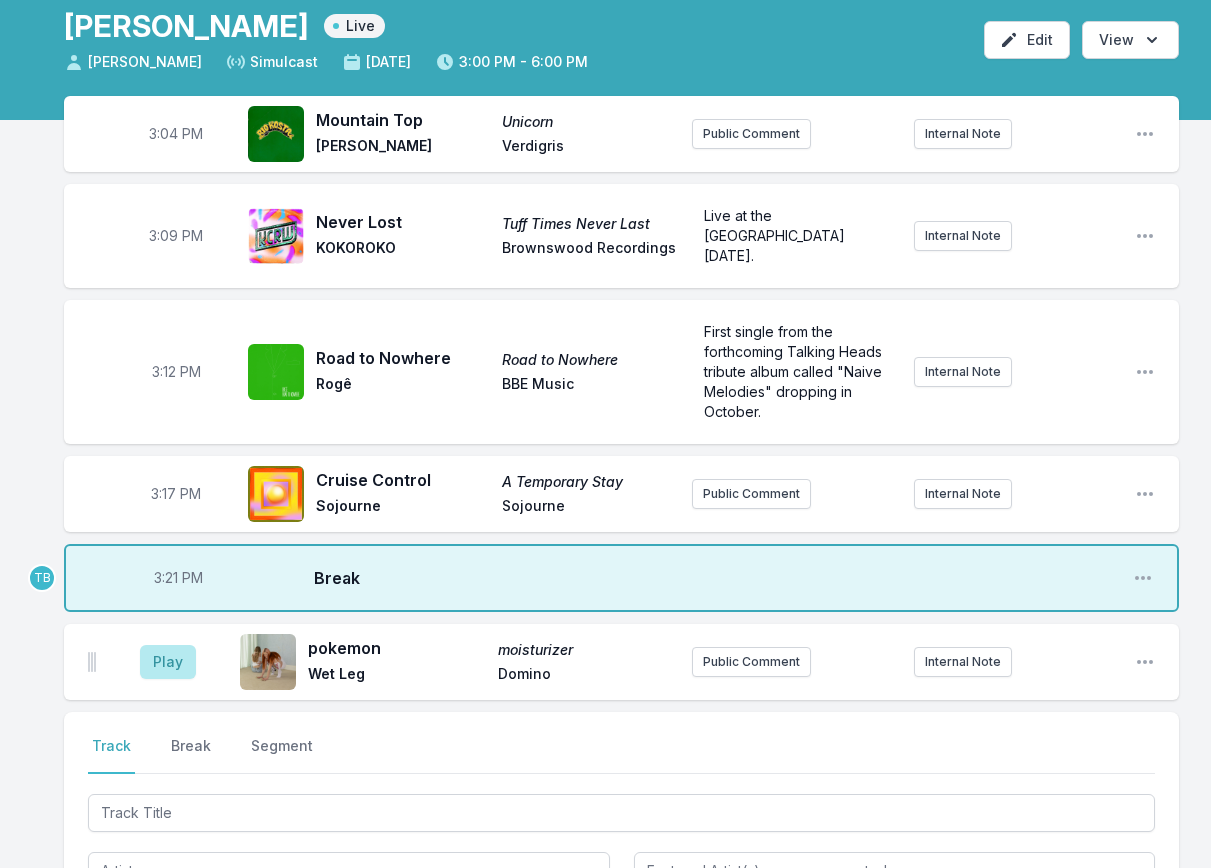 click on "3:21 PM" at bounding box center [178, 578] 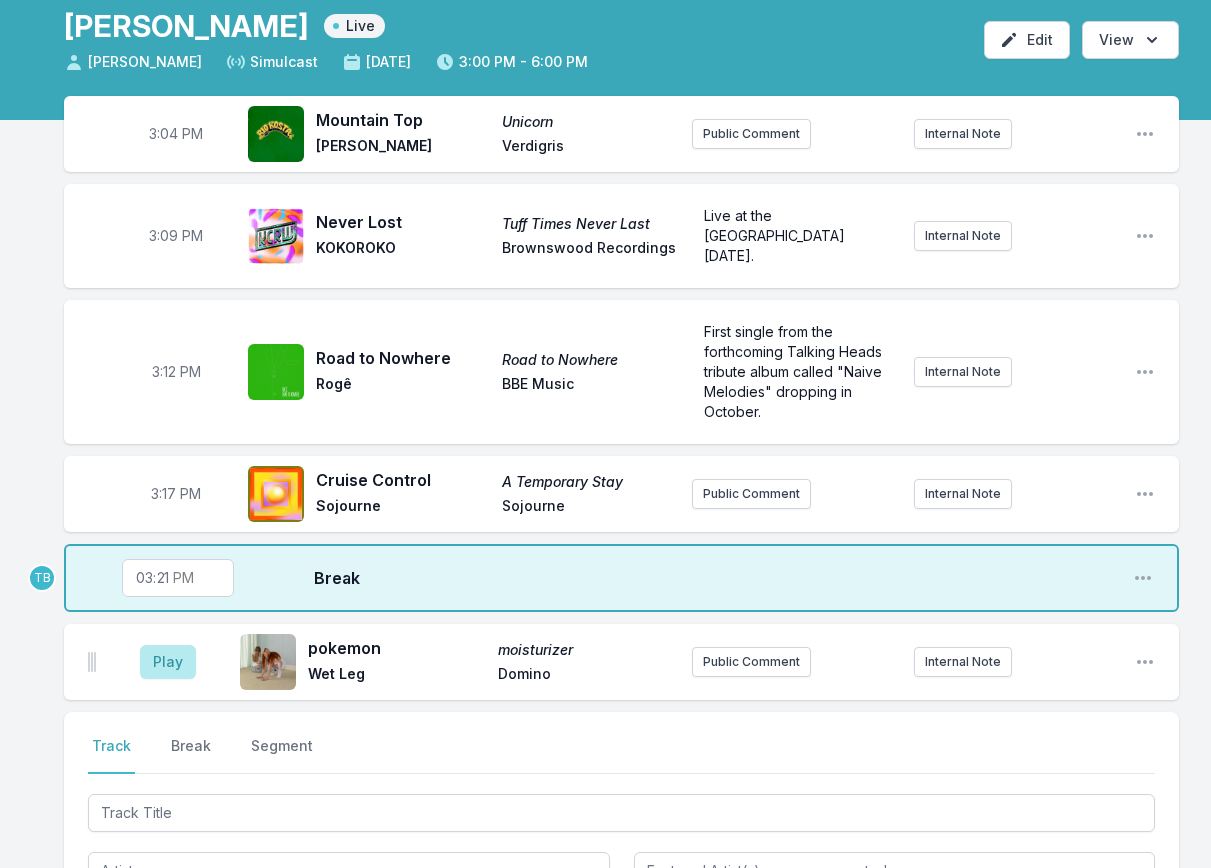 click on "15:21" at bounding box center (178, 578) 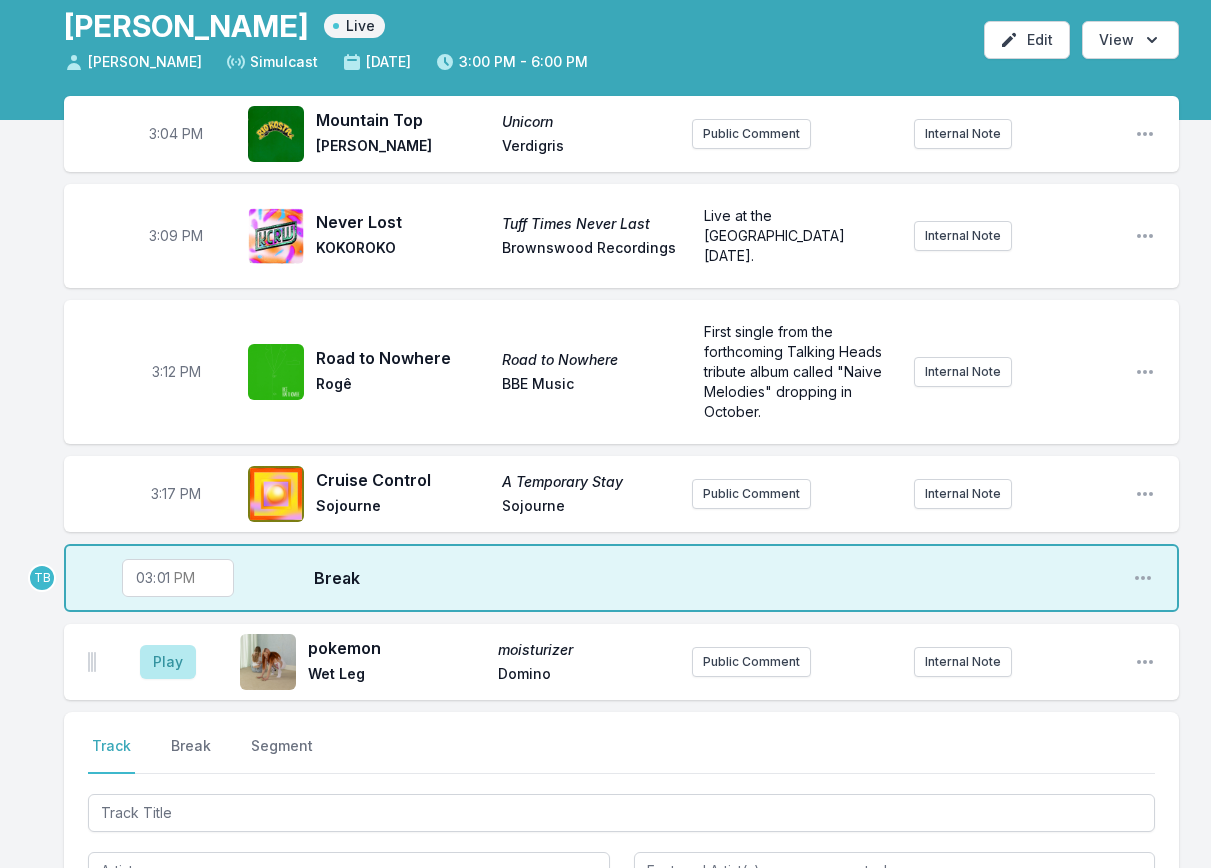 type on "15:18" 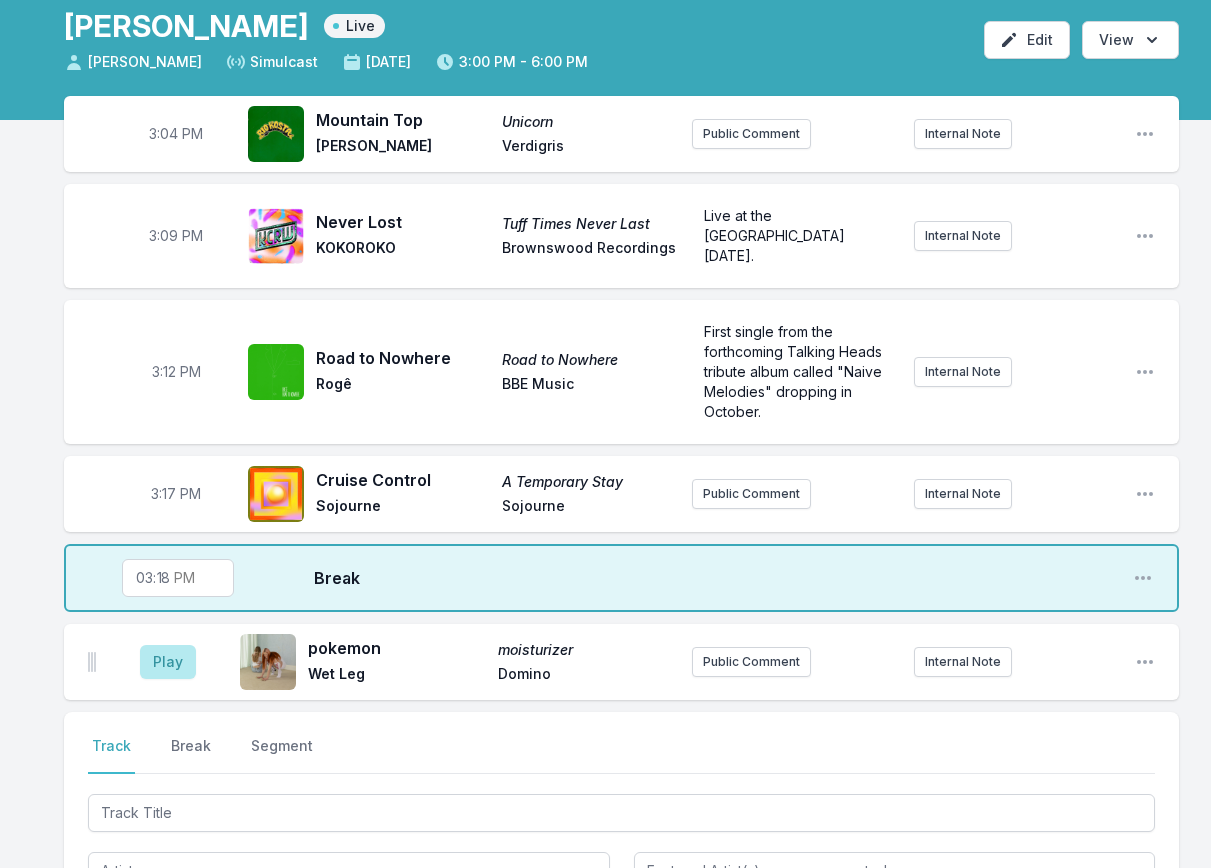 click on "3:04 PM Mountain Top Unicorn RIO [PERSON_NAME] Public Comment Internal Note Open playlist item options 3:09 PM Never Lost Tuff Times Never Last KOKOROKO Brownswood Recordings Live at the [GEOGRAPHIC_DATA] [DATE]. Internal Note Open playlist item options Live at the [GEOGRAPHIC_DATA] [DATE]. 3:12 PM Road to [GEOGRAPHIC_DATA] to Nowhere Rogê BBE Music First single from the forthcoming Talking Heads tribute album called "Naive Melodies" dropping in October. Internal Note Open playlist item options First single from the forthcoming Talking Heads tribute album called "Naive Melodies" dropping in October. 3:17 PM Cruise Control A Temporary Stay Sojourne Sojourne Public Comment Internal Note Open playlist item options 15:18 Break Open playlist item options Play pokemon moisturizer Wet Leg Domino Public Comment Internal Note Open playlist item options Select a tab Track Break Segment Track Break Segment Save" at bounding box center (605, 661) 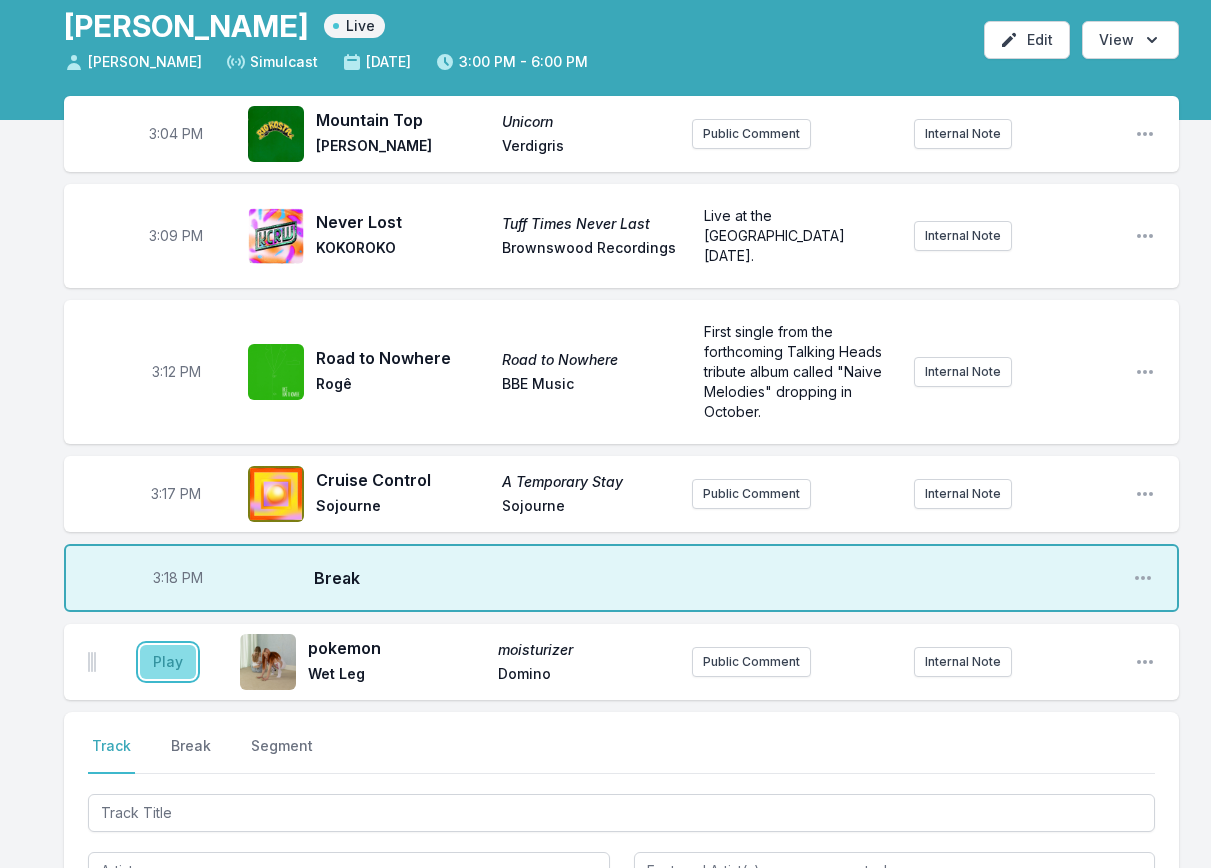 click on "Play" at bounding box center (168, 662) 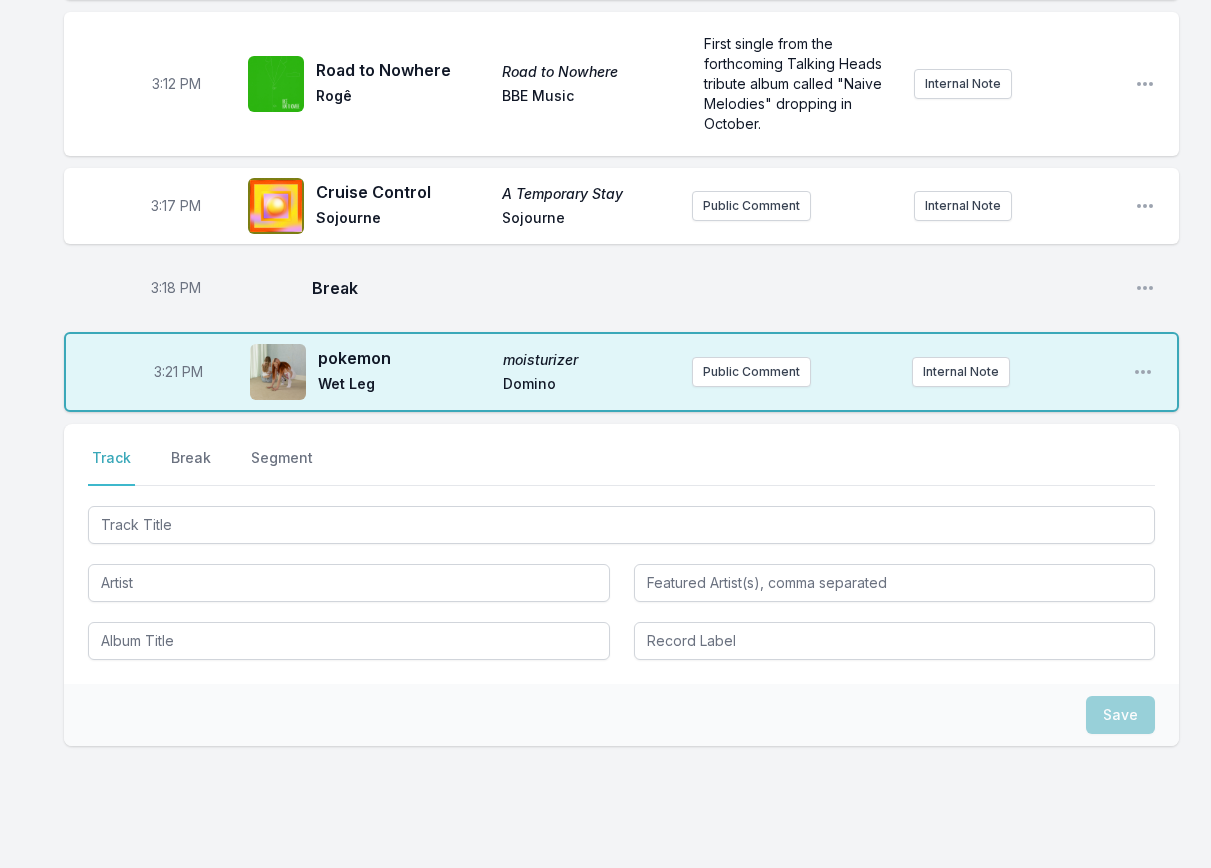 scroll, scrollTop: 400, scrollLeft: 0, axis: vertical 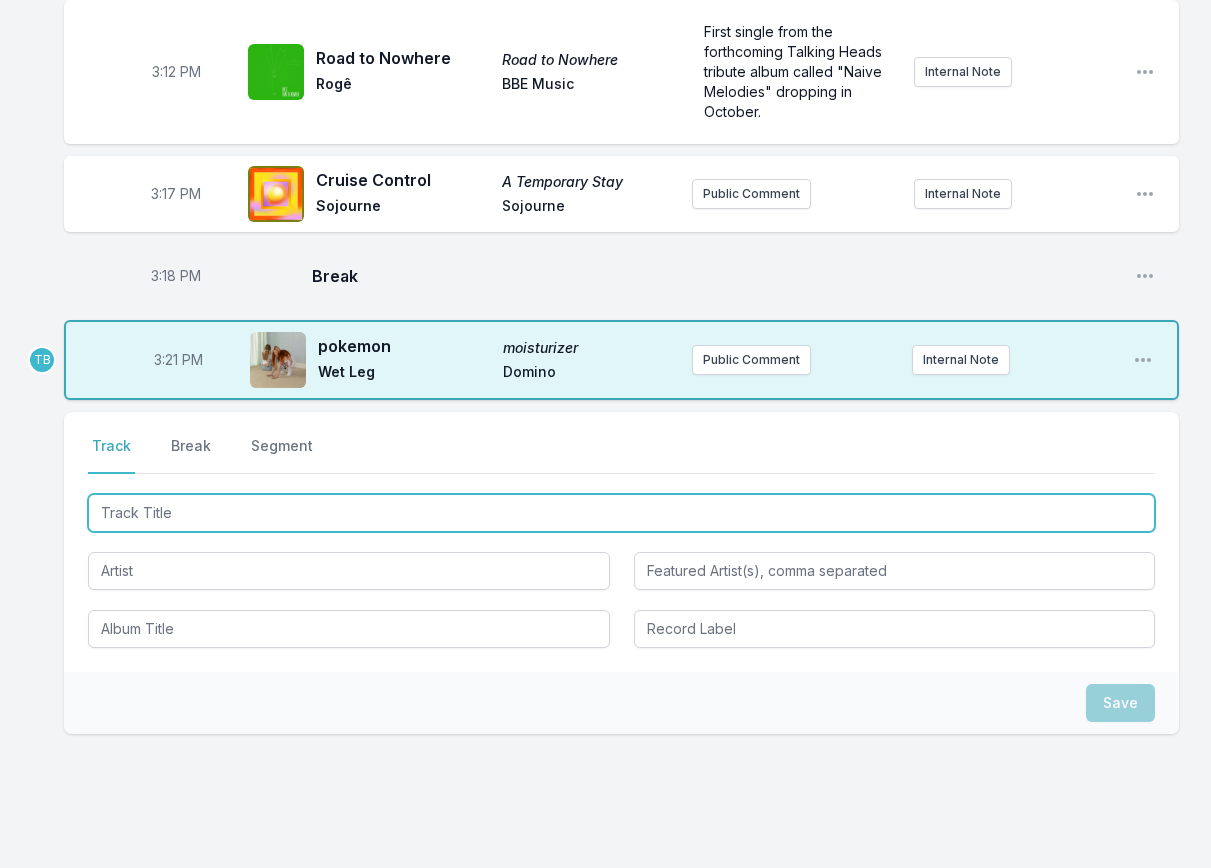 click at bounding box center (621, 513) 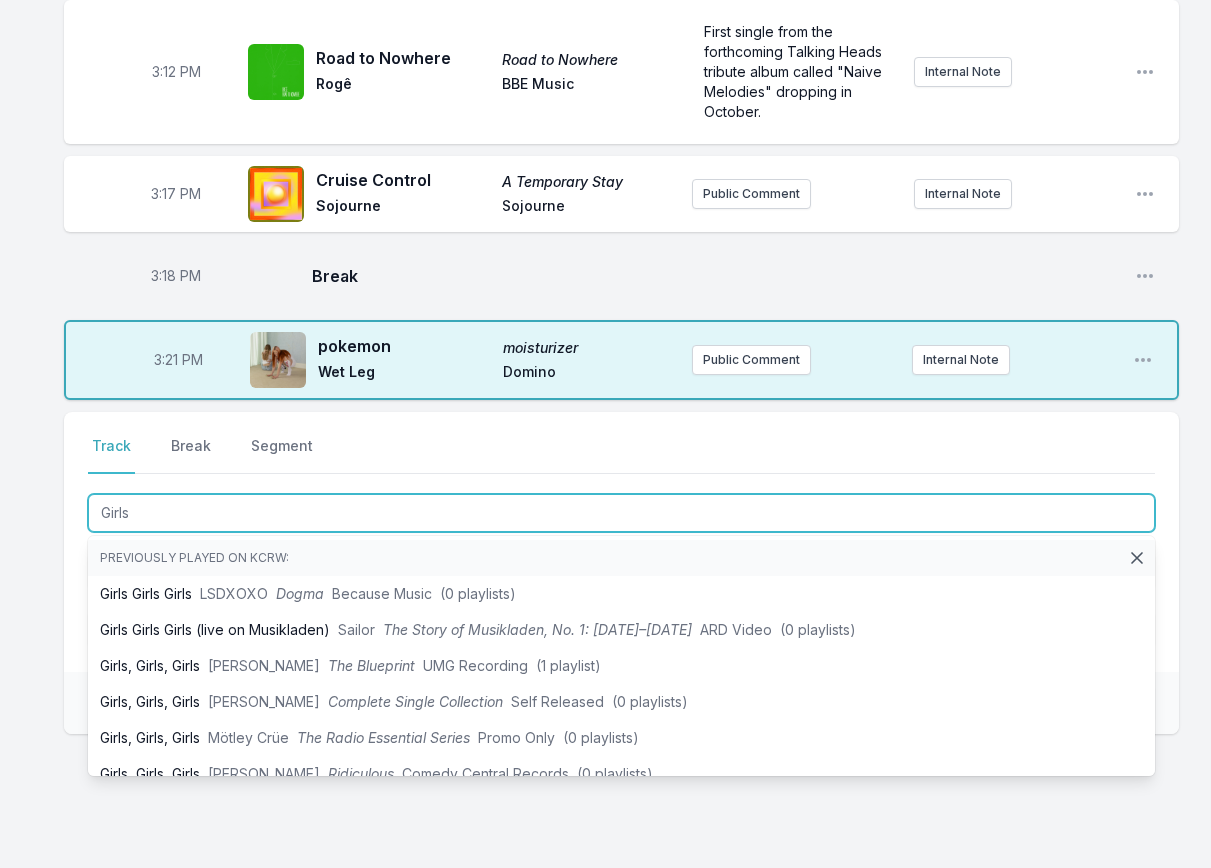 type on "Girls" 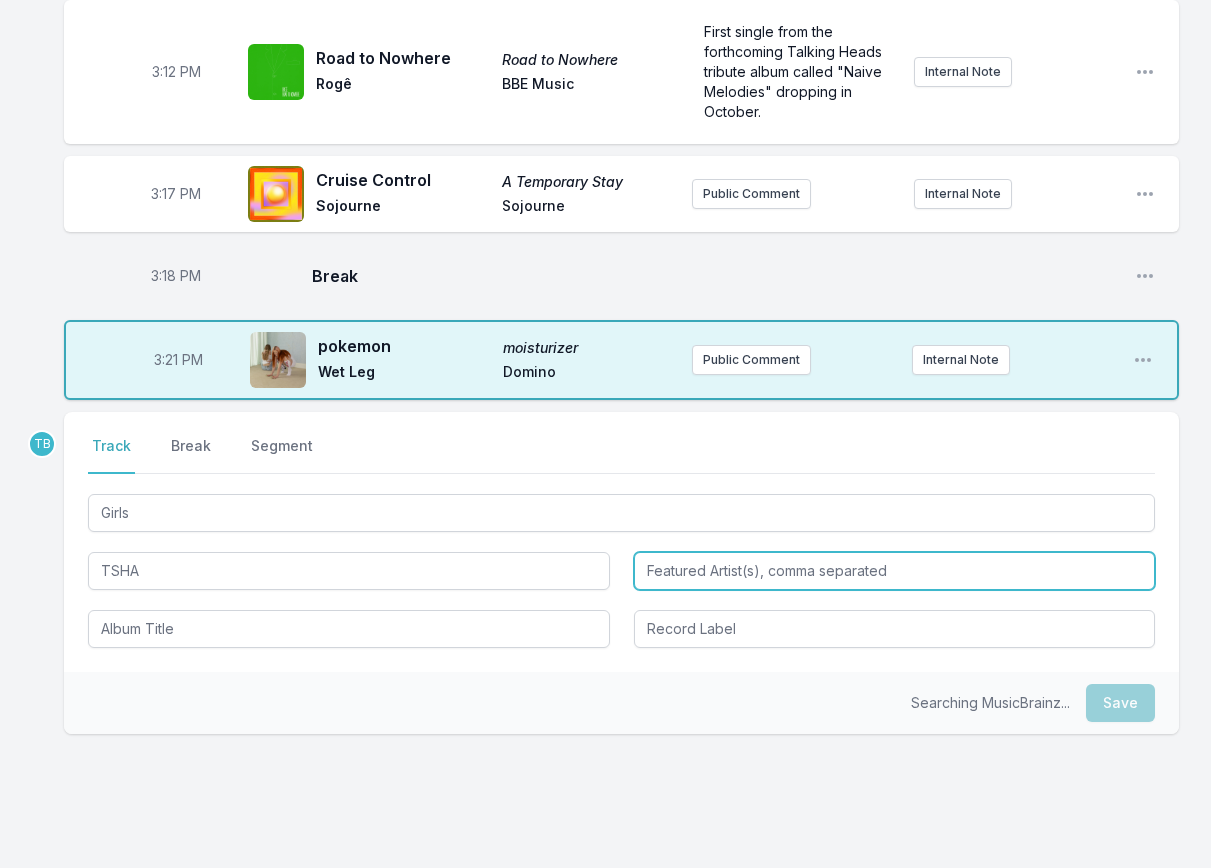 type on "TSHA" 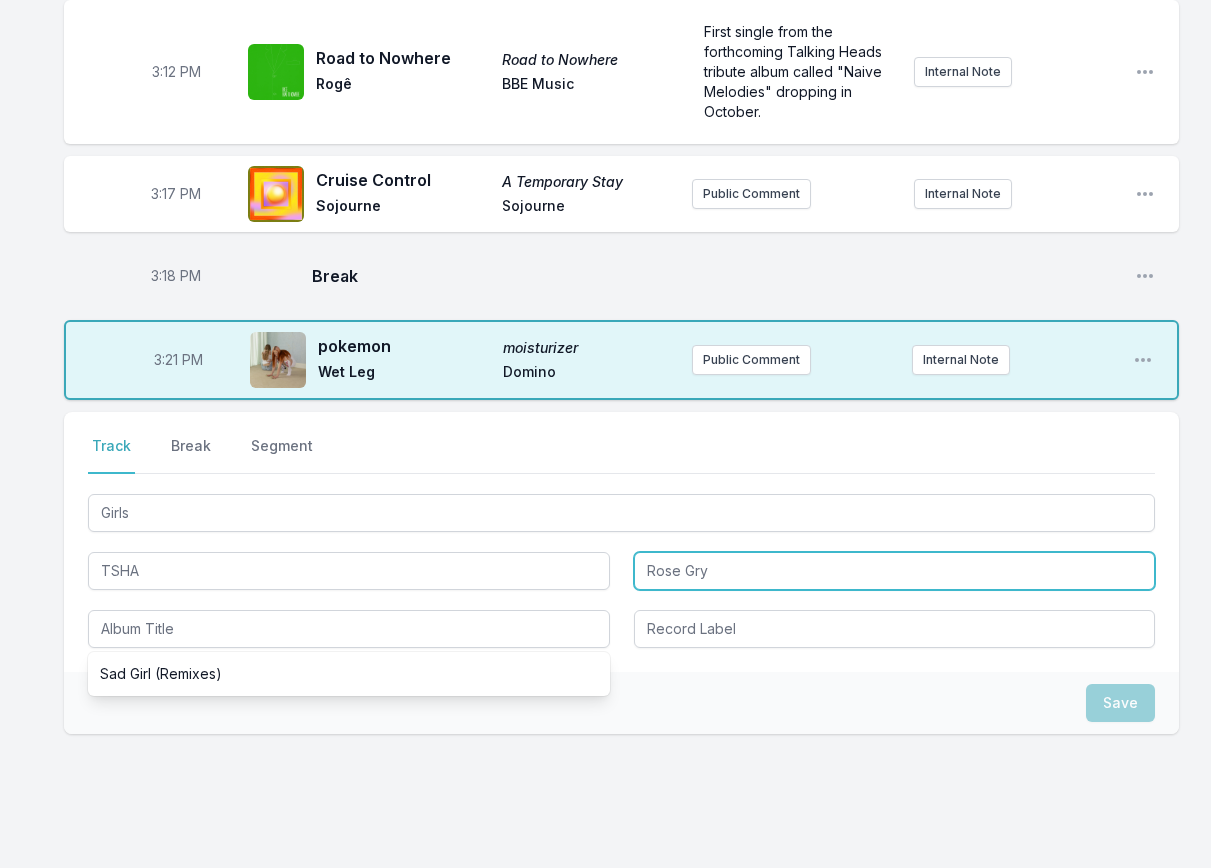 click on "Rose Gry" at bounding box center [895, 571] 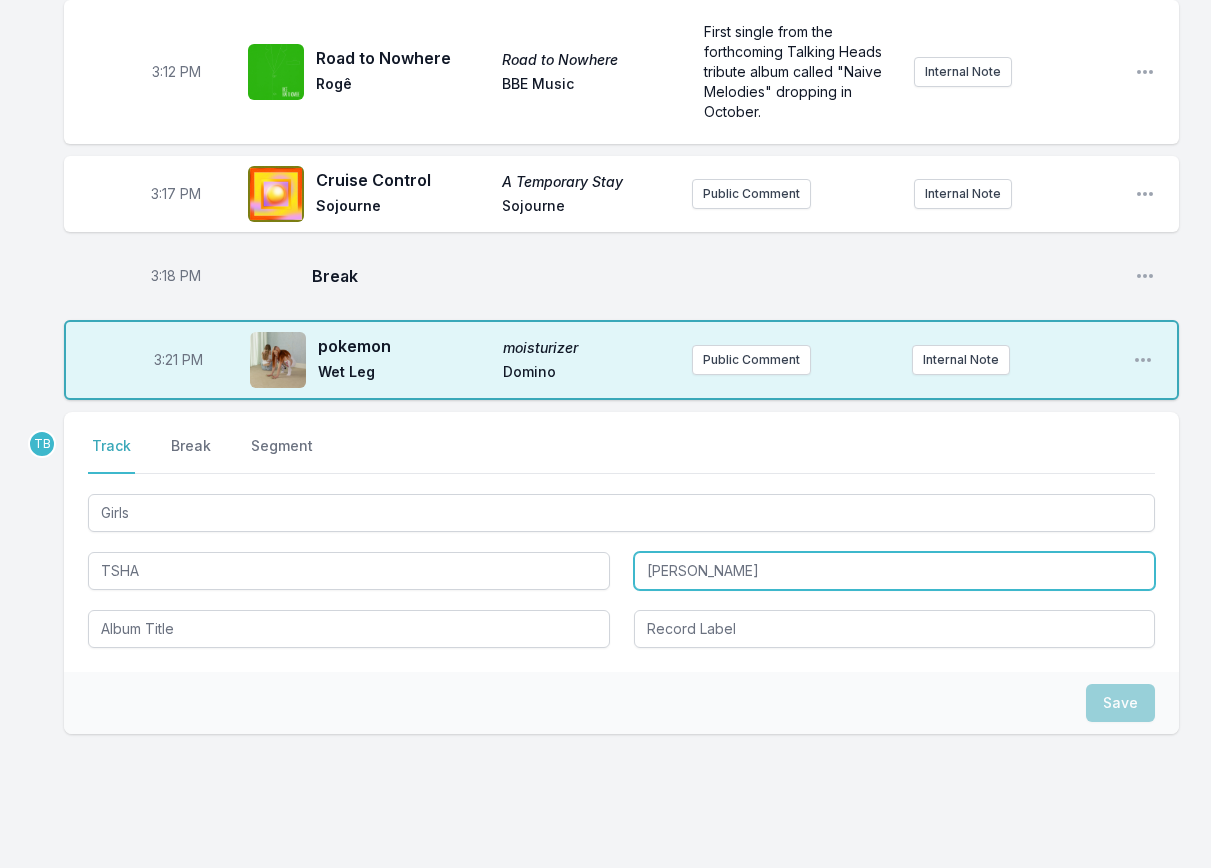 type on "[PERSON_NAME]" 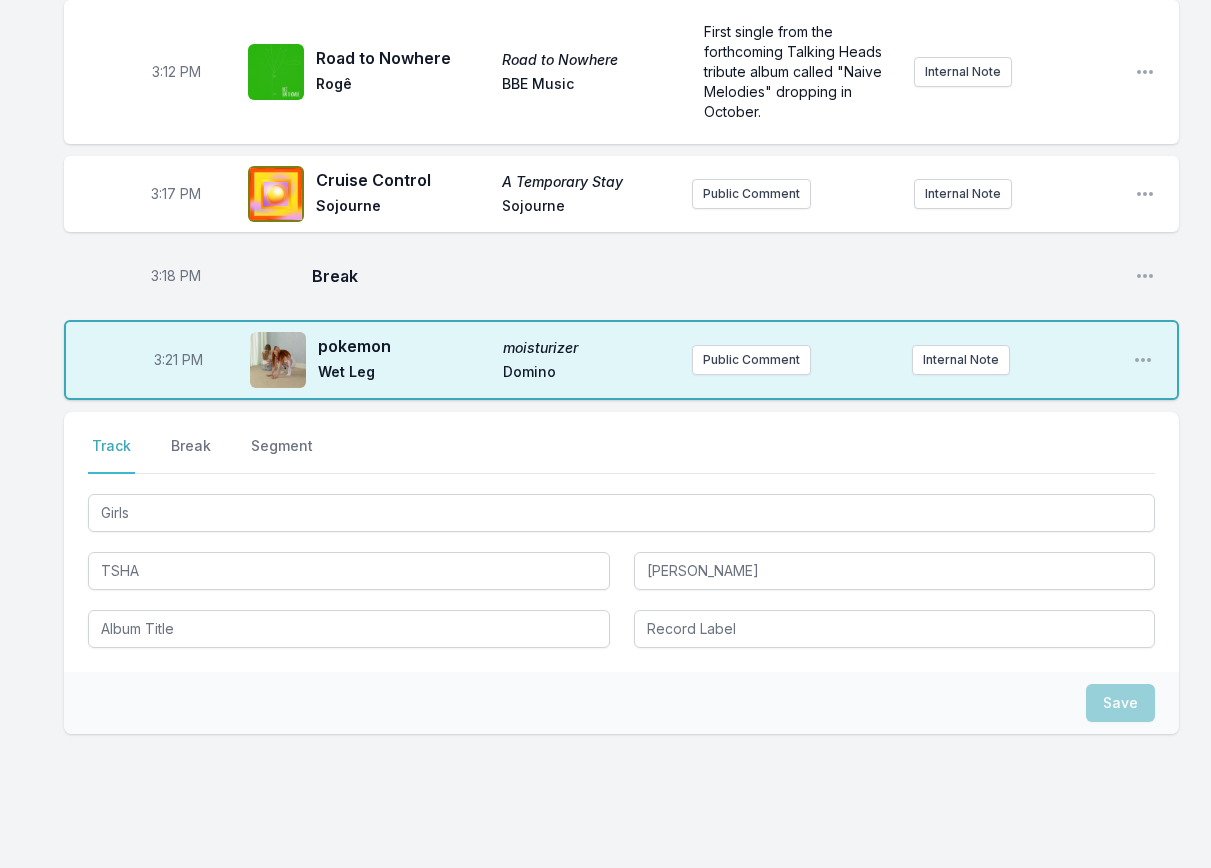 click on "Select a tab Track Break Segment Track Break Segment Girls TSHA [PERSON_NAME]" at bounding box center [621, 542] 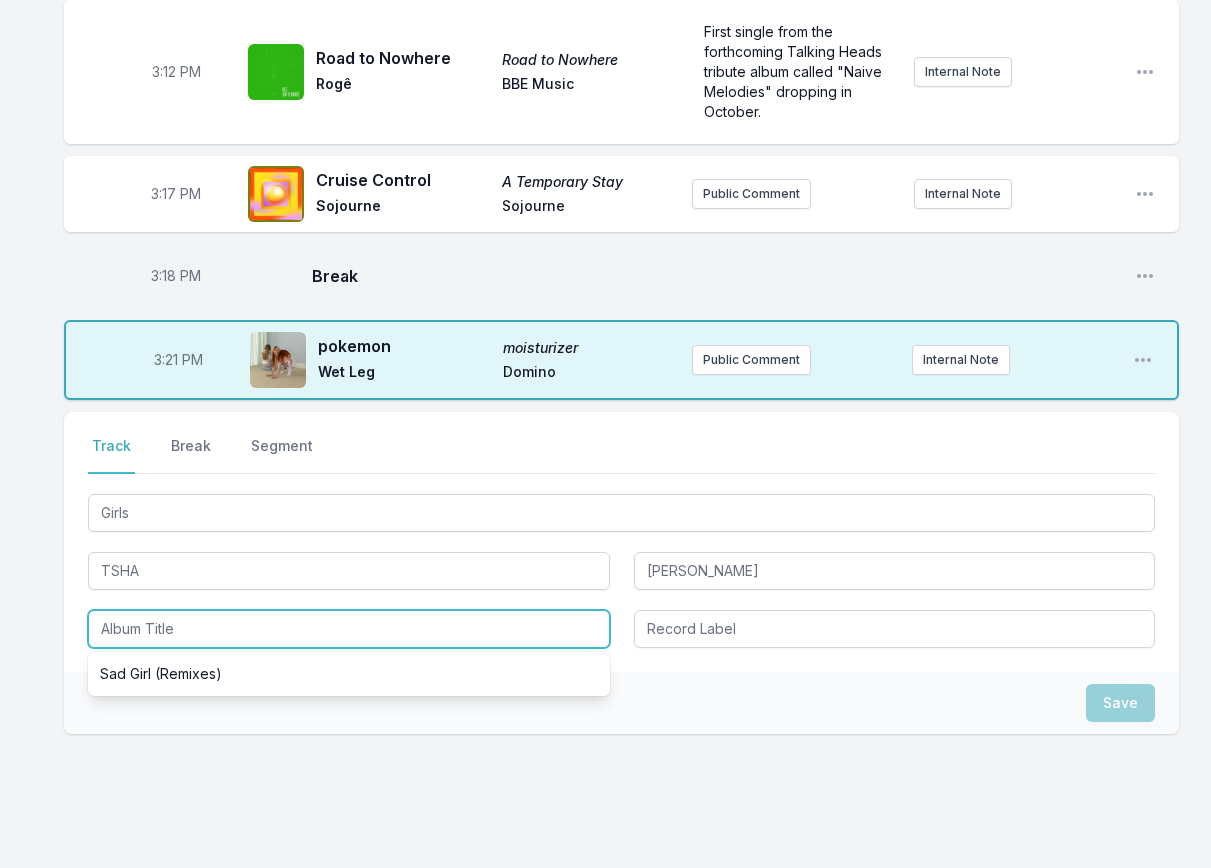 click at bounding box center [349, 629] 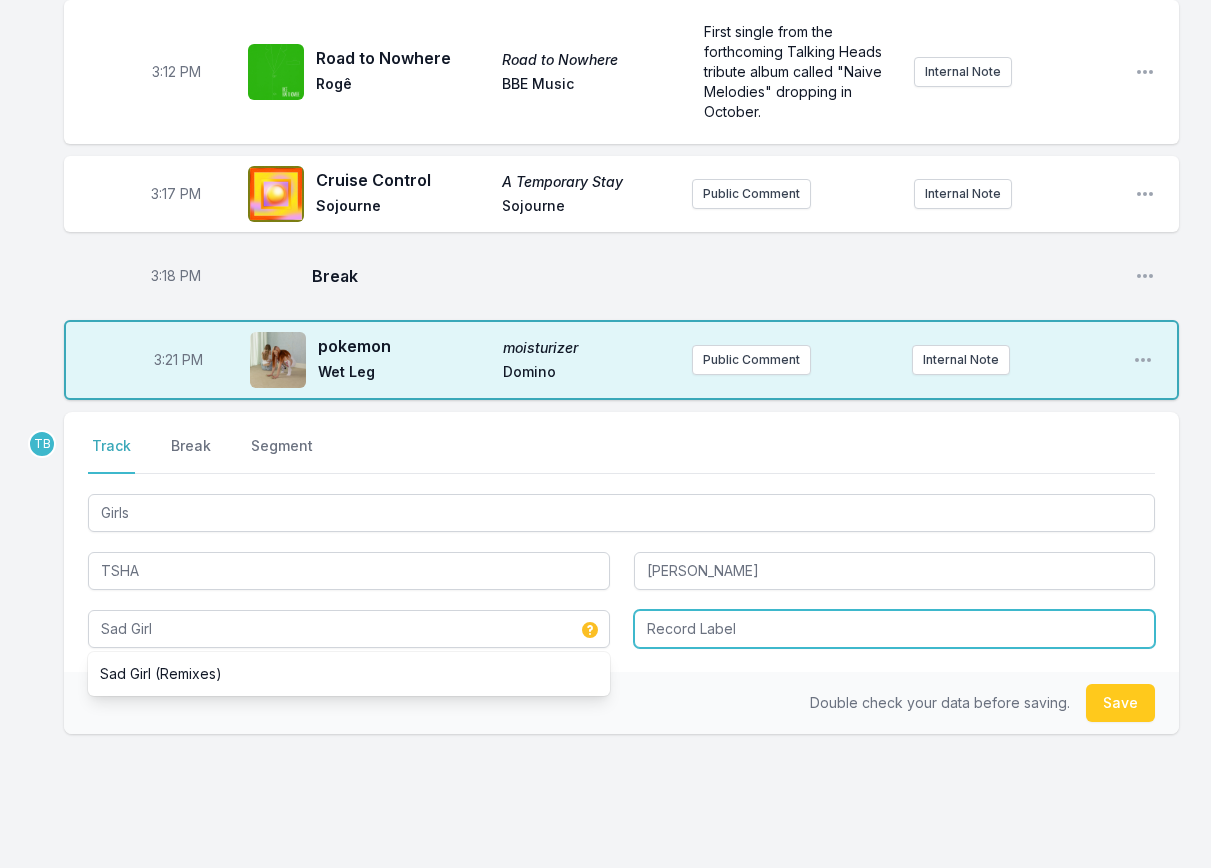 type on "Sad Girl" 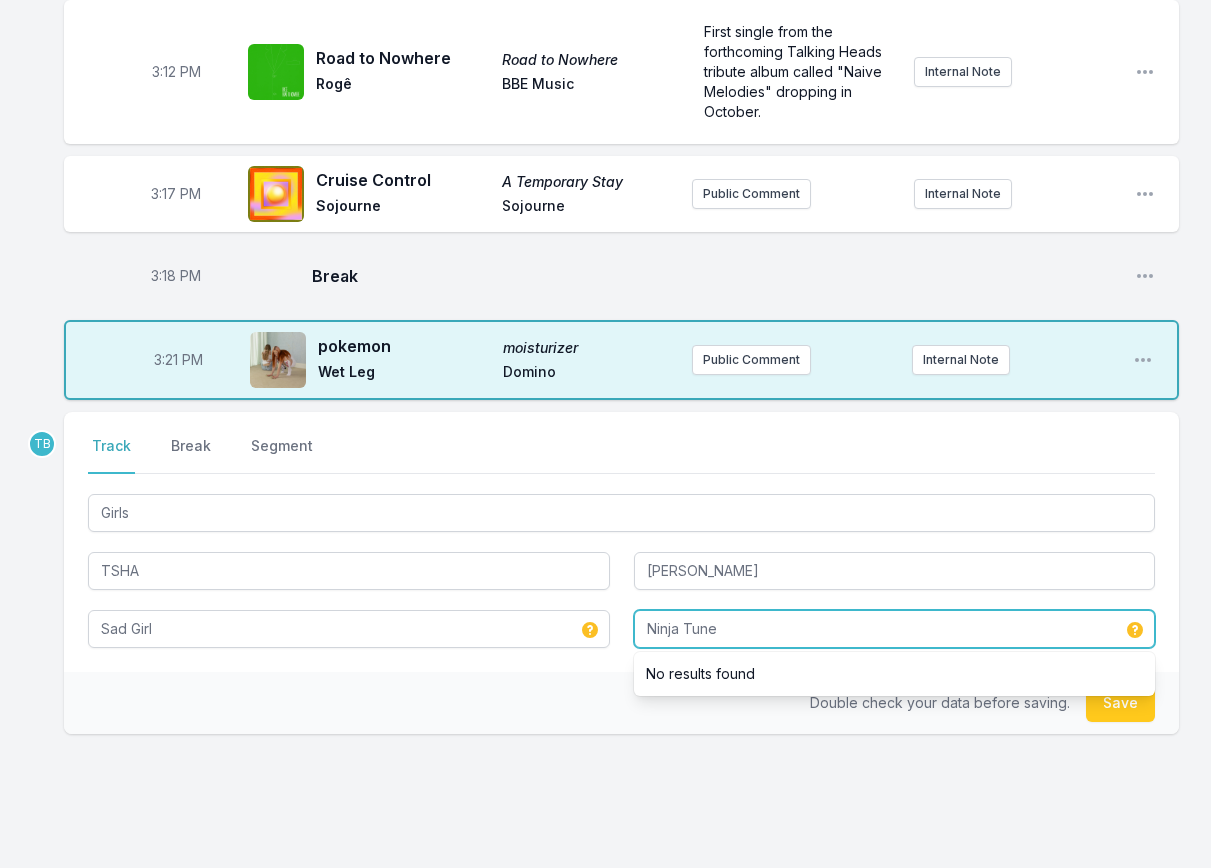 type on "Ninja Tune" 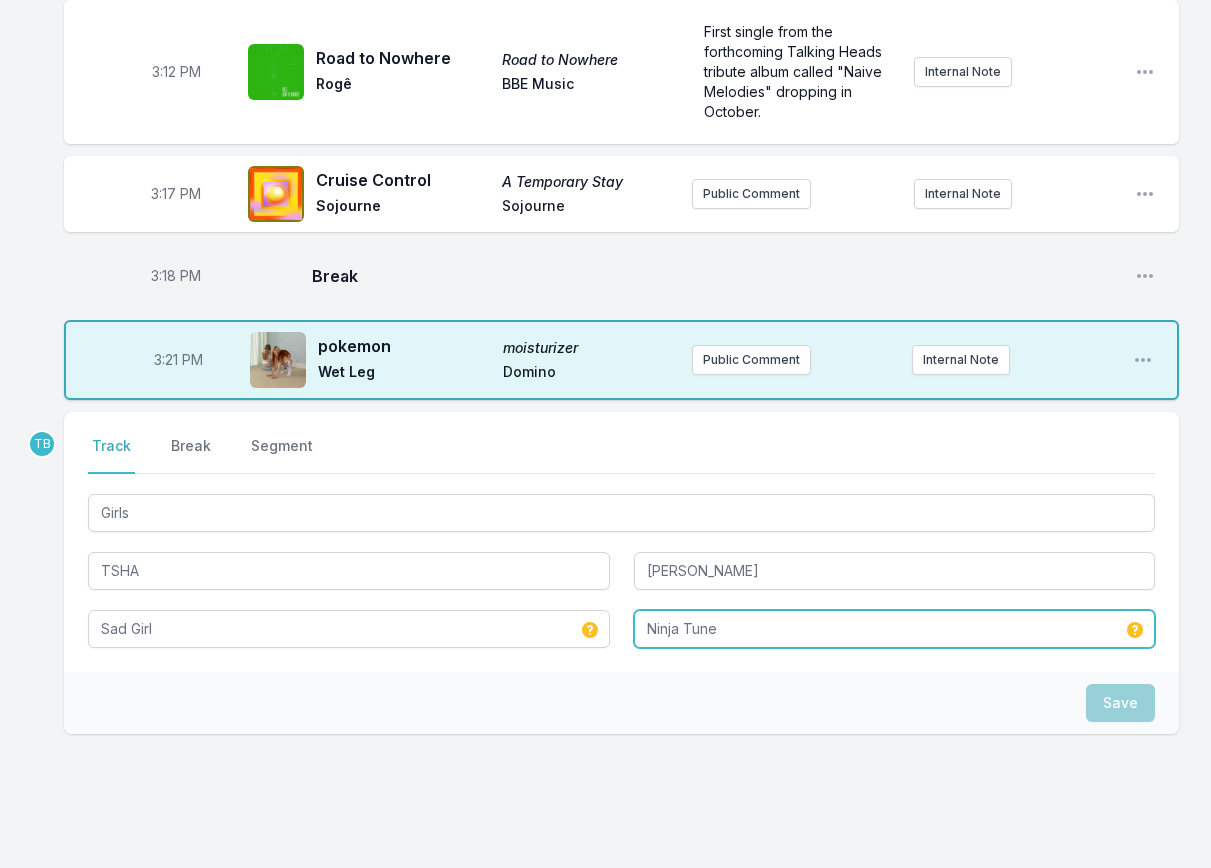 type 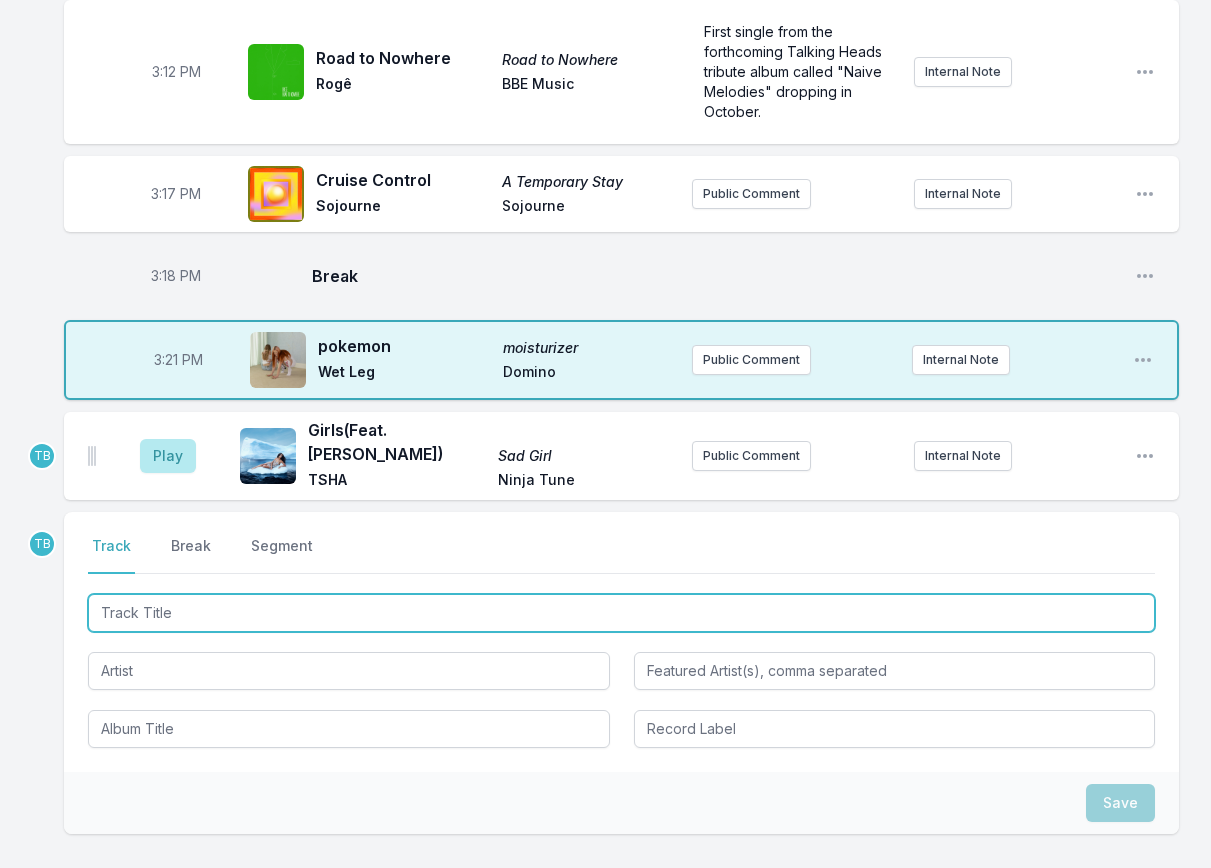 click at bounding box center (621, 613) 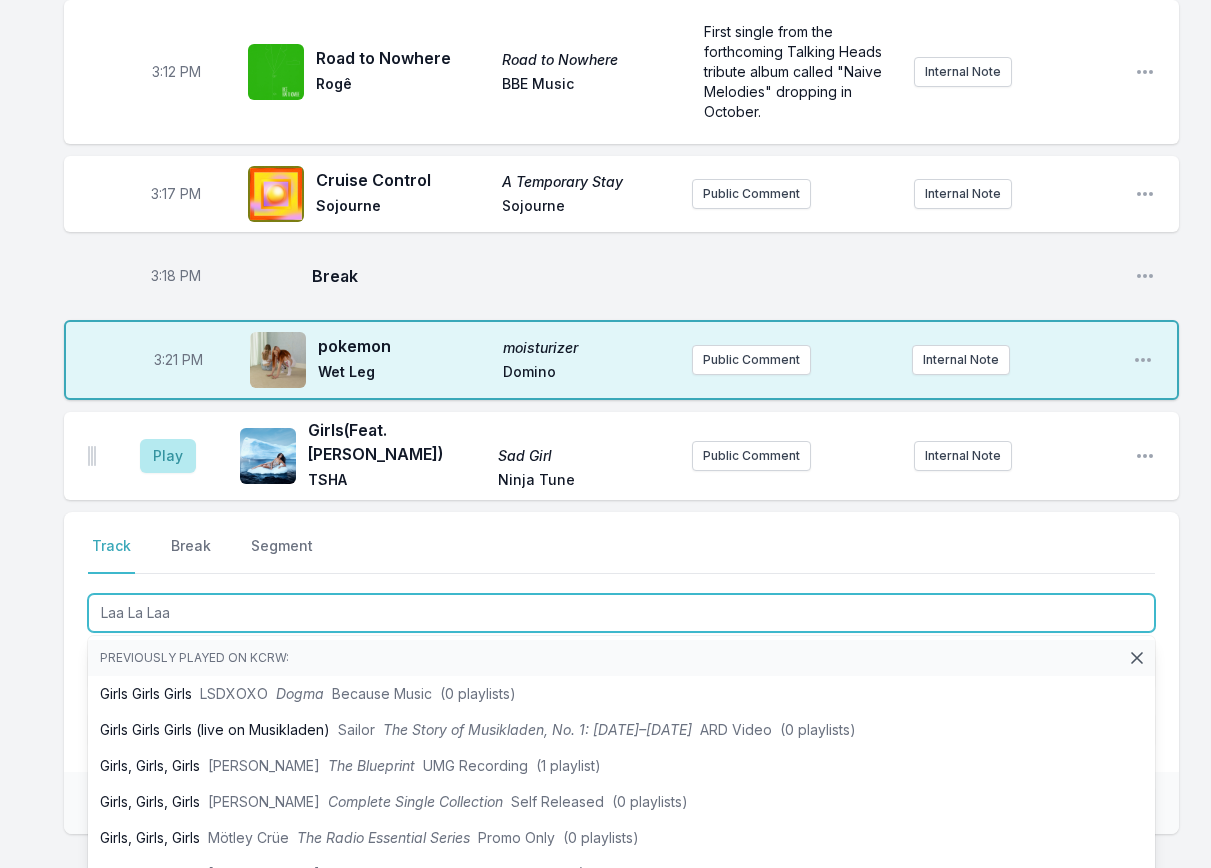 type on "Laa La Laaa" 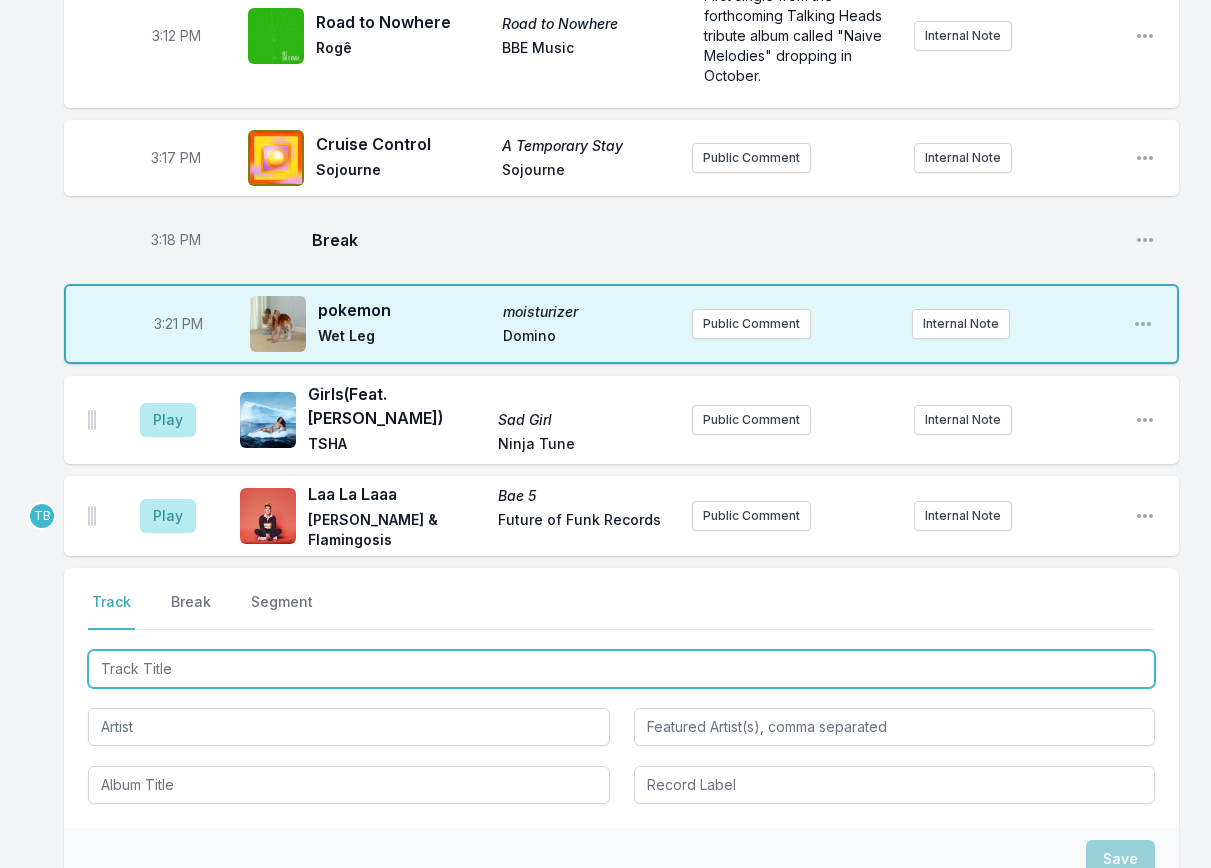 scroll, scrollTop: 500, scrollLeft: 0, axis: vertical 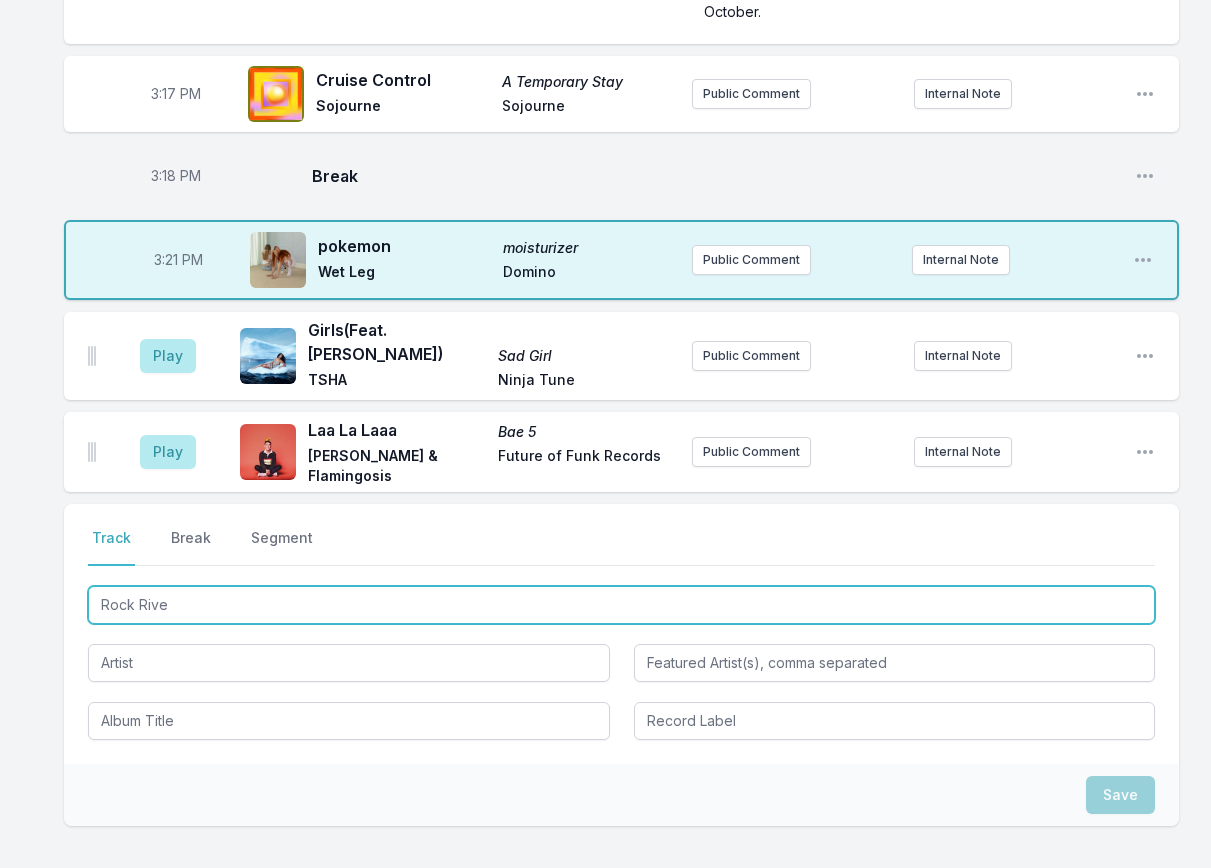 type on "Rock River" 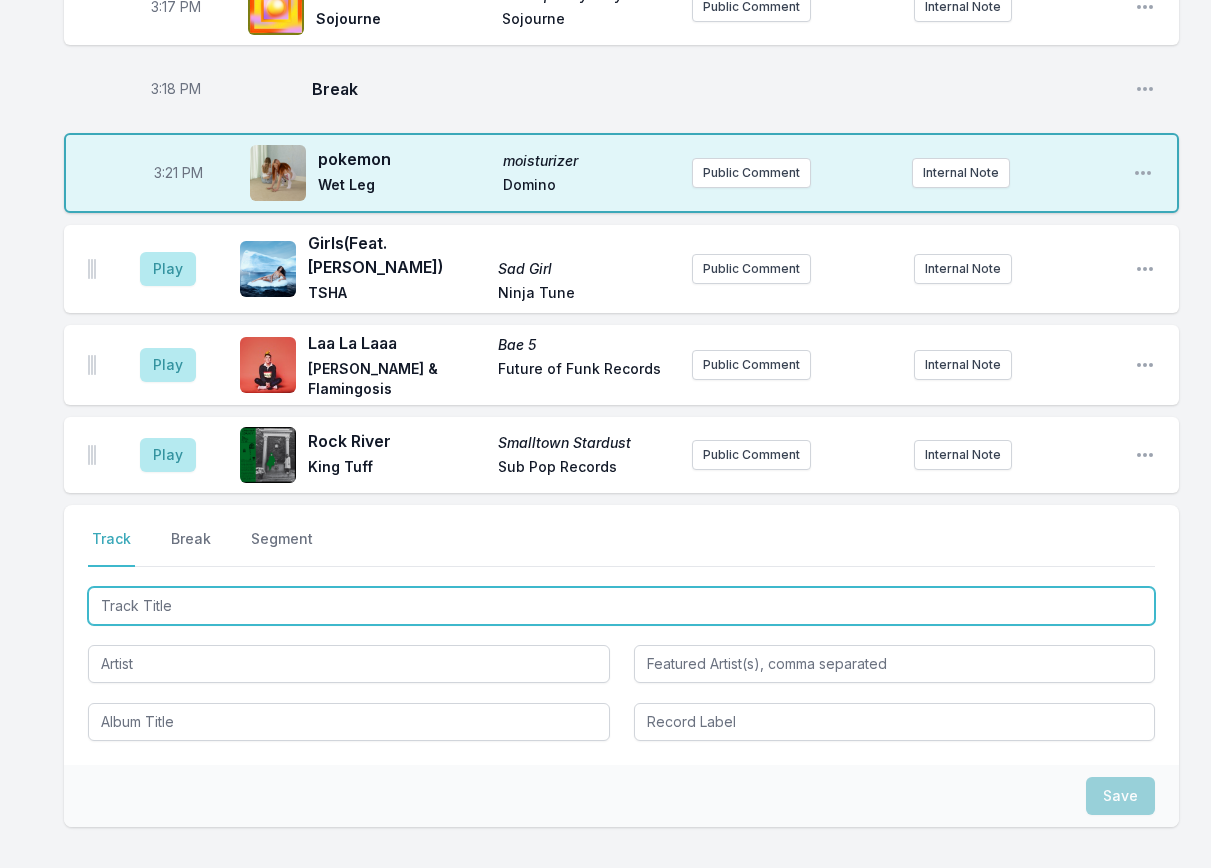 scroll, scrollTop: 700, scrollLeft: 0, axis: vertical 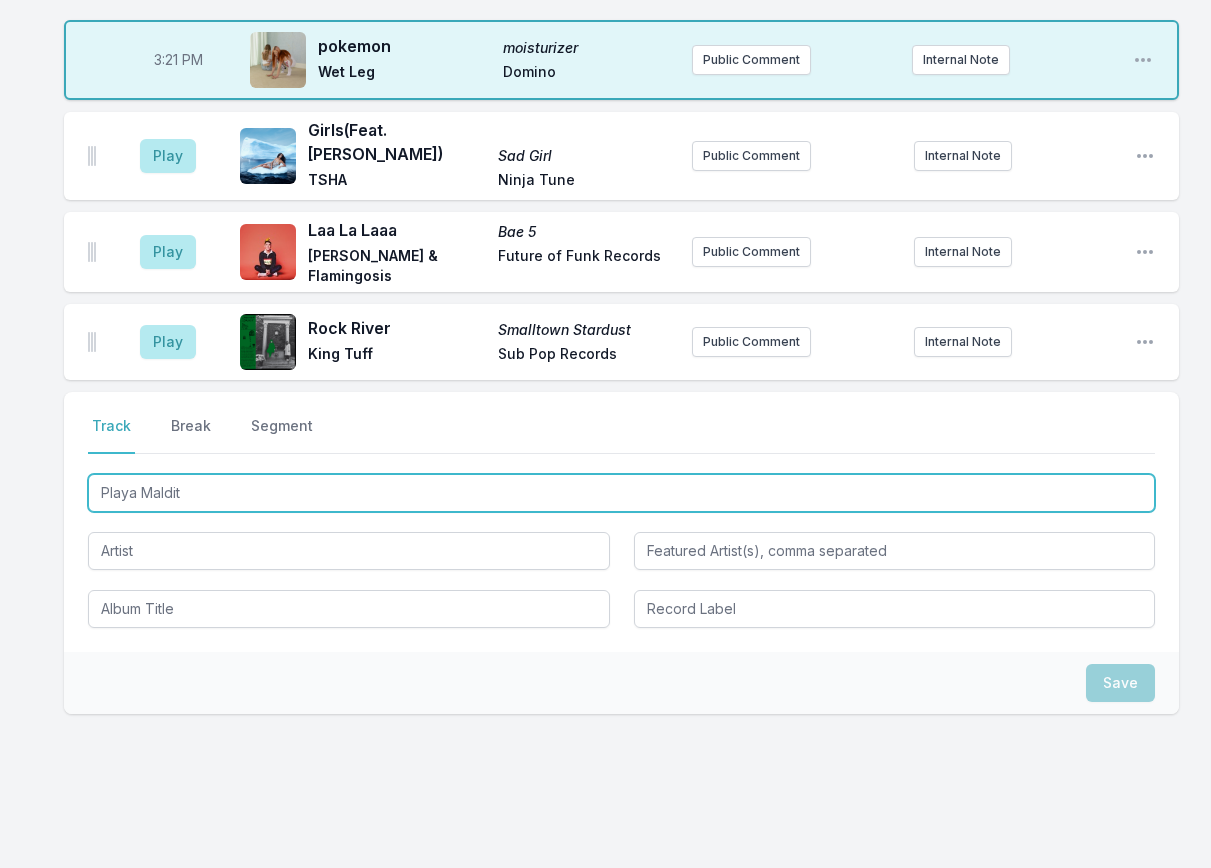 type on "Playa Maldita" 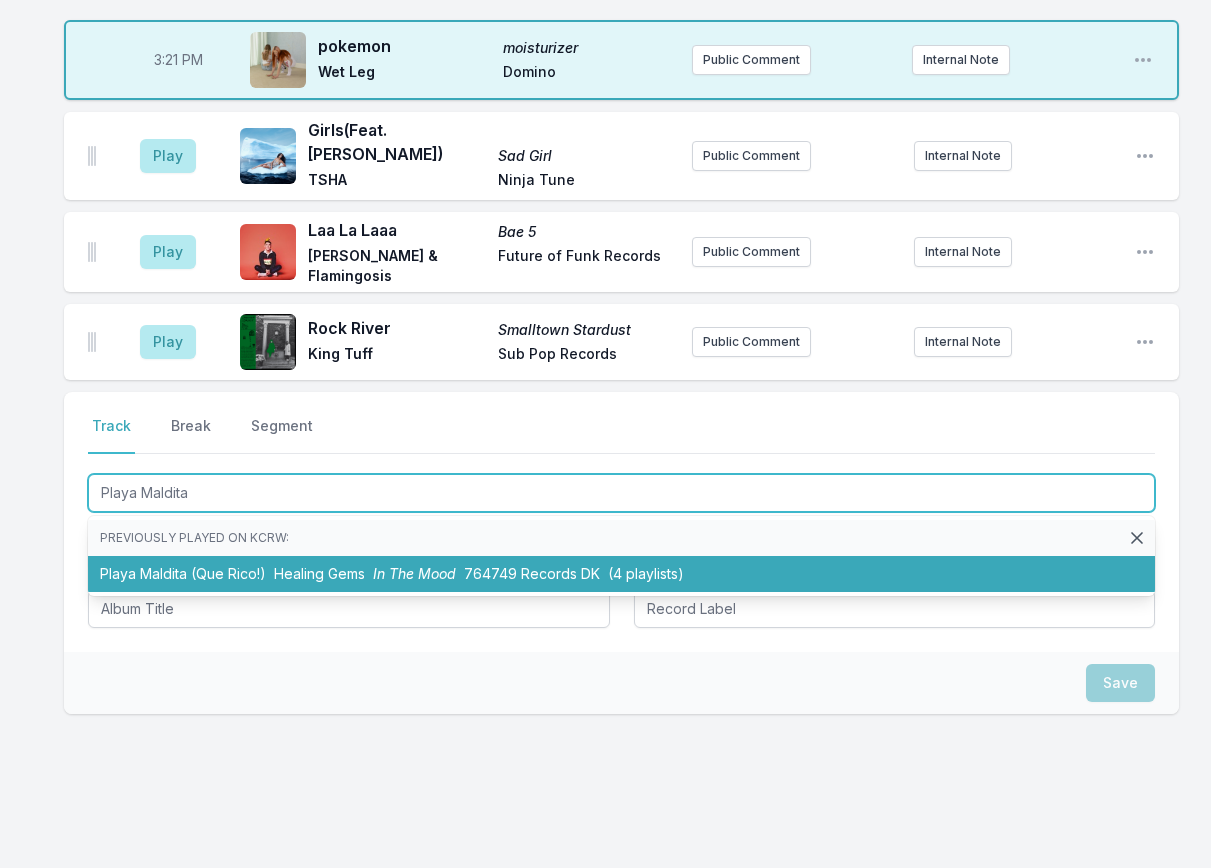 click on "Playa Maldita (Que Rico!) Healing Gems In The Mood 764749 Records DK (4 playlists)" at bounding box center [621, 574] 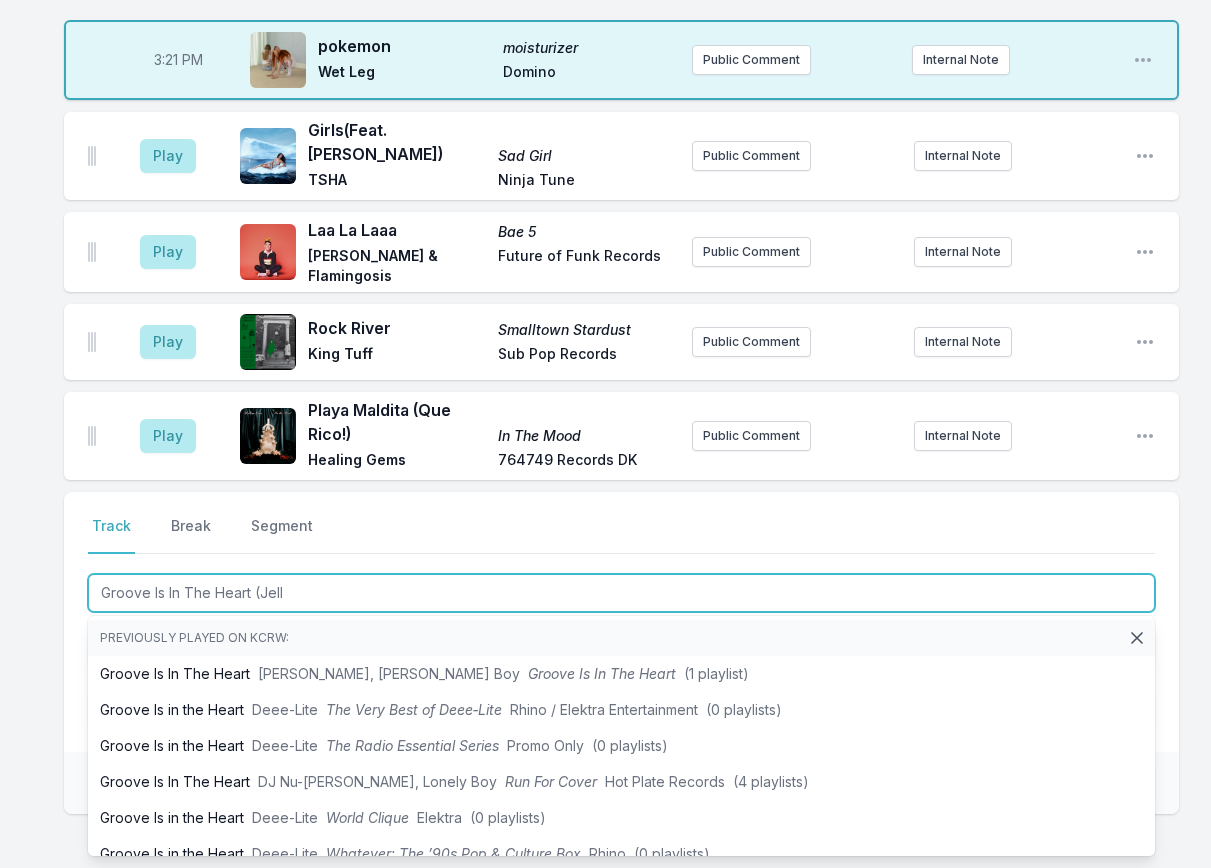type on "Groove Is In The Heart (Jelly" 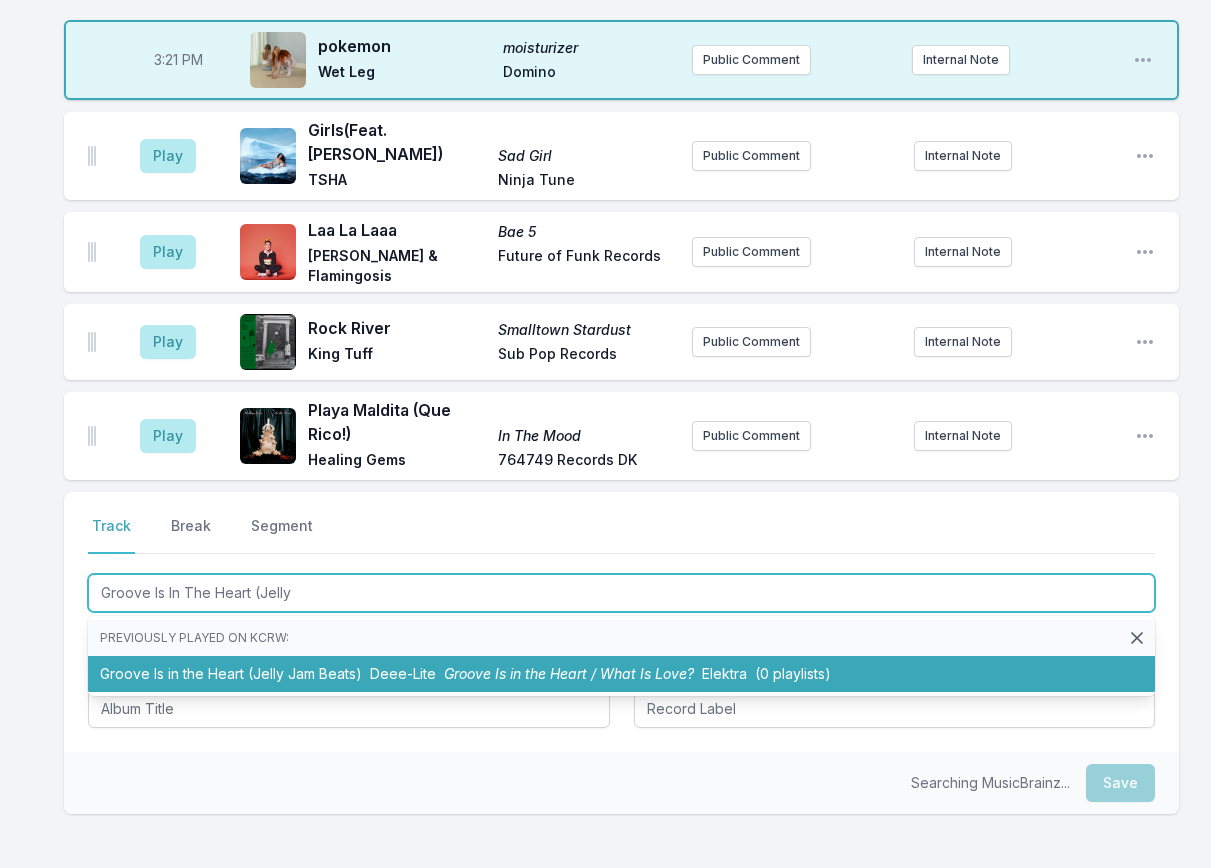 type 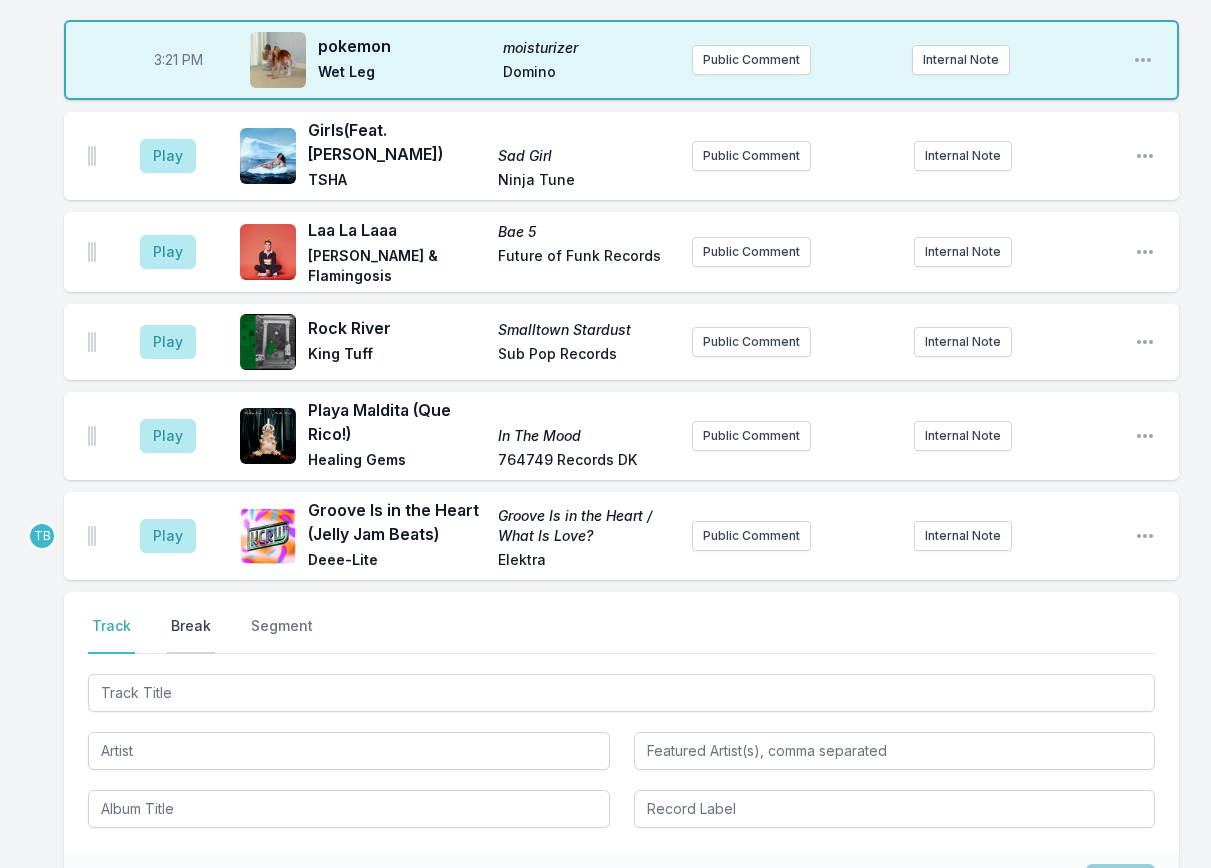 drag, startPoint x: 191, startPoint y: 585, endPoint x: 342, endPoint y: 581, distance: 151.05296 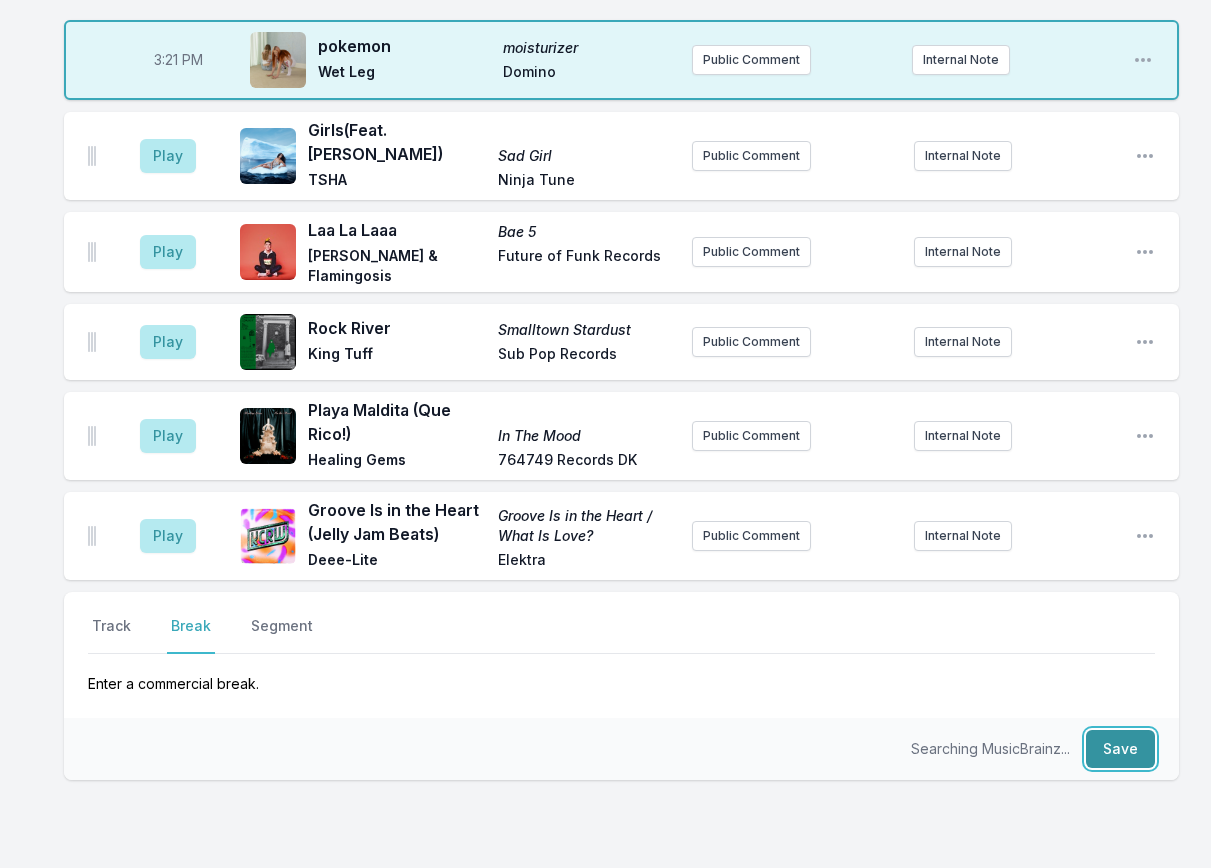 click on "Save" at bounding box center (1120, 749) 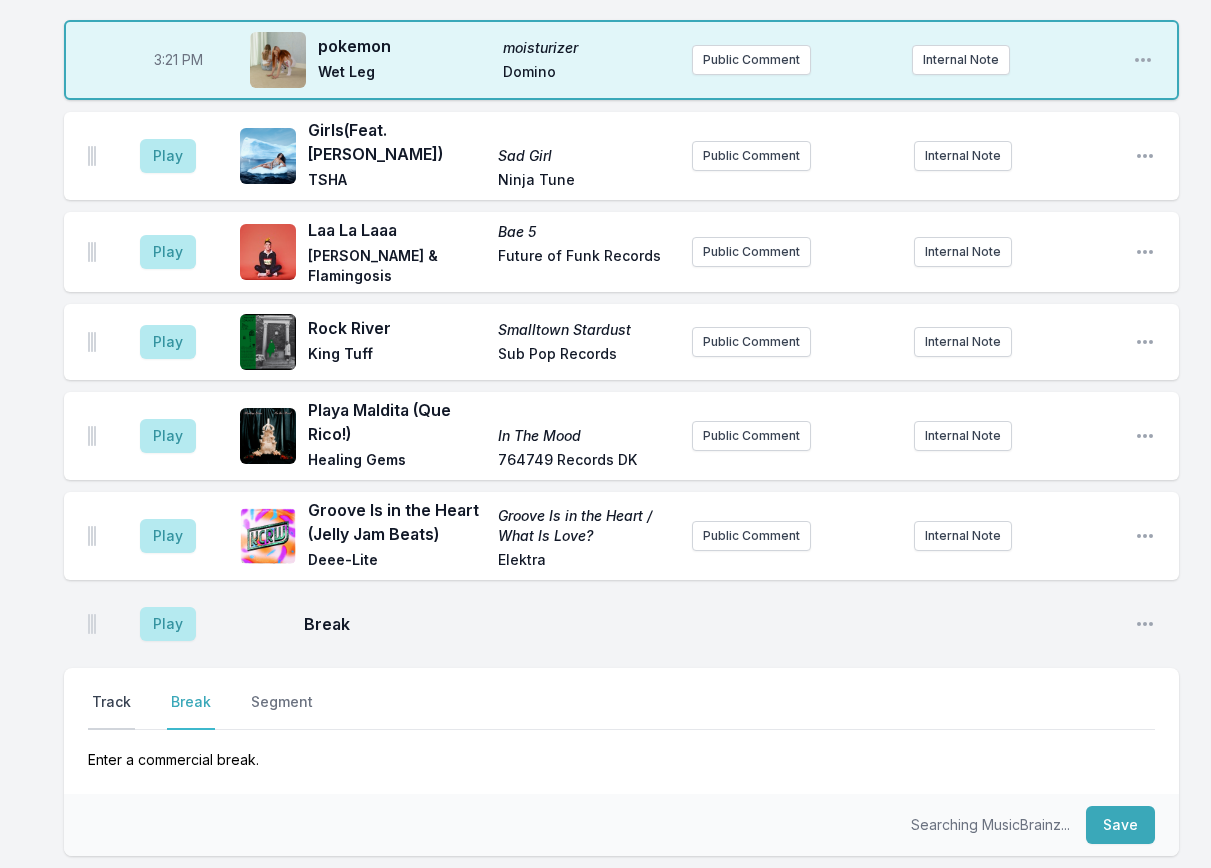 click on "Track" at bounding box center [111, 711] 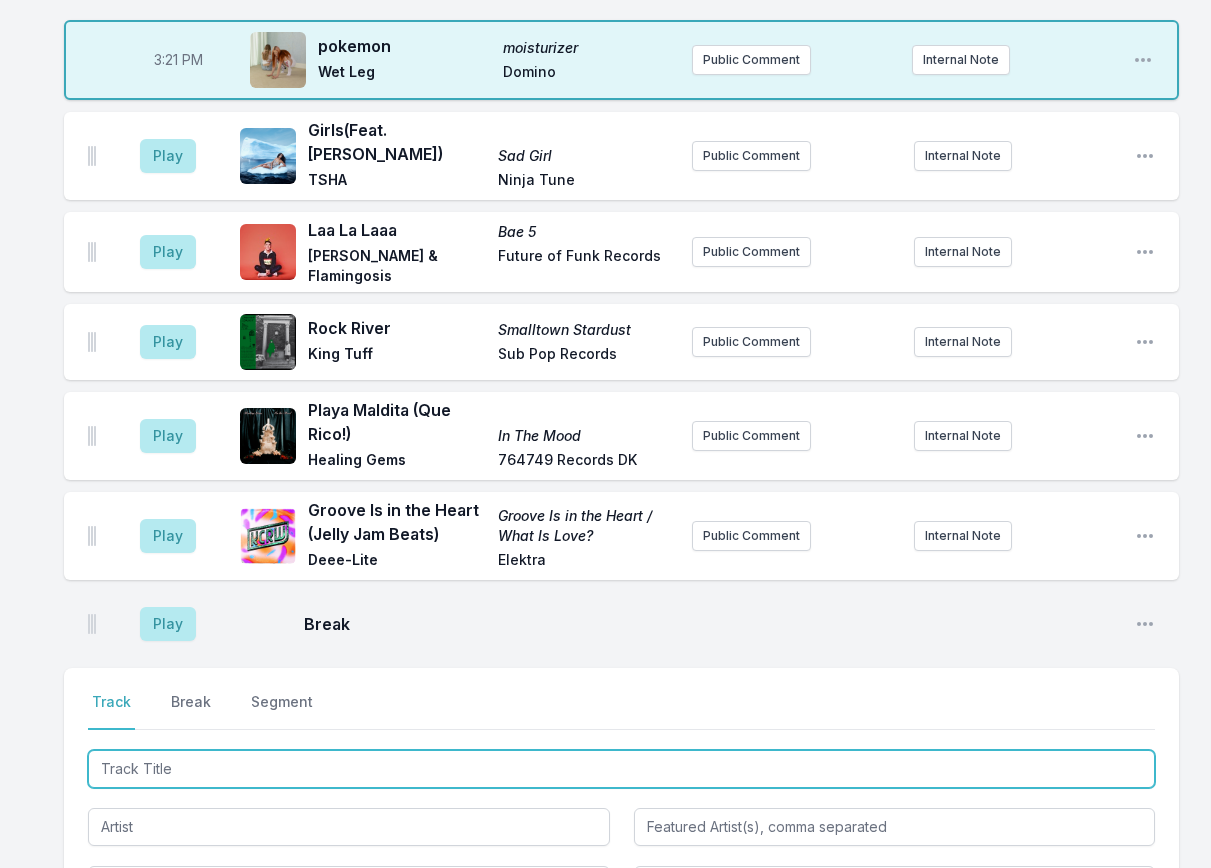 click at bounding box center (621, 769) 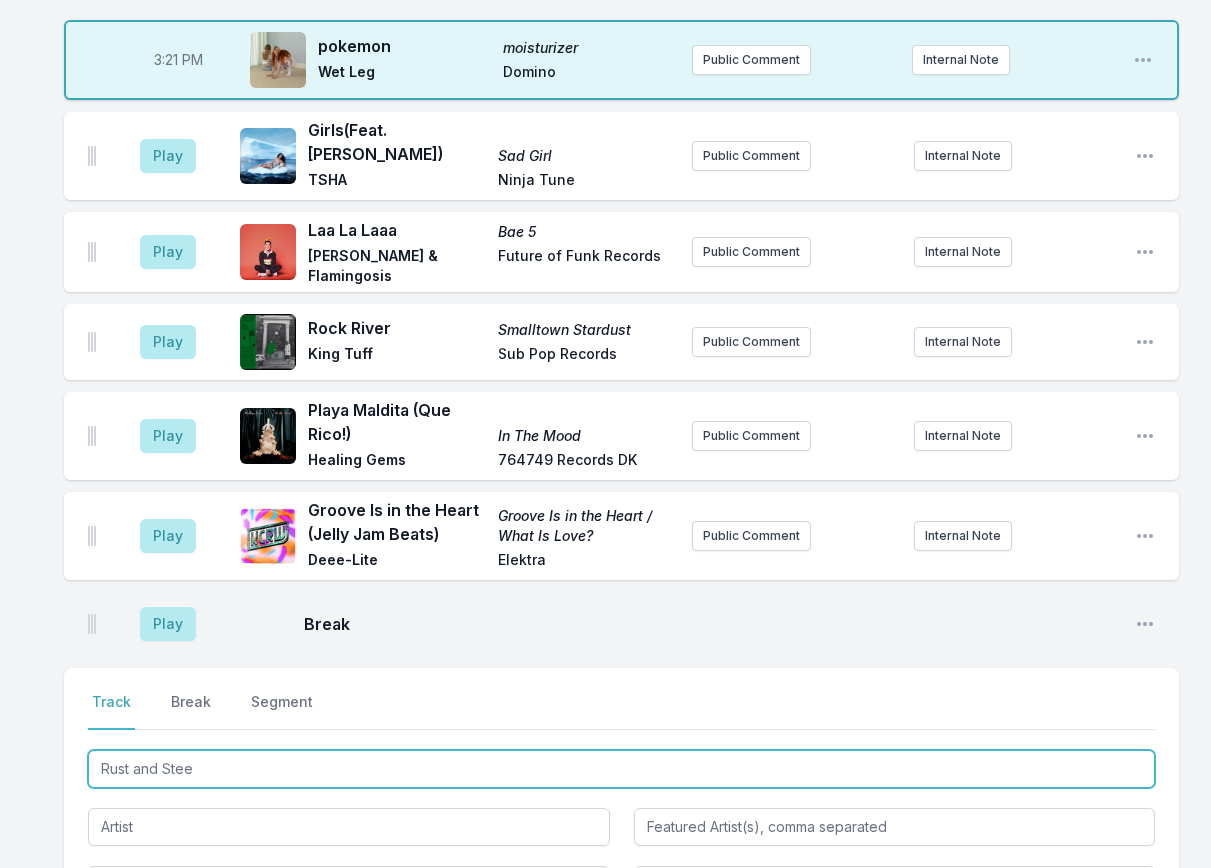 type on "Rust and Steel" 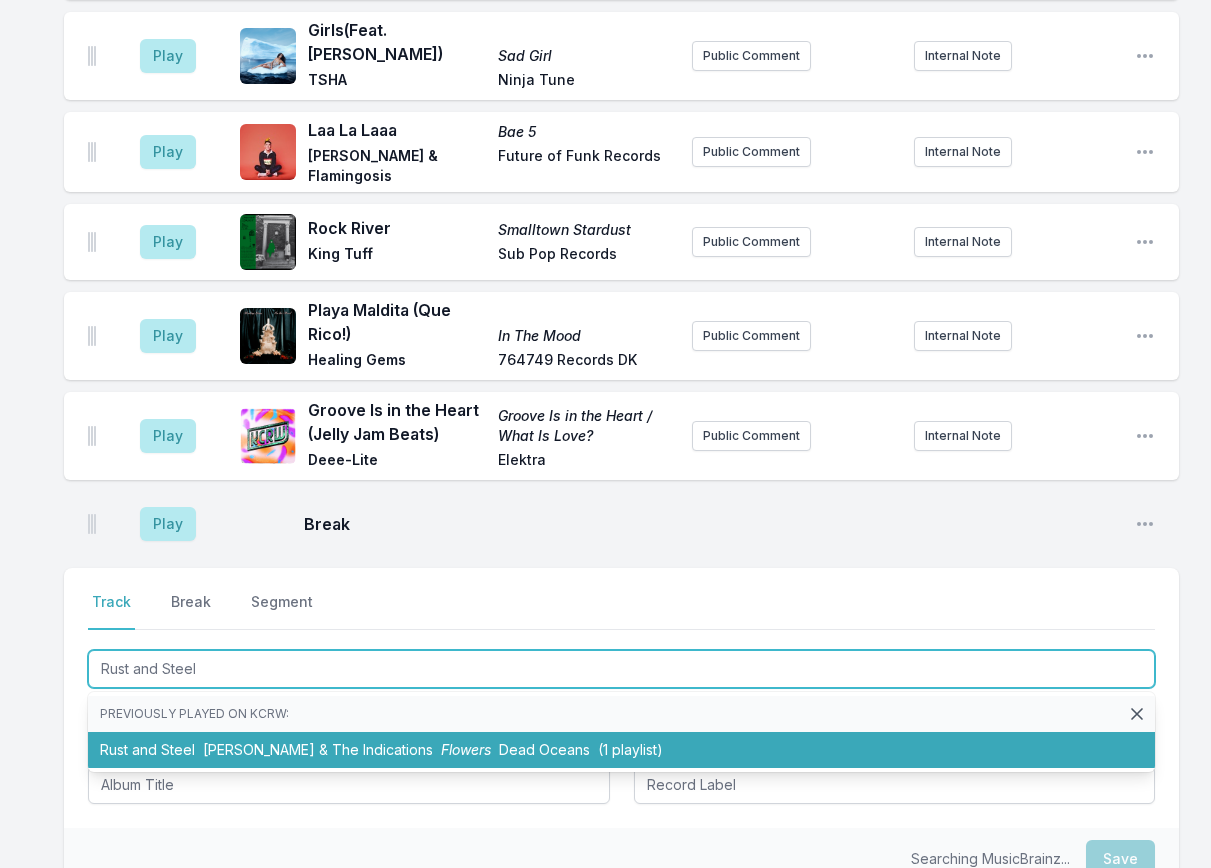 click on "Rust and Steel [PERSON_NAME] & The Indications Flowers Dead Oceans (1 playlist)" at bounding box center [621, 750] 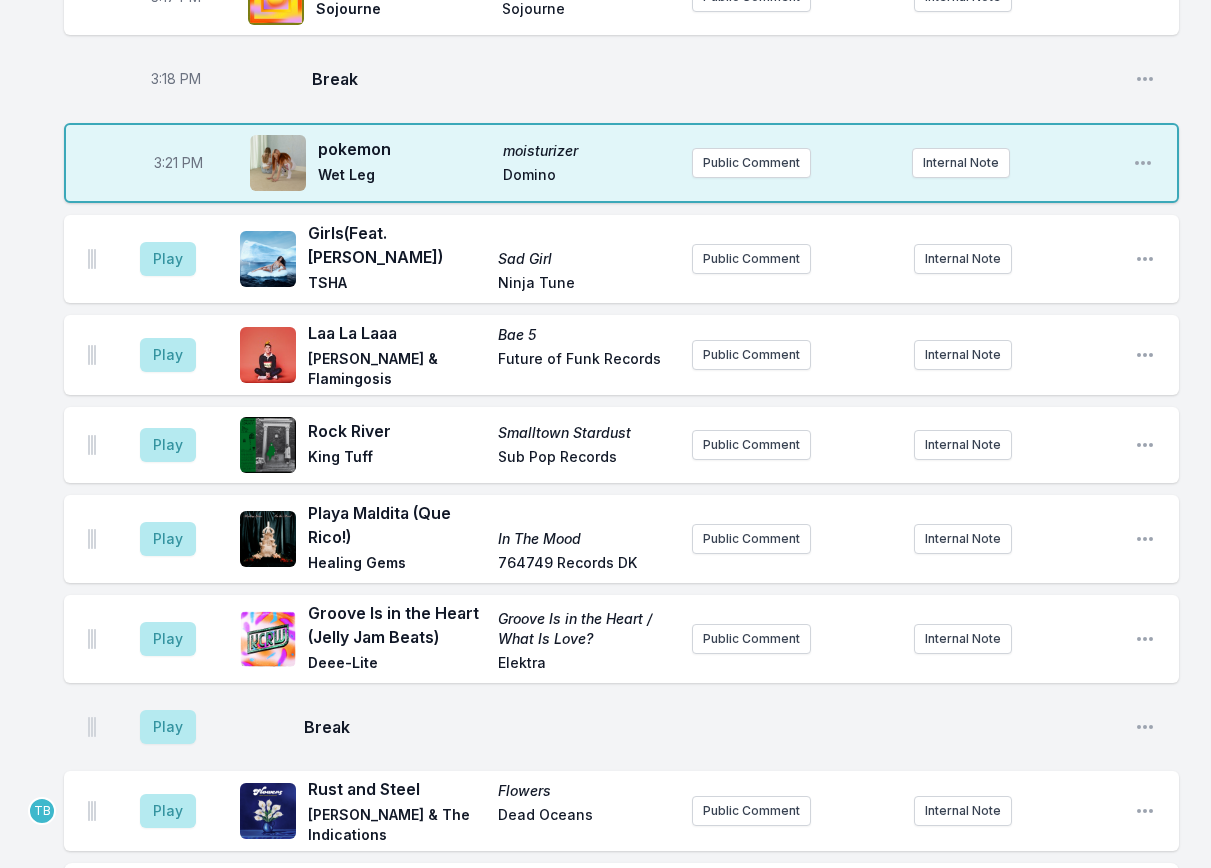 scroll, scrollTop: 592, scrollLeft: 0, axis: vertical 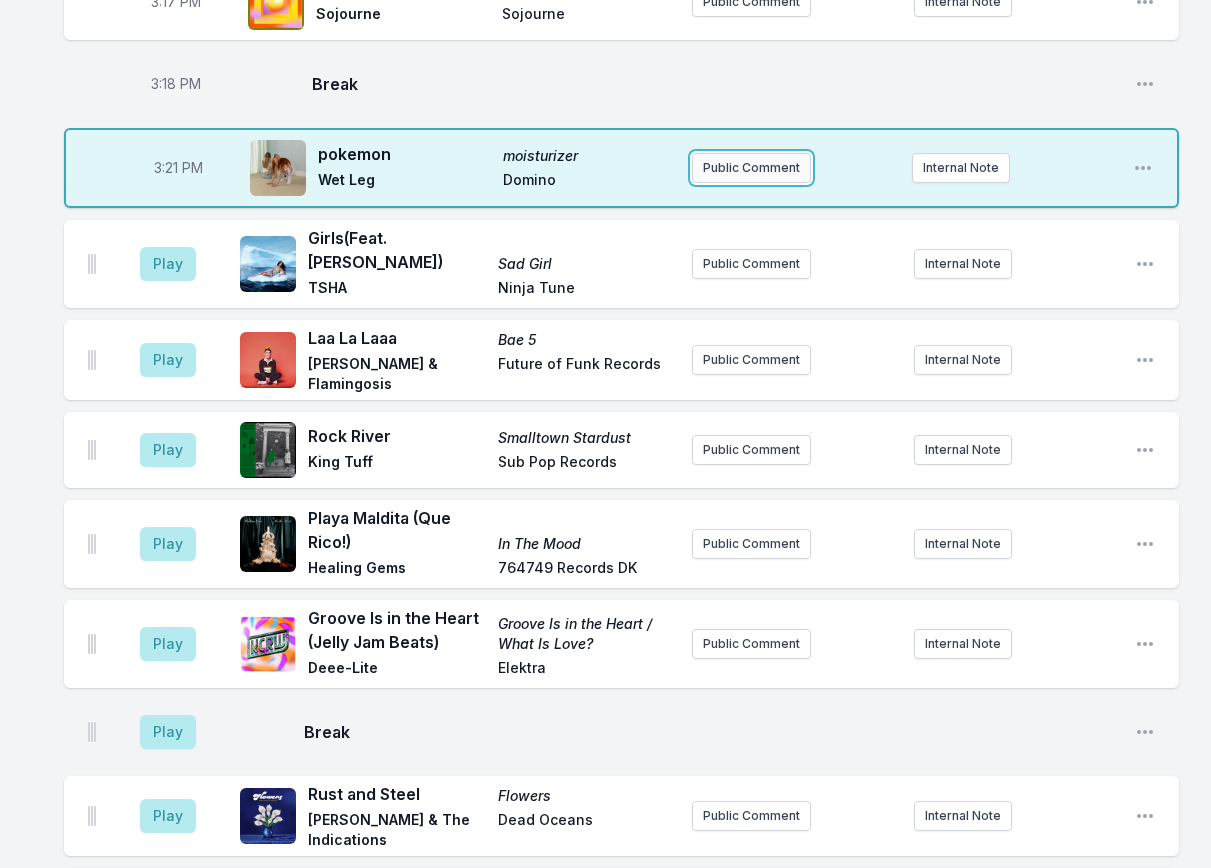 click on "Public Comment" at bounding box center (751, 168) 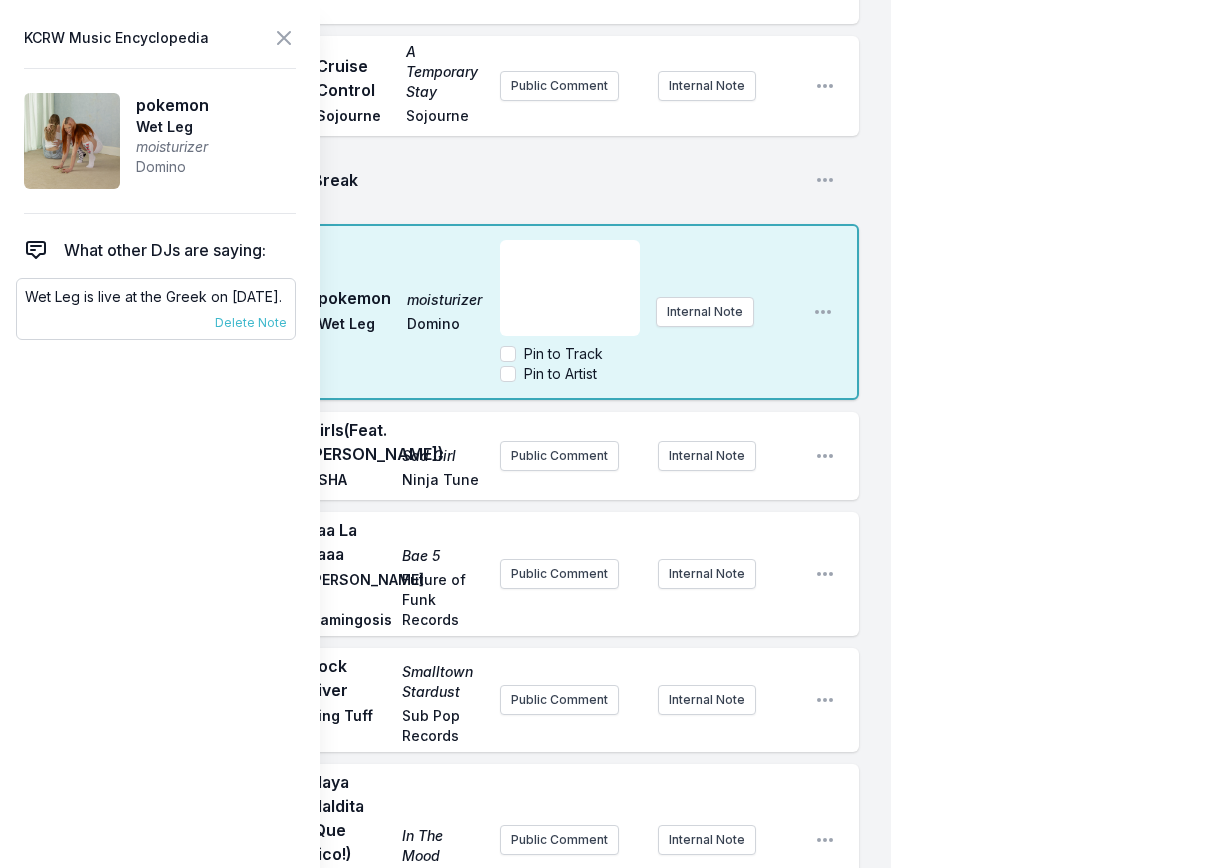 click on "Wet Leg is live at the Greek on [DATE]." at bounding box center [156, 297] 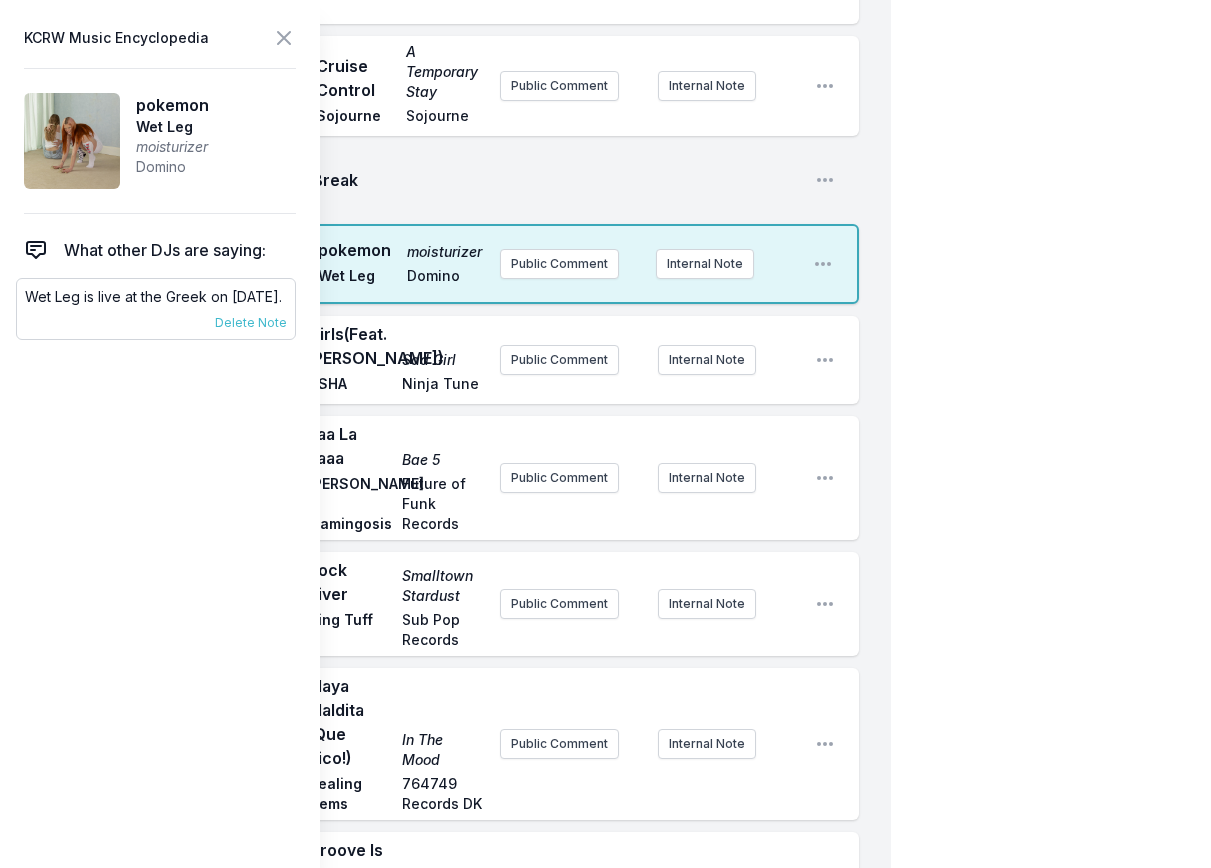 click on "Wet Leg is live at the Greek on [DATE]." at bounding box center (156, 297) 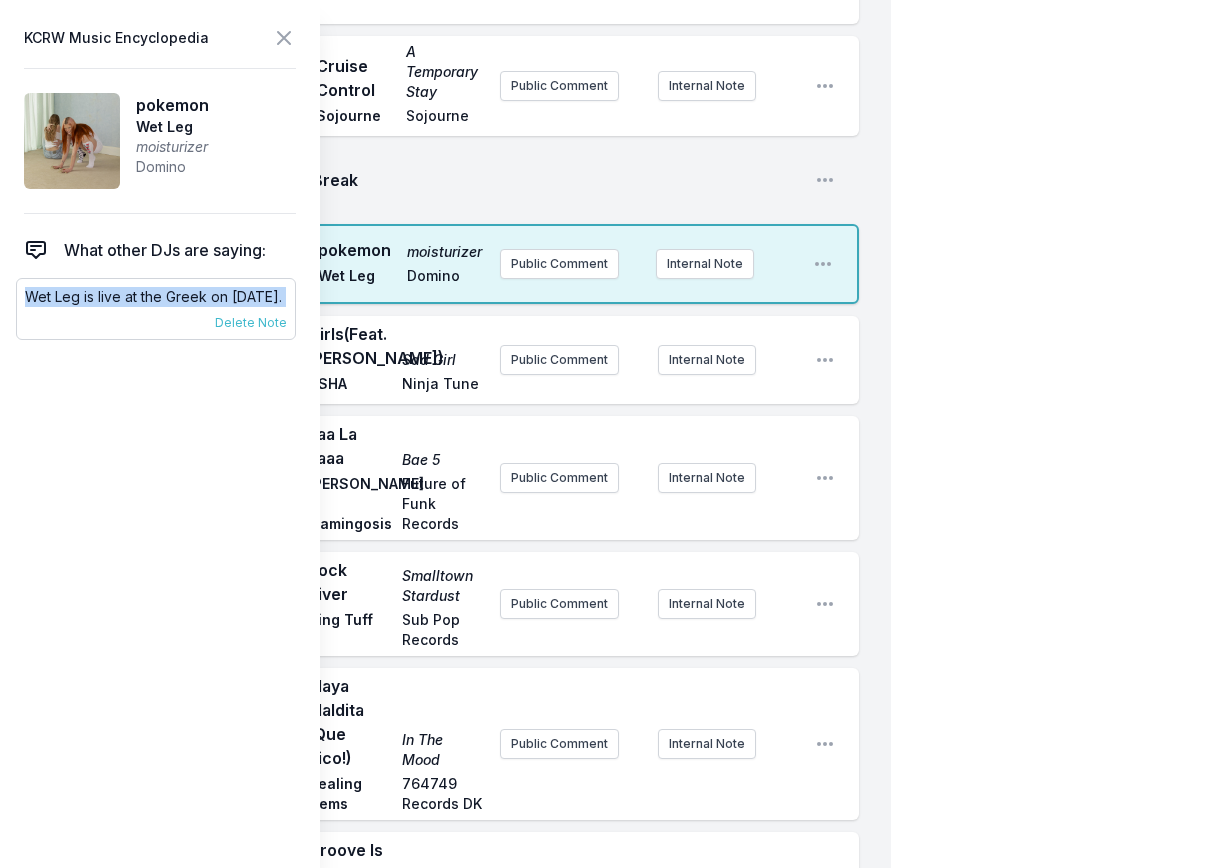 click on "Wet Leg is live at the Greek on [DATE]." at bounding box center [156, 297] 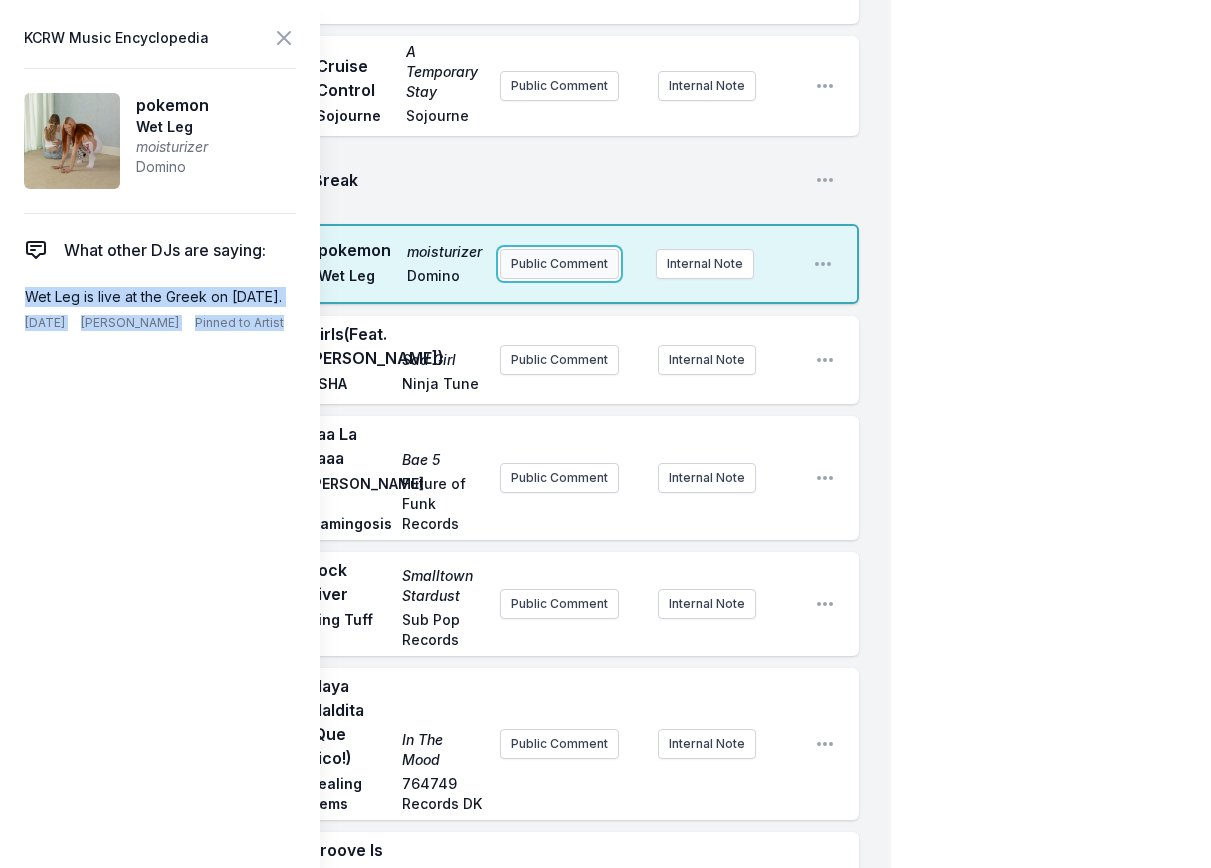 click on "Public Comment" at bounding box center [559, 264] 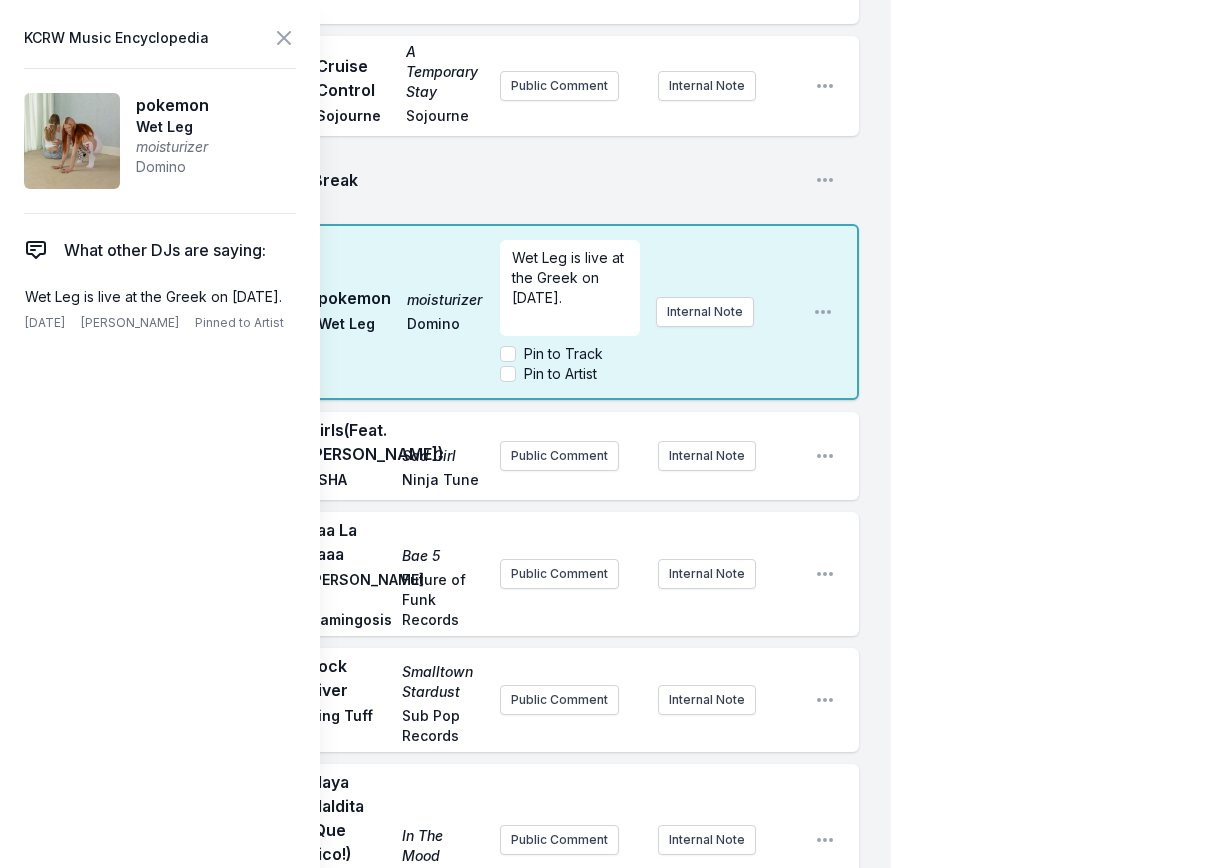scroll, scrollTop: 0, scrollLeft: 0, axis: both 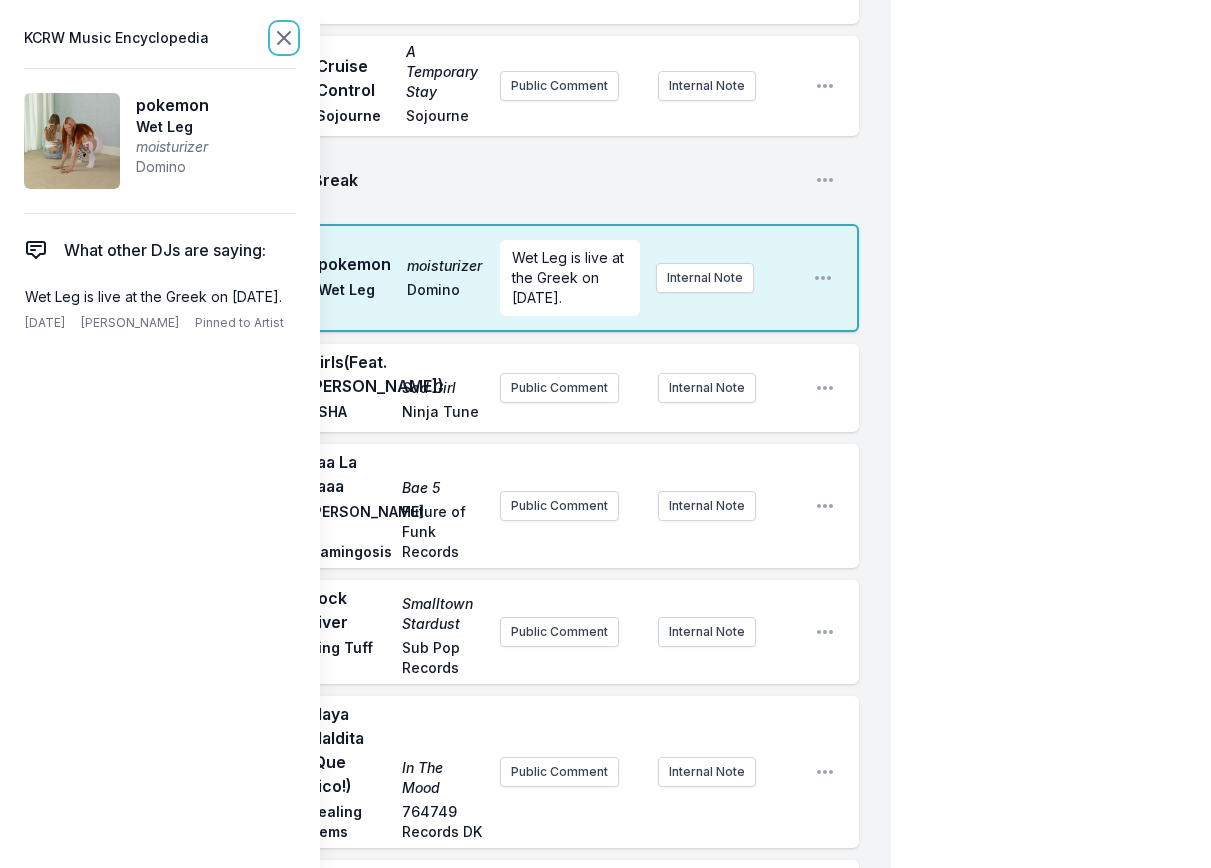 click 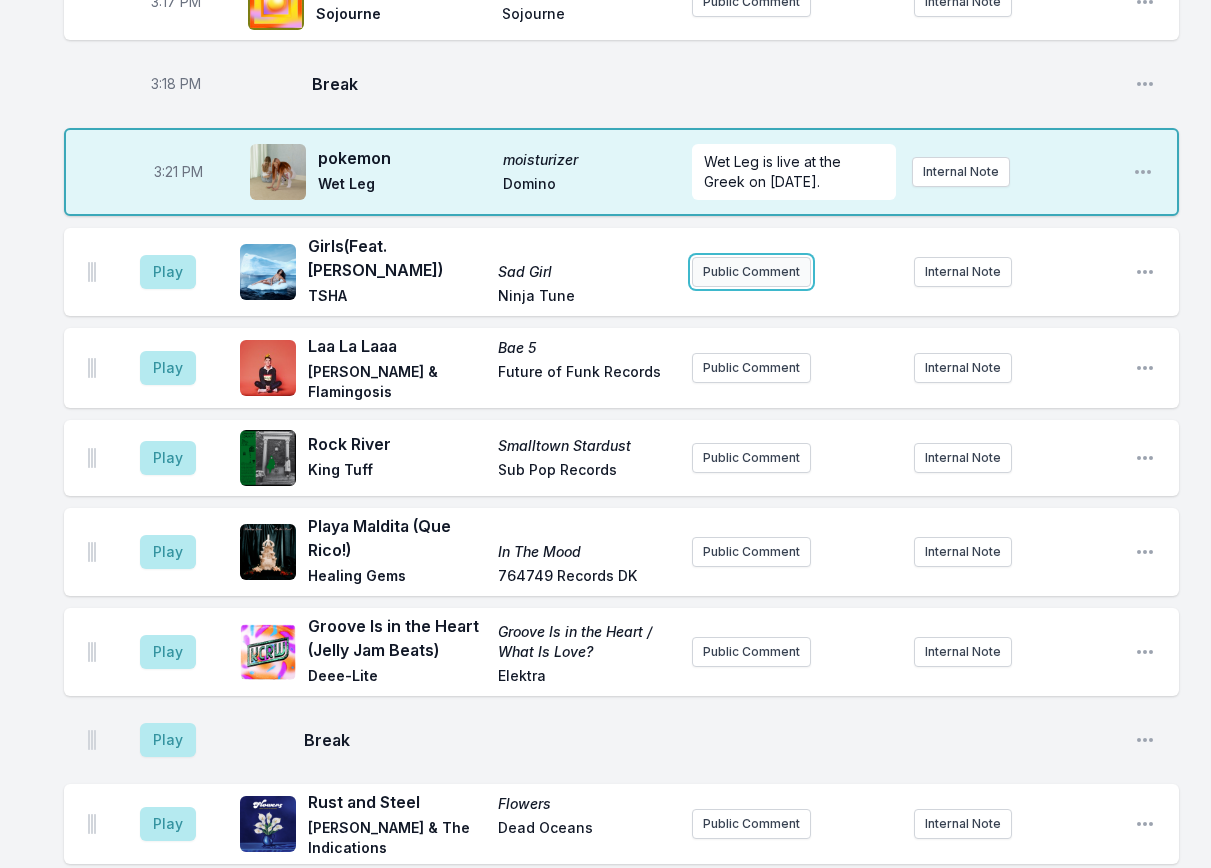 click on "Public Comment" at bounding box center [751, 272] 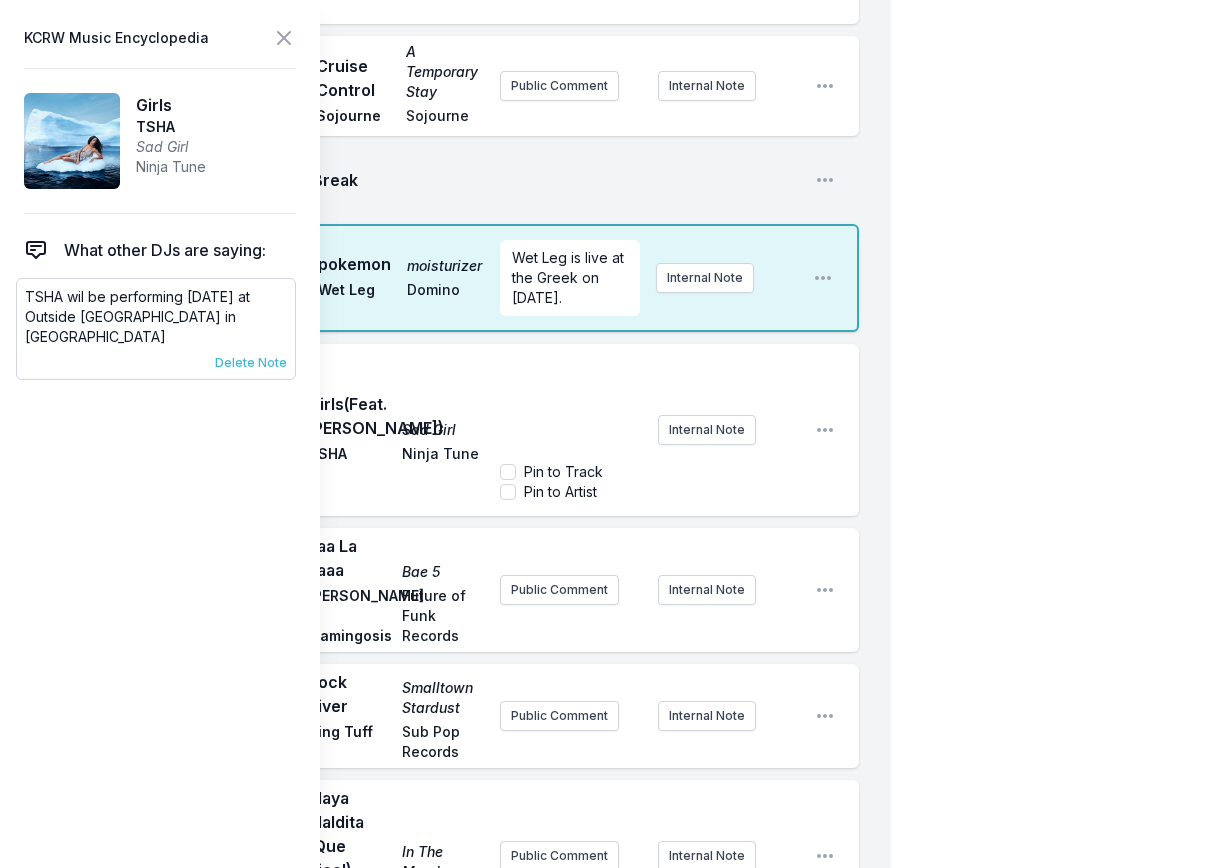 click on "Delete Note" at bounding box center [251, 363] 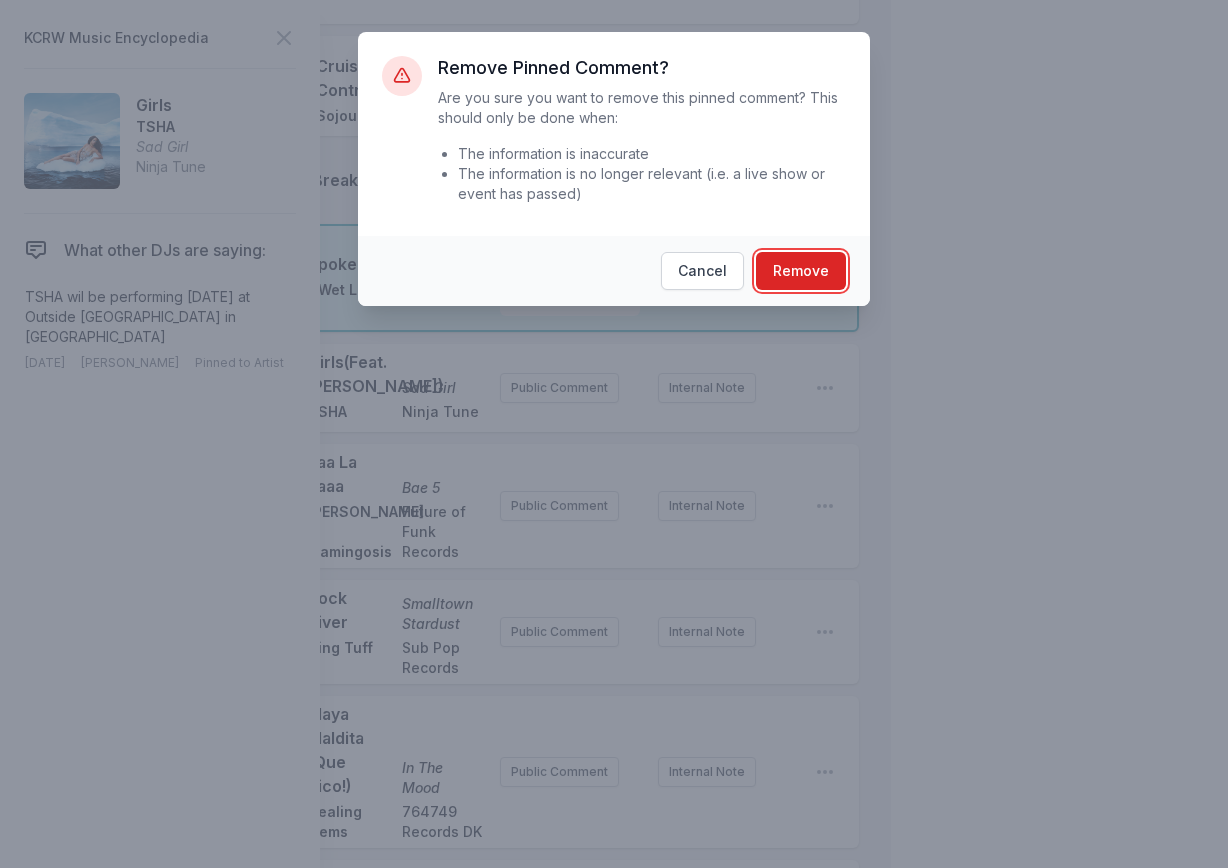 click on "Remove" at bounding box center (801, 271) 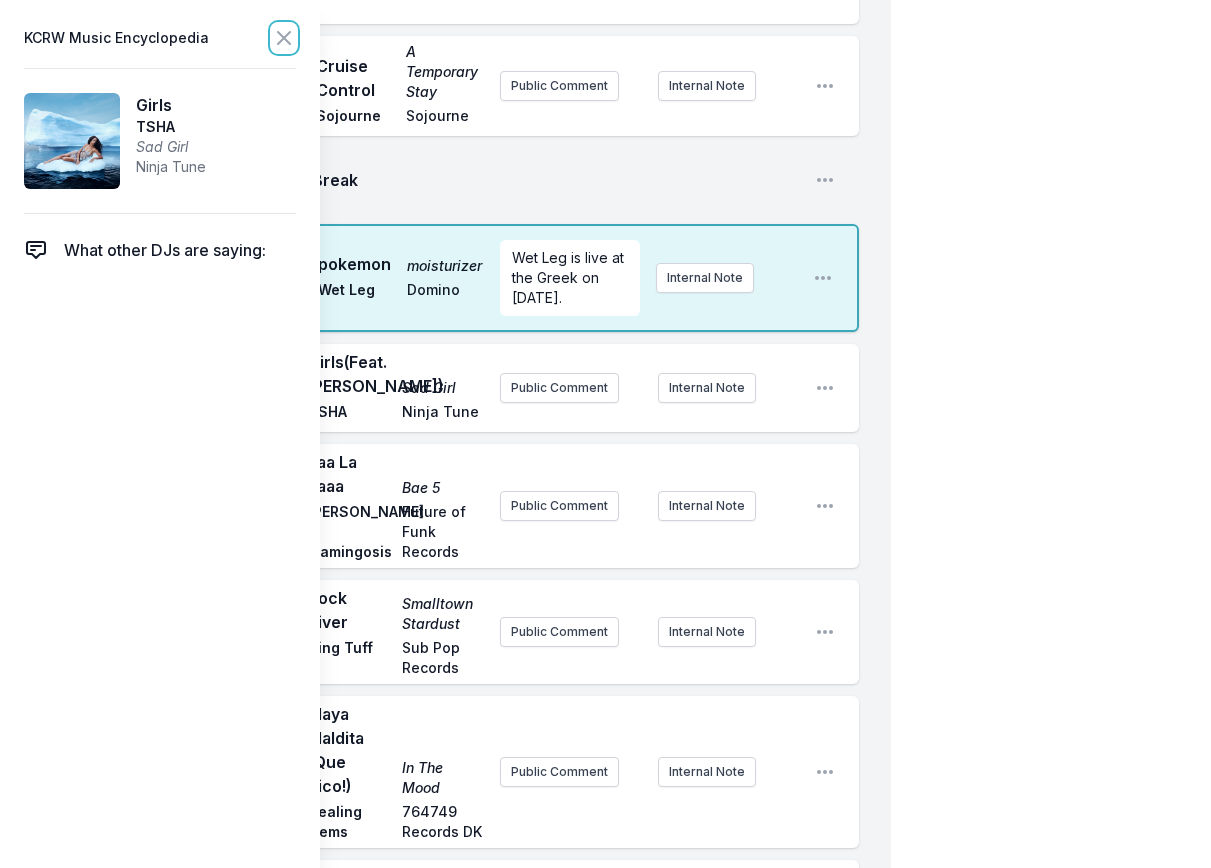 click 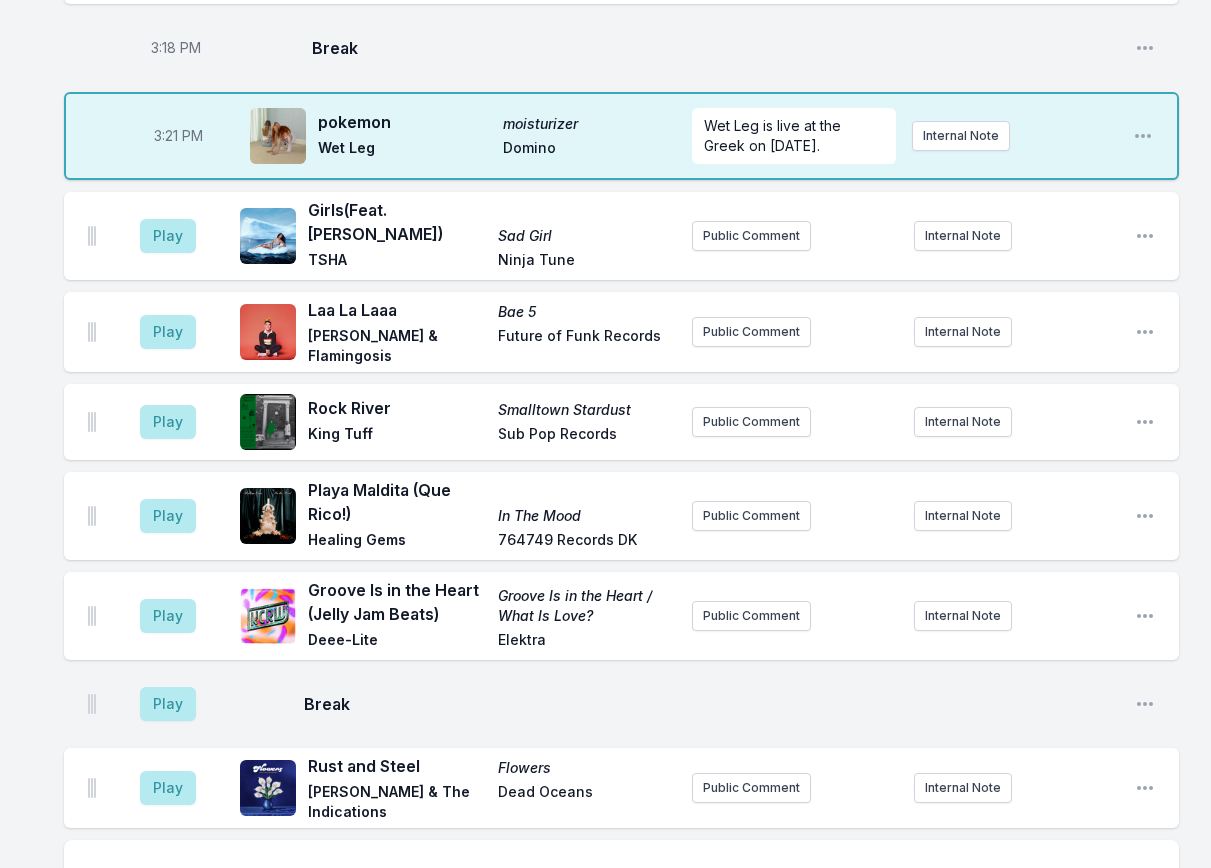 scroll, scrollTop: 692, scrollLeft: 0, axis: vertical 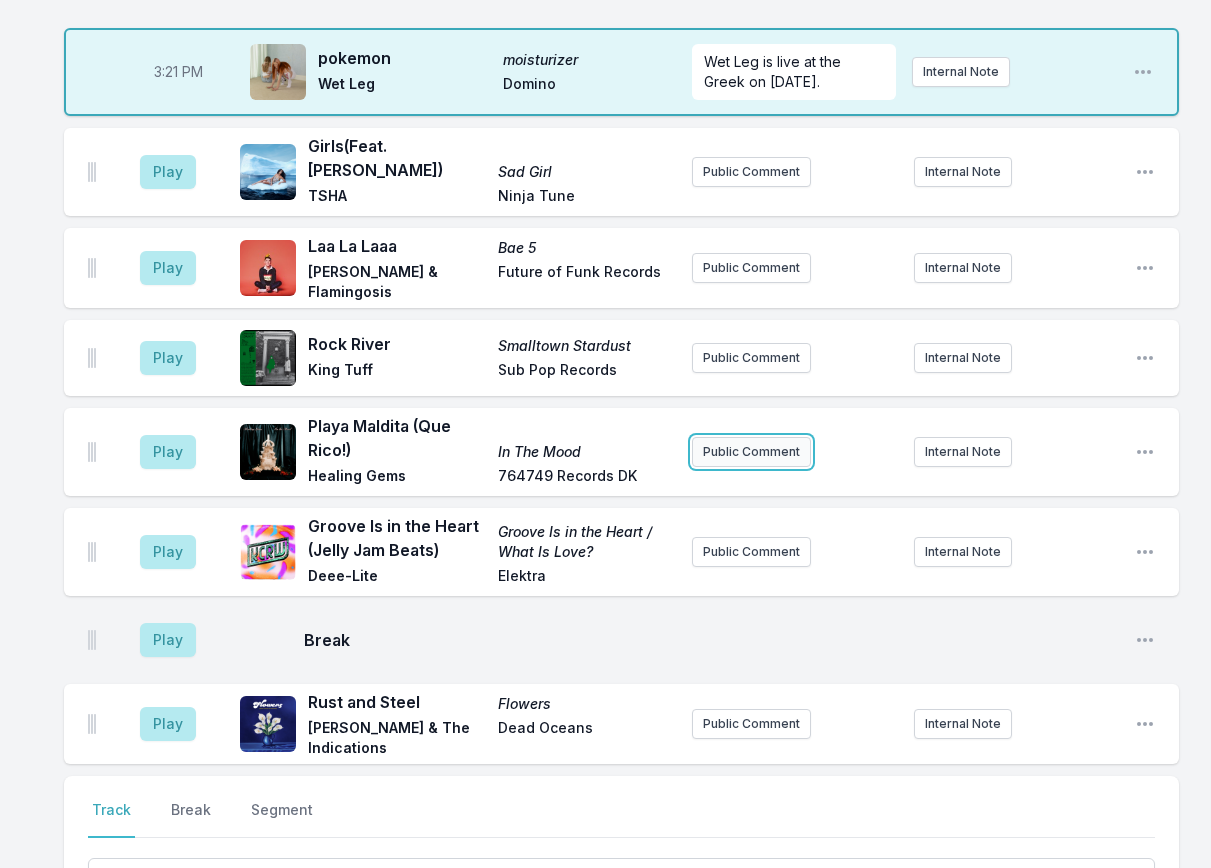 click on "Public Comment" at bounding box center [751, 452] 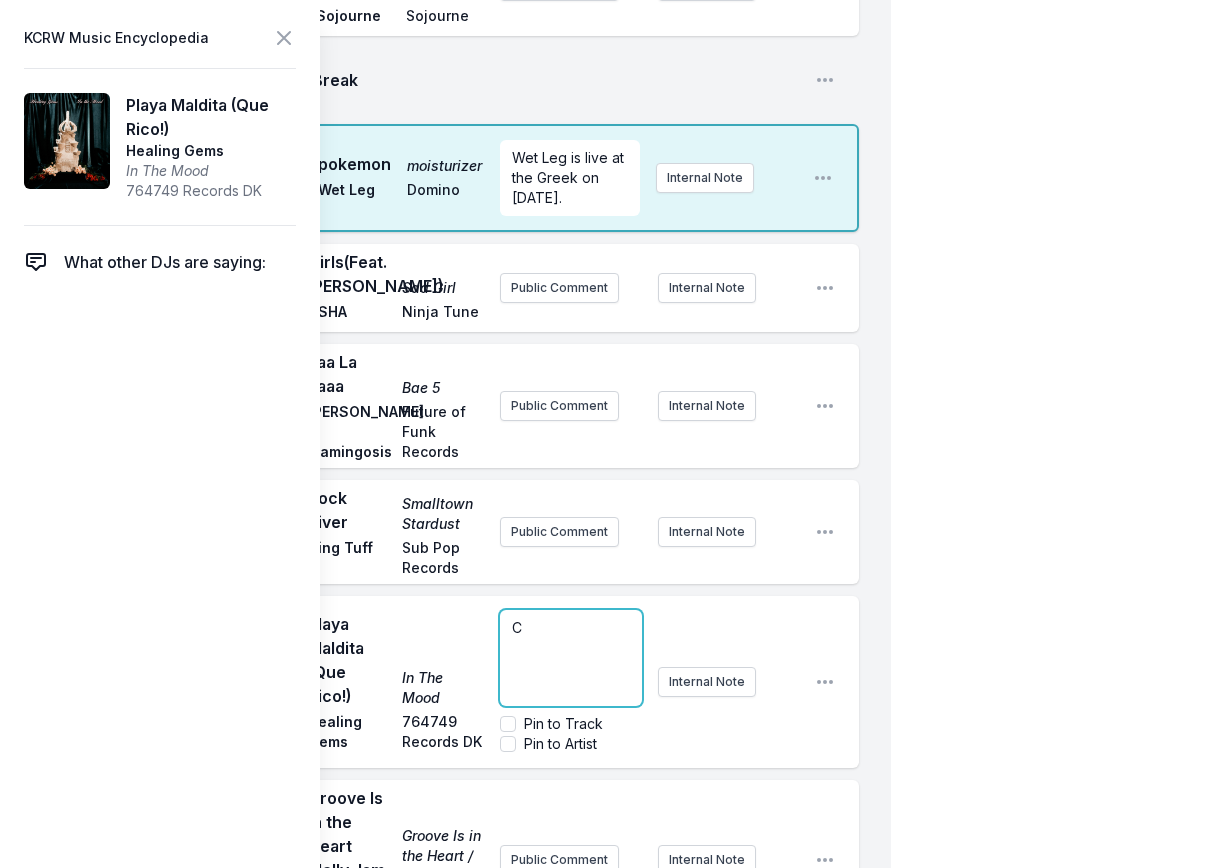type 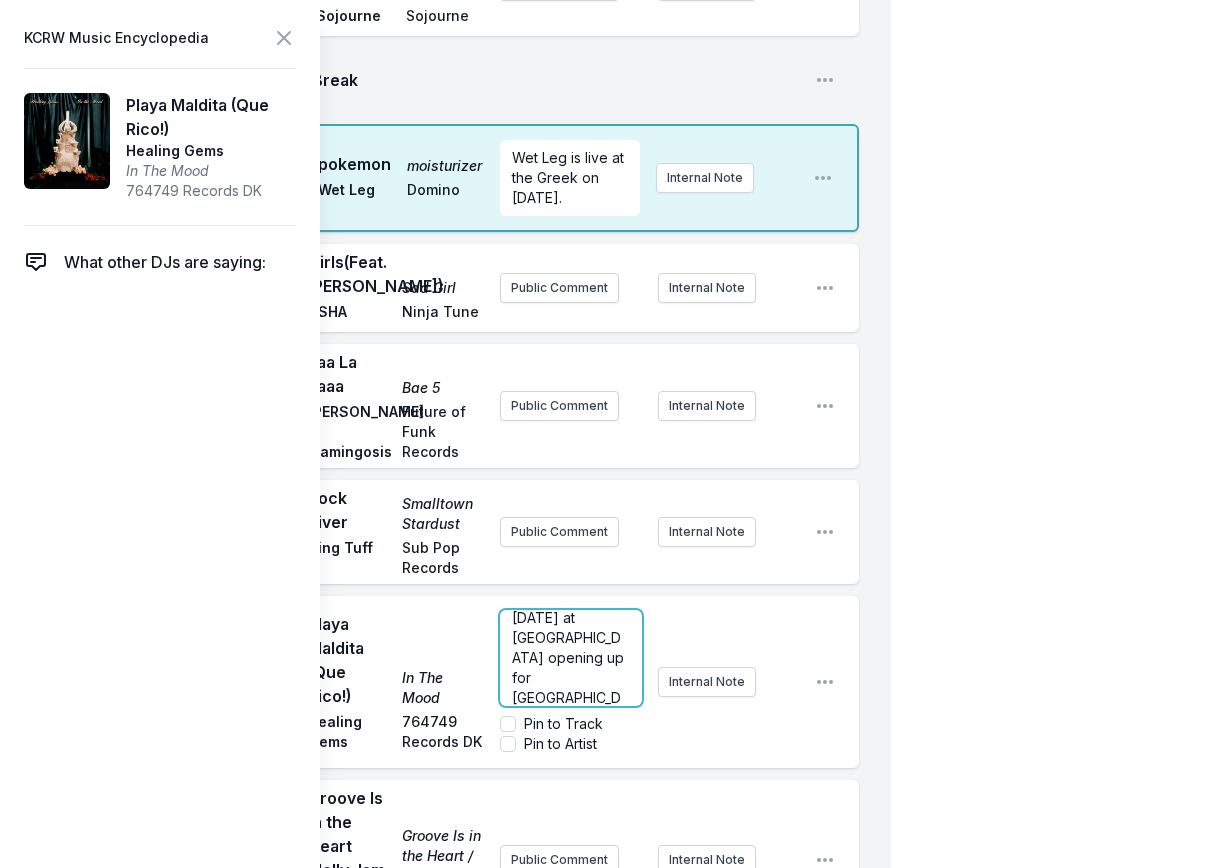 scroll, scrollTop: 110, scrollLeft: 0, axis: vertical 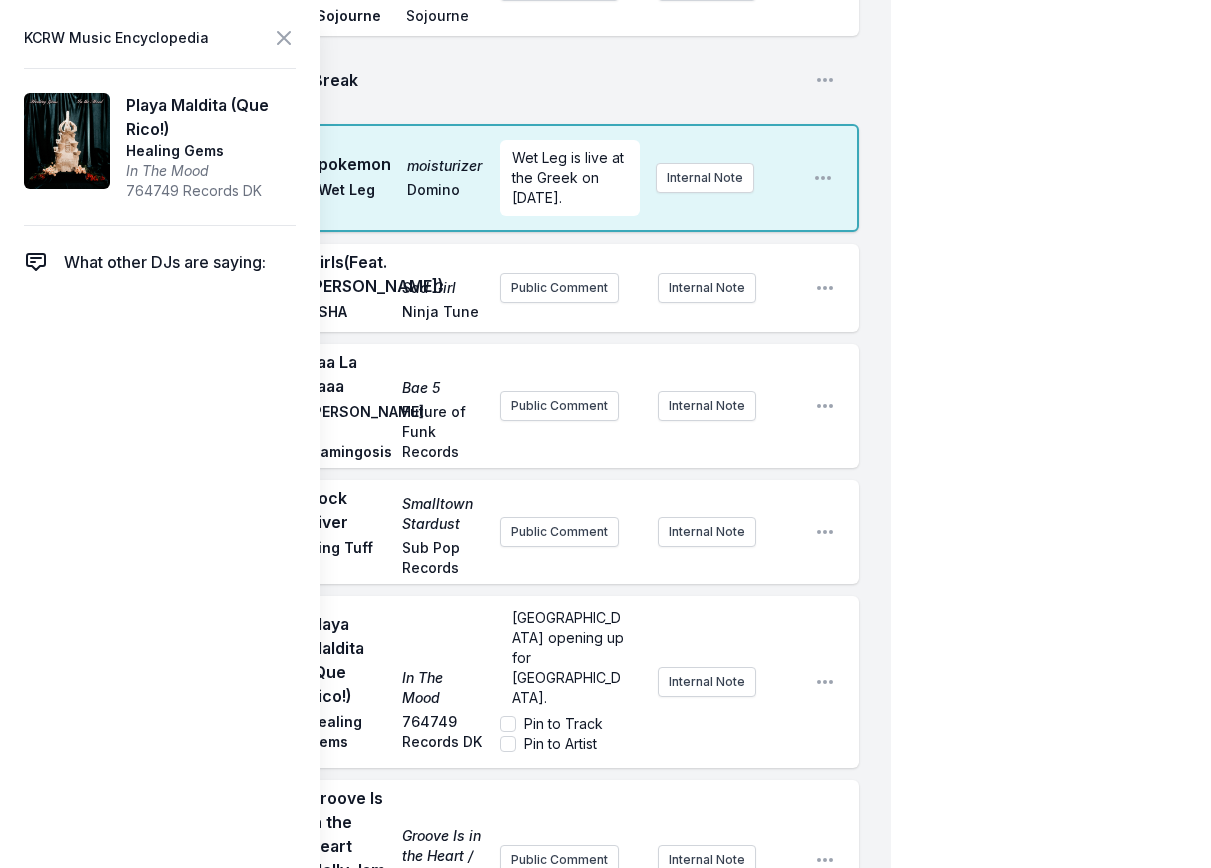 click on "My Playlist KCRW Playlist Directory Reports TB User Guide Report Bug Sign out [PERSON_NAME] Live [PERSON_NAME] Simulcast [DATE] 3:00 PM - 6:00 PM Edit Open options View 3:04 PM Mountain Top Unicorn RIO [PERSON_NAME] Public Comment Internal Note Open playlist item options 3:09 PM Never Lost Tuff Times Never Last KOKOROKO Brownswood Recordings Live at the [GEOGRAPHIC_DATA] [DATE]. Internal Note Open playlist item options Live at the [GEOGRAPHIC_DATA] [DATE]. 3:12 PM Road to [GEOGRAPHIC_DATA] to Nowhere Rogê BBE Music First single from the forthcoming Talking Heads tribute album called "Naive Melodies" dropping in October. Internal Note Open playlist item options First single from the forthcoming Talking Heads tribute album called "Naive Melodies" dropping in October. 3:17 PM Cruise Control A Temporary Stay Sojourne Sojourne Public Comment Internal Note Open playlist item options 3:18 PM Break Open playlist item options 3:21 PM pokemon moisturizer Wet Leg Domino Internal Note Open playlist item options" at bounding box center [605, 493] 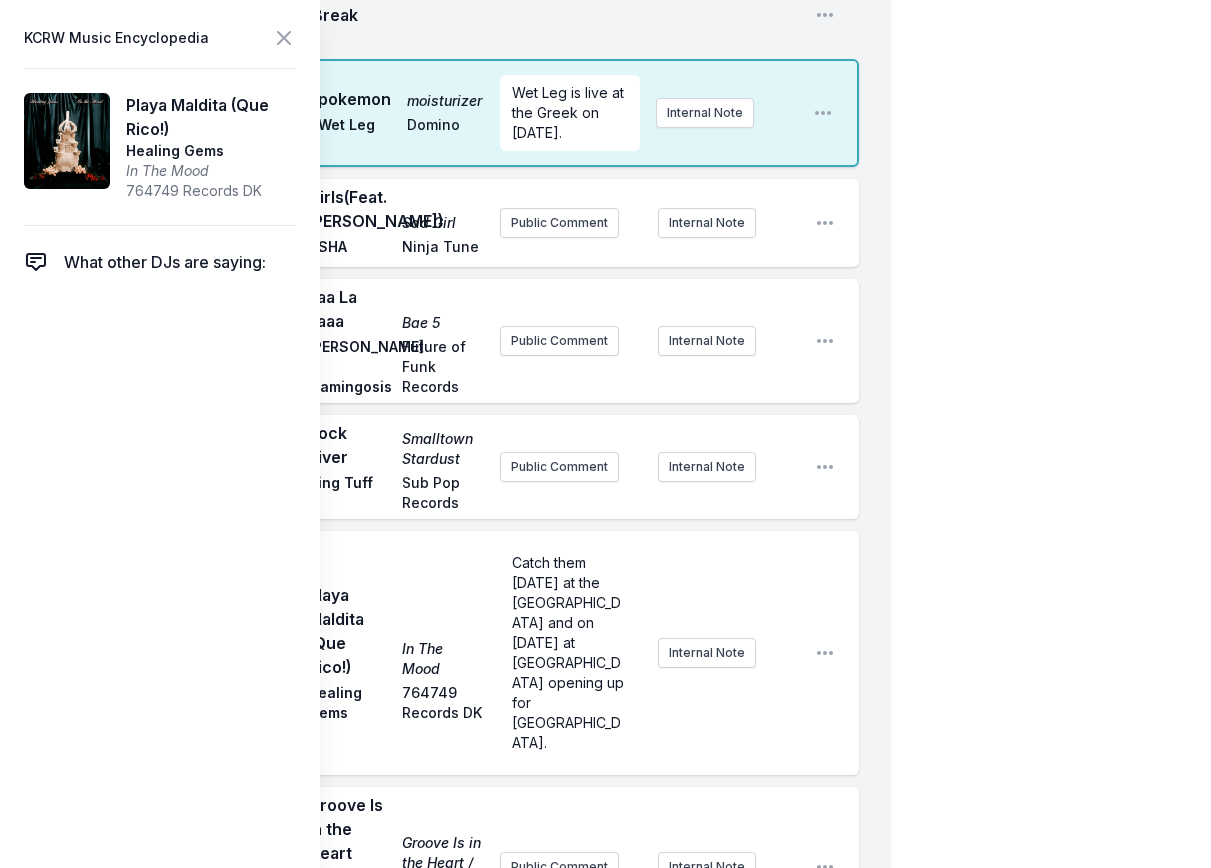 scroll, scrollTop: 792, scrollLeft: 0, axis: vertical 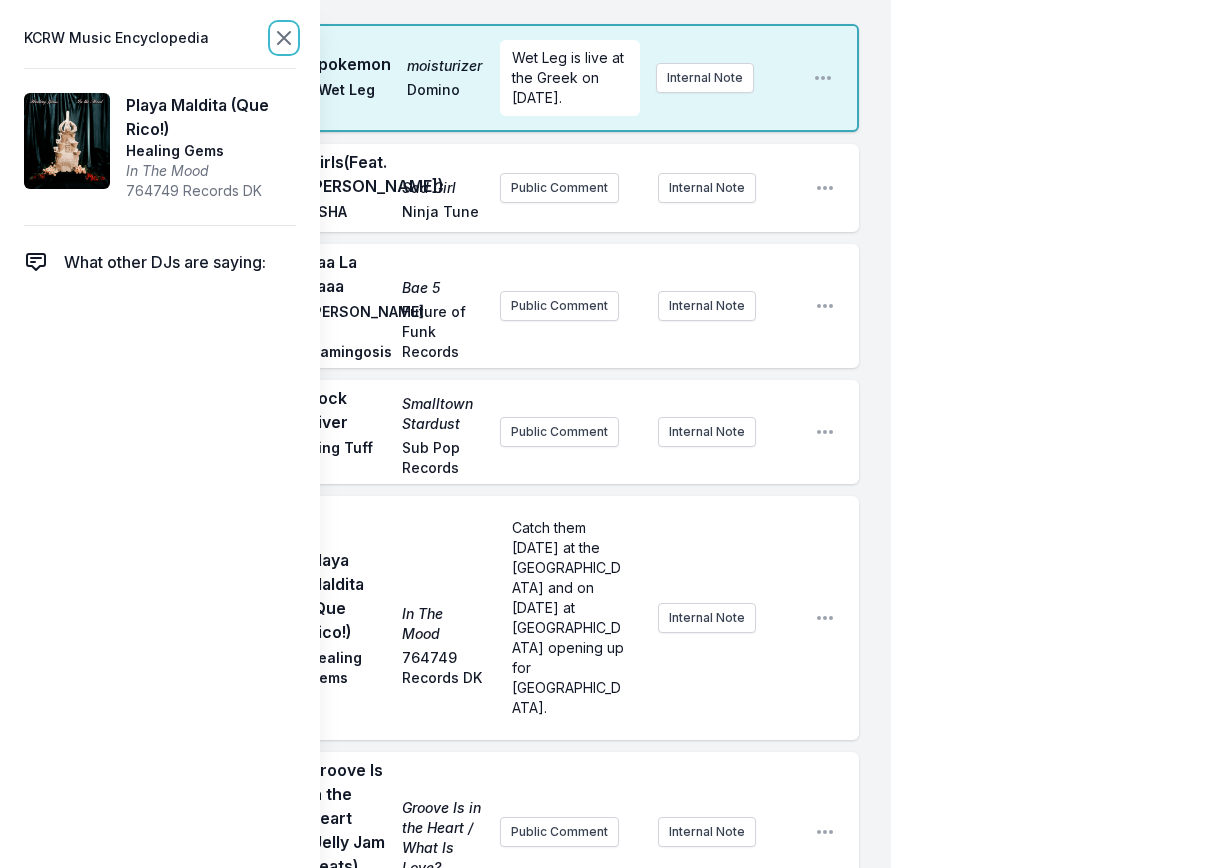 click 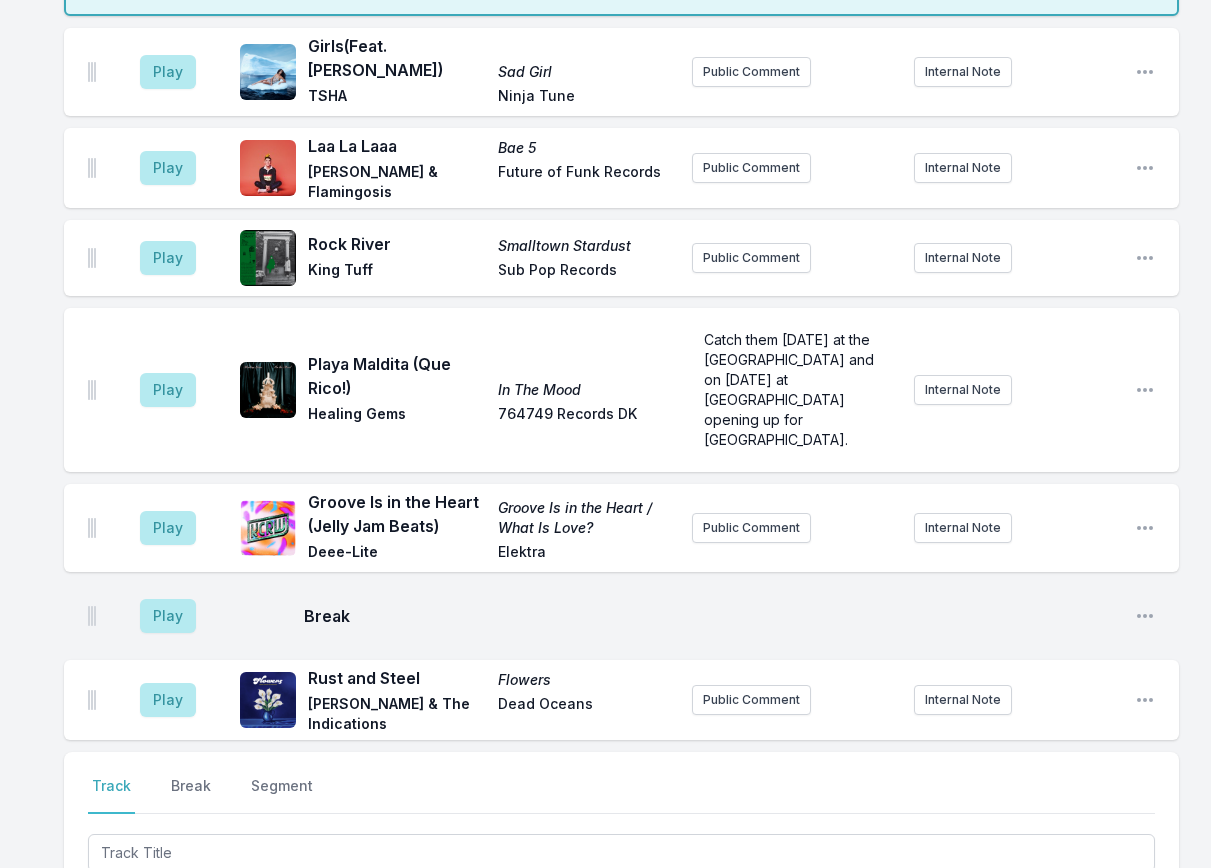 scroll, scrollTop: 592, scrollLeft: 0, axis: vertical 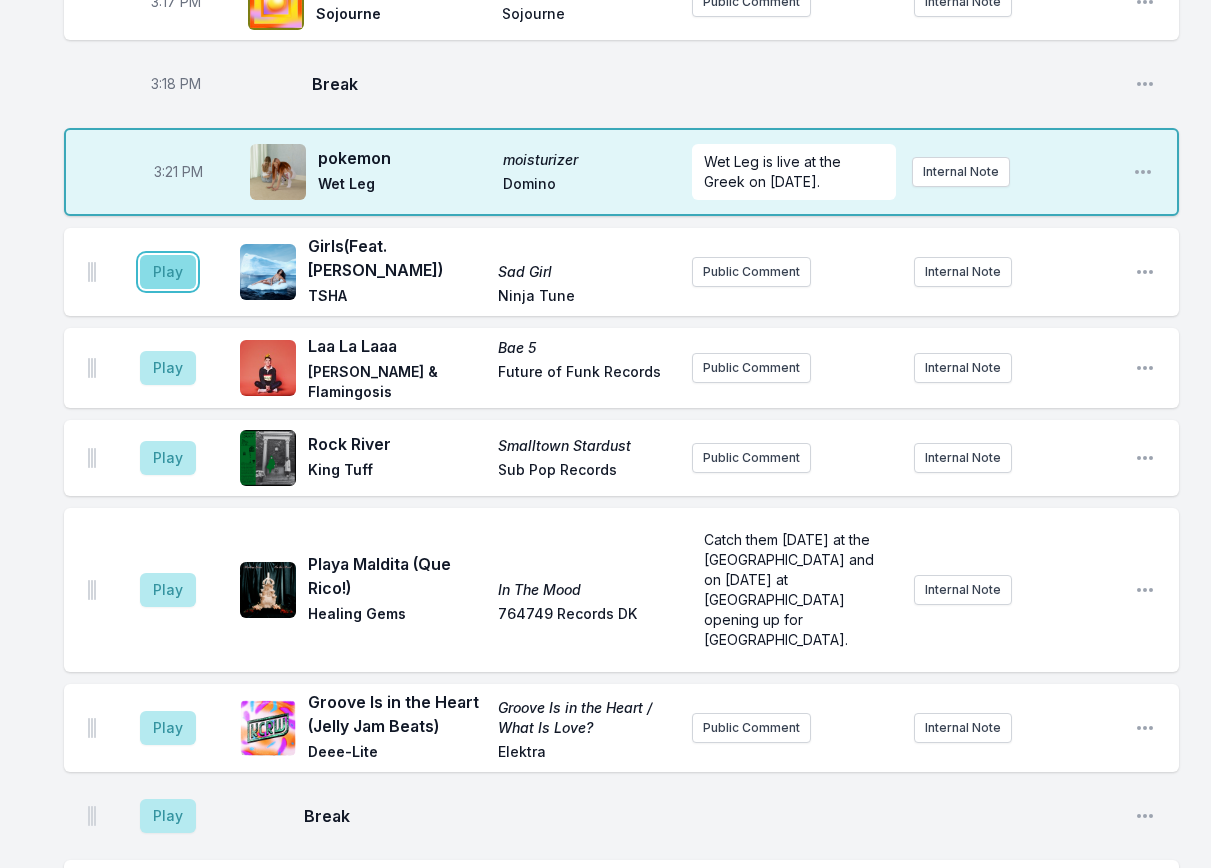 click on "Play" at bounding box center (168, 272) 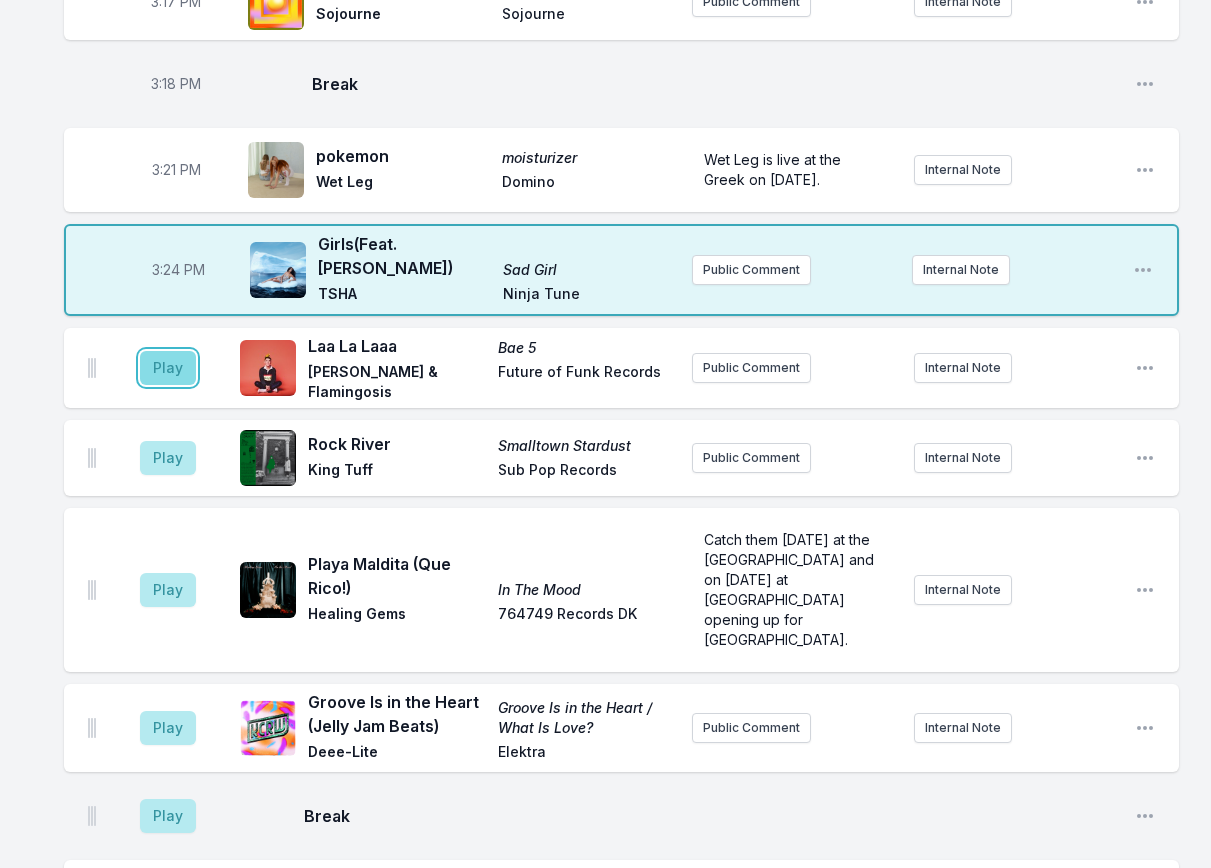 click on "Play" at bounding box center [168, 368] 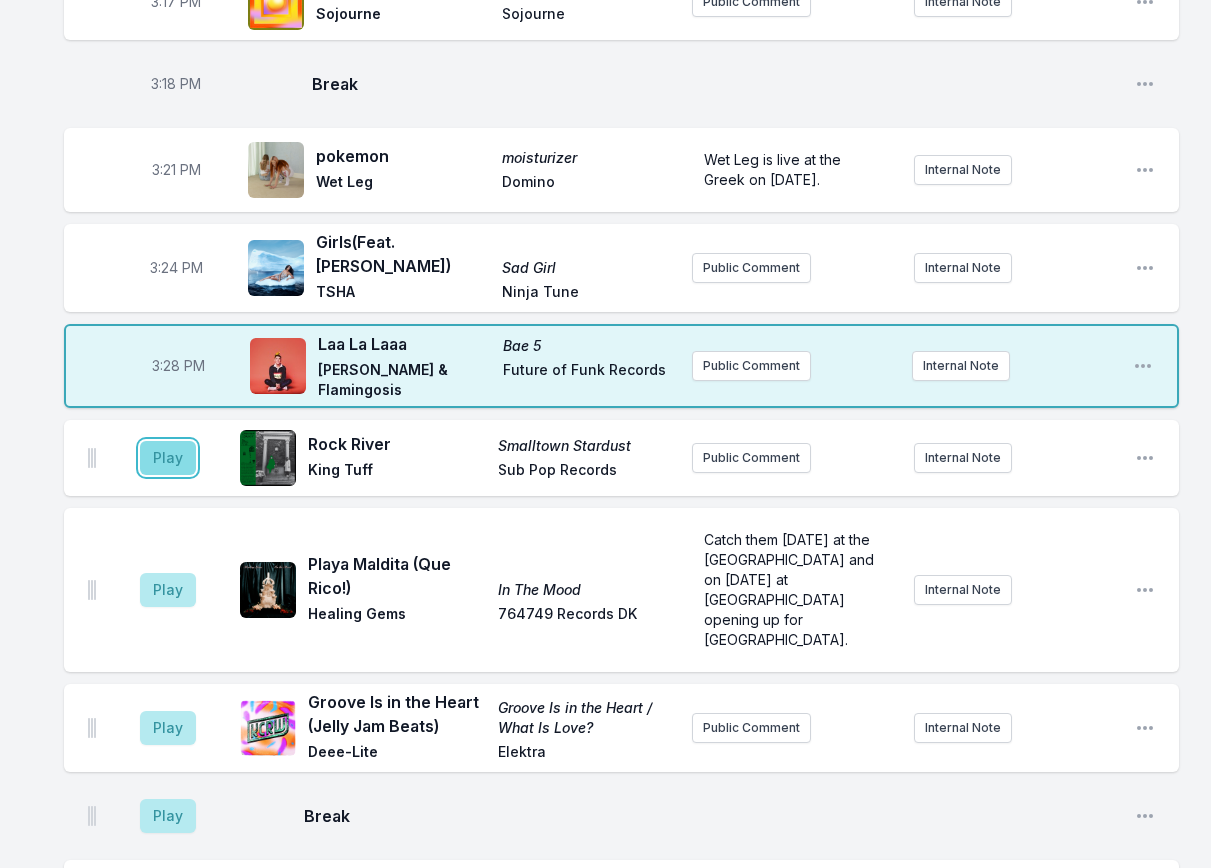 click on "Play" at bounding box center (168, 458) 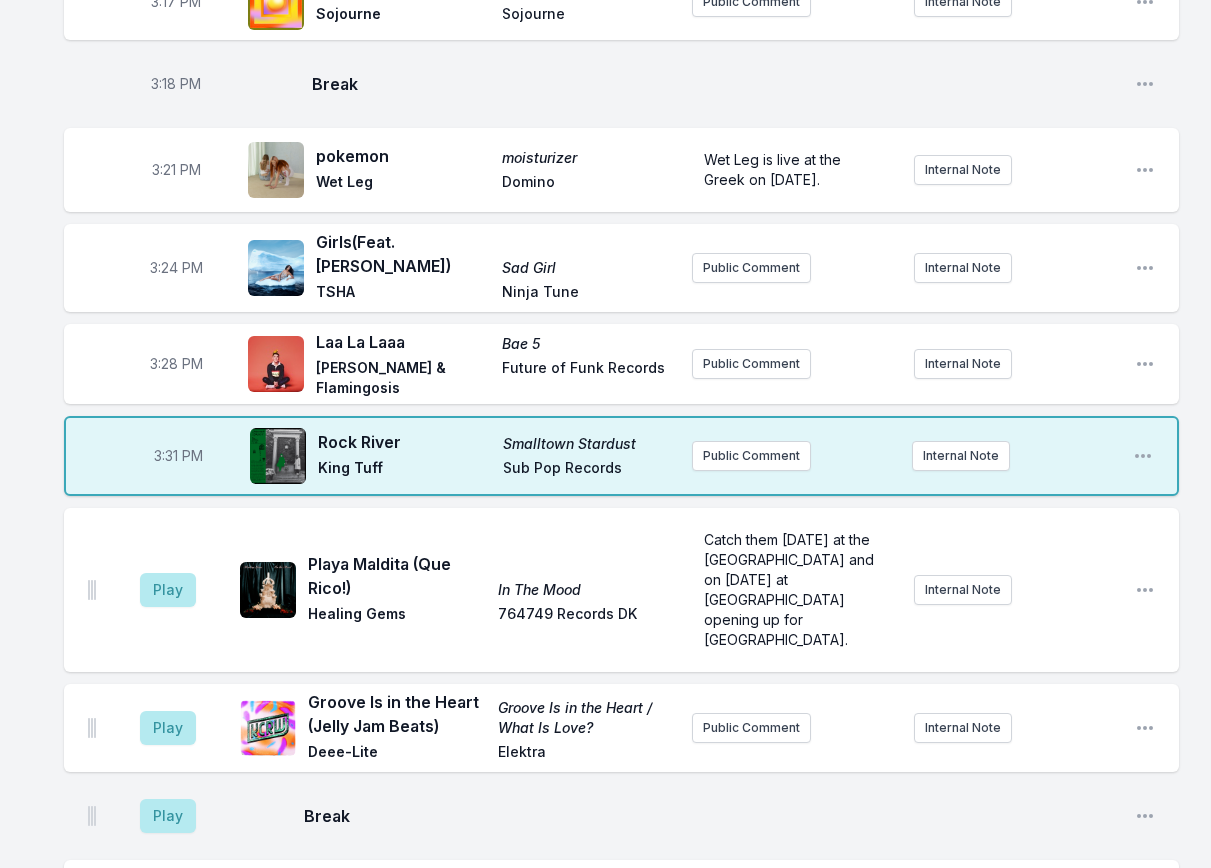 scroll, scrollTop: 692, scrollLeft: 0, axis: vertical 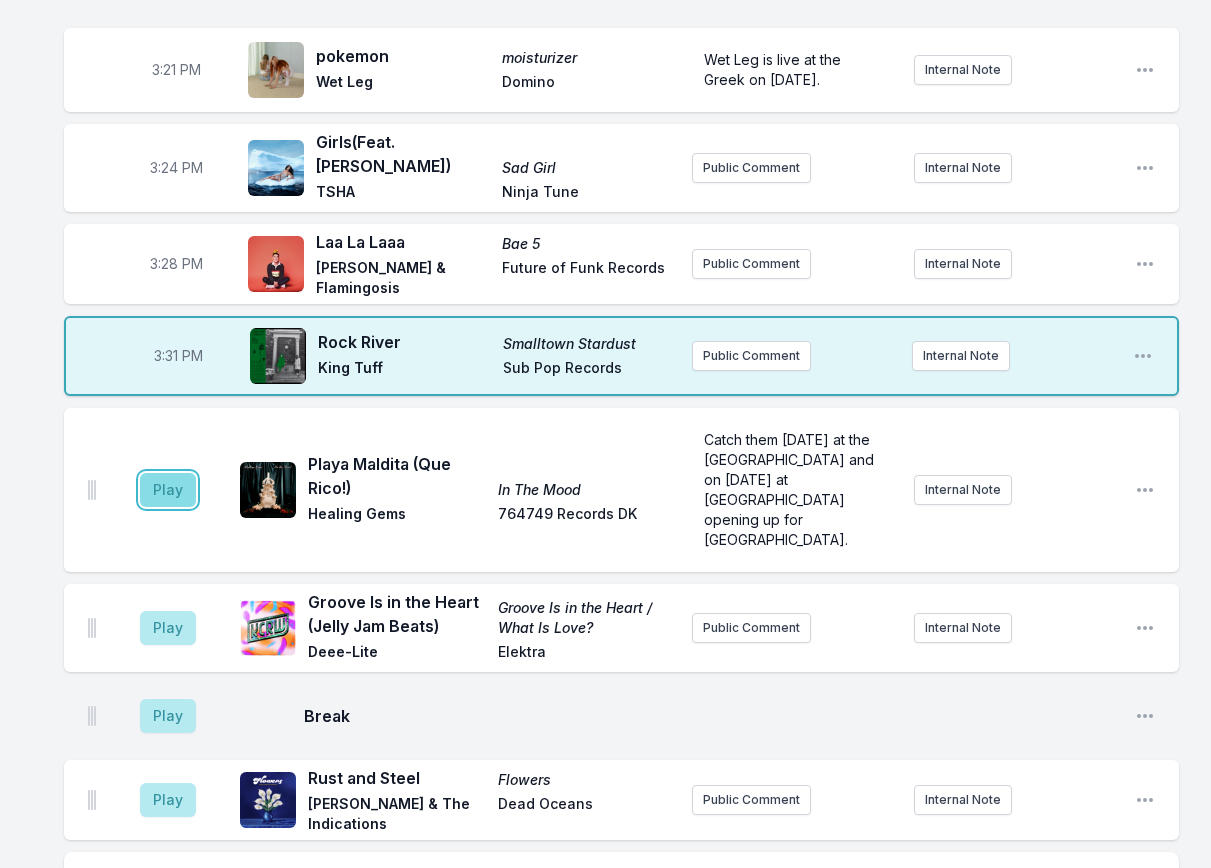 click on "Play" at bounding box center [168, 490] 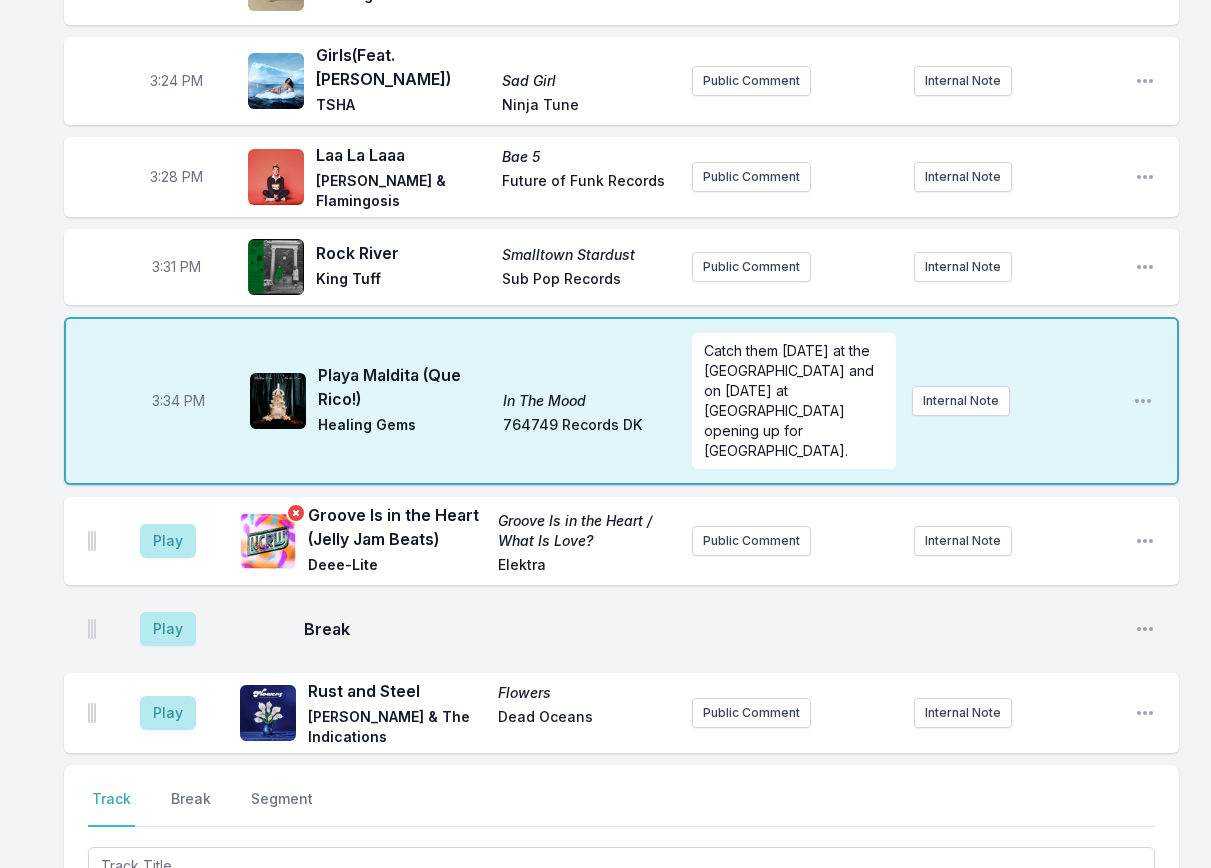 scroll, scrollTop: 992, scrollLeft: 0, axis: vertical 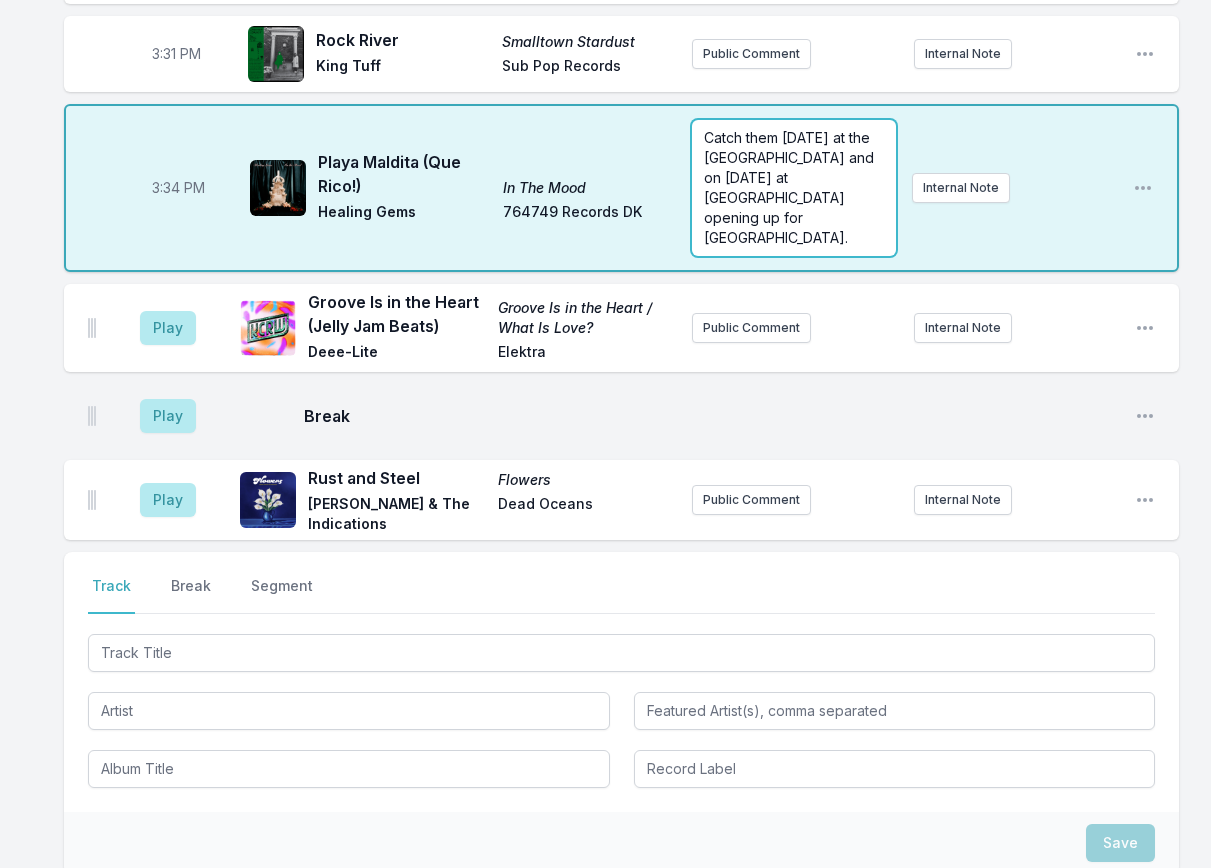 click on "Catch them [DATE] at the [GEOGRAPHIC_DATA] and on [DATE] at [GEOGRAPHIC_DATA] opening up for [GEOGRAPHIC_DATA]." at bounding box center (791, 187) 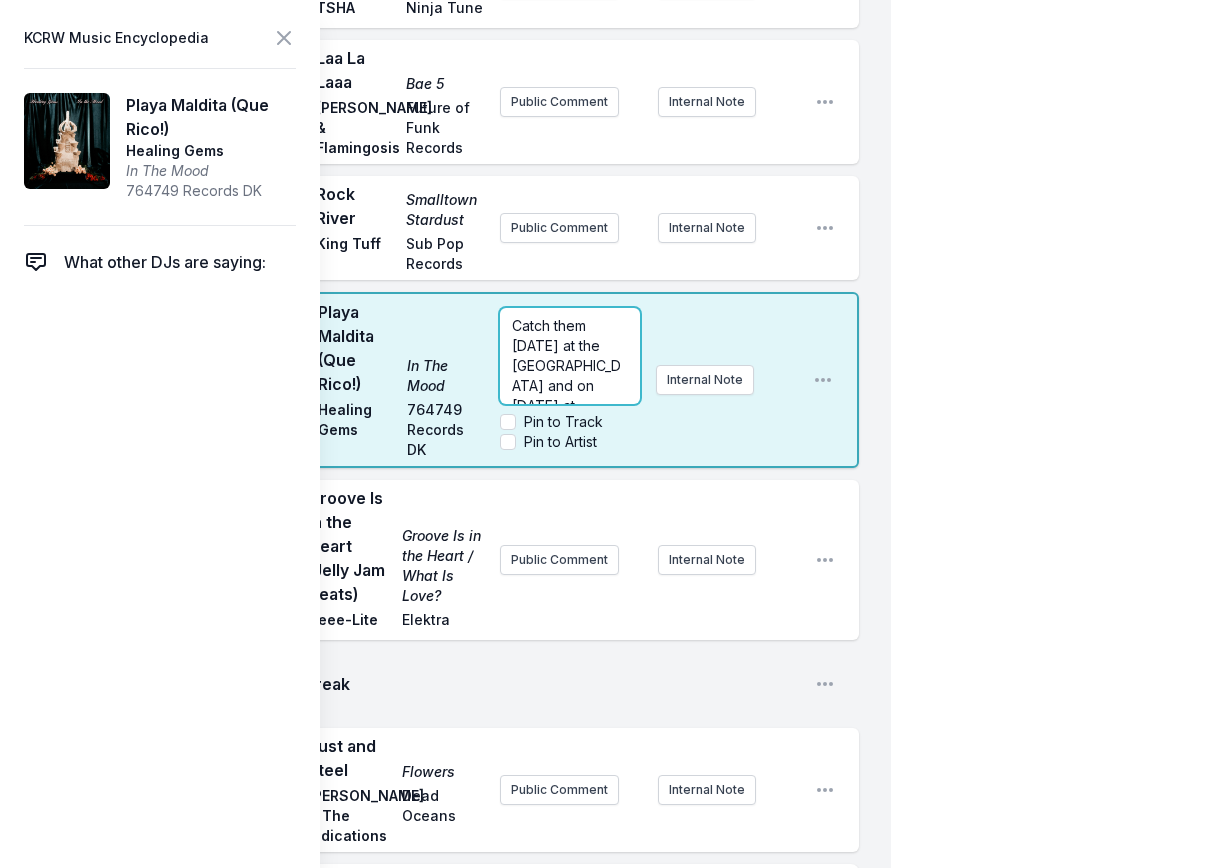 type 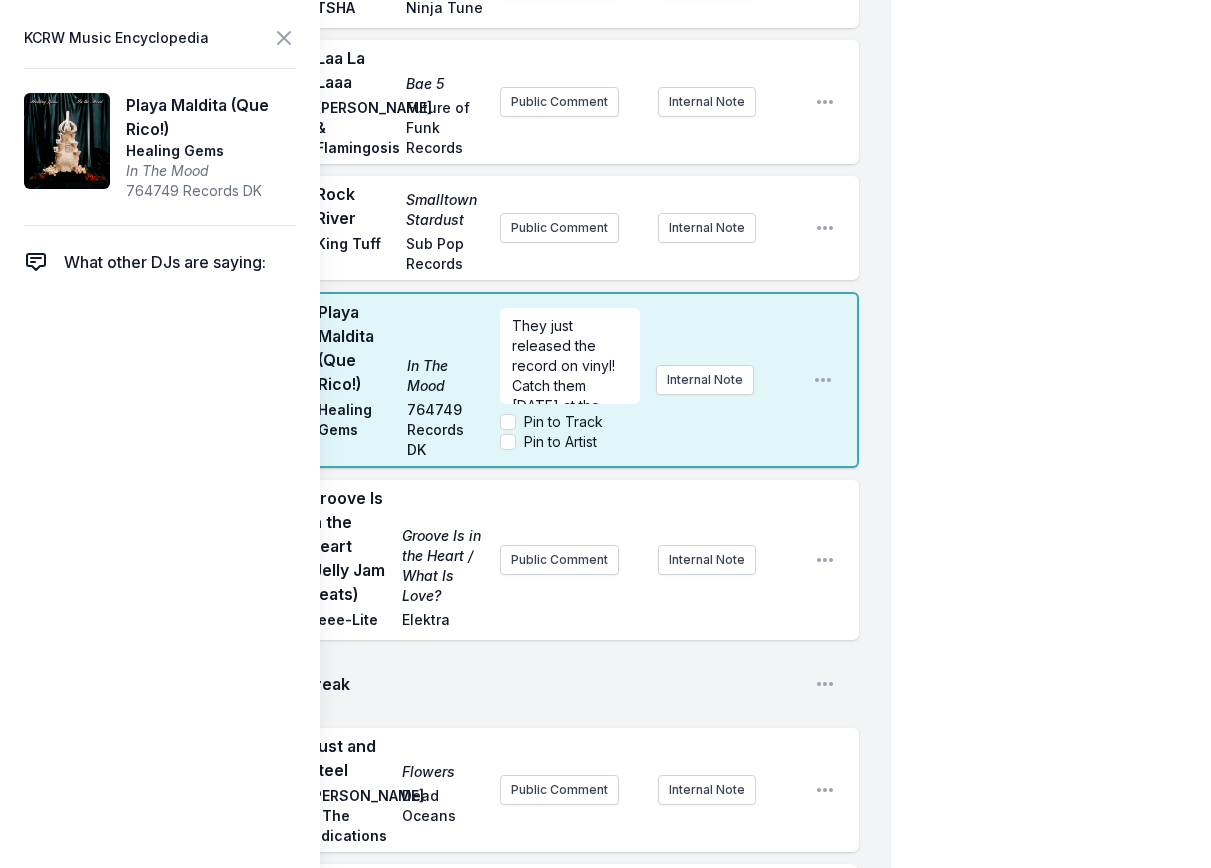click on "My Playlist KCRW Playlist Directory Reports TB User Guide Report Bug Sign out [PERSON_NAME] Live [PERSON_NAME] Simulcast [DATE] 3:00 PM - 6:00 PM Edit Open options View 3:04 PM Mountain Top Unicorn RIO [PERSON_NAME] Public Comment Internal Note Open playlist item options 3:09 PM Never Lost Tuff Times Never Last KOKOROKO Brownswood Recordings Live at the [GEOGRAPHIC_DATA] [DATE]. Internal Note Open playlist item options Live at the [GEOGRAPHIC_DATA] [DATE]. 3:12 PM Road to [GEOGRAPHIC_DATA] to Nowhere Rogê BBE Music First single from the forthcoming Talking Heads tribute album called "Naive Melodies" dropping in October. Internal Note Open playlist item options First single from the forthcoming Talking Heads tribute album called "Naive Melodies" dropping in October. 3:17 PM Cruise Control A Temporary Stay Sojourne Sojourne Public Comment Internal Note Open playlist item options 3:18 PM Break Open playlist item options 3:21 PM pokemon moisturizer Wet Leg Domino Internal Note Open playlist item options" at bounding box center (605, 193) 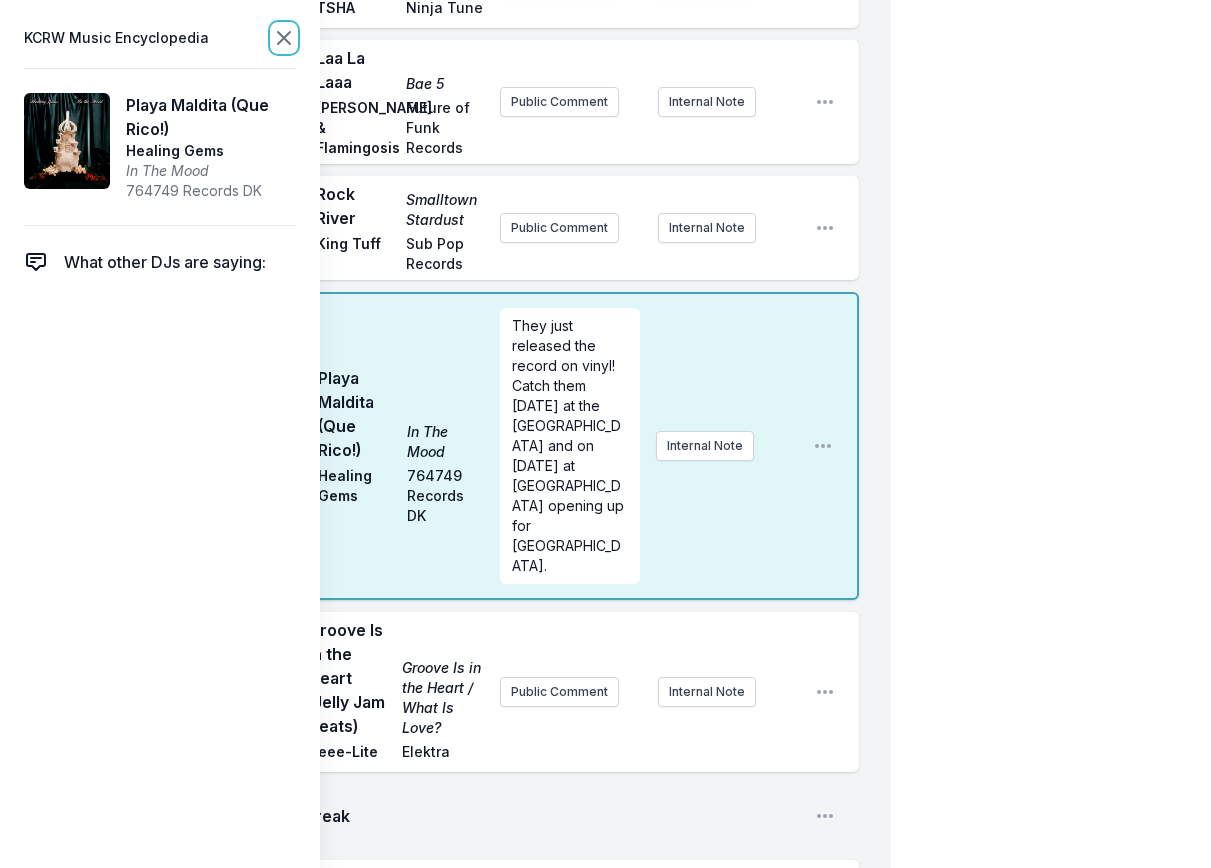 click 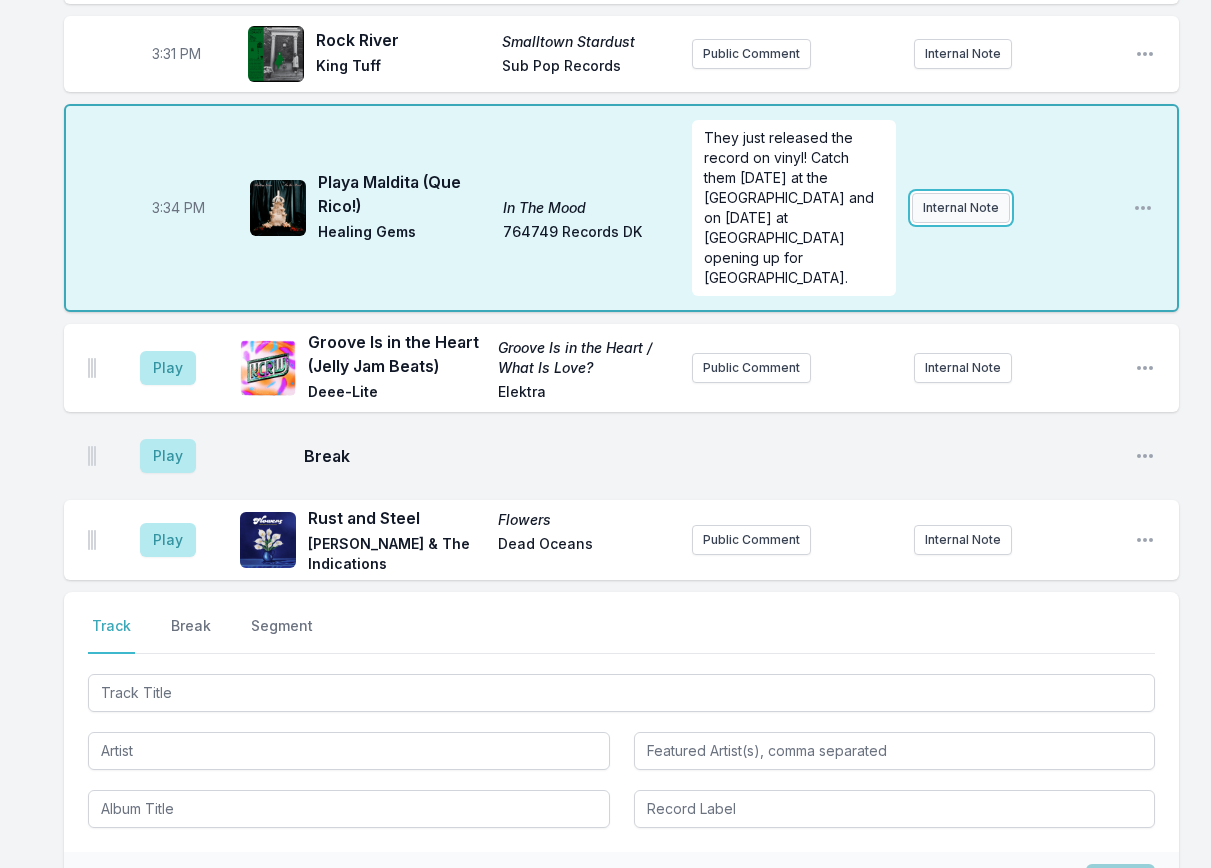 click on "Internal Note" at bounding box center (961, 208) 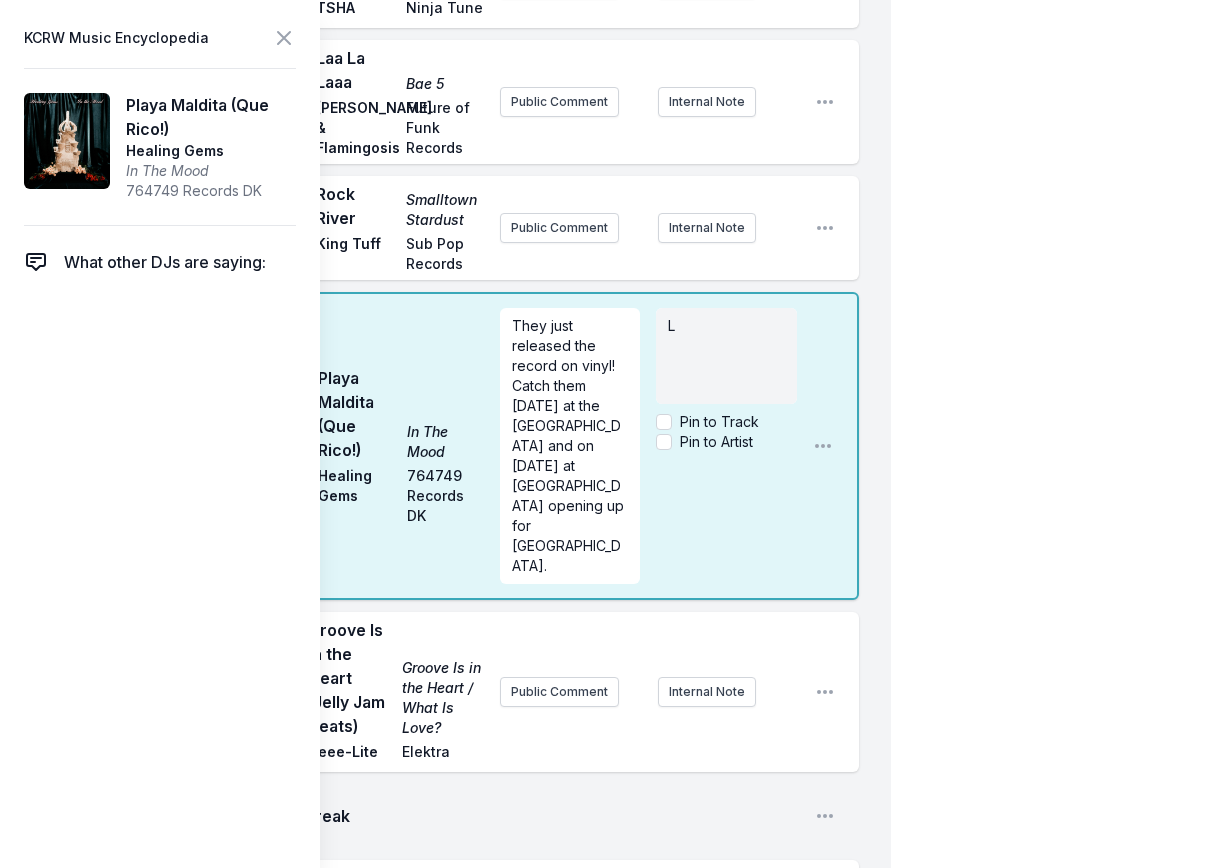 type 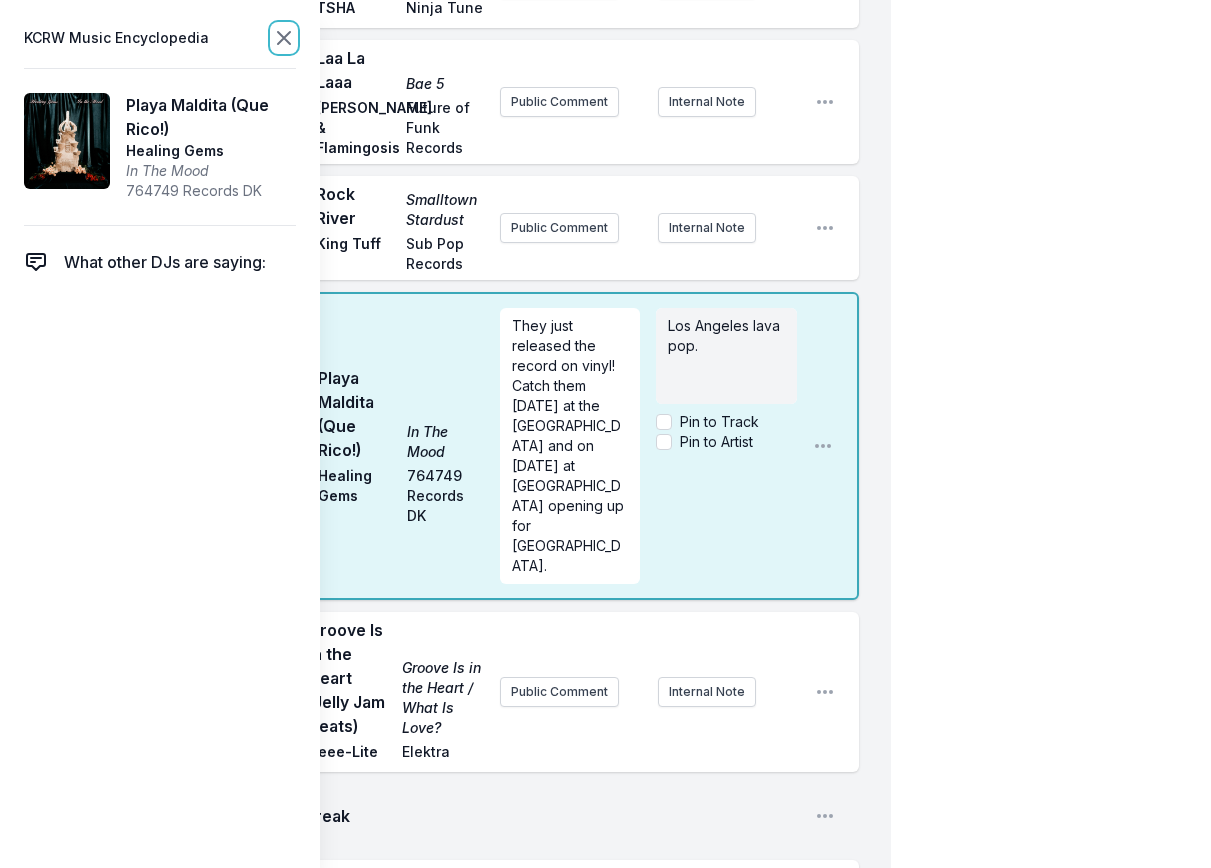 click 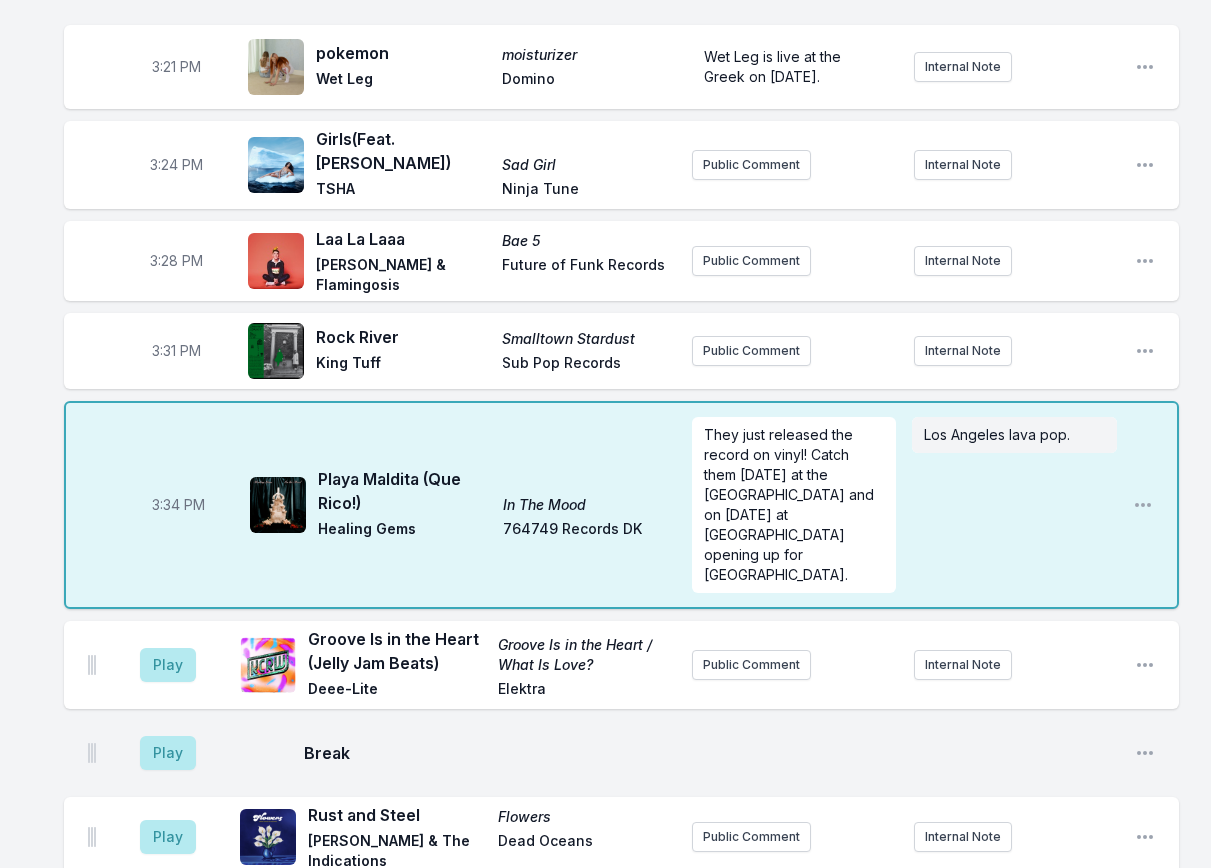 scroll, scrollTop: 692, scrollLeft: 0, axis: vertical 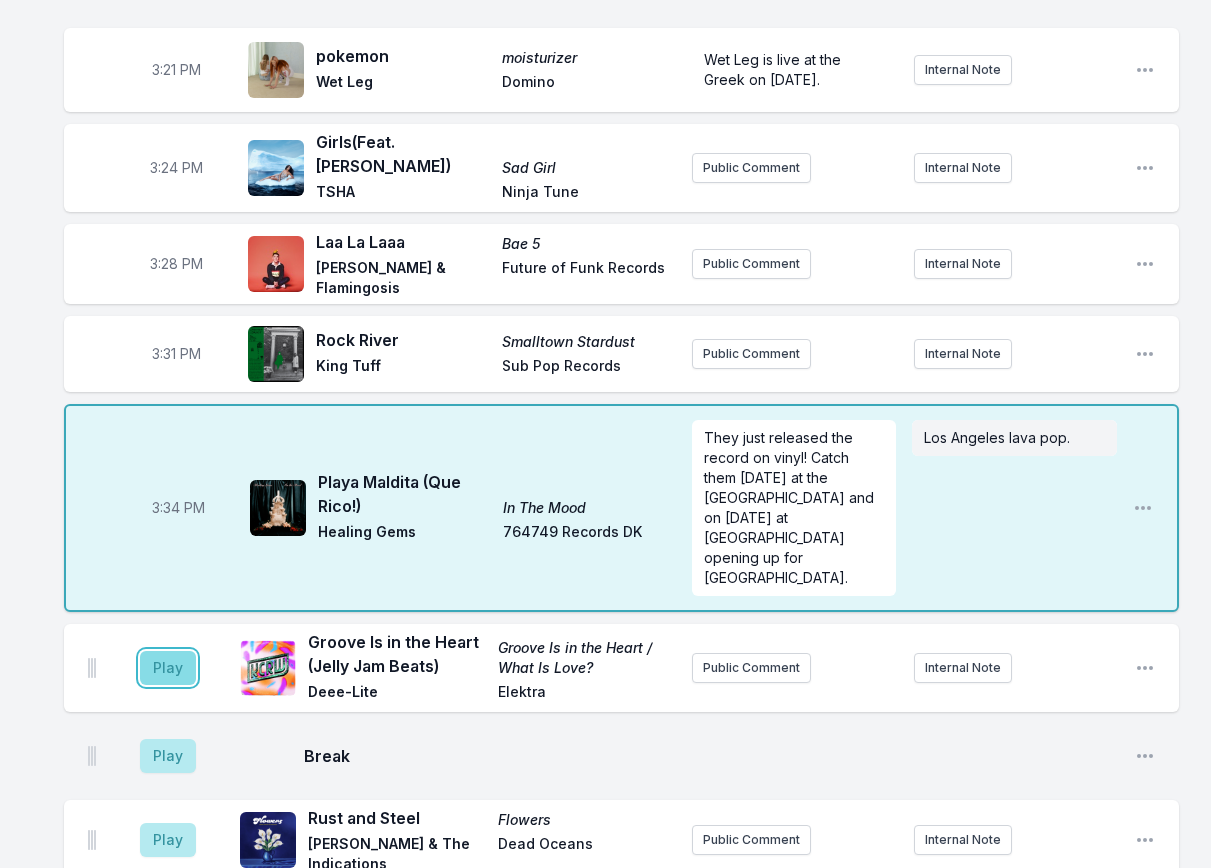 click on "Play" at bounding box center [168, 668] 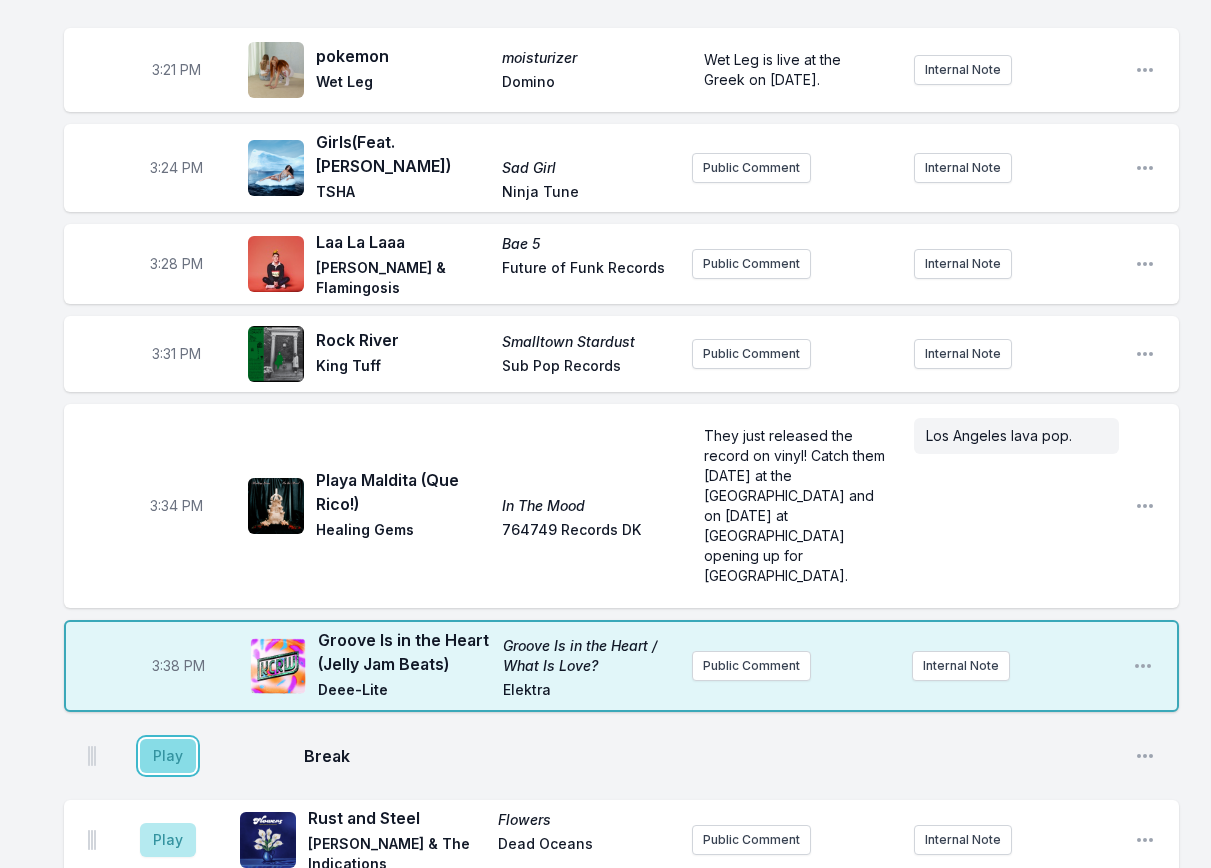 click on "Play" at bounding box center [168, 756] 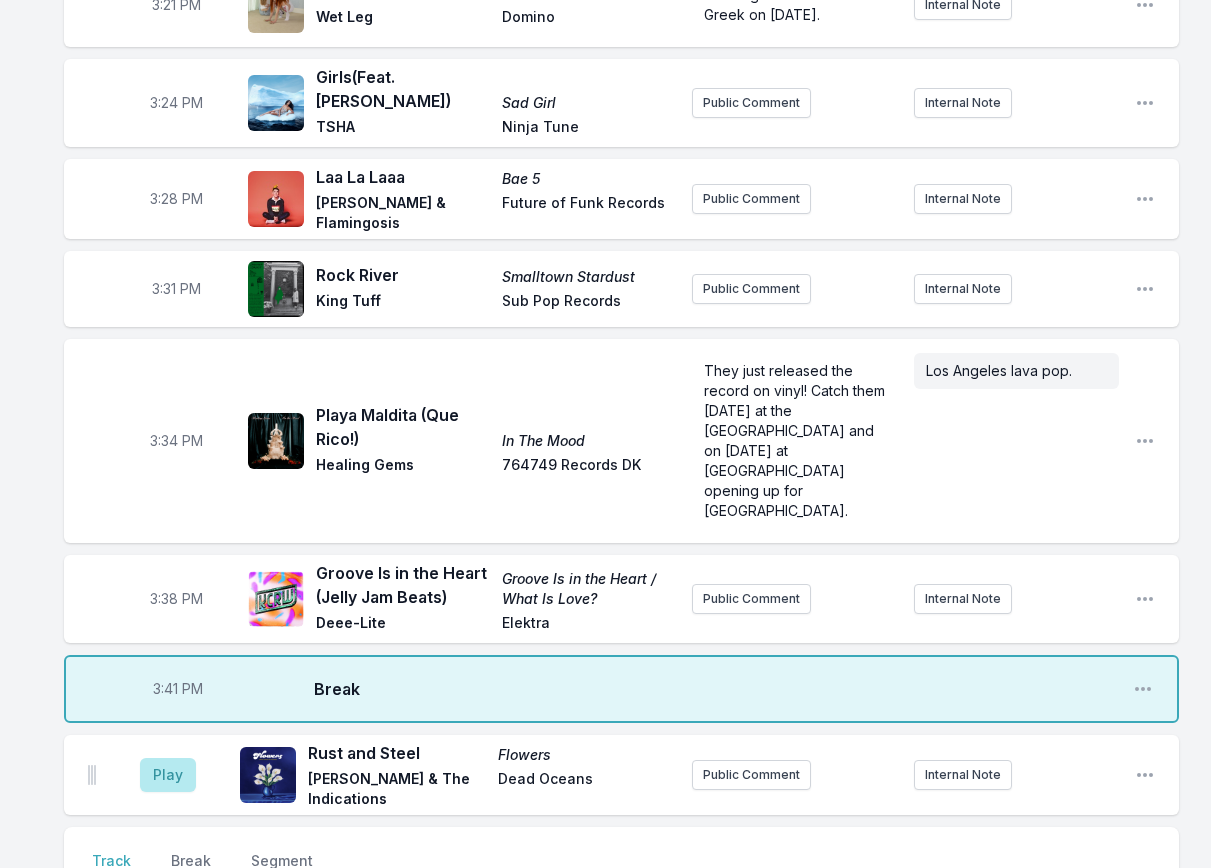 scroll, scrollTop: 792, scrollLeft: 0, axis: vertical 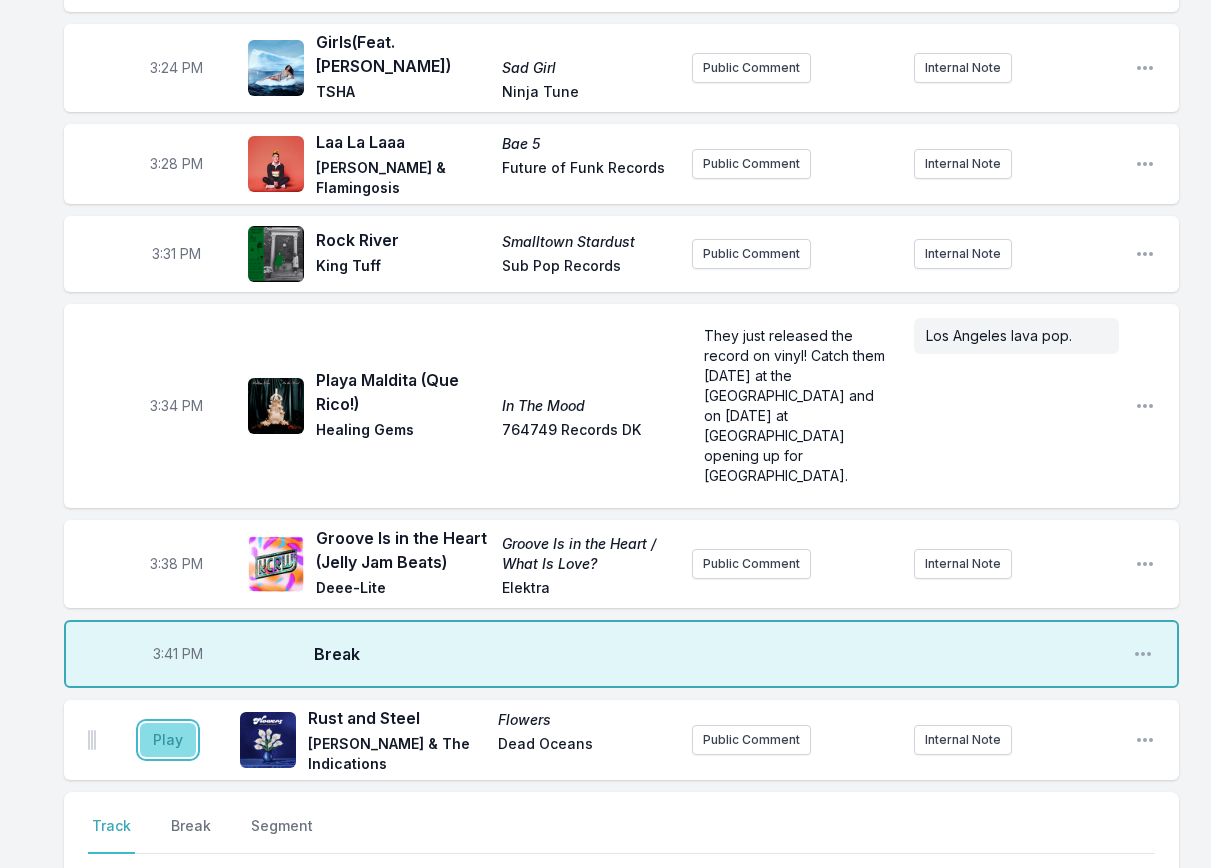 click on "Play" at bounding box center [168, 740] 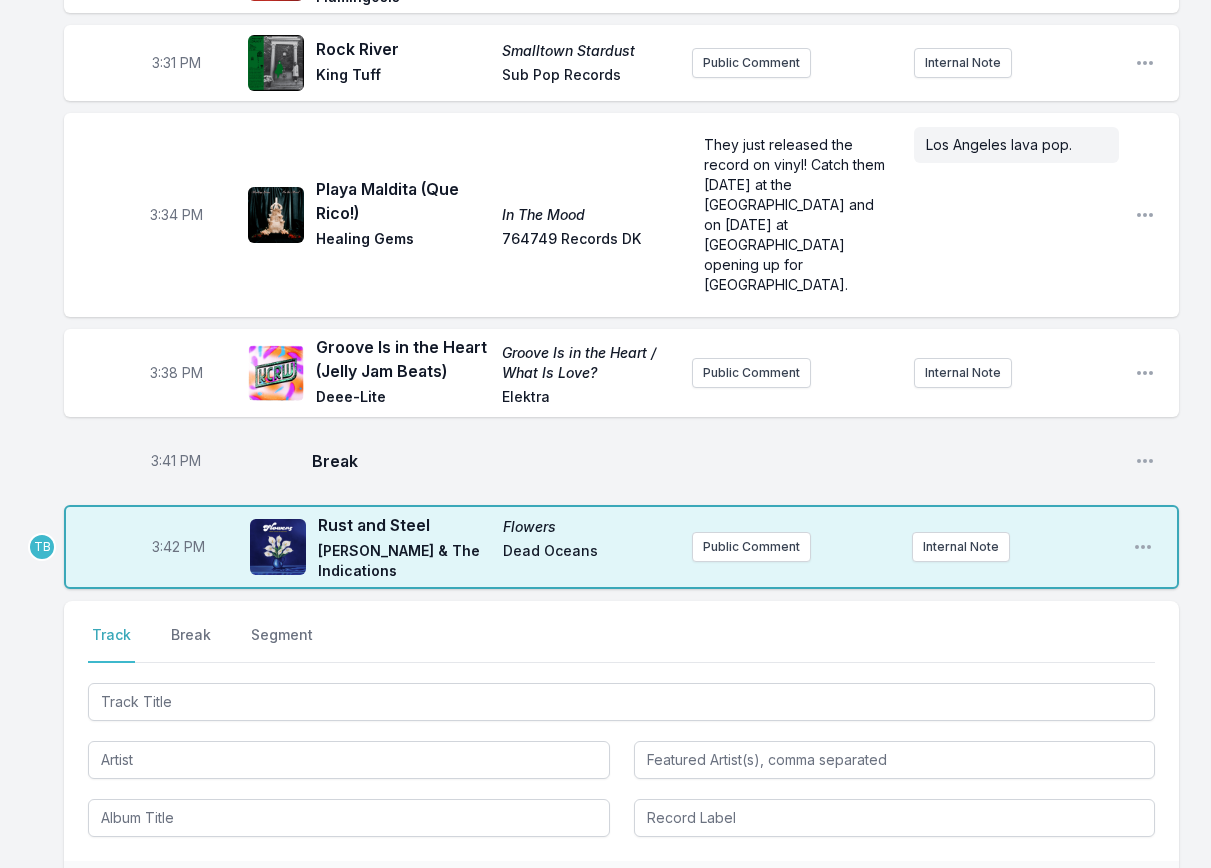 scroll, scrollTop: 992, scrollLeft: 0, axis: vertical 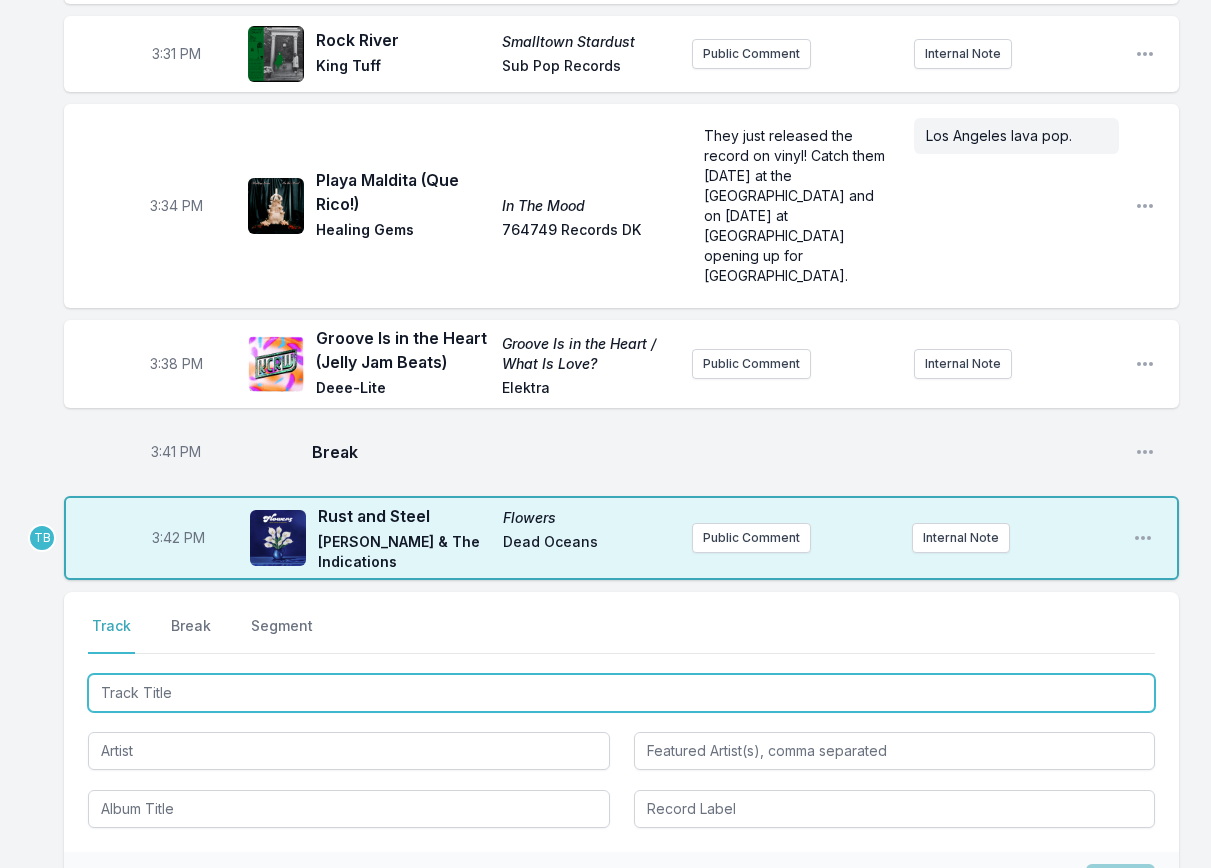 click at bounding box center (621, 693) 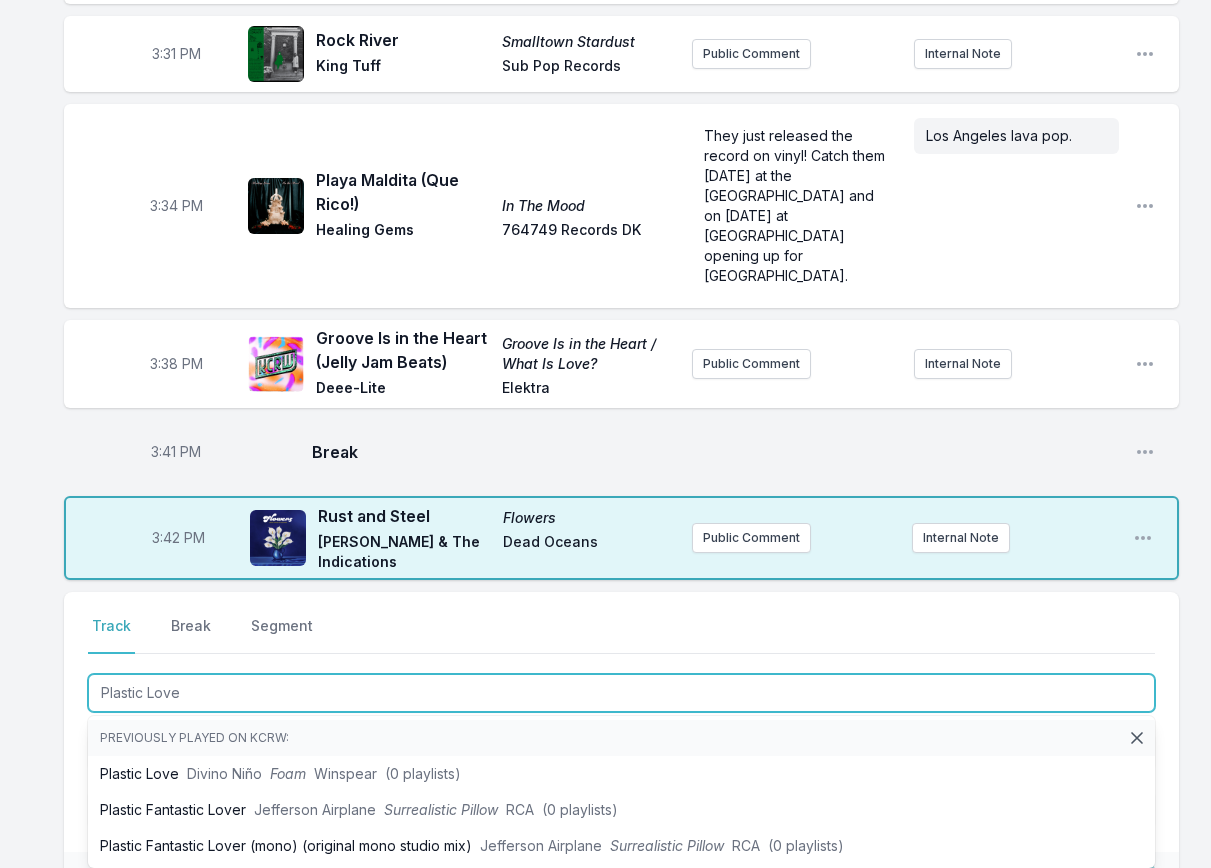 type on "Plastic Love" 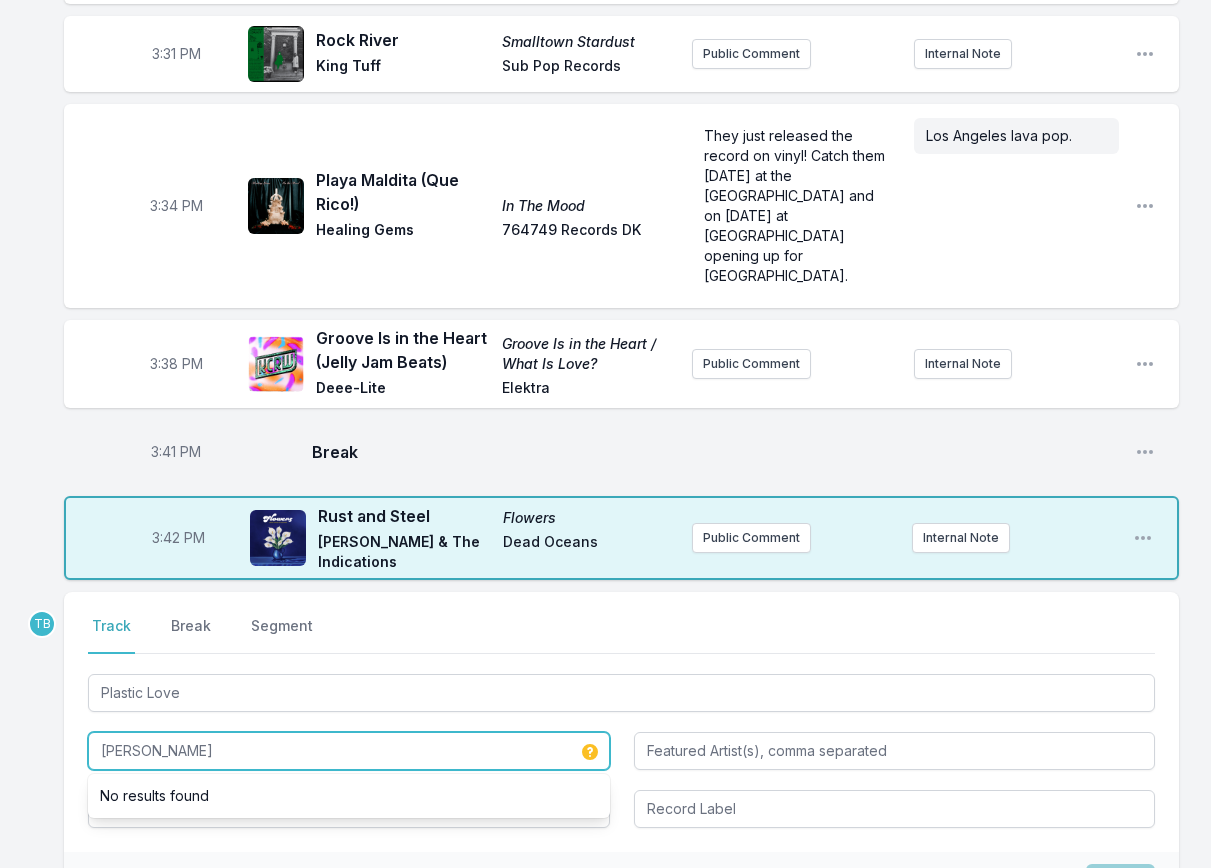 type on "[PERSON_NAME]" 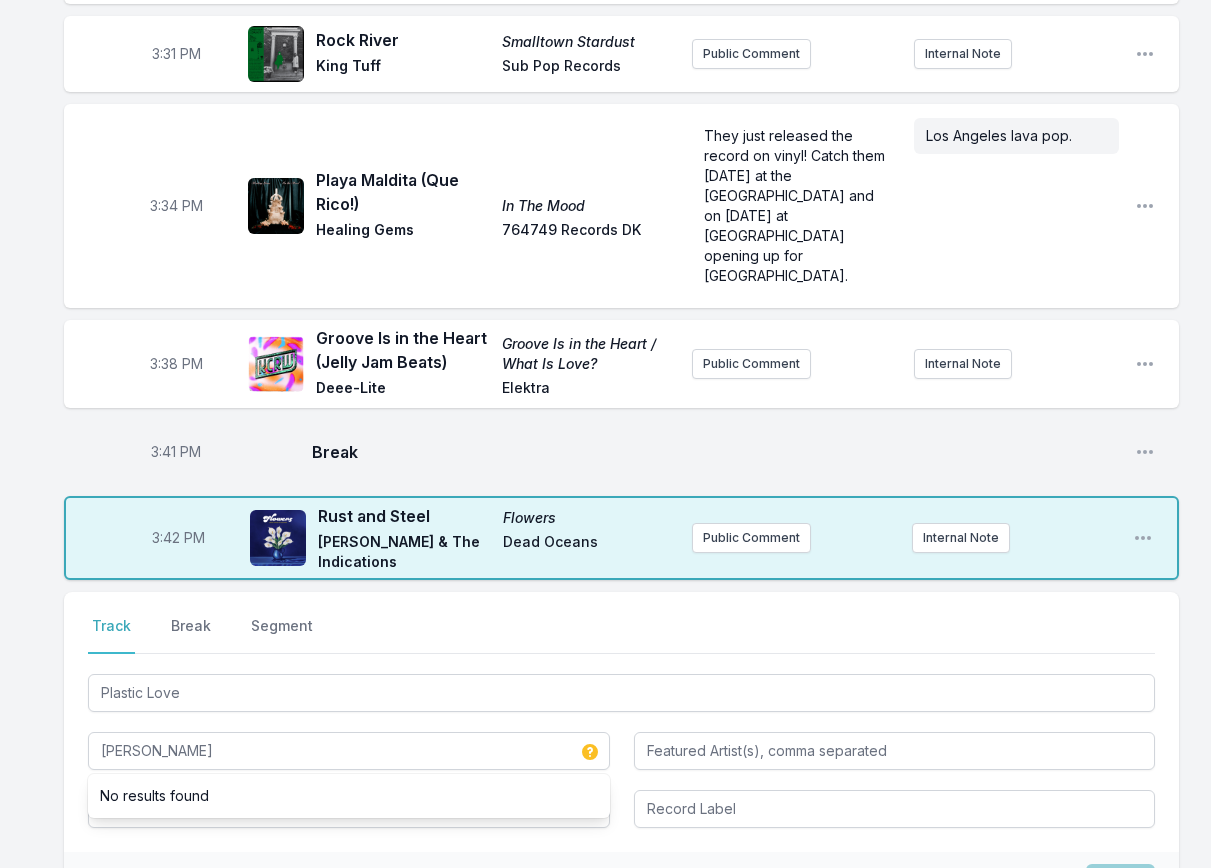 click on "Save" at bounding box center [621, 883] 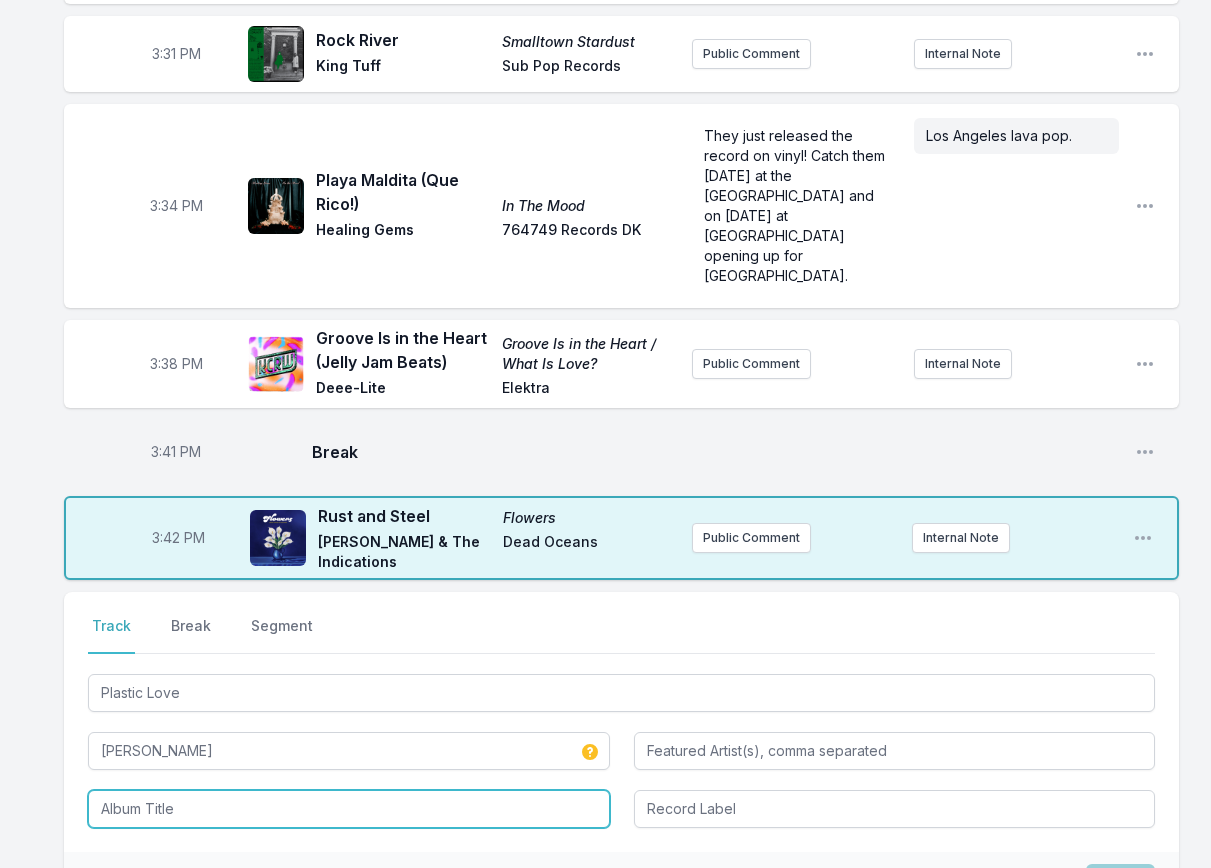 click at bounding box center (349, 809) 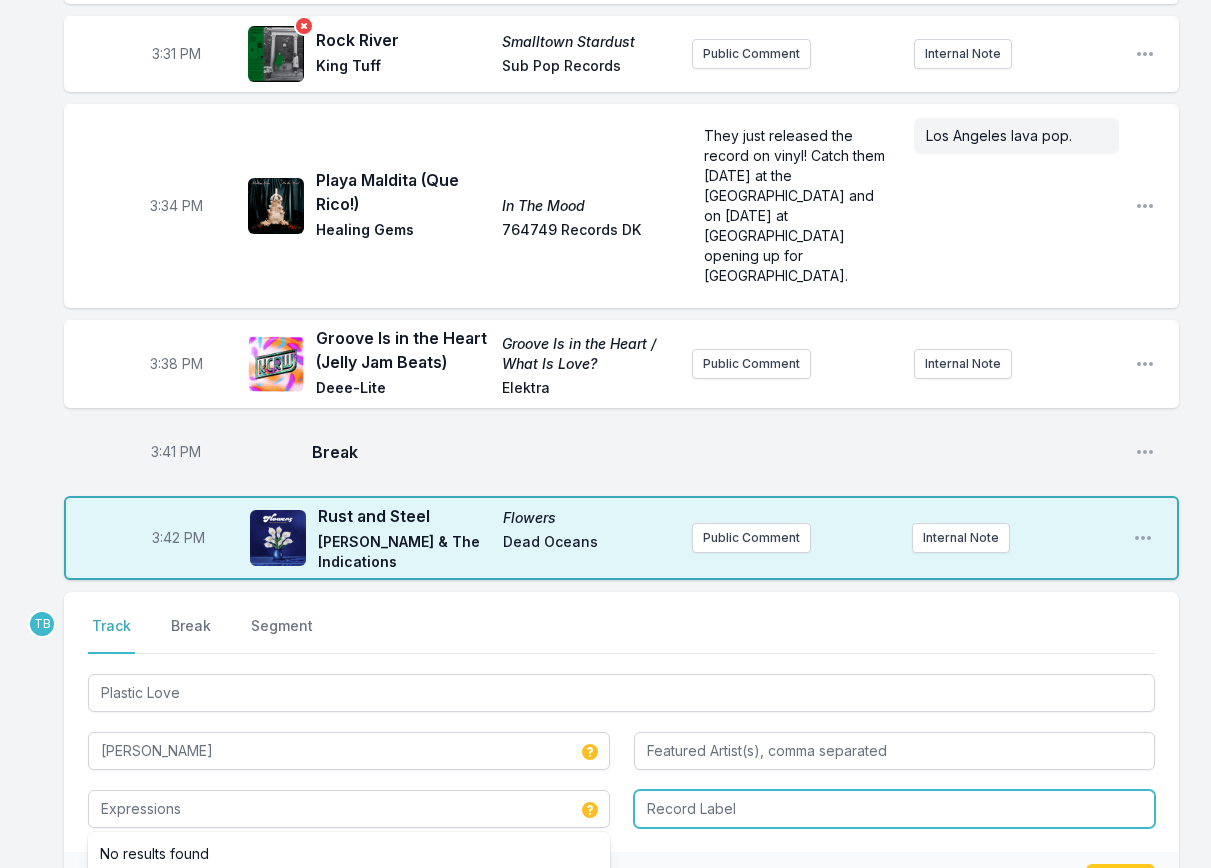 type on "Expressions" 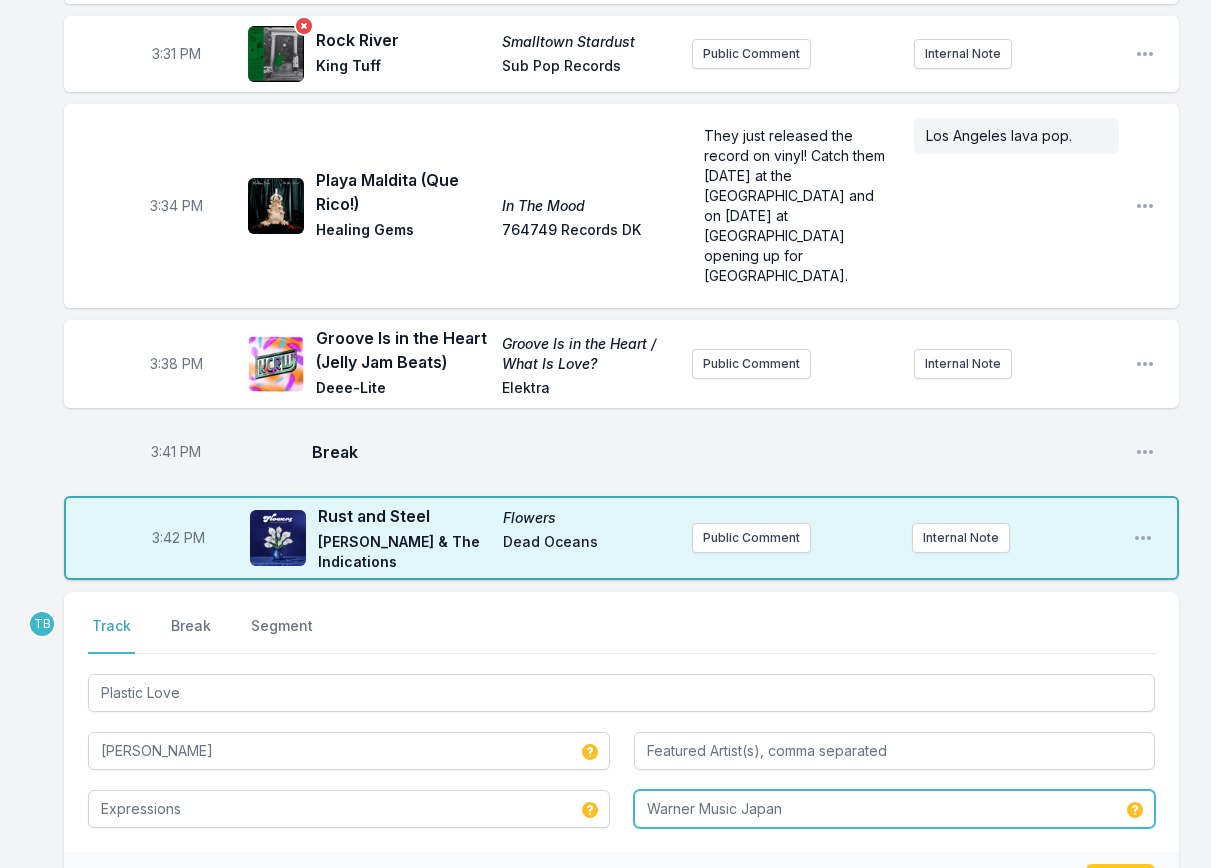 type on "Warner Music Japan" 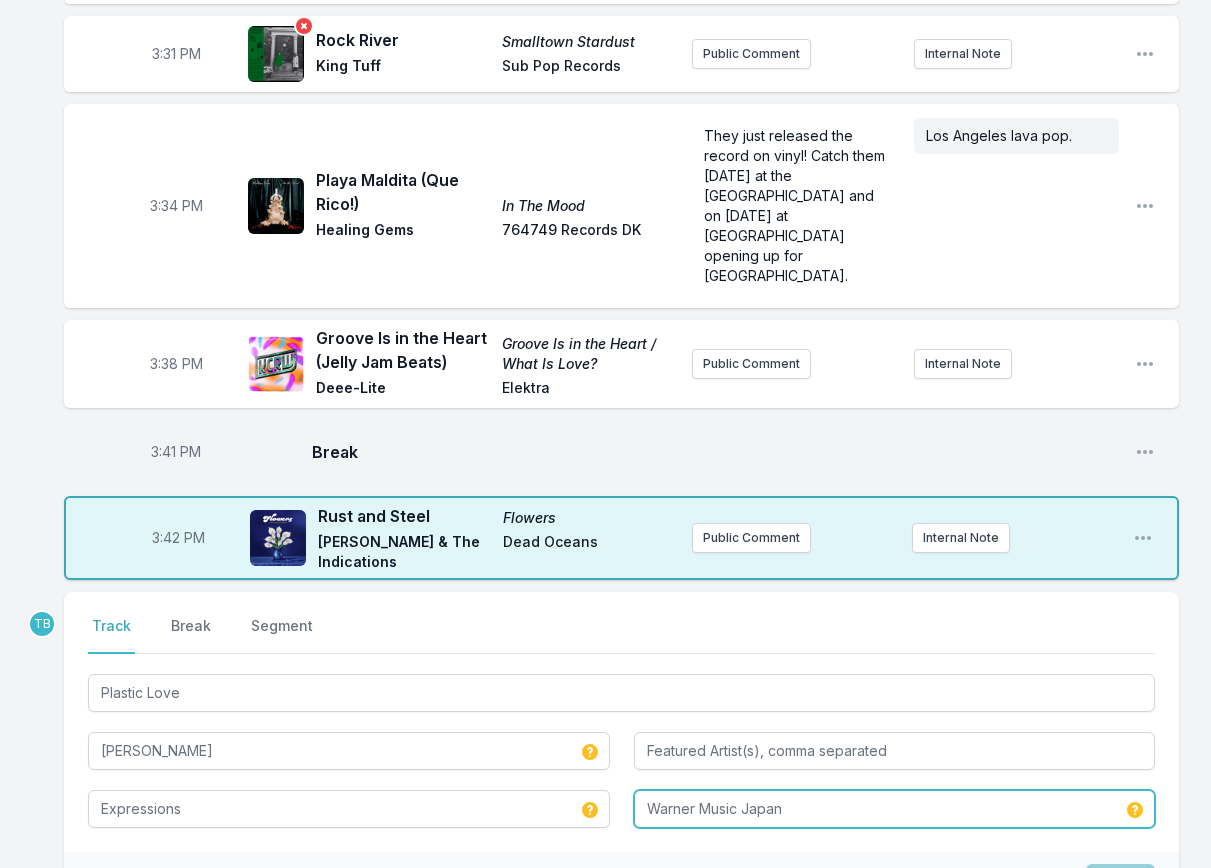 type 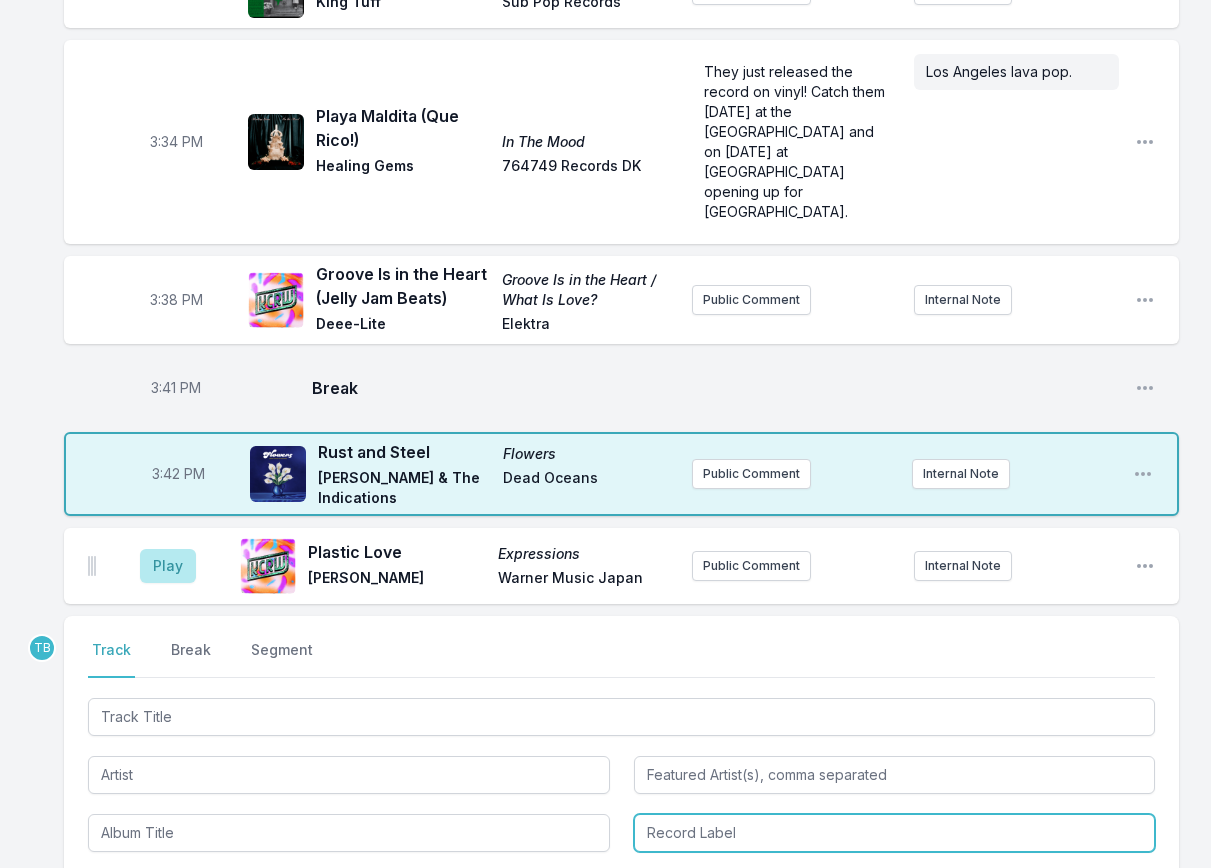 scroll, scrollTop: 1092, scrollLeft: 0, axis: vertical 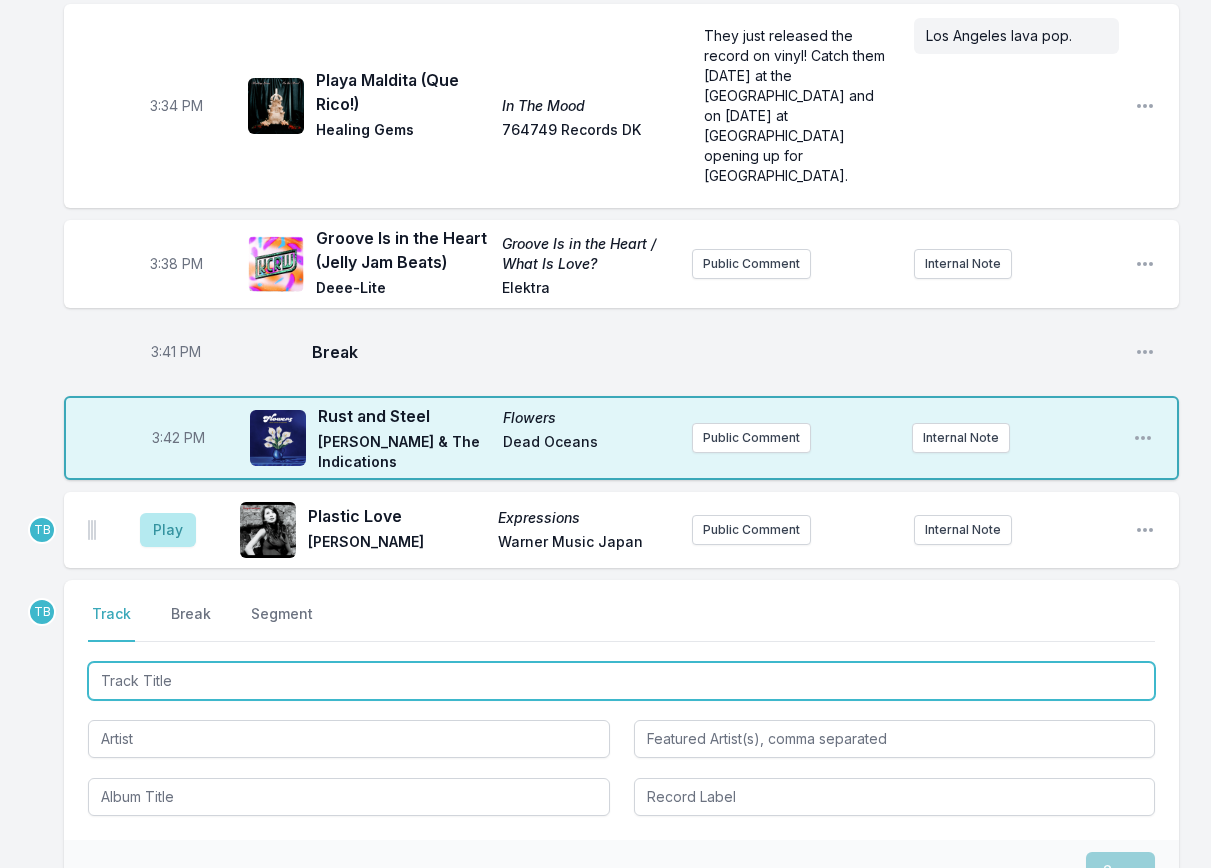 click at bounding box center (621, 681) 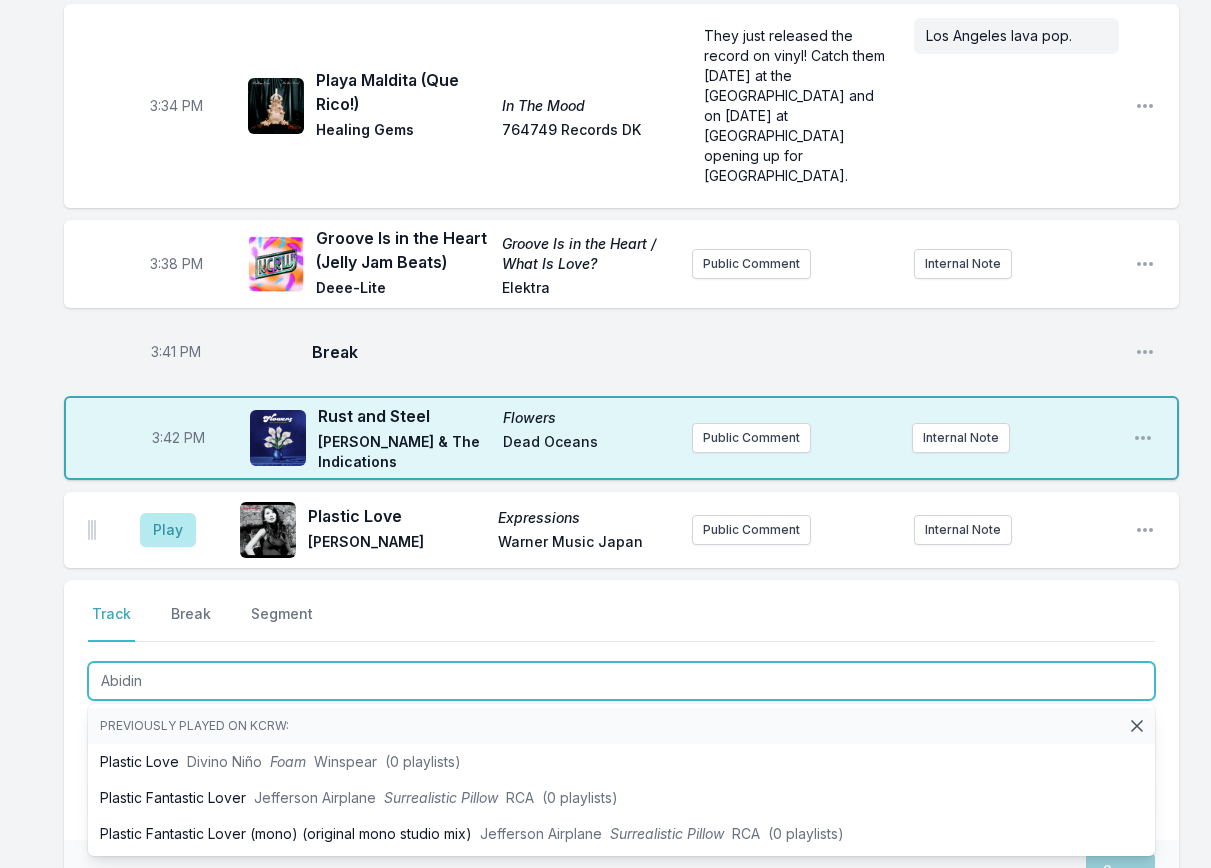 type on "Abiding" 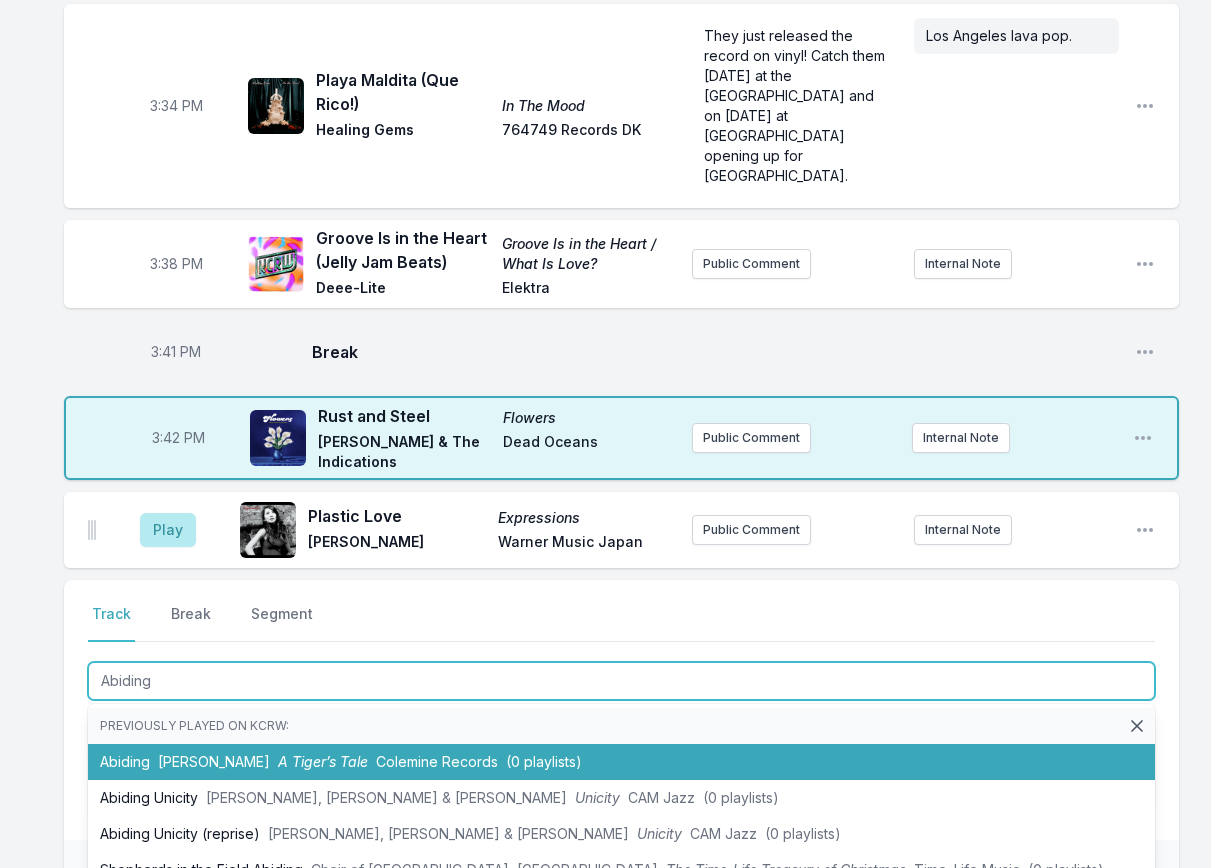 click on "Abiding [PERSON_NAME] A Tiger’s Tale Colemine Records (0 playlists)" at bounding box center (621, 762) 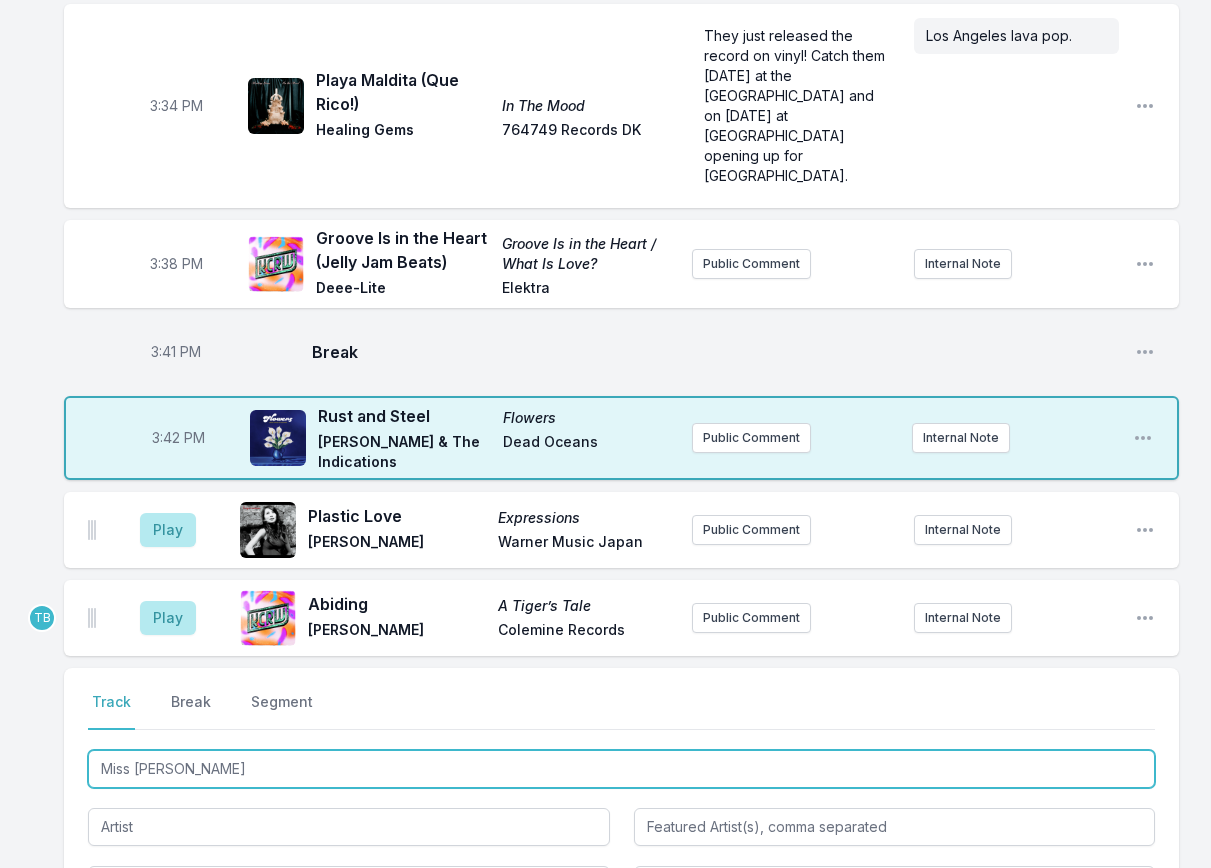 type on "Miss You" 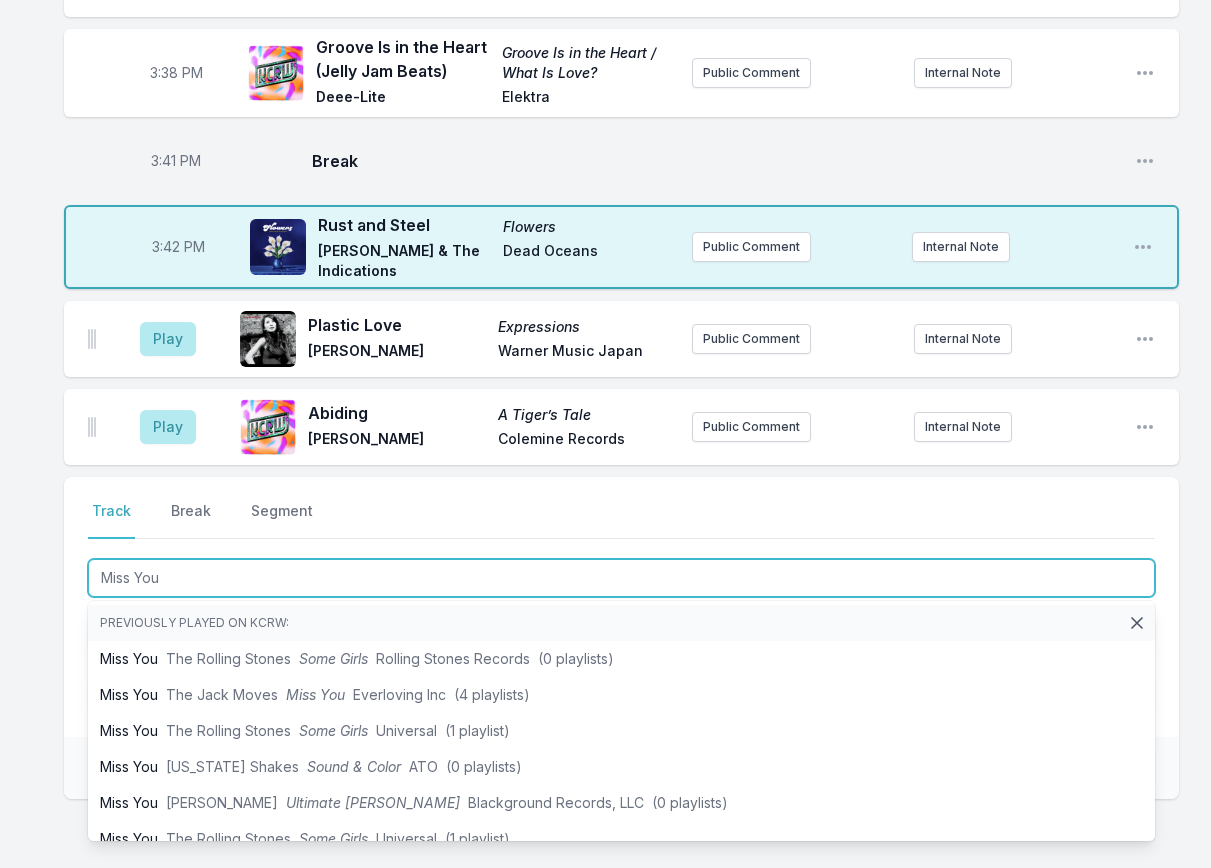 scroll, scrollTop: 1292, scrollLeft: 0, axis: vertical 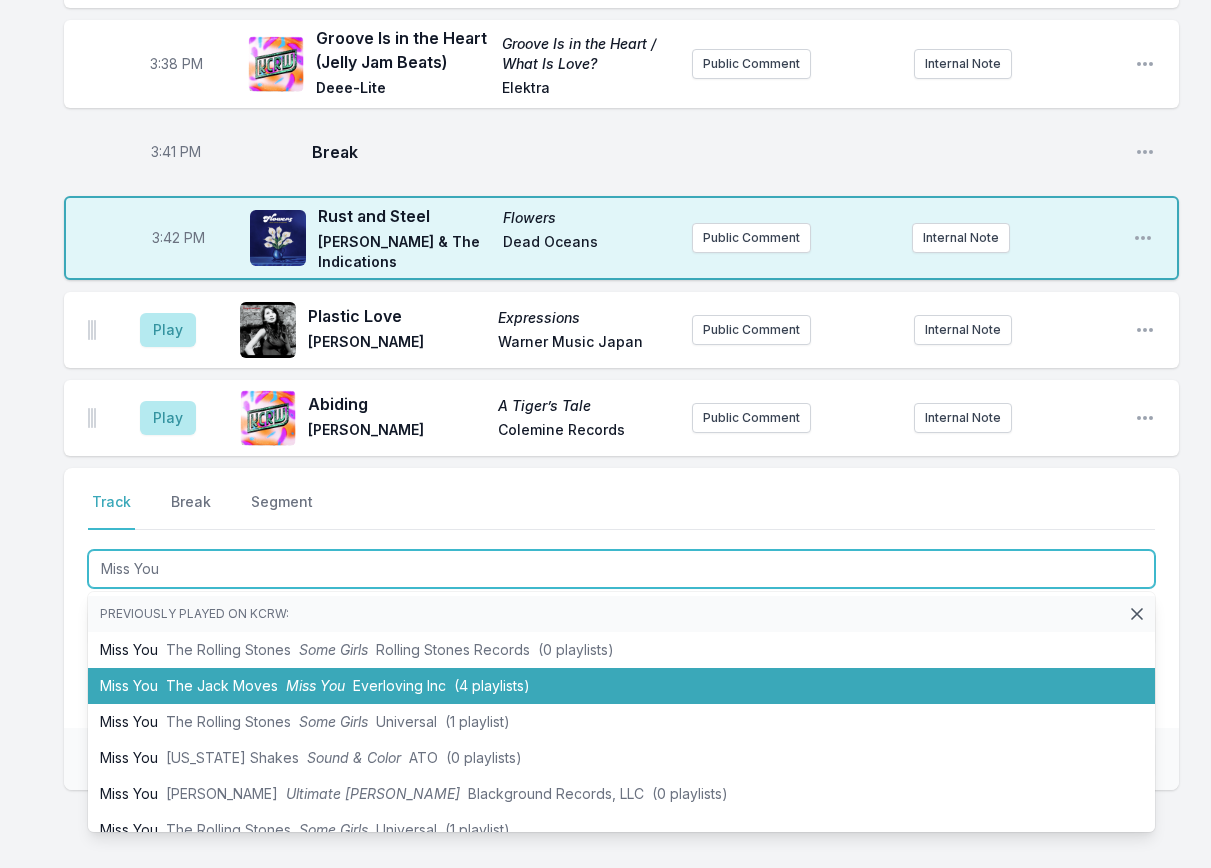 click on "Miss You The Jack Moves Miss You Everloving Inc (4 playlists)" at bounding box center (621, 686) 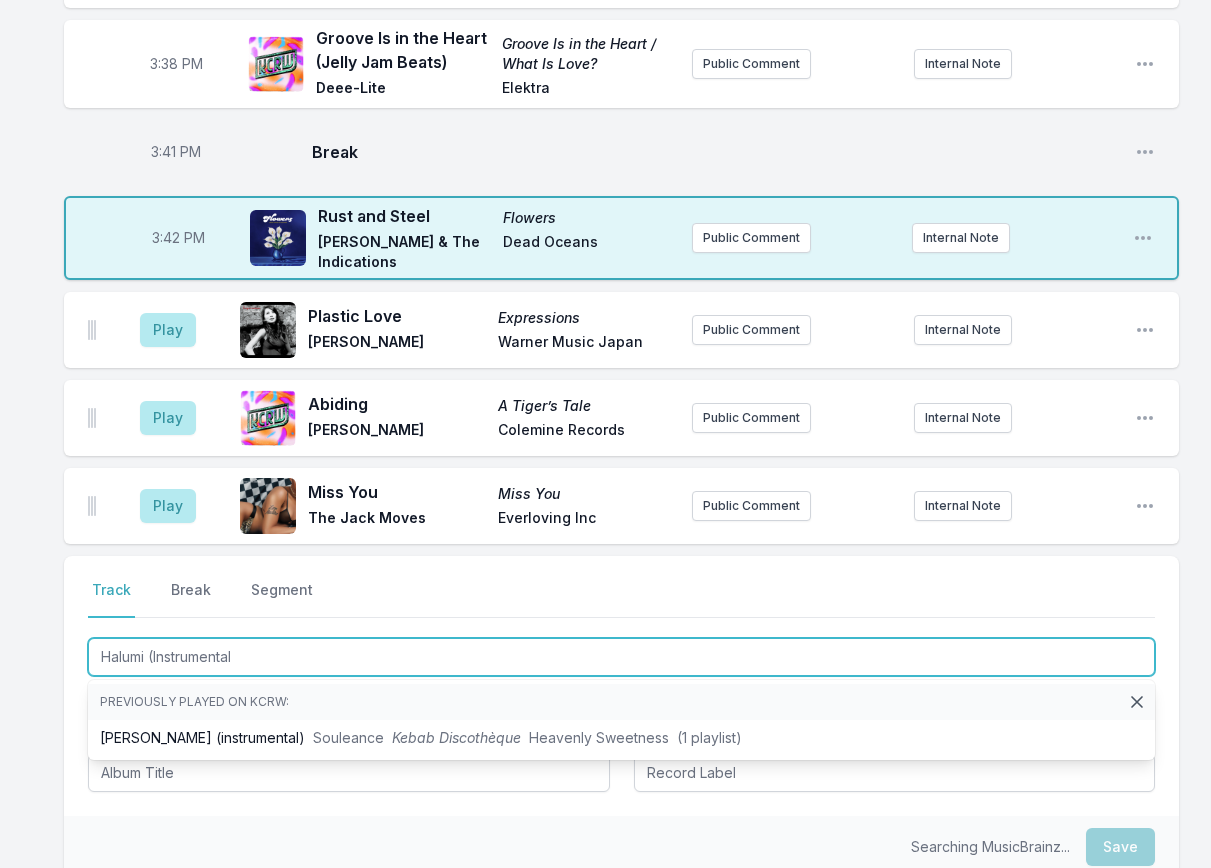 type on "[PERSON_NAME] (Instrumental)" 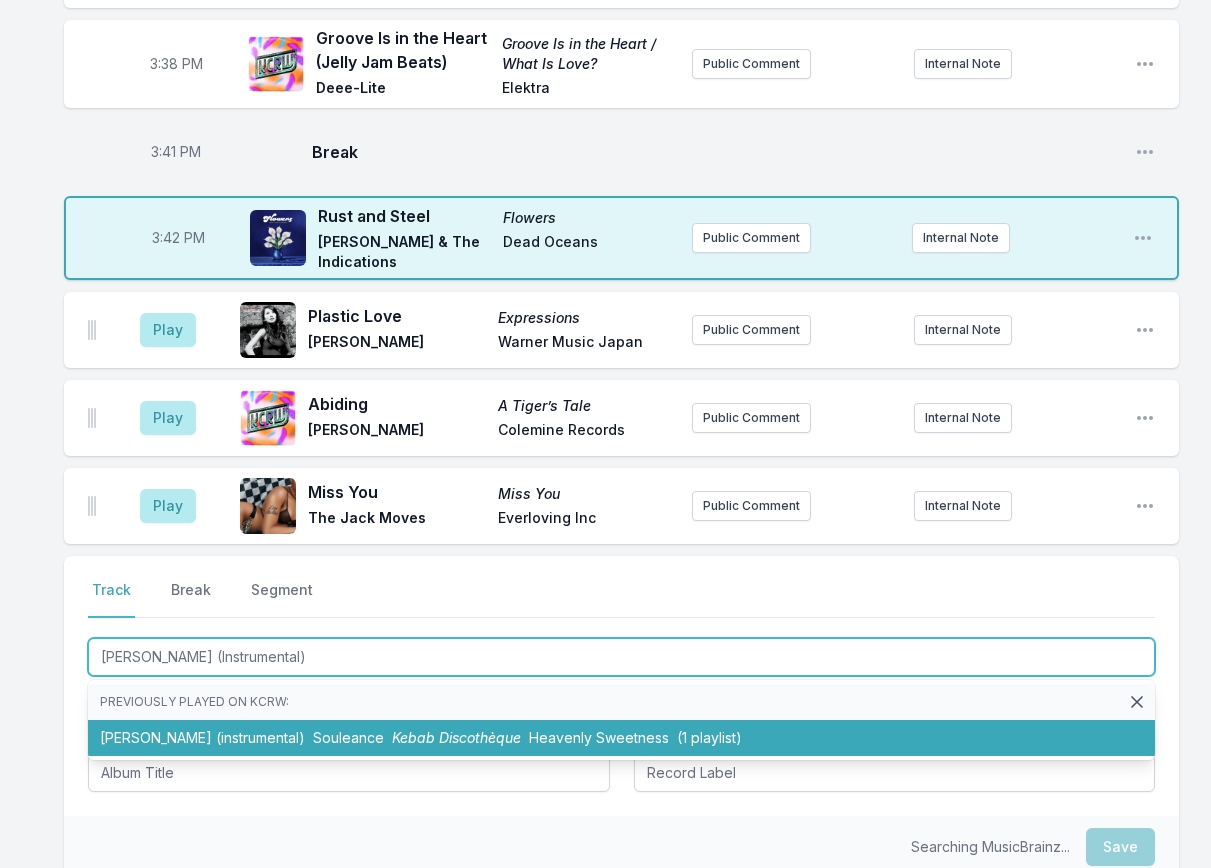 click on "Kebab Discothèque" at bounding box center (456, 737) 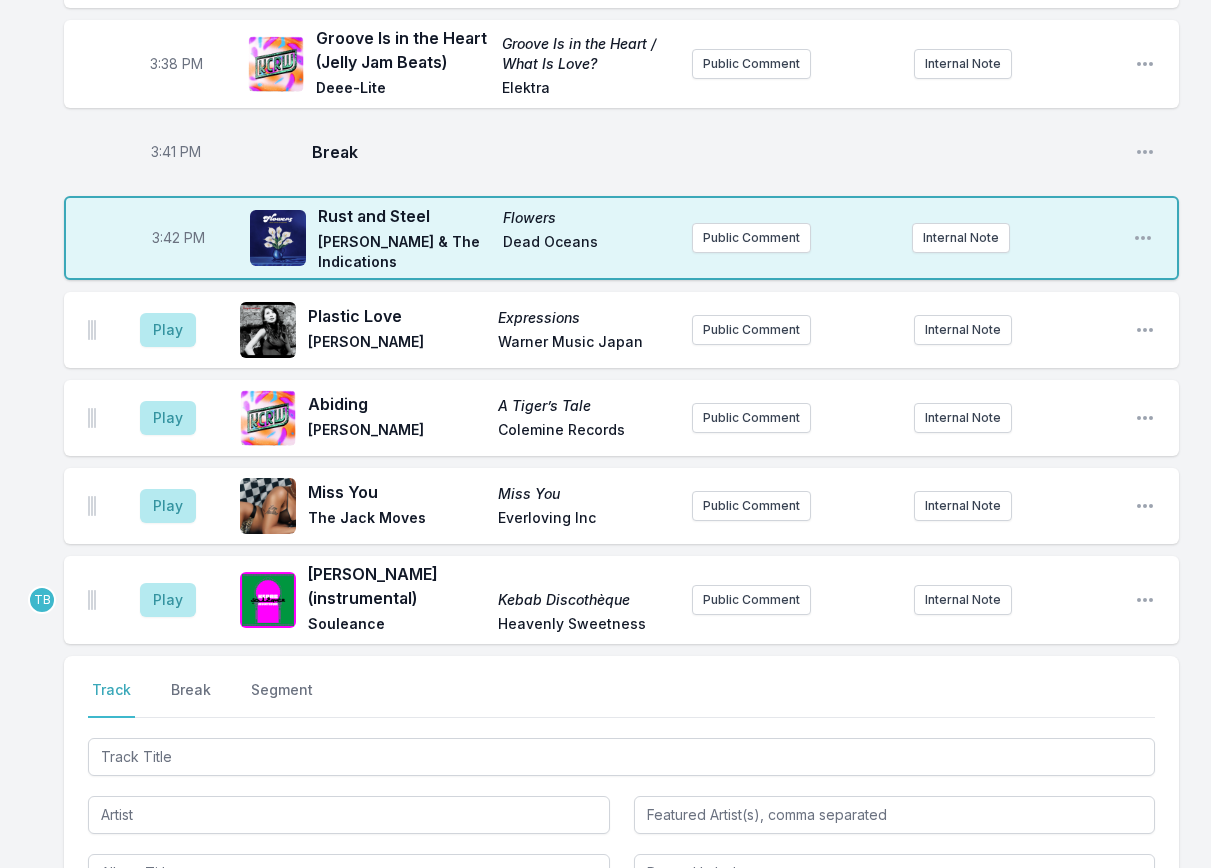click on "Select a tab Track Break Segment Track Break Segment" at bounding box center (621, 786) 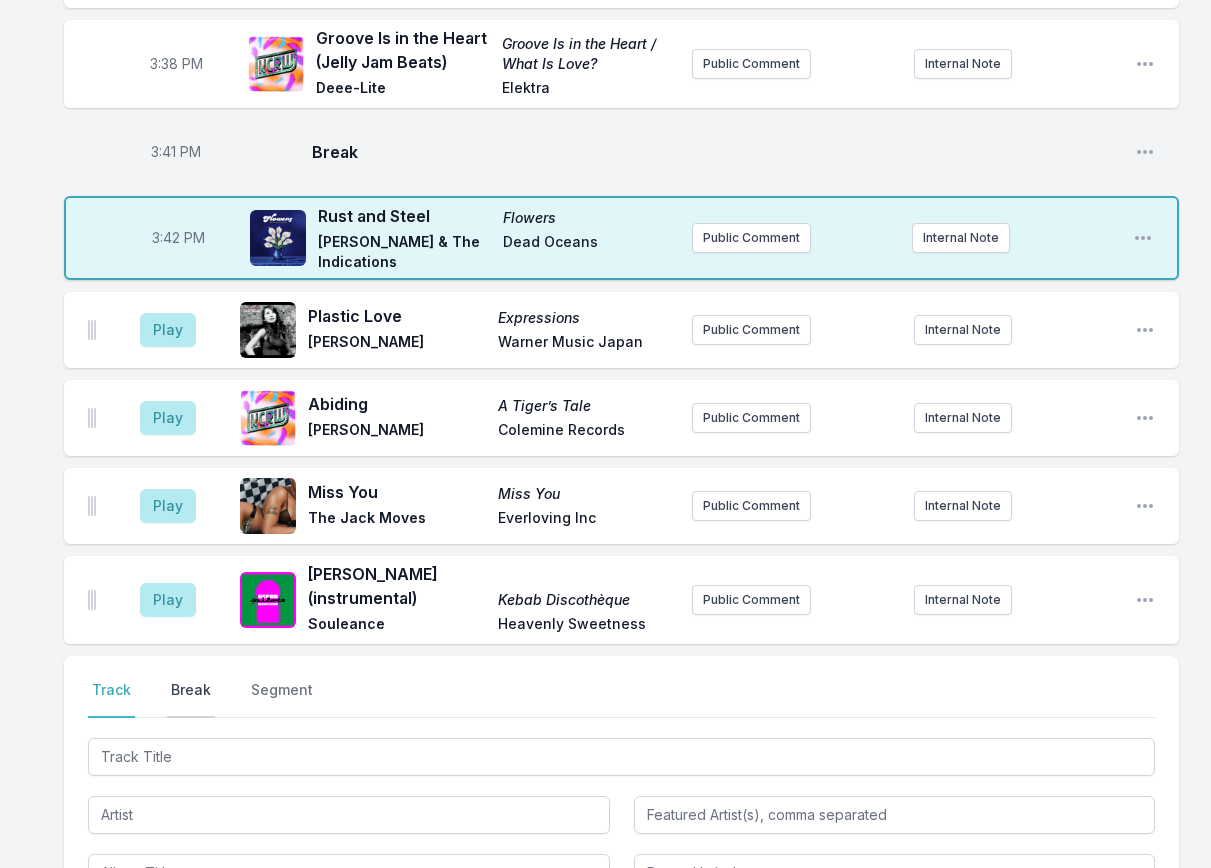 click on "Break" at bounding box center [191, 699] 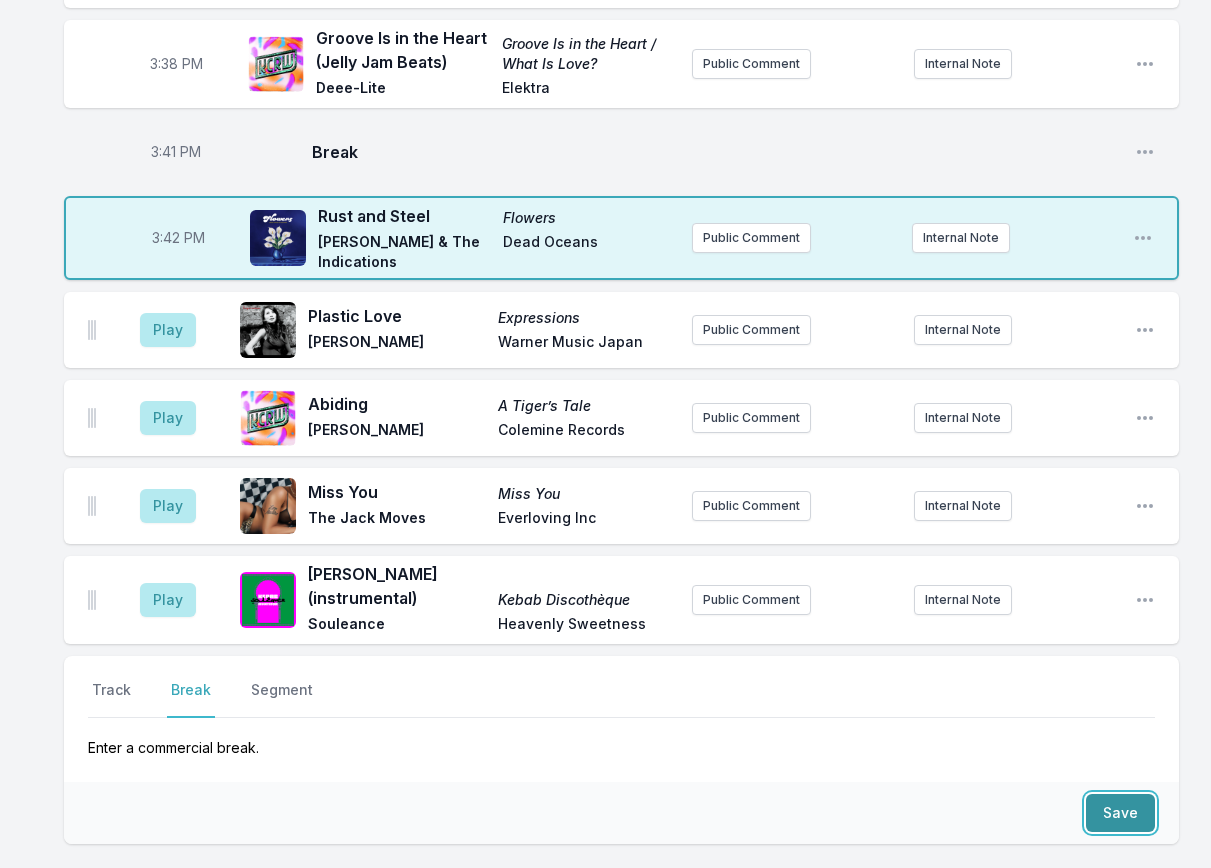 click on "Save" at bounding box center (1120, 813) 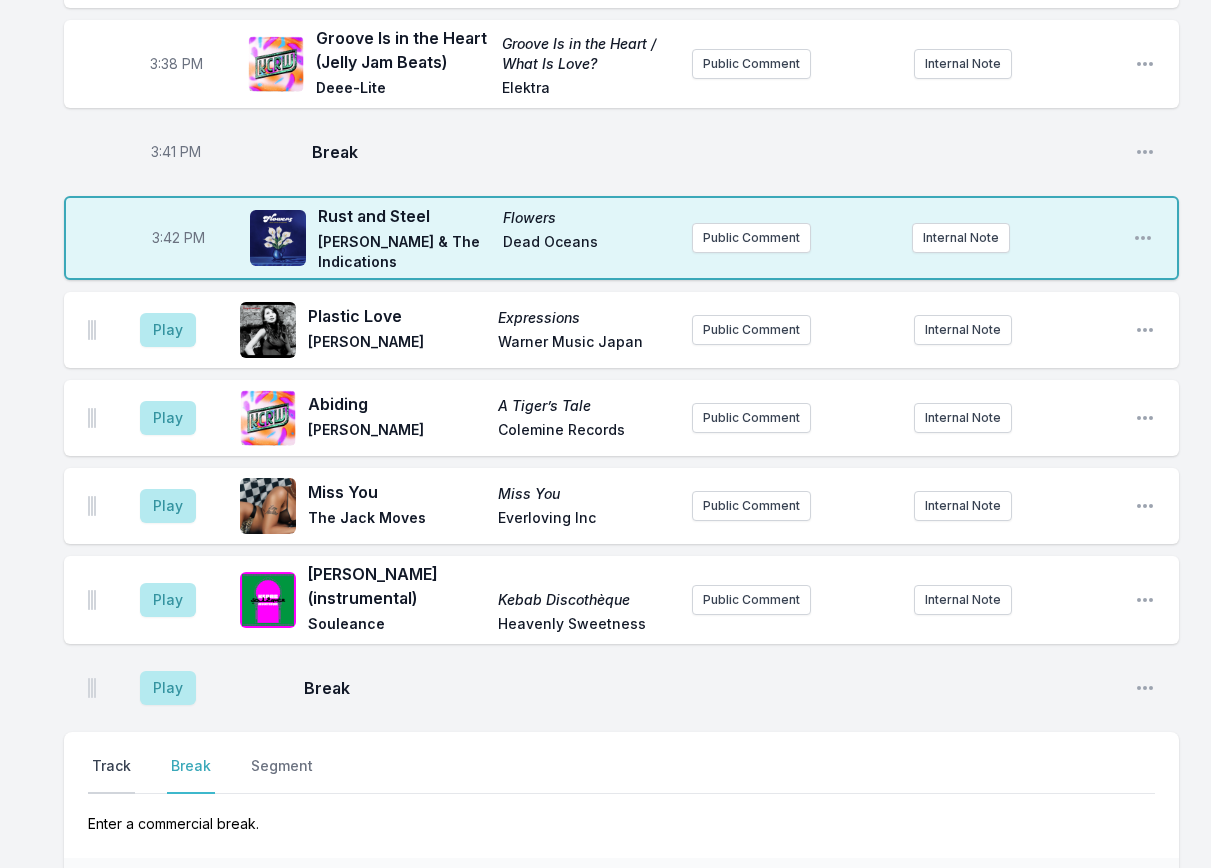 click on "Track" at bounding box center [111, 775] 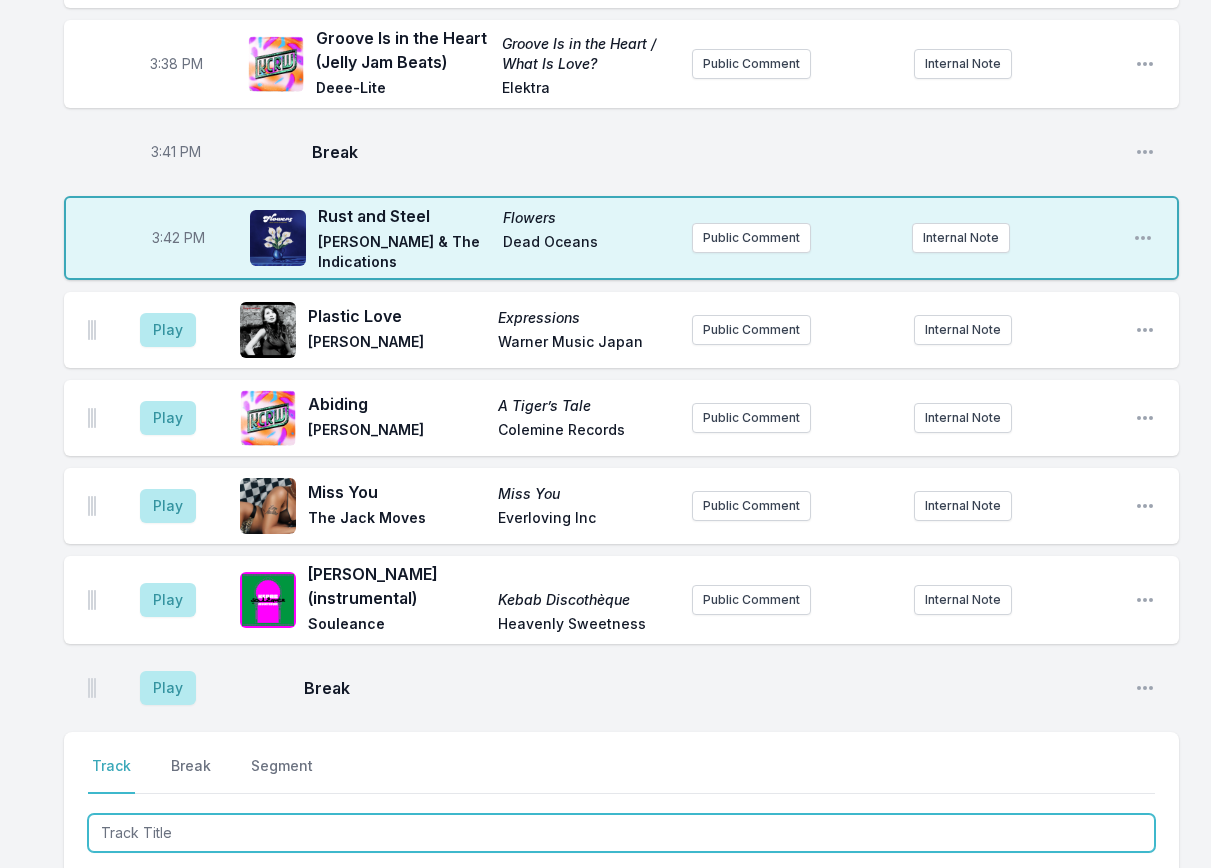 click at bounding box center (621, 833) 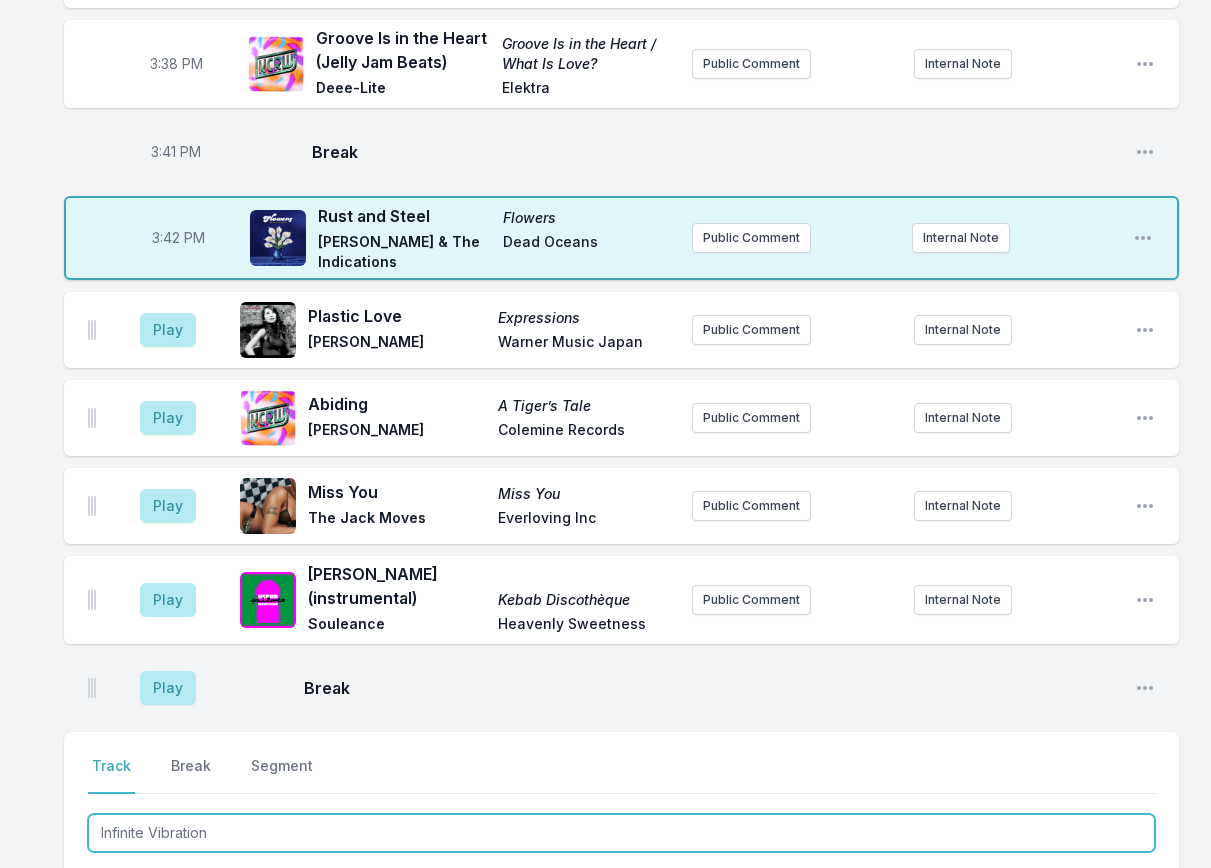 type on "Infinite Vibrations" 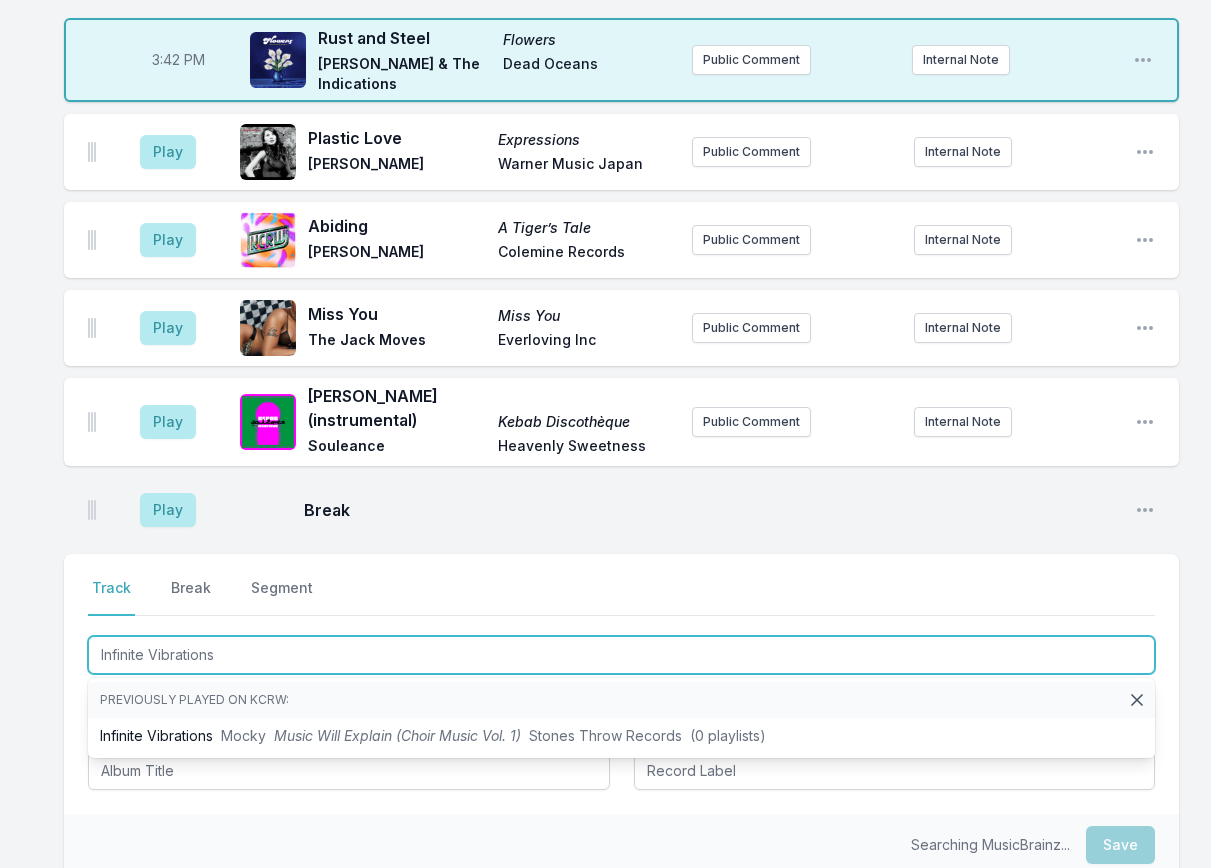 scroll, scrollTop: 1492, scrollLeft: 0, axis: vertical 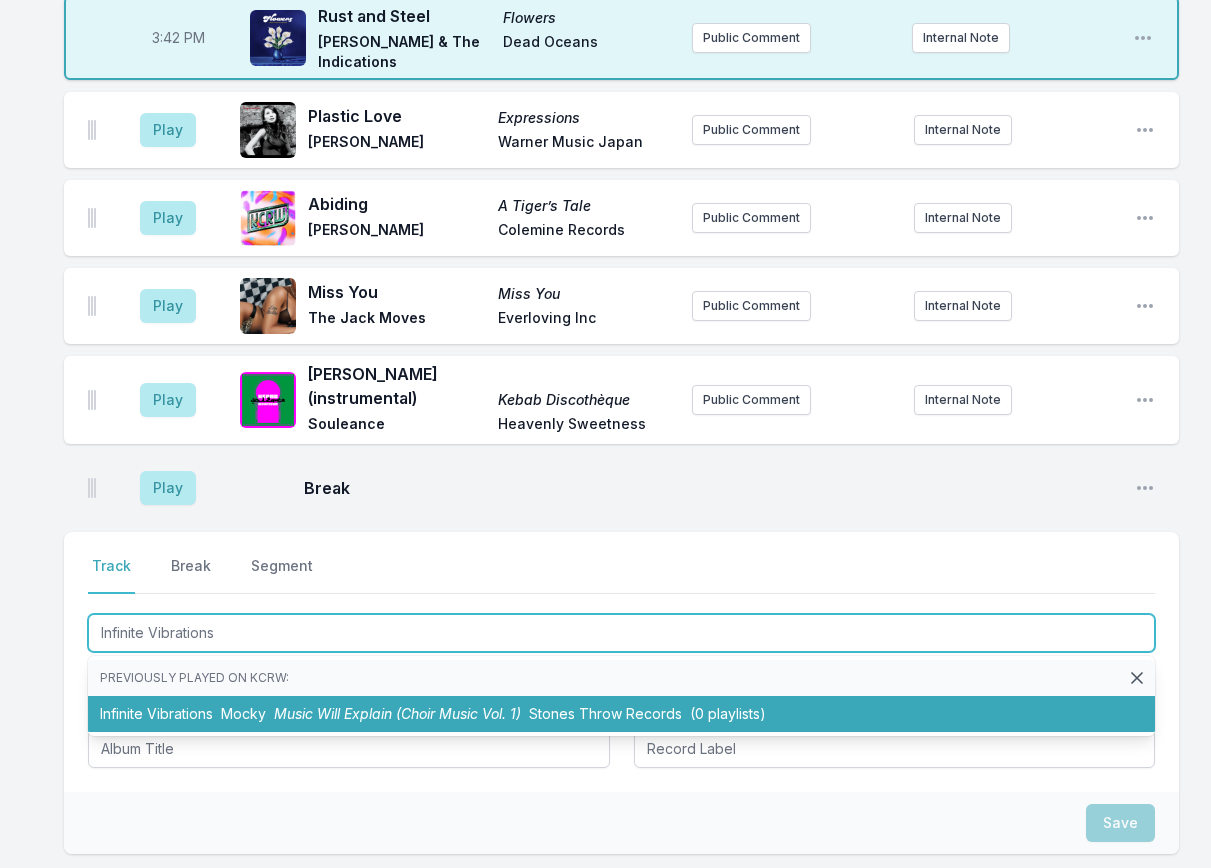 click on "Music Will Explain (Choir Music Vol. 1)" at bounding box center [397, 713] 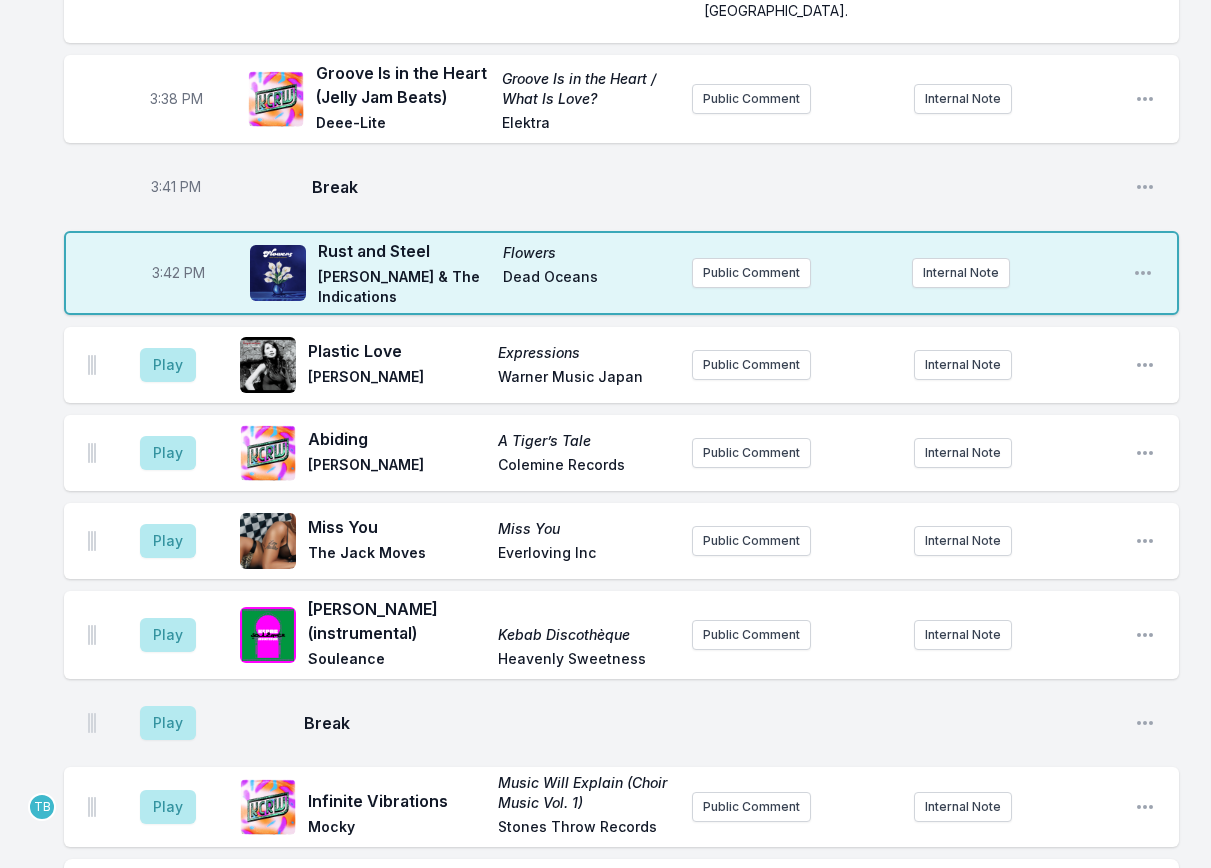 scroll, scrollTop: 1292, scrollLeft: 0, axis: vertical 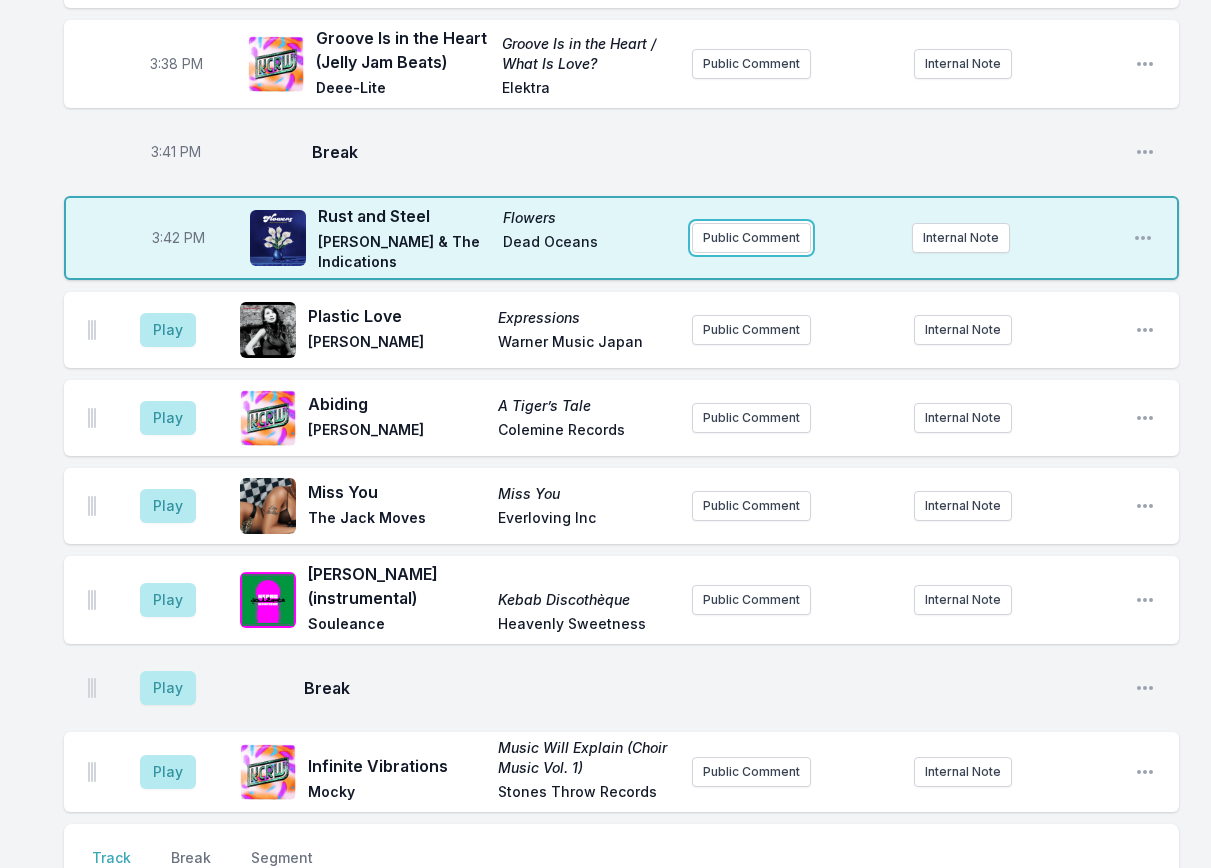 click on "Public Comment" at bounding box center [751, 238] 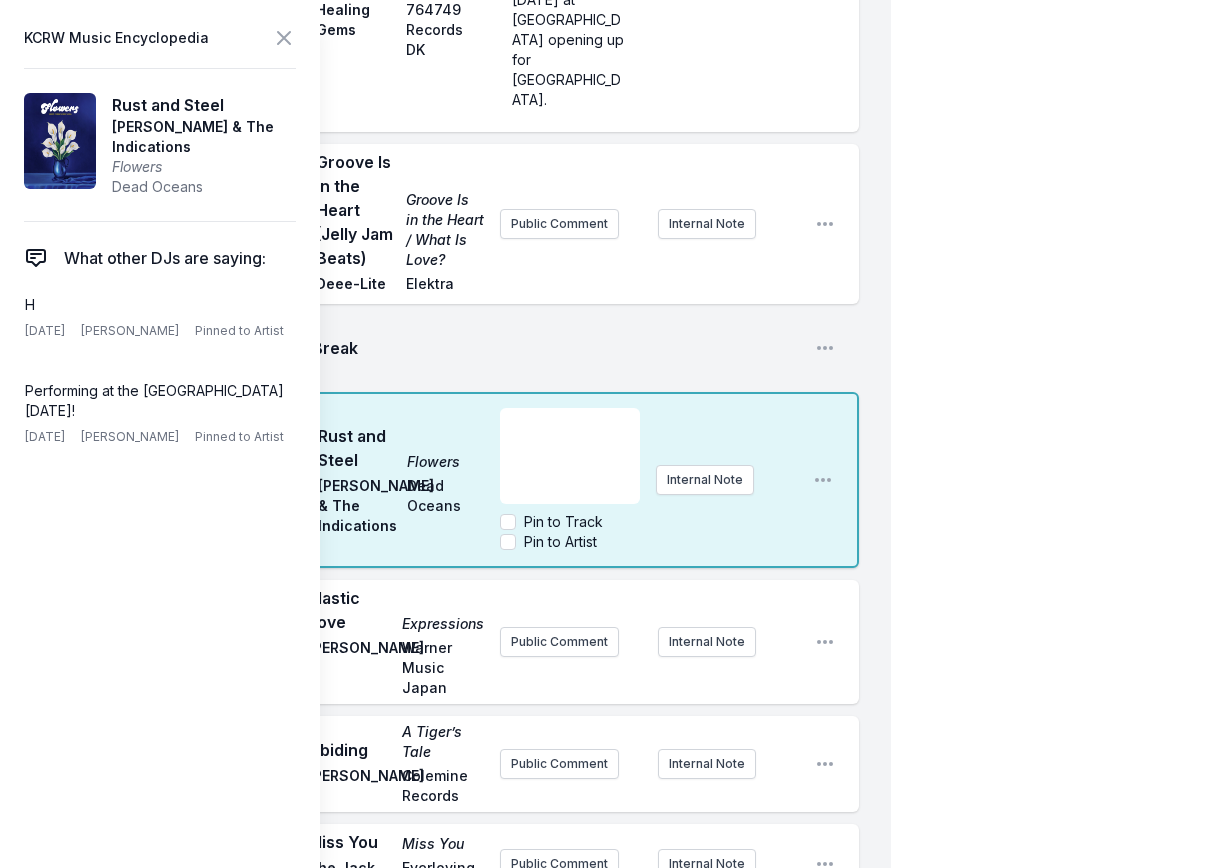 scroll, scrollTop: 1492, scrollLeft: 0, axis: vertical 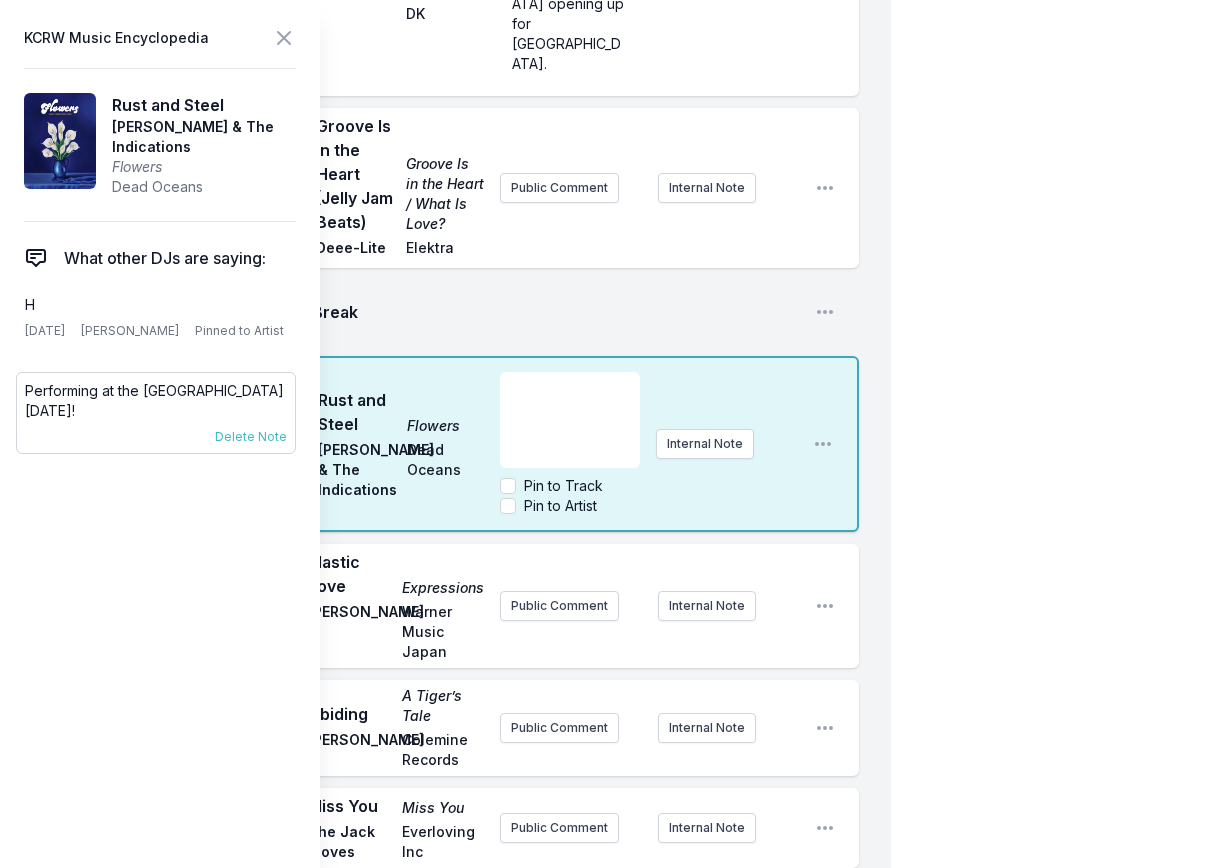click on "Performing at the [GEOGRAPHIC_DATA] [DATE]!" at bounding box center (156, 401) 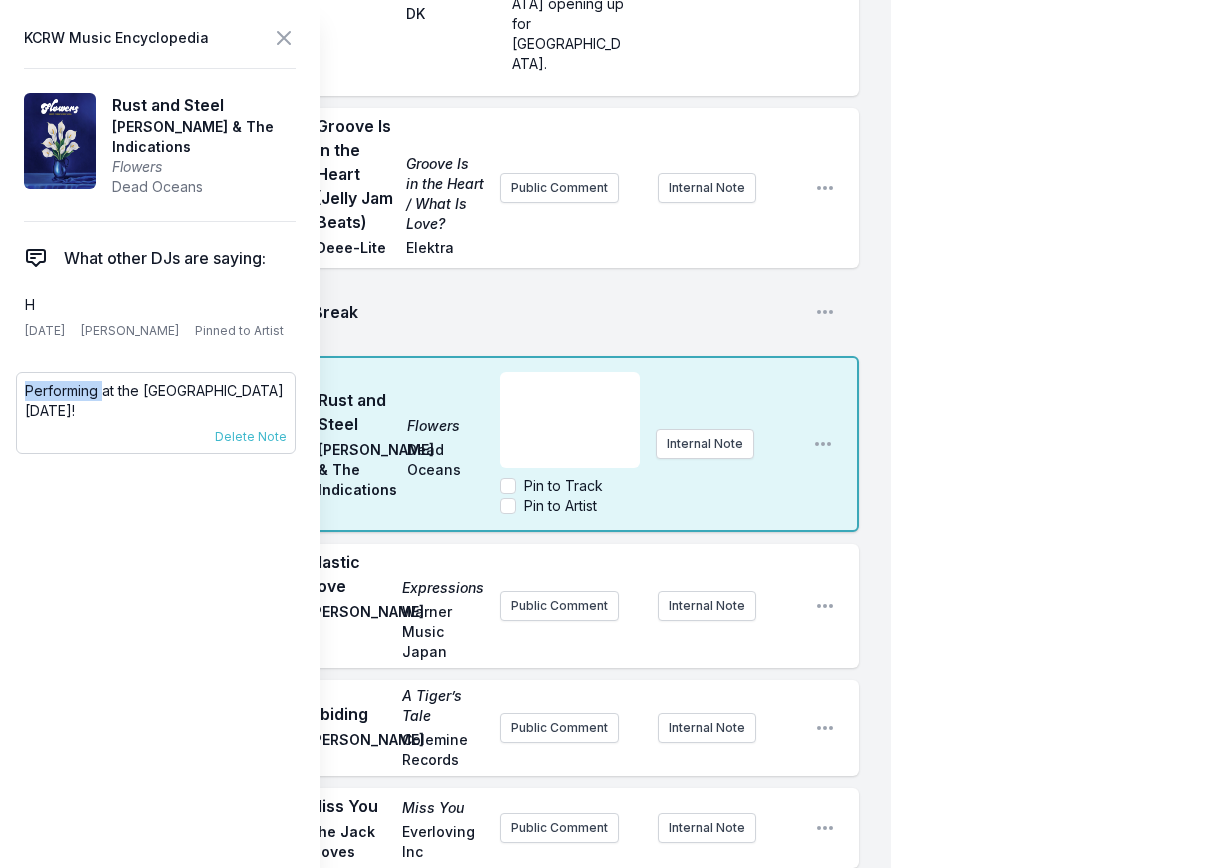 click on "Performing at the [GEOGRAPHIC_DATA] [DATE]!" at bounding box center [156, 401] 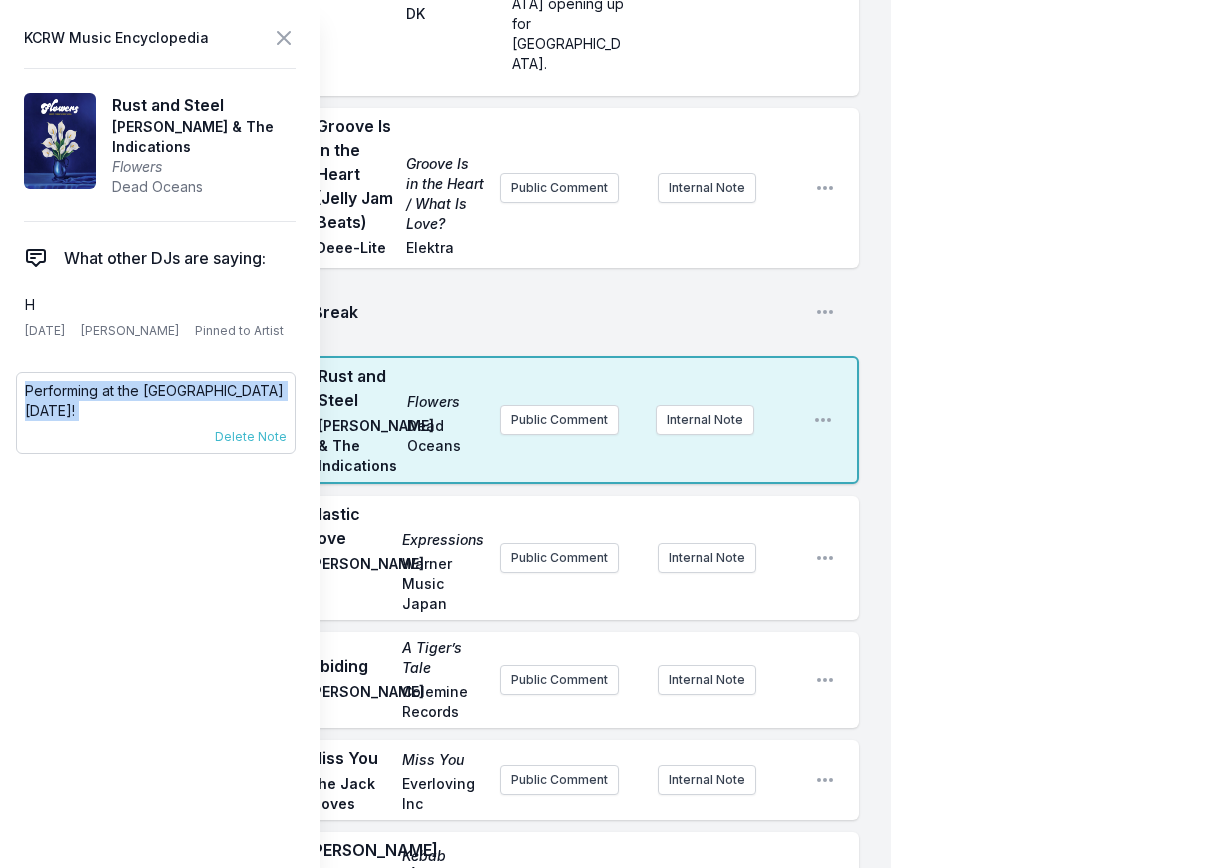 click on "Performing at the [GEOGRAPHIC_DATA] [DATE]!" at bounding box center (156, 401) 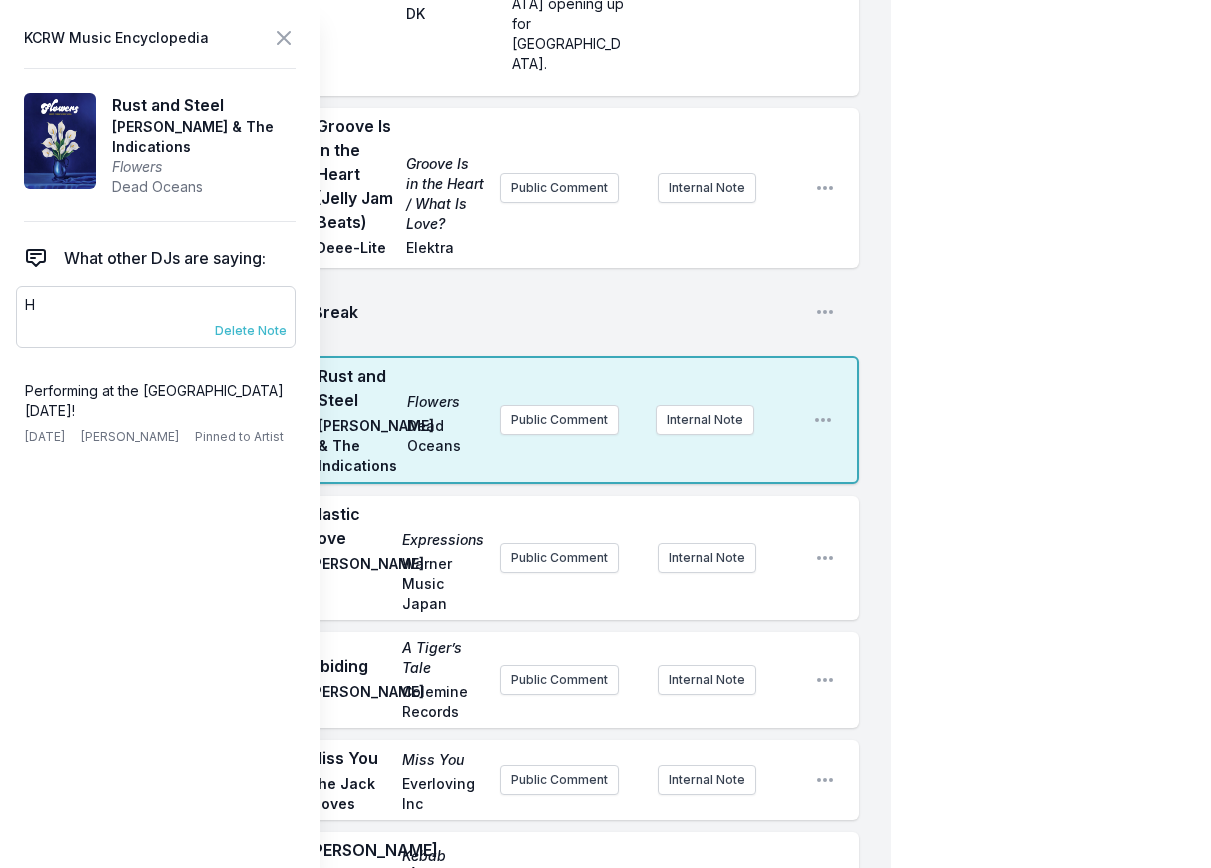 click on "Delete Note" at bounding box center [251, 331] 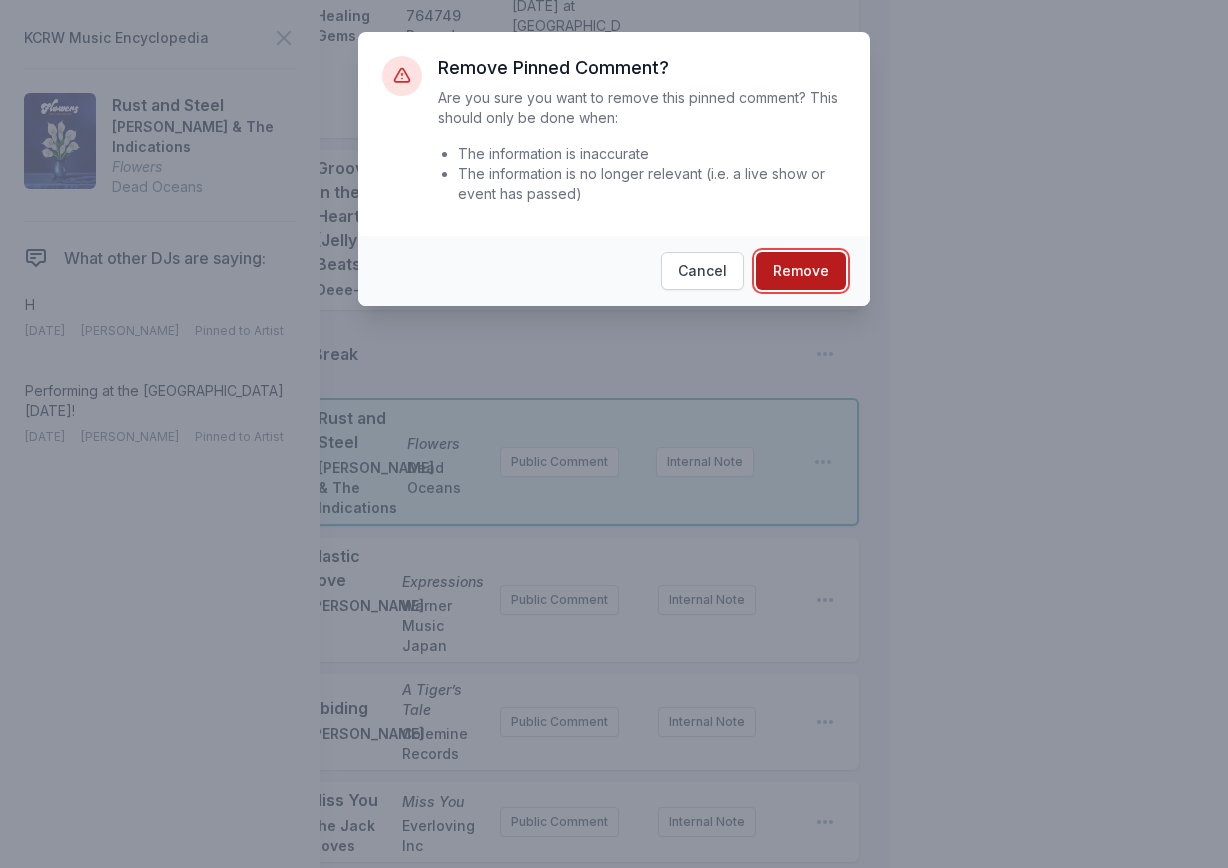 click on "Remove" at bounding box center [801, 271] 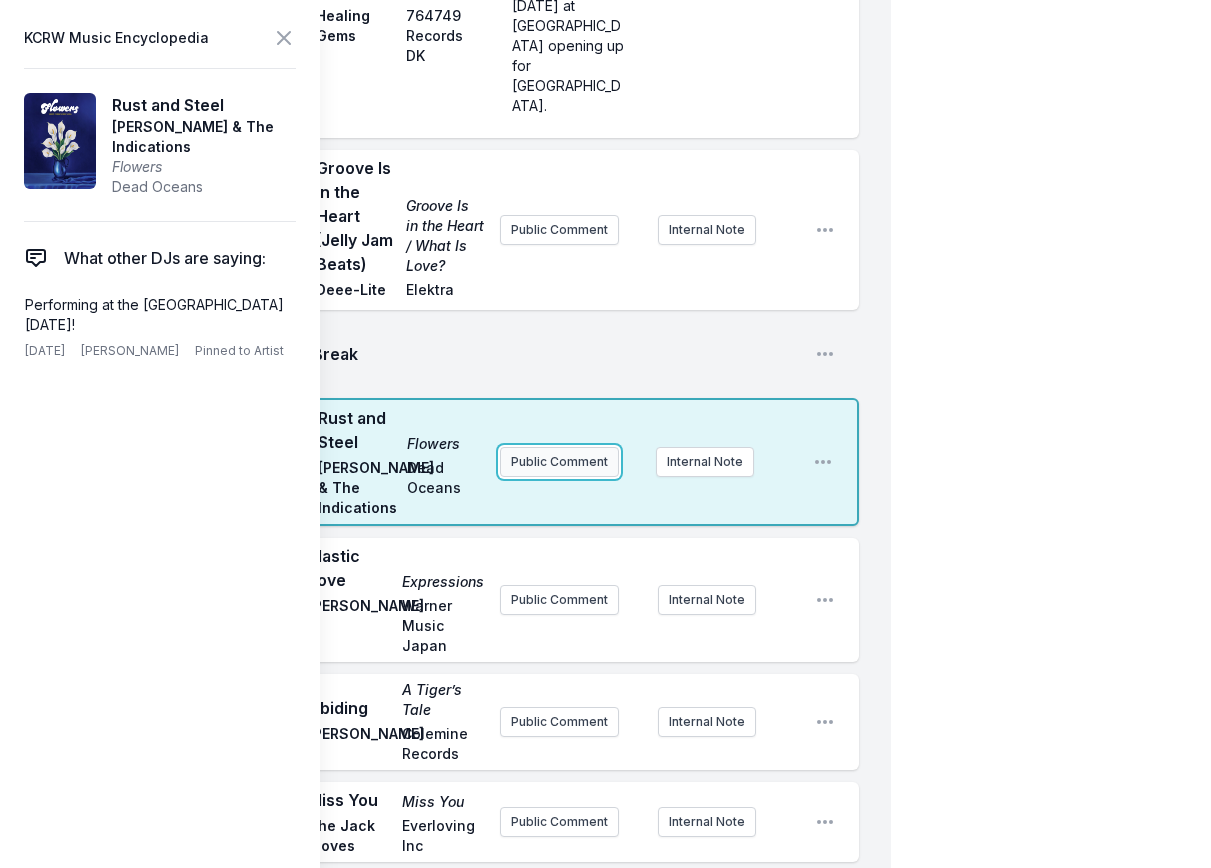 click on "Public Comment" at bounding box center [559, 462] 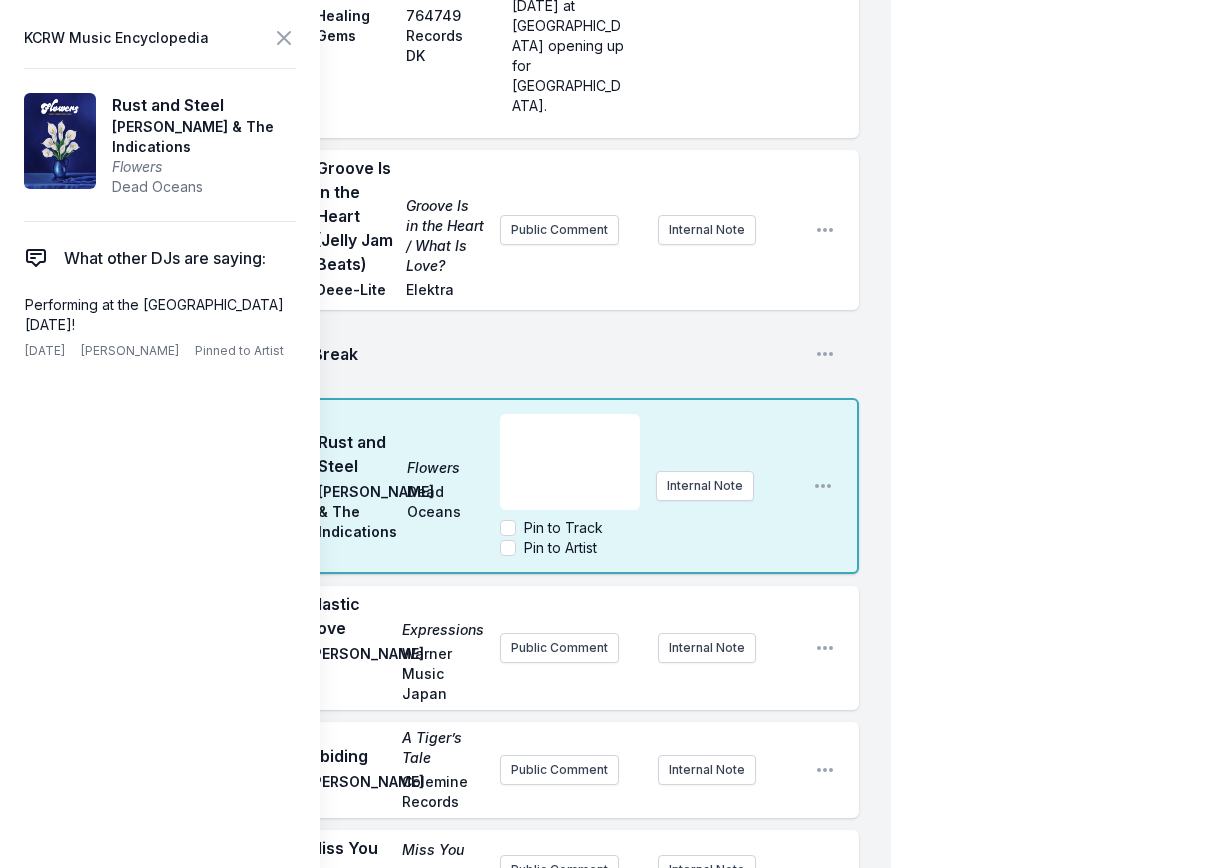 scroll, scrollTop: 40, scrollLeft: 0, axis: vertical 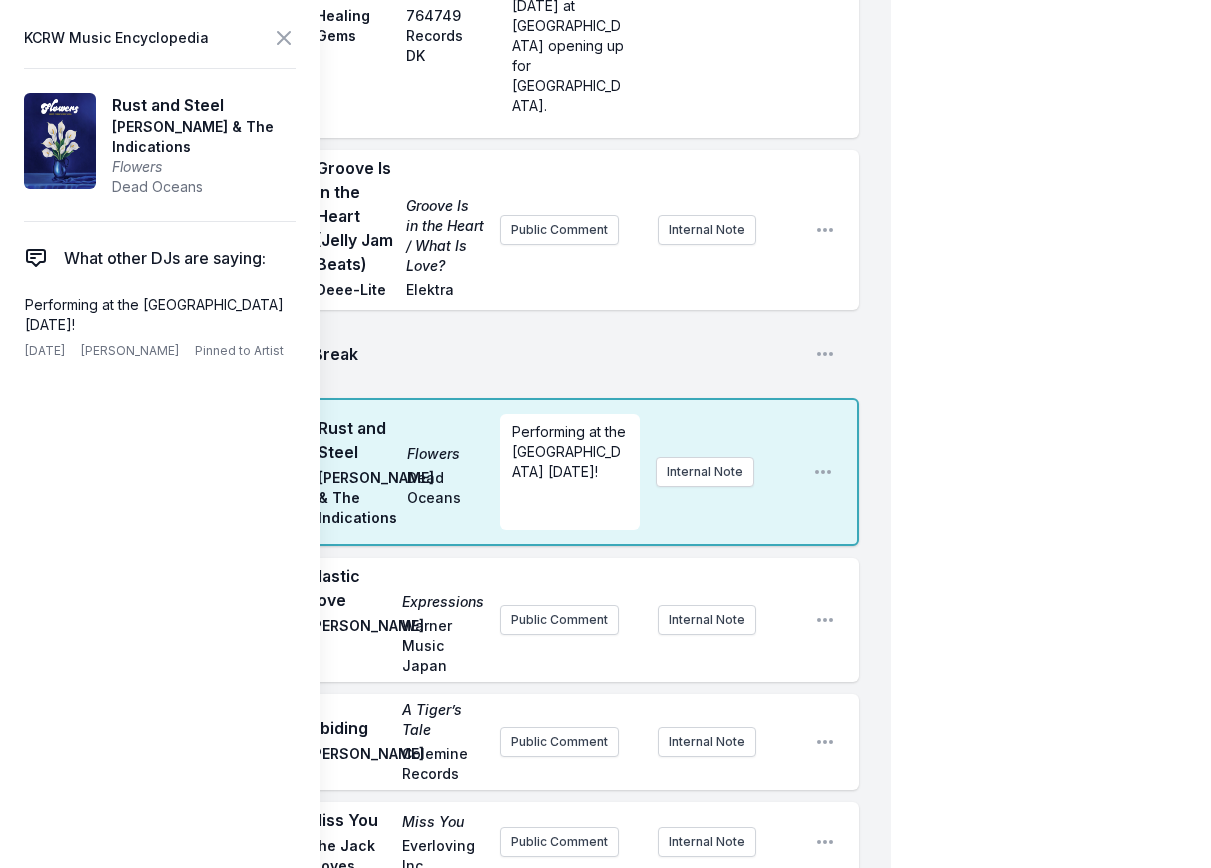 click on "3:41 PM Break Open playlist item options" at bounding box center (461, 354) 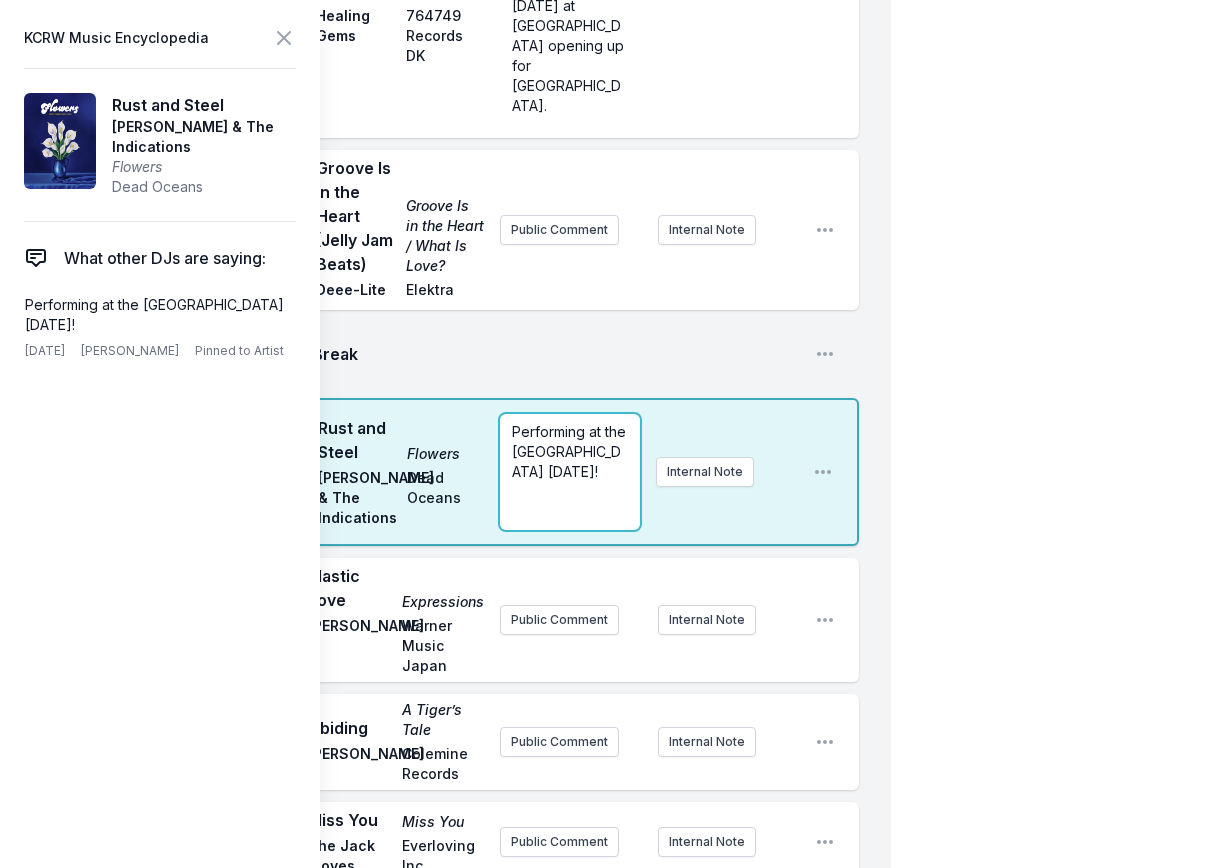 click on "Performing at the [GEOGRAPHIC_DATA] [DATE]! ﻿ ﻿" at bounding box center [570, 472] 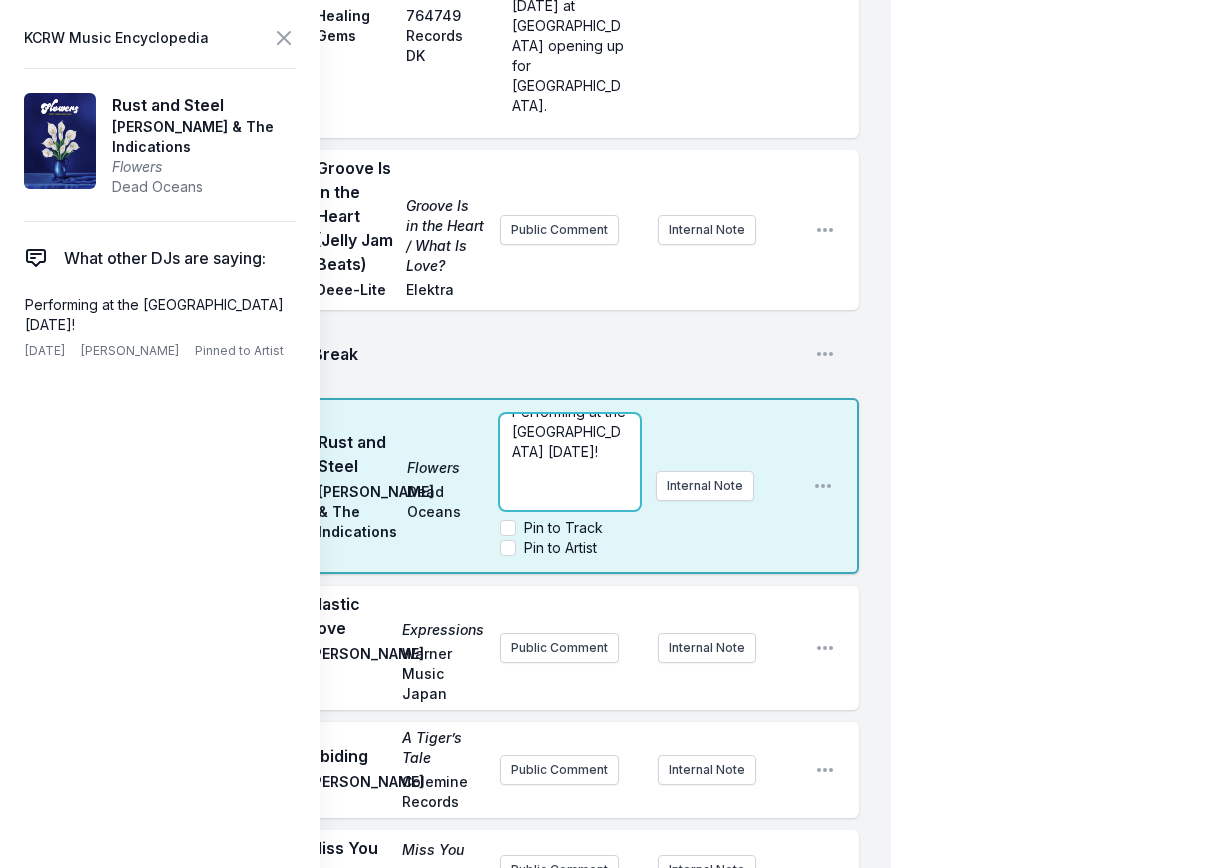 click on "﻿" at bounding box center [570, 492] 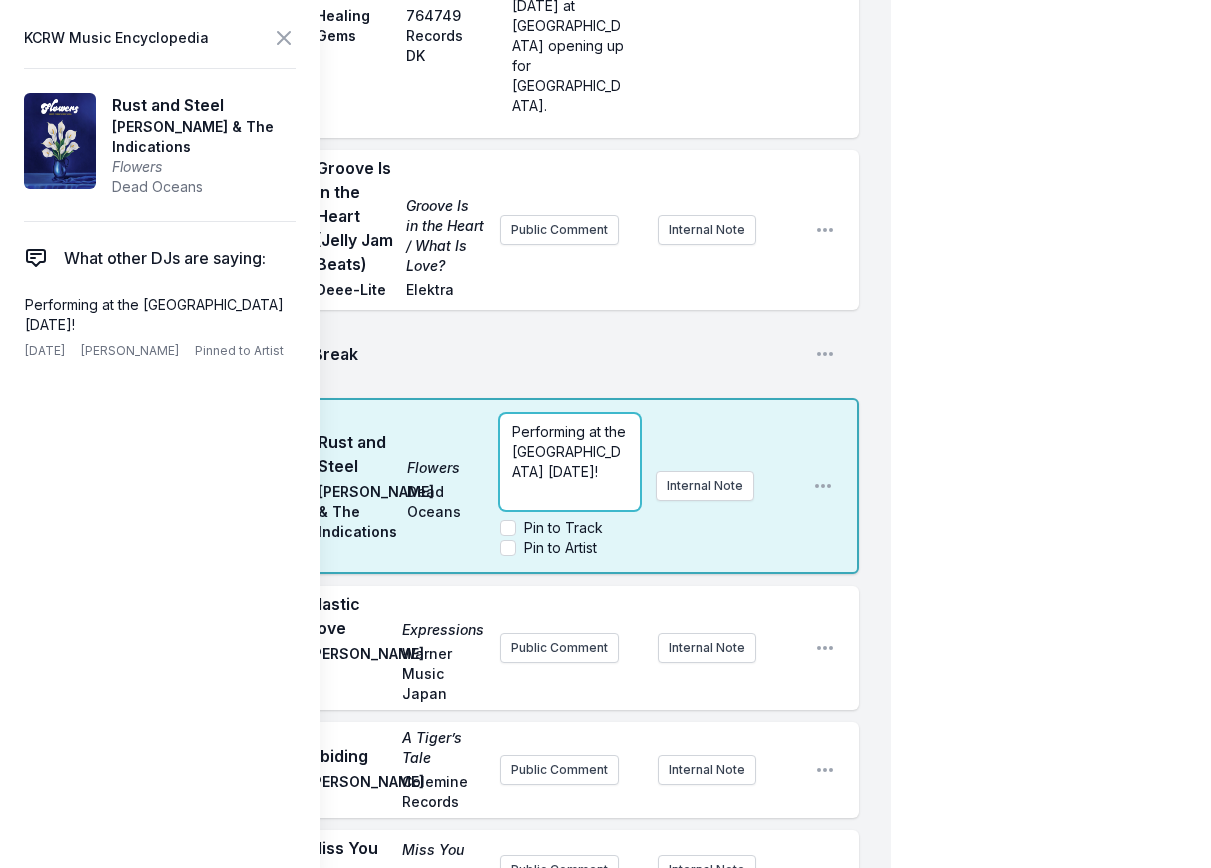 scroll, scrollTop: 0, scrollLeft: 0, axis: both 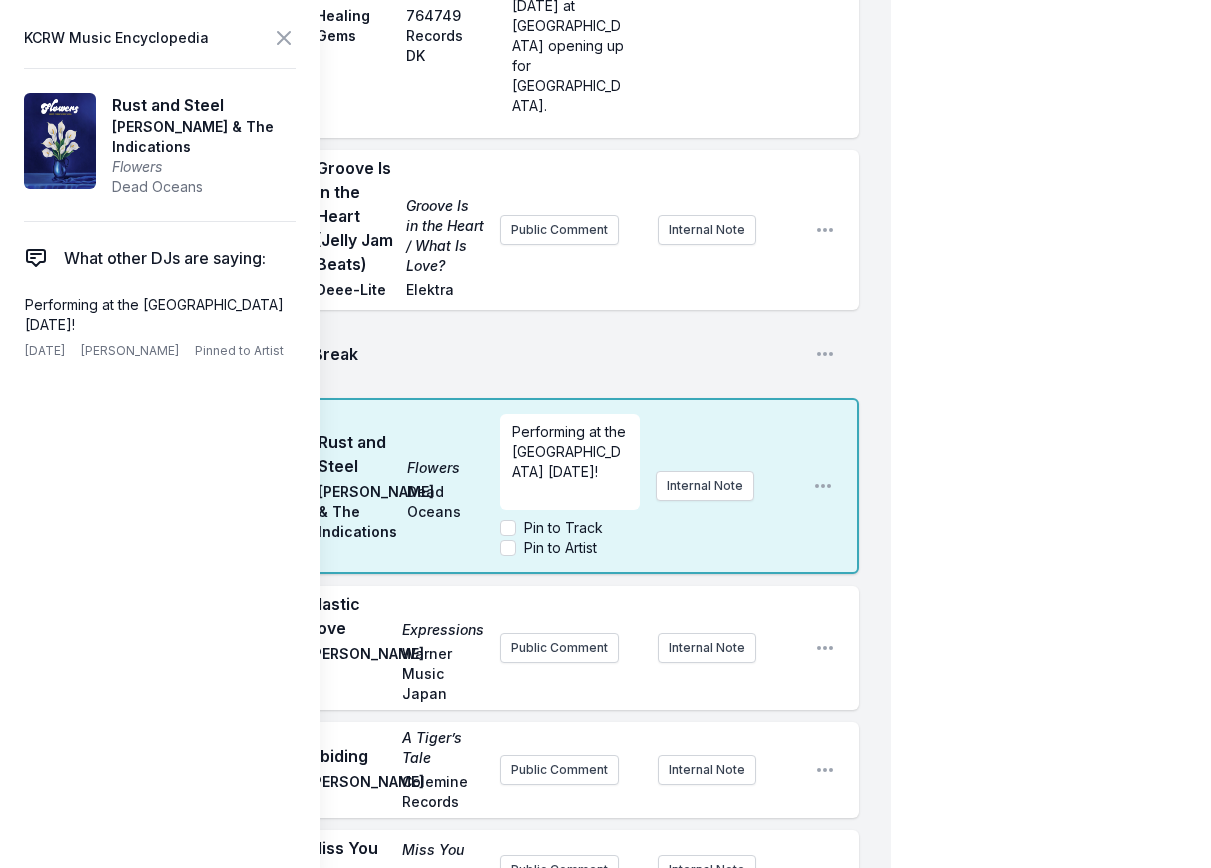 click on "3:41 PM Break Open playlist item options" at bounding box center (461, 354) 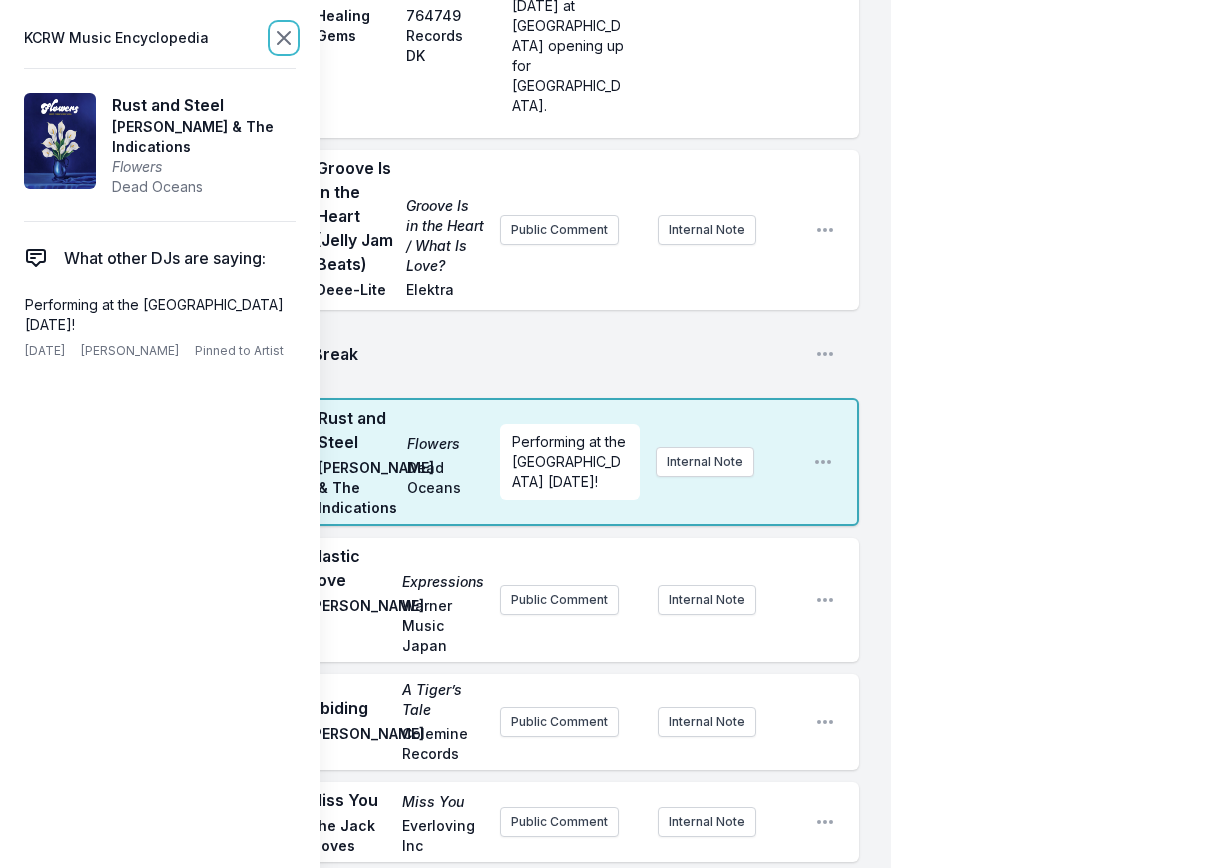 click 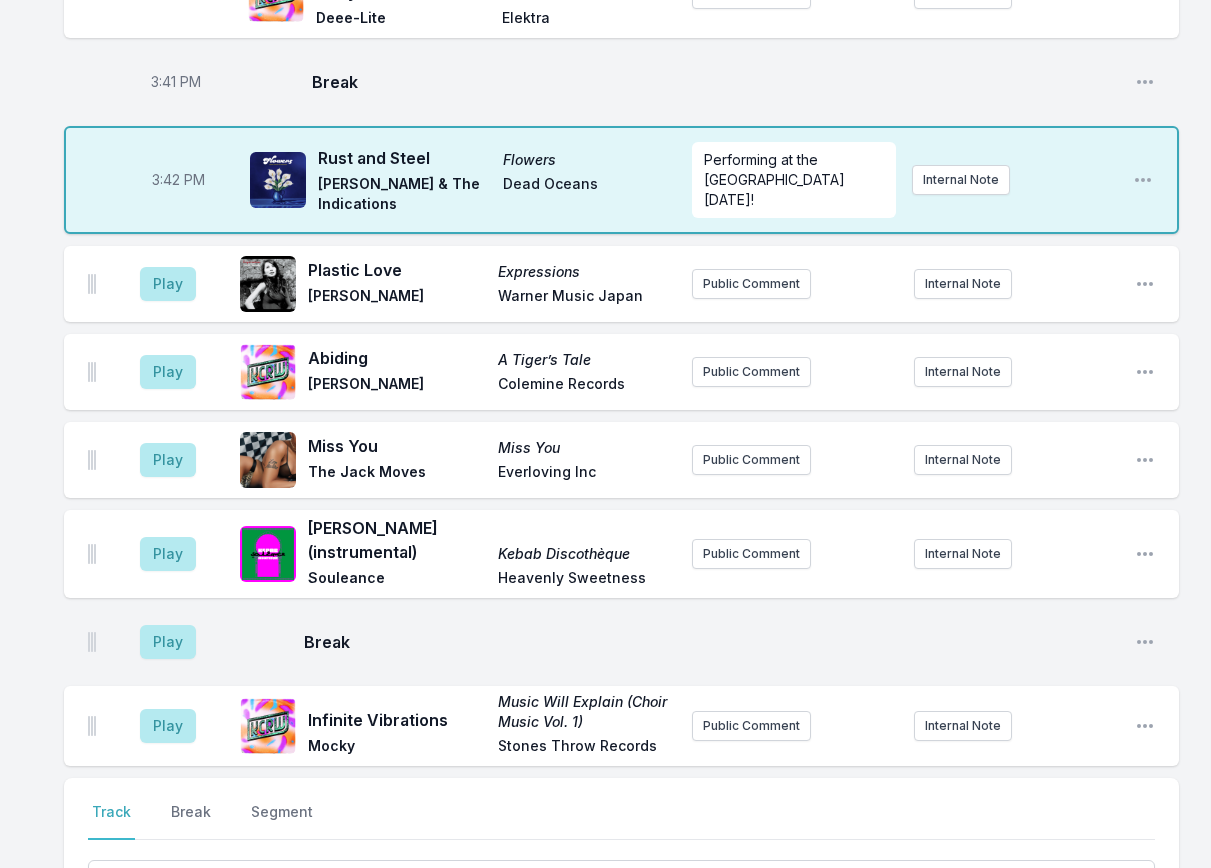 scroll, scrollTop: 1250, scrollLeft: 0, axis: vertical 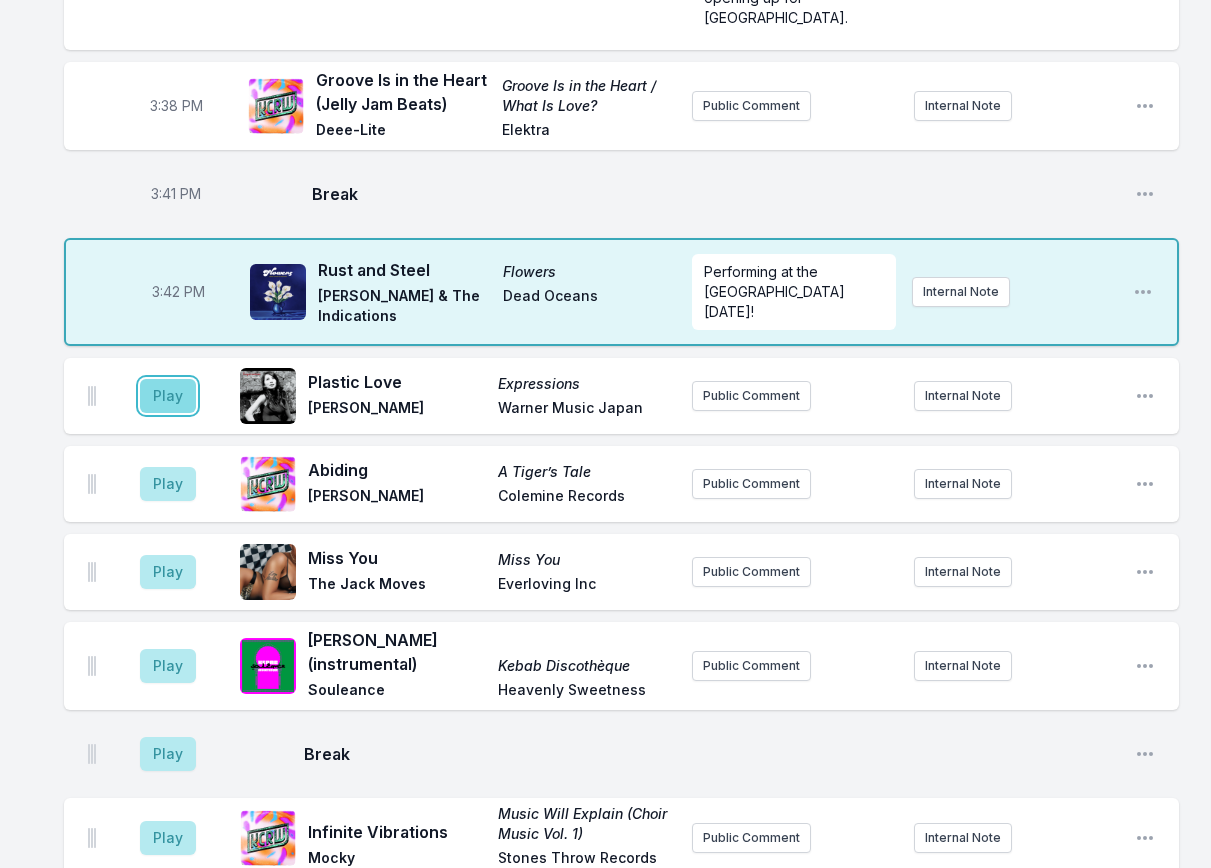 click on "Play" at bounding box center (168, 396) 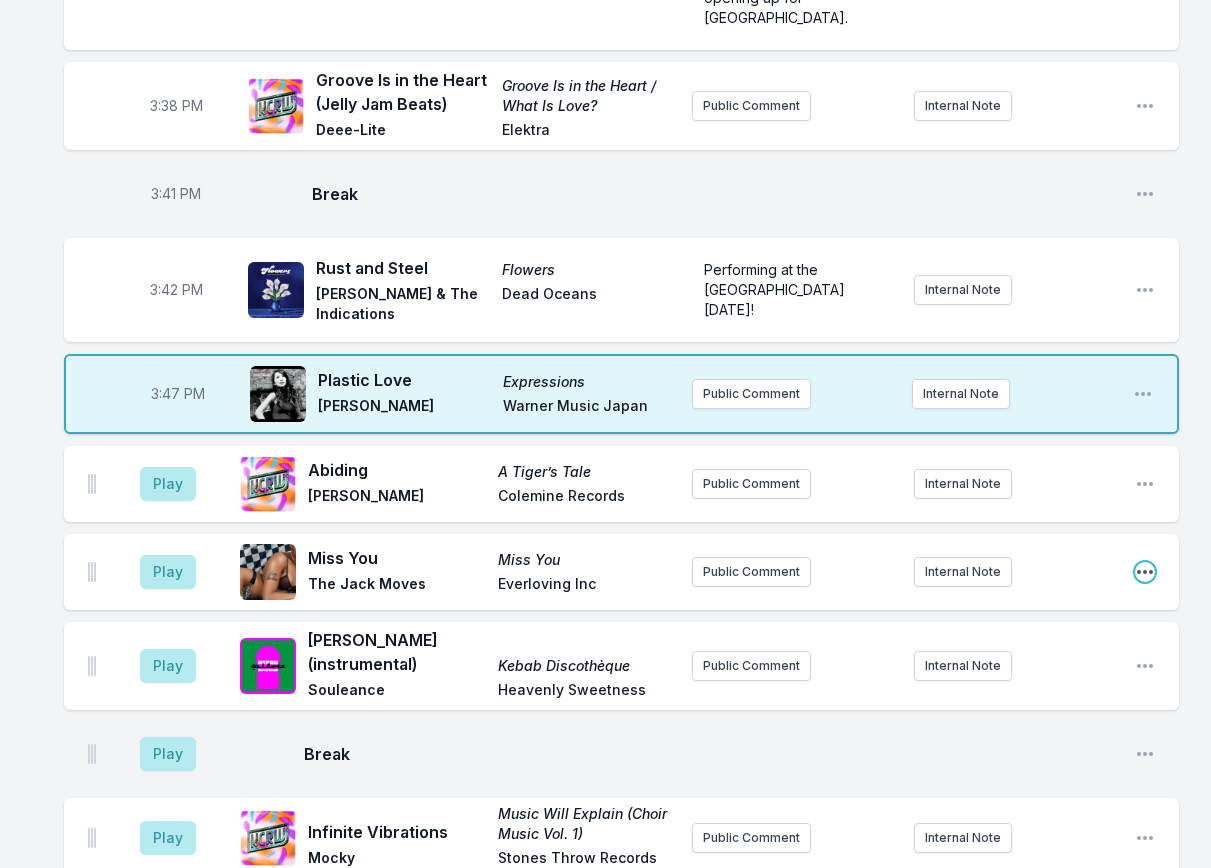 click 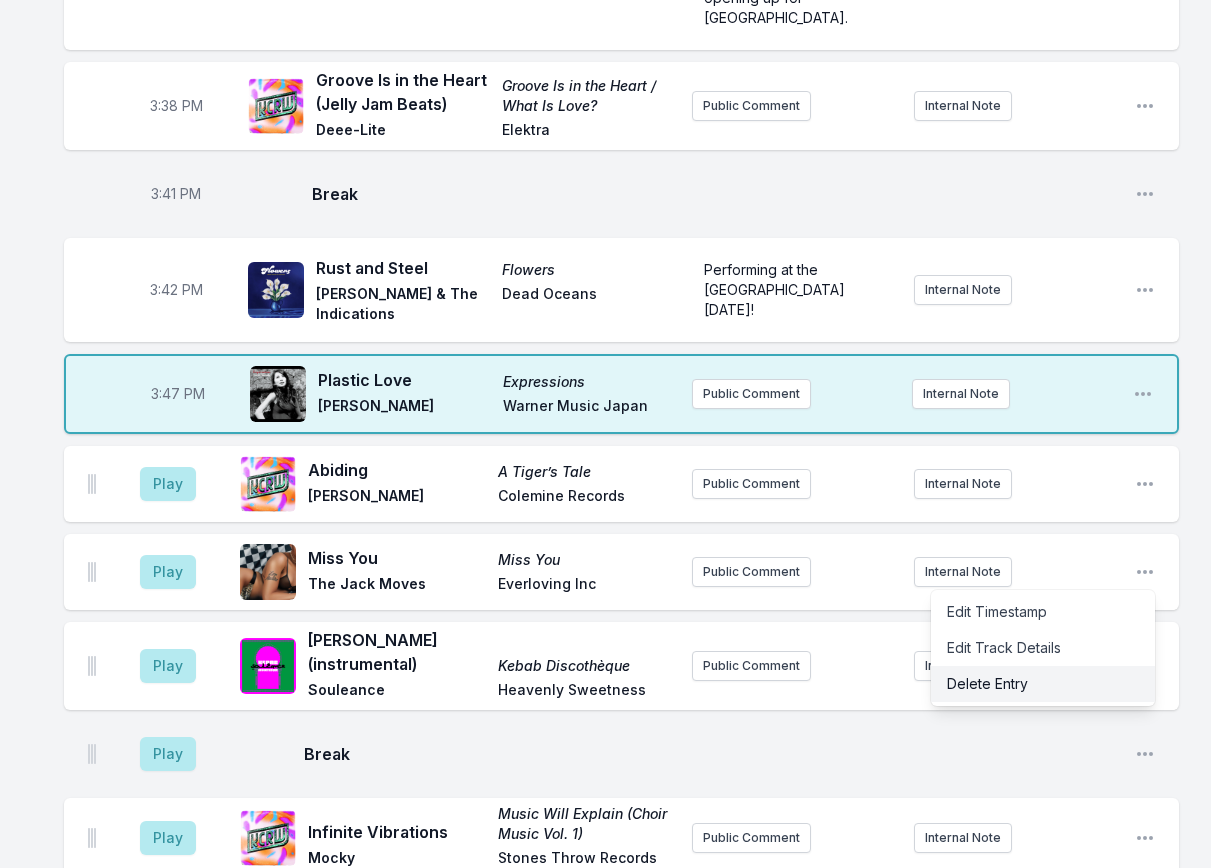 click on "Delete Entry" at bounding box center (1043, 684) 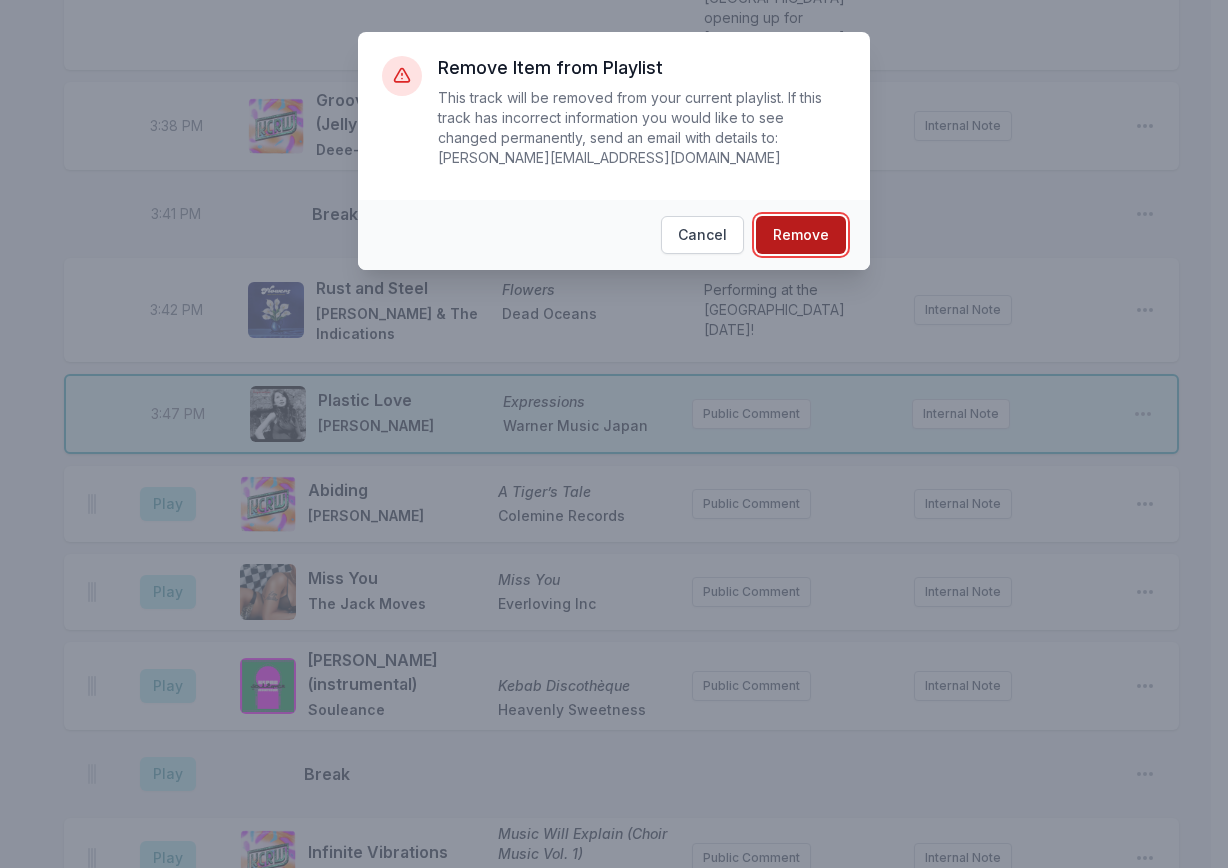 click on "Remove" at bounding box center (801, 235) 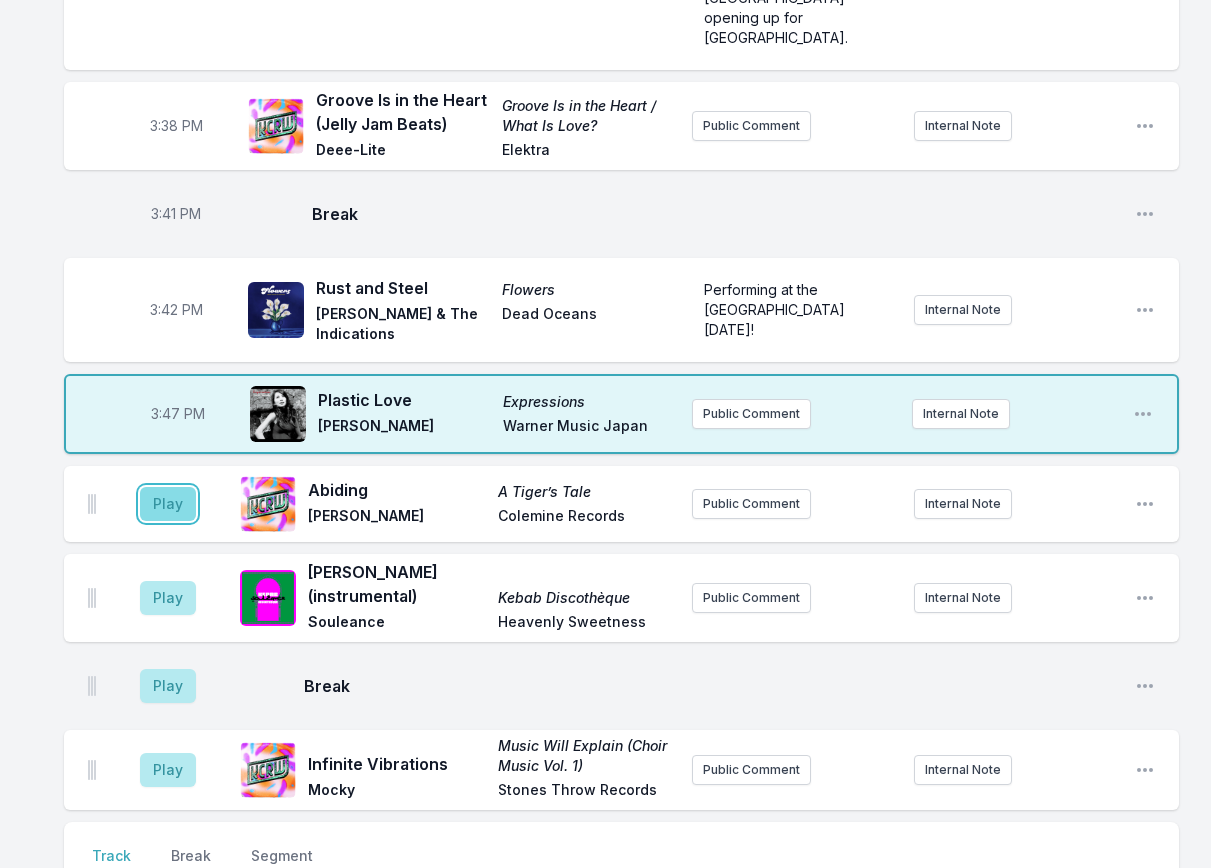 click on "Play" at bounding box center [168, 504] 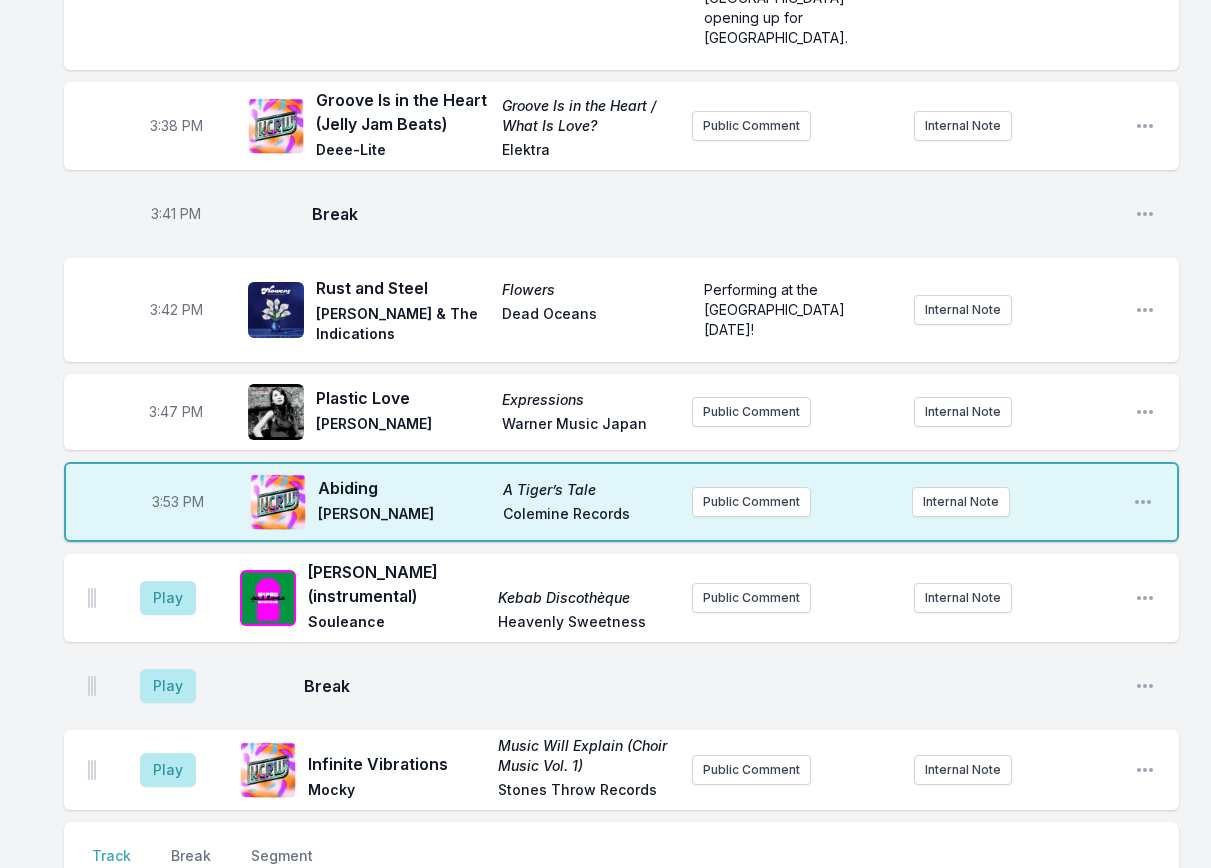 click on "3:53 PM" at bounding box center (178, 502) 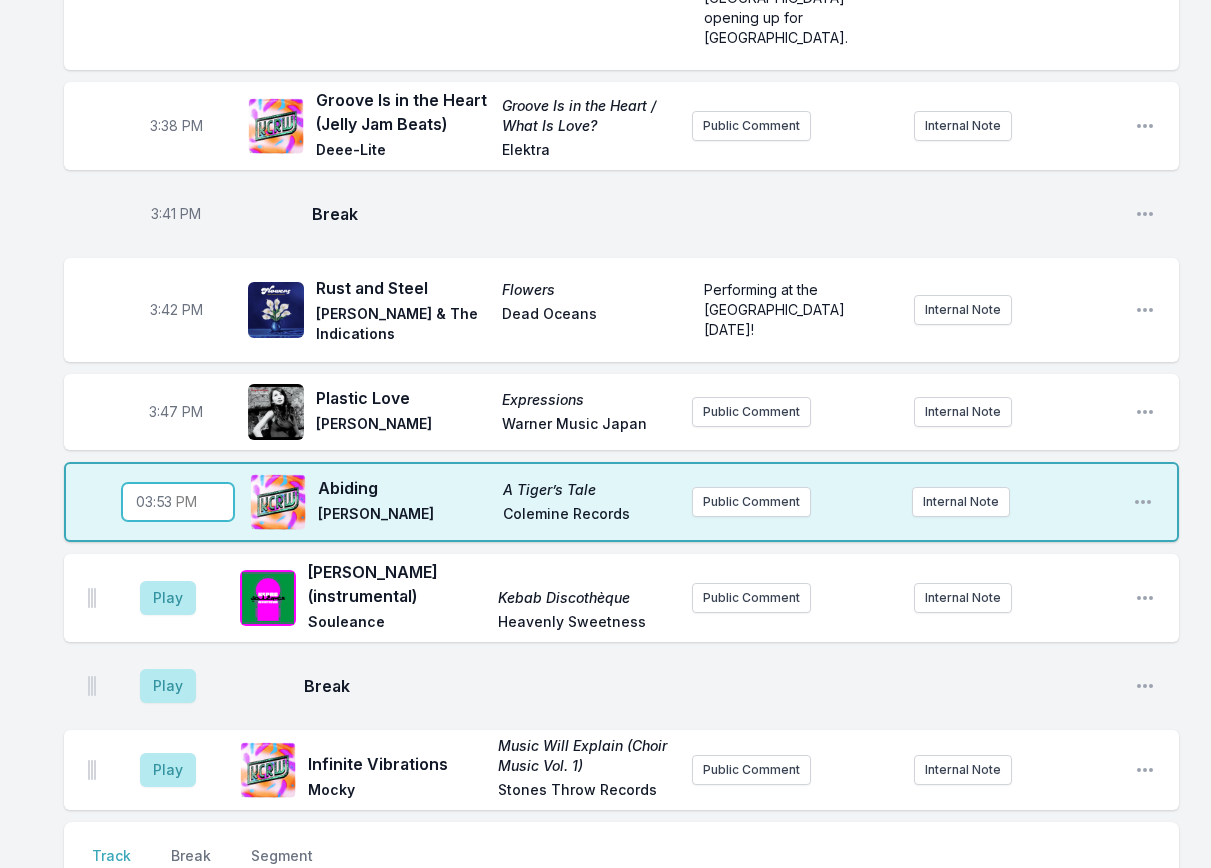 click on "15:53" at bounding box center [178, 502] 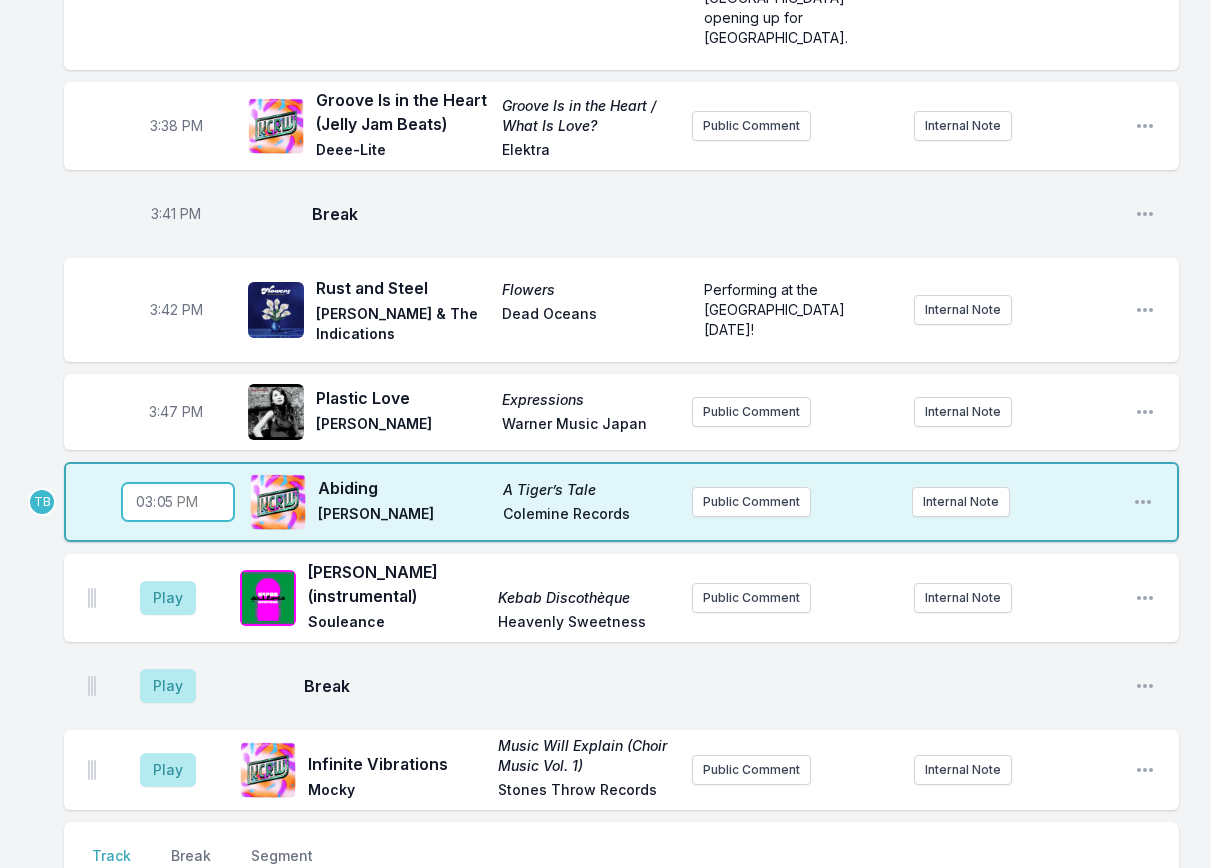 type on "15:52" 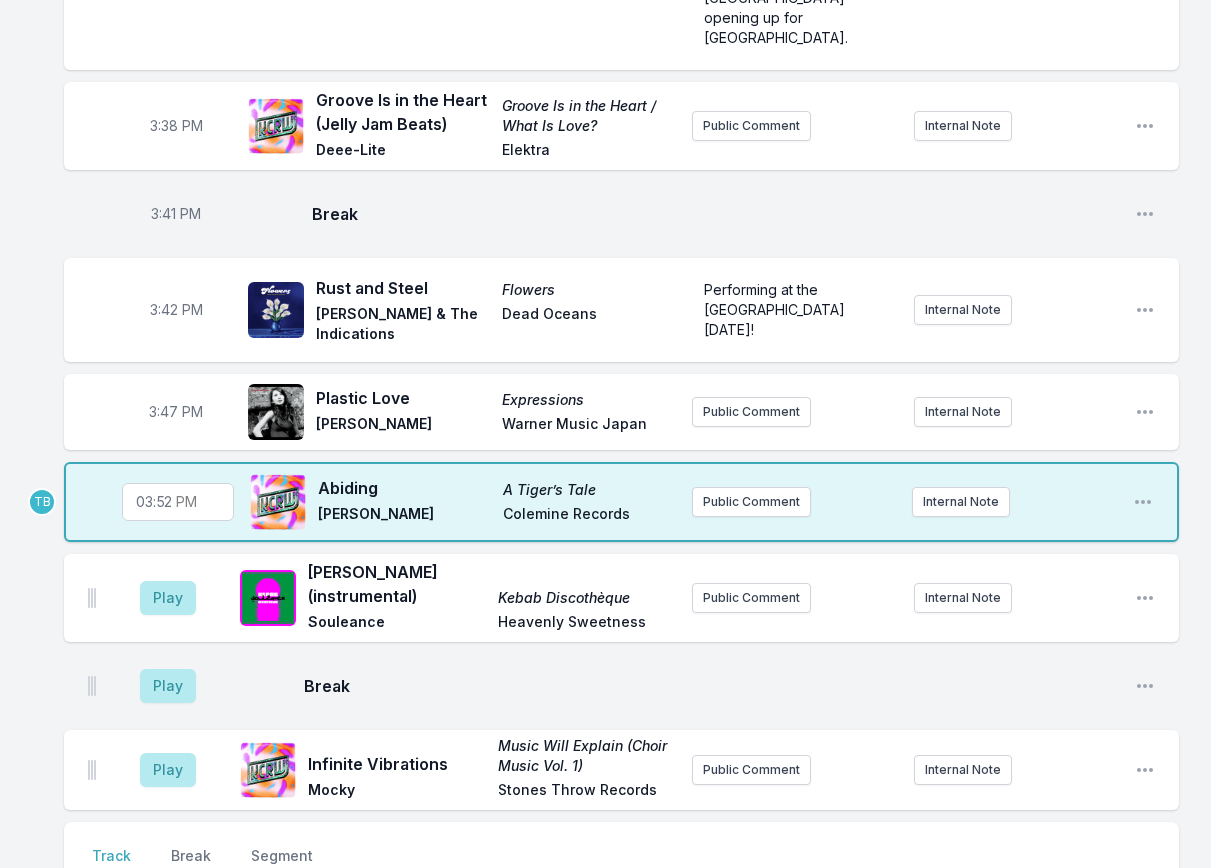 click on "3:04 PM Mountain Top Unicorn RIO [PERSON_NAME] Public Comment Internal Note Open playlist item options 3:09 PM Never Lost Tuff Times Never Last KOKOROKO Brownswood Recordings Live at the [GEOGRAPHIC_DATA] [DATE]. Internal Note Open playlist item options Live at the [GEOGRAPHIC_DATA] [DATE]. 3:12 PM Road to [GEOGRAPHIC_DATA] to Nowhere Rogê BBE Music First single from the forthcoming Talking Heads tribute album called "Naive Melodies" dropping in October. Internal Note Open playlist item options First single from the forthcoming Talking Heads tribute album called "Naive Melodies" dropping in October. 3:17 PM Cruise Control A Temporary Stay Sojourne Sojourne Public Comment Internal Note Open playlist item options 3:18 PM Break Open playlist item options 3:21 PM pokemon moisturizer Wet Leg Domino Wet Leg is live at the Greek on [DATE]. Internal Note Open playlist item options Wet Leg is live at the Greek on [DATE]. 3:24 PM Girls  (Feat. [PERSON_NAME]) Sad Girl TSHA Ninja Tune Public Comment 3:28 PM TB" at bounding box center (605, 151) 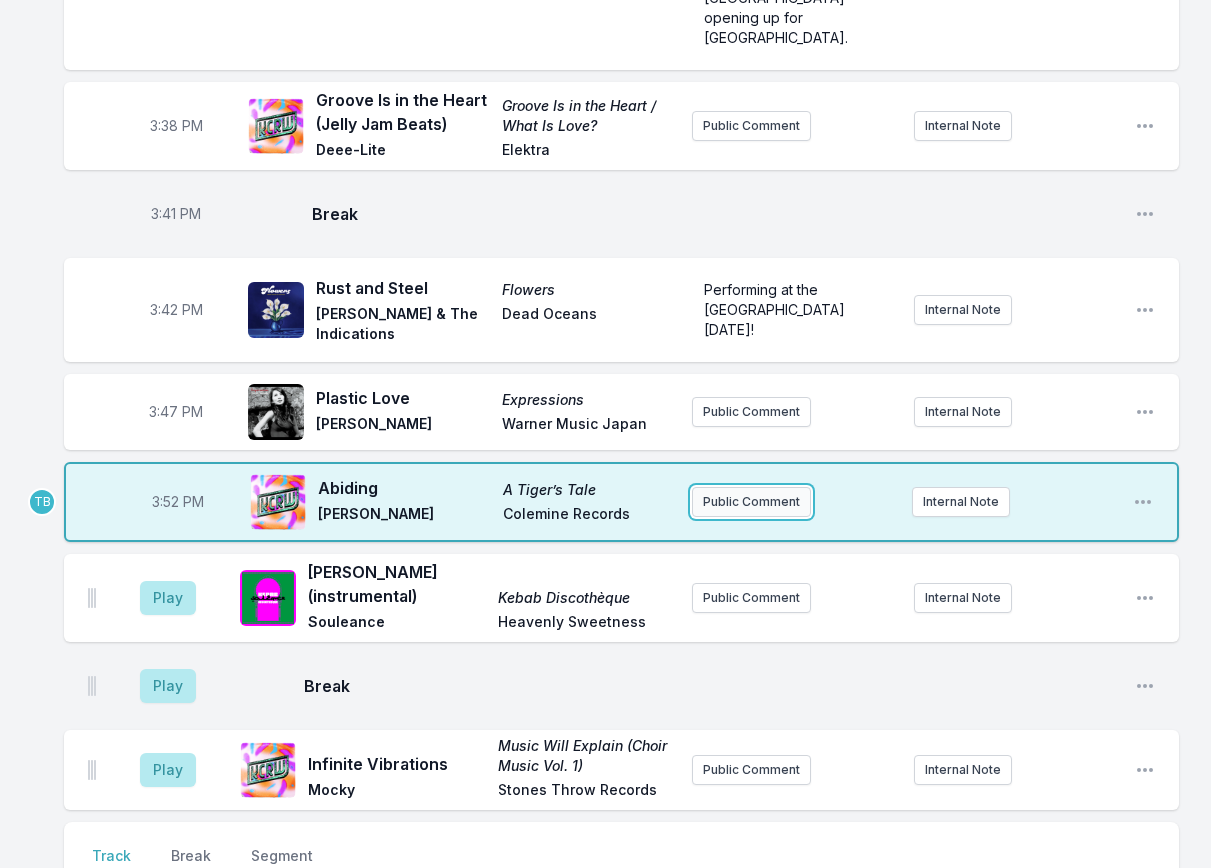 click on "Public Comment" at bounding box center [751, 502] 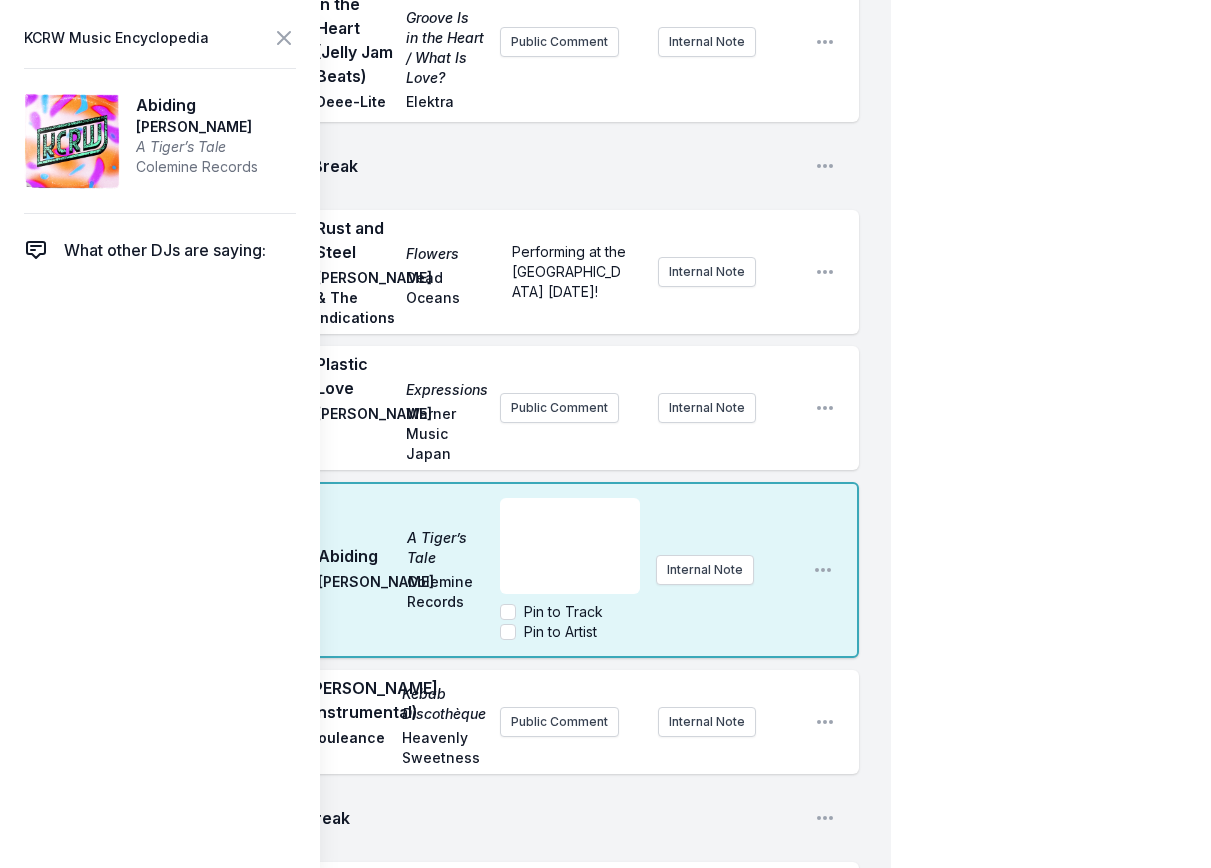 scroll, scrollTop: 1730, scrollLeft: 0, axis: vertical 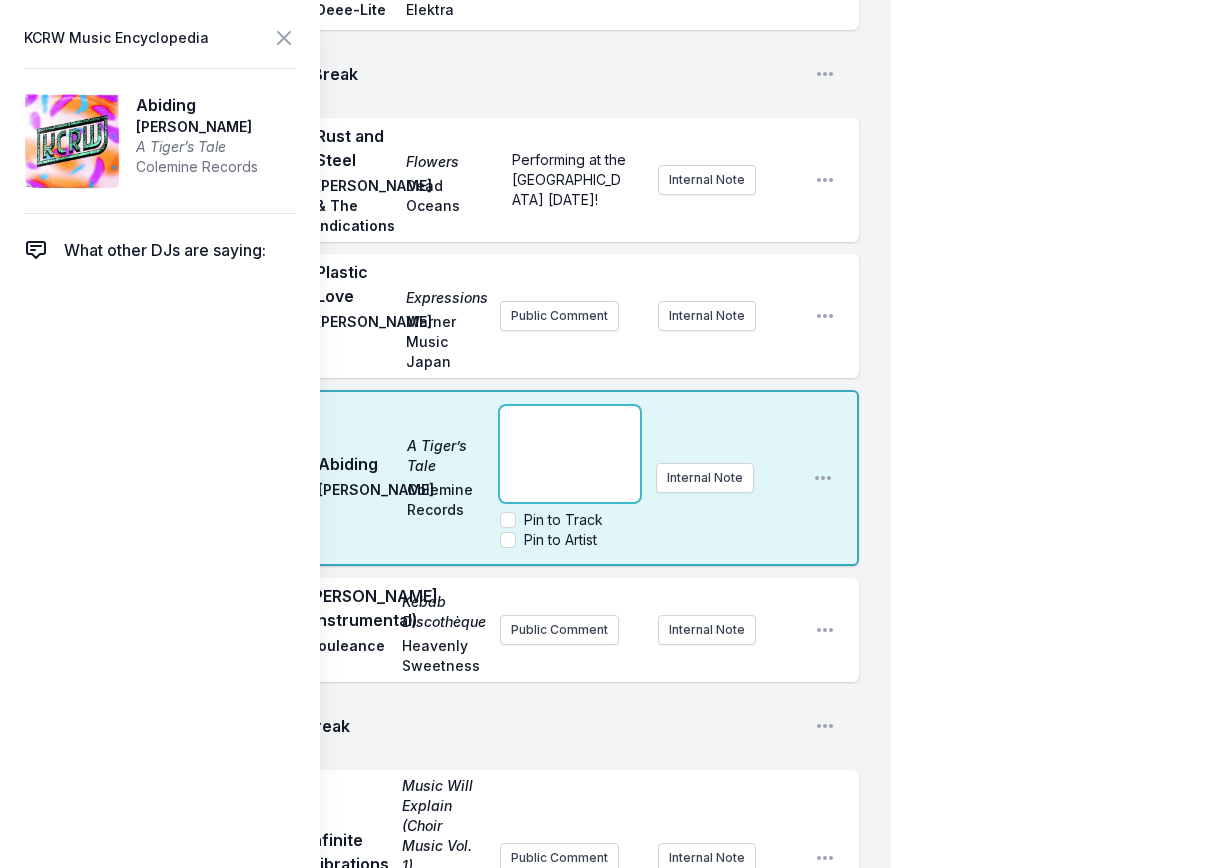 type 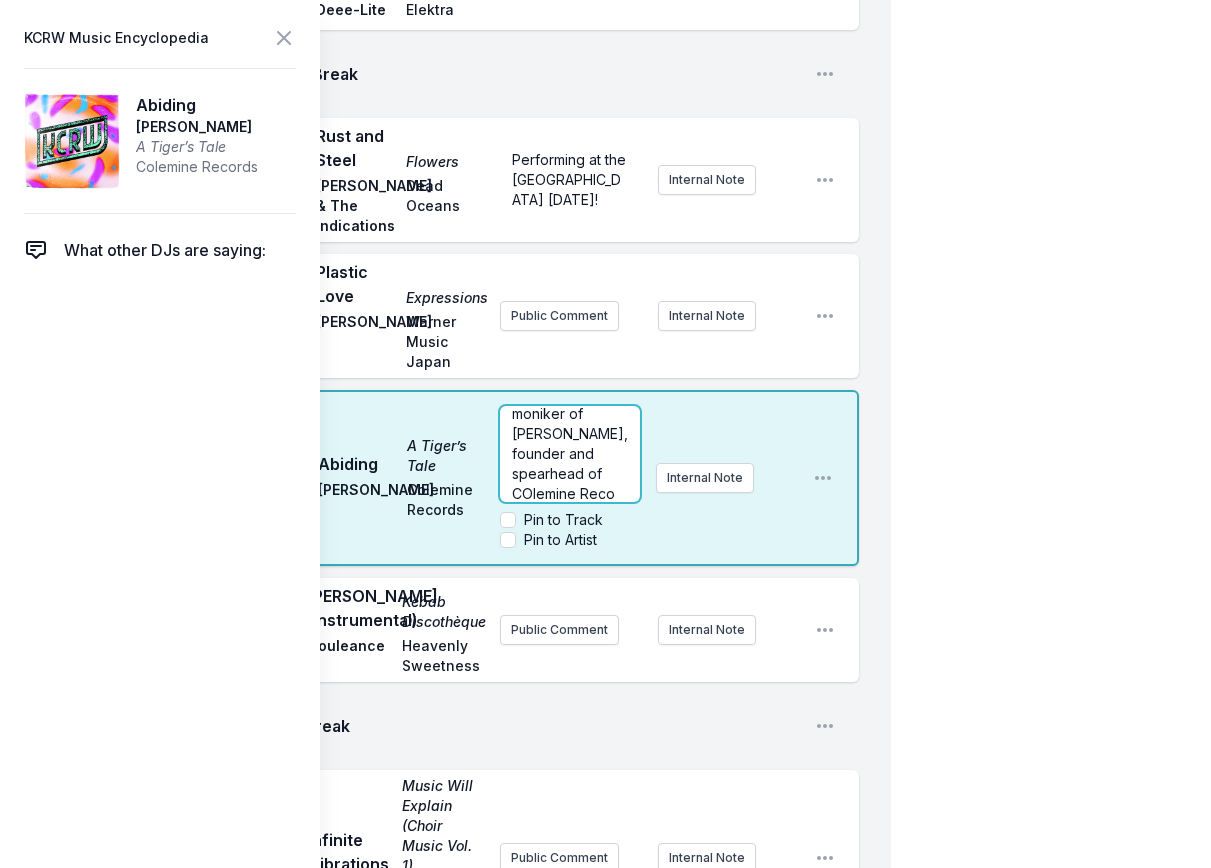 scroll, scrollTop: 50, scrollLeft: 0, axis: vertical 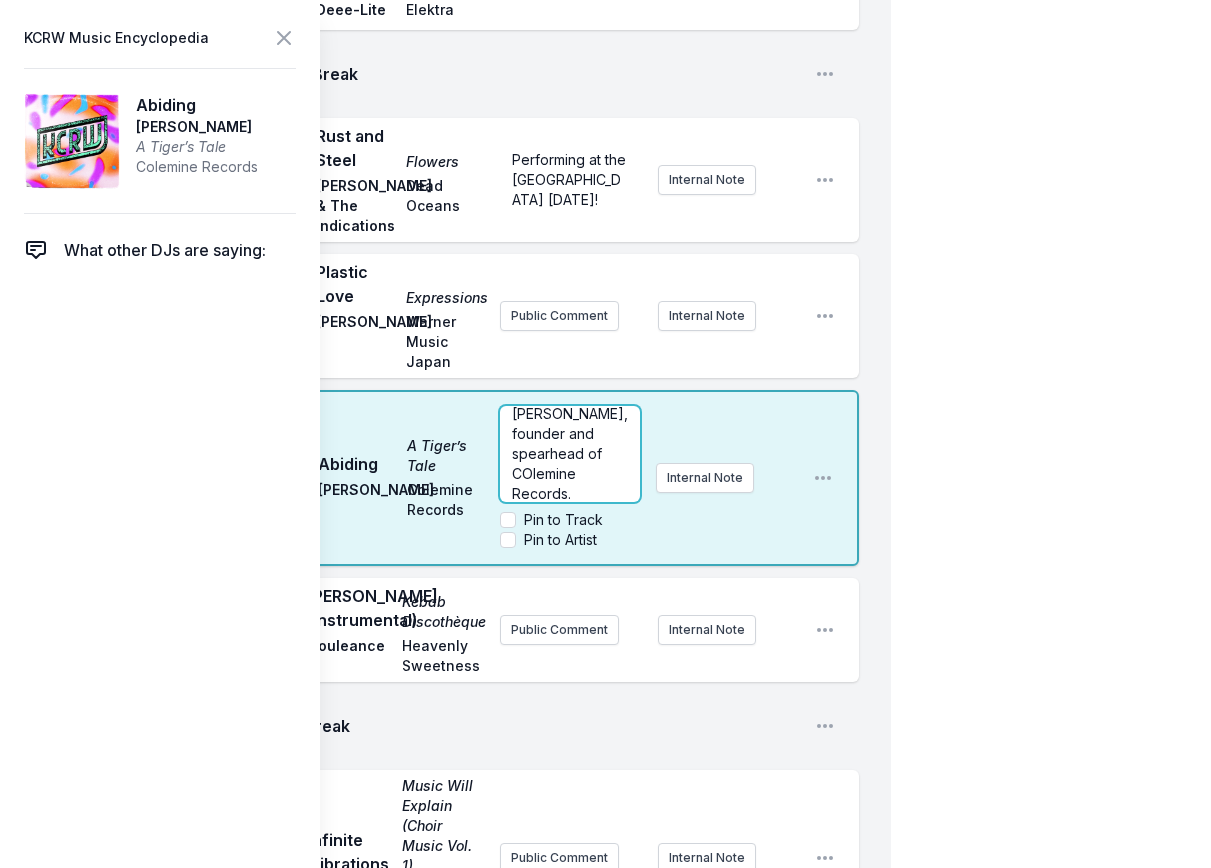 click on "The artist moniker of [PERSON_NAME], founder and spearhead of COlemine Records." at bounding box center [572, 433] 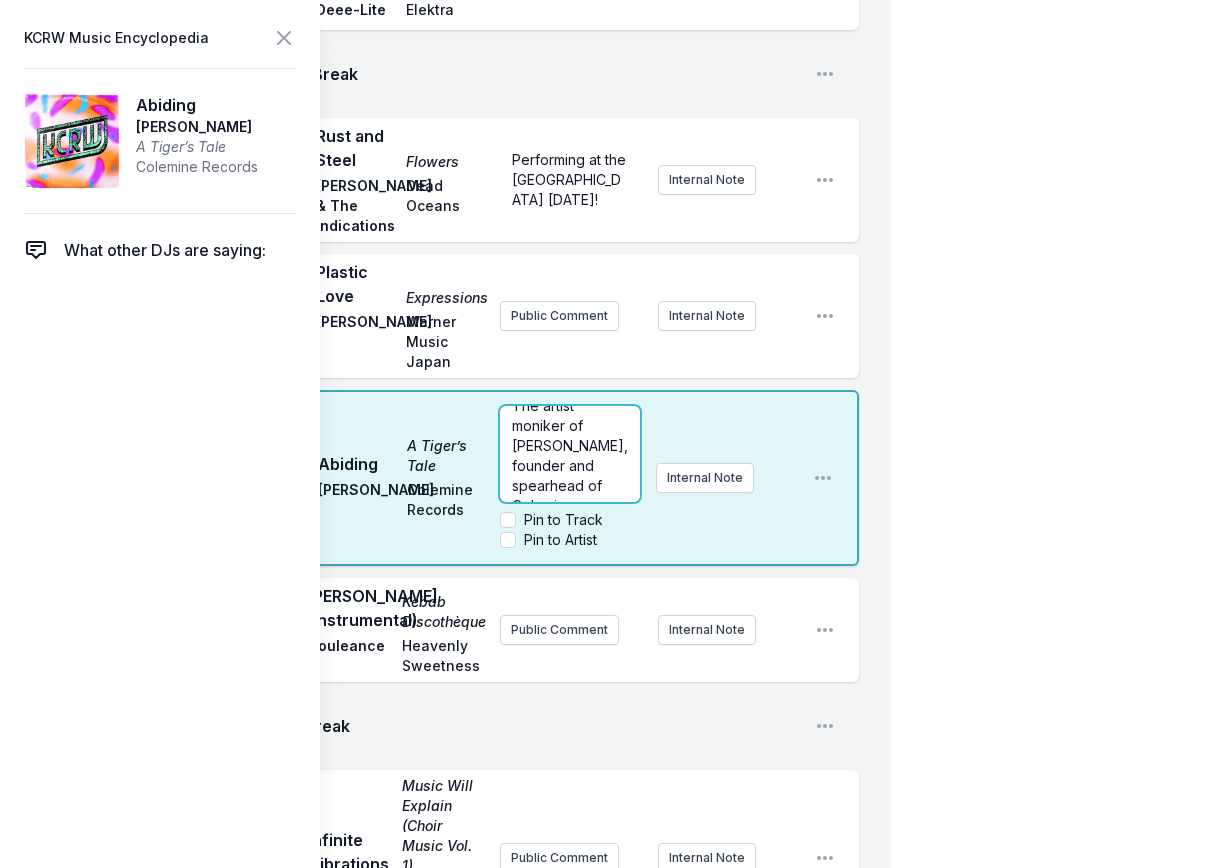 scroll, scrollTop: 0, scrollLeft: 0, axis: both 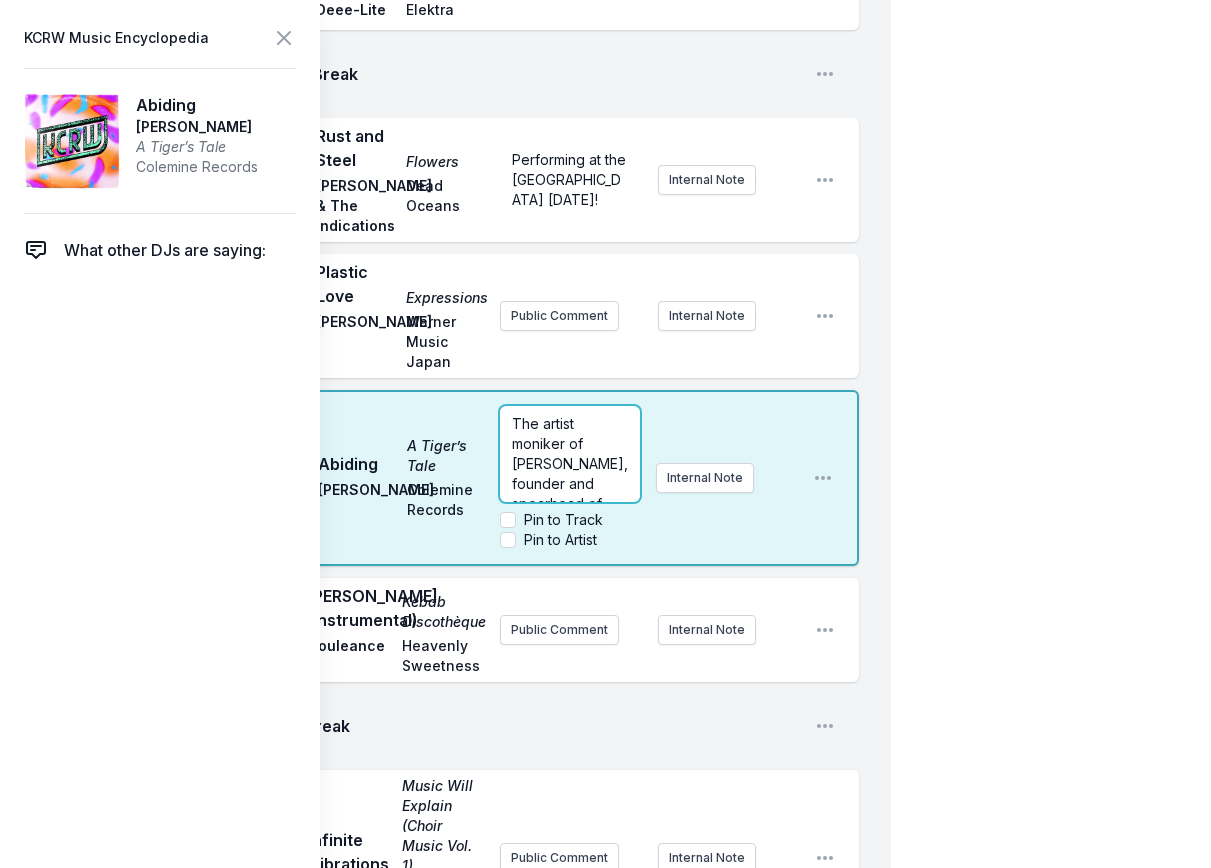 click on "The artist moniker of [PERSON_NAME], founder and spearhead of Colemine Records." at bounding box center [572, 483] 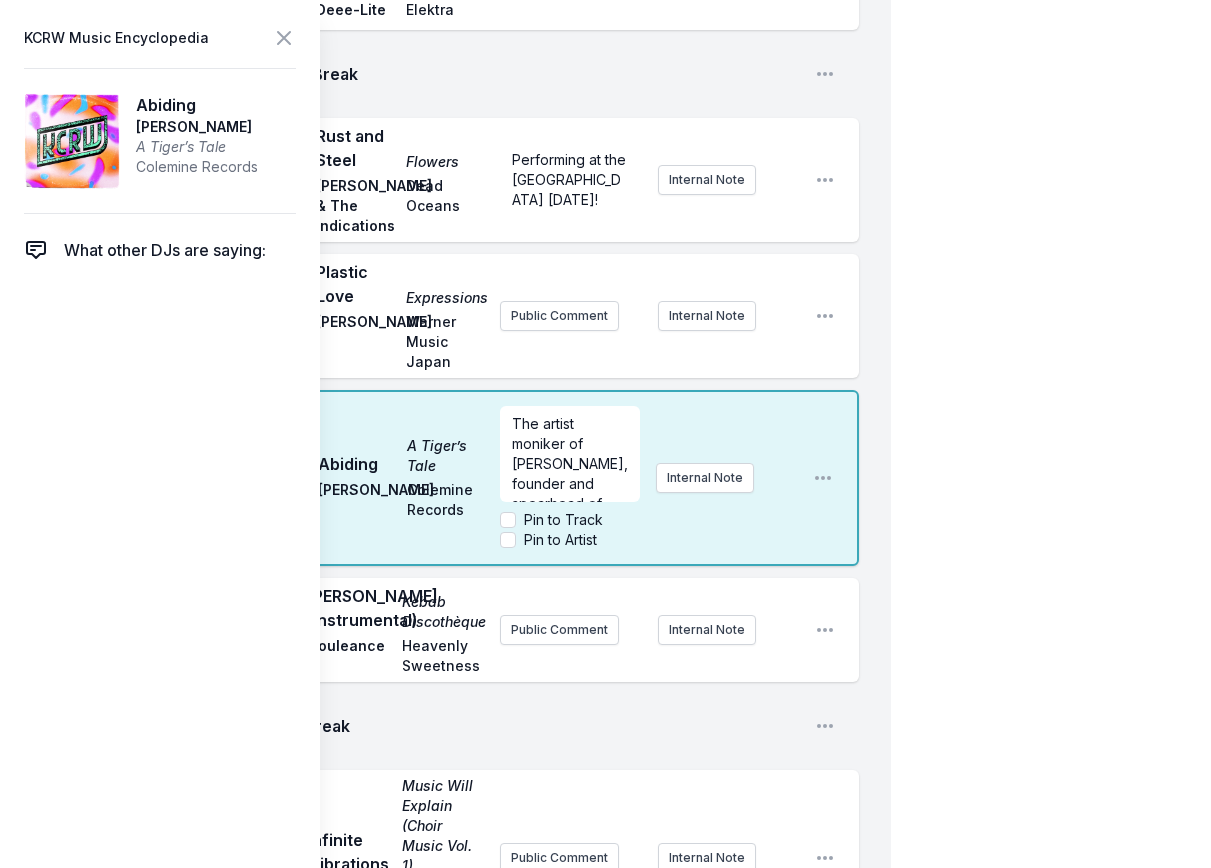 click on "3:04 PM Mountain Top Unicorn RIO [PERSON_NAME] Public Comment Internal Note Open playlist item options 3:09 PM Never Lost Tuff Times Never Last KOKOROKO Brownswood Recordings Live at the [GEOGRAPHIC_DATA] [DATE]. Internal Note Open playlist item options Live at the [GEOGRAPHIC_DATA] [DATE]. 3:12 PM Road to [GEOGRAPHIC_DATA] to Nowhere Rogê BBE Music First single from the forthcoming Talking Heads tribute album called "Naive Melodies" dropping in October. Internal Note Open playlist item options First single from the forthcoming Talking Heads tribute album called "Naive Melodies" dropping in October. 3:17 PM Cruise Control A Temporary Stay Sojourne Sojourne Public Comment Internal Note Open playlist item options 3:18 PM Break Open playlist item options 3:21 PM pokemon moisturizer Wet Leg Domino Wet Leg is live at the Greek on [DATE]. Internal Note Open playlist item options Wet Leg is live at the Greek on [DATE]. 3:24 PM Girls  (Feat. [PERSON_NAME]) Sad Girl TSHA Ninja Tune Public Comment 3:28 PM TB" at bounding box center [445, -31] 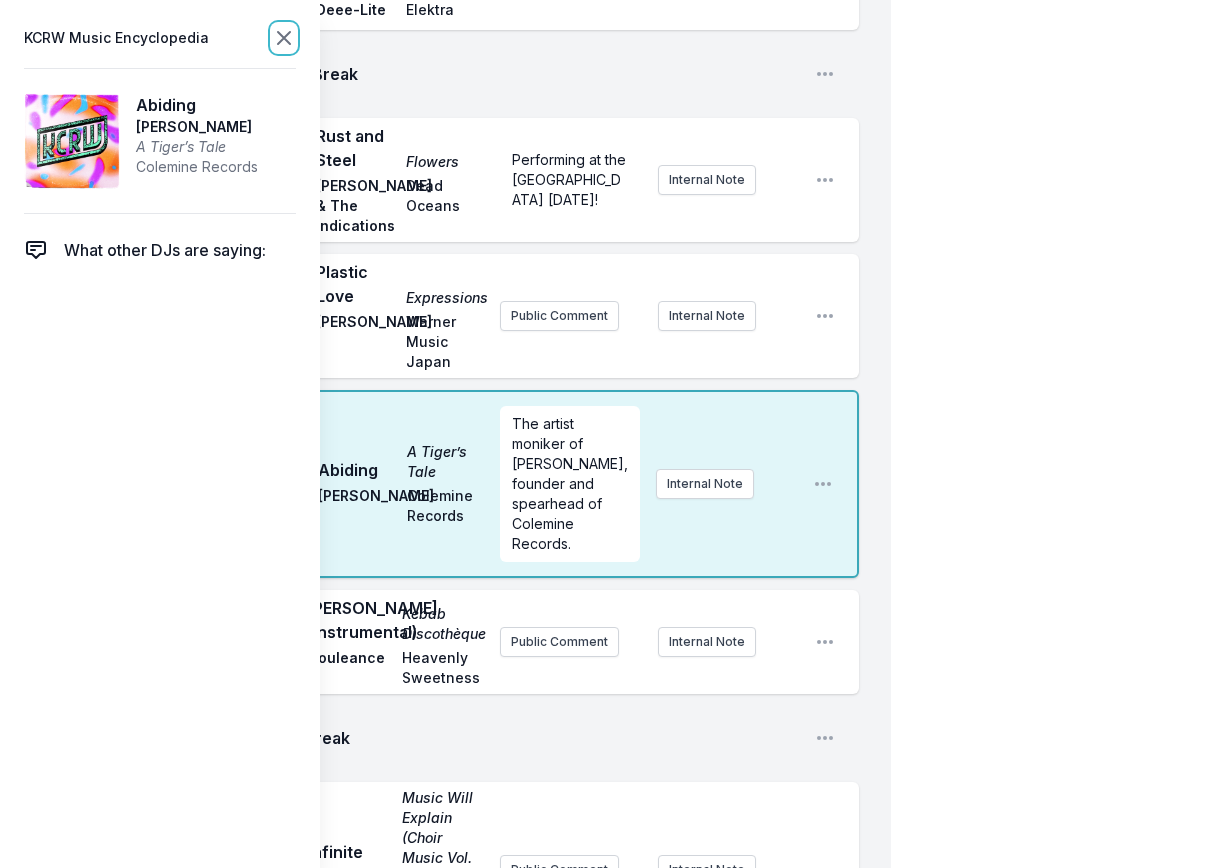 click 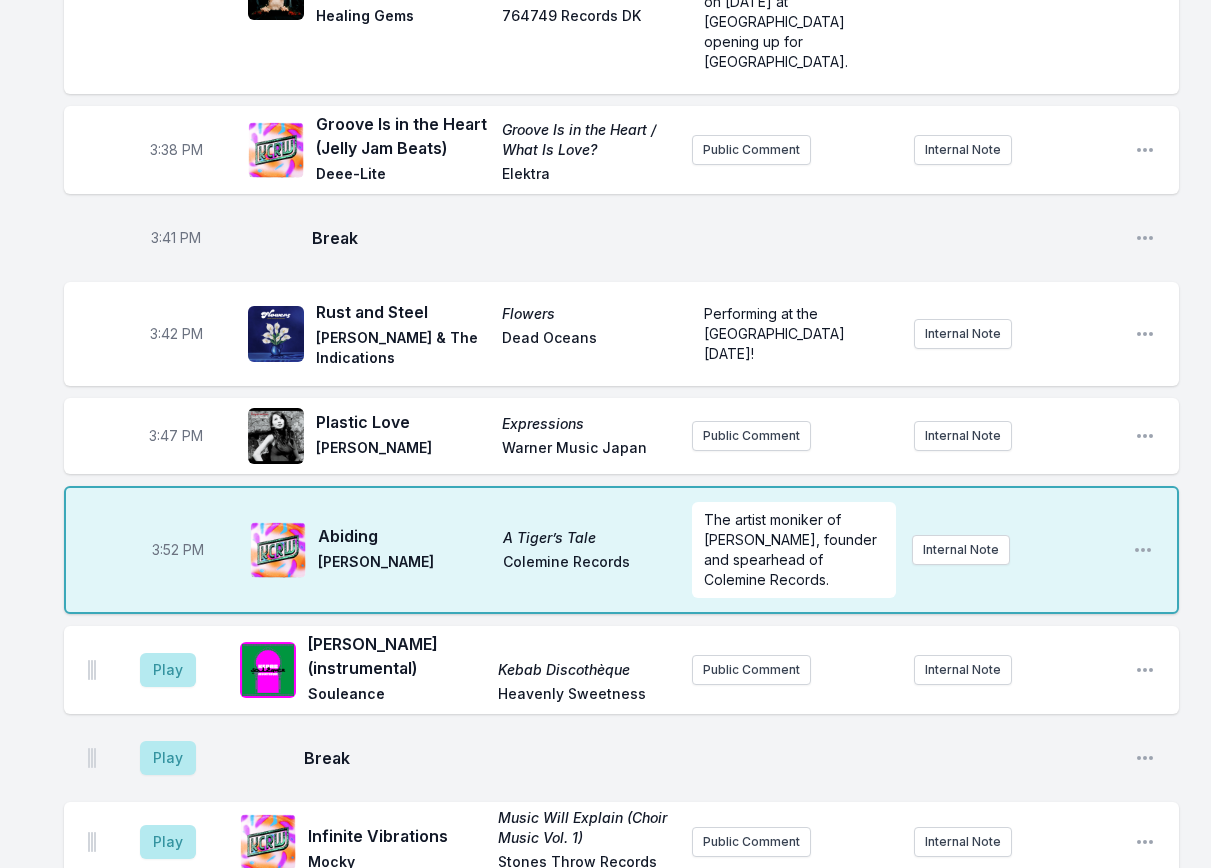 scroll, scrollTop: 1198, scrollLeft: 0, axis: vertical 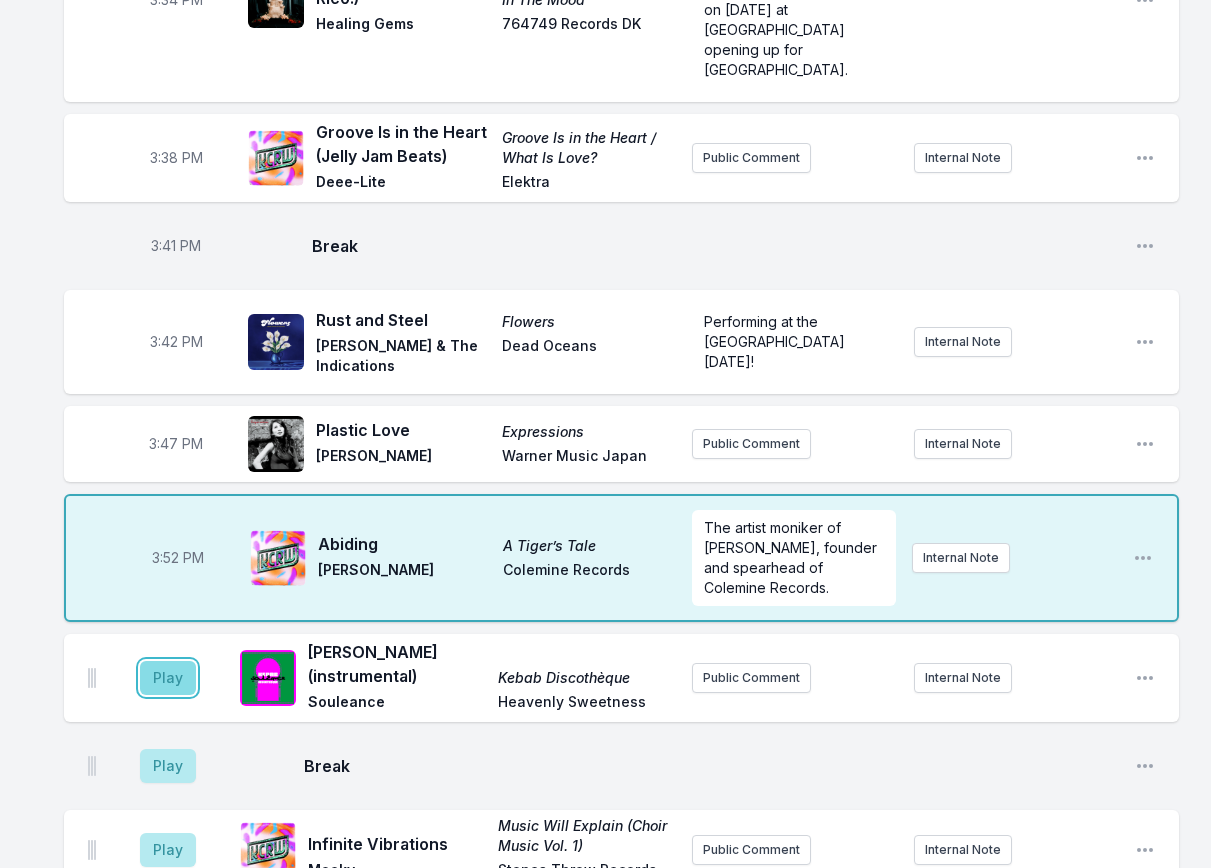 click on "Play" at bounding box center (168, 678) 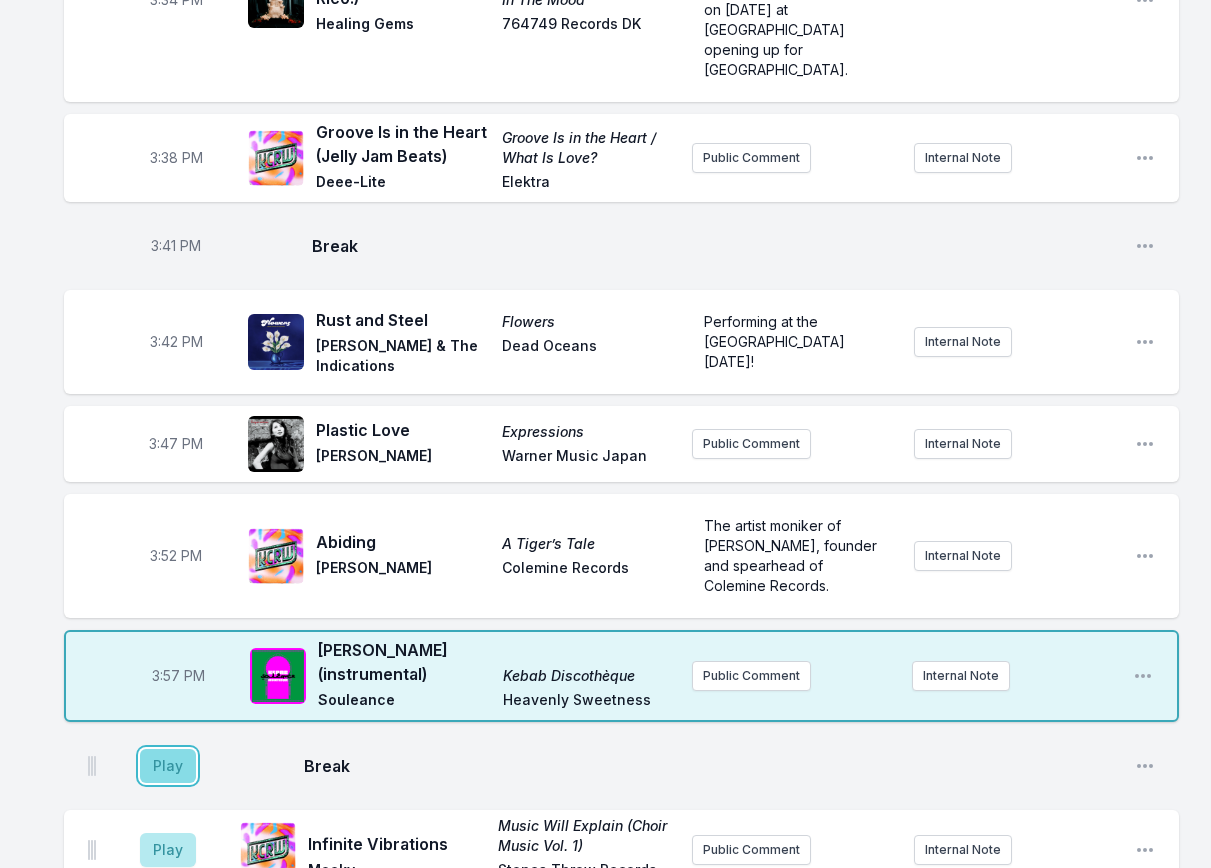 click on "Play" at bounding box center (168, 766) 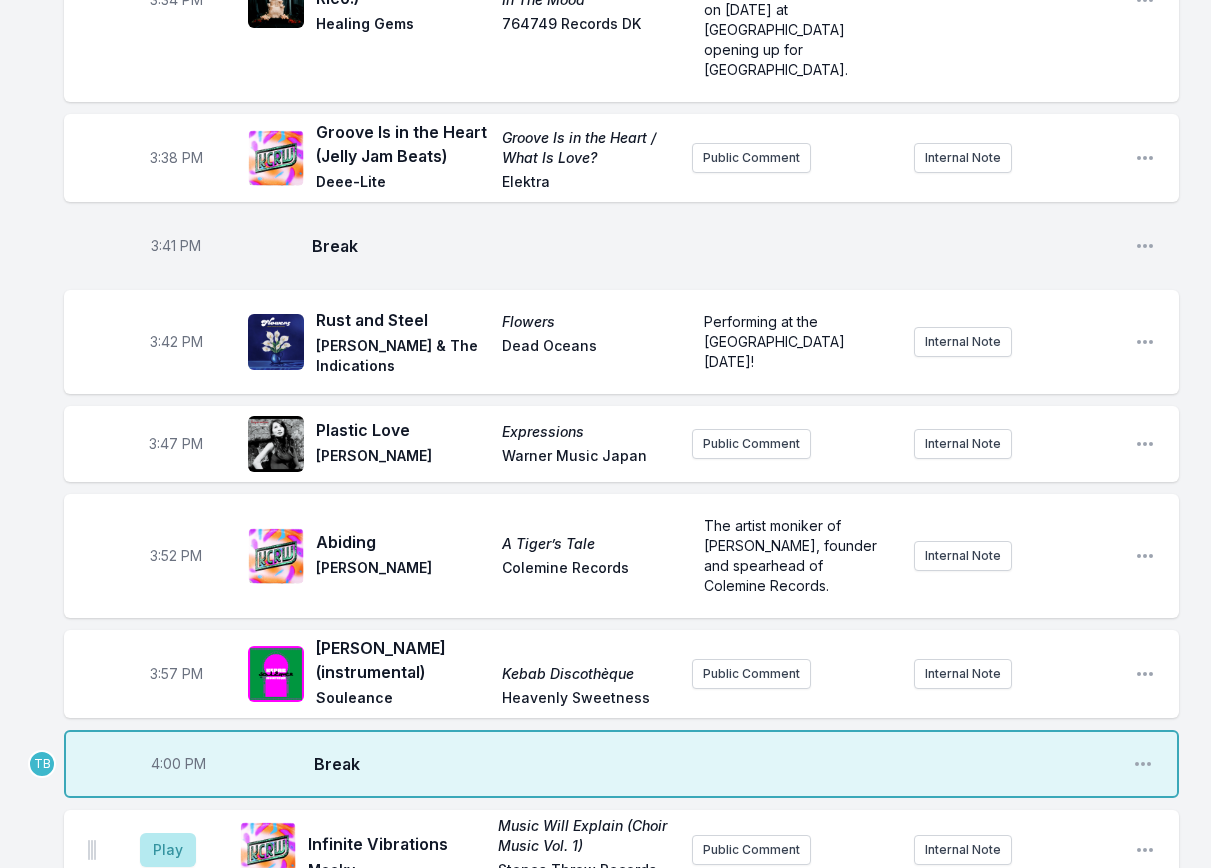 click on "4:00 PM" at bounding box center [178, 764] 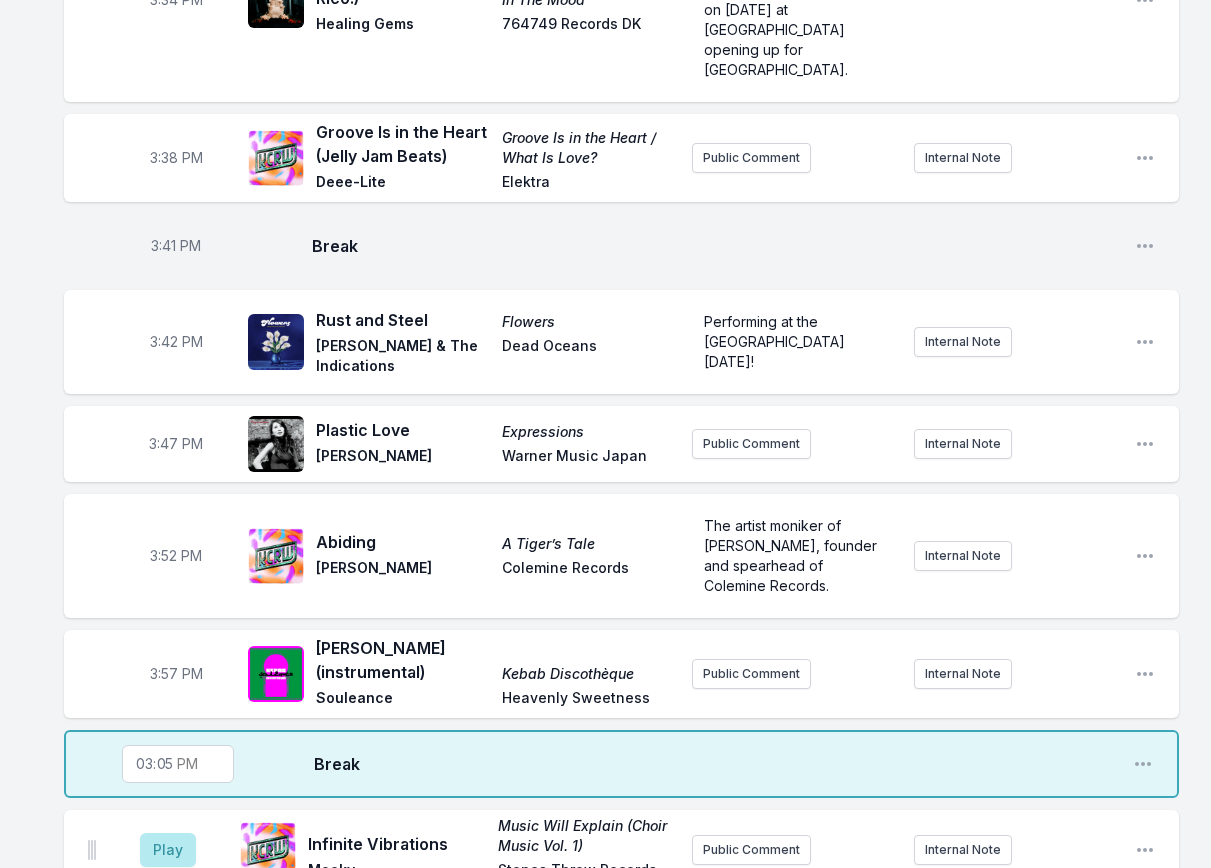 type on "15:58" 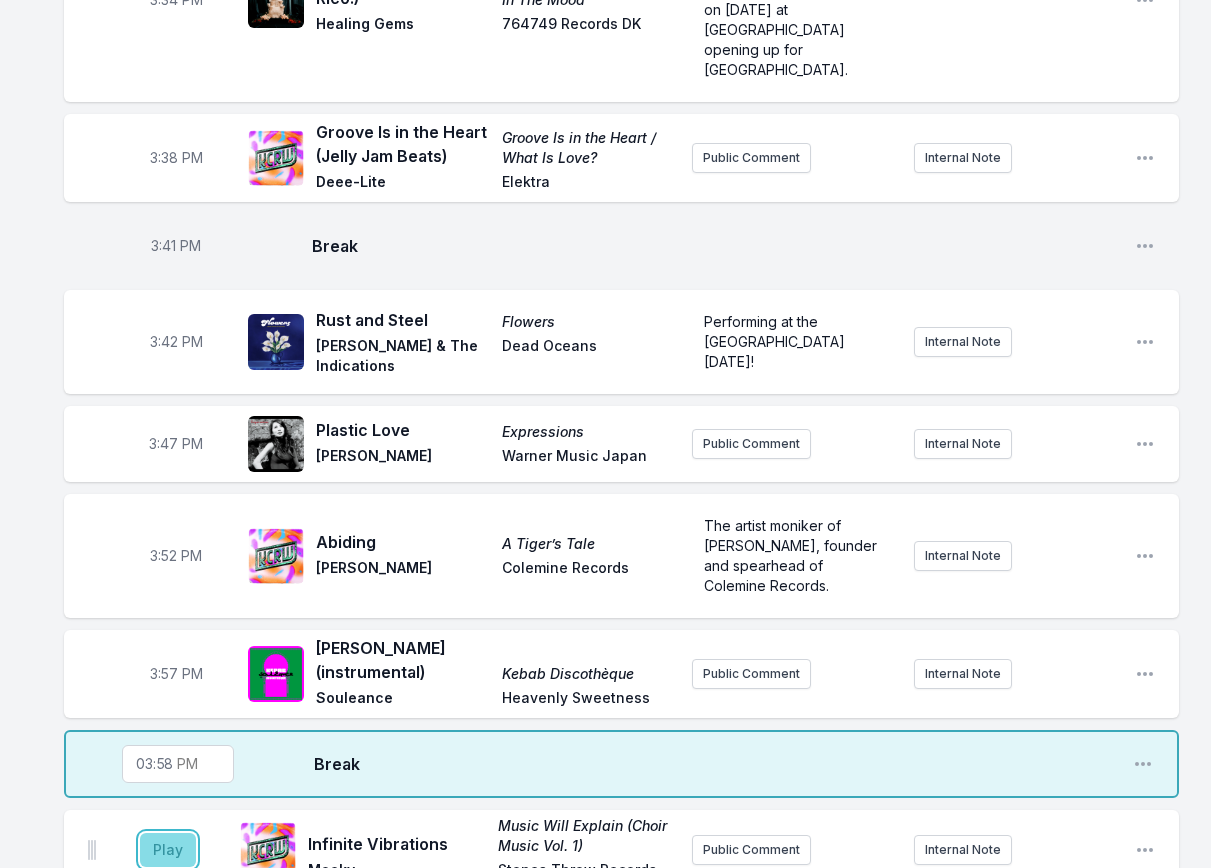 click on "Play" at bounding box center [168, 850] 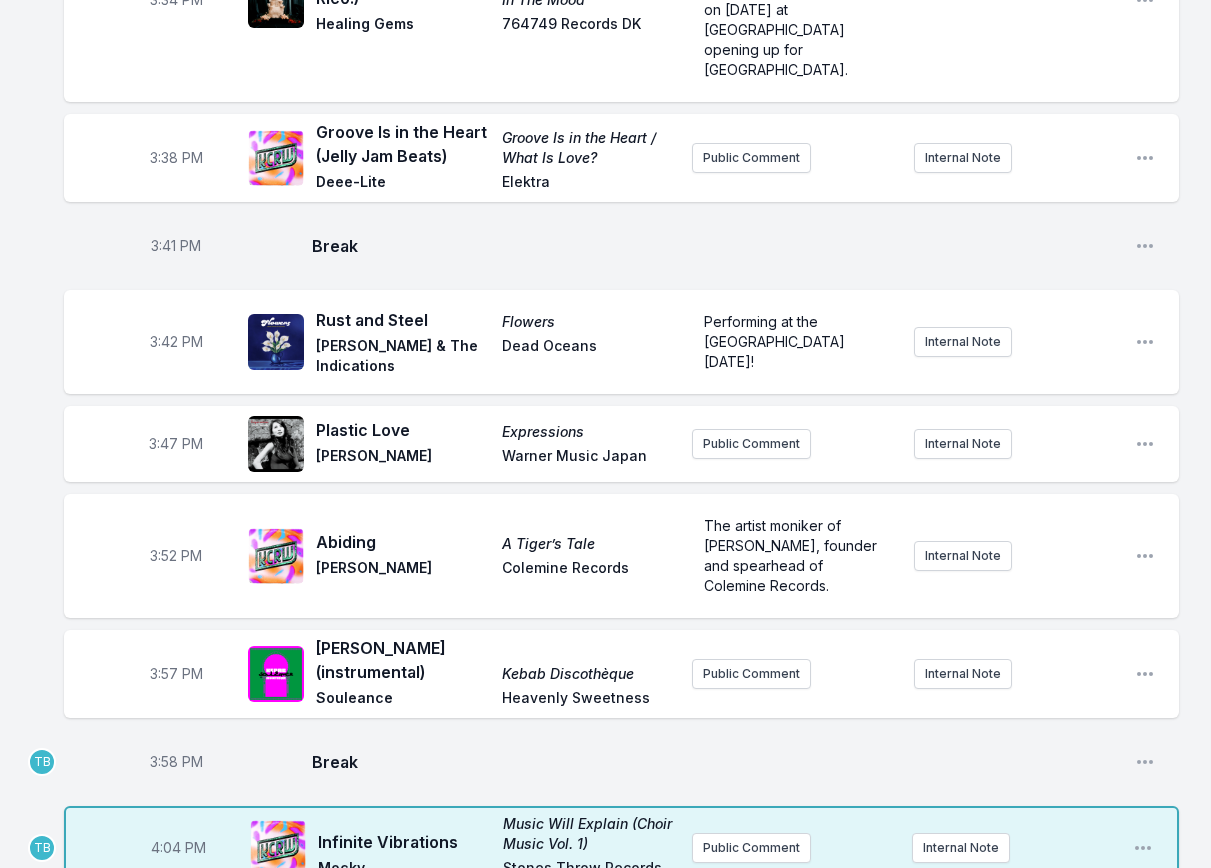 click on "3:58 PM" at bounding box center (176, 762) 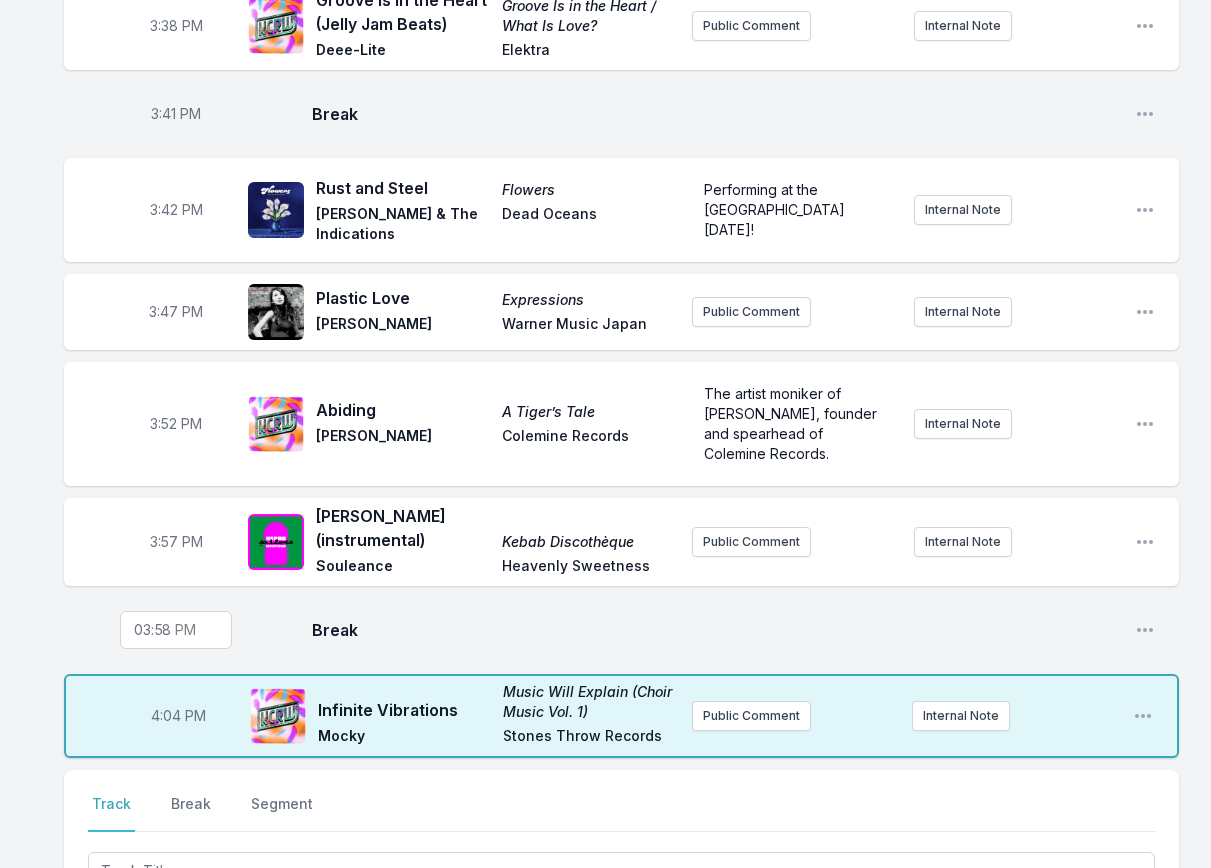 scroll, scrollTop: 1498, scrollLeft: 0, axis: vertical 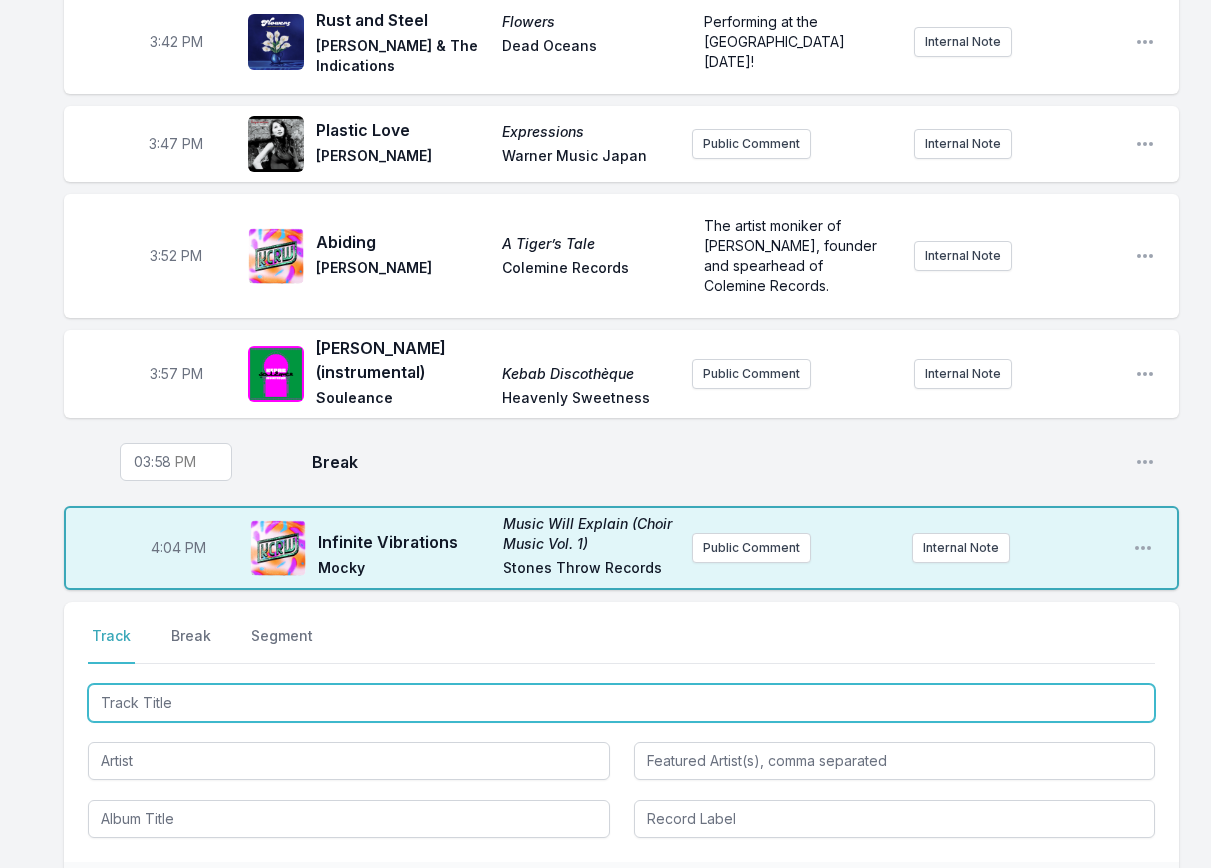 click at bounding box center (621, 703) 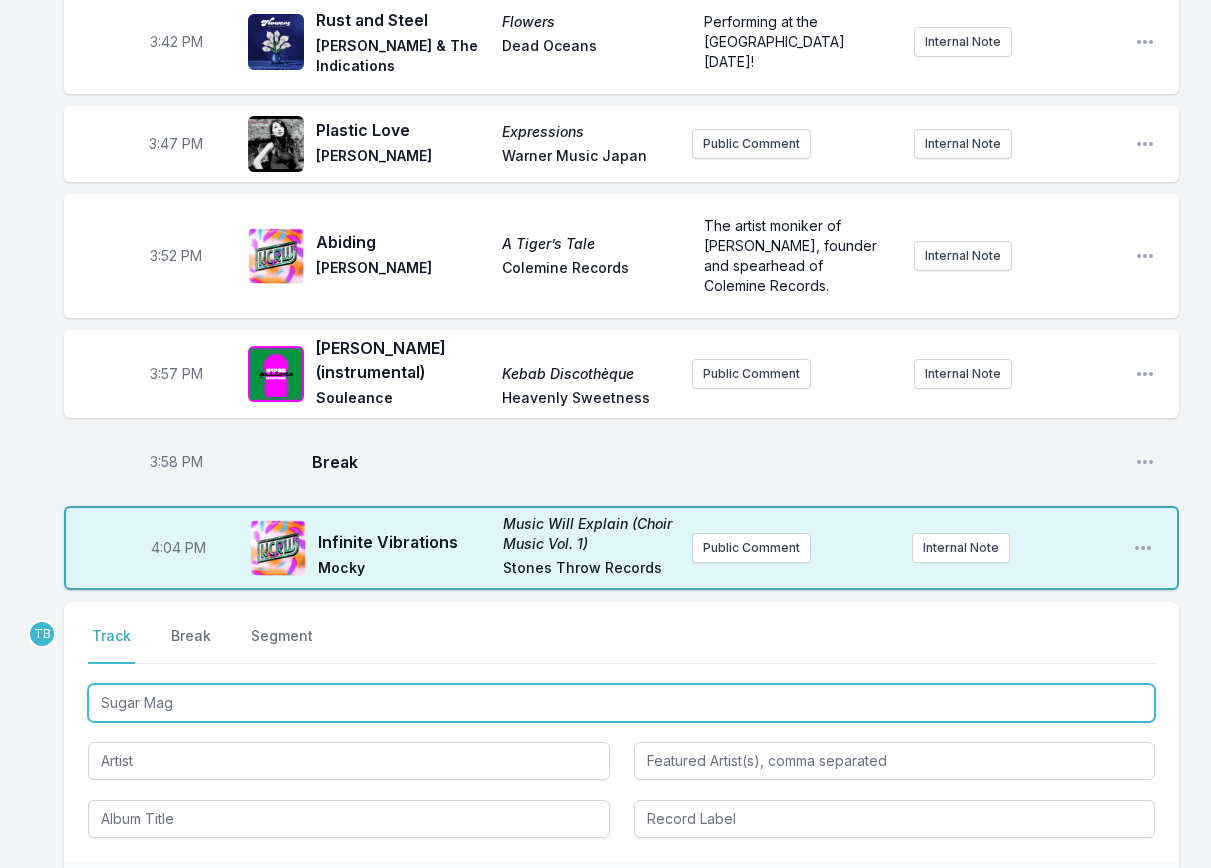 type on "Sugar Magn" 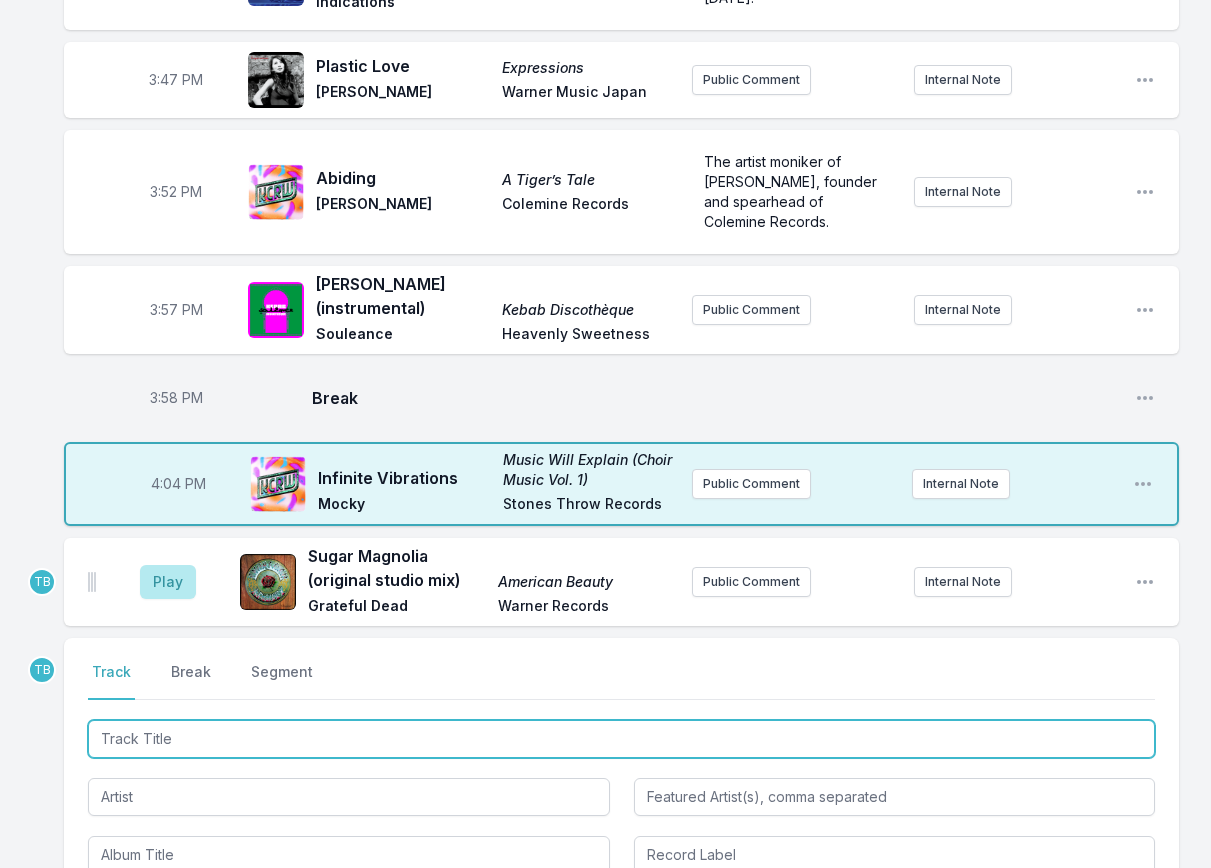 scroll, scrollTop: 1598, scrollLeft: 0, axis: vertical 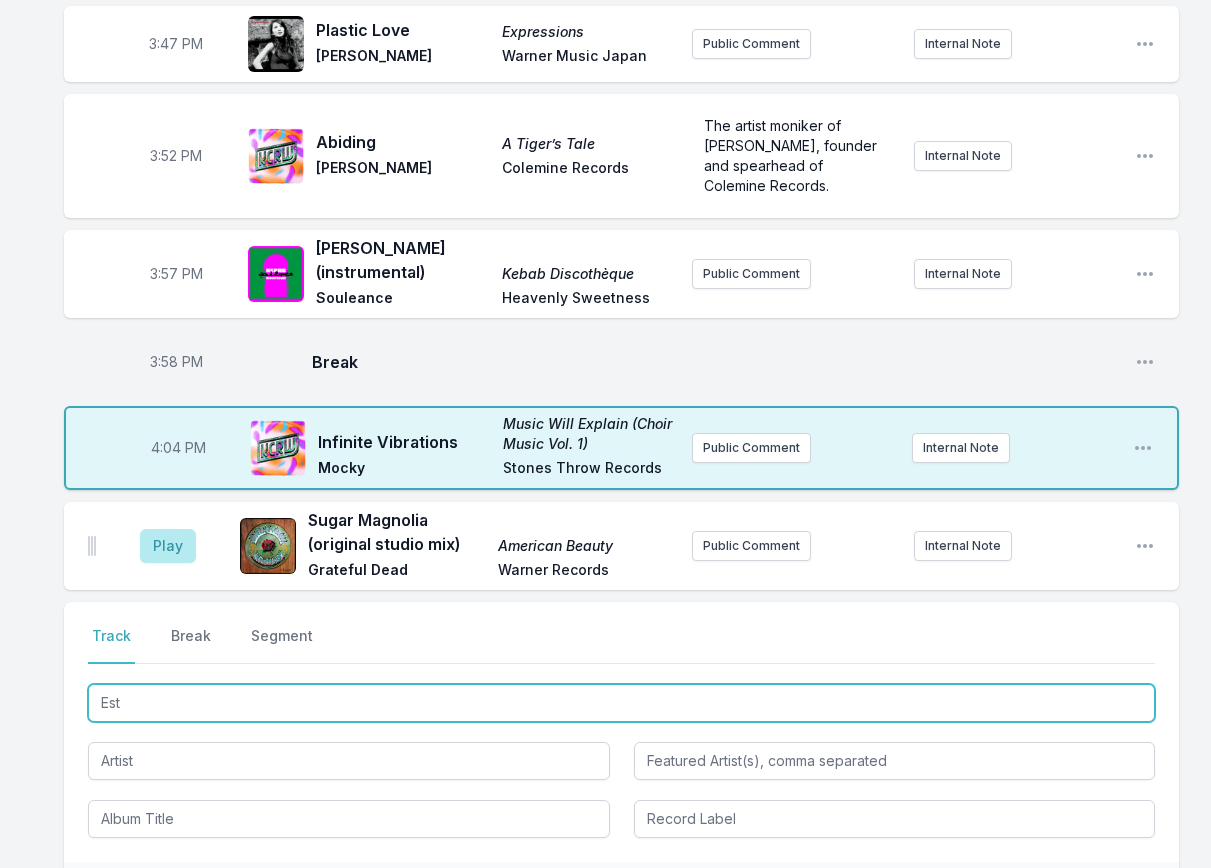 click on "Est" at bounding box center [621, 703] 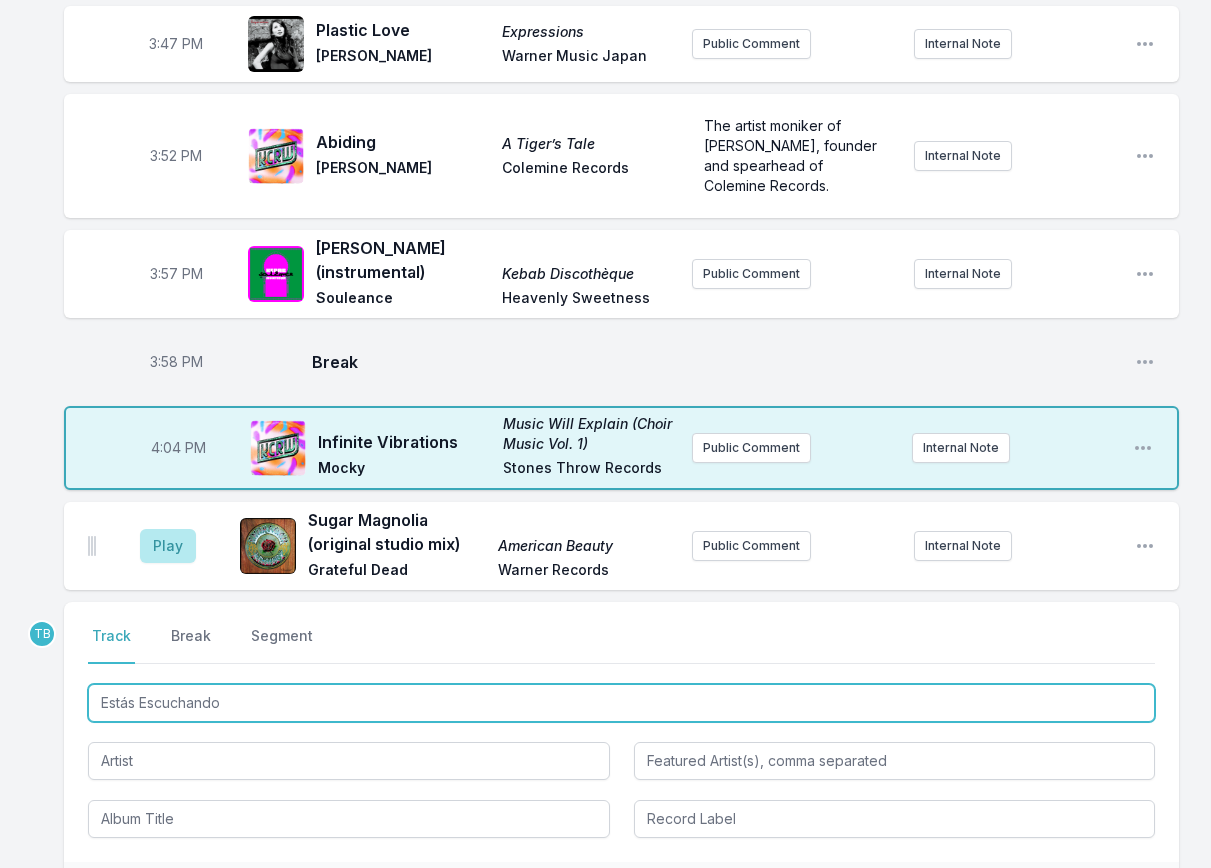 type on "Estás Escuchando" 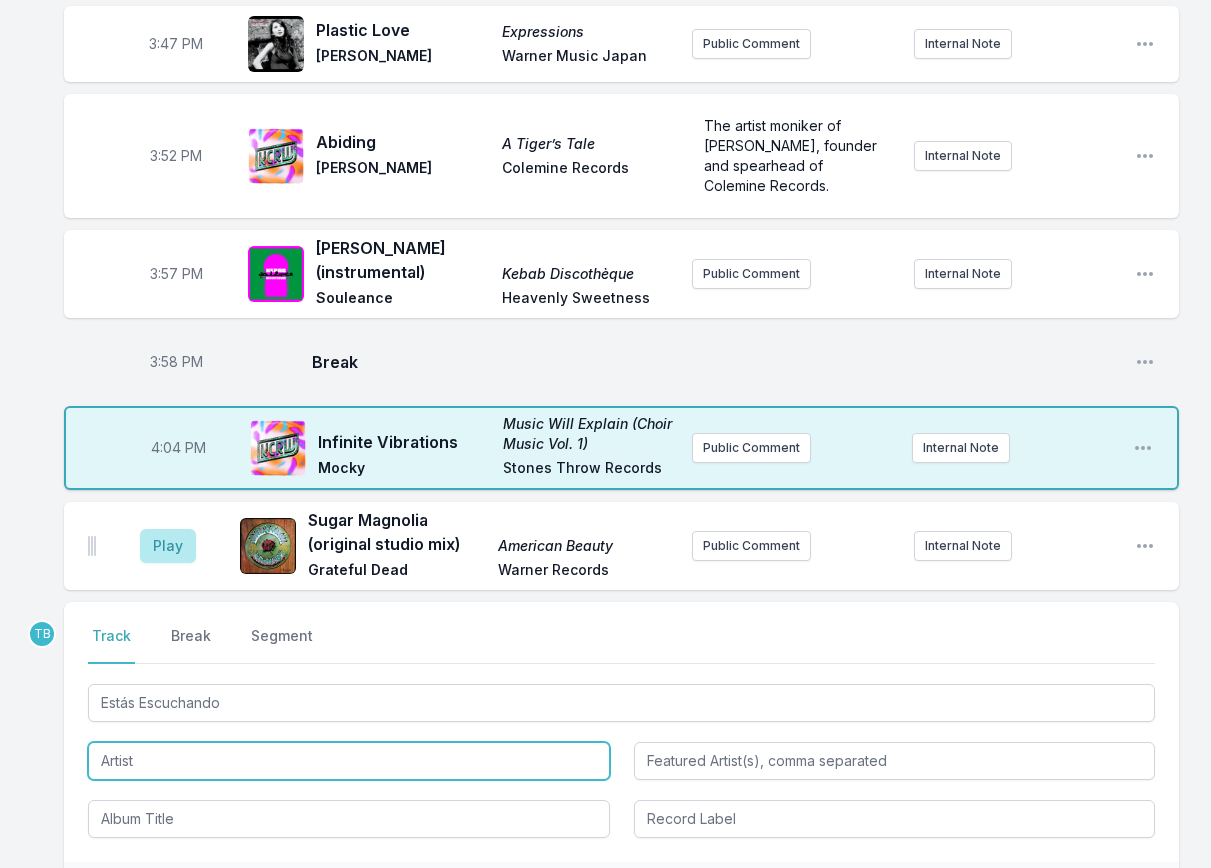 click at bounding box center (349, 761) 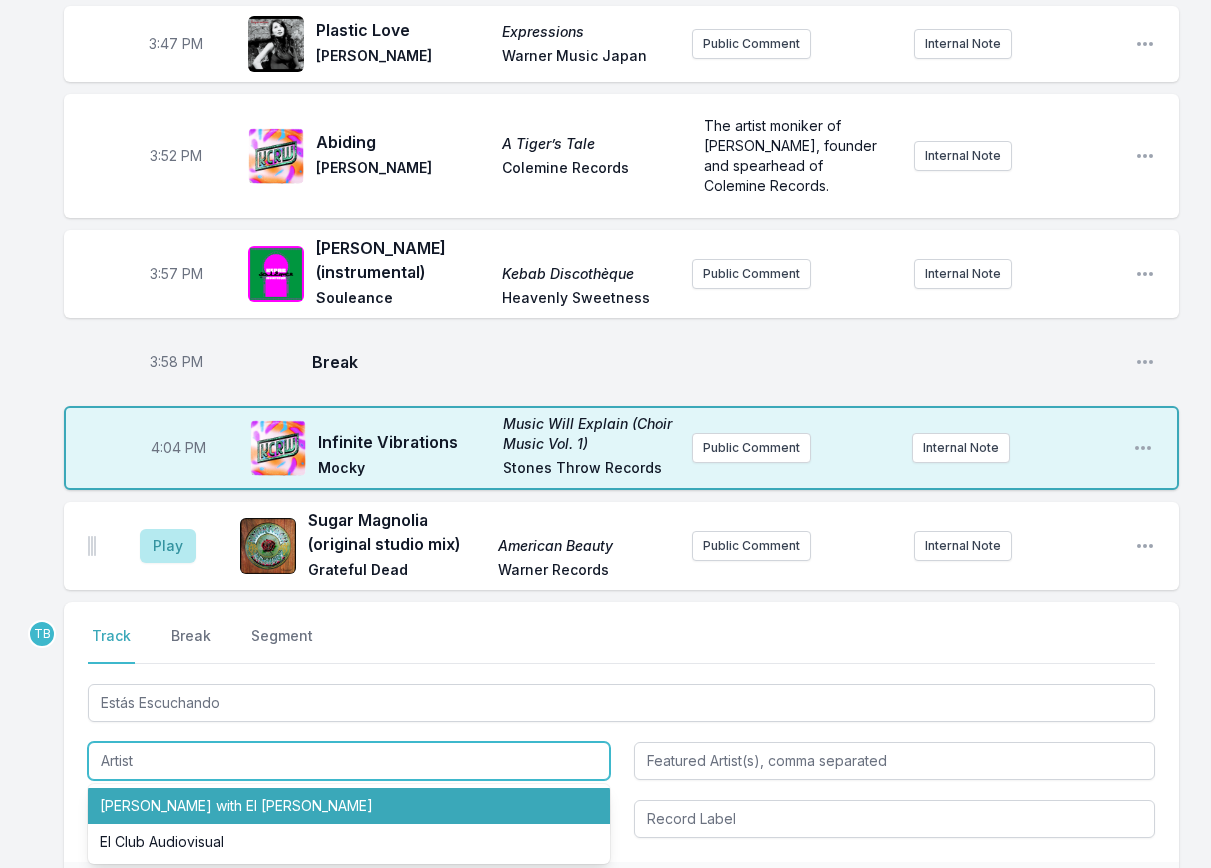 click on "[PERSON_NAME] with El [PERSON_NAME]" at bounding box center [349, 806] 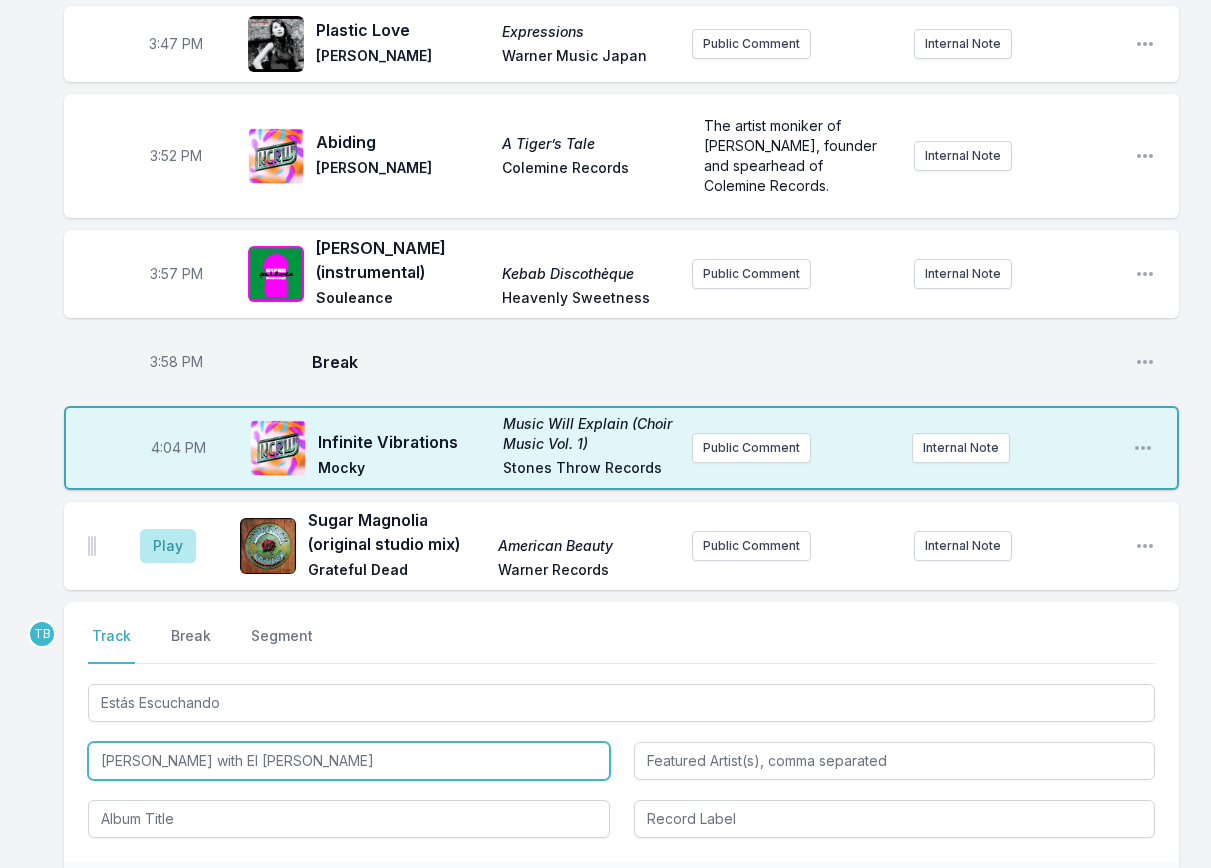 drag, startPoint x: 336, startPoint y: 676, endPoint x: 228, endPoint y: 682, distance: 108.16654 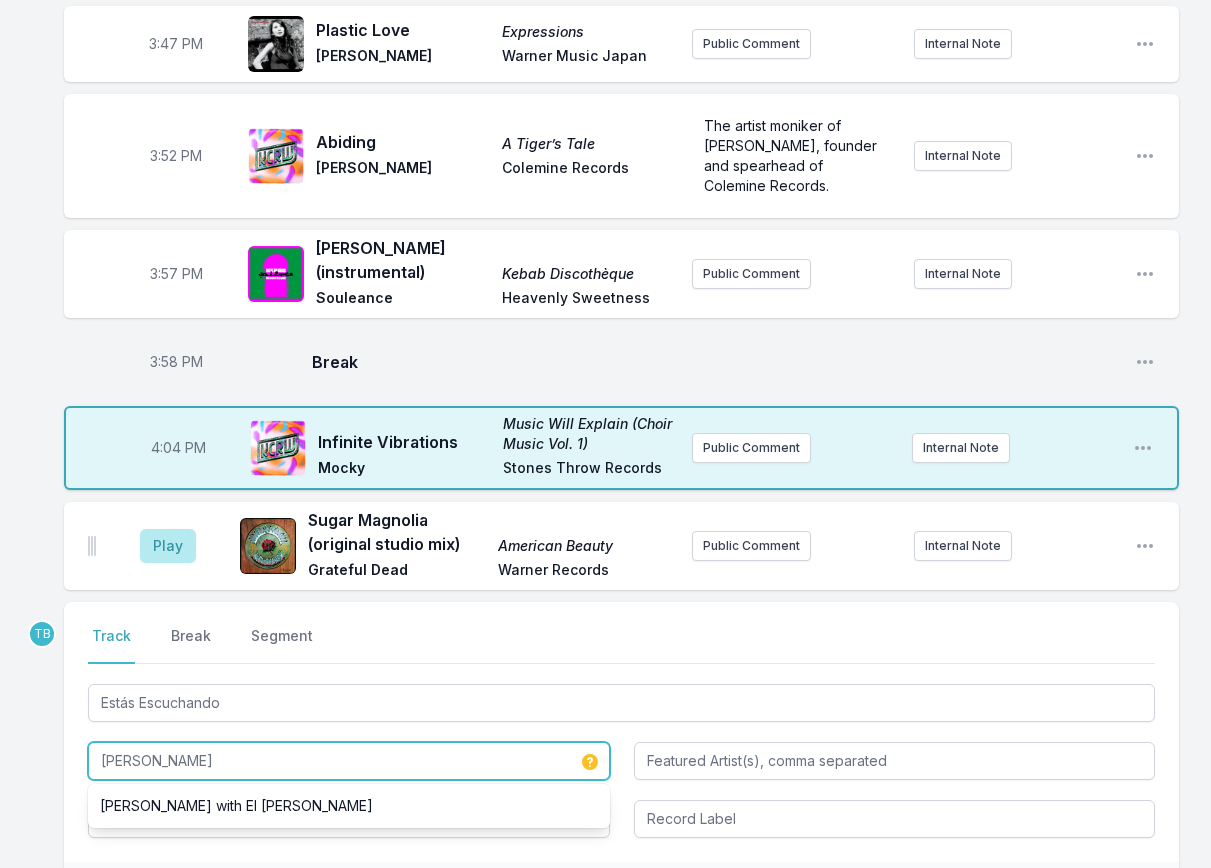 type on "[PERSON_NAME]" 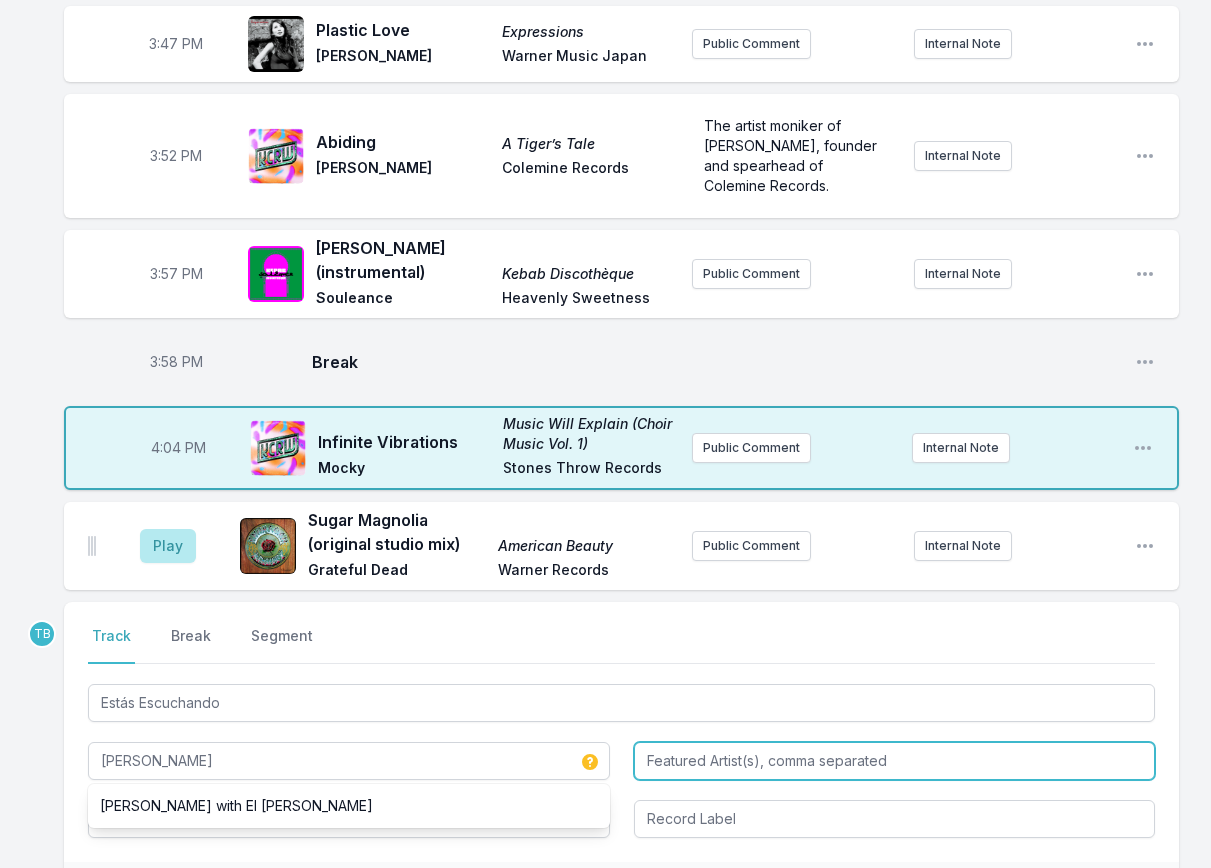click at bounding box center (895, 761) 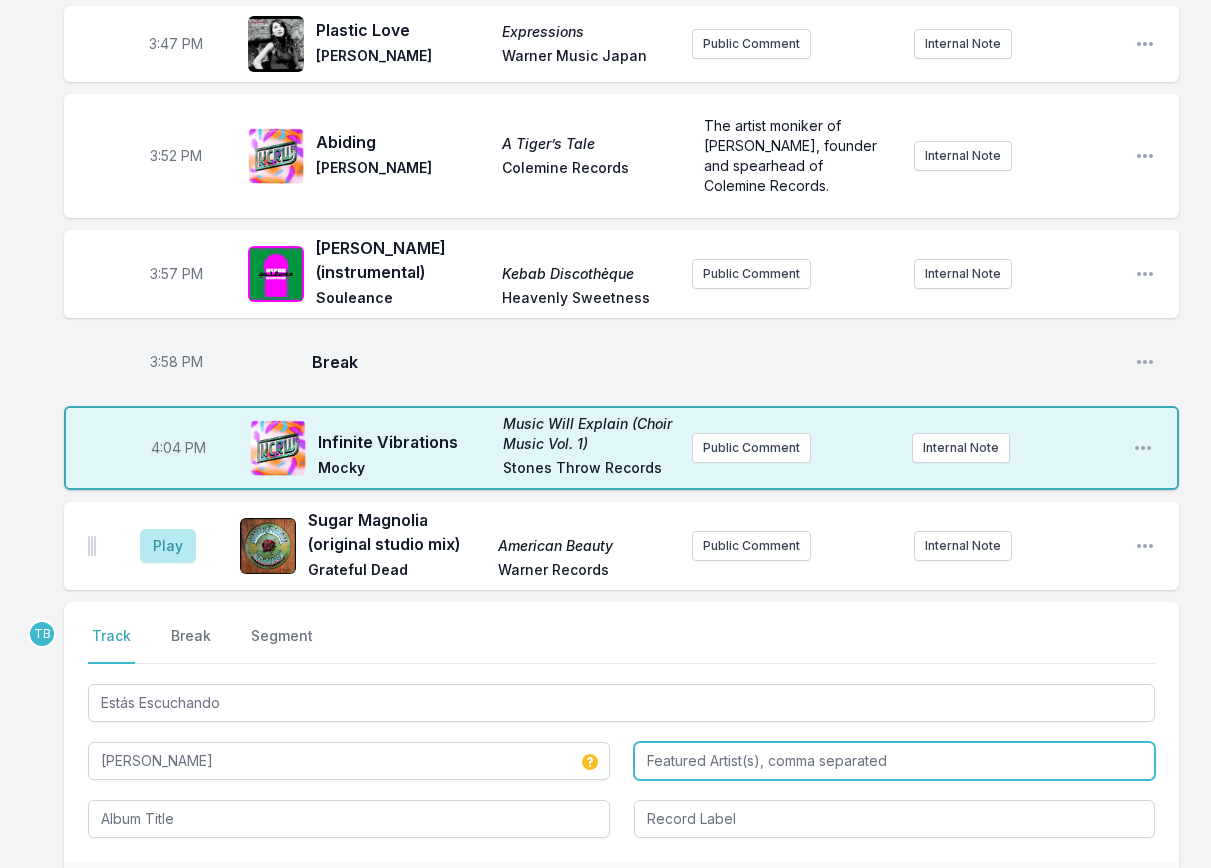 paste on "El [PERSON_NAME]" 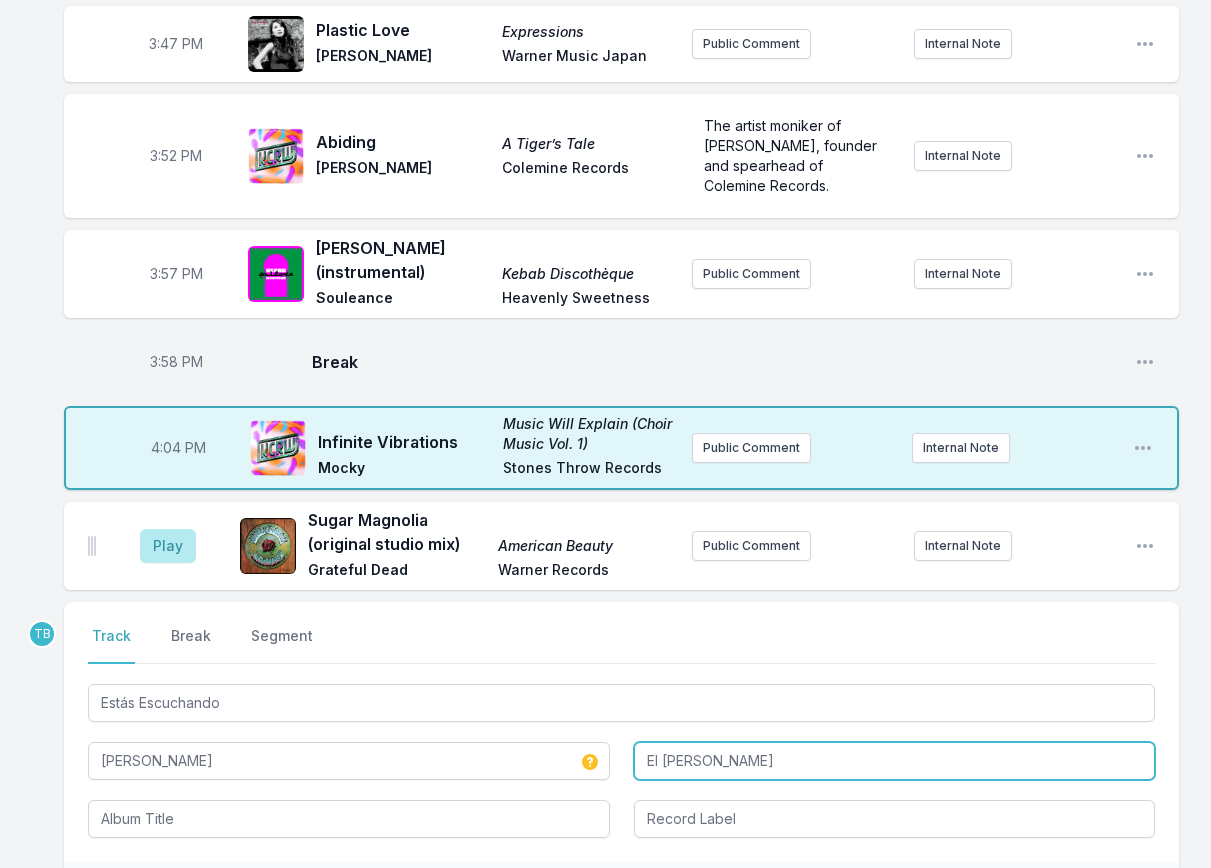 type on "El [PERSON_NAME]" 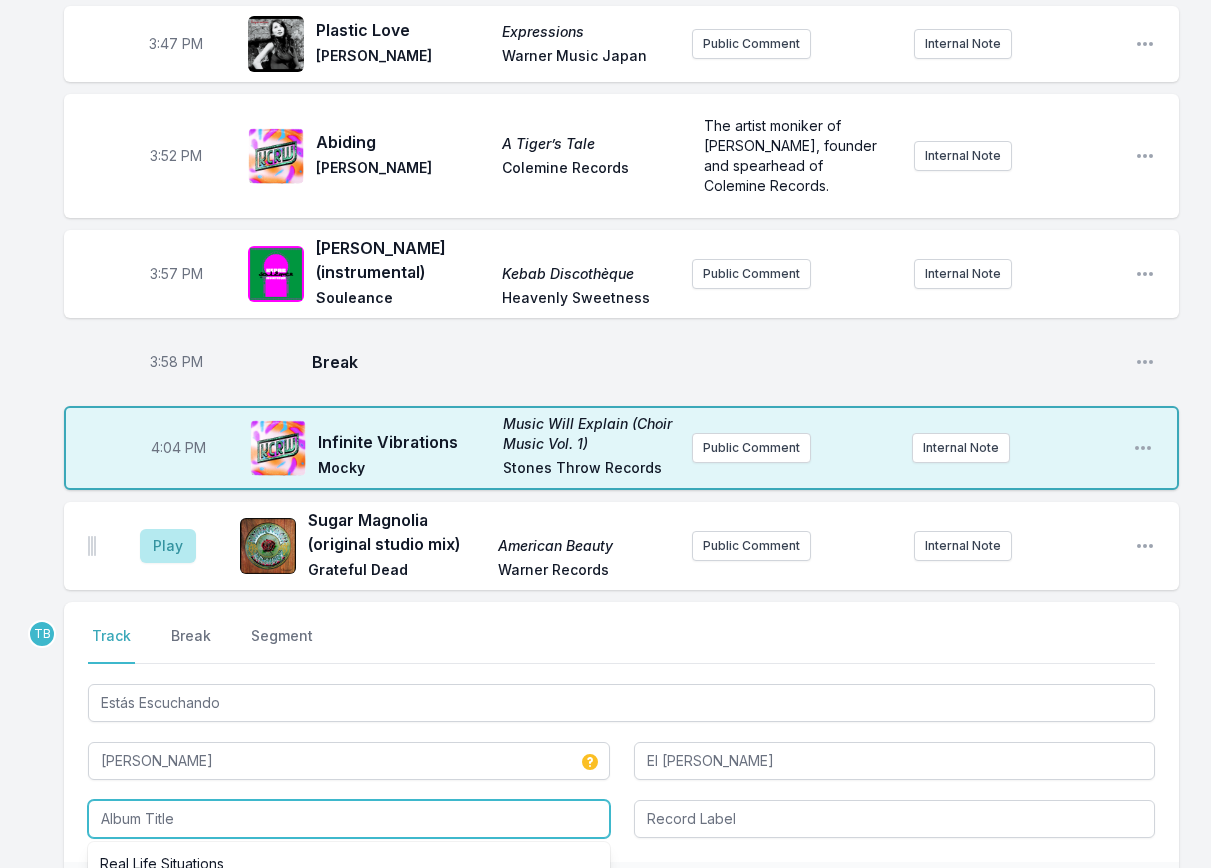 click at bounding box center (349, 819) 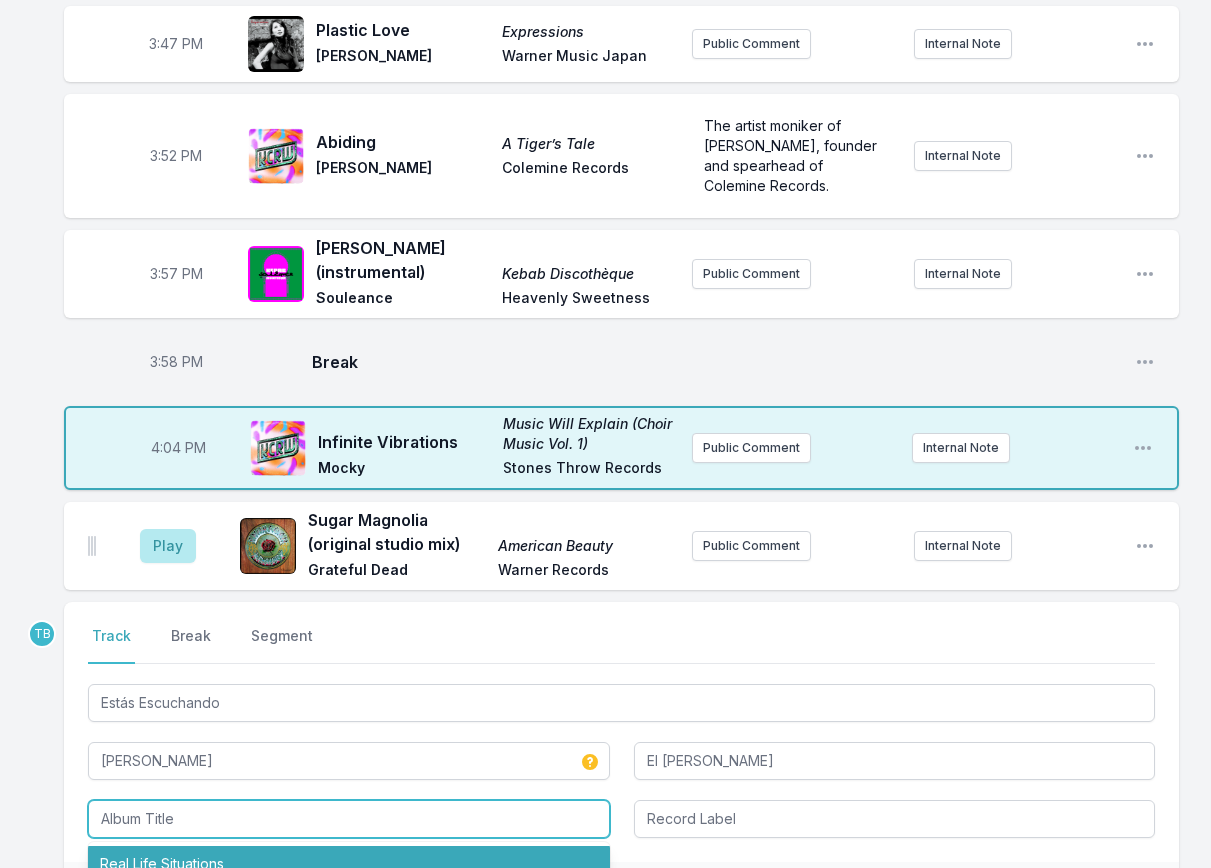 click on "Real Life Situations" at bounding box center (349, 864) 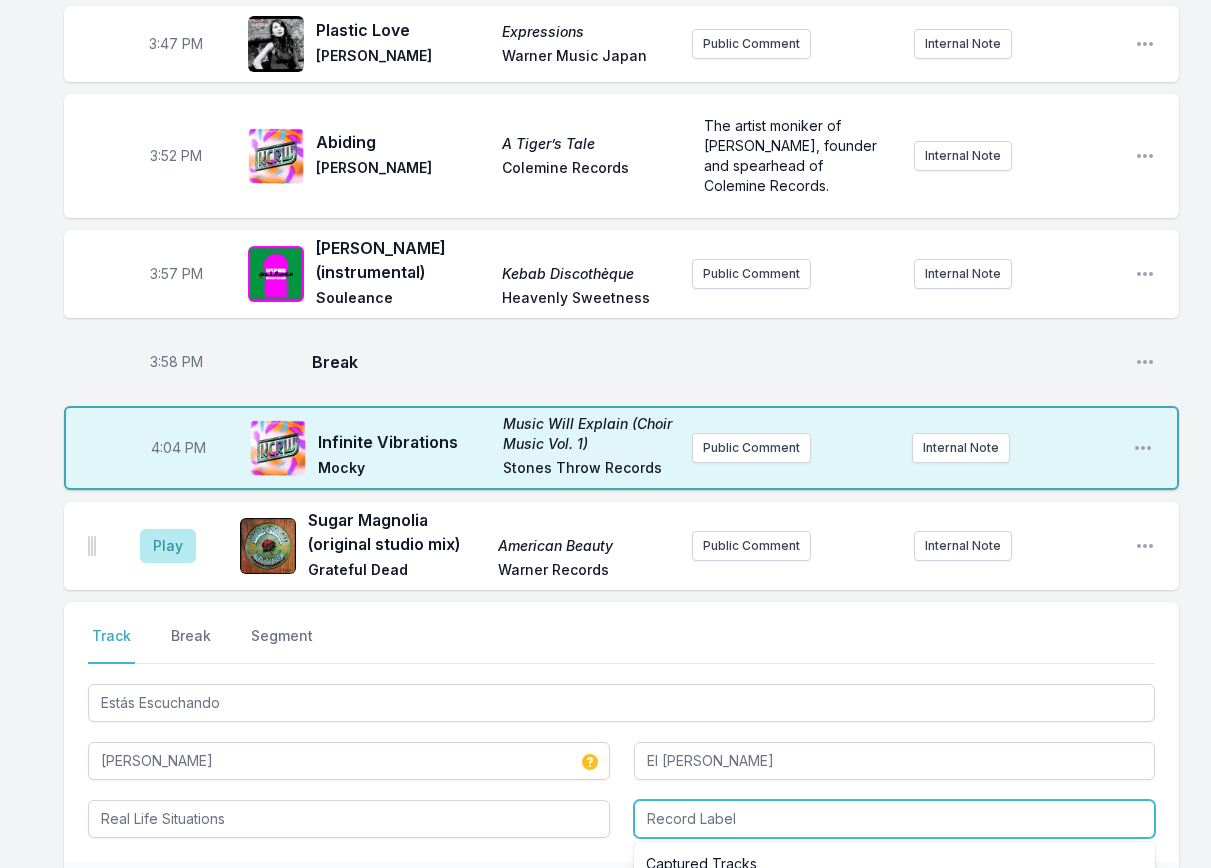click at bounding box center (895, 819) 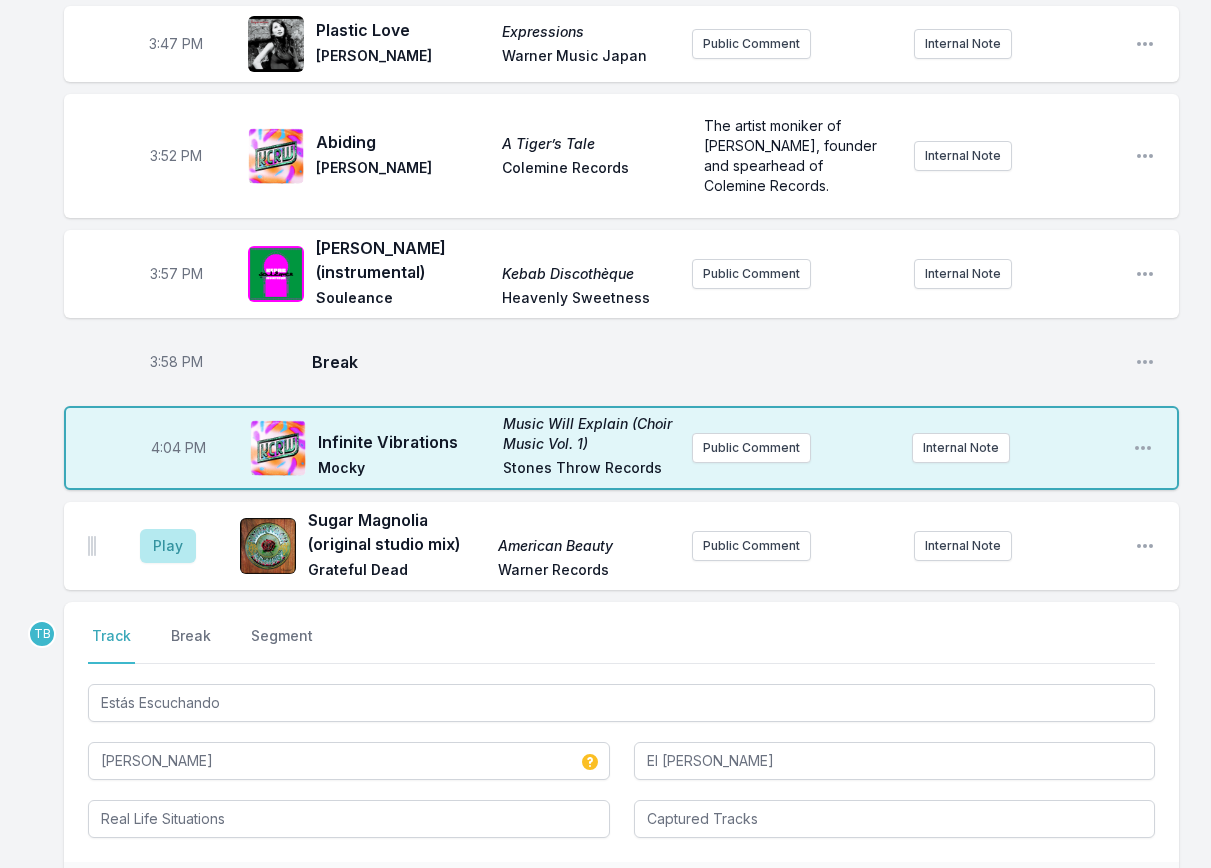 click on "Save" at bounding box center [1120, 893] 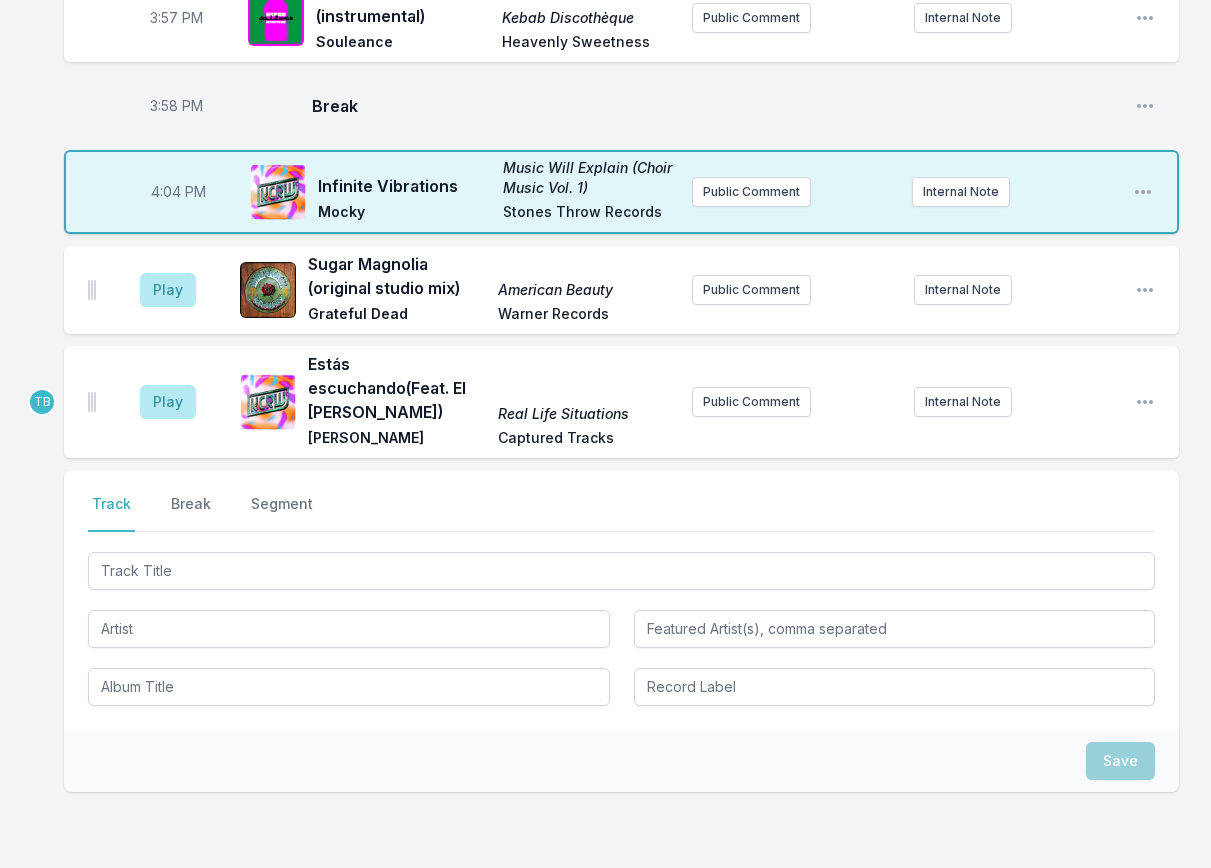 scroll, scrollTop: 1858, scrollLeft: 0, axis: vertical 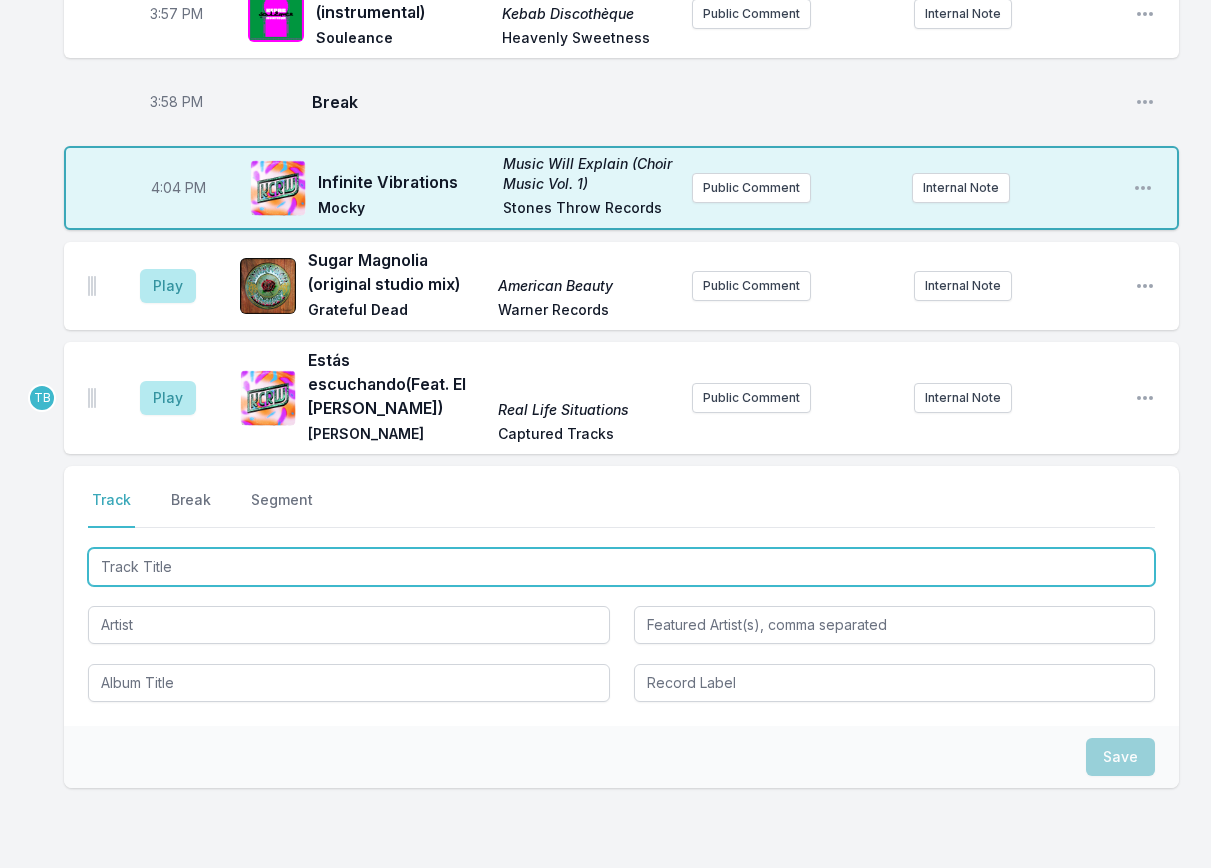 click at bounding box center (621, 567) 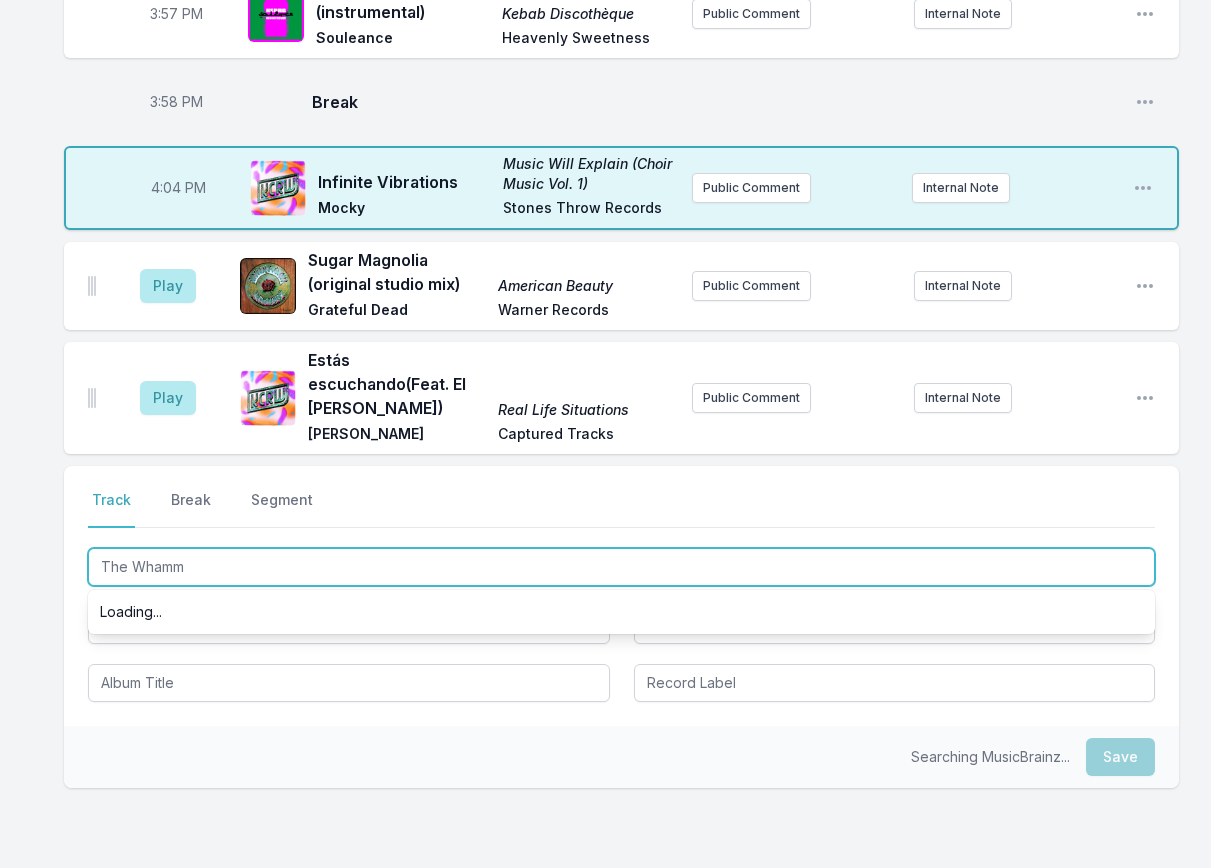 type on "The Whammy" 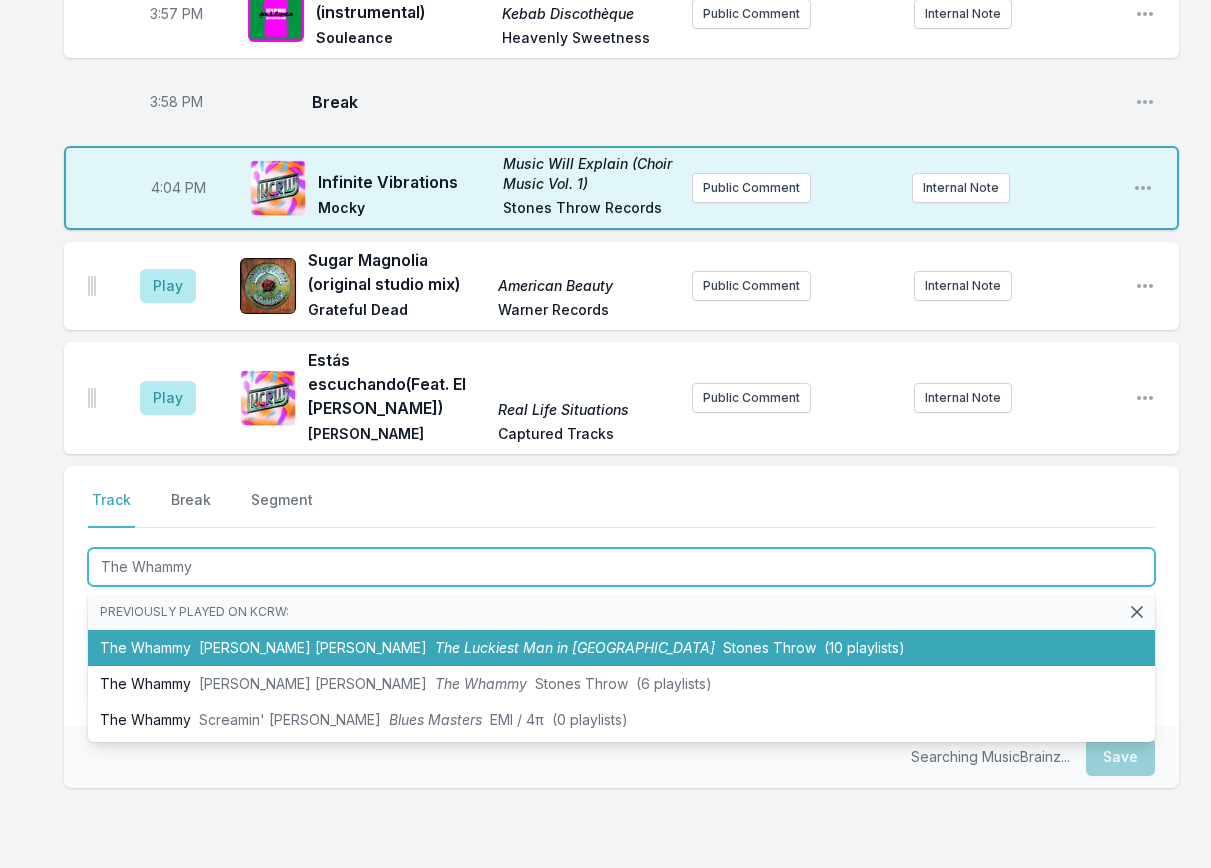 click on "[PERSON_NAME] [PERSON_NAME]" at bounding box center (313, 647) 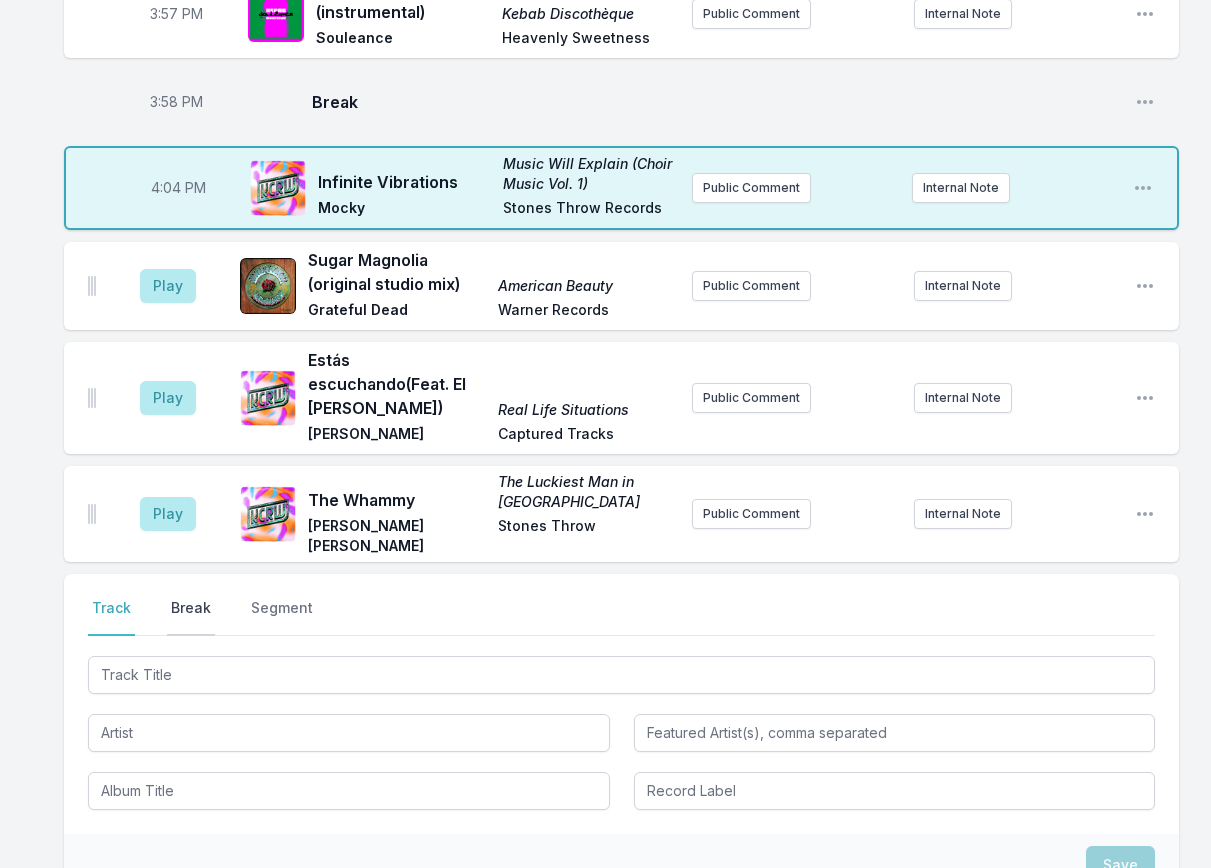 click on "Break" at bounding box center [191, 617] 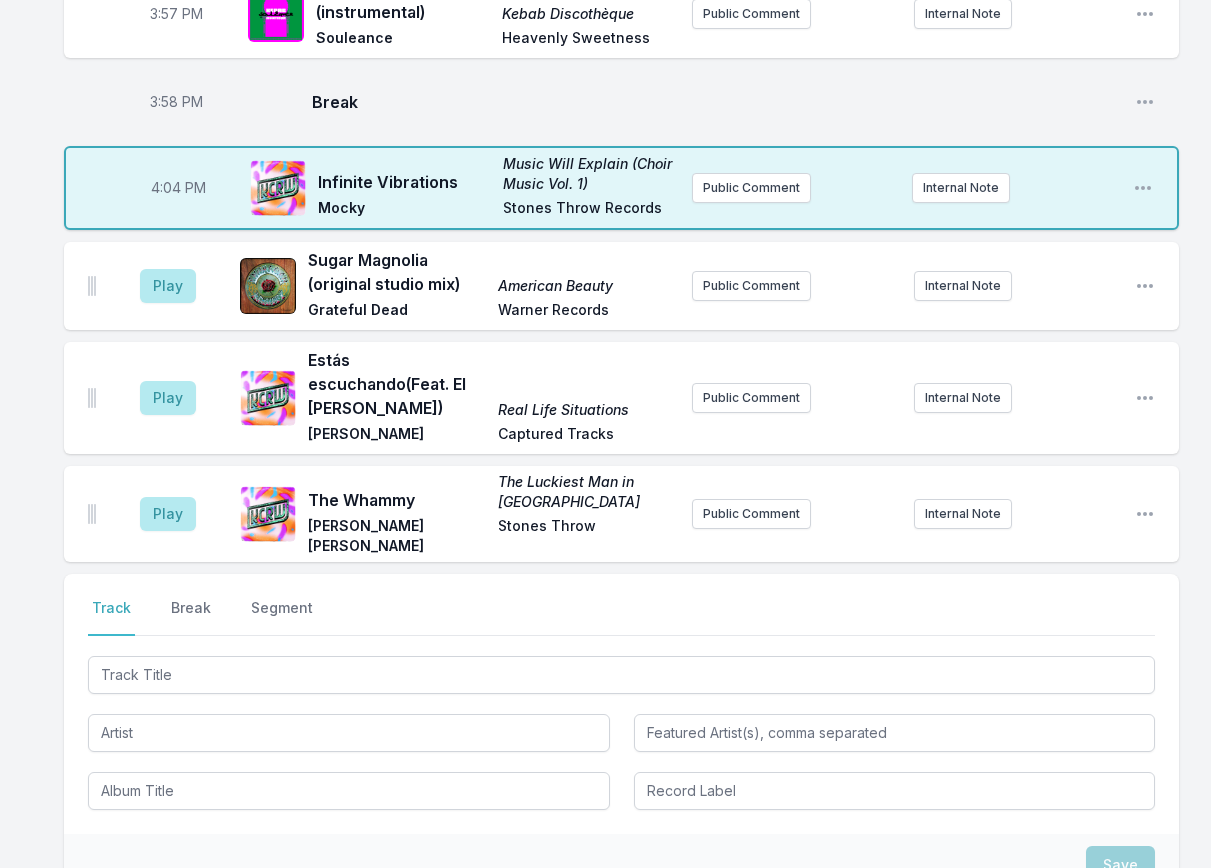 scroll, scrollTop: 1816, scrollLeft: 0, axis: vertical 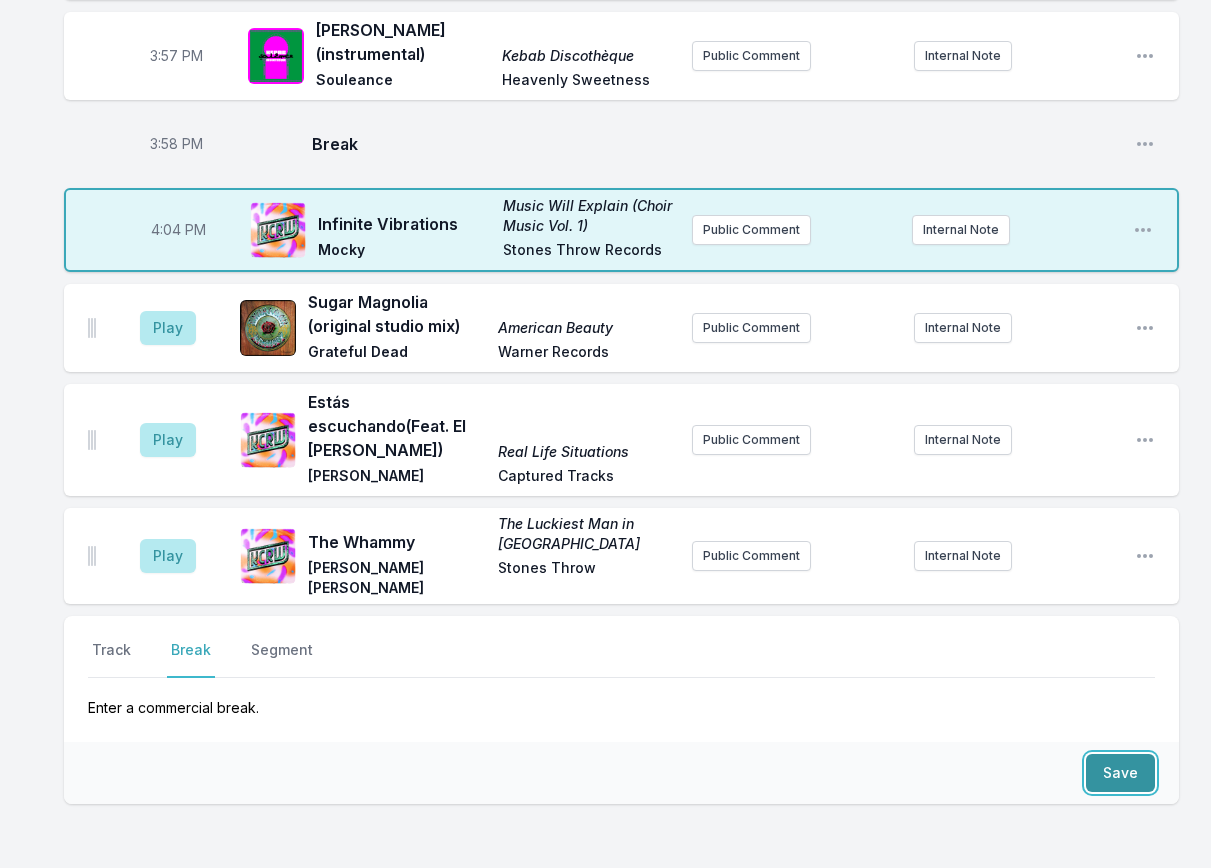 click on "Save" at bounding box center [1120, 773] 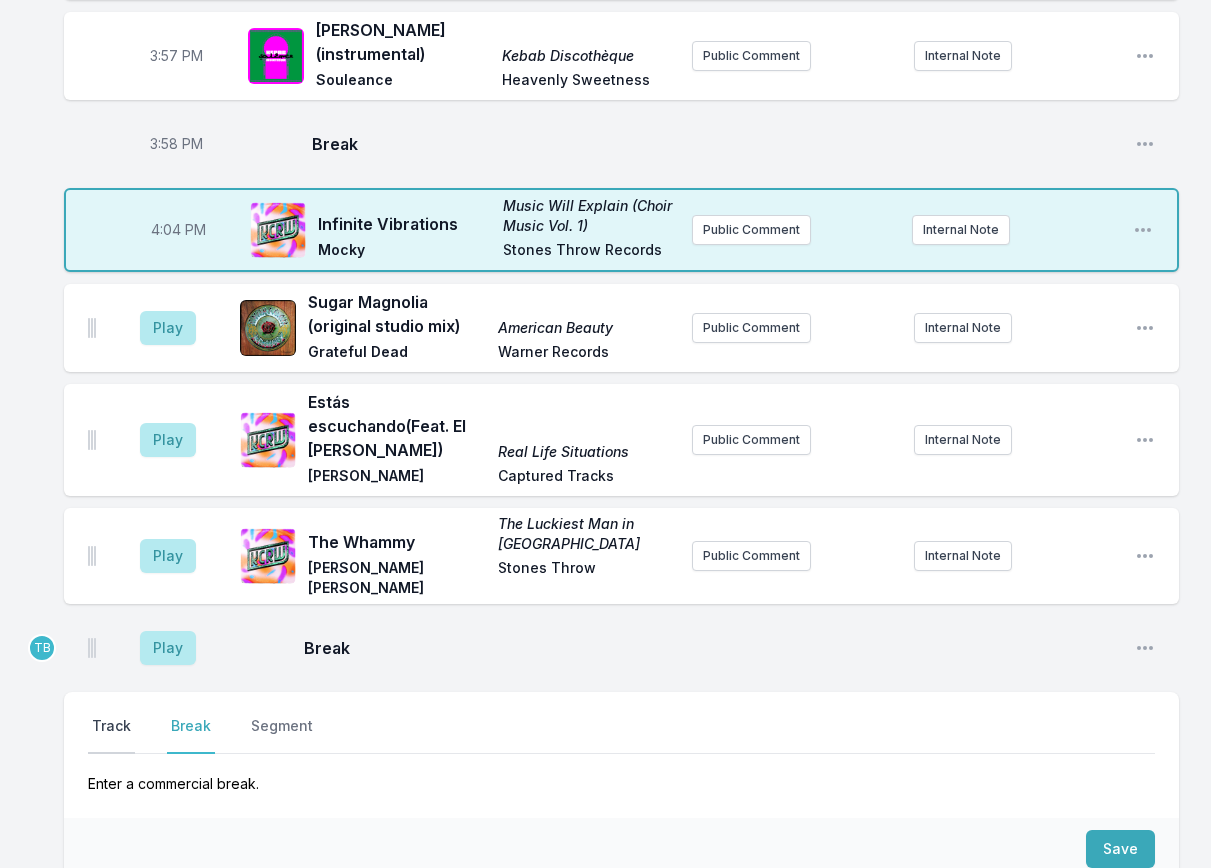 click on "Track" at bounding box center [111, 735] 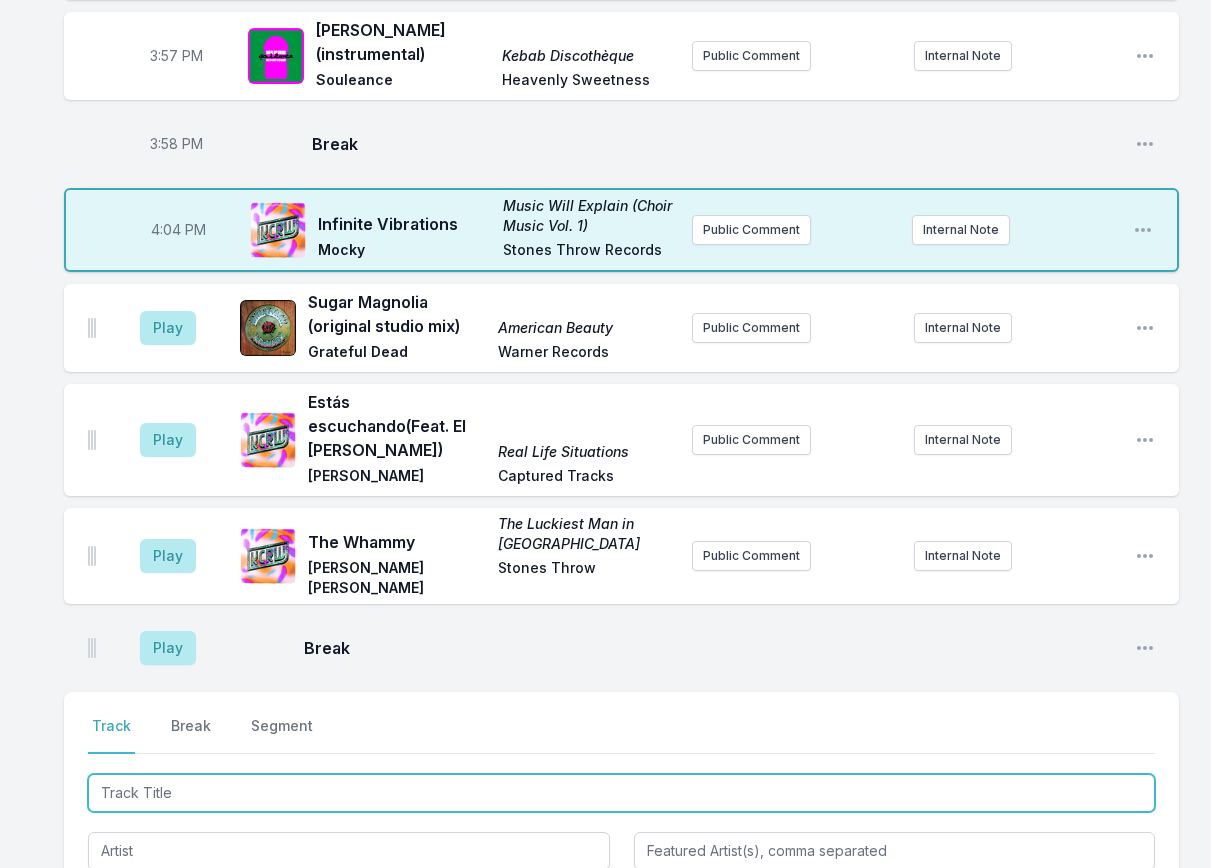 click at bounding box center (621, 793) 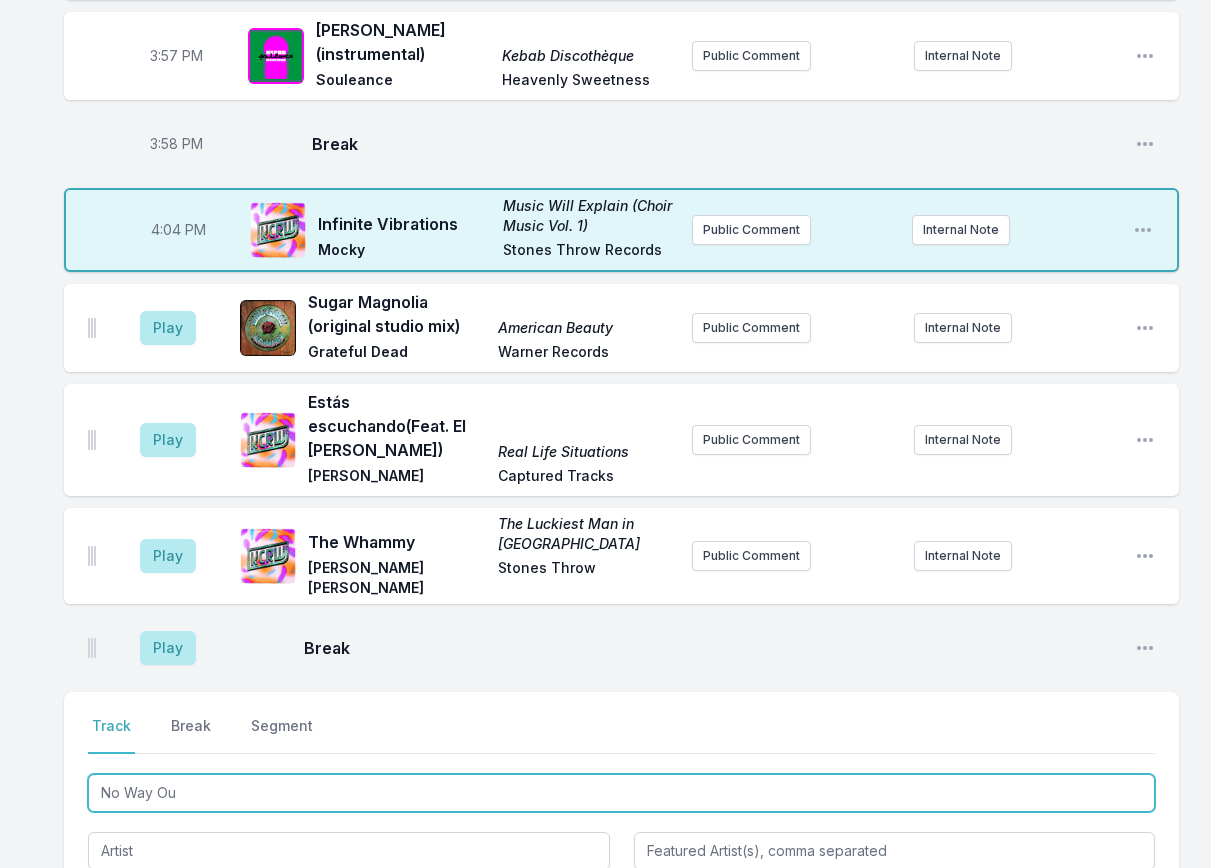 type on "No Way Out" 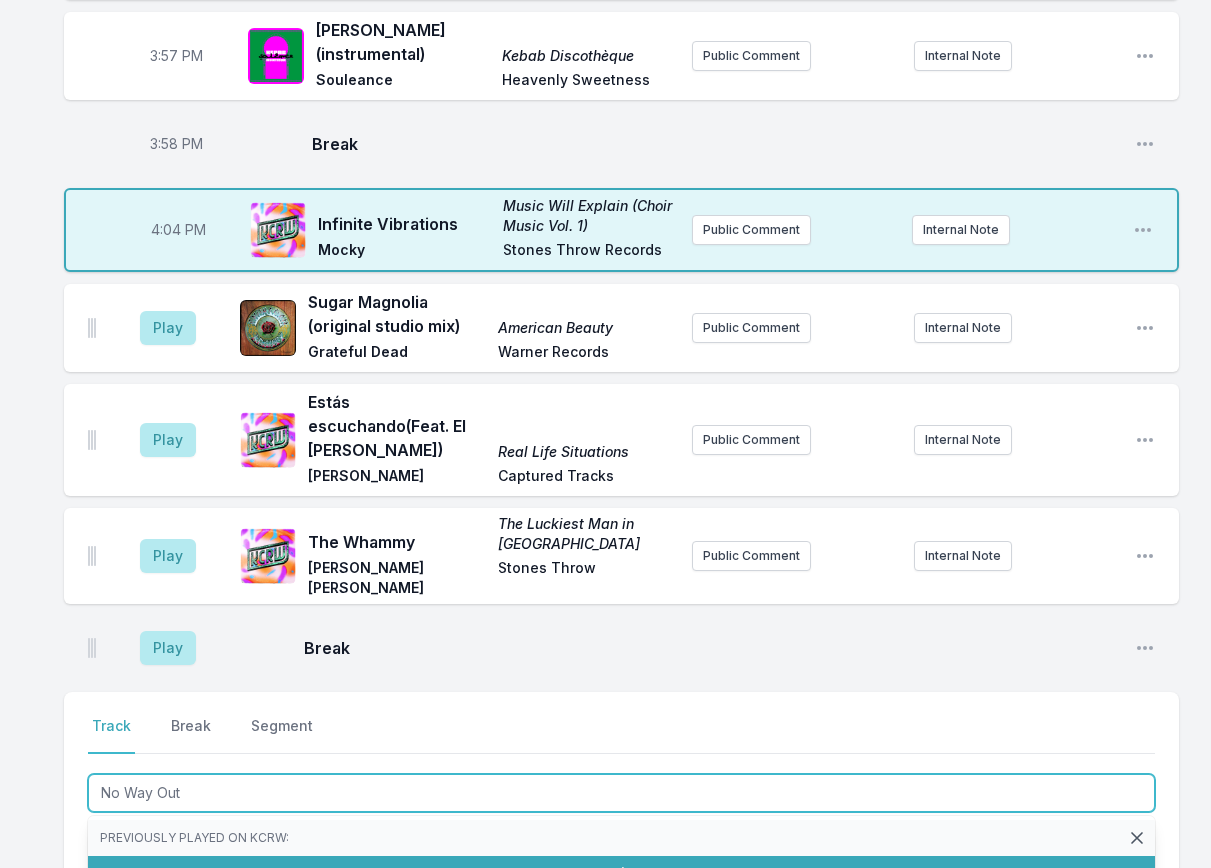 click on "No Way Out Hunx and His Punx Walk Out On This World Get Better Records (2 playlists)" at bounding box center (621, 874) 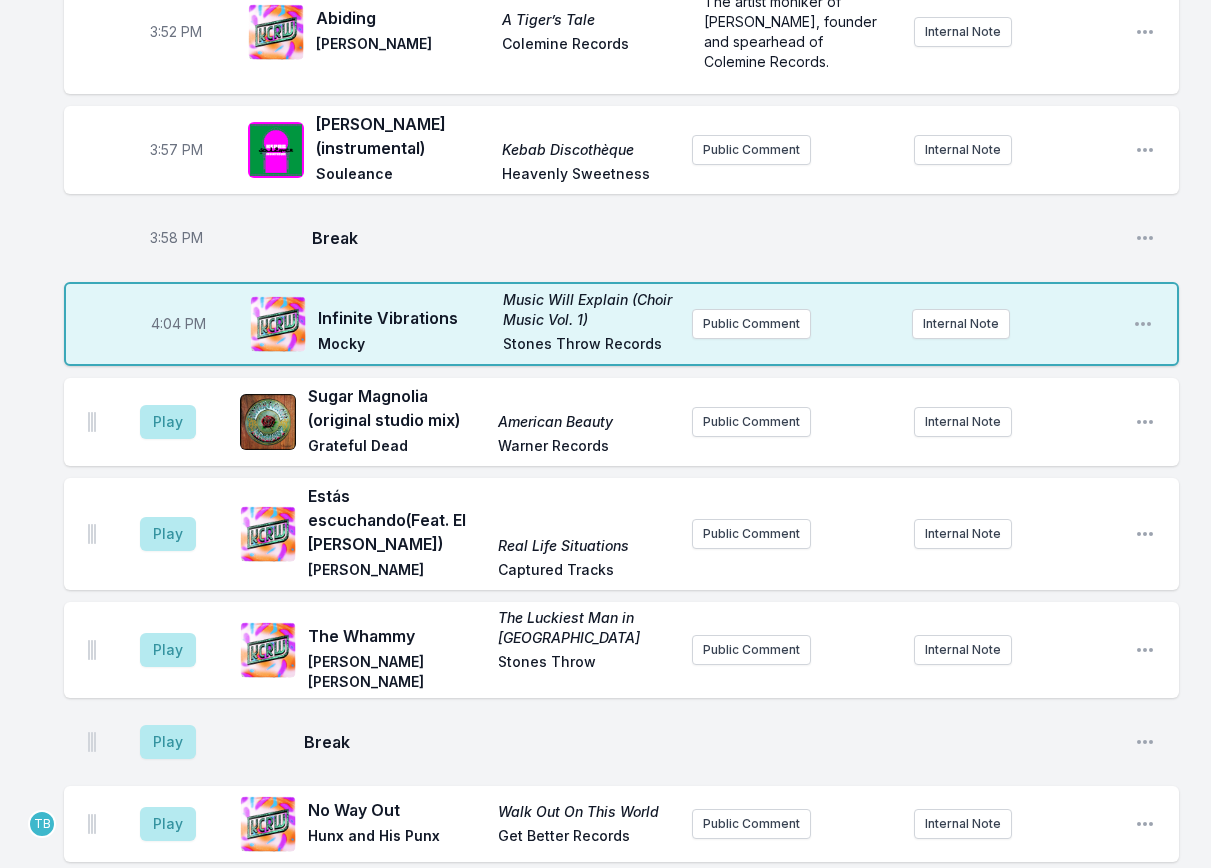 scroll, scrollTop: 1616, scrollLeft: 0, axis: vertical 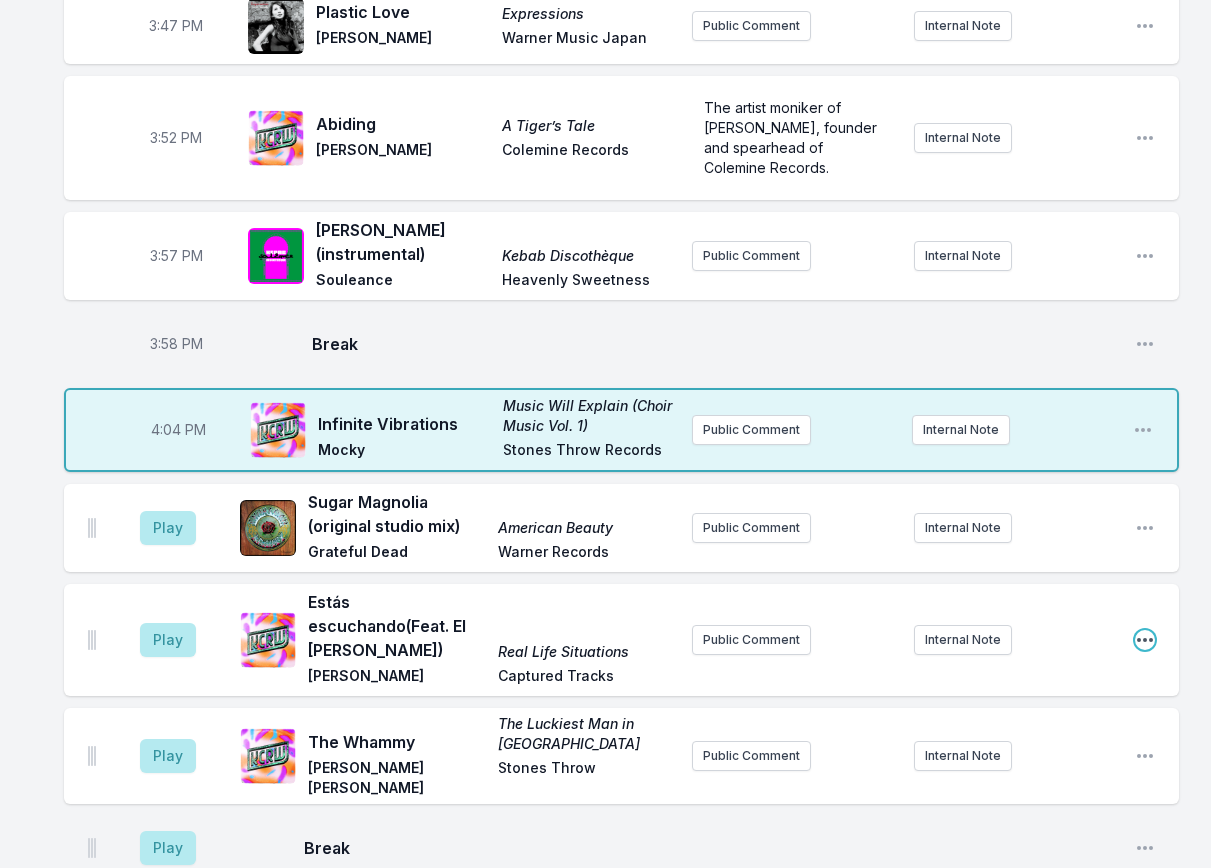 click 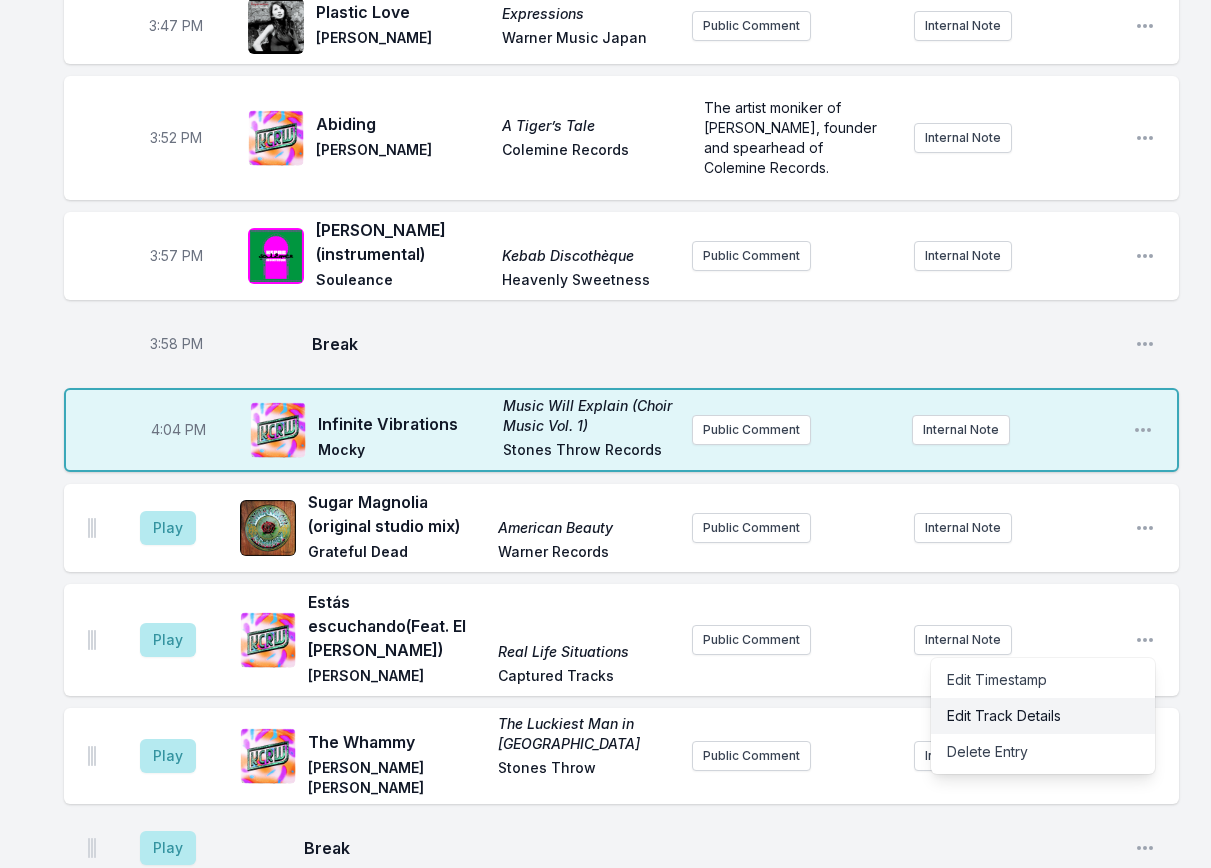 click on "Edit Track Details" at bounding box center [1043, 716] 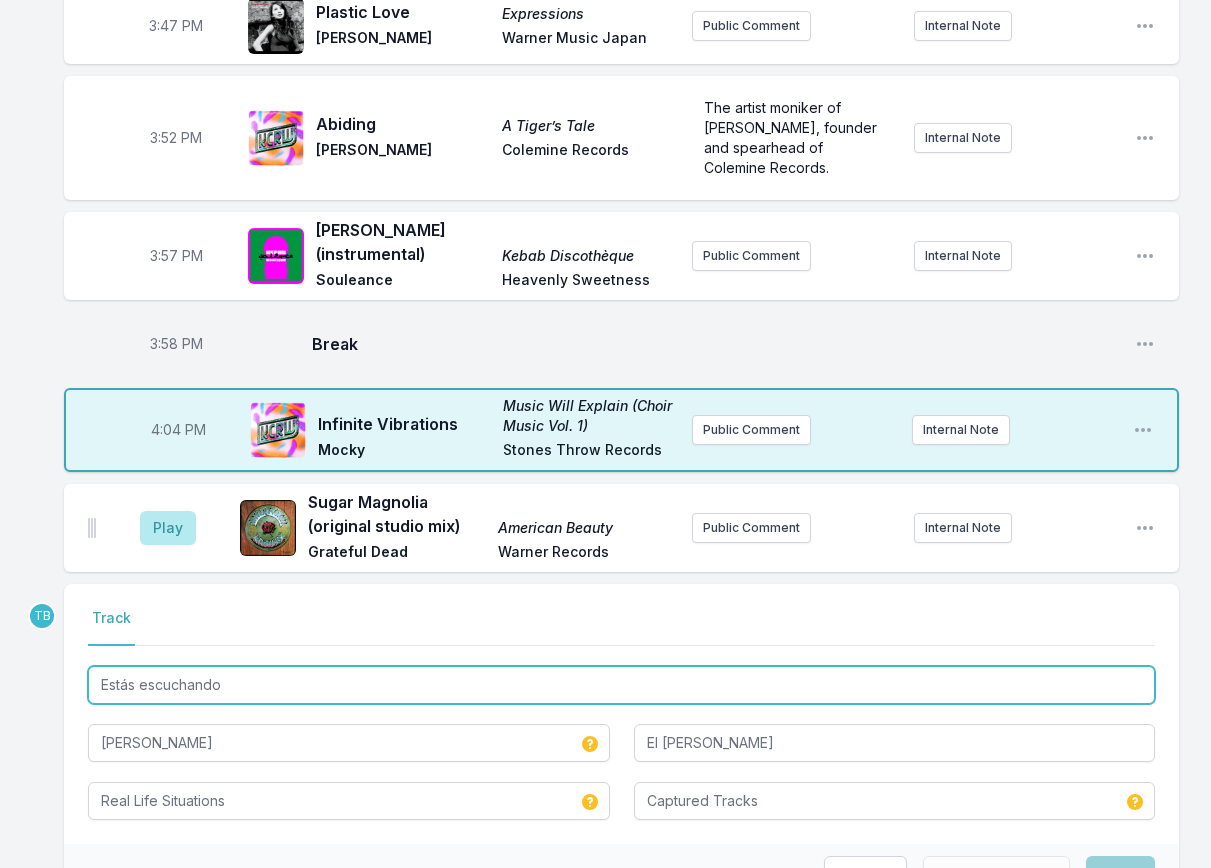 click on "Estás escuchando" at bounding box center [621, 685] 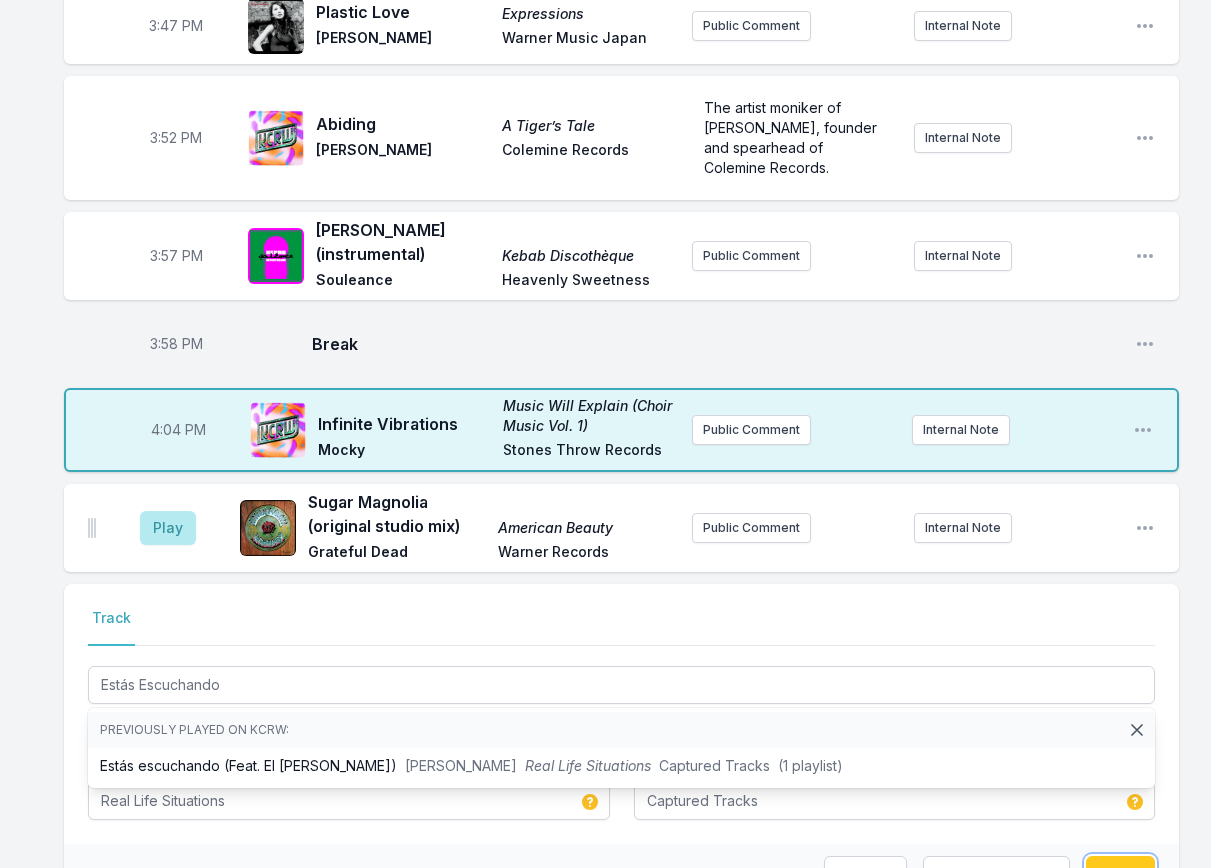 click on "Save" at bounding box center [1120, 875] 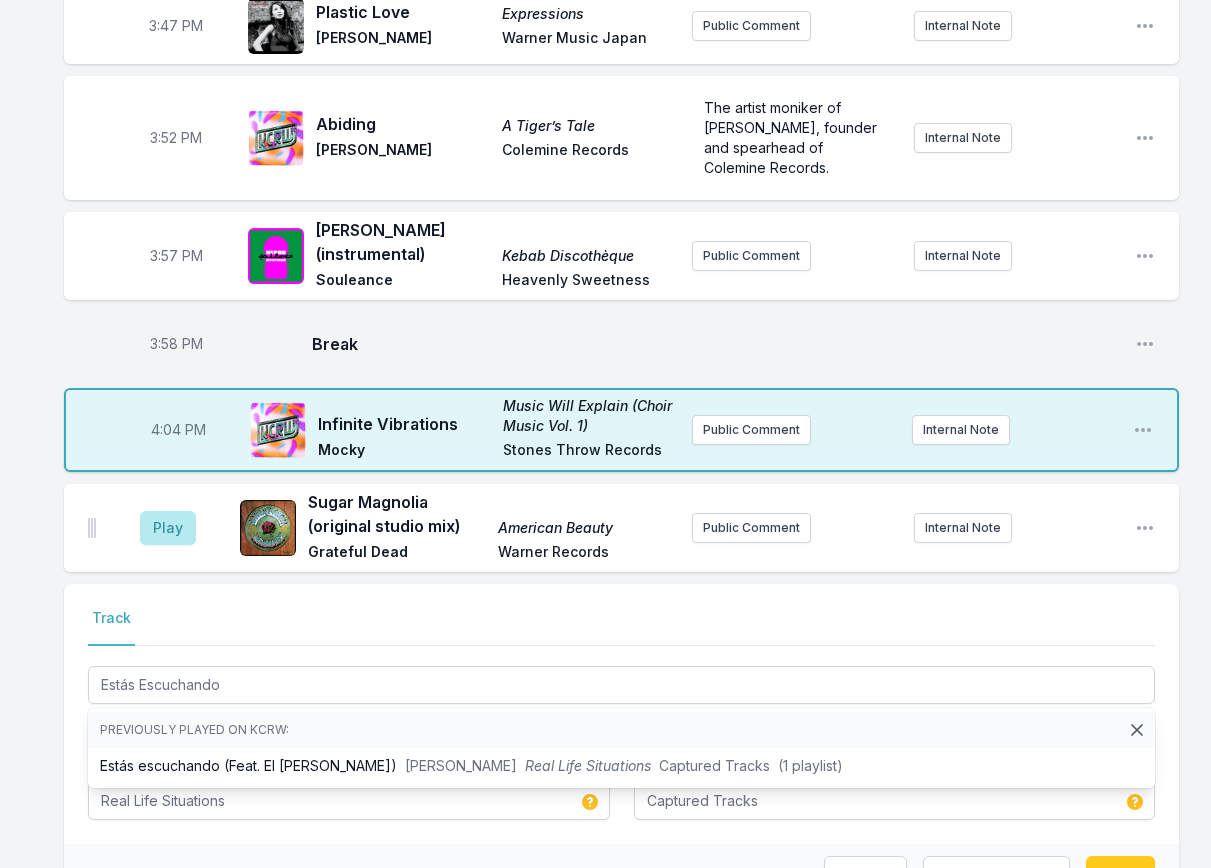 type on "Estás escuchando" 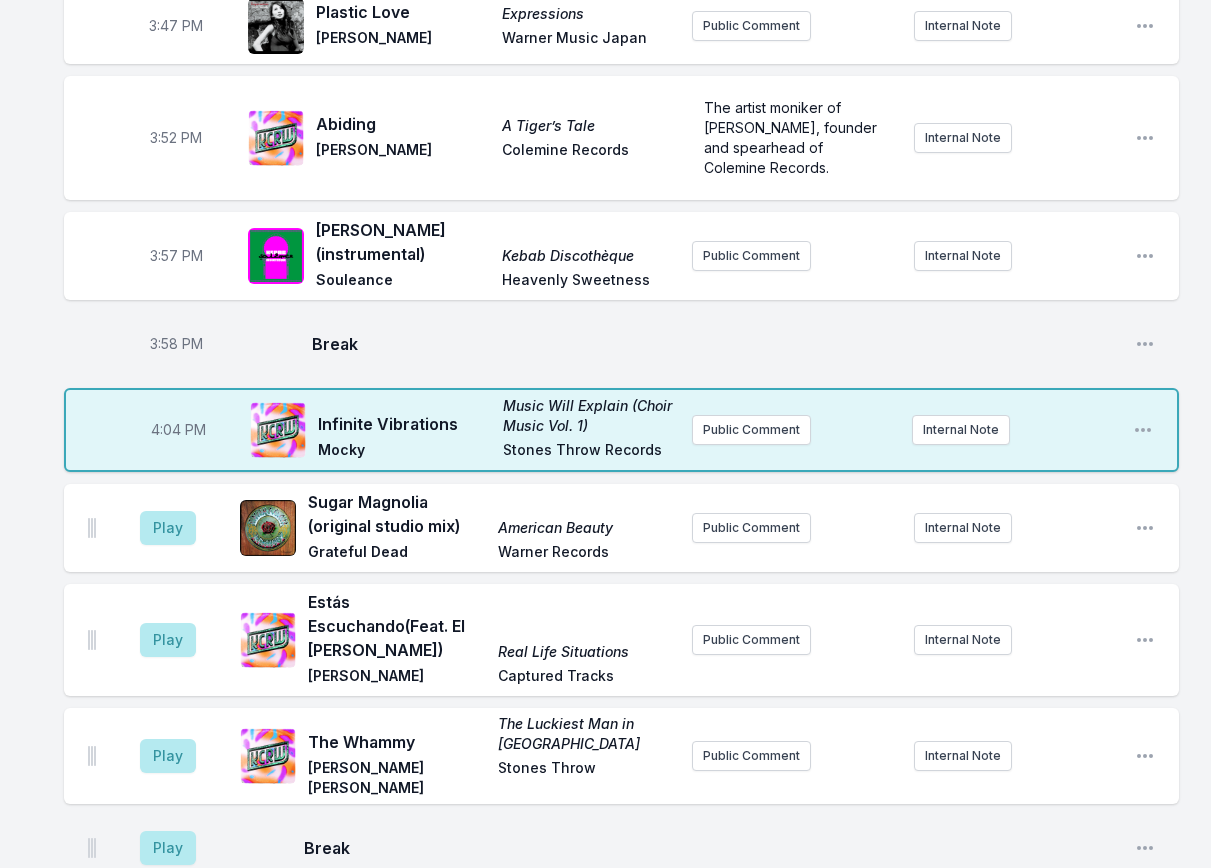 scroll, scrollTop: 1716, scrollLeft: 0, axis: vertical 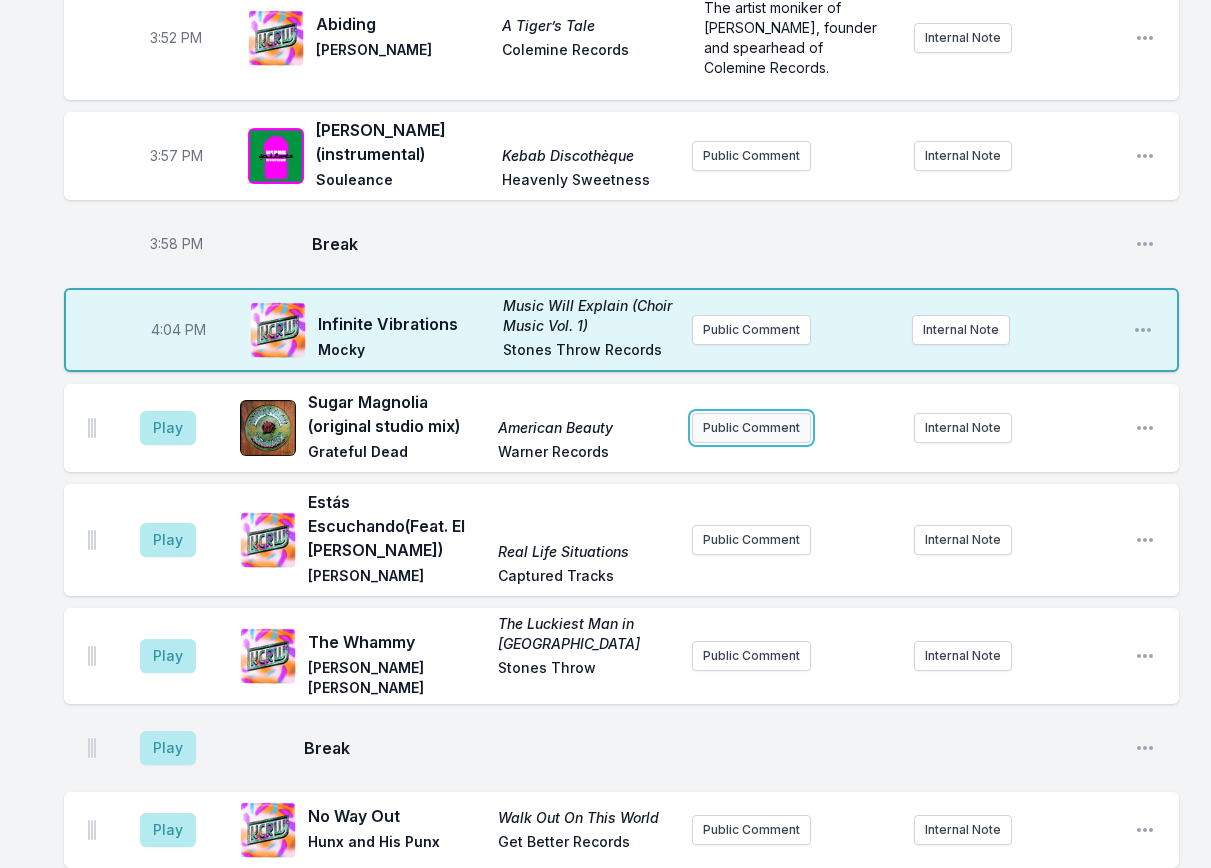 click on "Public Comment" at bounding box center [751, 428] 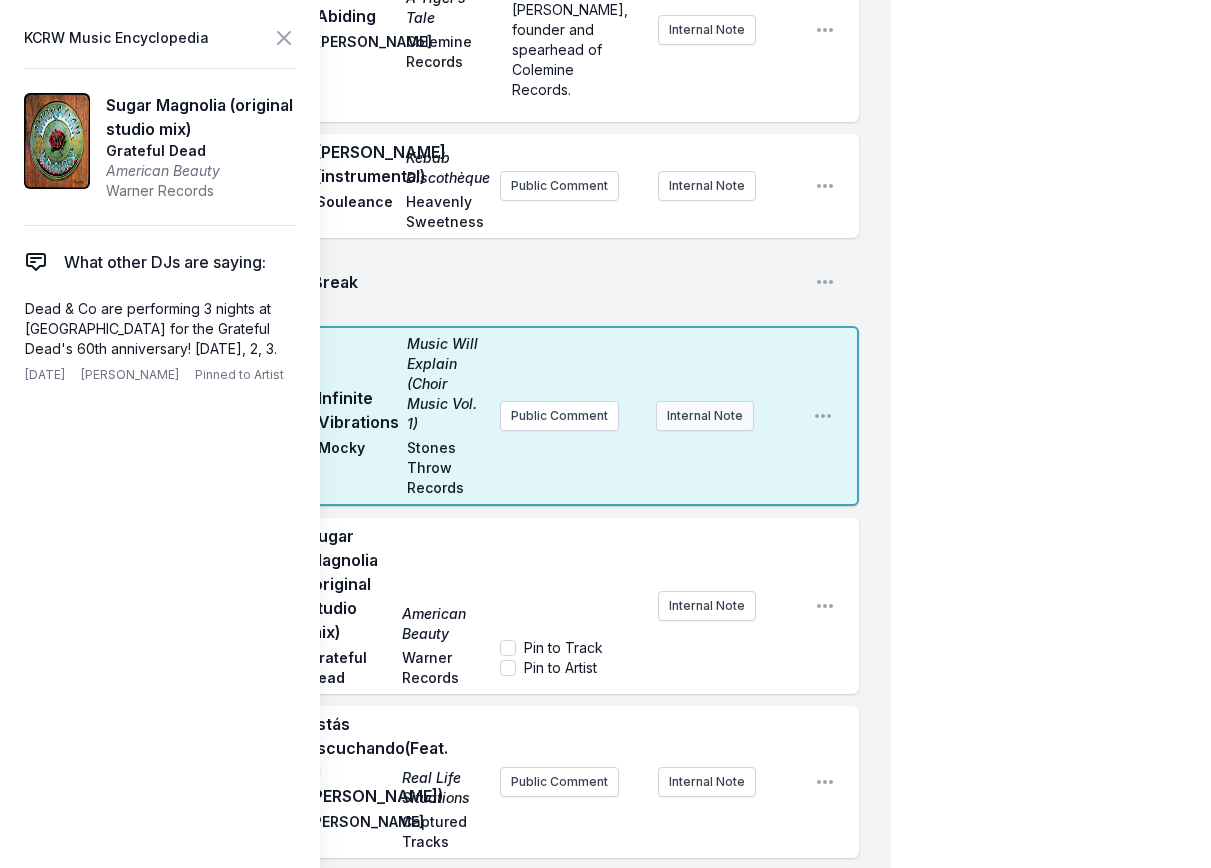 scroll, scrollTop: 2216, scrollLeft: 0, axis: vertical 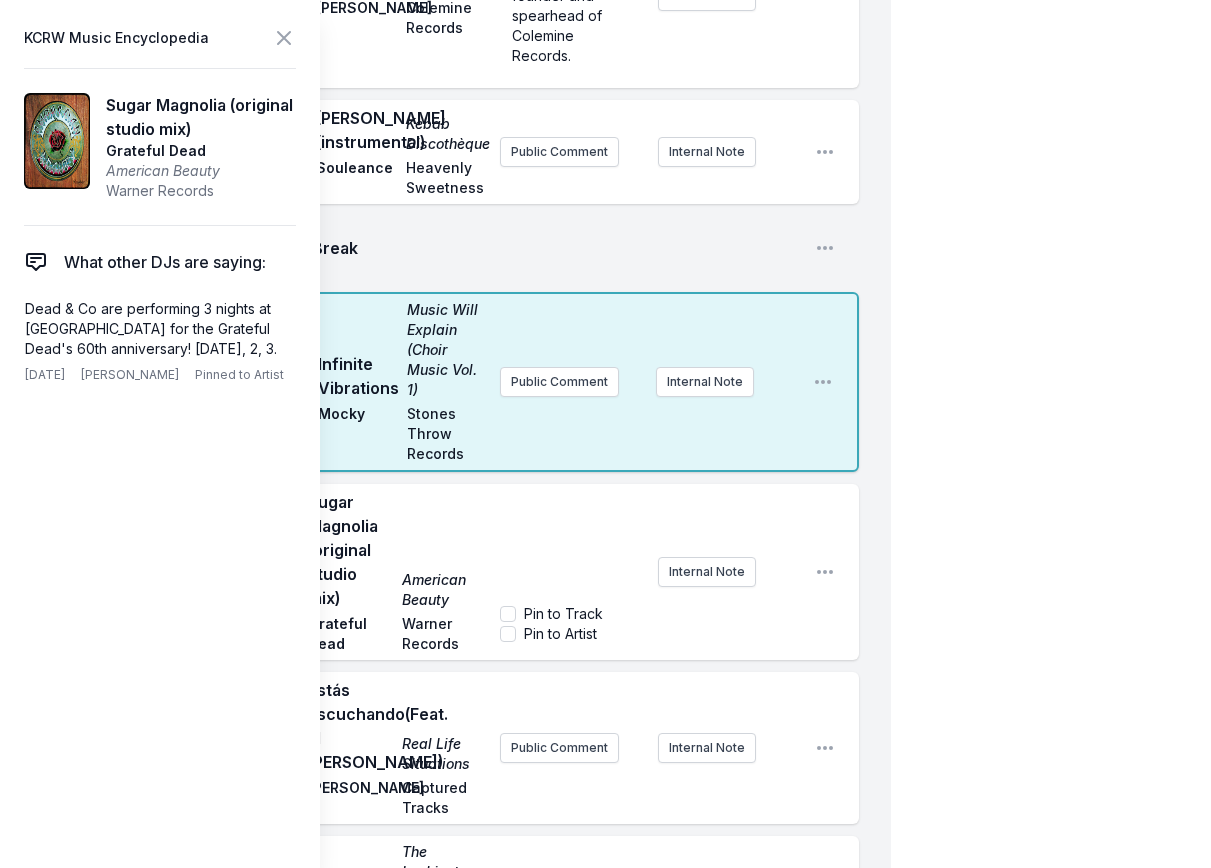 type 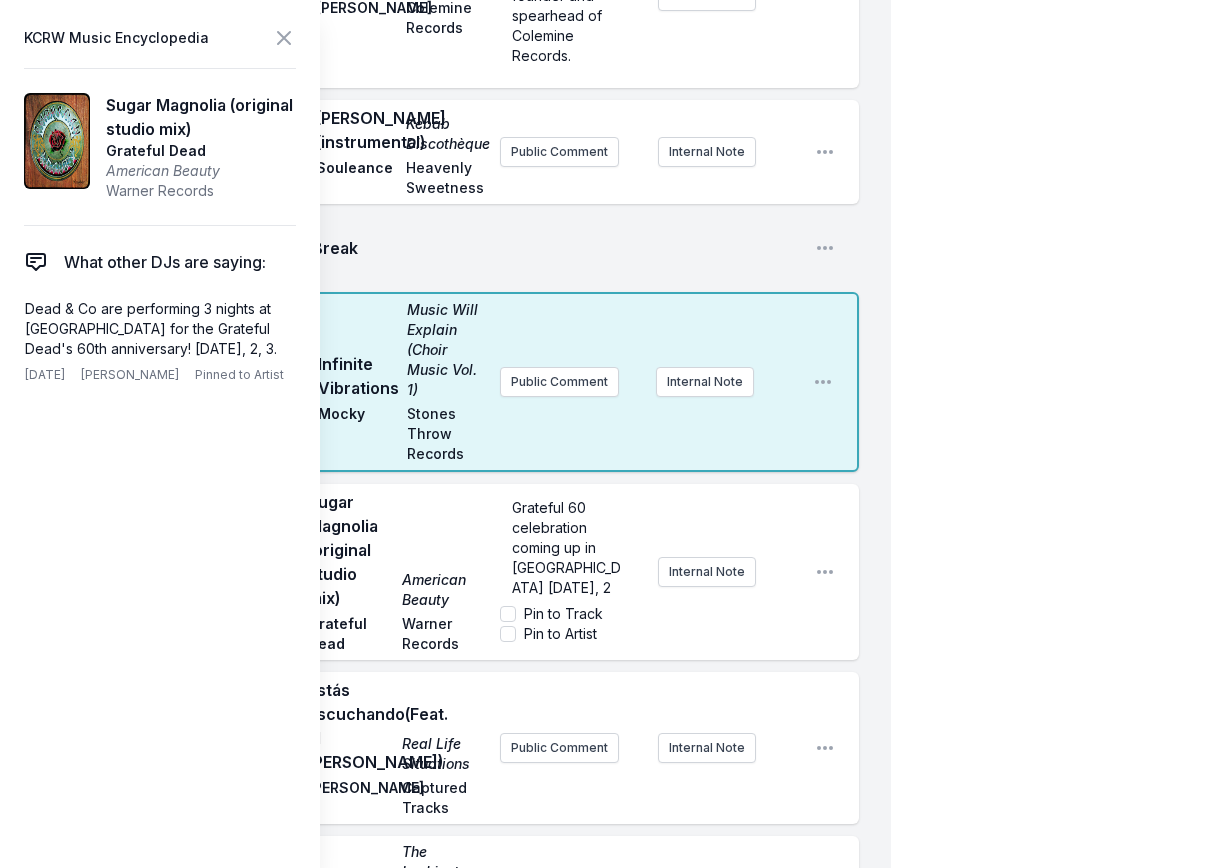 scroll, scrollTop: 60, scrollLeft: 0, axis: vertical 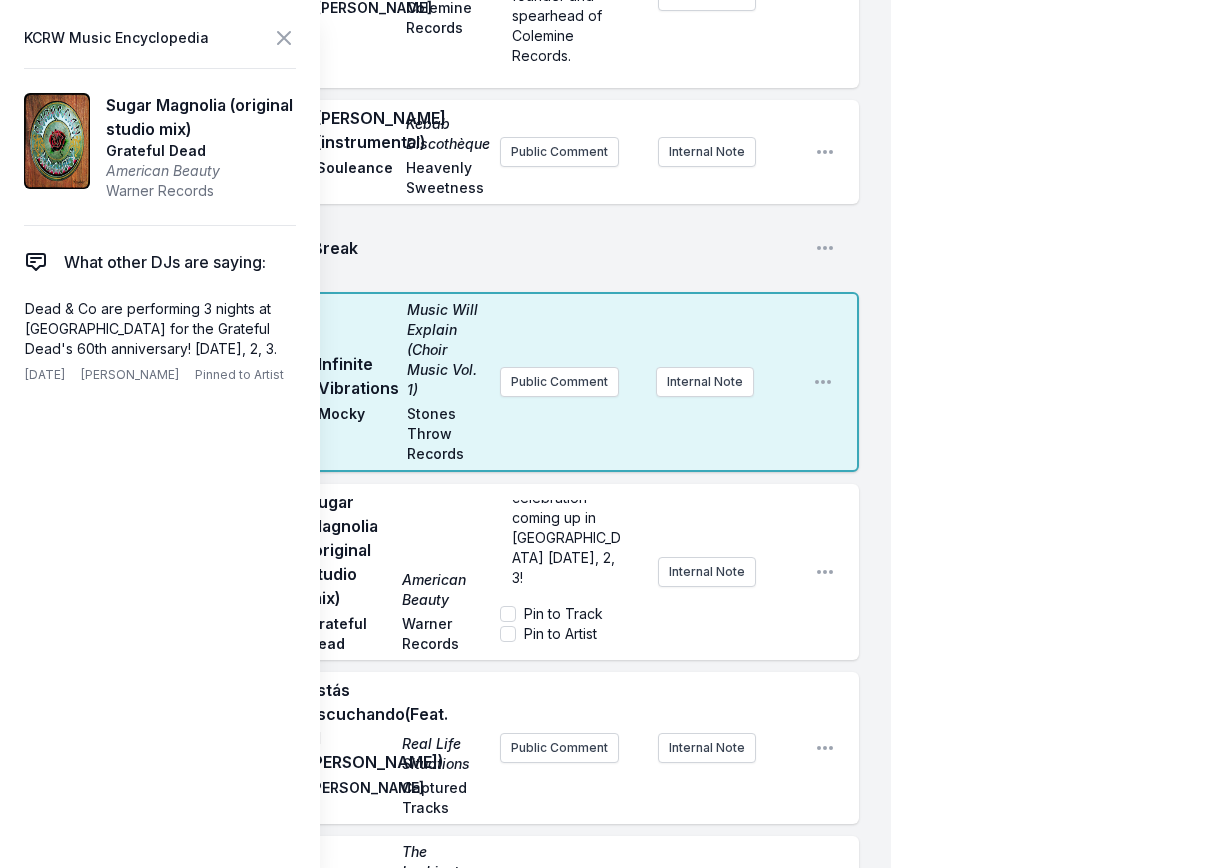 click on "Play Sugar Magnolia (original studio mix) American Beauty Grateful Dead Warner Records Stoked for Grateful 60 celebration coming up in [GEOGRAPHIC_DATA] [DATE], 2, 3! Pin to Track Pin to Artist Internal Note Open playlist item options" at bounding box center [461, 572] 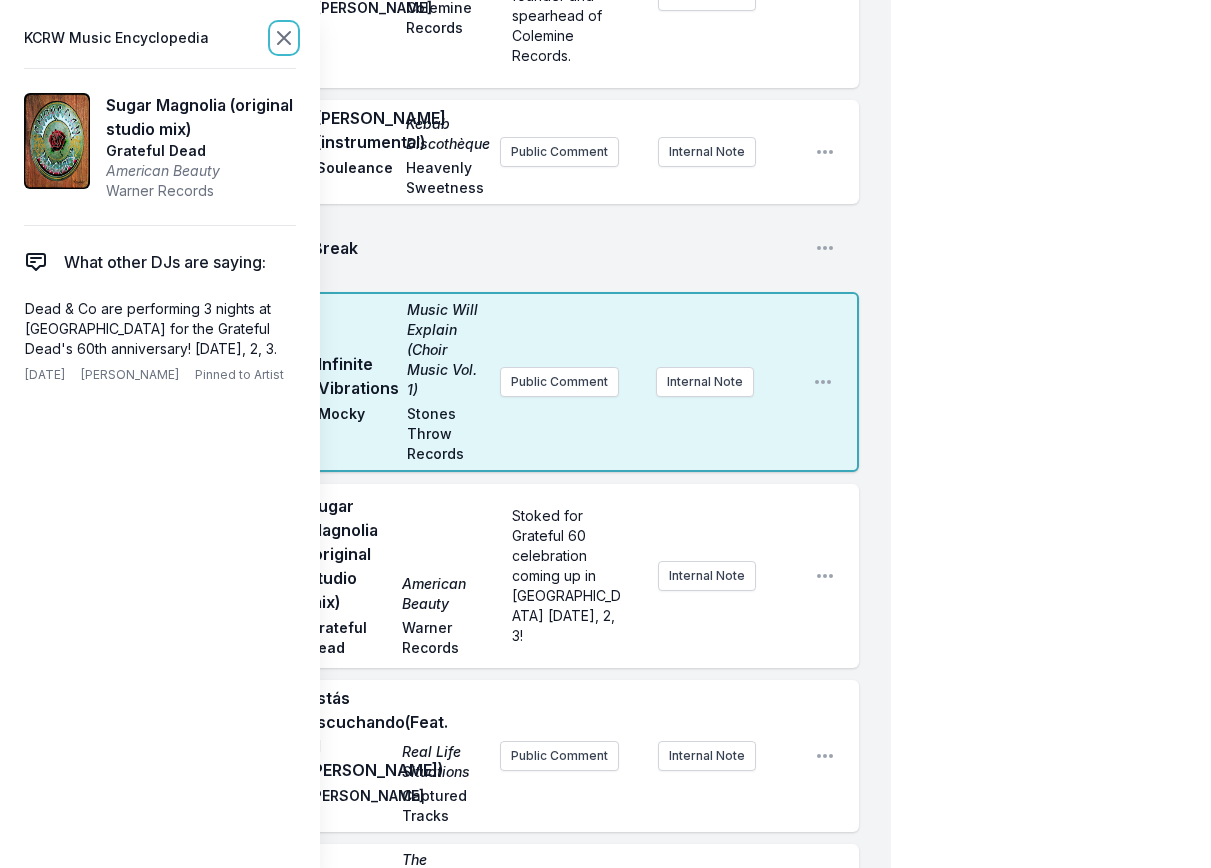click 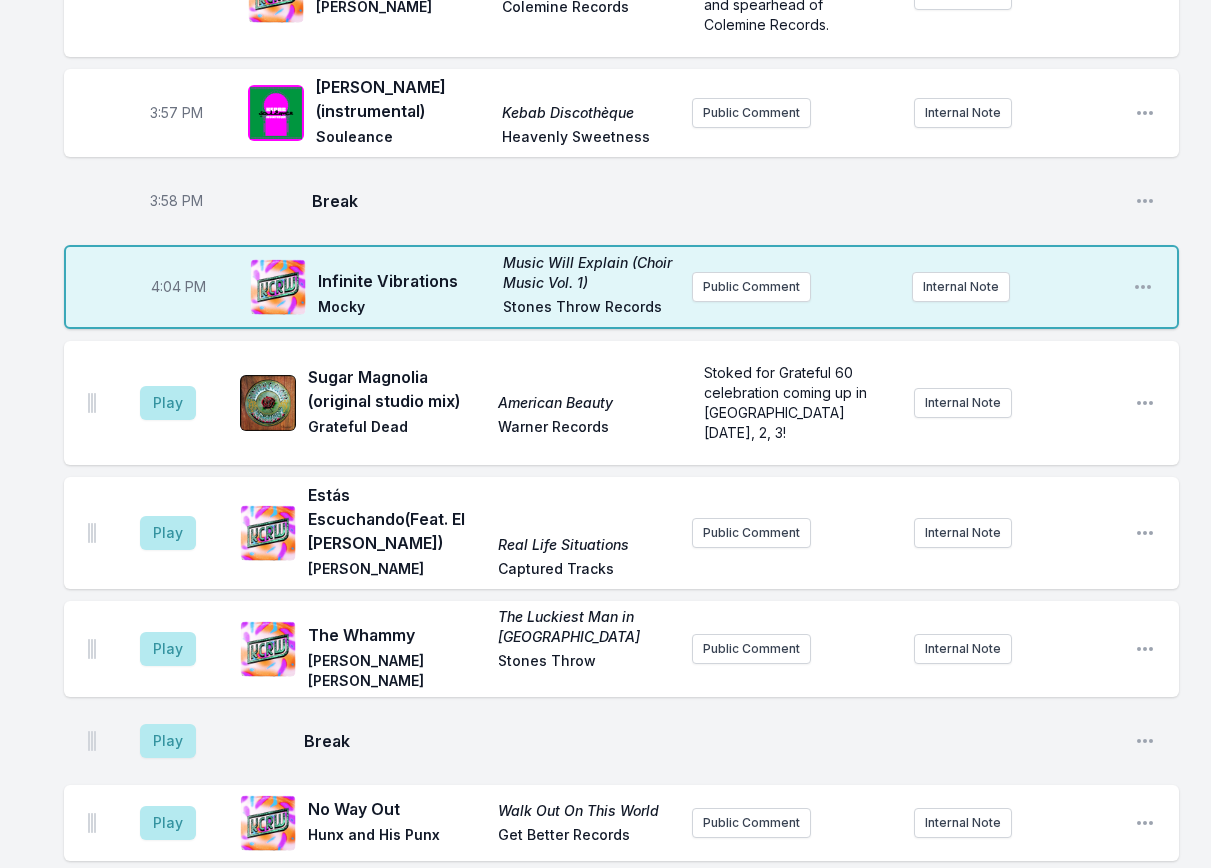 scroll, scrollTop: 1750, scrollLeft: 0, axis: vertical 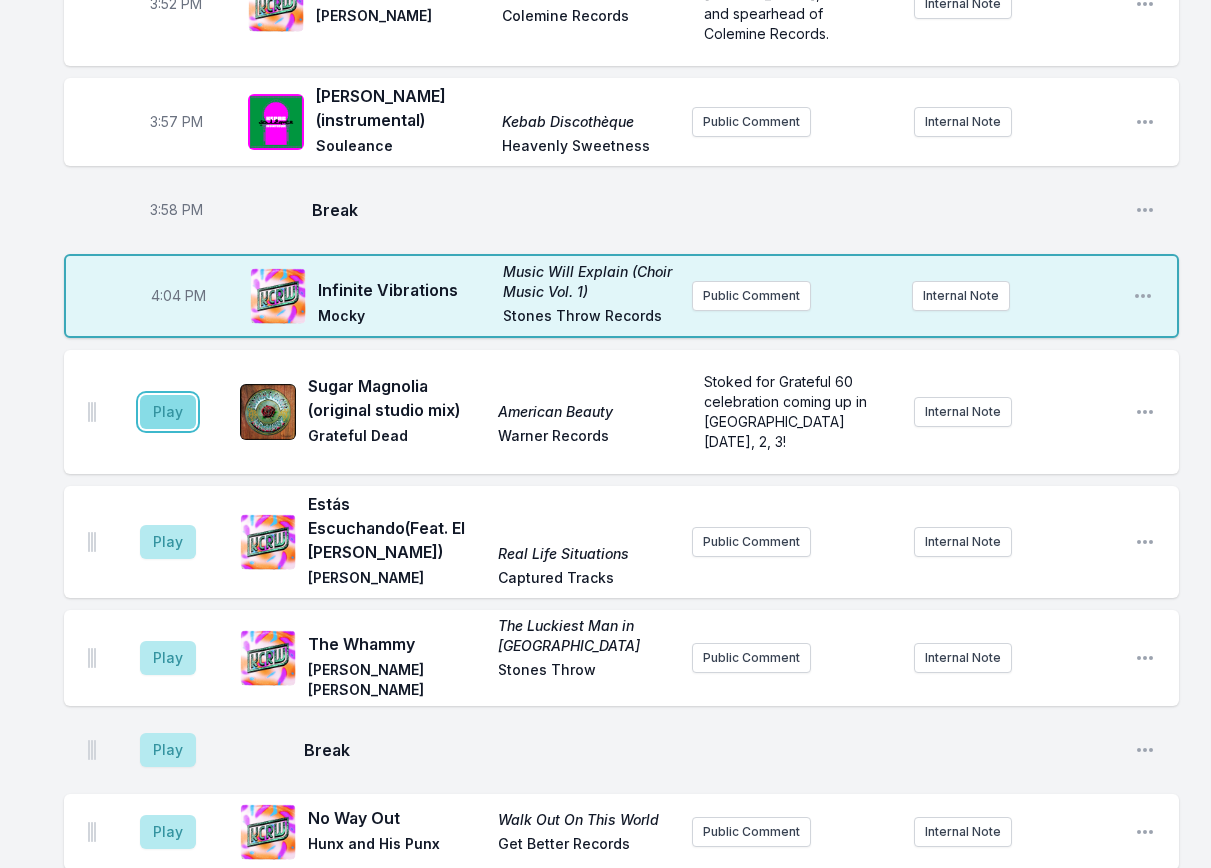 click on "Play" at bounding box center [168, 412] 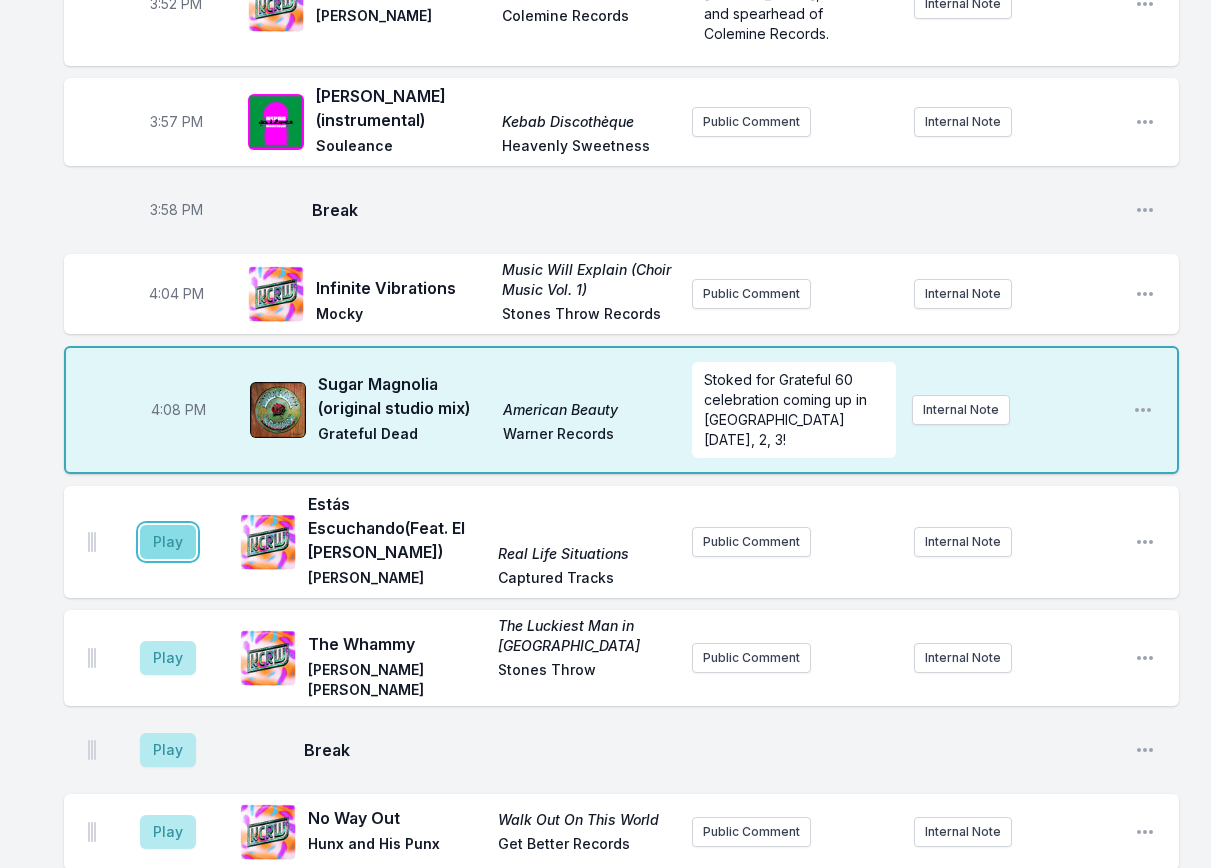 click on "Play" at bounding box center (168, 542) 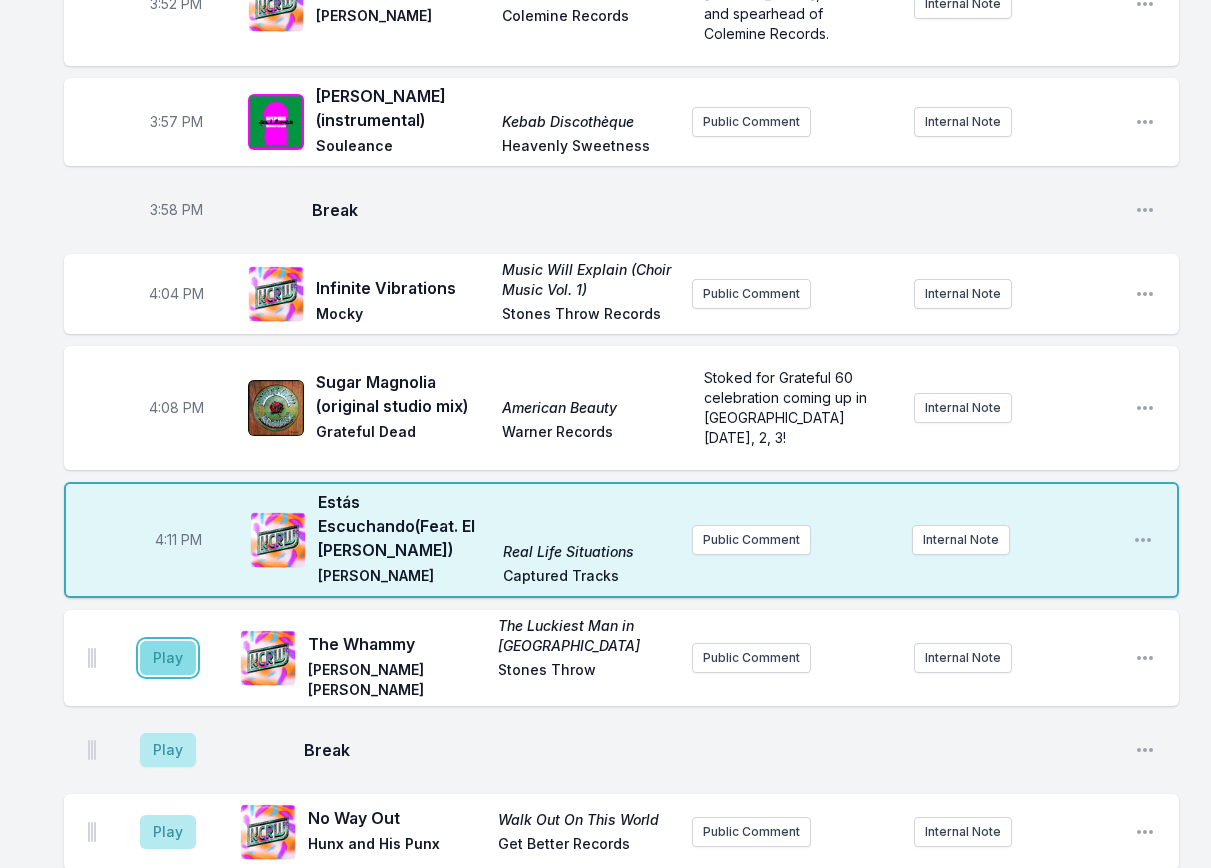 click on "Play" at bounding box center (168, 658) 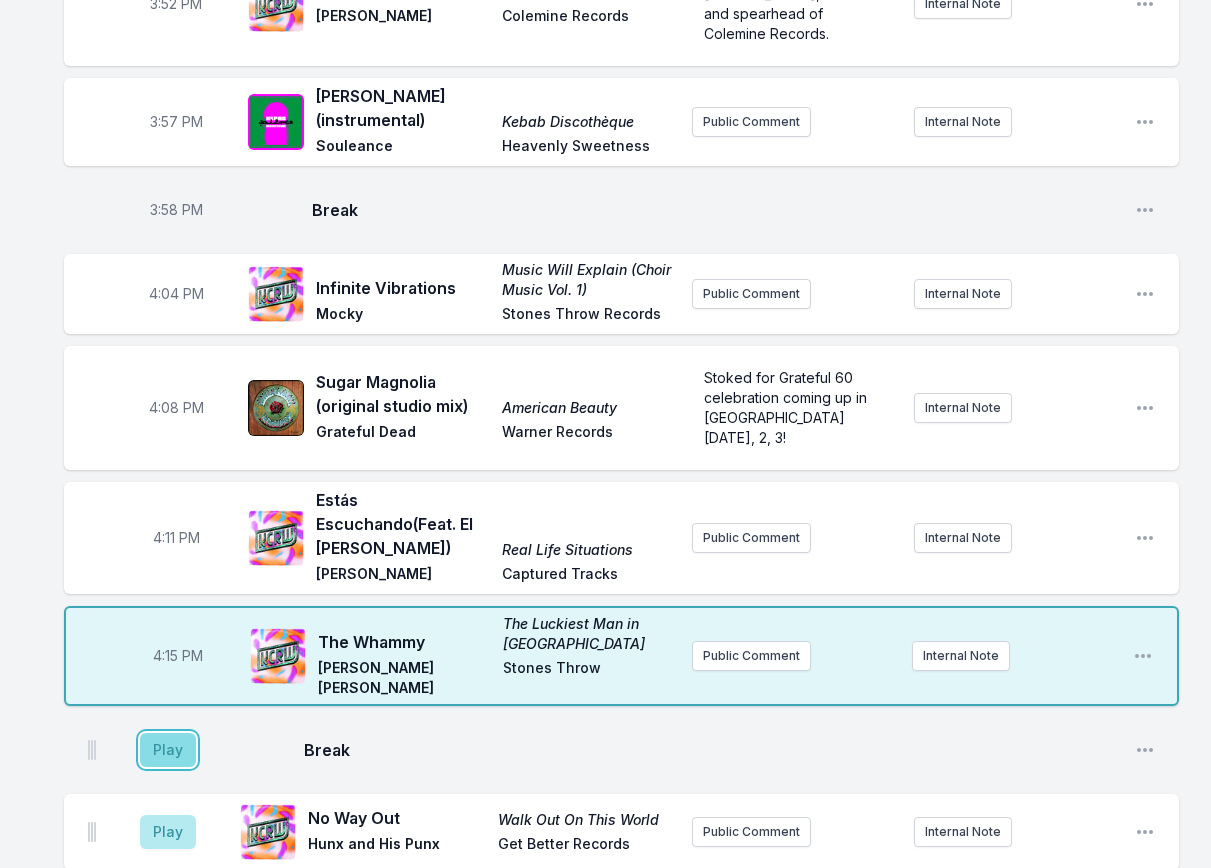 click on "Play" at bounding box center [168, 750] 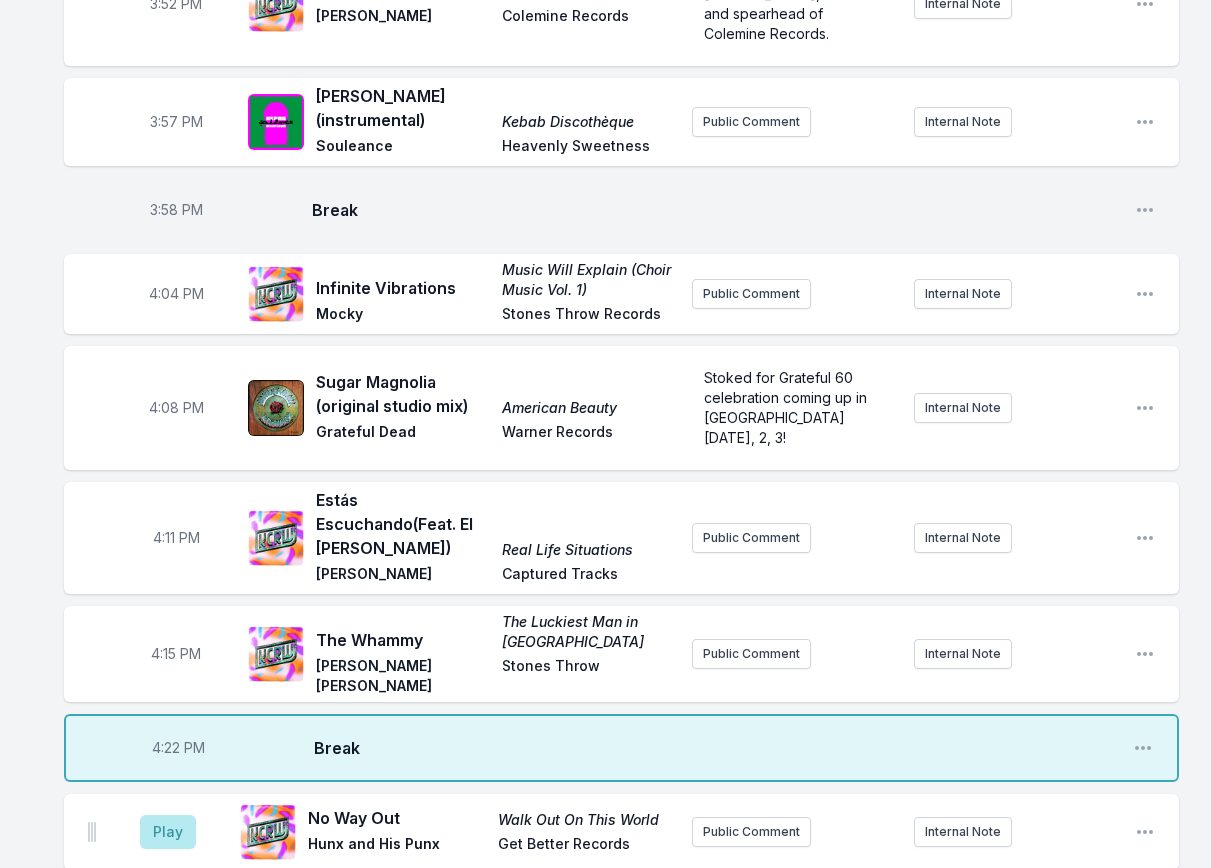 click on "Play" at bounding box center [168, 832] 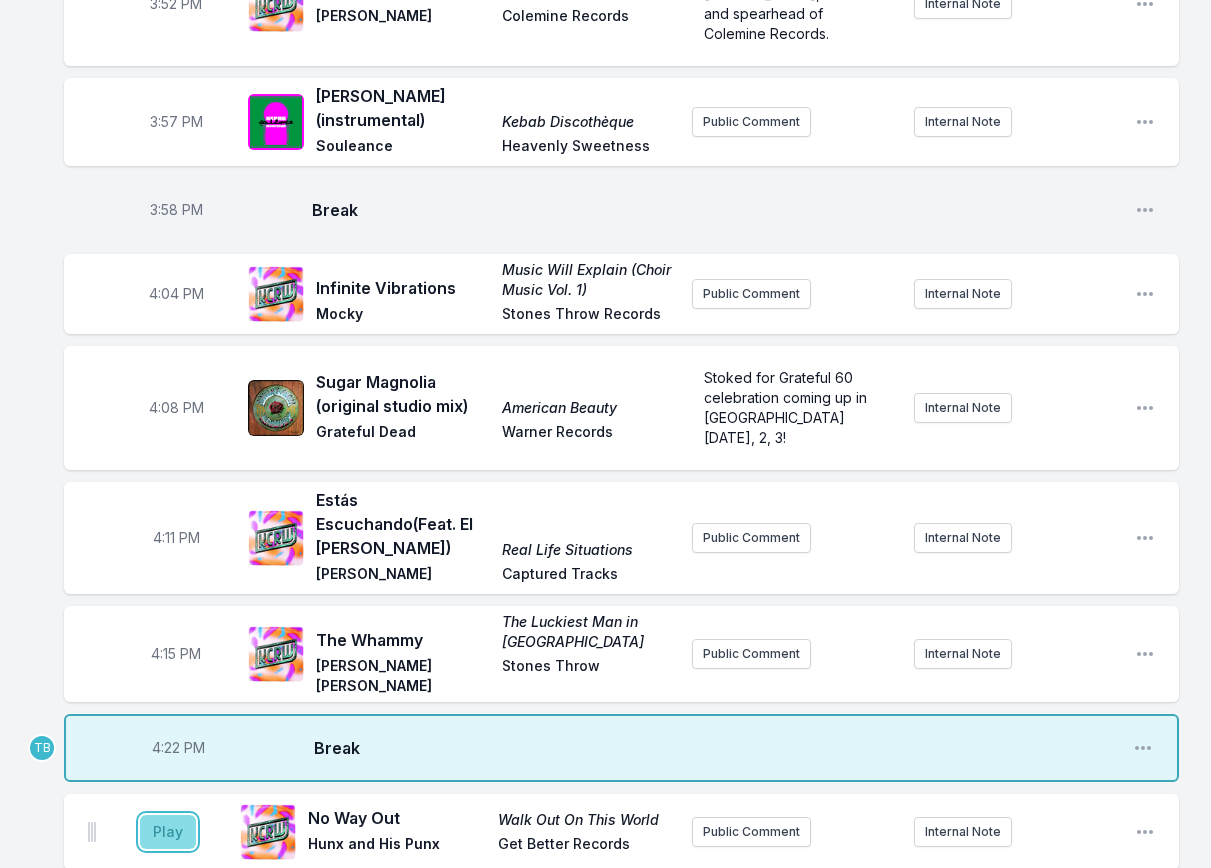 click on "Play" at bounding box center (168, 832) 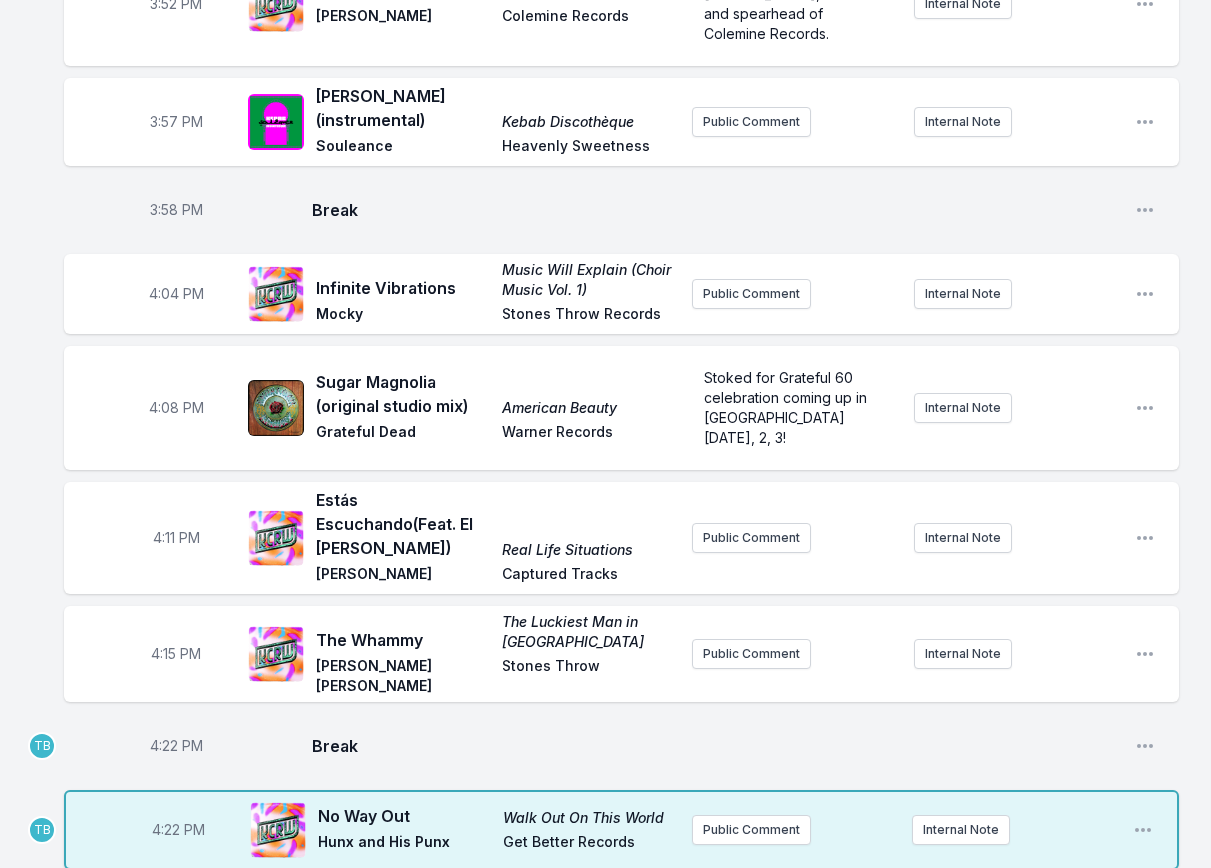 click on "4:22 PM" at bounding box center [176, 746] 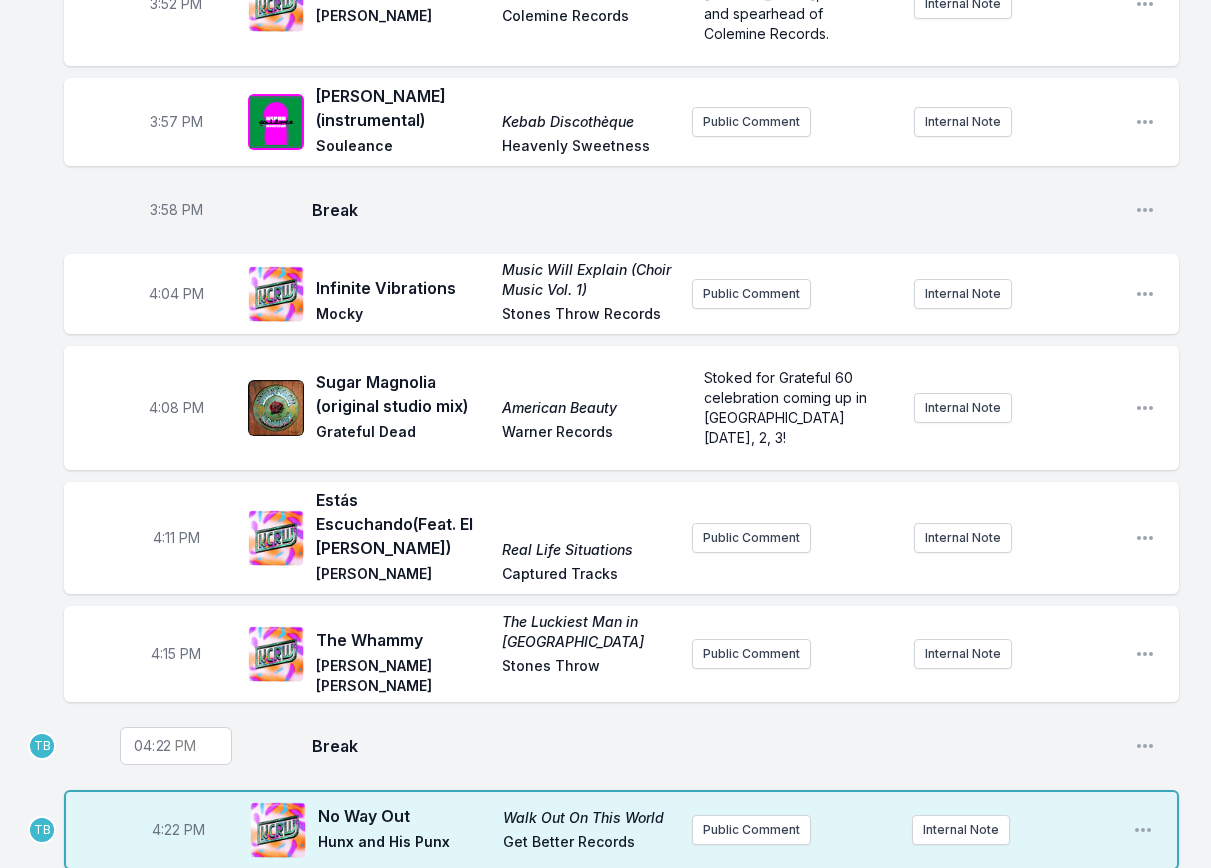 click on "16:22" at bounding box center [176, 746] 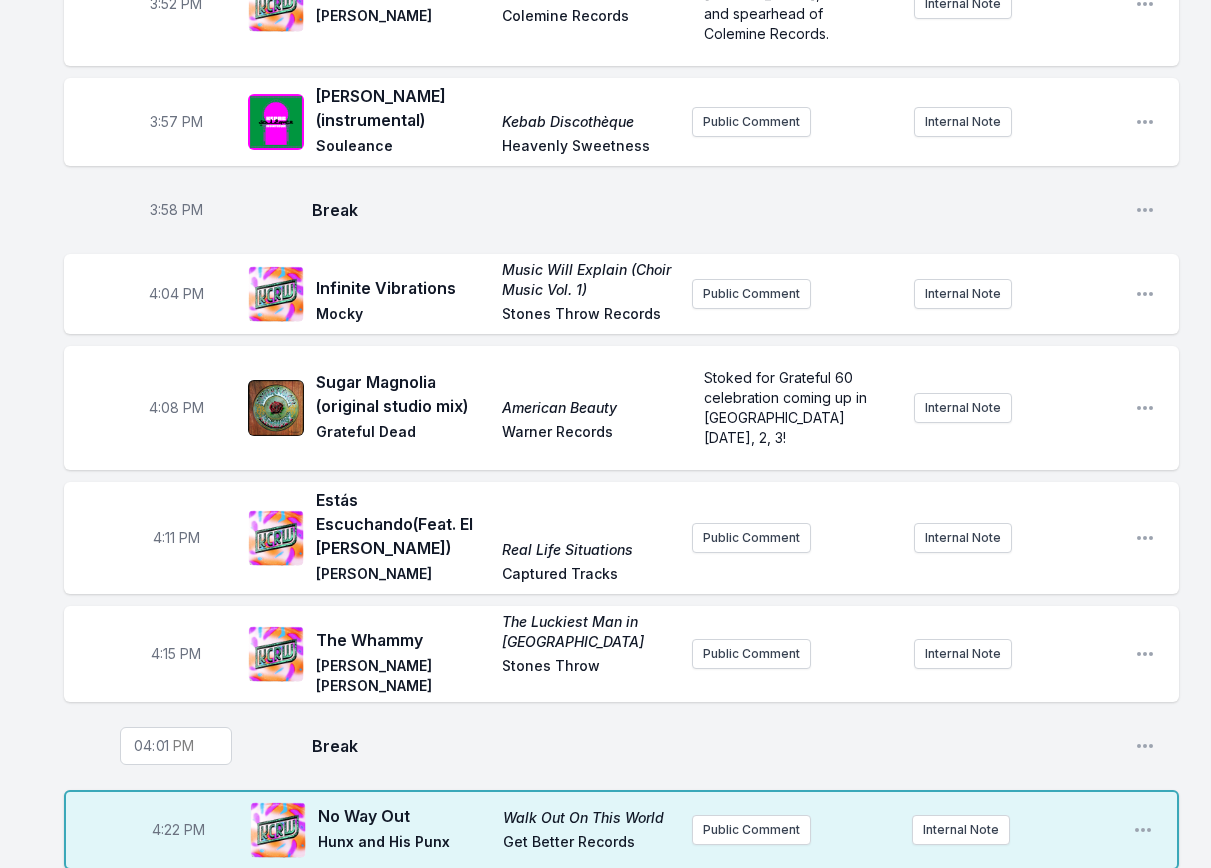 type on "16:19" 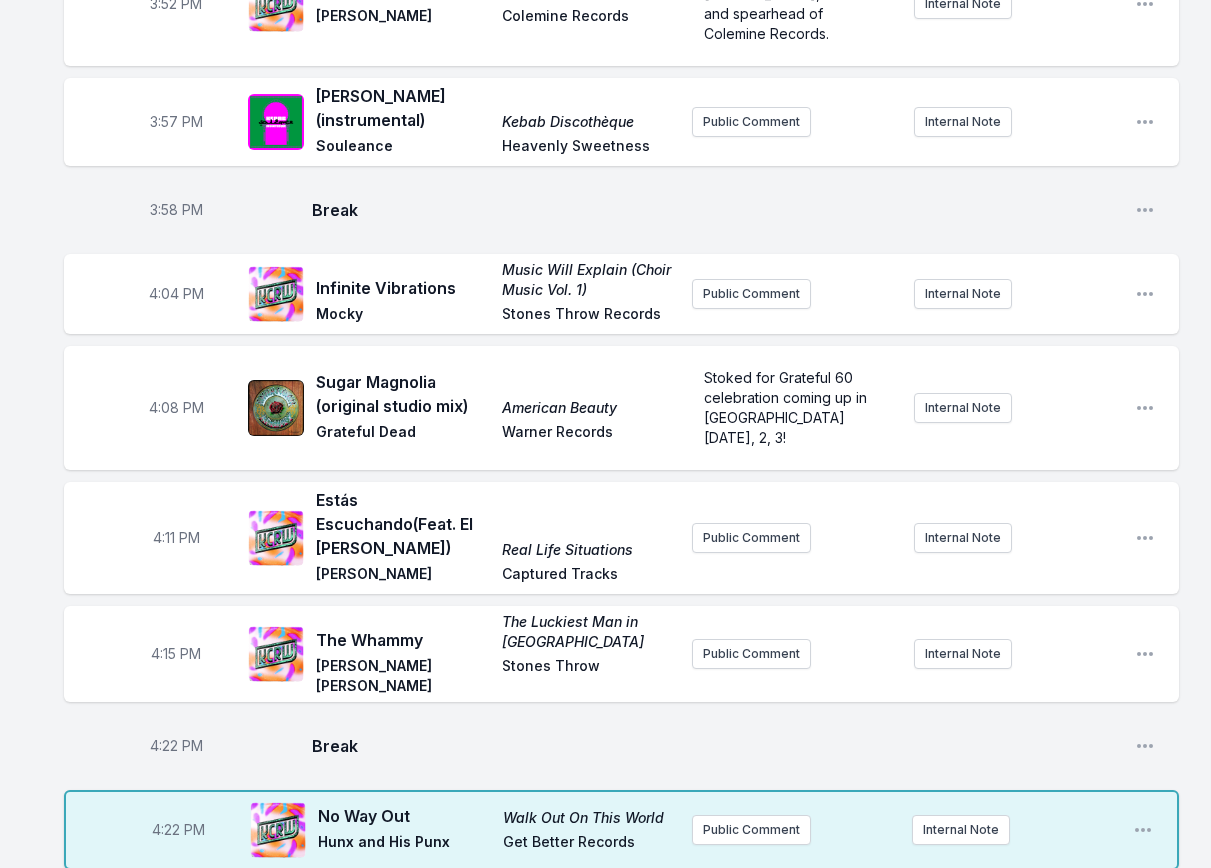 click on "Break" at bounding box center [715, 746] 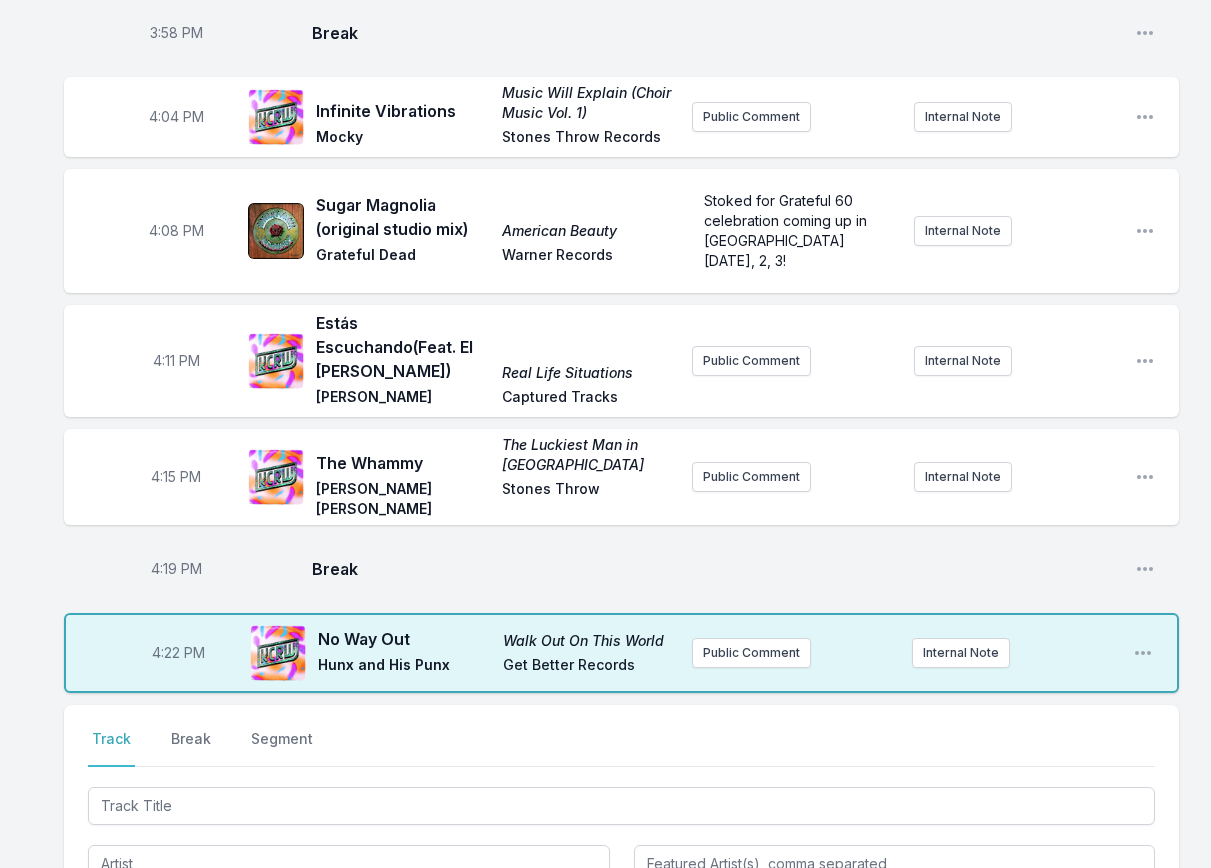 scroll, scrollTop: 1950, scrollLeft: 0, axis: vertical 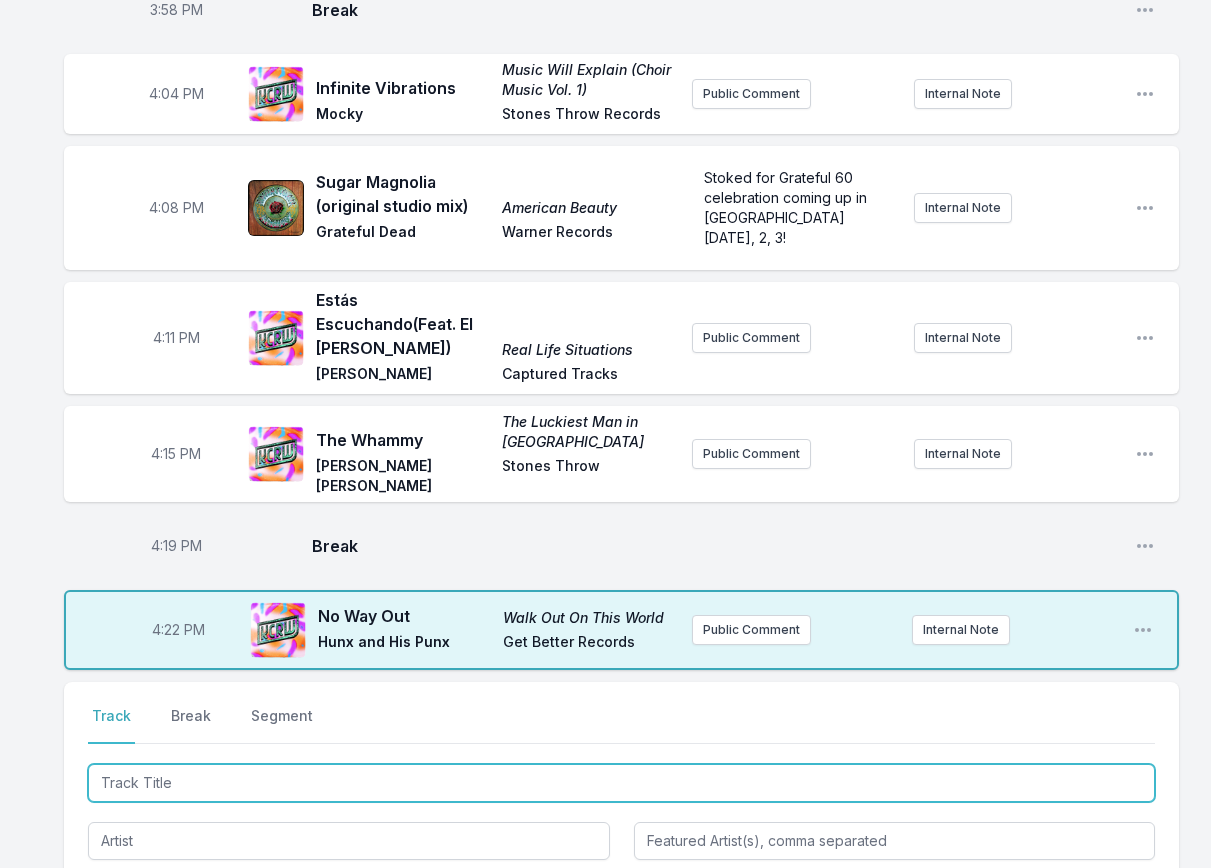 click at bounding box center [621, 783] 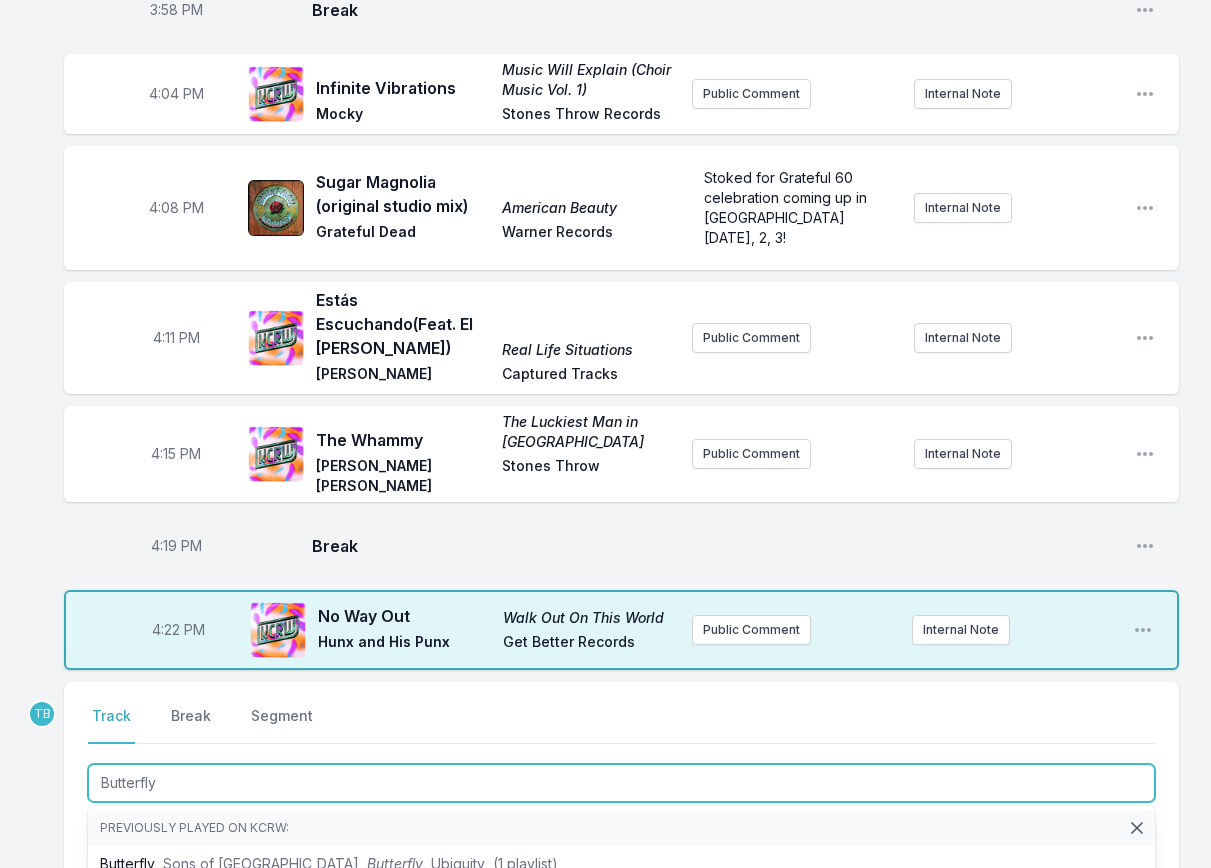 type on "Butterfly" 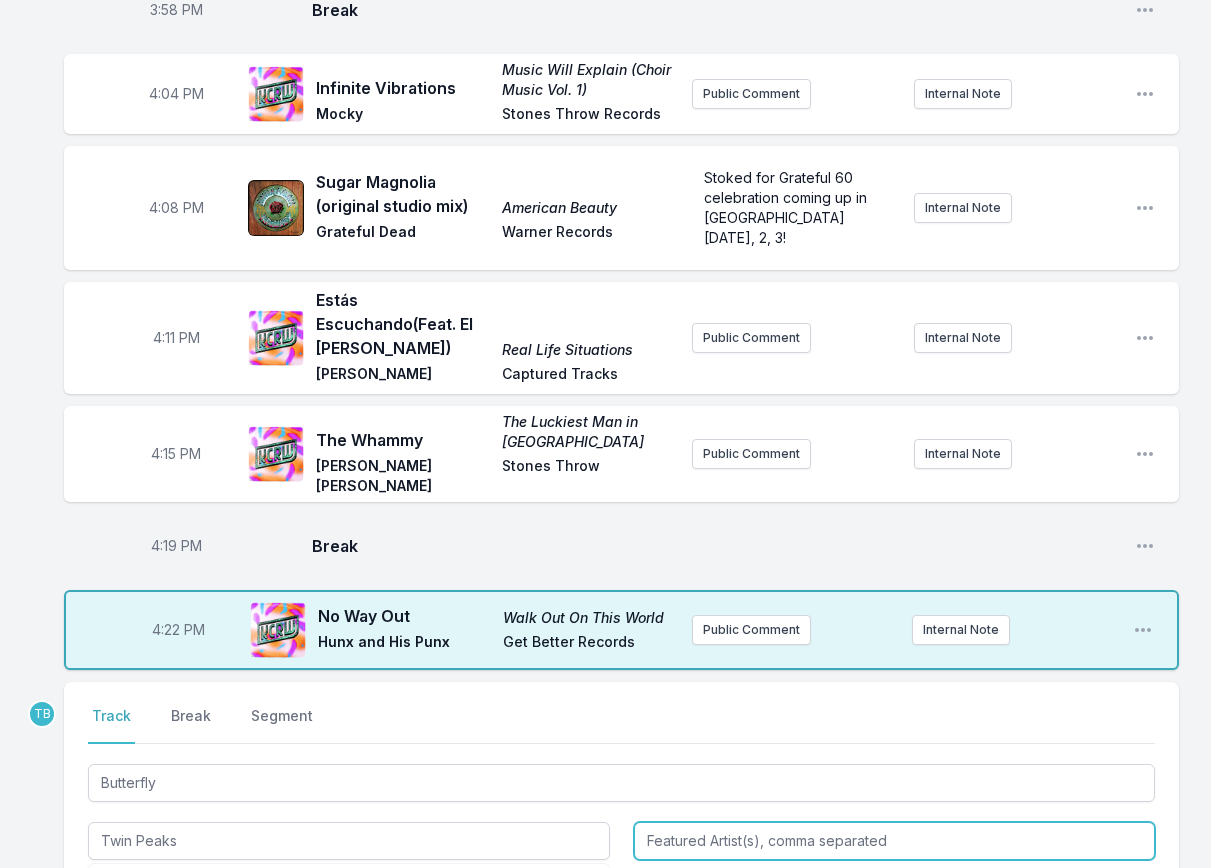 type on "Twin Peaks" 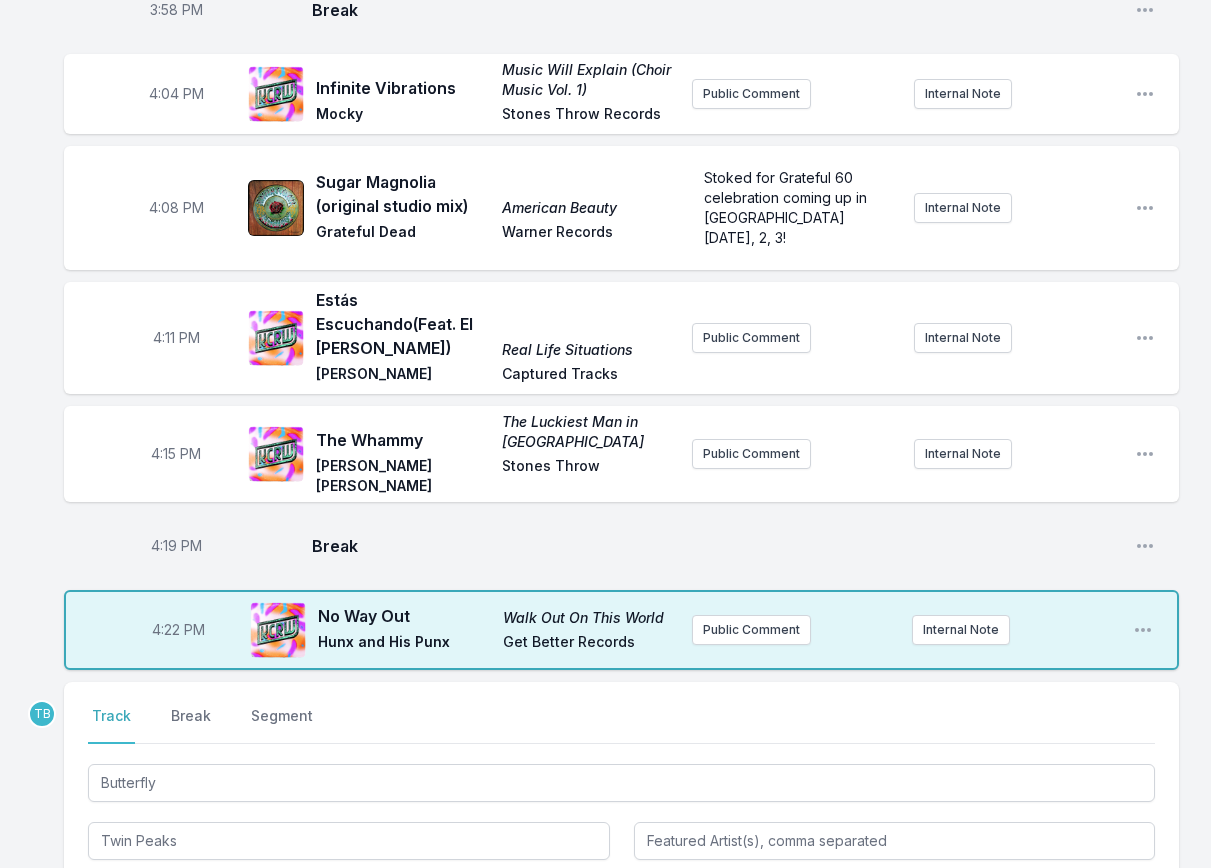 type on "Down In Heaven" 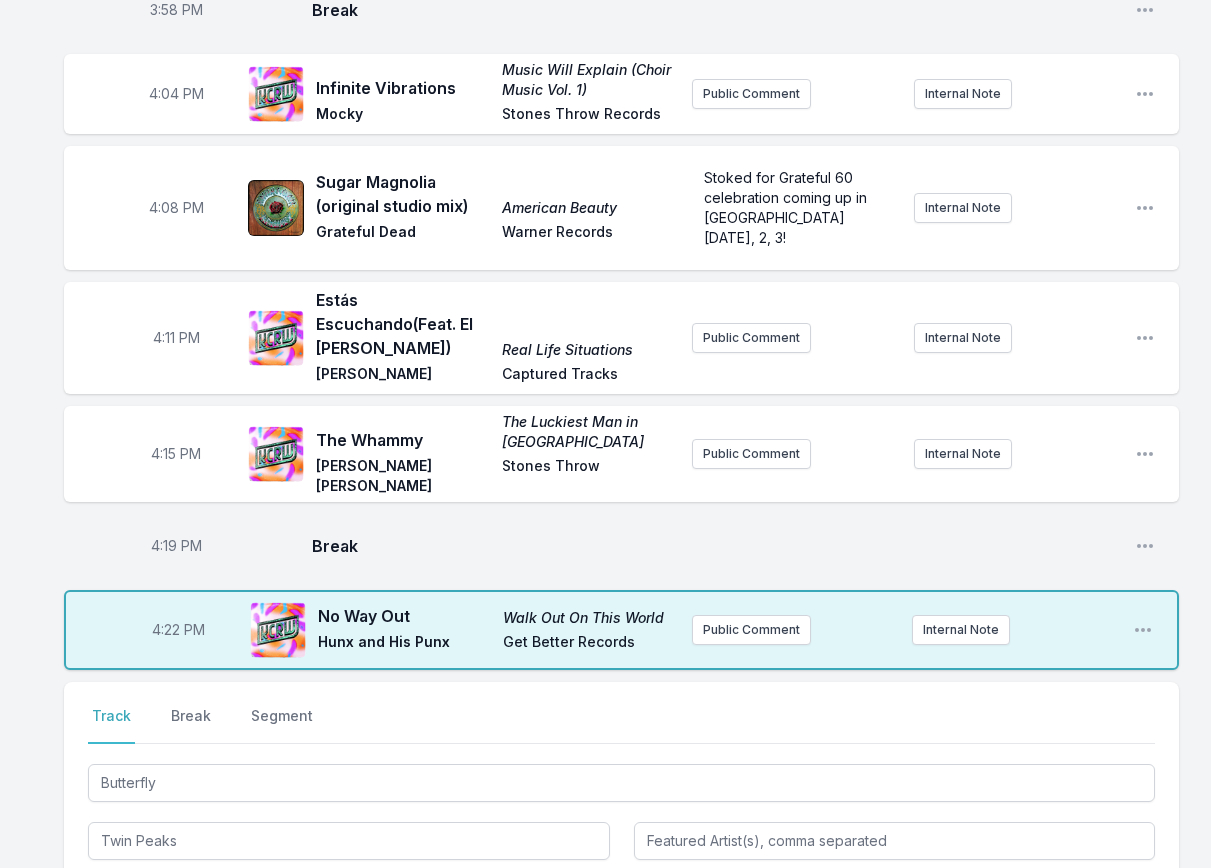 type on "Grand Jury Music" 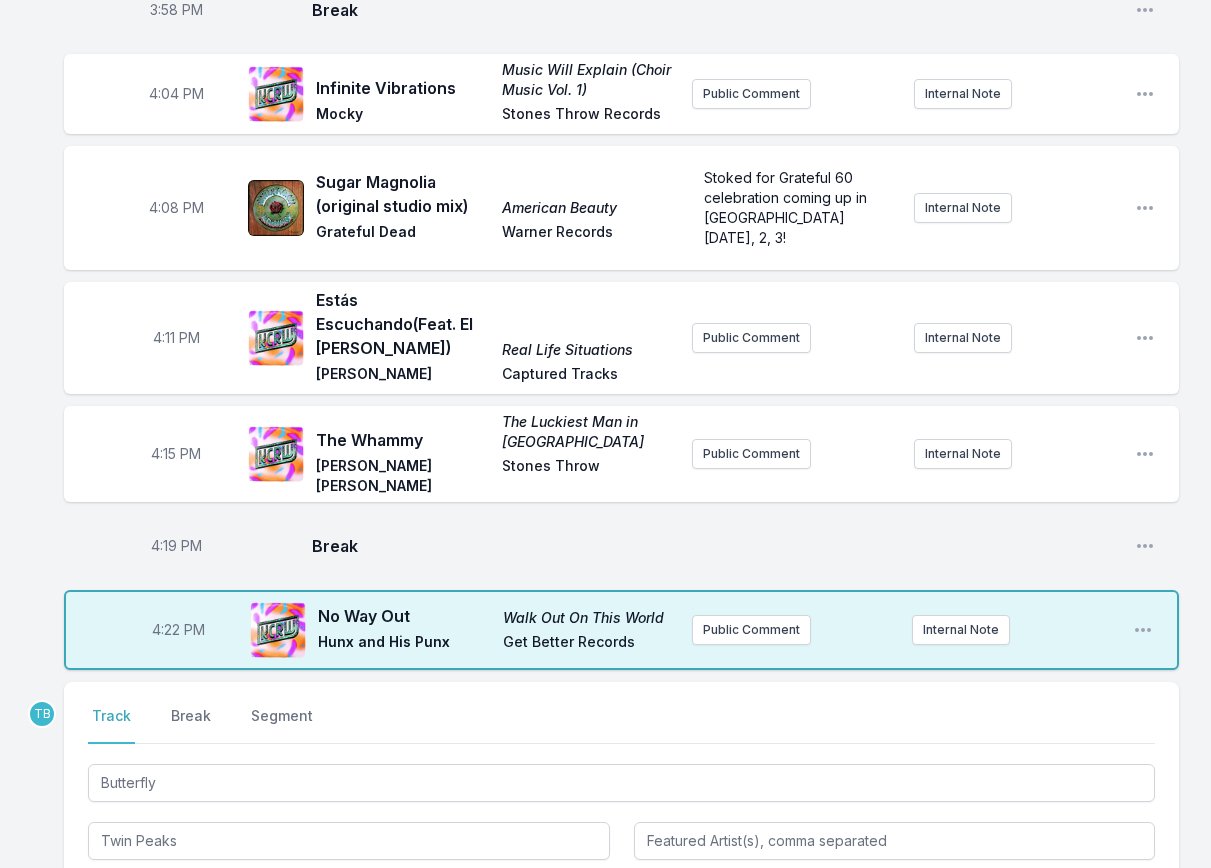 type 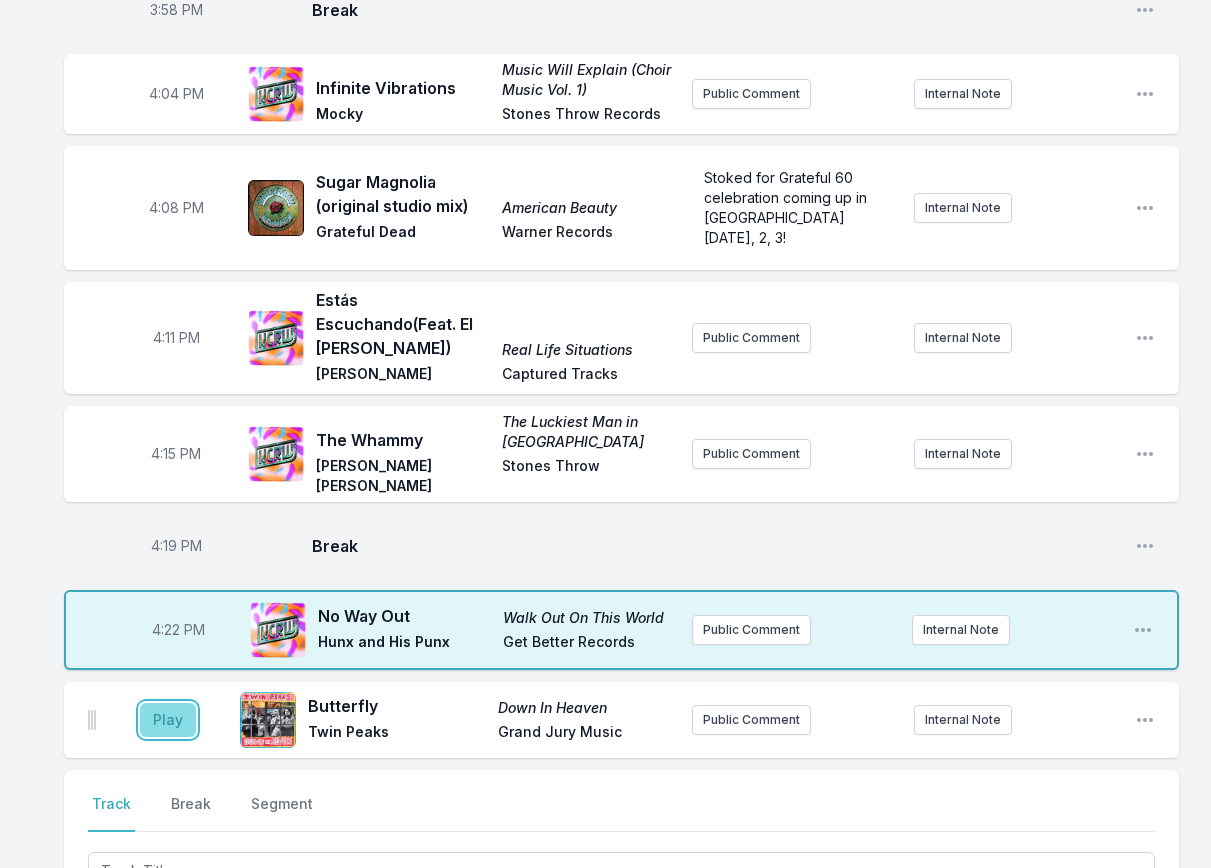 click on "Play" at bounding box center (168, 720) 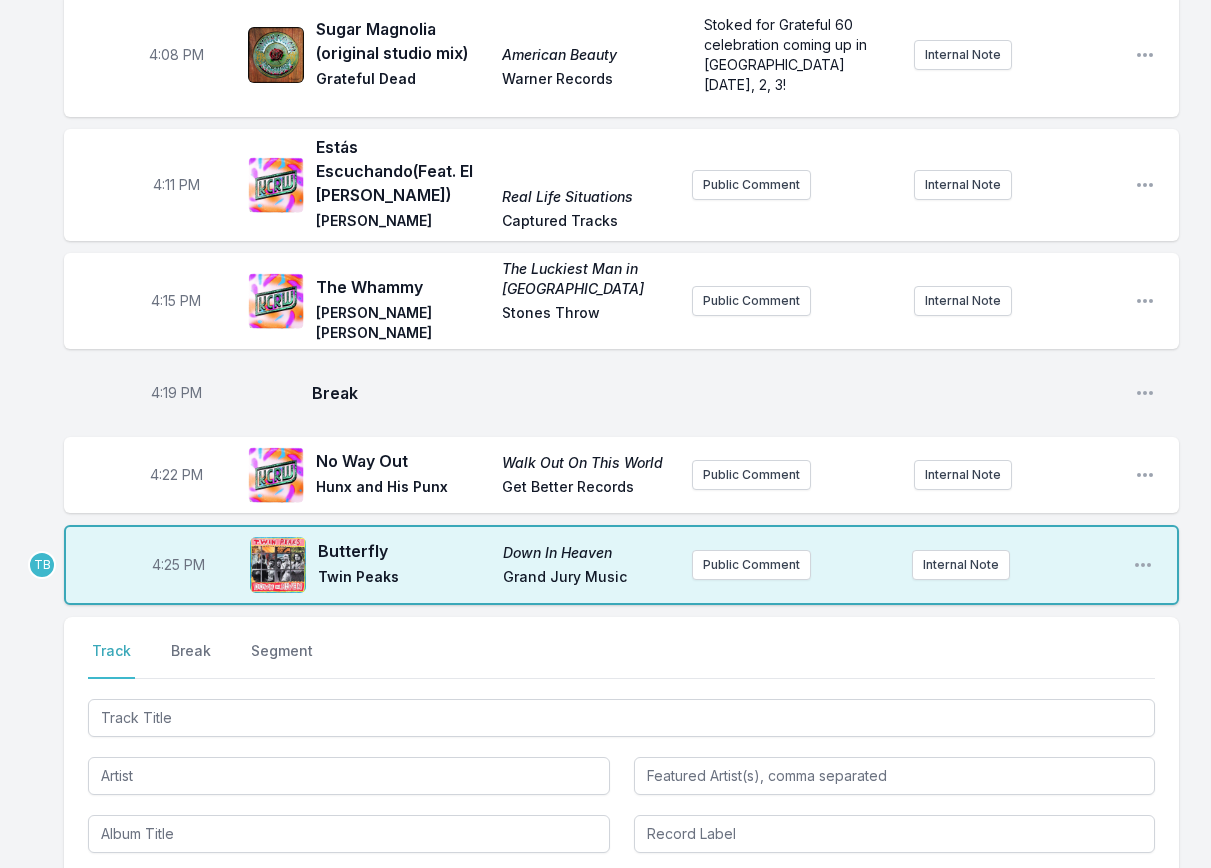 scroll, scrollTop: 2238, scrollLeft: 0, axis: vertical 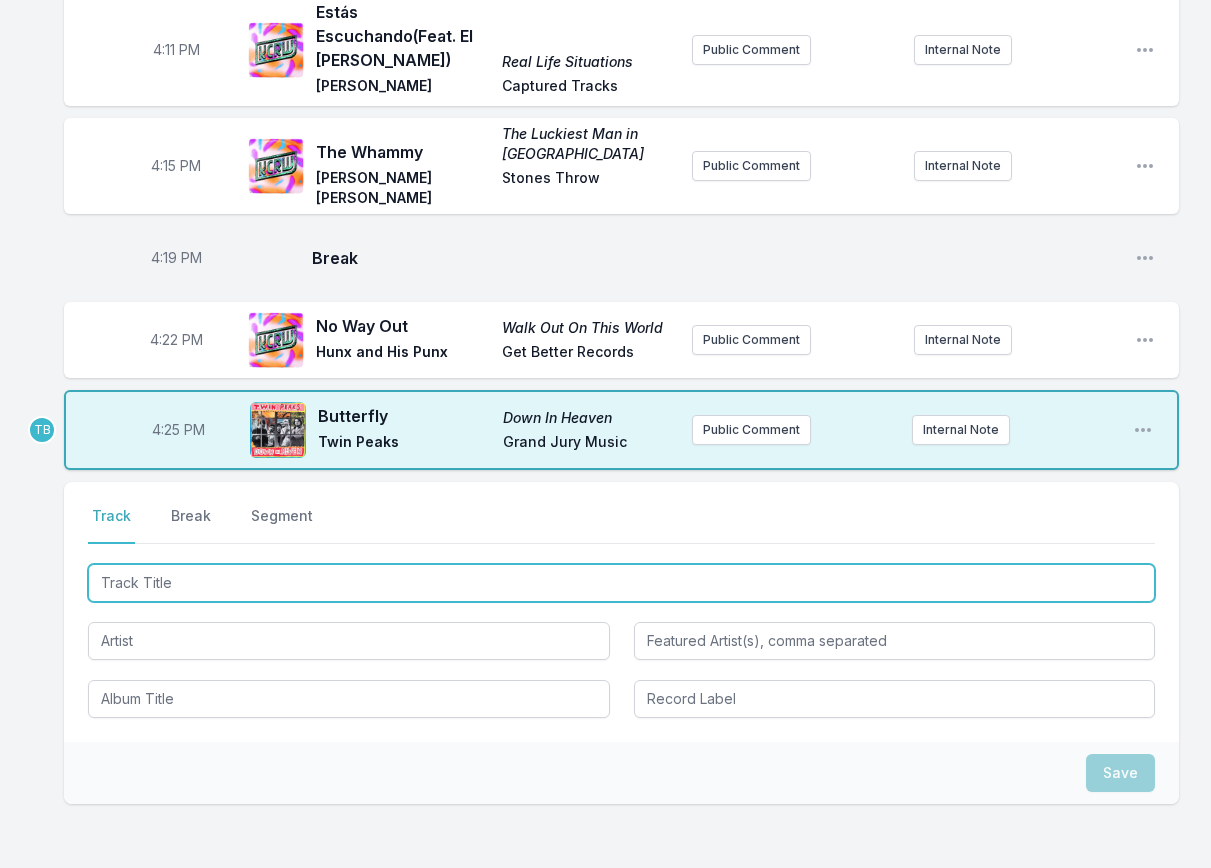click at bounding box center [621, 583] 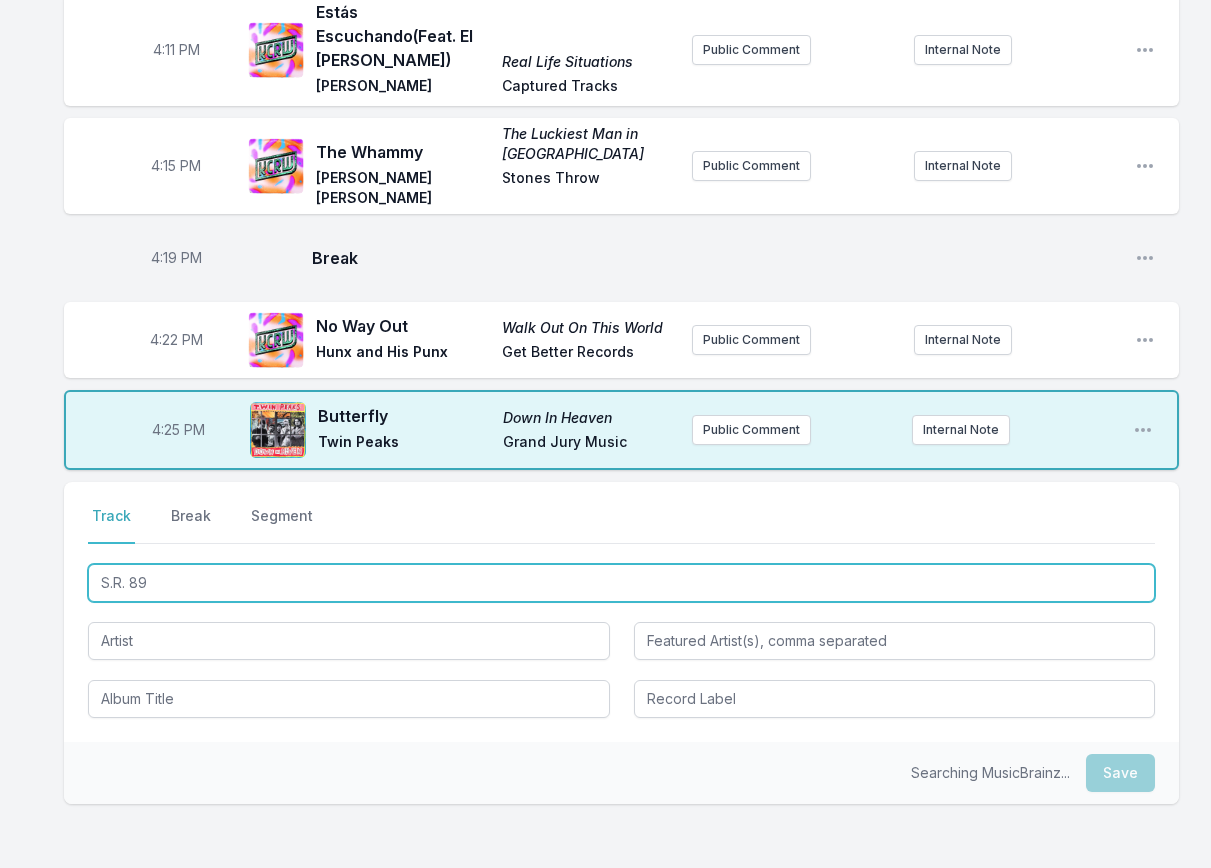 type on "S.R. 89" 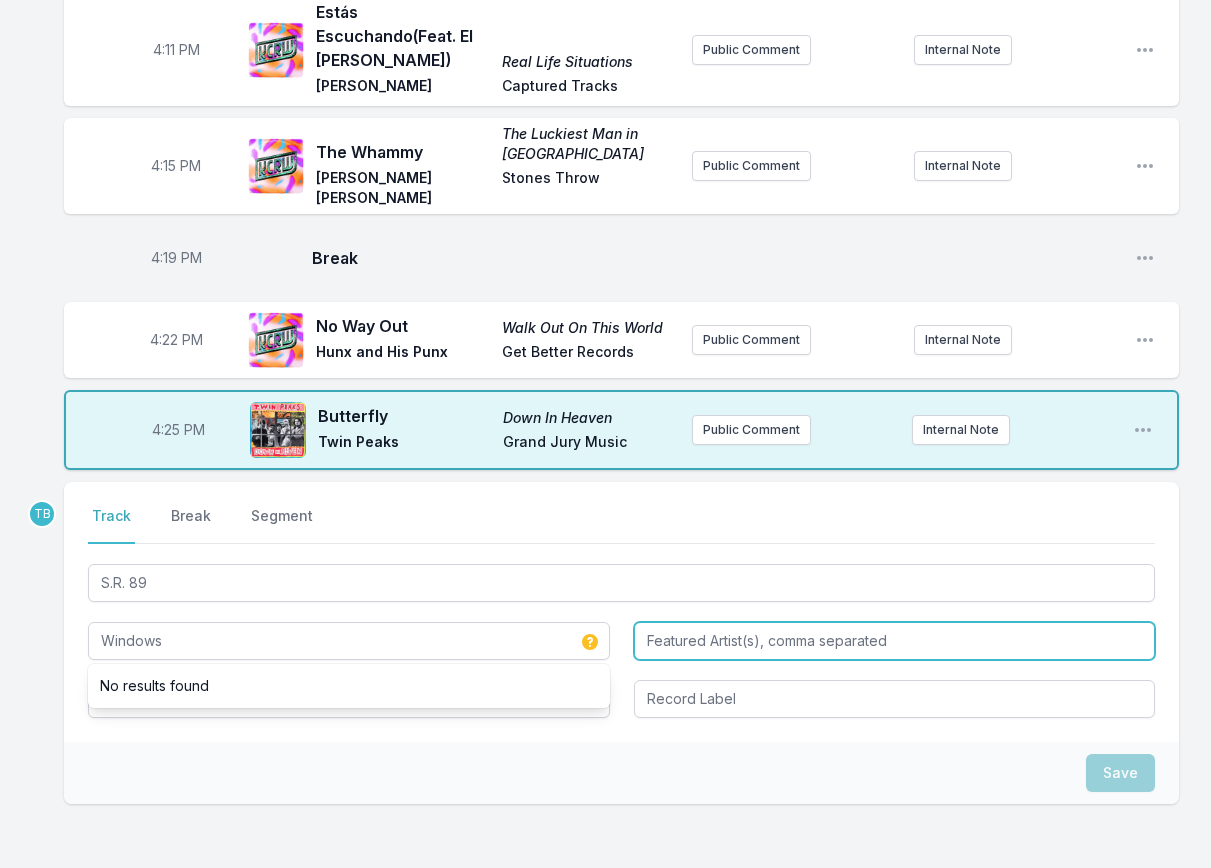 type on "Windows" 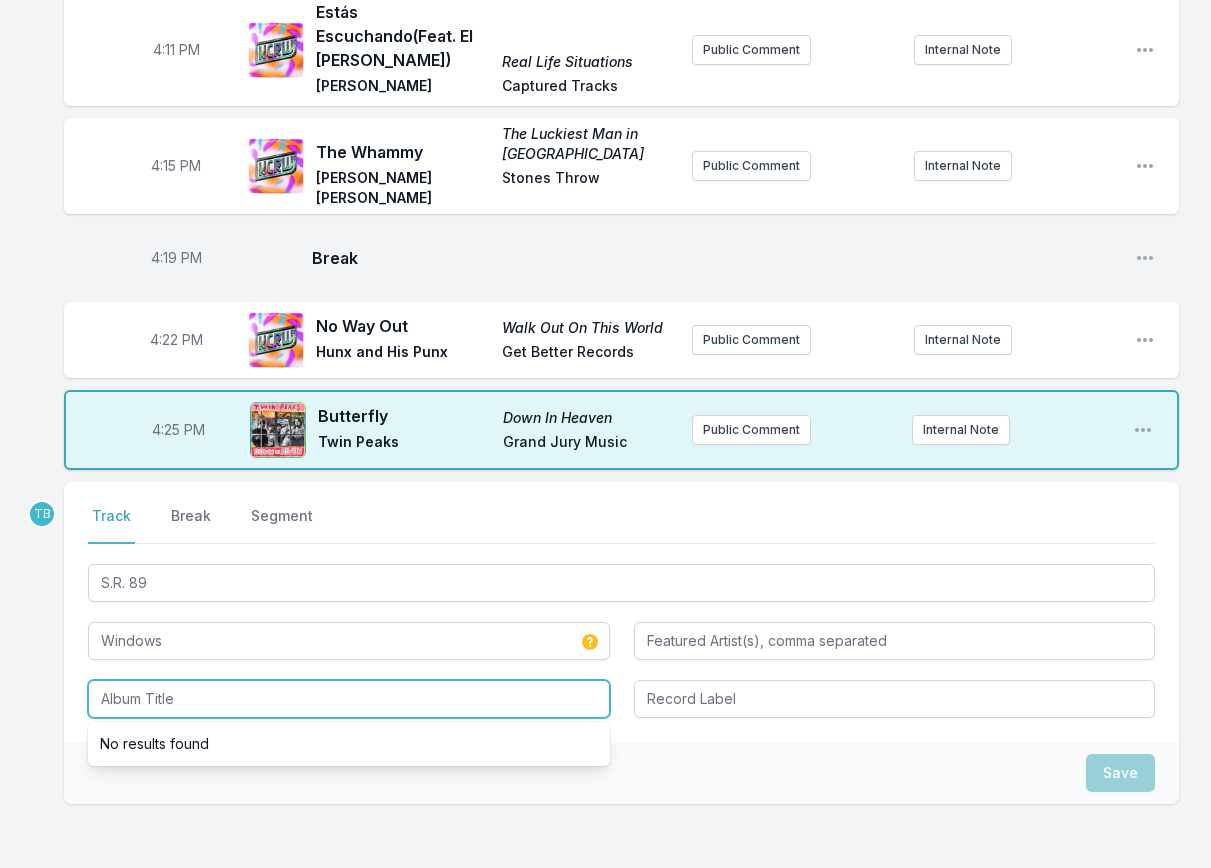 click at bounding box center [349, 699] 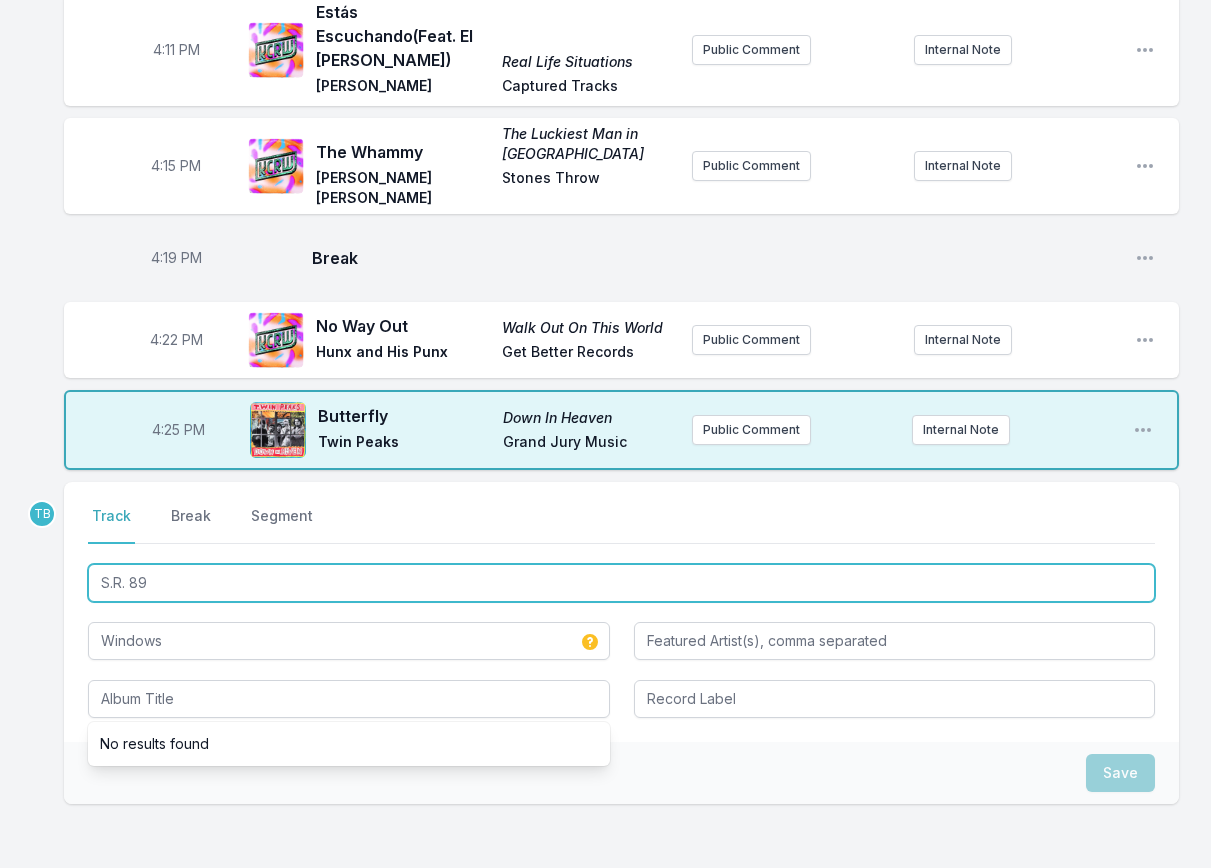 click on "S.R. 89" at bounding box center (621, 583) 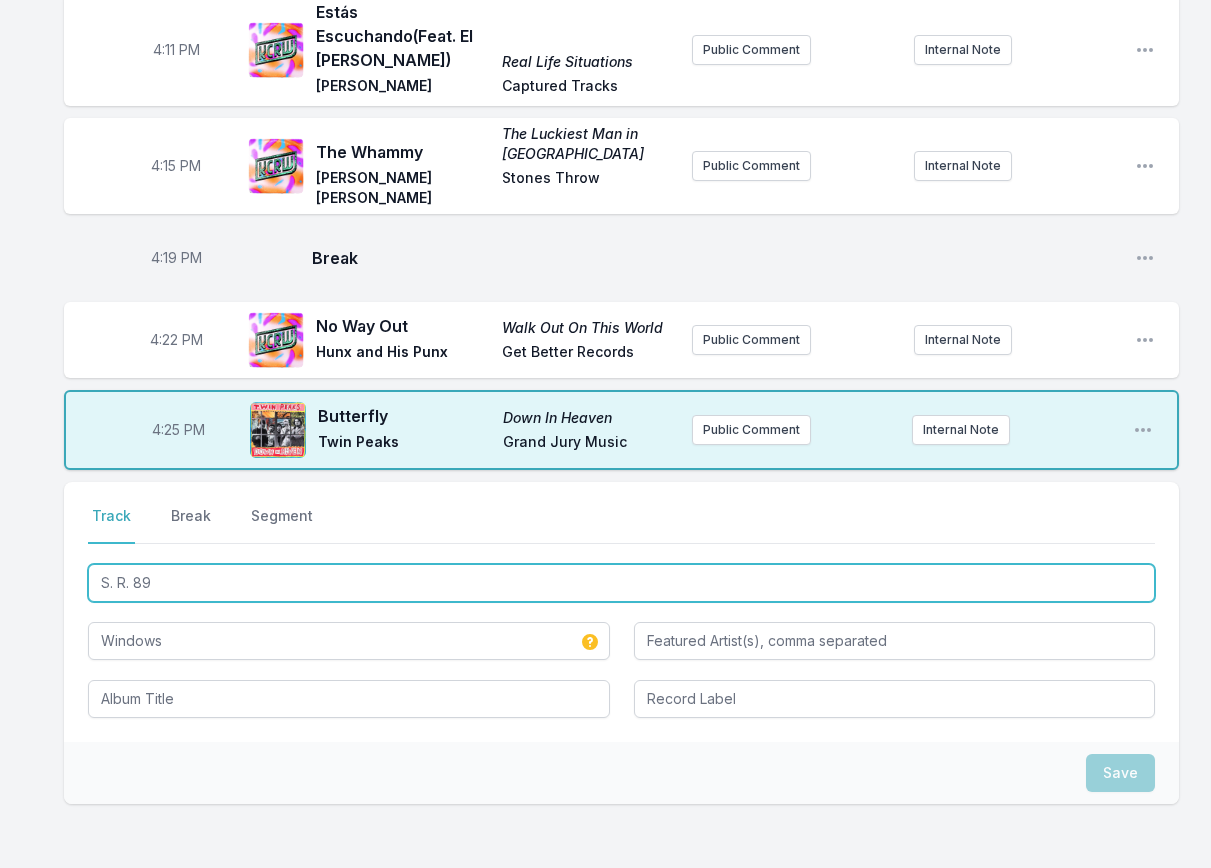 click on "S. R. 89" at bounding box center [621, 583] 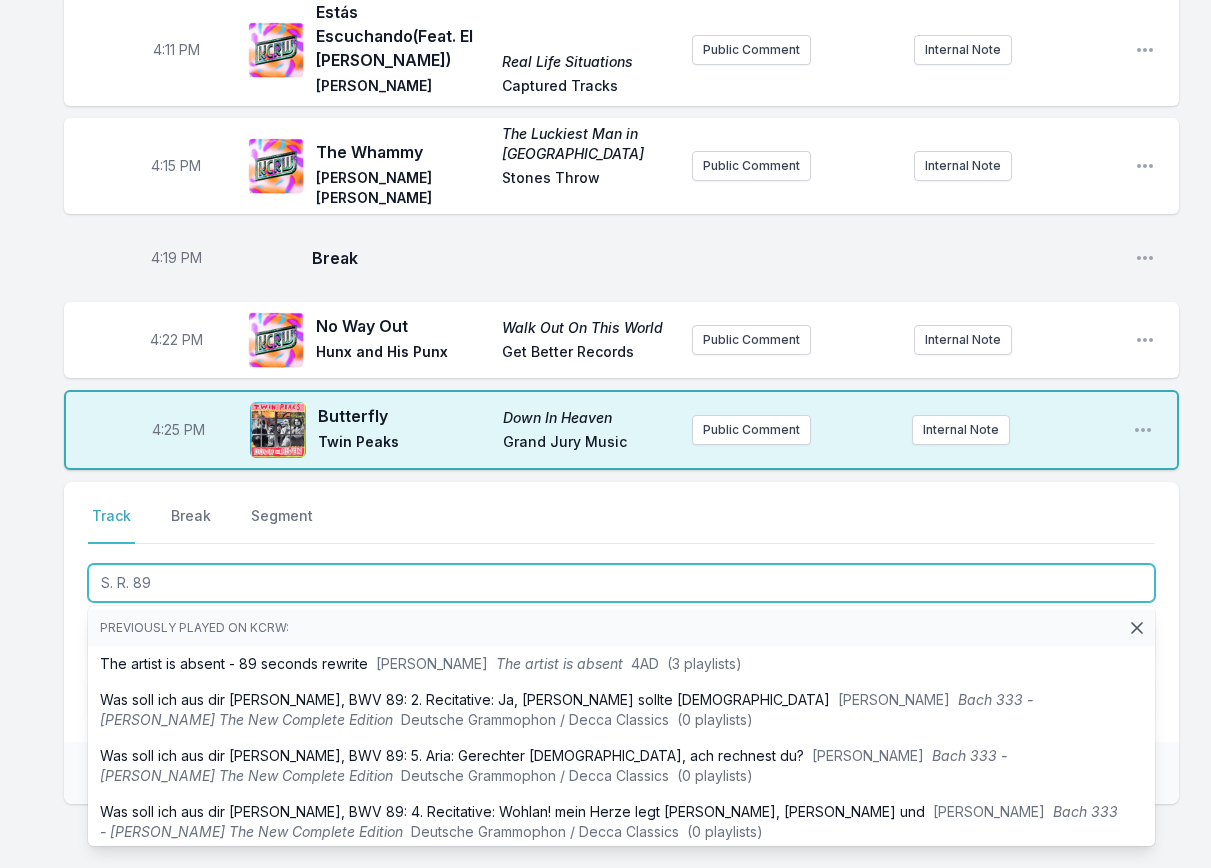type on "S. R. 89" 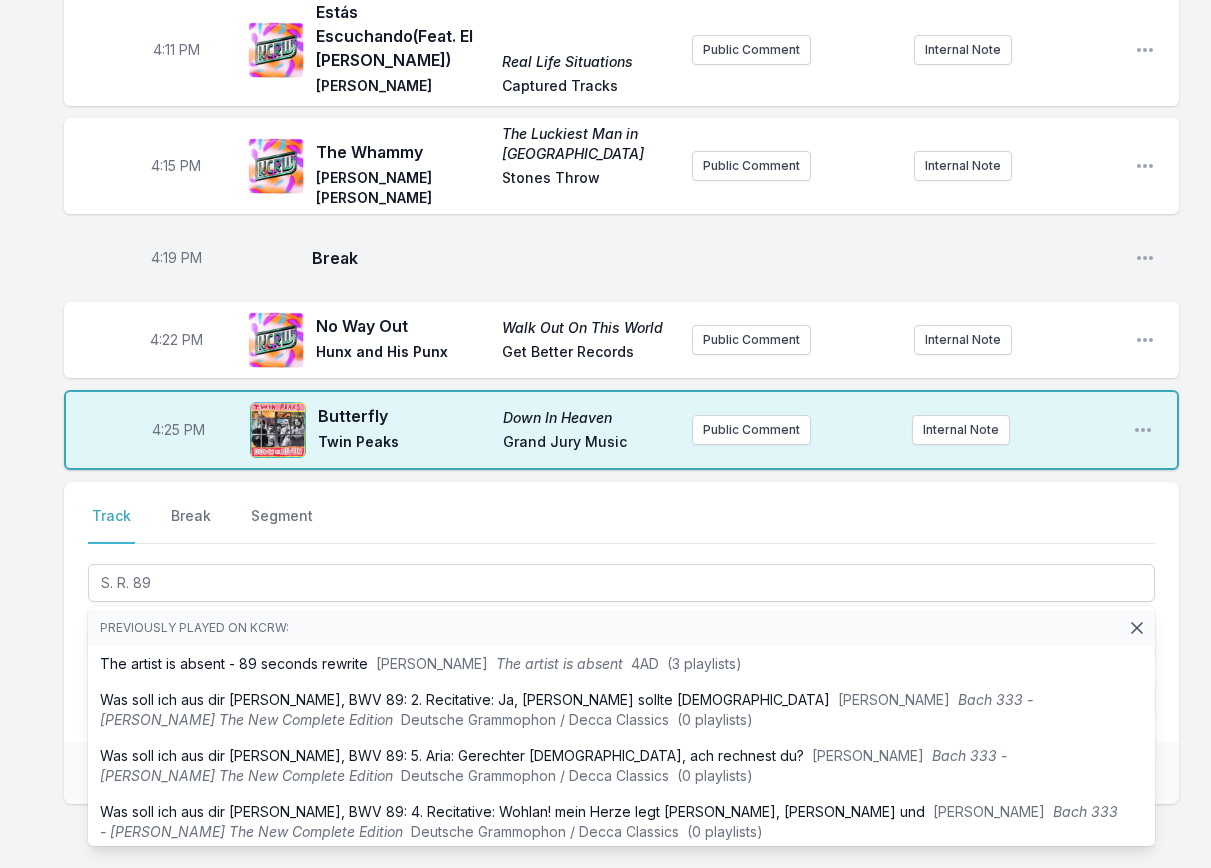 click on "Select a tab Track Break Segment Track Break Segment S. R. 89 Previously played on KCRW: The artist is absent - 89 seconds rewrite [PERSON_NAME] The artist is absent [DATE] (3 playlists) Was soll ich aus dir [PERSON_NAME], BWV 89: 2. Recitative: Ja, [PERSON_NAME] sollte [DEMOGRAPHIC_DATA] [PERSON_NAME] [PERSON_NAME] 333 - [PERSON_NAME] The New Complete Edition Deutsche Grammophon / Decca Classics (0 playlists) Was soll ich aus dir [PERSON_NAME], BWV 89: 5. Aria: Gerechter [DEMOGRAPHIC_DATA], ach rechnest du? [PERSON_NAME] [PERSON_NAME] 333 - [PERSON_NAME] The New Complete Edition Deutsche Grammophon / Decca Classics (0 playlists) Was soll ich aus dir [PERSON_NAME], BWV 89: 4. Recitative: Wohlan! mein Herze legt [PERSON_NAME], [PERSON_NAME] und [PERSON_NAME] [PERSON_NAME] 333 - [PERSON_NAME] The New Complete Edition Deutsche Grammophon / Decca Classics (0 playlists) Windows" at bounding box center (621, 612) 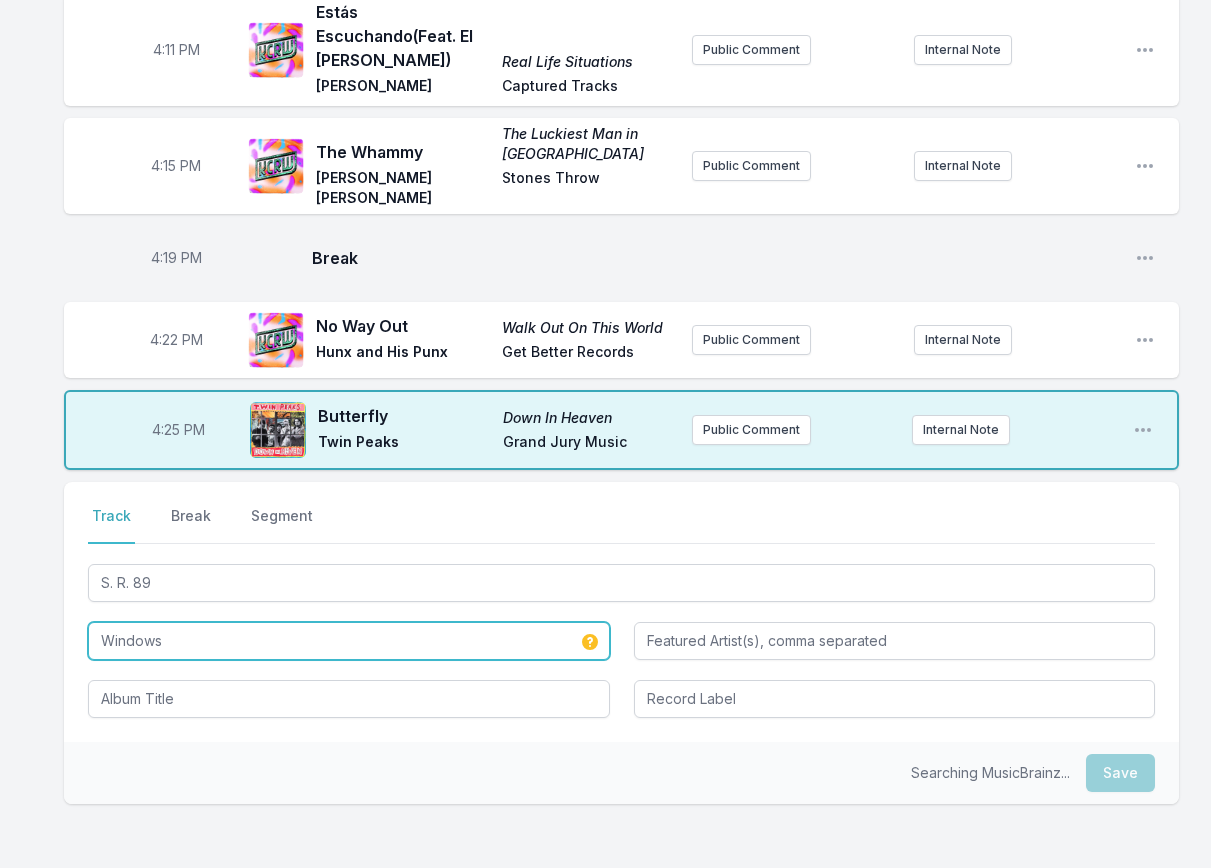 click on "Windows" at bounding box center [349, 641] 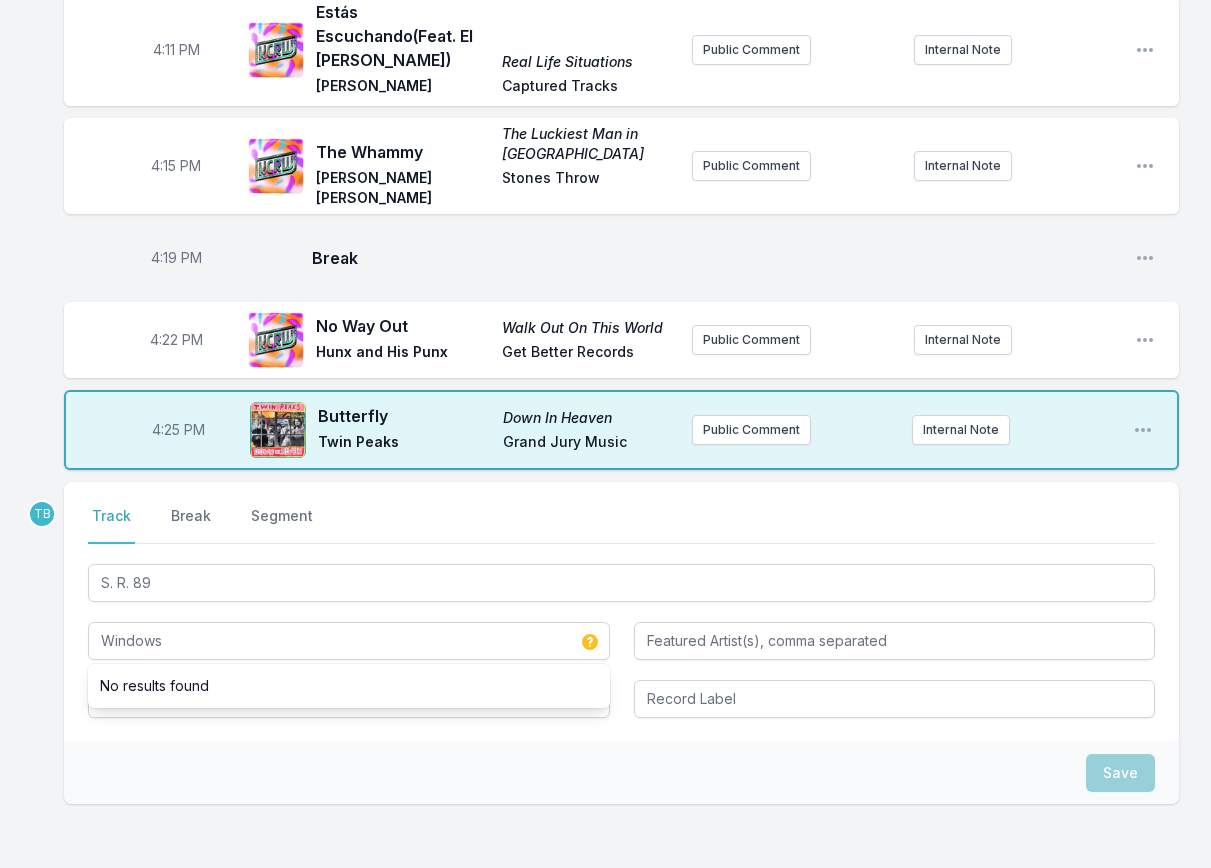 click on "Save" at bounding box center (621, 773) 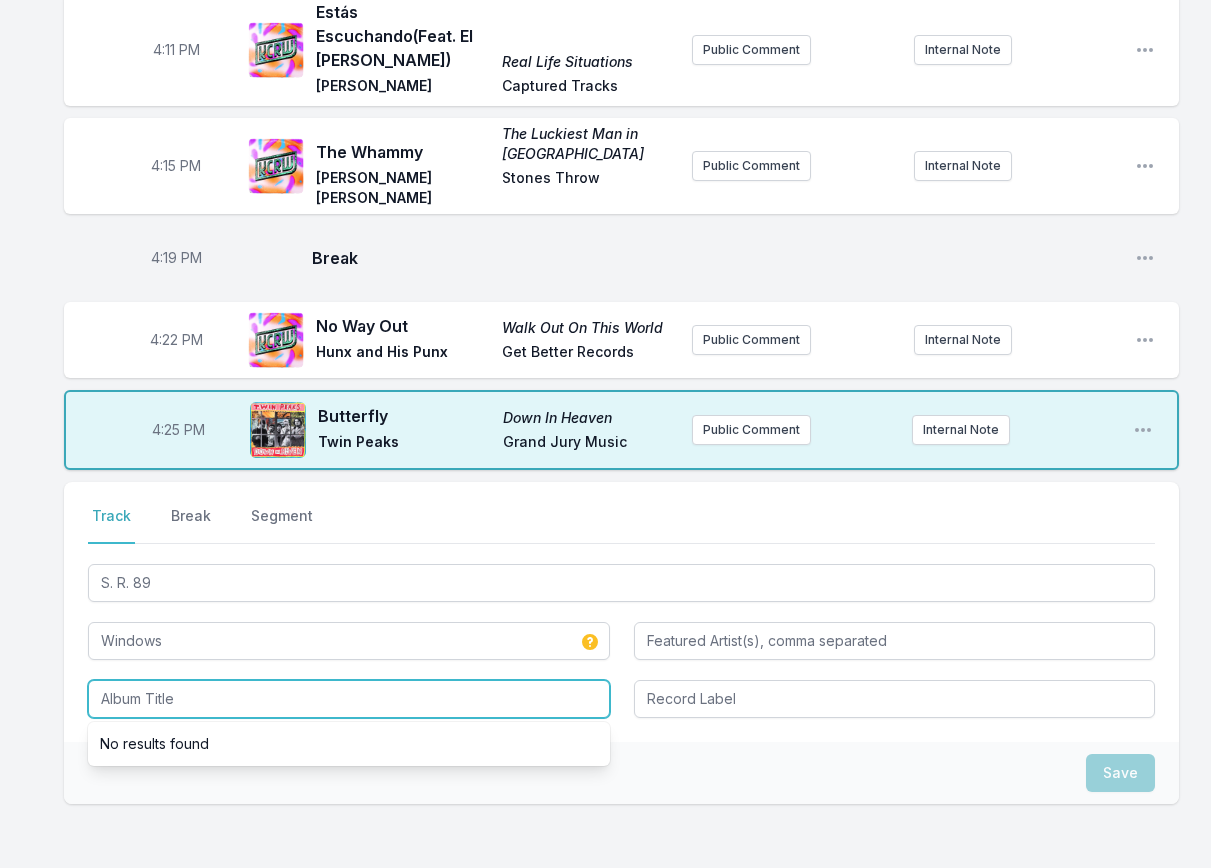 click at bounding box center [349, 699] 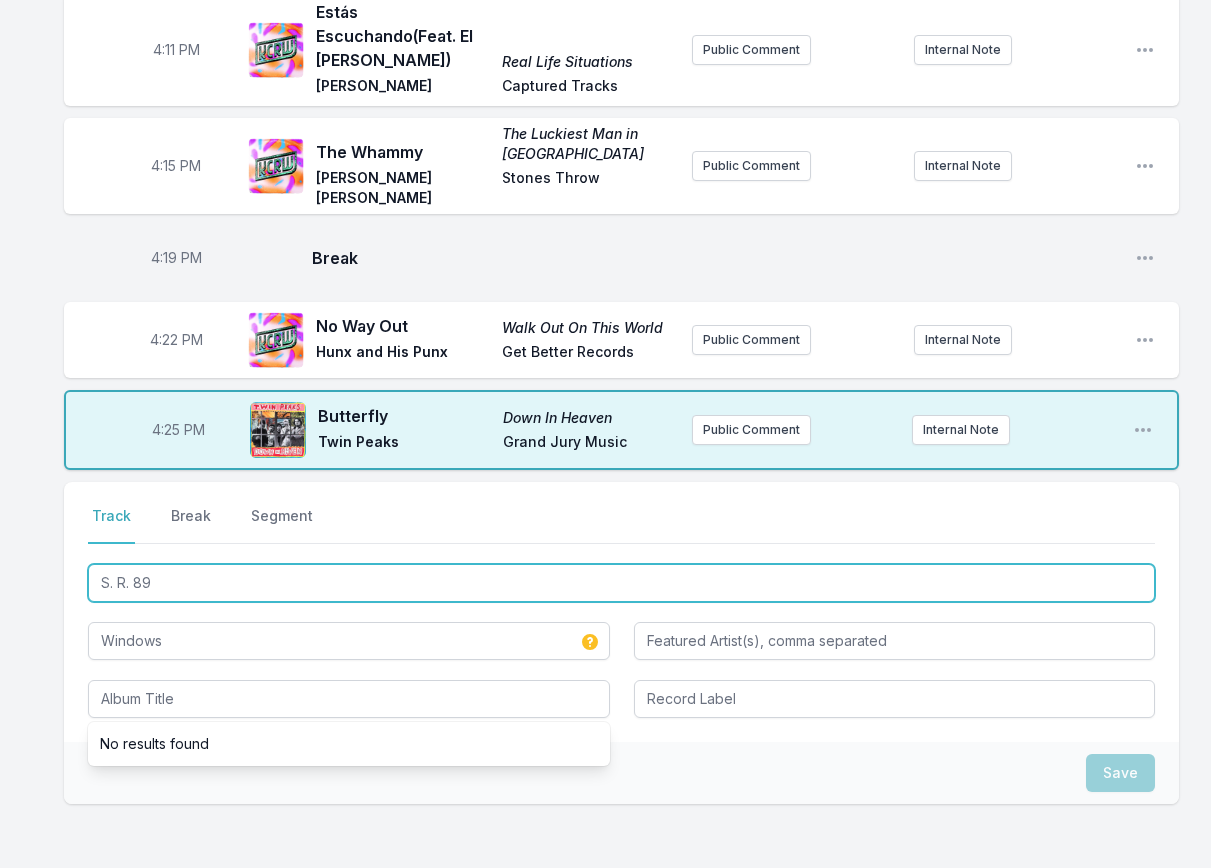 click on "S. R. 89" at bounding box center (621, 583) 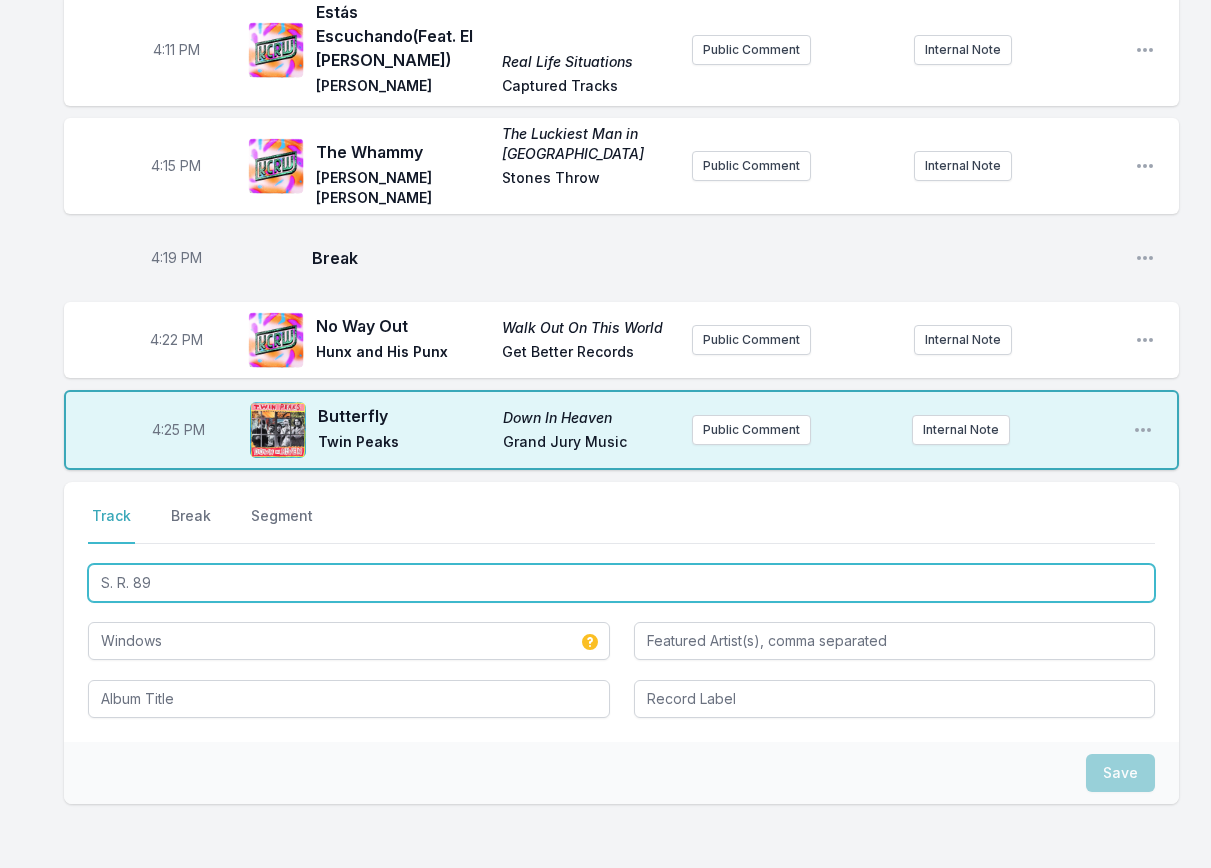 click on "S. R. 89" at bounding box center (621, 583) 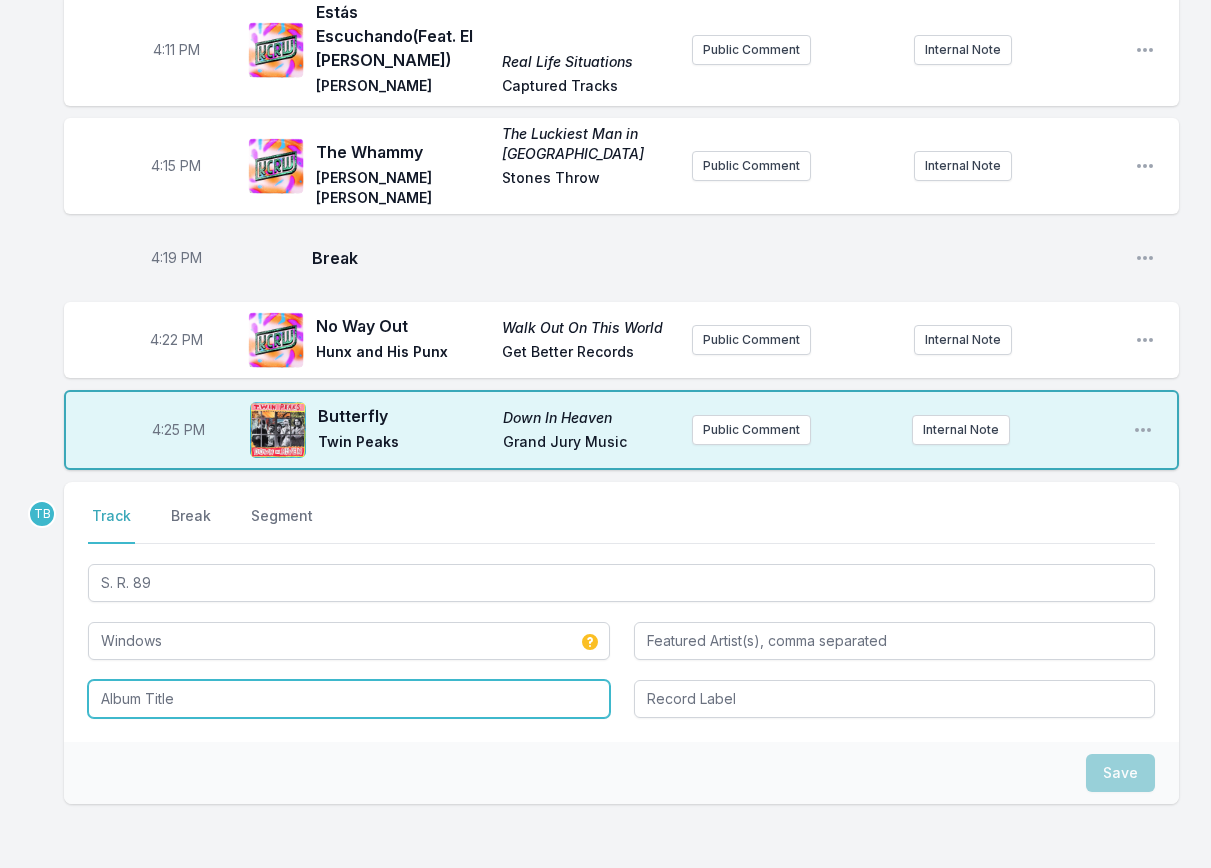 click at bounding box center [349, 699] 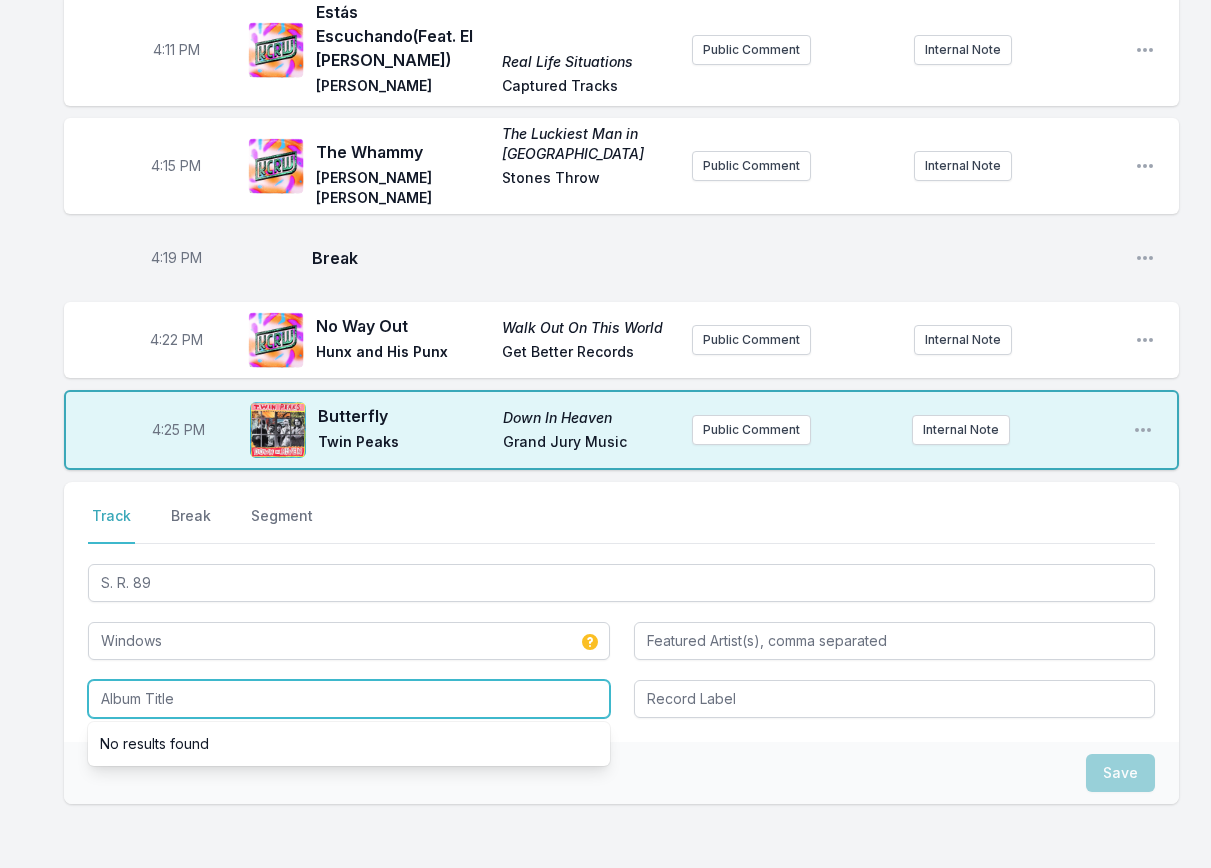 paste on "S. R. 89" 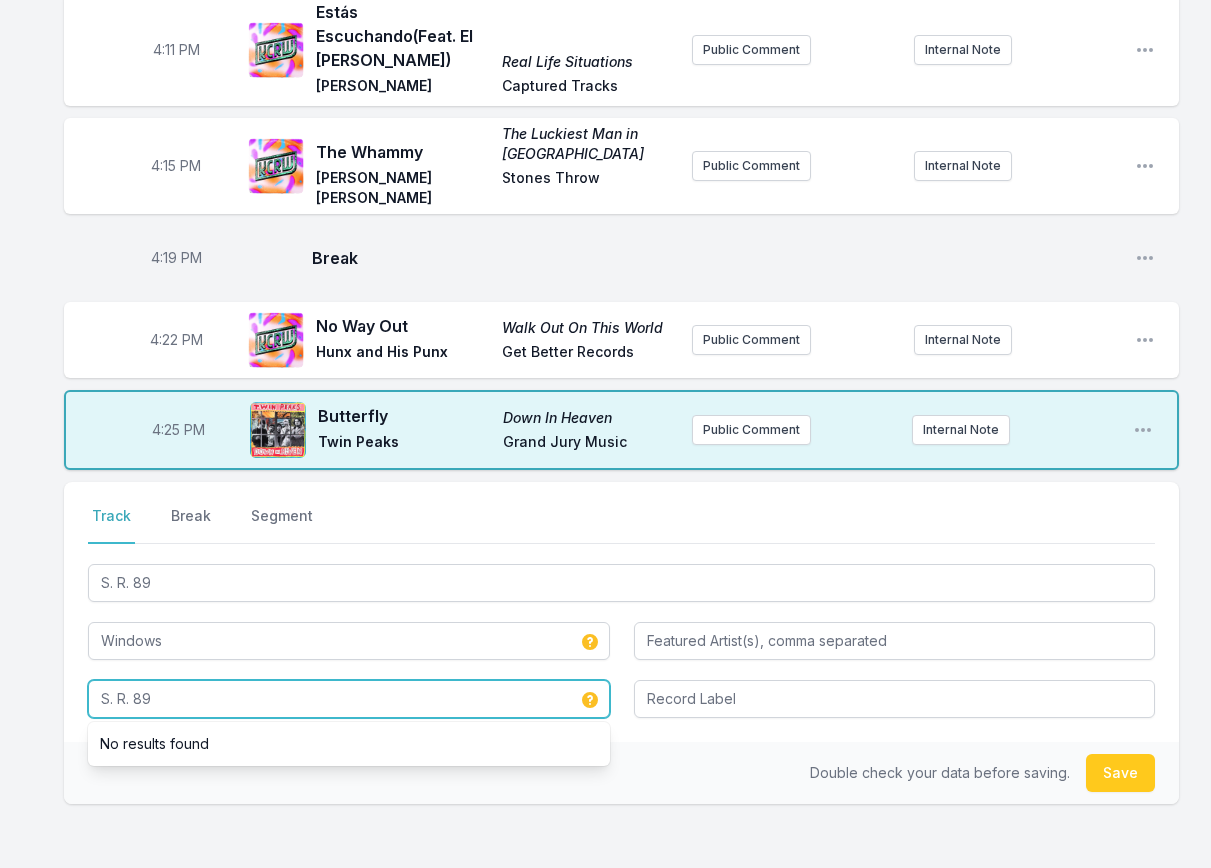 type on "S. R. 89" 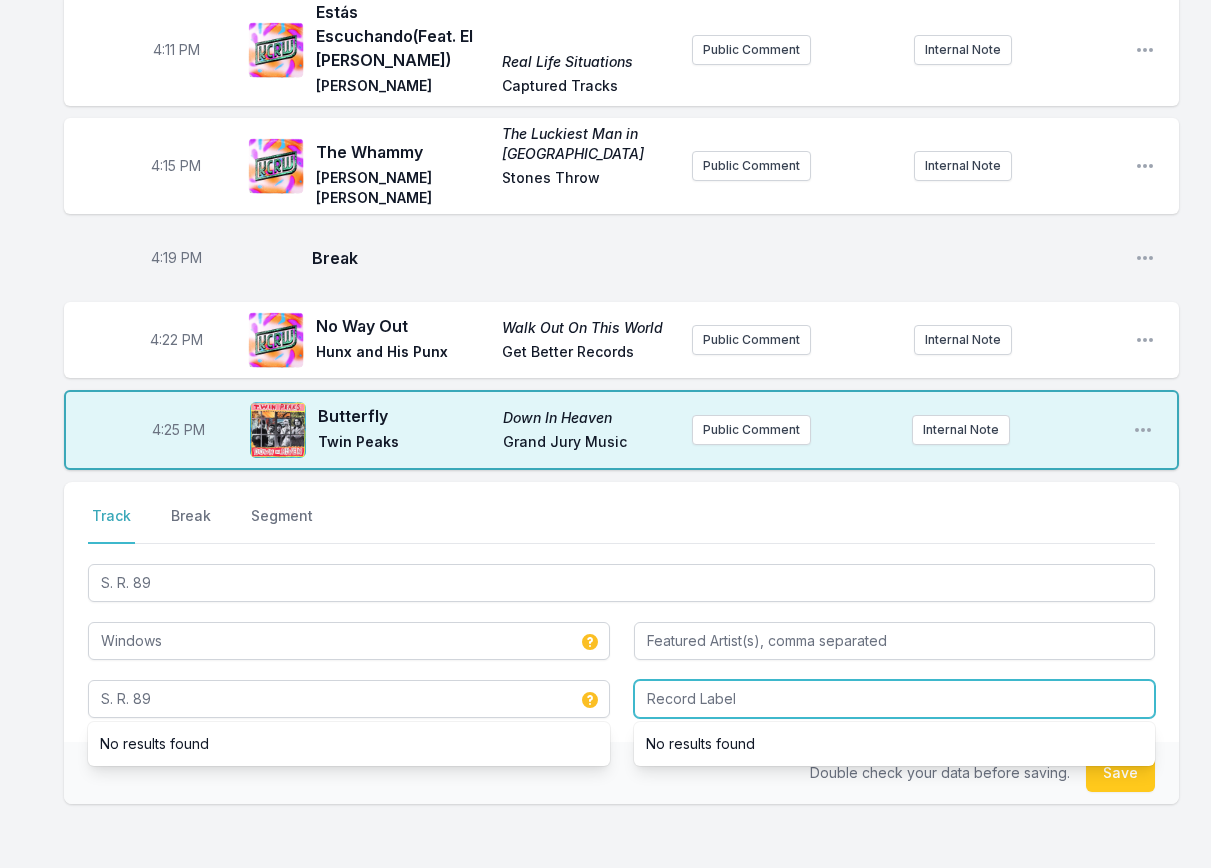 click at bounding box center [895, 699] 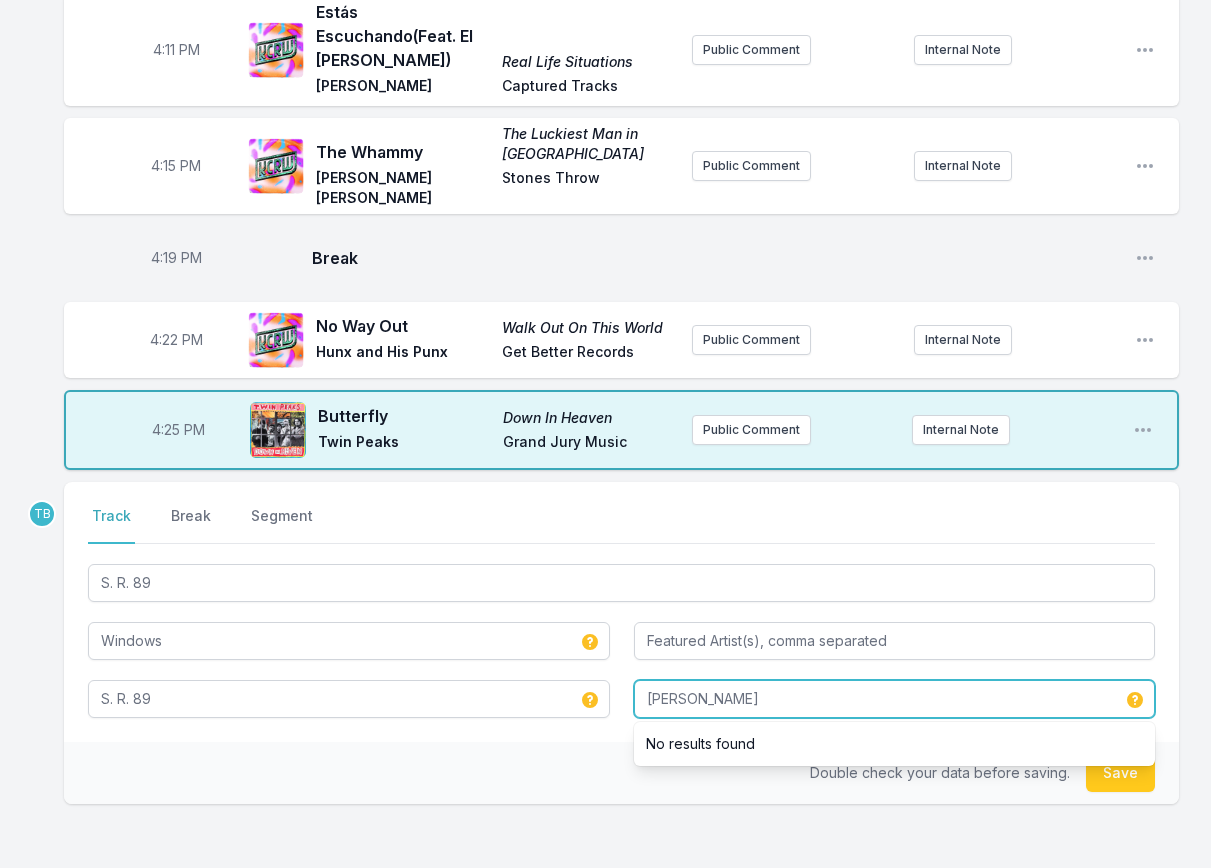 type on "[PERSON_NAME]" 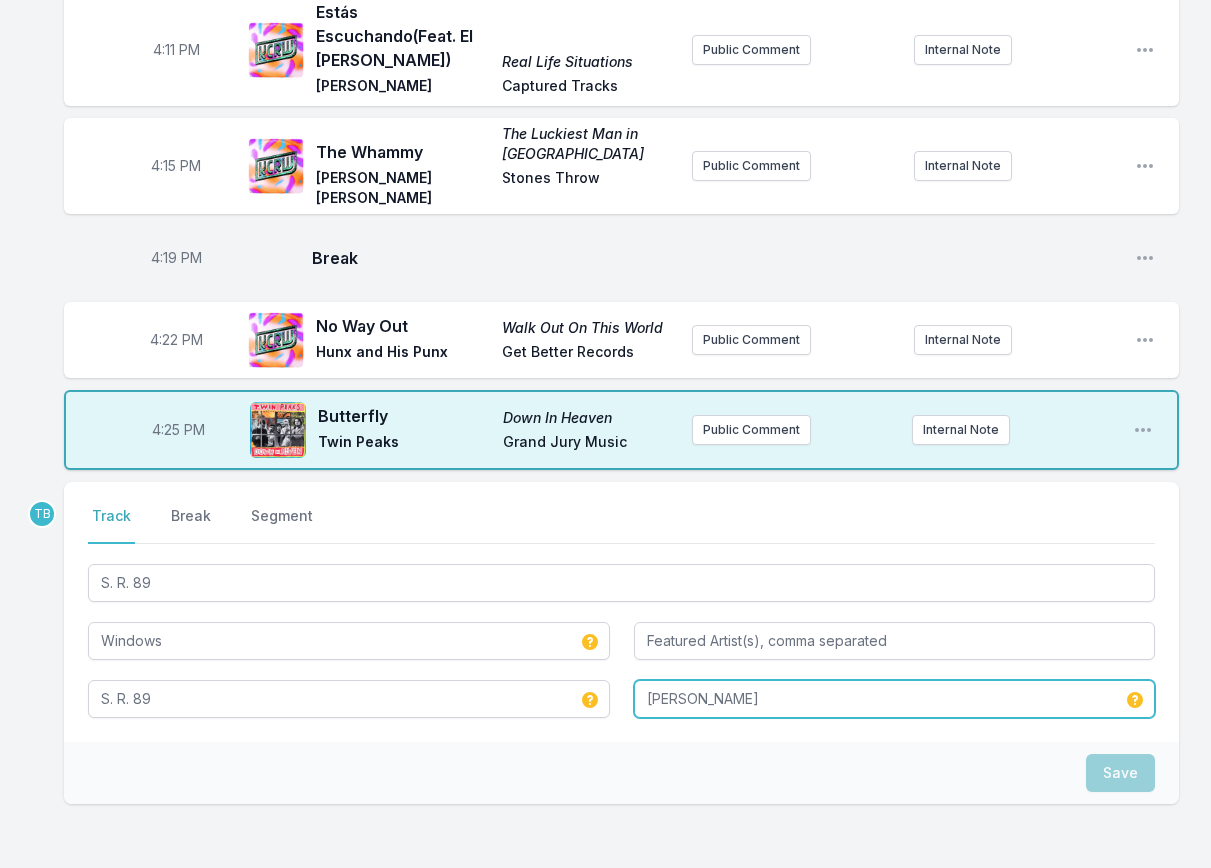 type 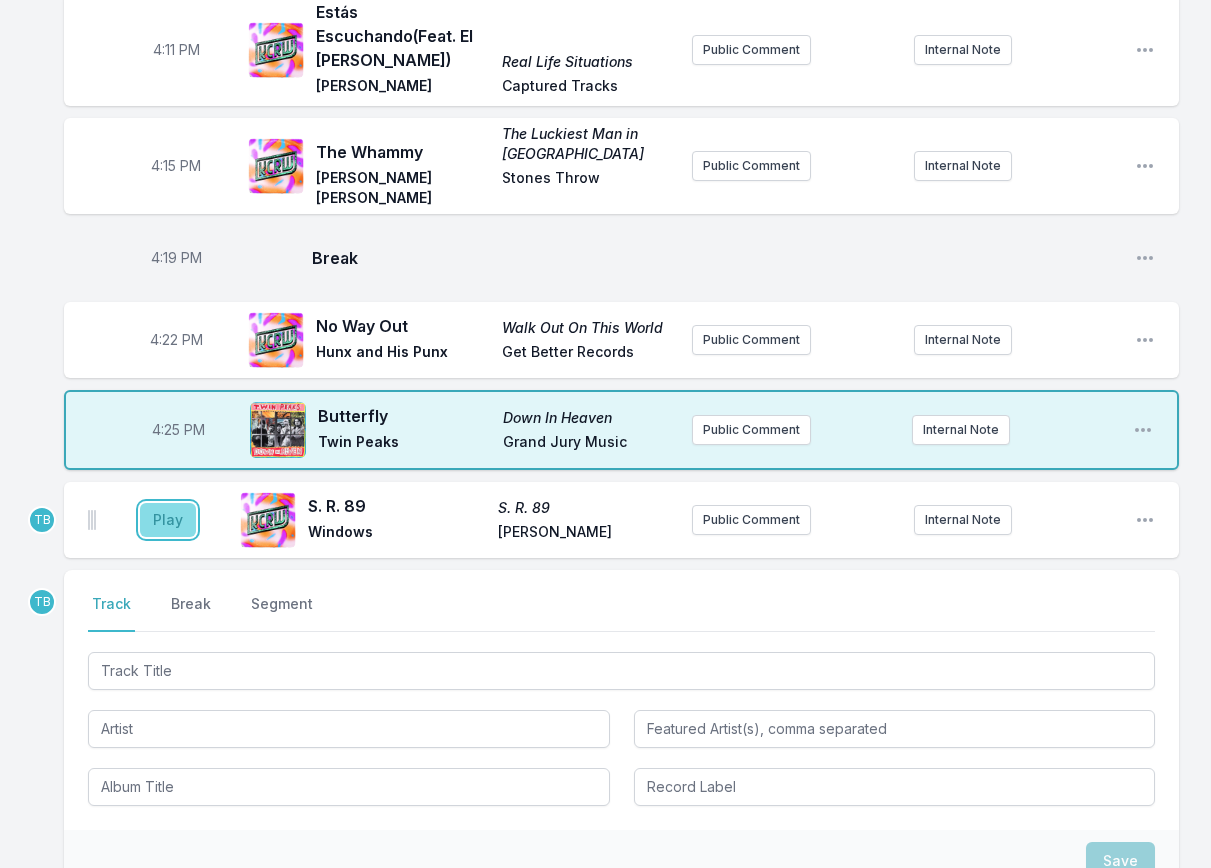 click on "Play" at bounding box center [168, 520] 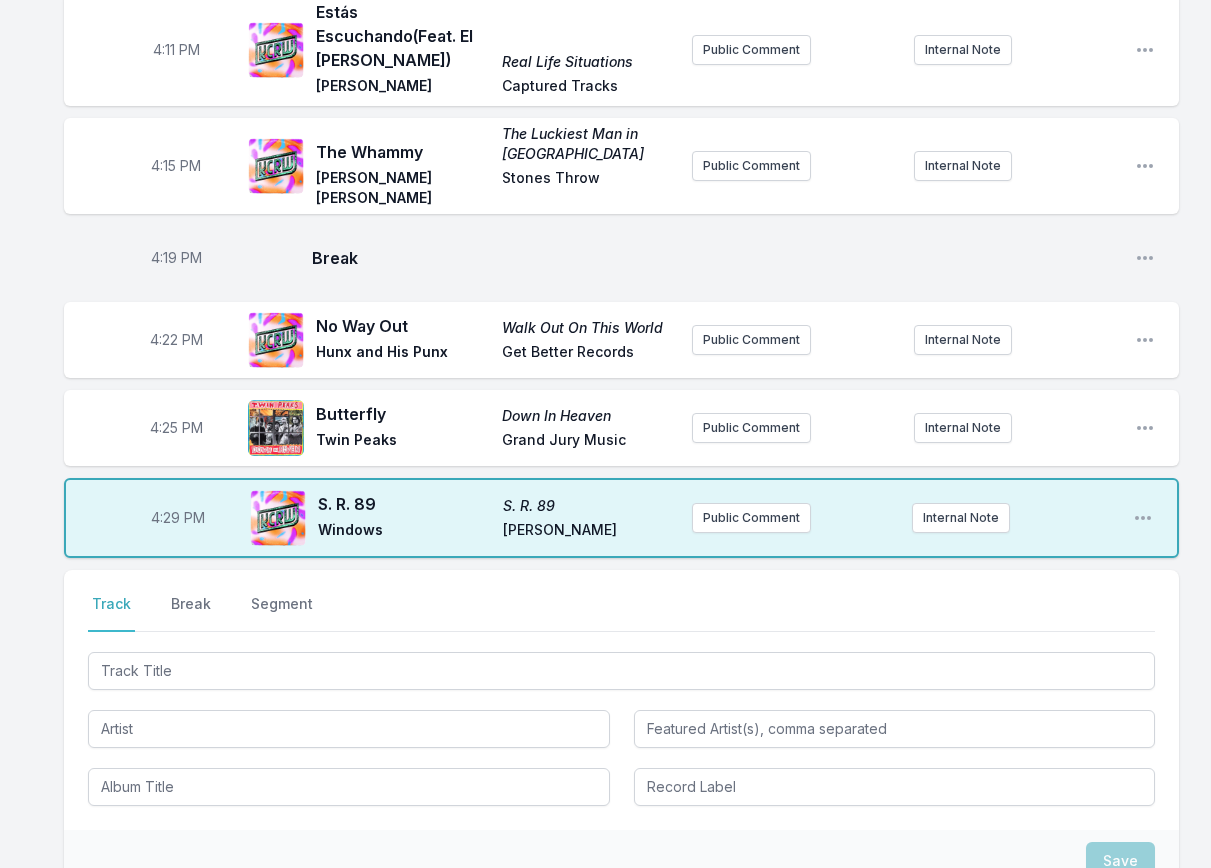 click on "4:29 PM" at bounding box center [178, 518] 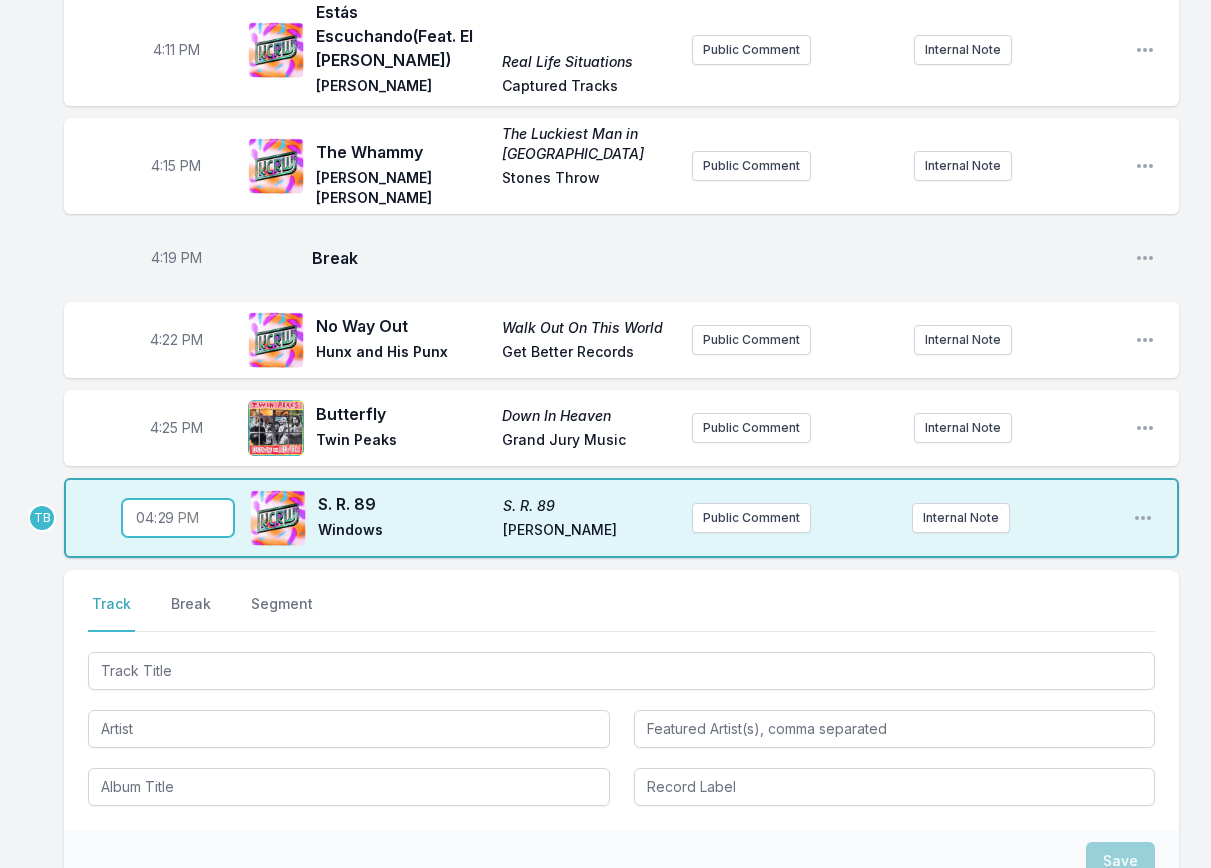 click on "16:29" at bounding box center [178, 518] 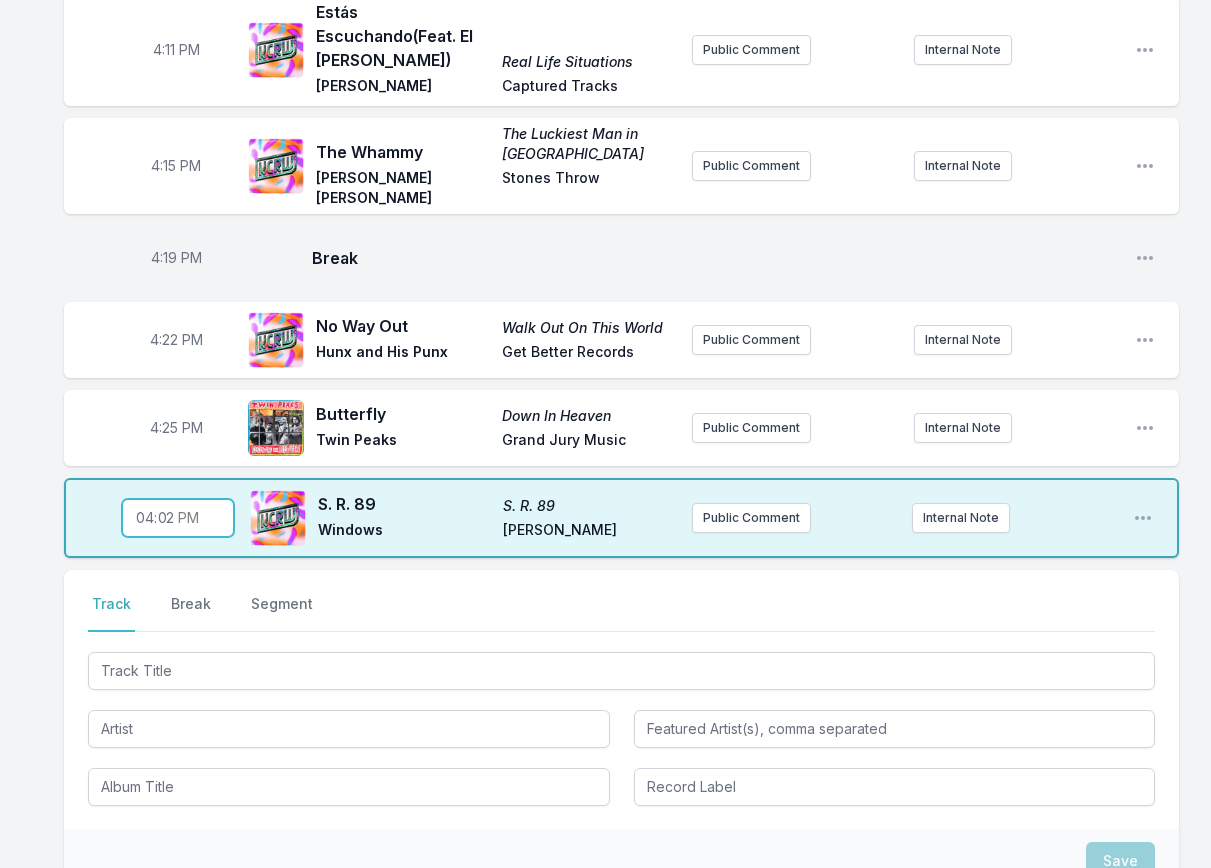 type on "16:28" 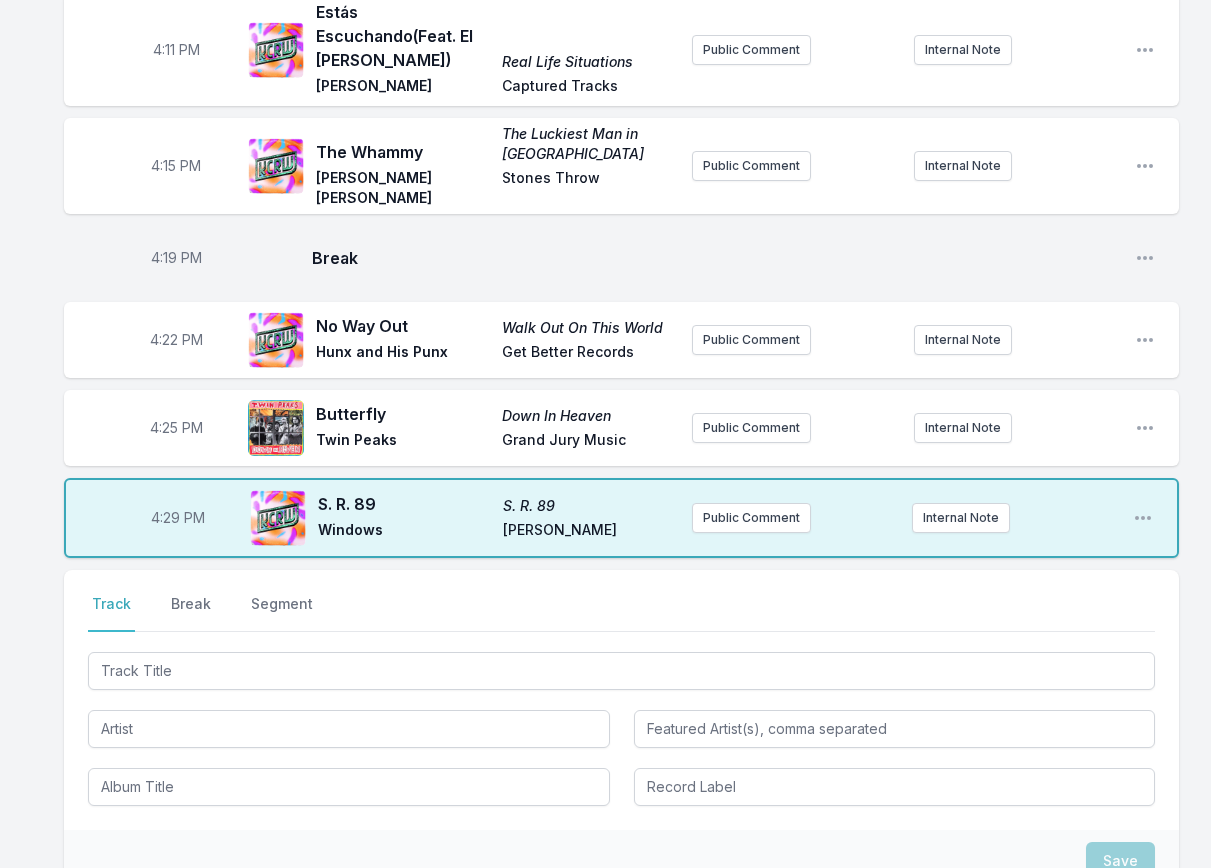 drag, startPoint x: 65, startPoint y: 423, endPoint x: 71, endPoint y: 486, distance: 63.28507 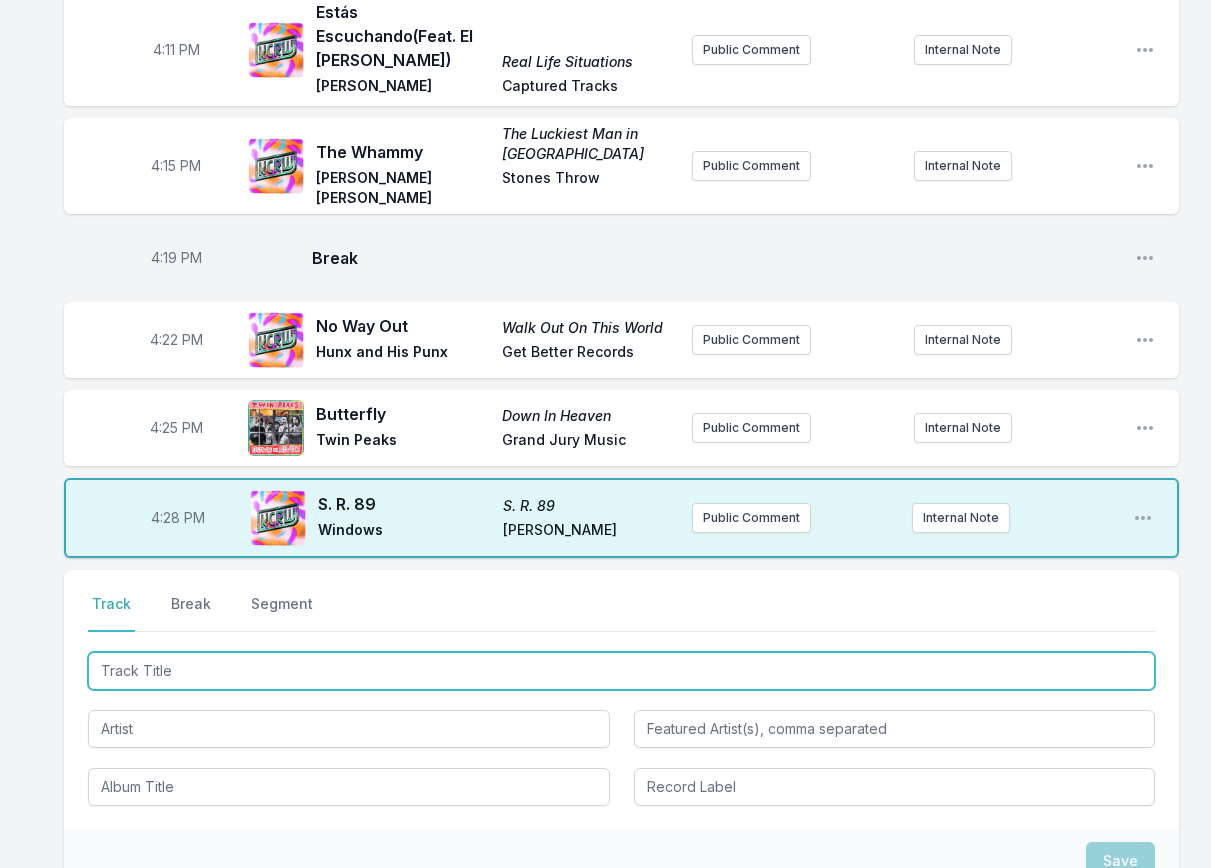 click at bounding box center (621, 671) 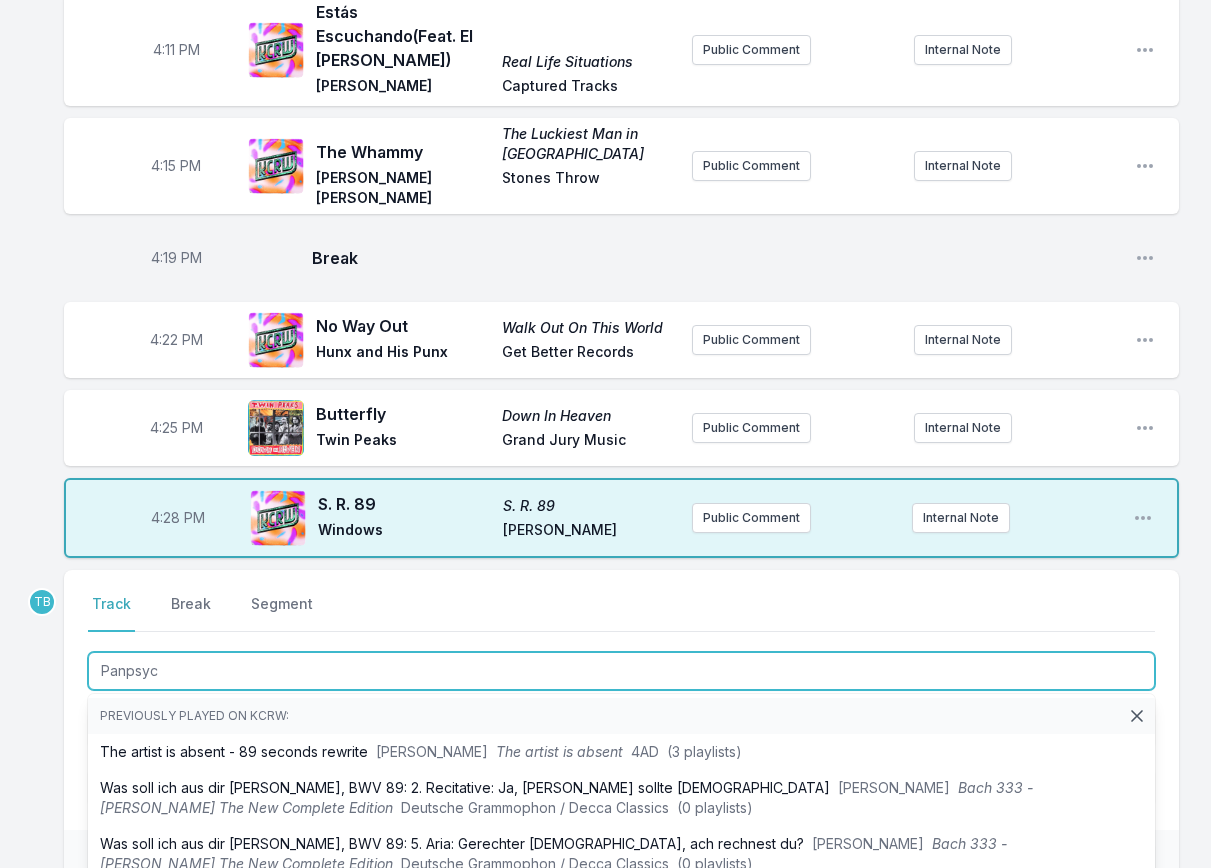 type on "Panpsych" 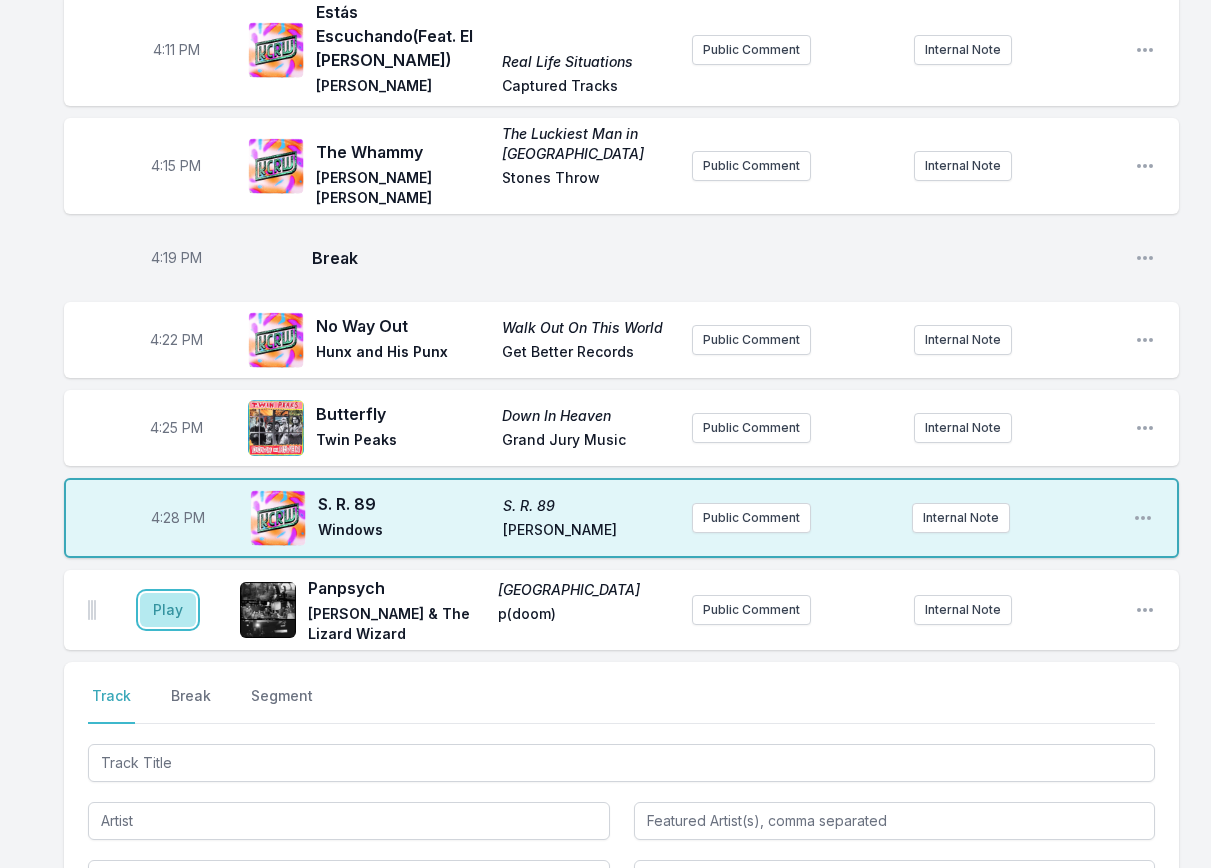 drag, startPoint x: 184, startPoint y: 477, endPoint x: 202, endPoint y: 497, distance: 26.907248 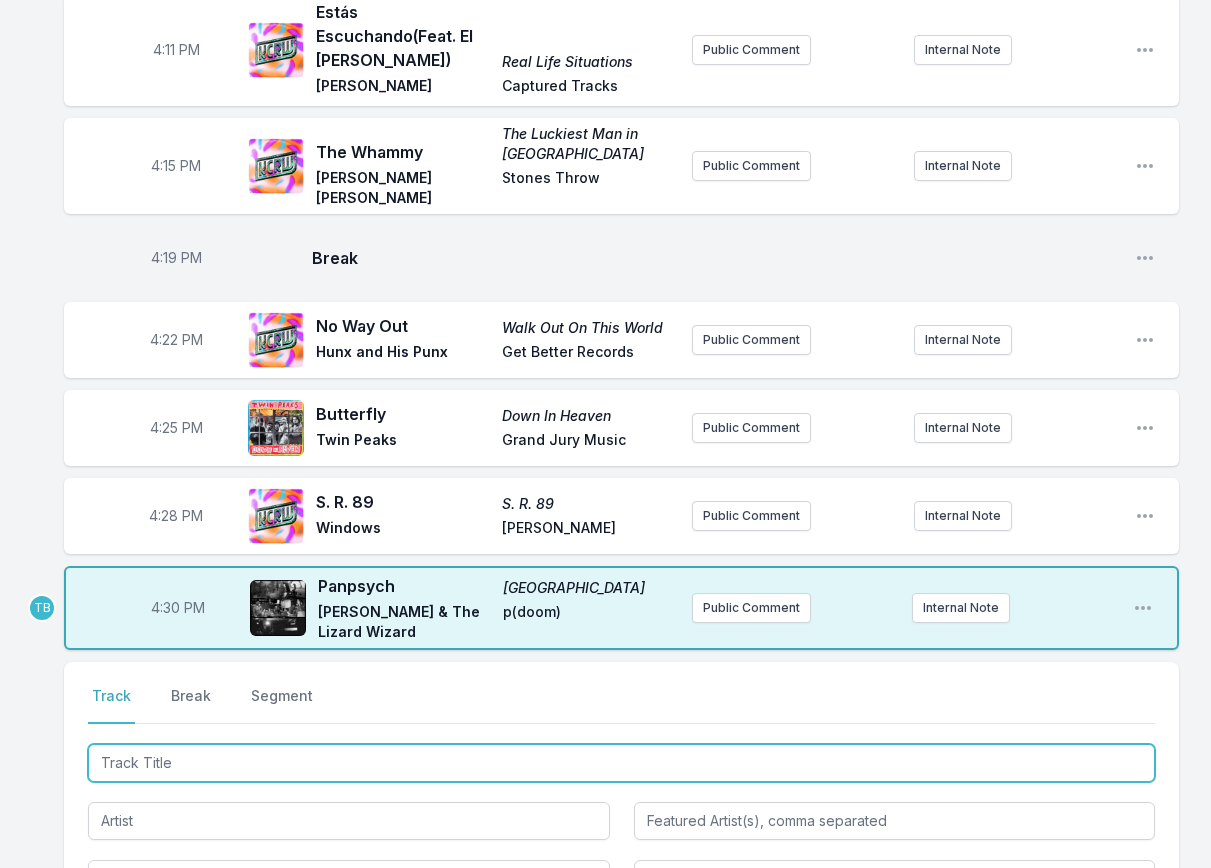click at bounding box center (621, 763) 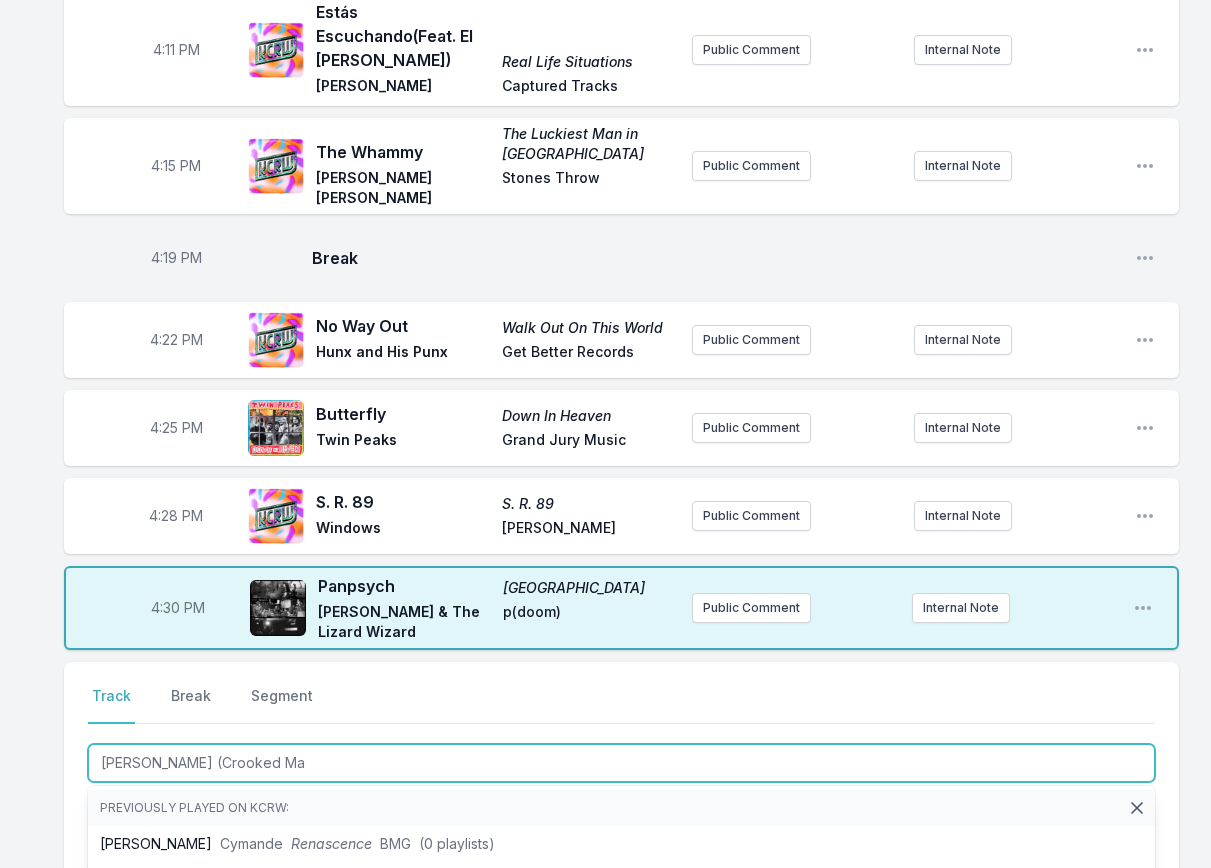 type on "[PERSON_NAME] (Crooked Man" 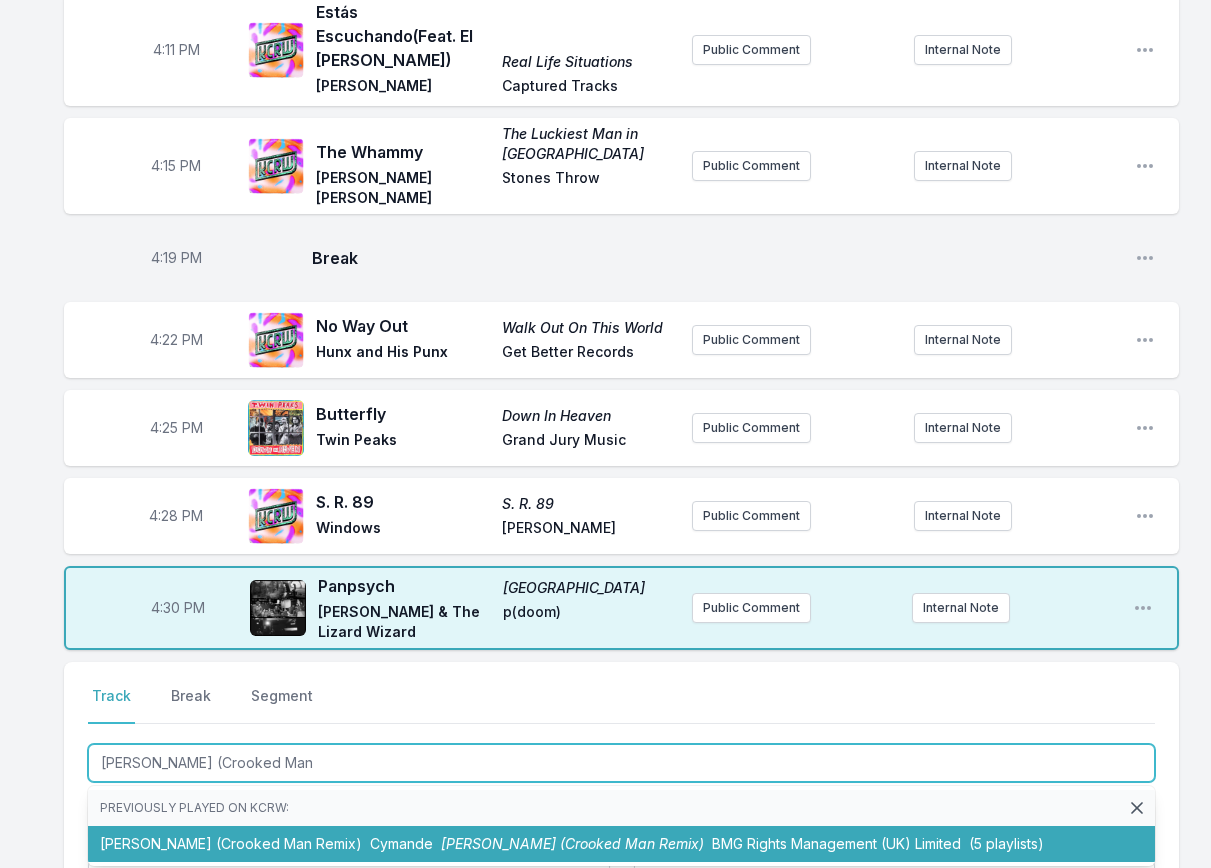 type 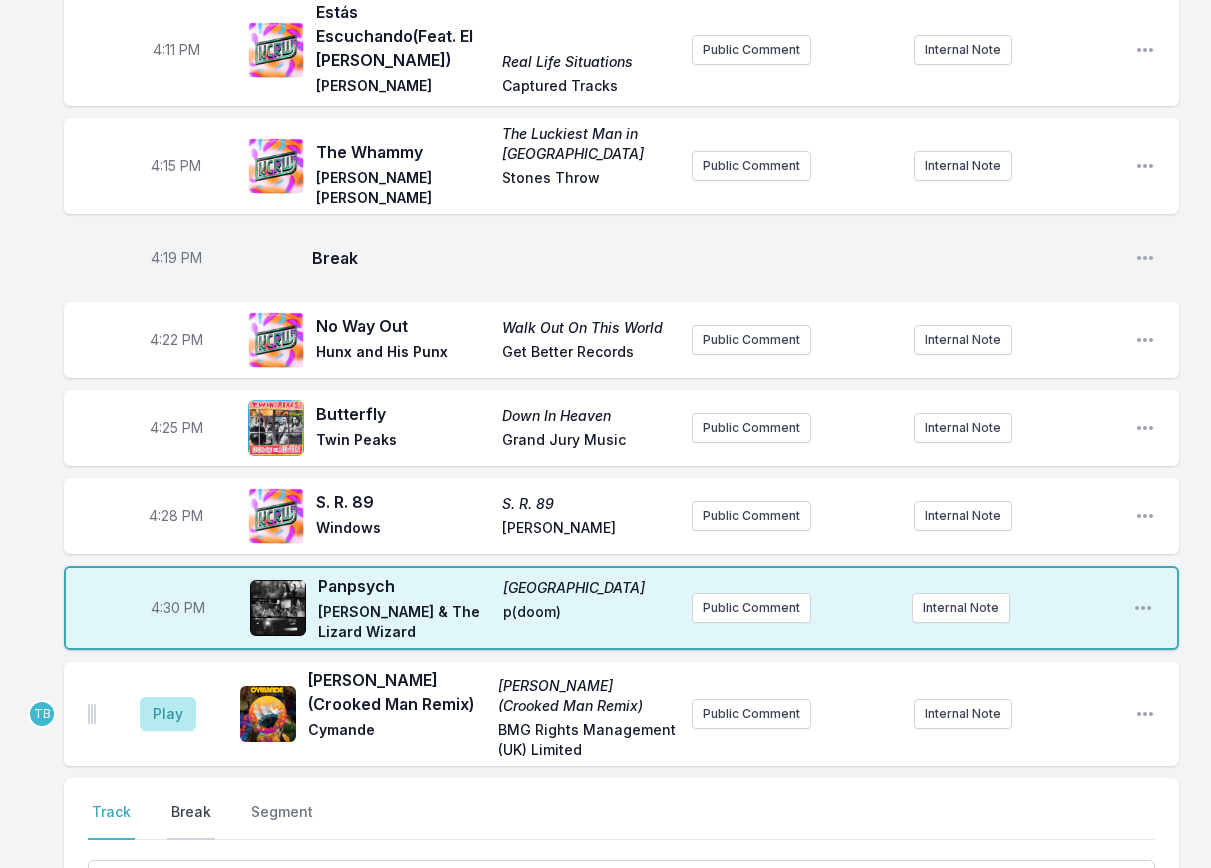 click on "Break" at bounding box center [191, 821] 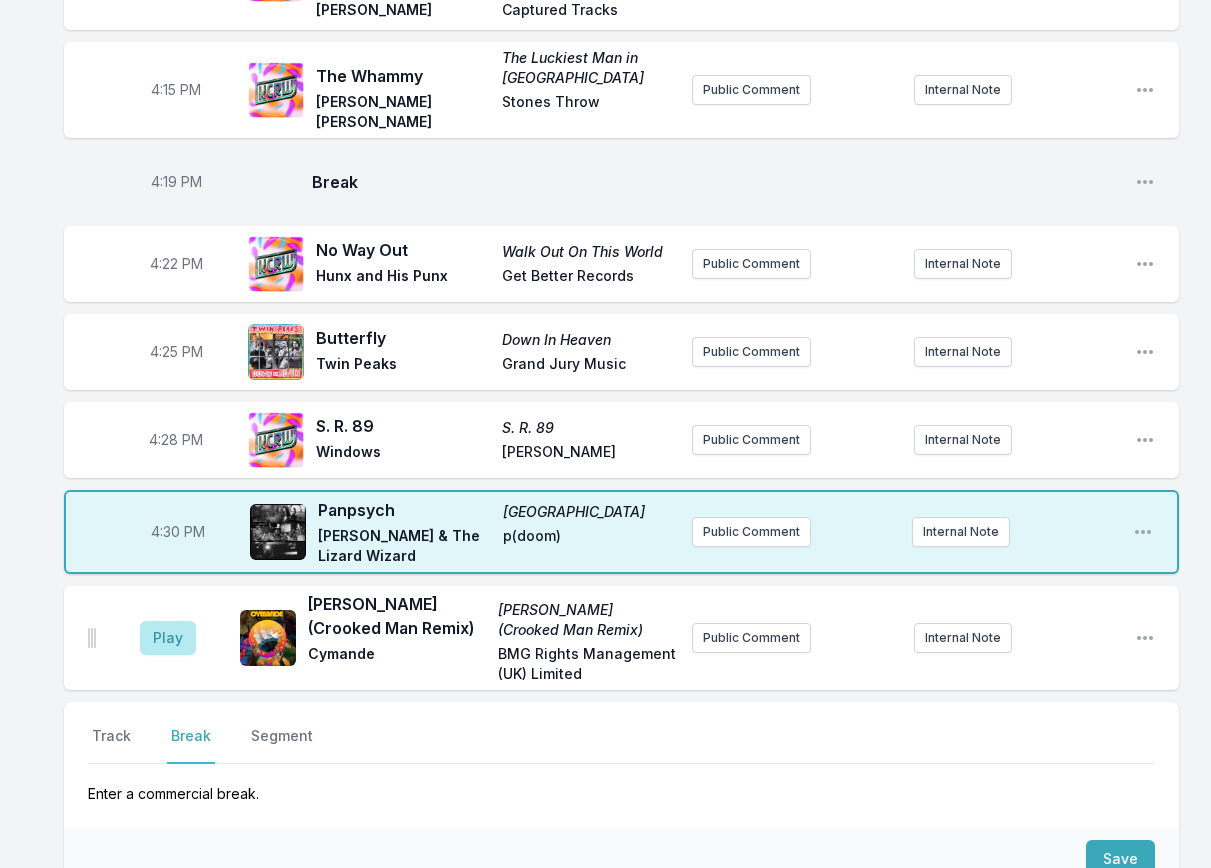 scroll, scrollTop: 2400, scrollLeft: 0, axis: vertical 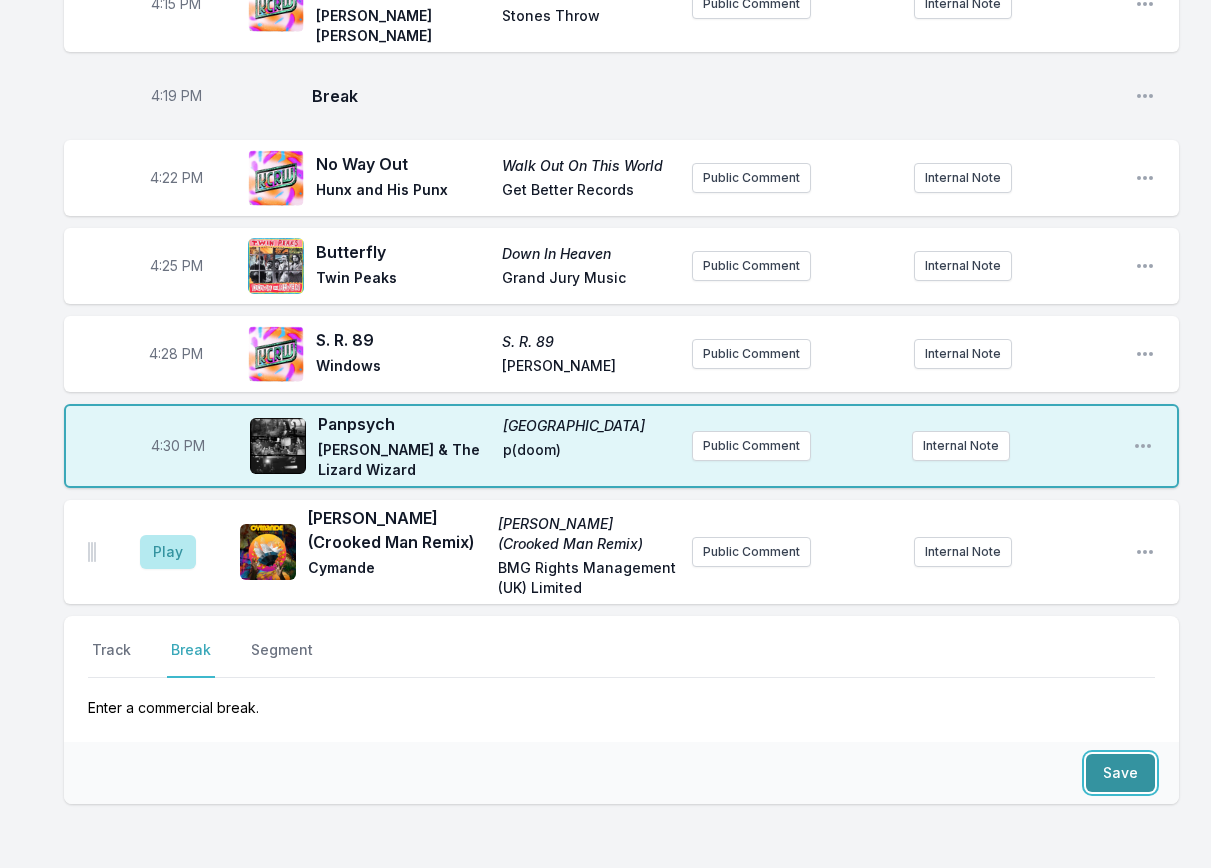 click on "Save" at bounding box center (1120, 773) 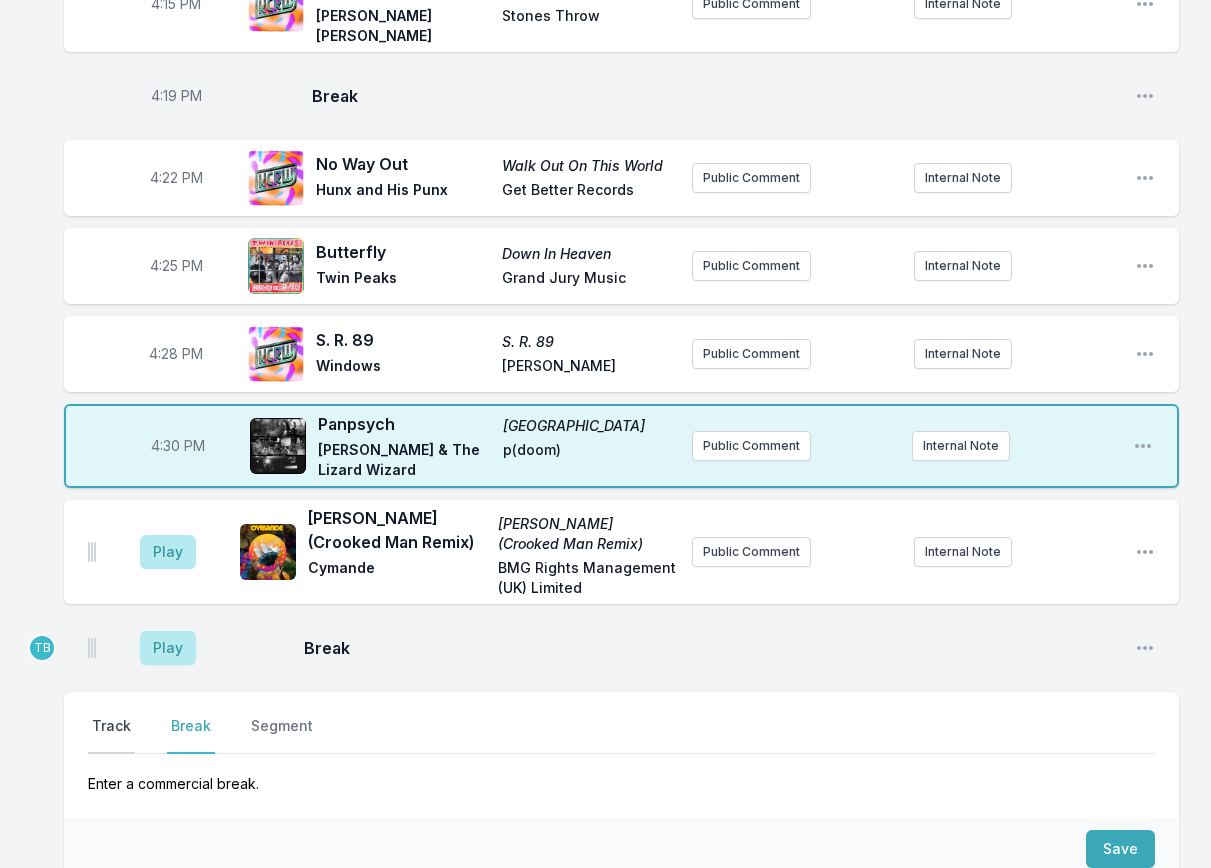 click on "Track" at bounding box center [111, 735] 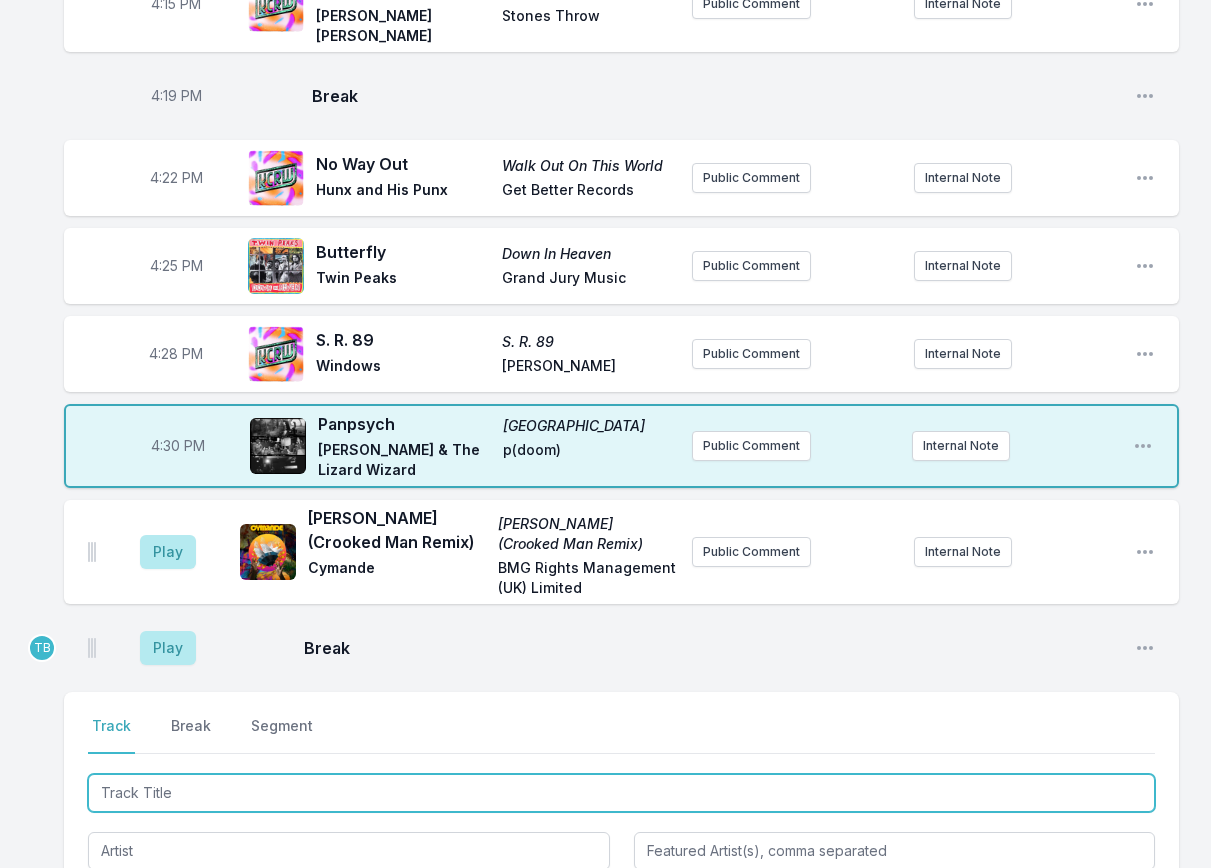 click at bounding box center [621, 793] 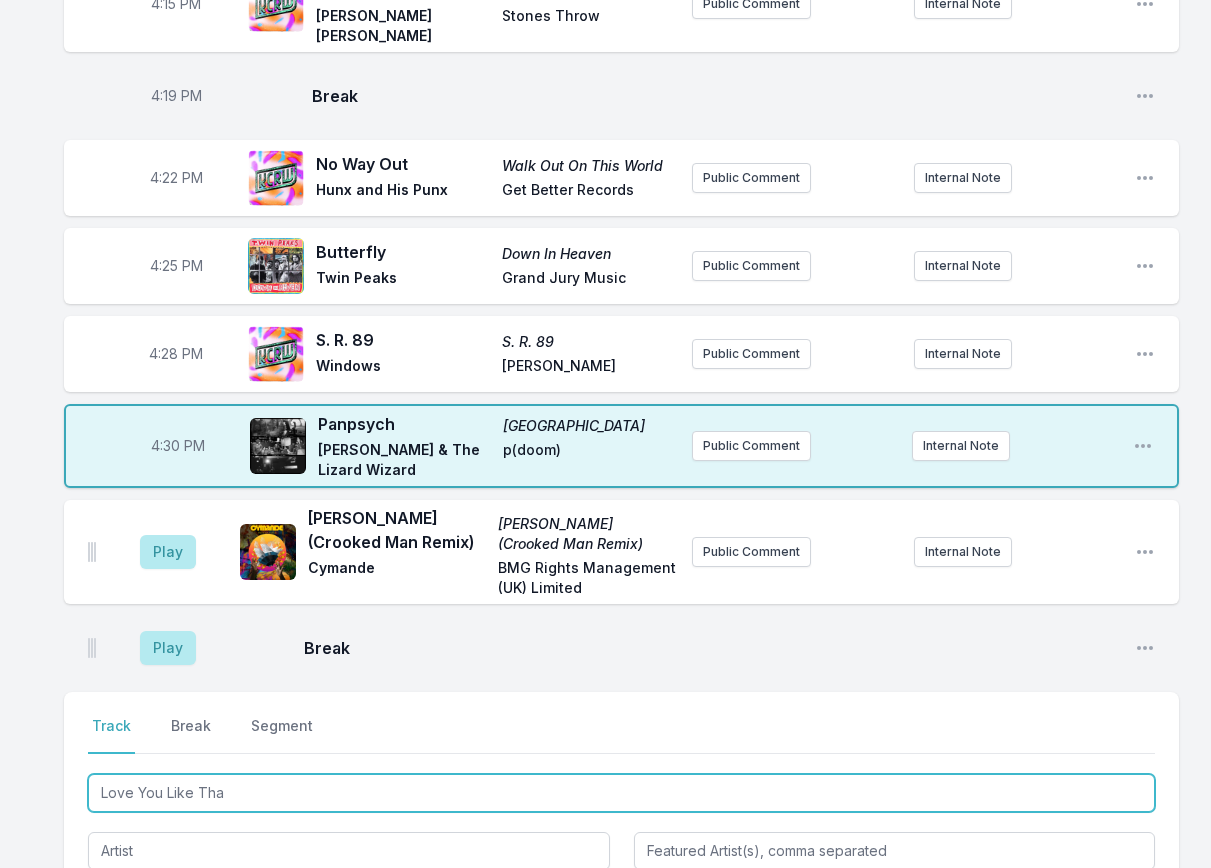 type on "Love You Like That" 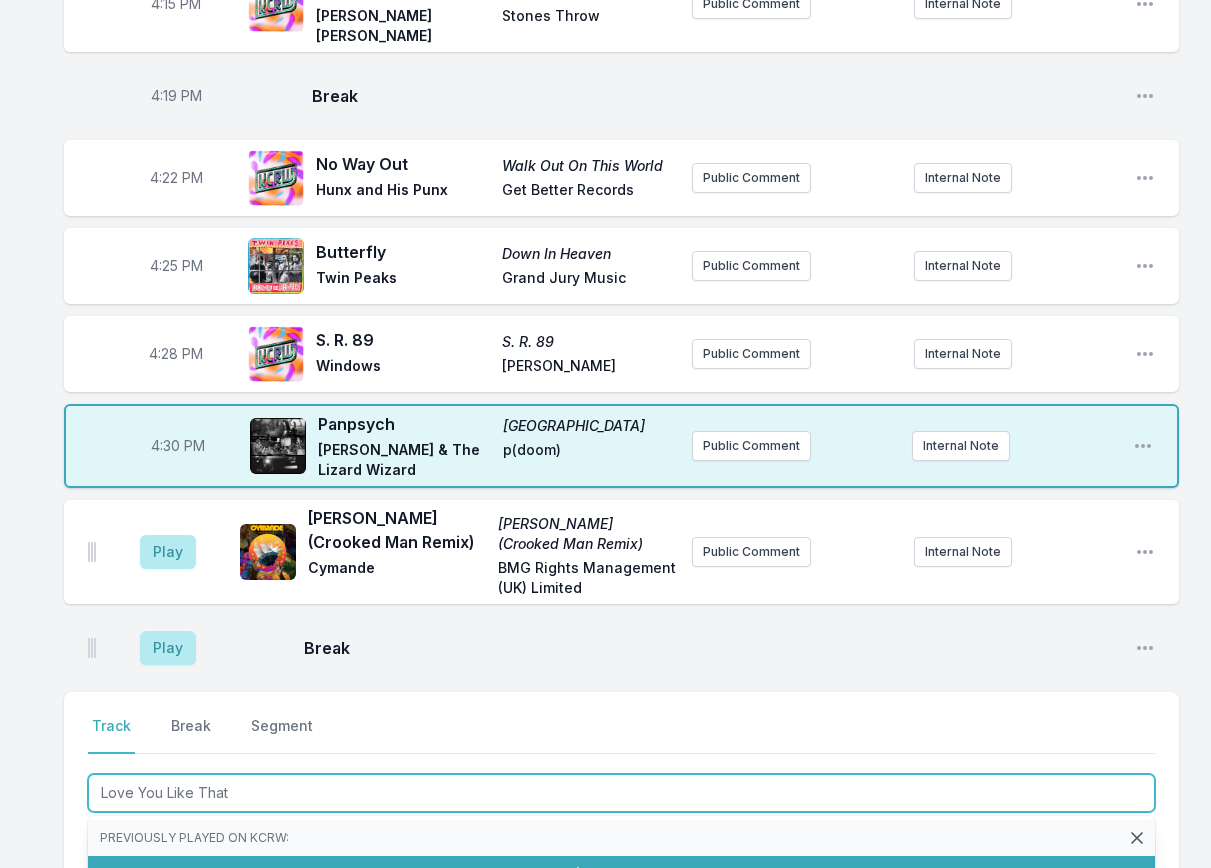 click on "Love You Like That The Altons Love You Like That Daptone Records (3 playlists)" at bounding box center [621, 874] 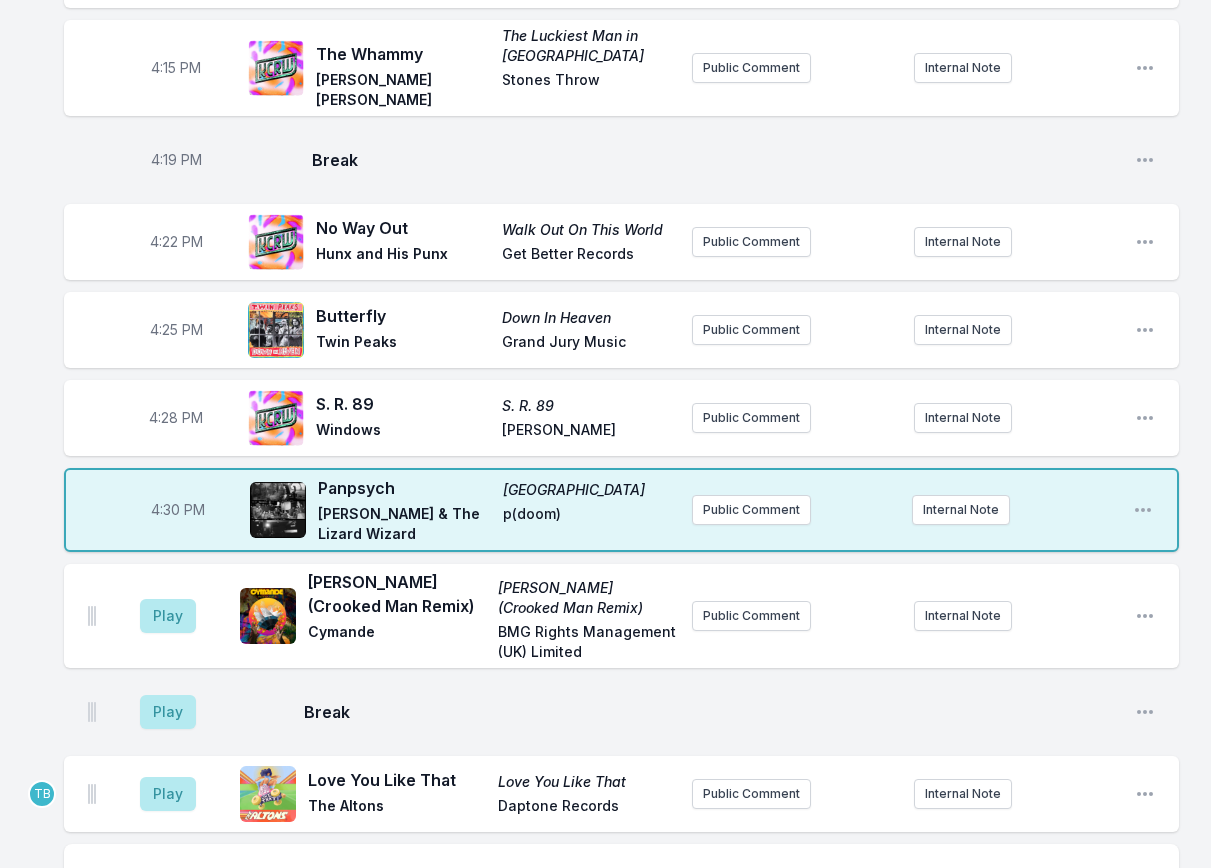 scroll, scrollTop: 2300, scrollLeft: 0, axis: vertical 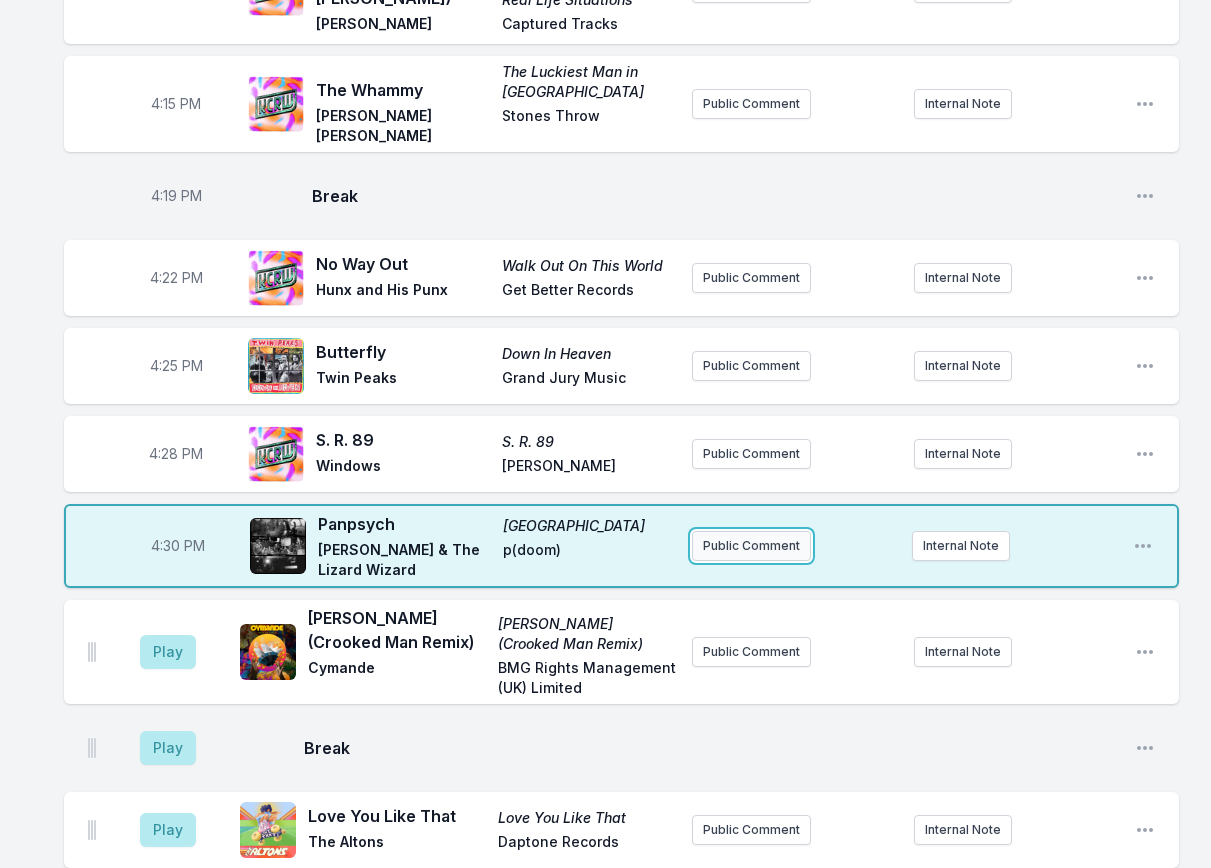 click on "Public Comment" at bounding box center (751, 546) 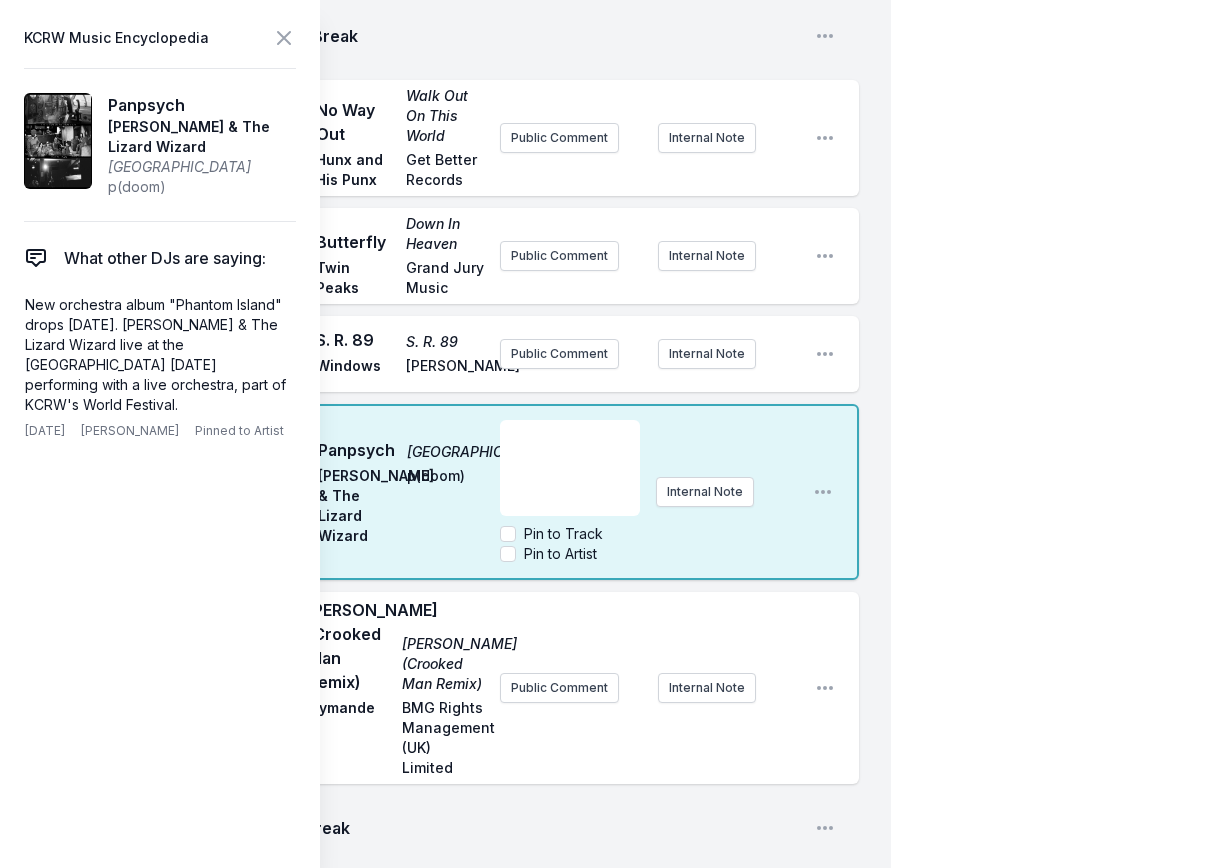 scroll, scrollTop: 3400, scrollLeft: 0, axis: vertical 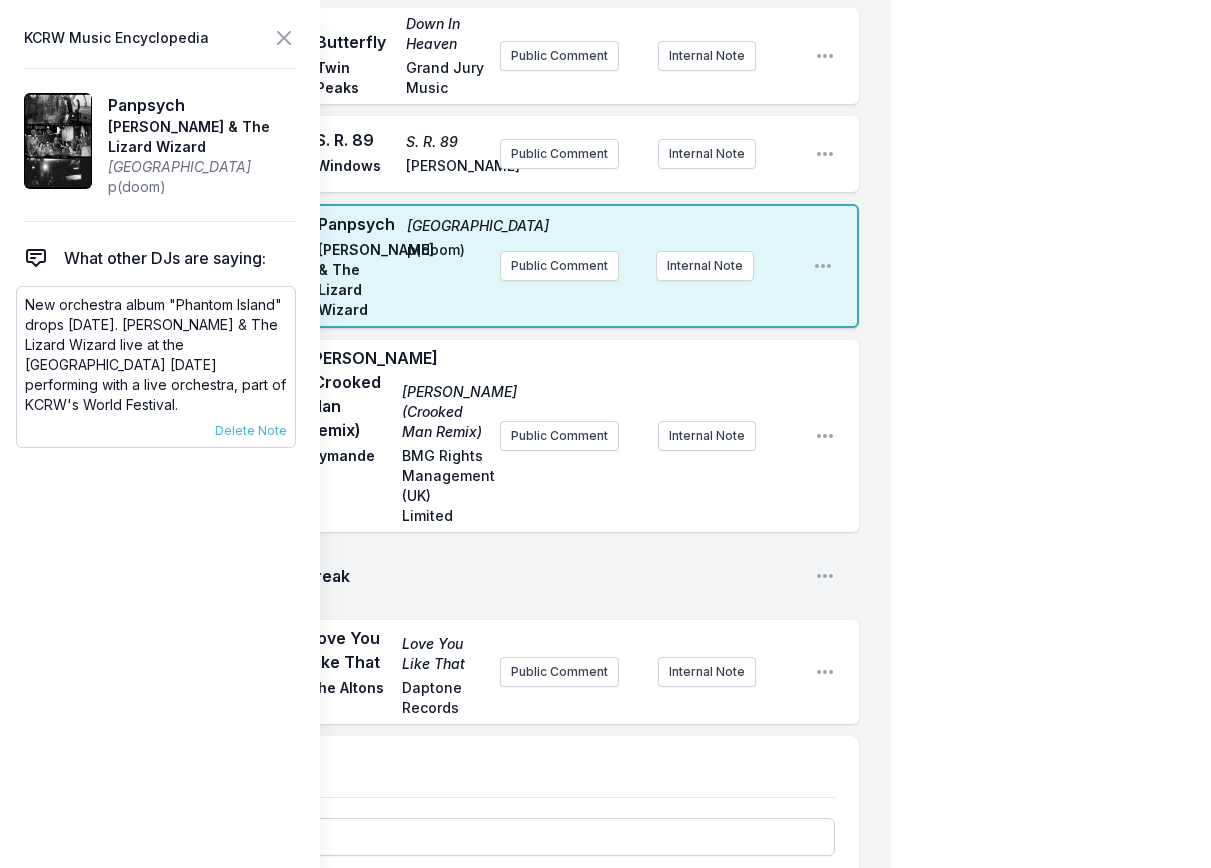 drag, startPoint x: 137, startPoint y: 323, endPoint x: 148, endPoint y: 404, distance: 81.7435 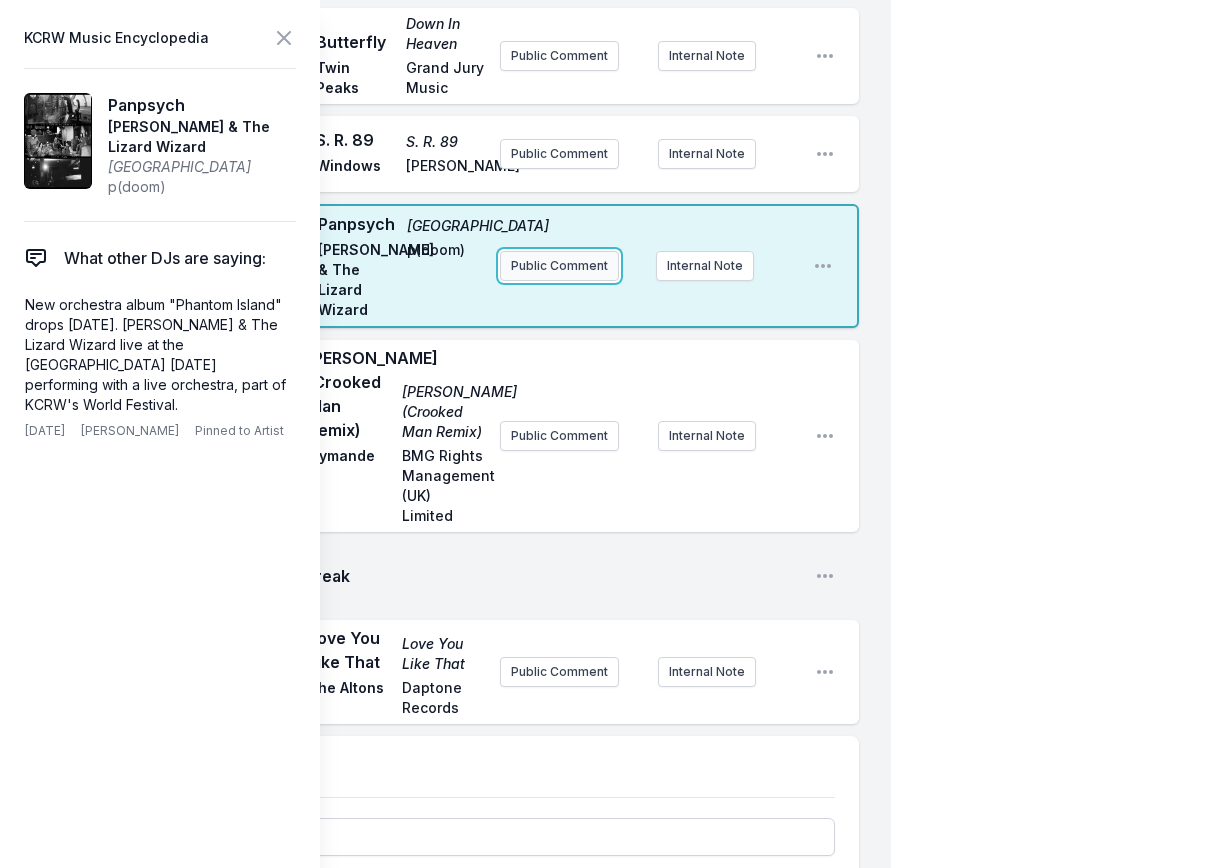 click on "Public Comment" at bounding box center [559, 266] 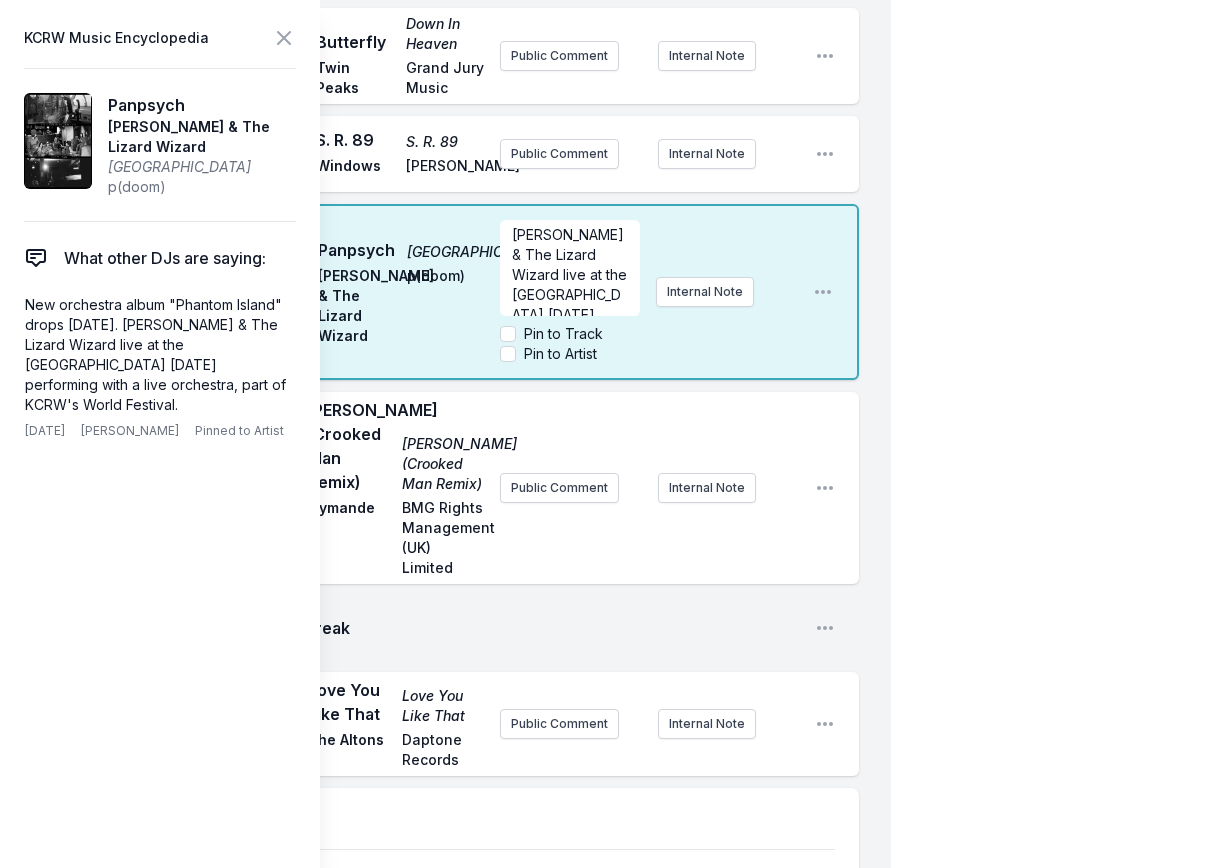 scroll, scrollTop: 0, scrollLeft: 0, axis: both 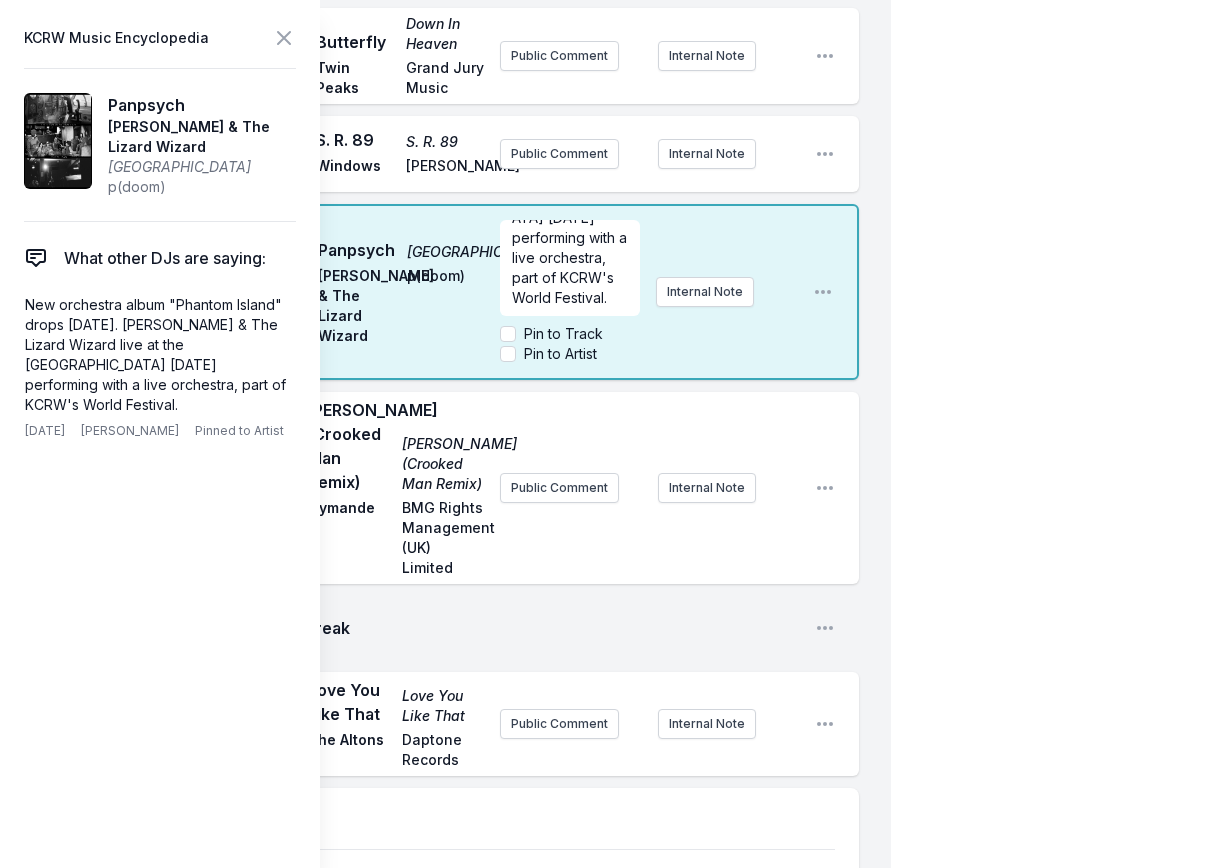 type 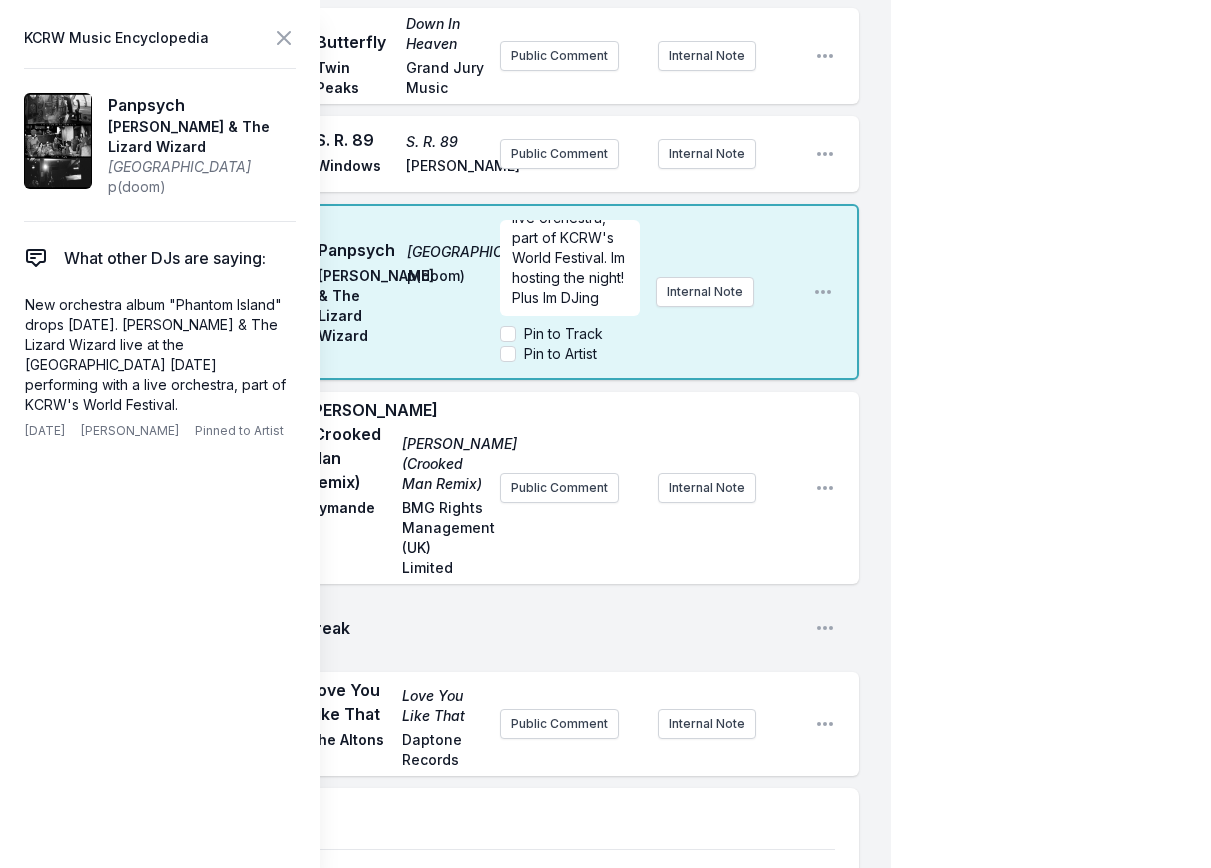 scroll, scrollTop: 180, scrollLeft: 0, axis: vertical 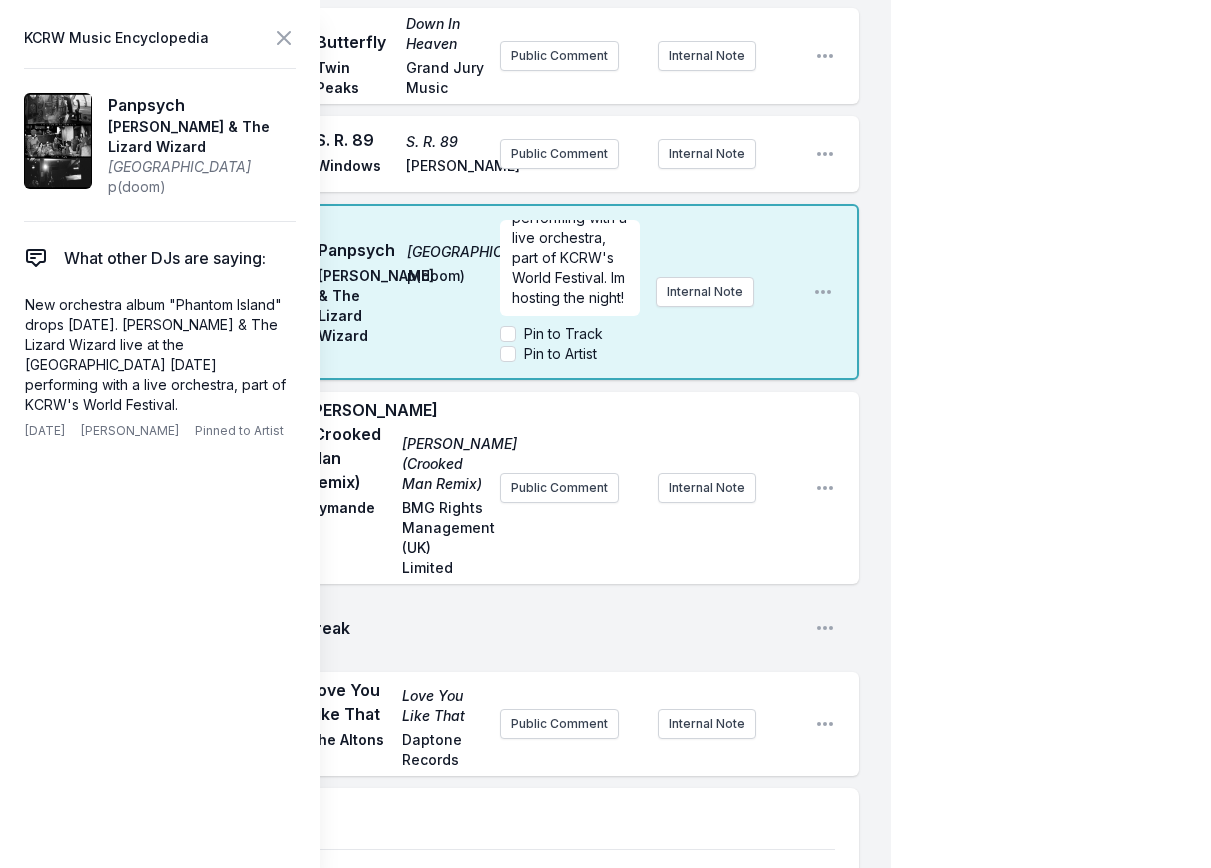 click on "[PERSON_NAME] & The Lizard Wizard live at the [GEOGRAPHIC_DATA] [DATE] performing with a live orchestra, part of KCRW's World Festival. Im hosting the night! Pin to Track Pin to Artist Internal Note" at bounding box center [648, 292] 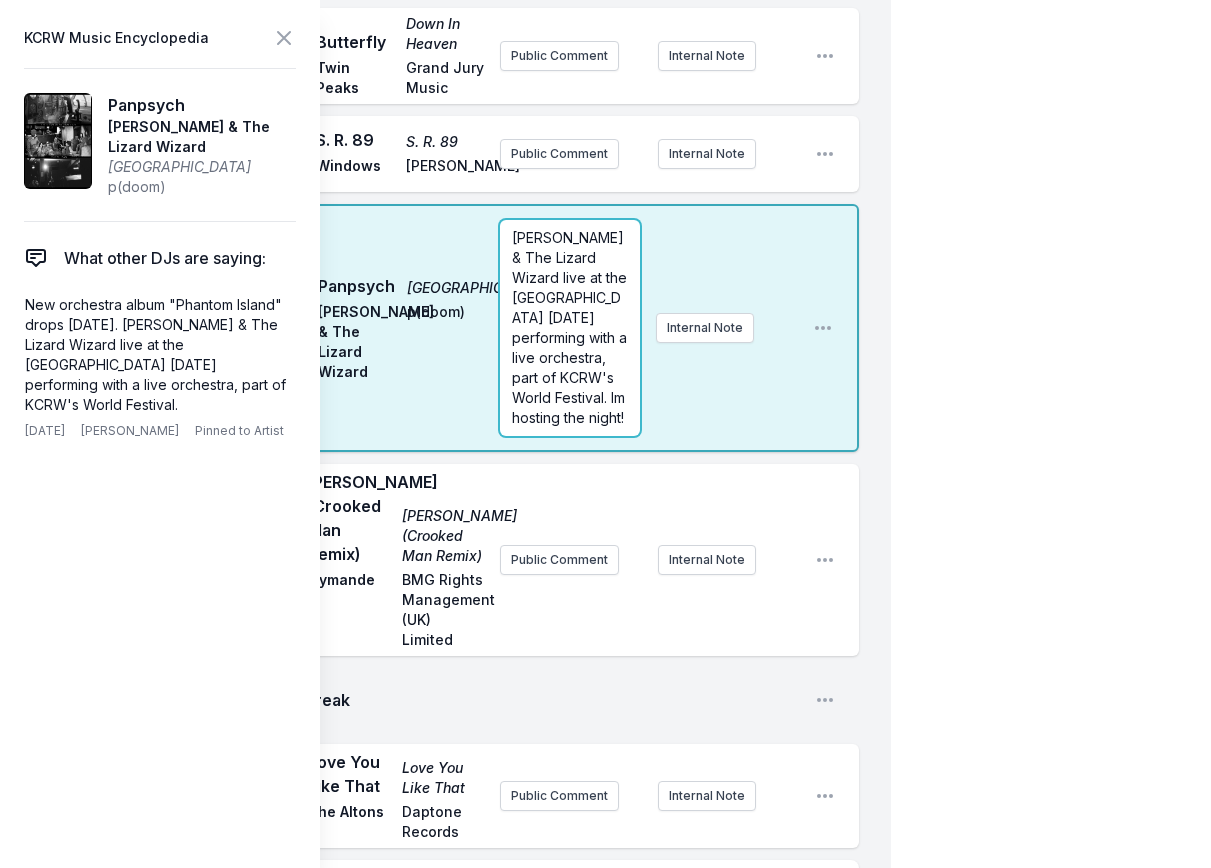 click on "4:30 PM Panpsych Phantom Island [PERSON_NAME] & The Lizard Wizard p(doom) [PERSON_NAME] & The Lizard Wizard live at the [GEOGRAPHIC_DATA] [DATE] performing with a live orchestra, part of KCRW's World Festival. Im hosting the night! Internal Note Open playlist item options" at bounding box center [461, 328] 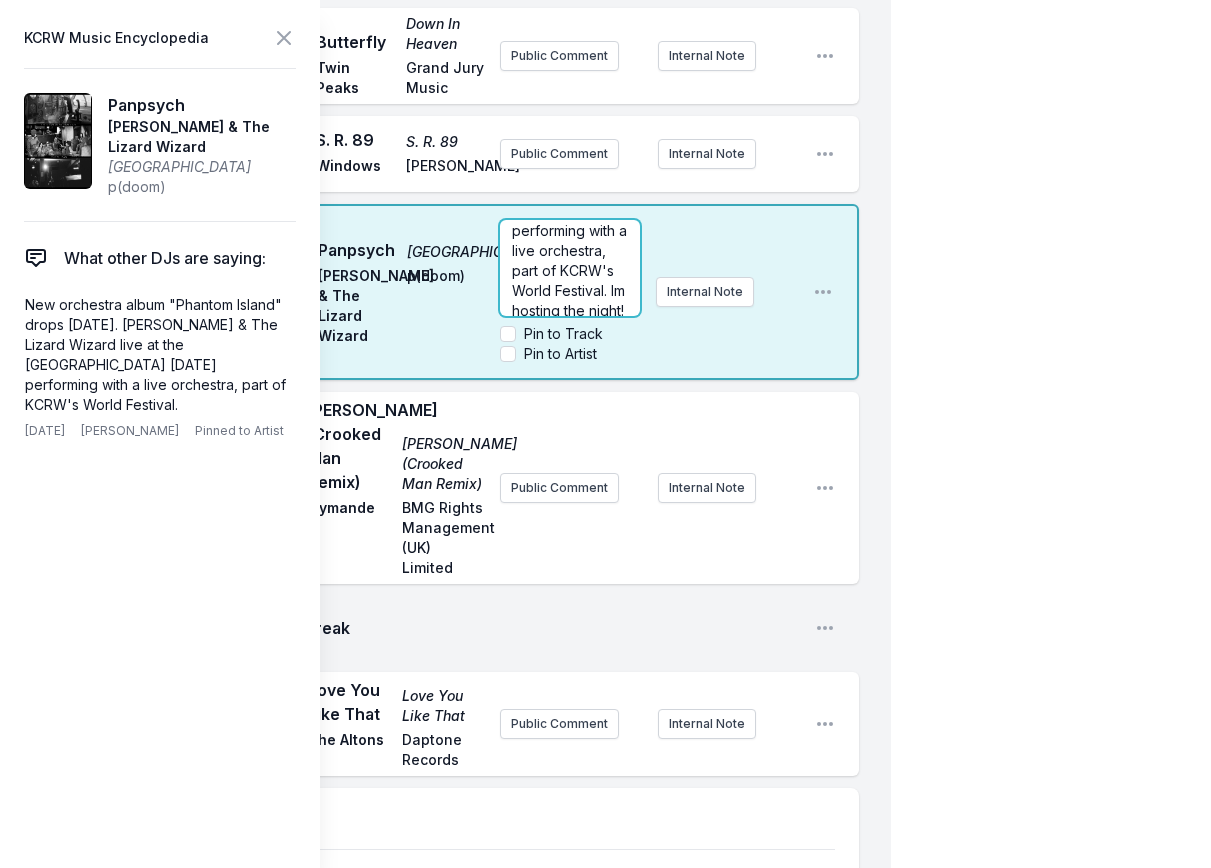 scroll, scrollTop: 180, scrollLeft: 0, axis: vertical 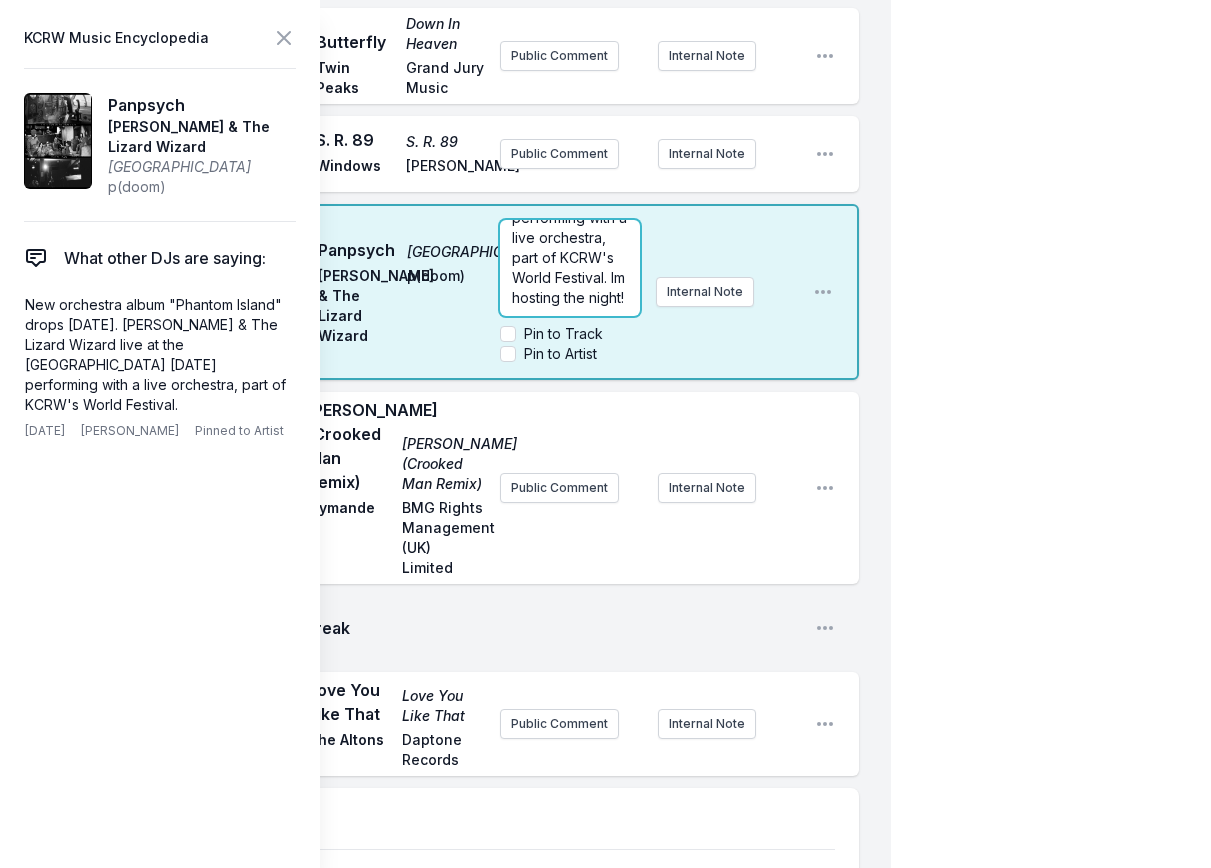 click on "[PERSON_NAME] & The Lizard Wizard live at the [GEOGRAPHIC_DATA] [DATE] performing with a live orchestra, part of KCRW's World Festival. Im hosting the night!" at bounding box center (570, 208) 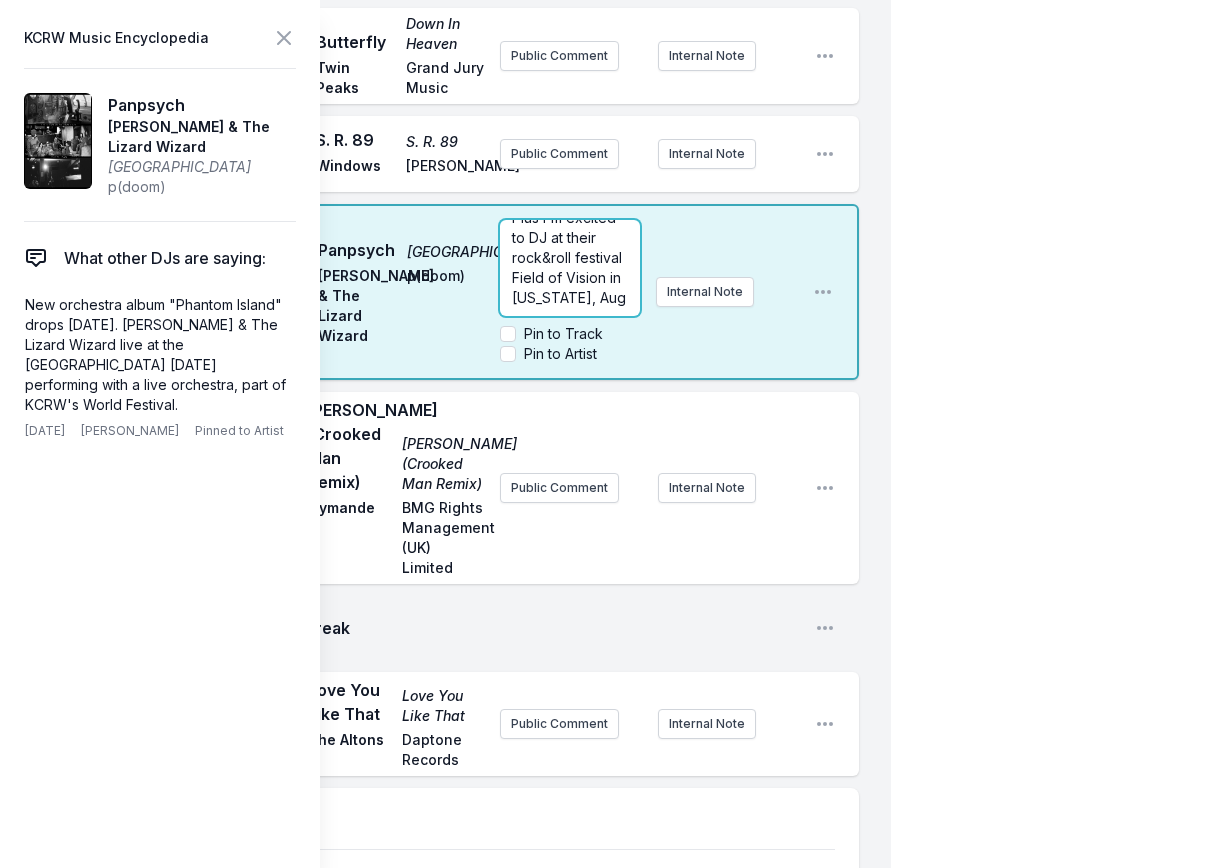 scroll, scrollTop: 310, scrollLeft: 0, axis: vertical 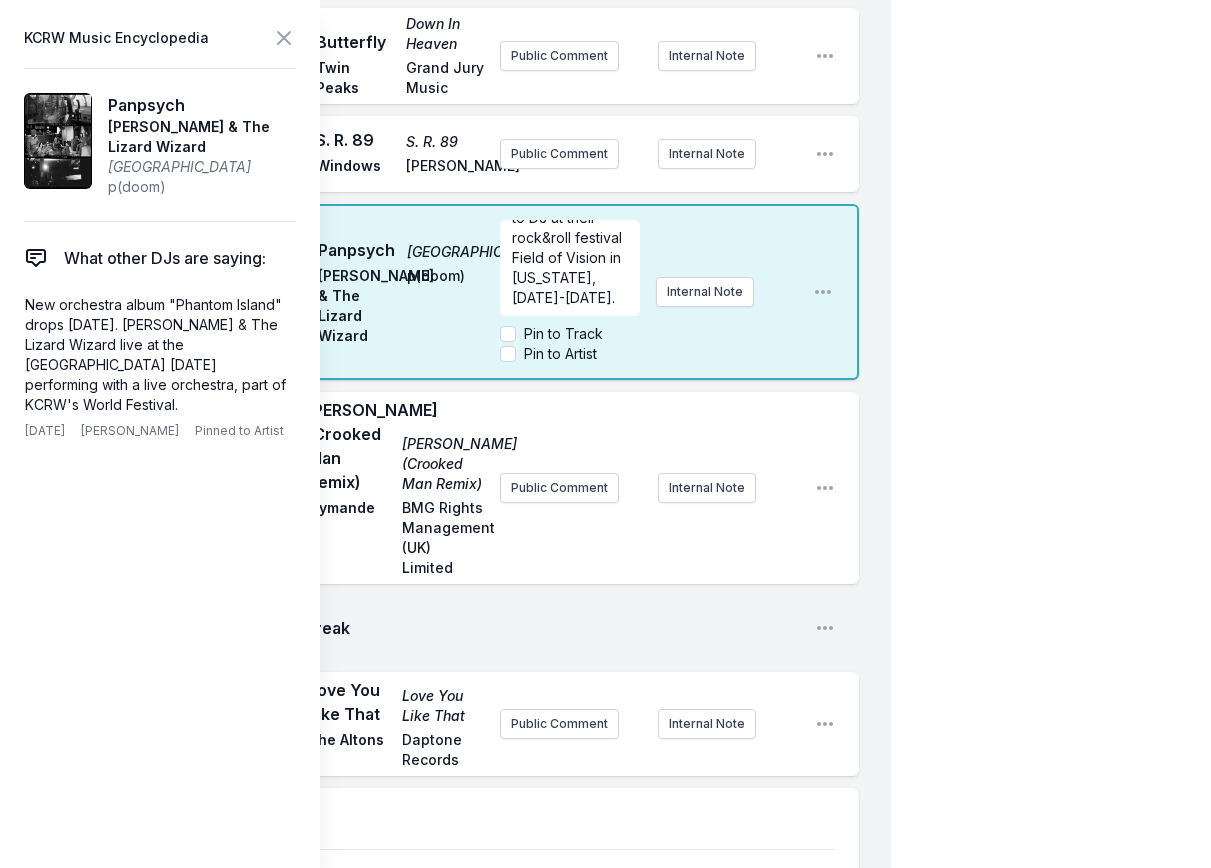click on "[PERSON_NAME] & The Lizard Wizard live at the [GEOGRAPHIC_DATA] [DATE] performing with a live orchestra, part of KCRW's World Festival. Im hosting the night! Plus I'm excited to DJ at their rock&roll festival Field of Vision in [US_STATE], [DATE]-[DATE]. Pin to Track Pin to Artist Internal Note" at bounding box center [648, 292] 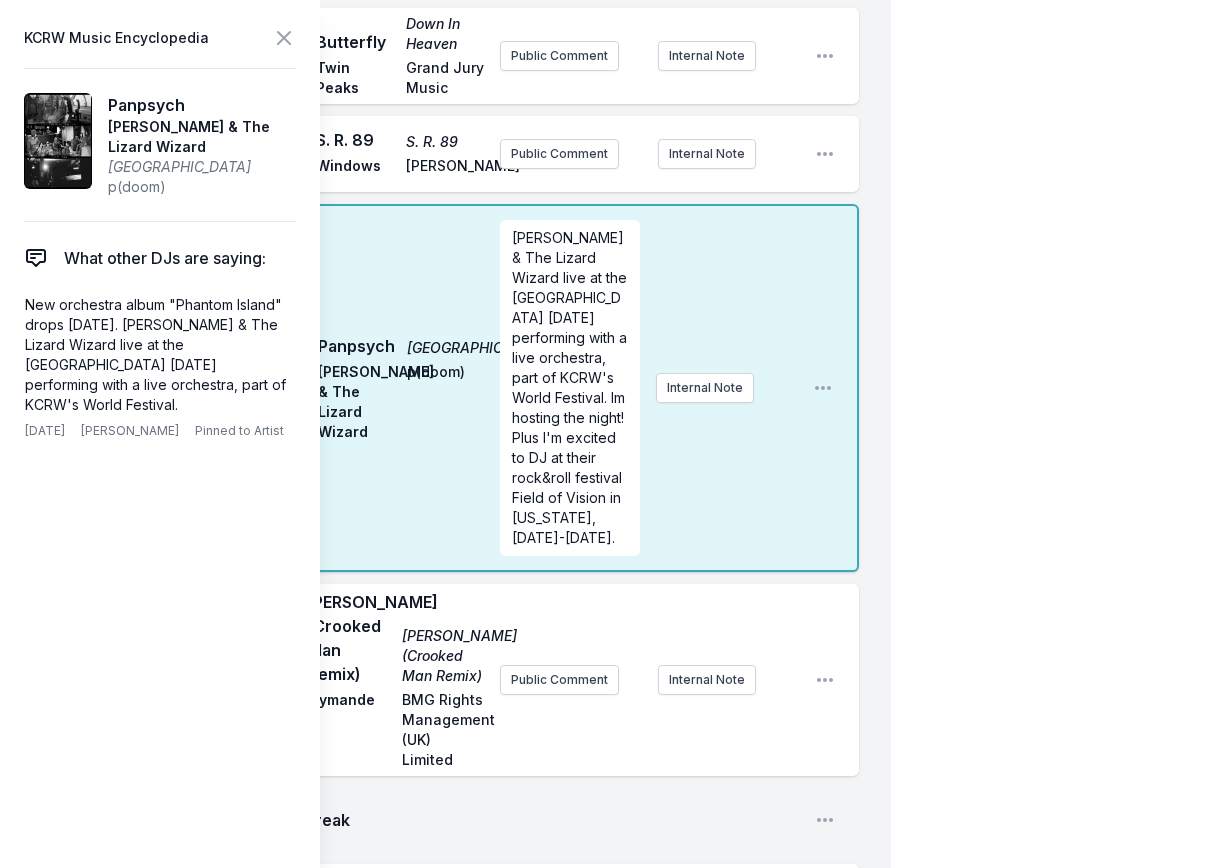 scroll, scrollTop: 0, scrollLeft: 0, axis: both 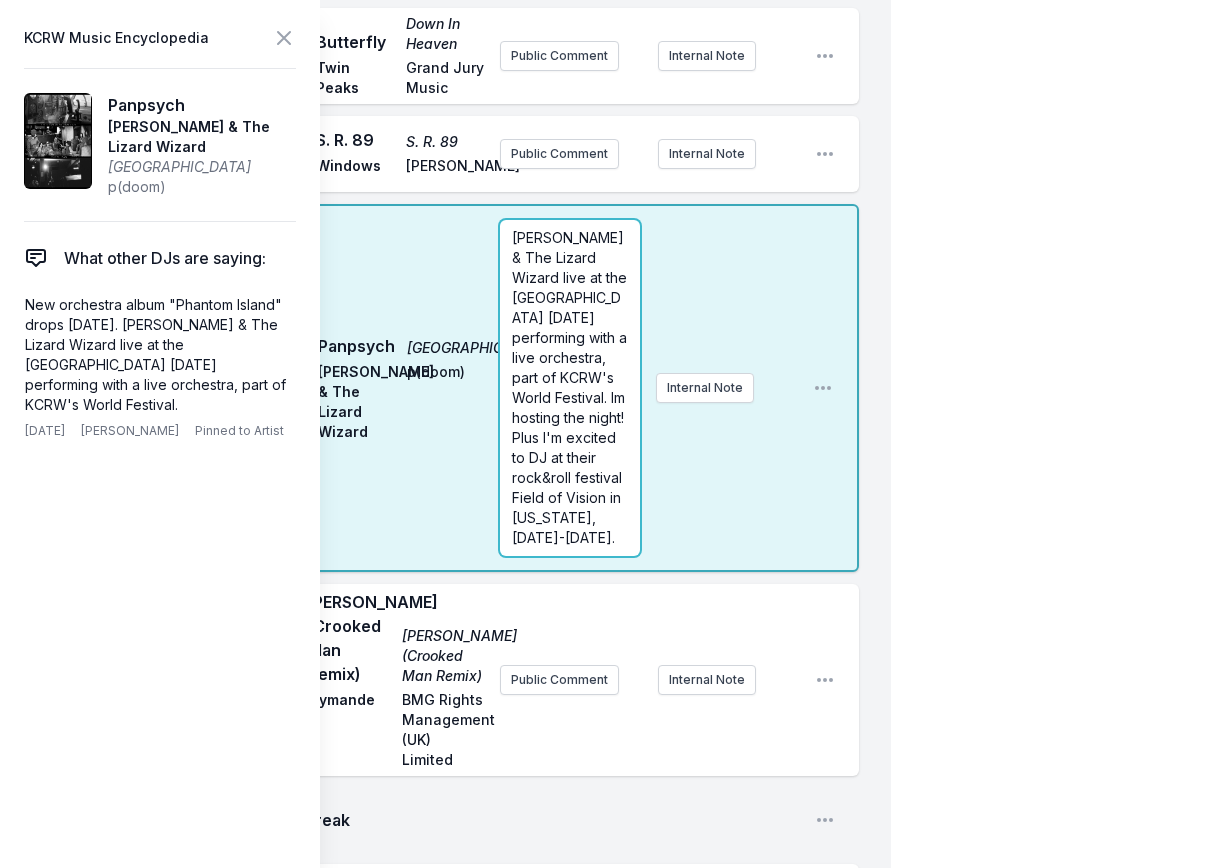 click on "3:04 PM Mountain Top Unicorn RIO [PERSON_NAME] Public Comment Internal Note Open playlist item options 3:09 PM Never Lost Tuff Times Never Last KOKOROKO Brownswood Recordings Live at the [GEOGRAPHIC_DATA] [DATE]. Internal Note Open playlist item options Live at the [GEOGRAPHIC_DATA] [DATE]. 3:12 PM Road to [GEOGRAPHIC_DATA] to Nowhere Rogê BBE Music First single from the forthcoming Talking Heads tribute album called "Naive Melodies" dropping in October. Internal Note Open playlist item options First single from the forthcoming Talking Heads tribute album called "Naive Melodies" dropping in October. 3:17 PM Cruise Control A Temporary Stay Sojourne Sojourne Public Comment Internal Note Open playlist item options 3:18 PM Break Open playlist item options 3:21 PM pokemon moisturizer Wet Leg Domino Wet Leg is live at the Greek on [DATE]. Internal Note Open playlist item options Wet Leg is live at the Greek on [DATE]. 3:24 PM Girls  (Feat. [PERSON_NAME]) Sad Girl TSHA Ninja Tune Public Comment 3:28 PM" at bounding box center (445, -855) 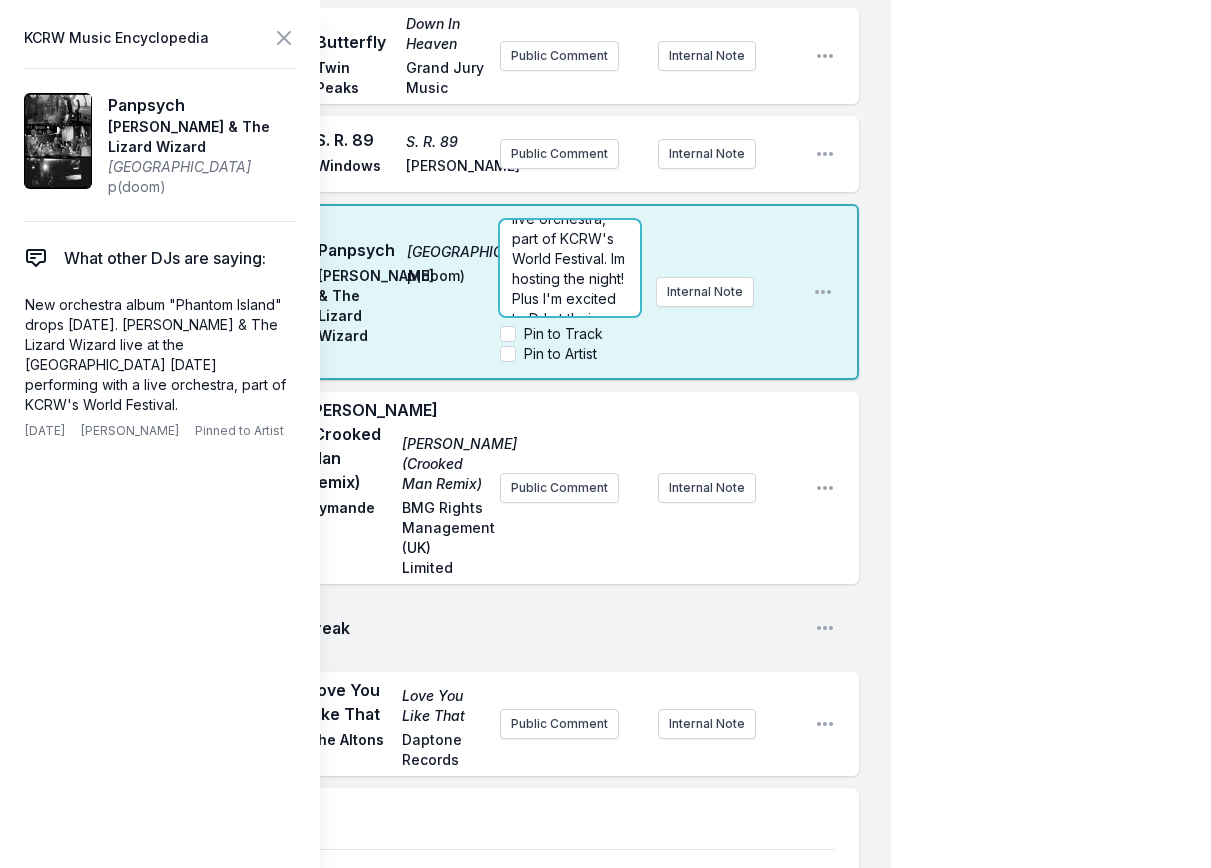scroll, scrollTop: 320, scrollLeft: 0, axis: vertical 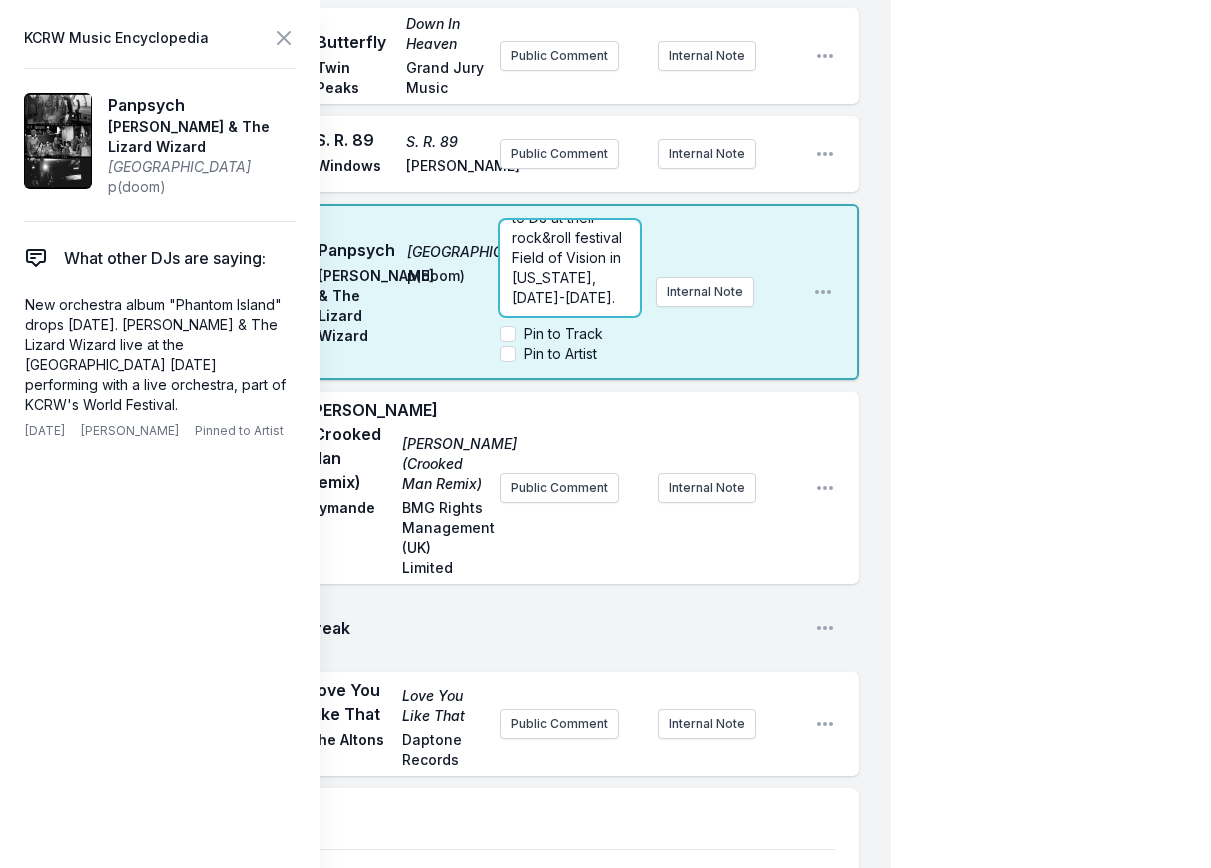 click on "[PERSON_NAME] & The Lizard Wizard live at the [GEOGRAPHIC_DATA] [DATE] performing with a live orchestra, part of KCRW's World Festival. Im hosting the night! Plus I'm excited to DJ at their rock&roll festival Field of Vision in [US_STATE], [DATE]-[DATE]." at bounding box center (570, 148) 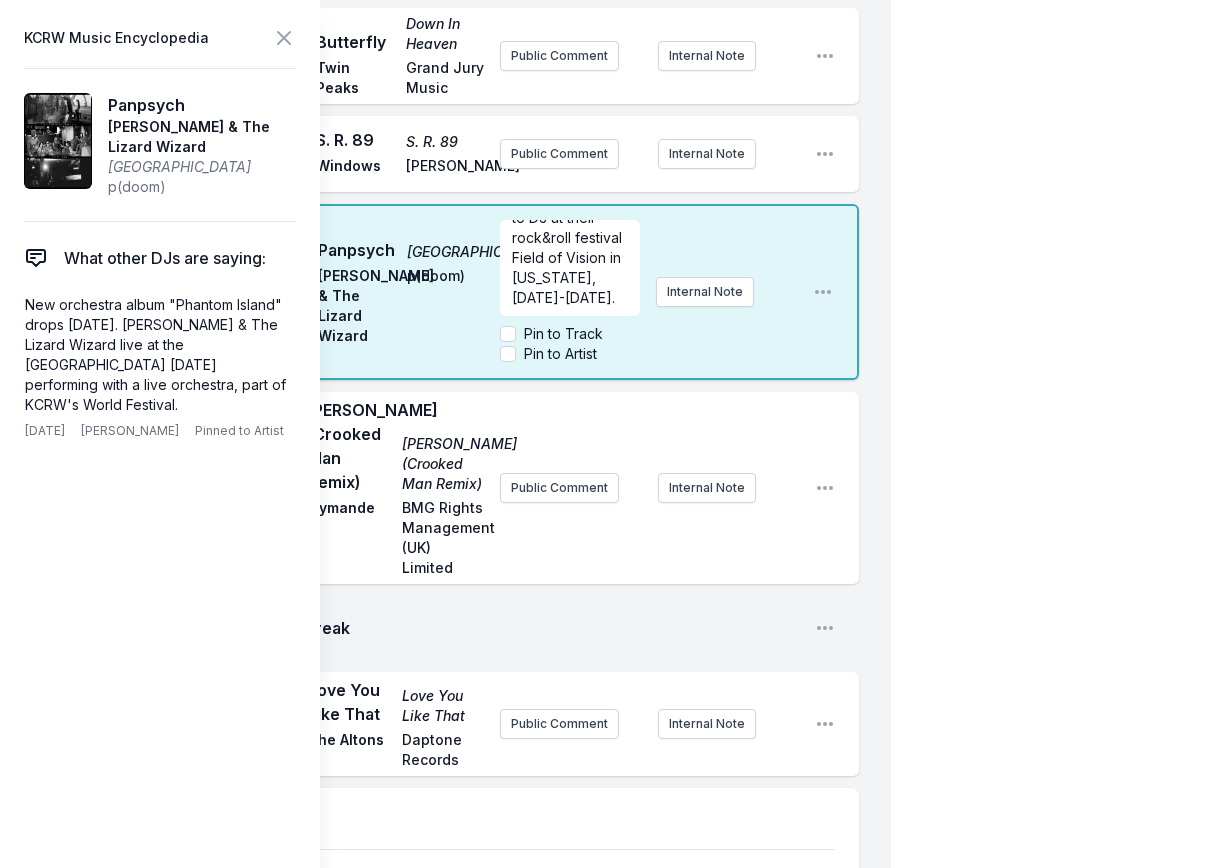 click on "3:04 PM Mountain Top Unicorn RIO [PERSON_NAME] Public Comment Internal Note Open playlist item options 3:09 PM Never Lost Tuff Times Never Last KOKOROKO Brownswood Recordings Live at the [GEOGRAPHIC_DATA] [DATE]. Internal Note Open playlist item options Live at the [GEOGRAPHIC_DATA] [DATE]. 3:12 PM Road to [GEOGRAPHIC_DATA] to Nowhere Rogê BBE Music First single from the forthcoming Talking Heads tribute album called "Naive Melodies" dropping in October. Internal Note Open playlist item options First single from the forthcoming Talking Heads tribute album called "Naive Melodies" dropping in October. 3:17 PM Cruise Control A Temporary Stay Sojourne Sojourne Public Comment Internal Note Open playlist item options 3:18 PM Break Open playlist item options 3:21 PM pokemon moisturizer Wet Leg Domino Wet Leg is live at the Greek on [DATE]. Internal Note Open playlist item options Wet Leg is live at the Greek on [DATE]. 3:24 PM Girls  (Feat. [PERSON_NAME]) Sad Girl TSHA Ninja Tune Public Comment 3:28 PM TB" at bounding box center [445, -951] 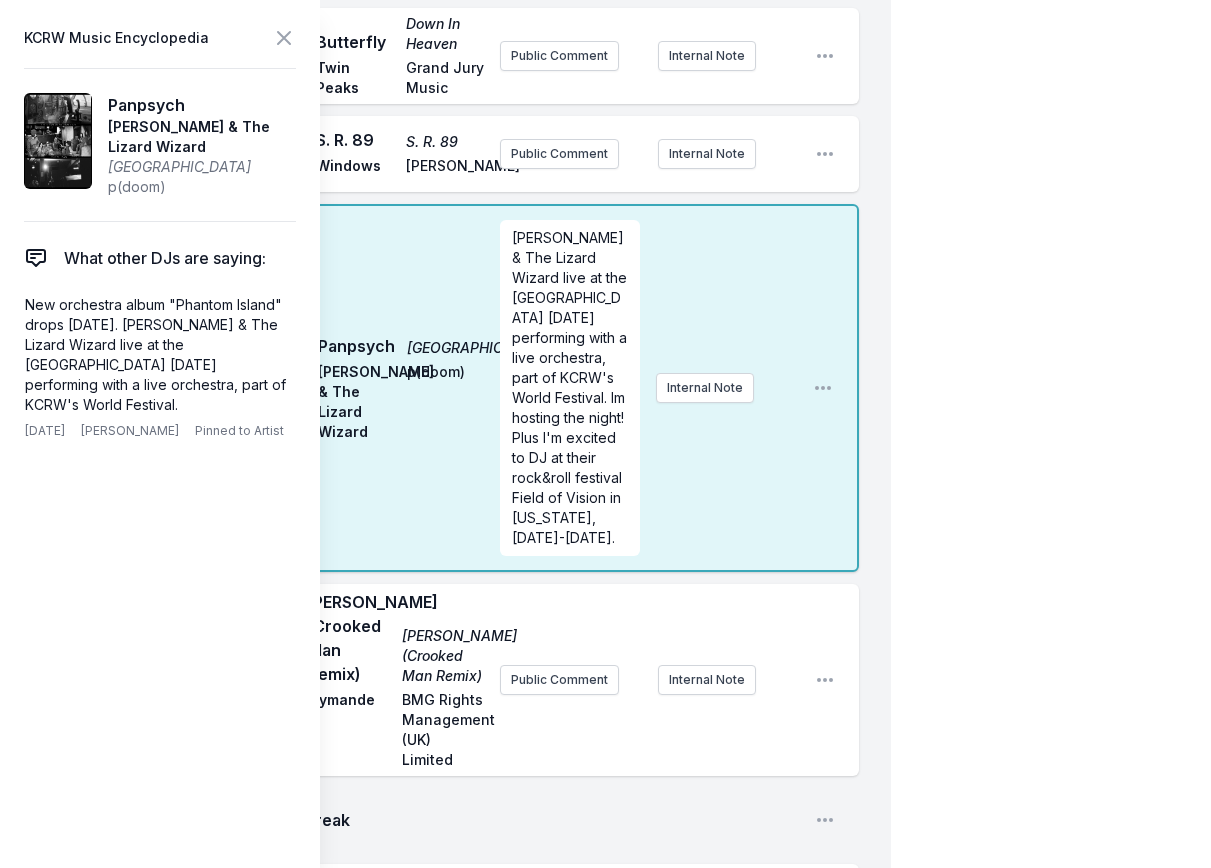 scroll, scrollTop: 0, scrollLeft: 0, axis: both 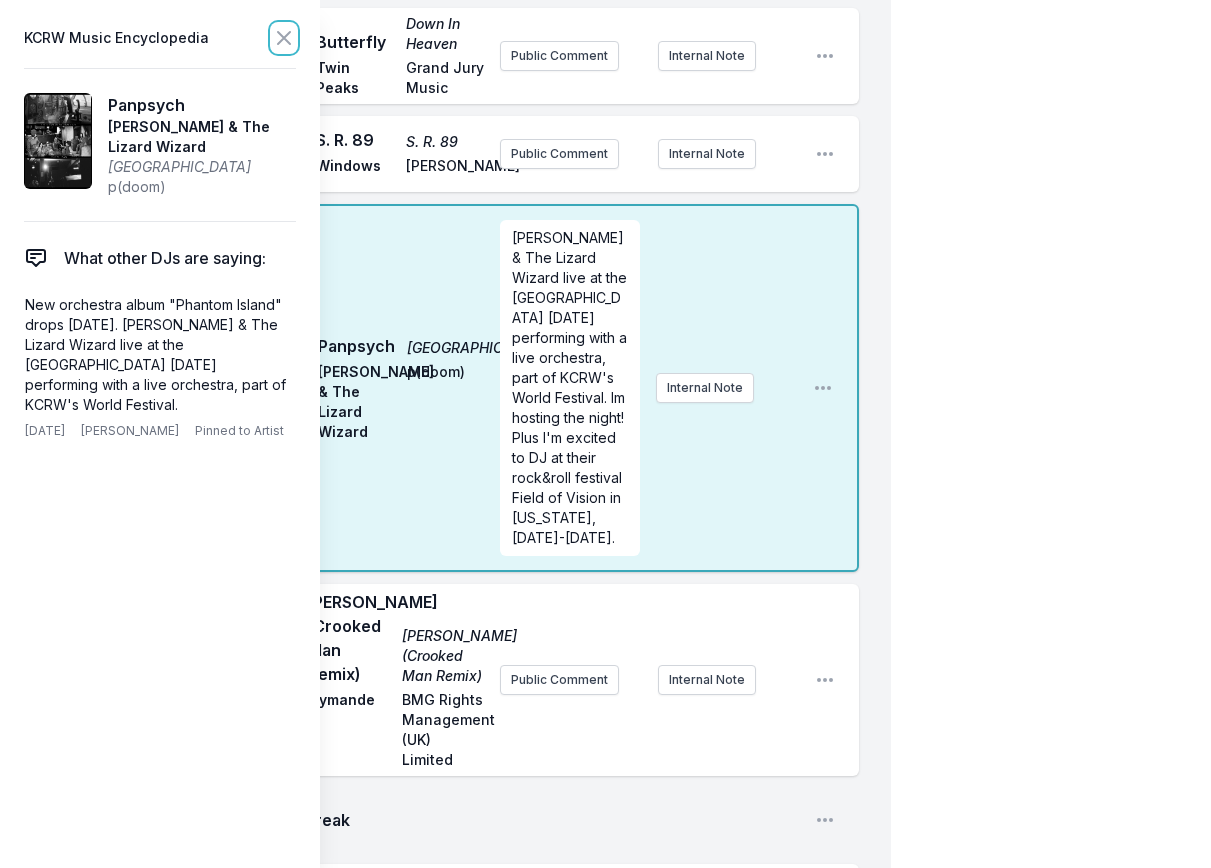 click 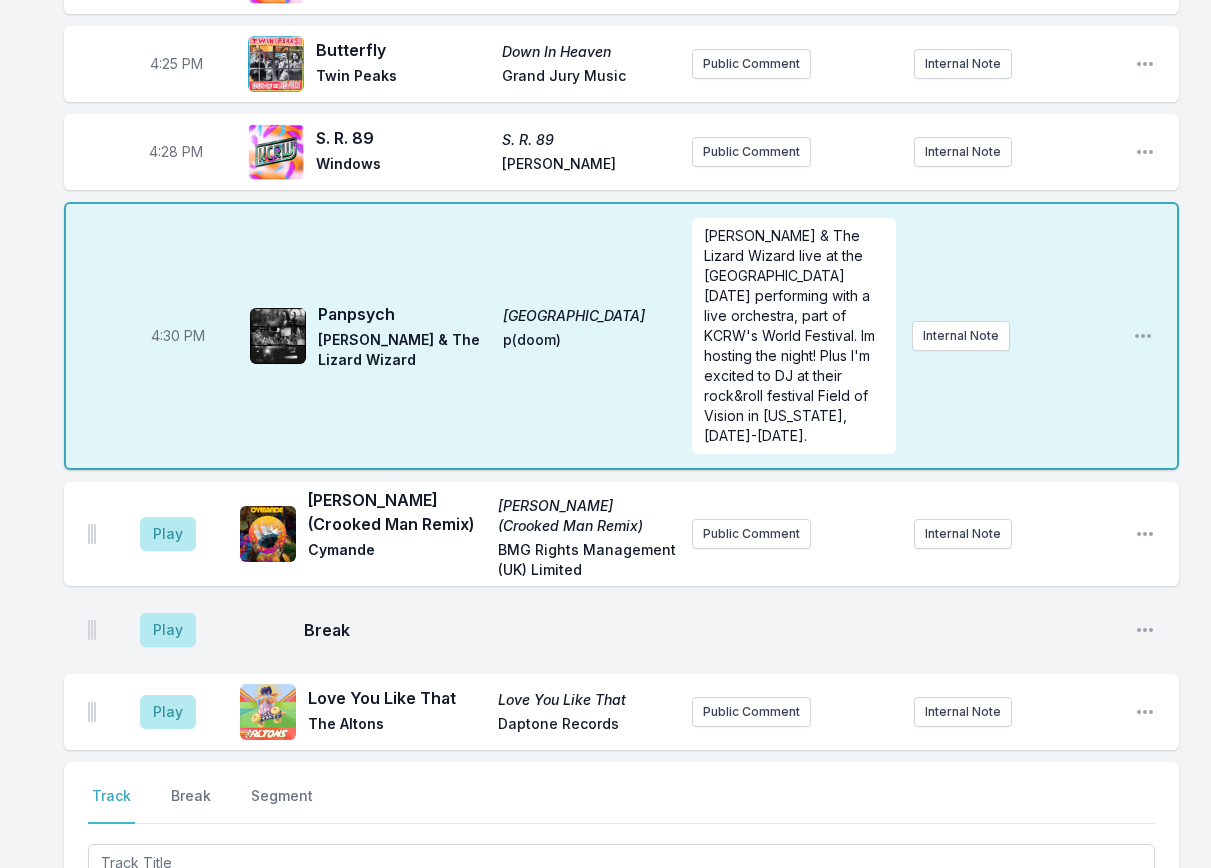 scroll, scrollTop: 2362, scrollLeft: 0, axis: vertical 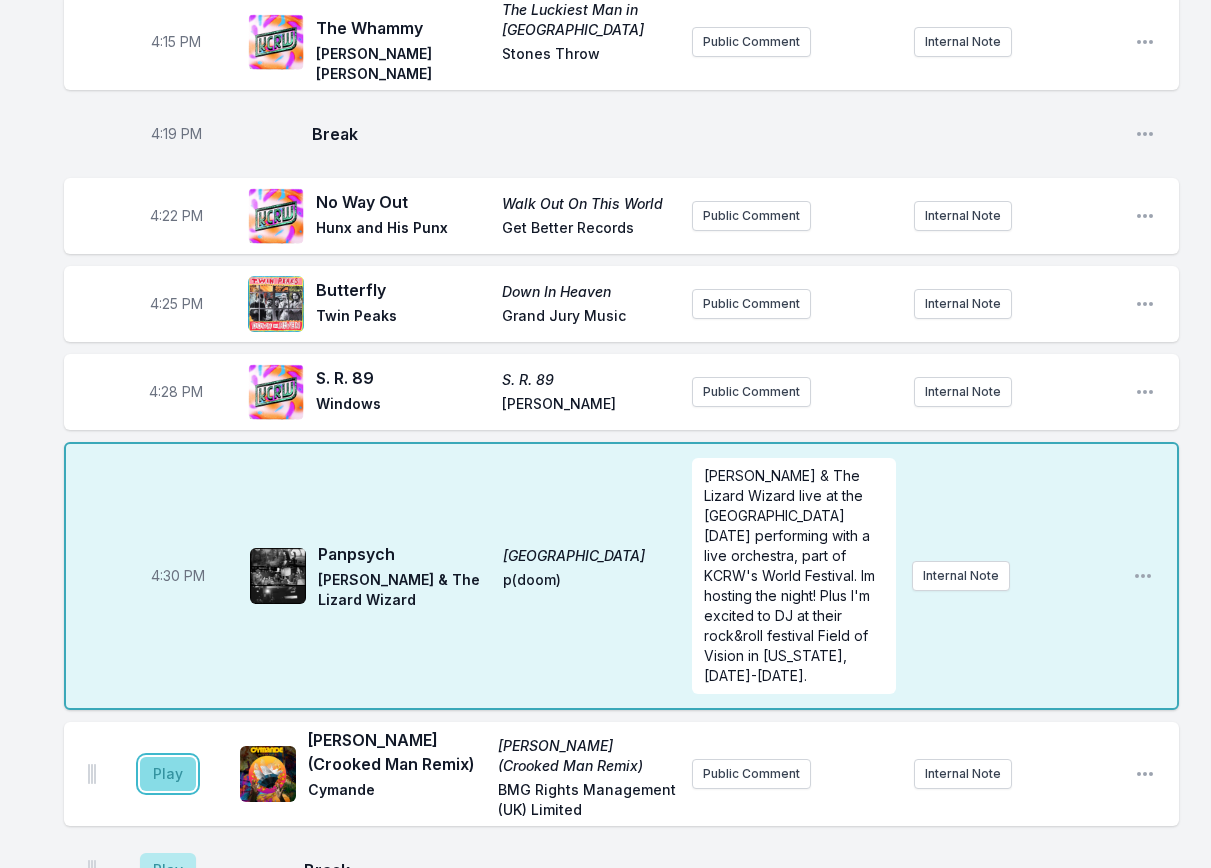 click on "Play" at bounding box center (168, 774) 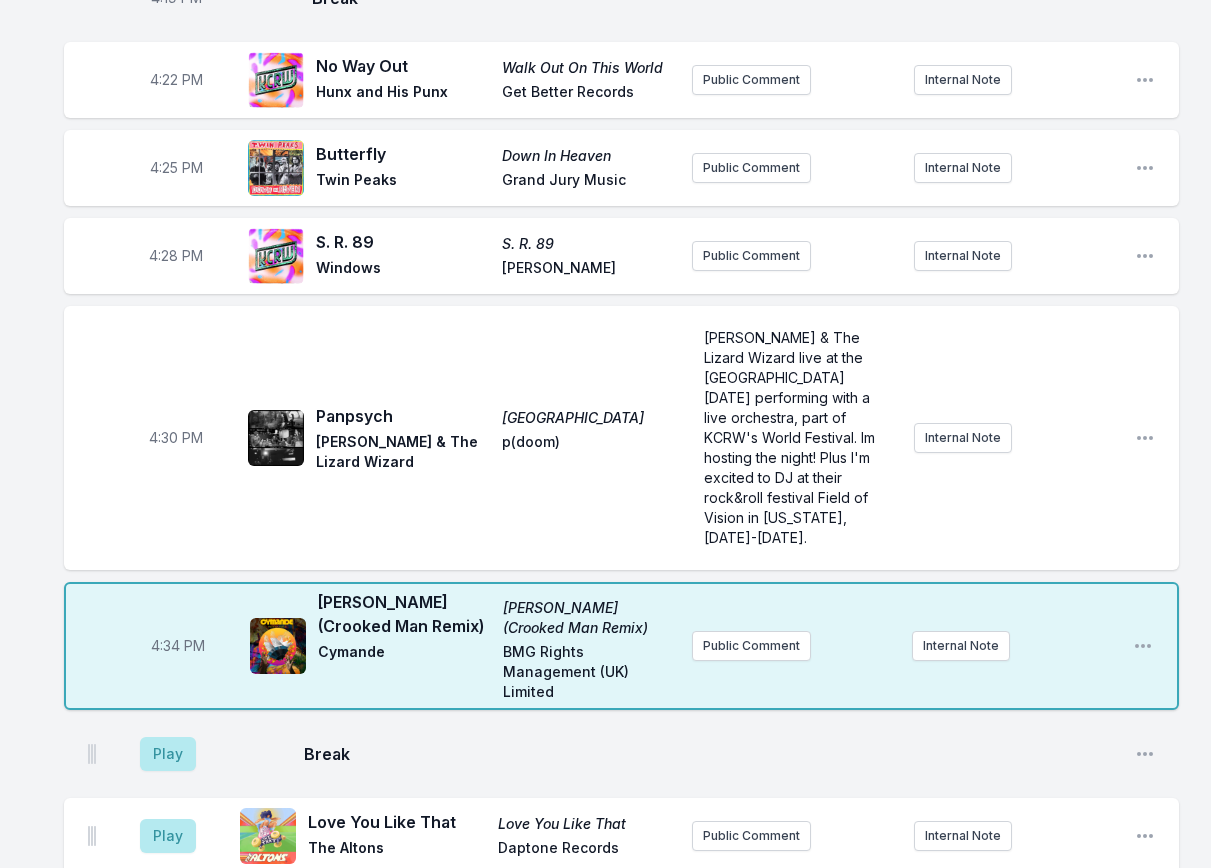 scroll, scrollTop: 2562, scrollLeft: 0, axis: vertical 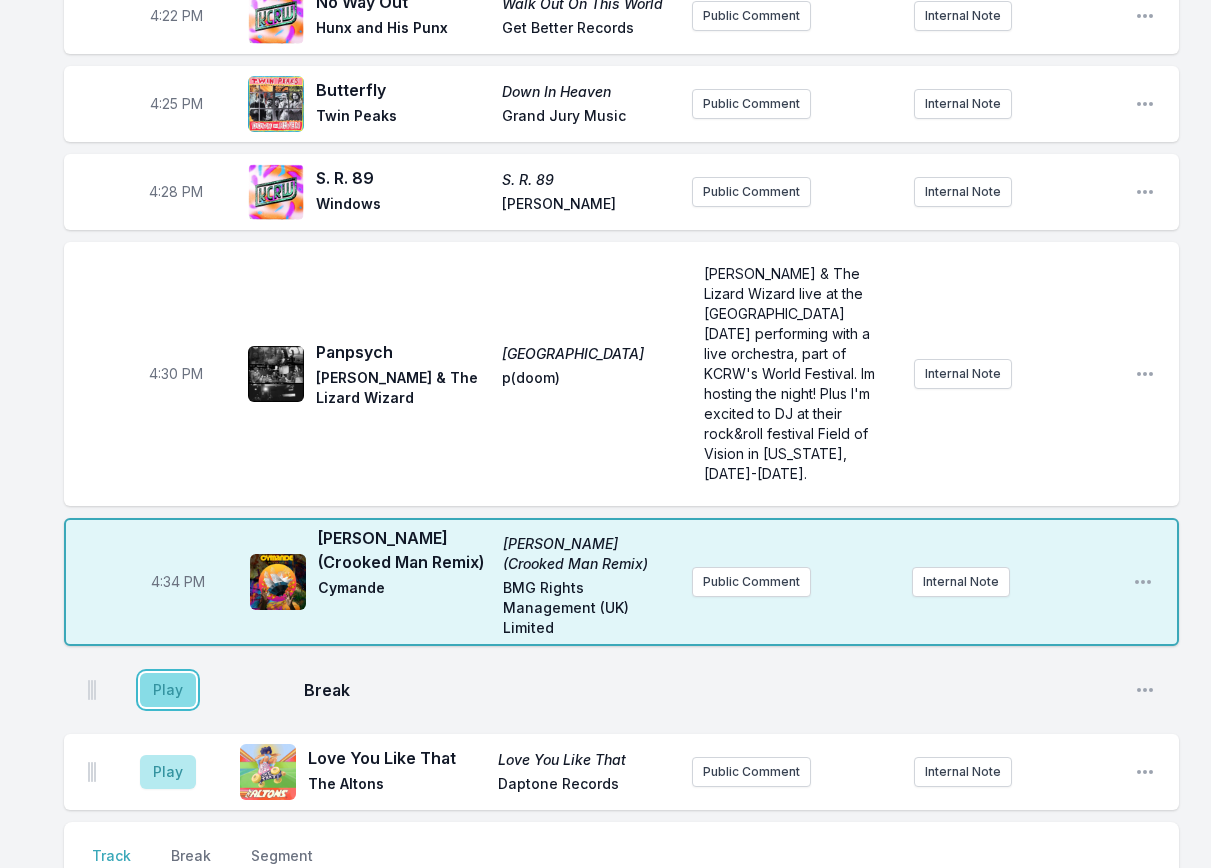 click on "Play" at bounding box center (168, 690) 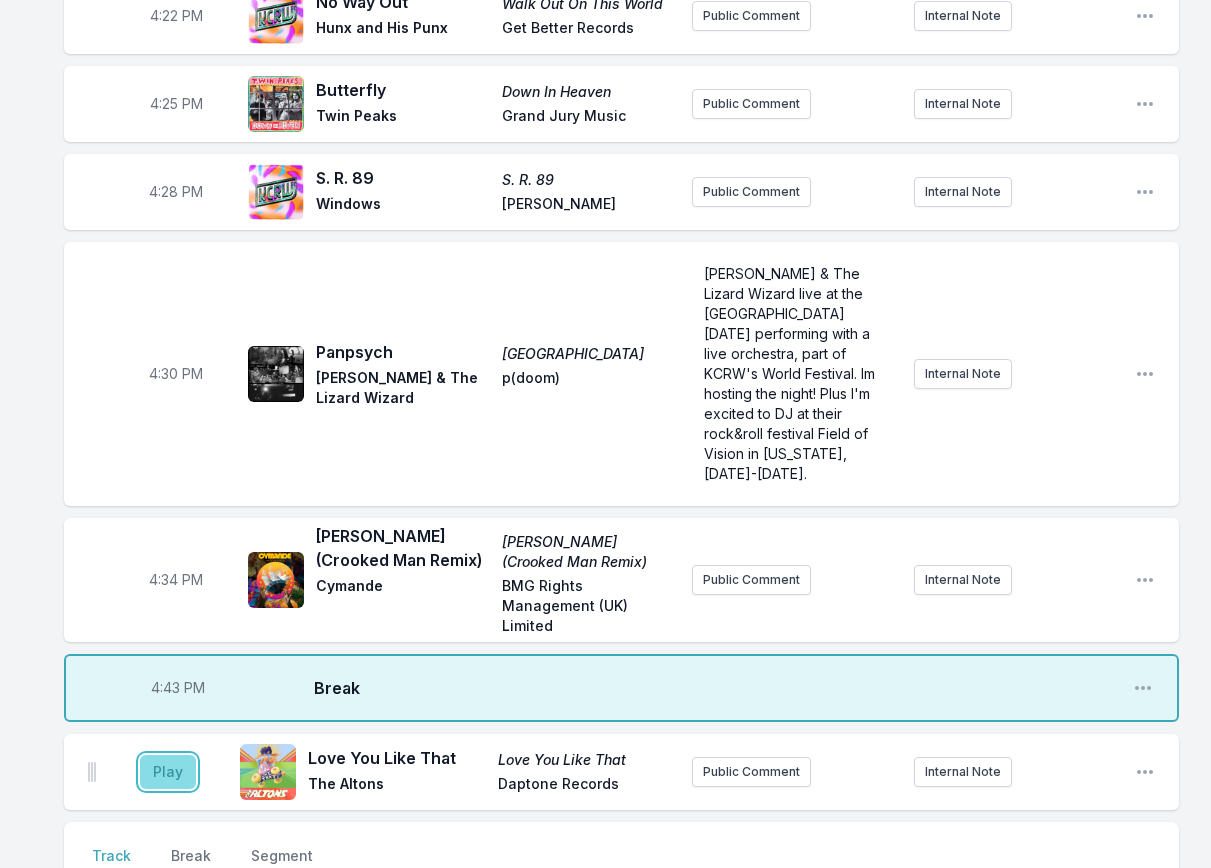 click on "Play" at bounding box center [168, 772] 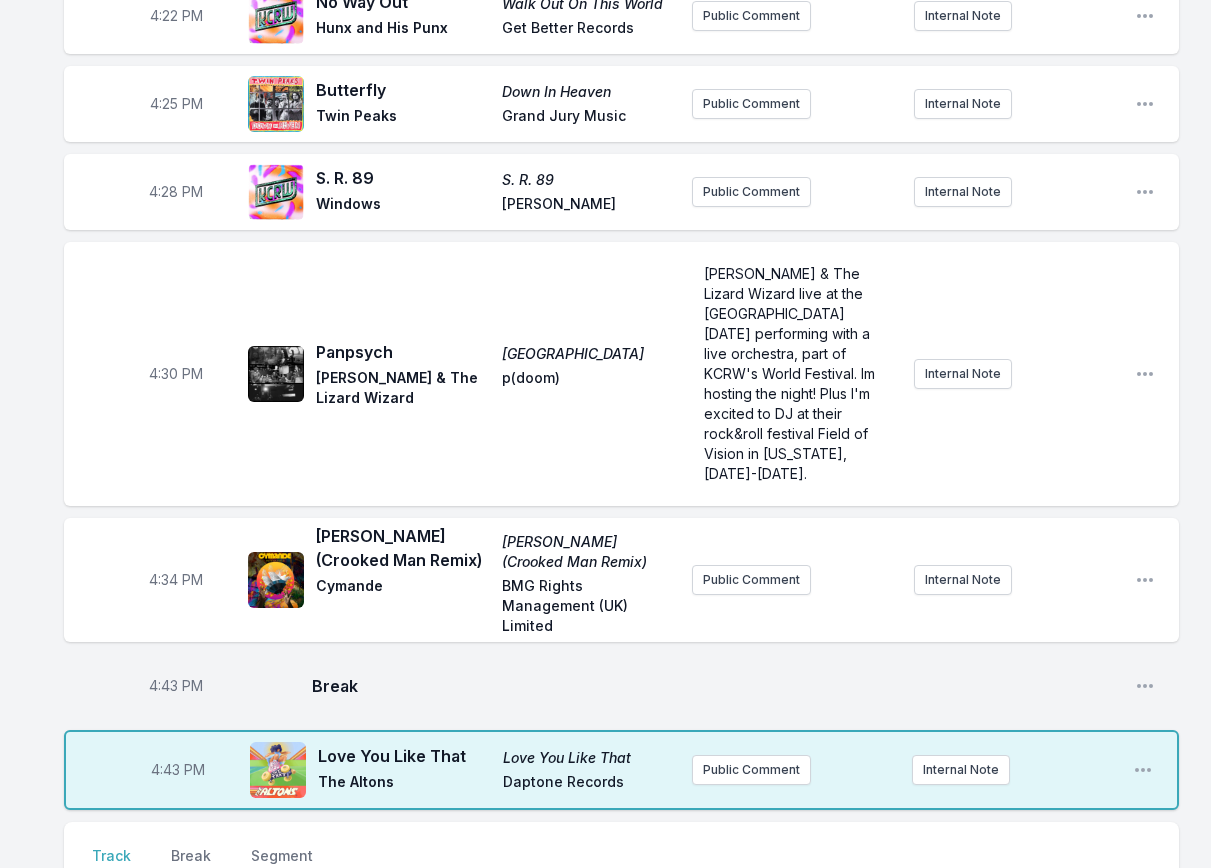 click on "4:43 PM" at bounding box center [176, 686] 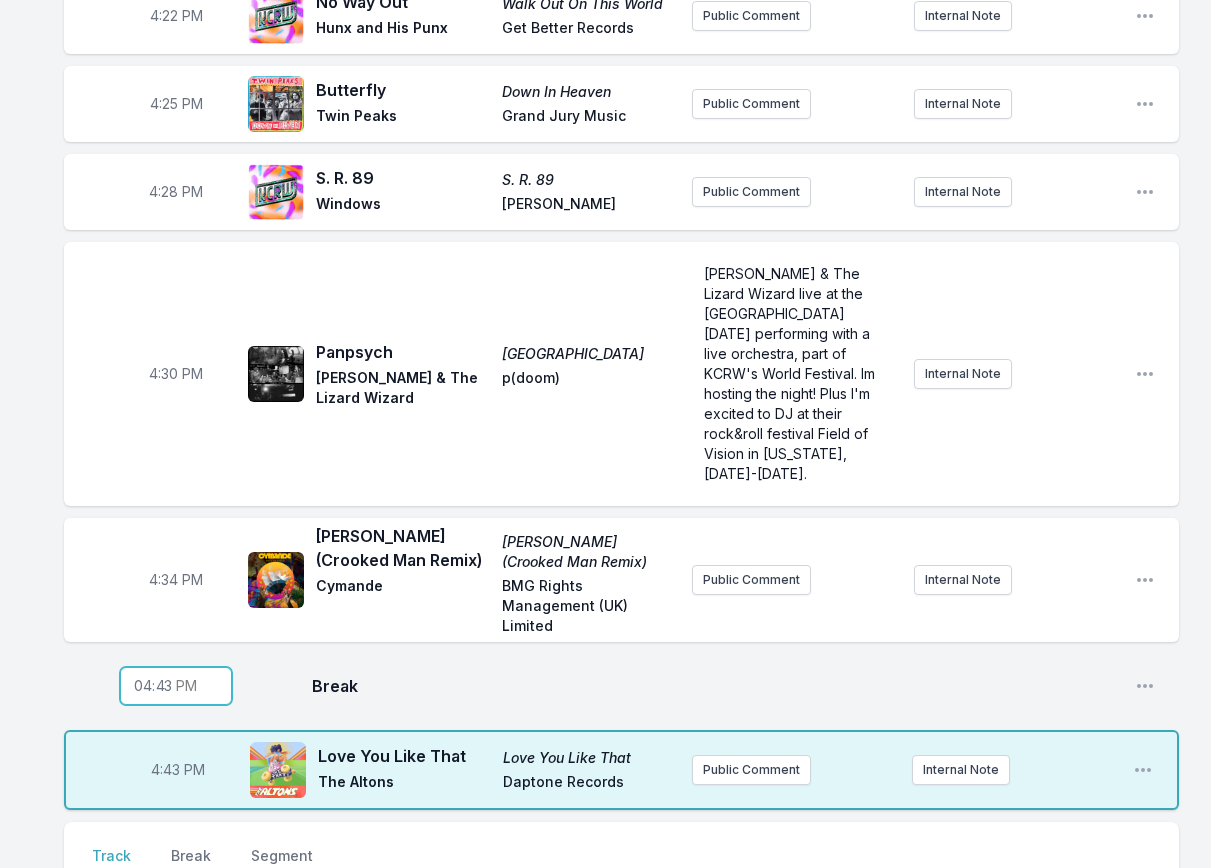 click on "16:43" at bounding box center (176, 686) 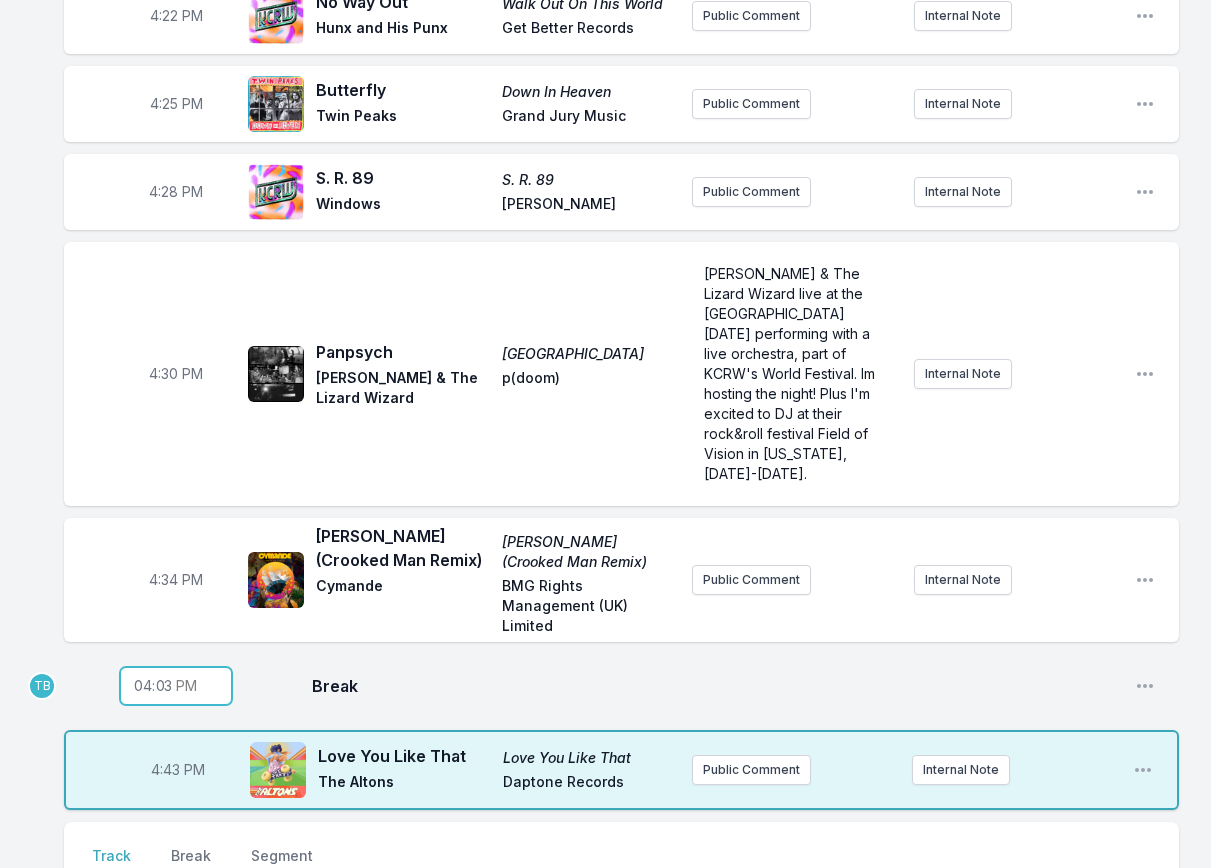 type on "16:38" 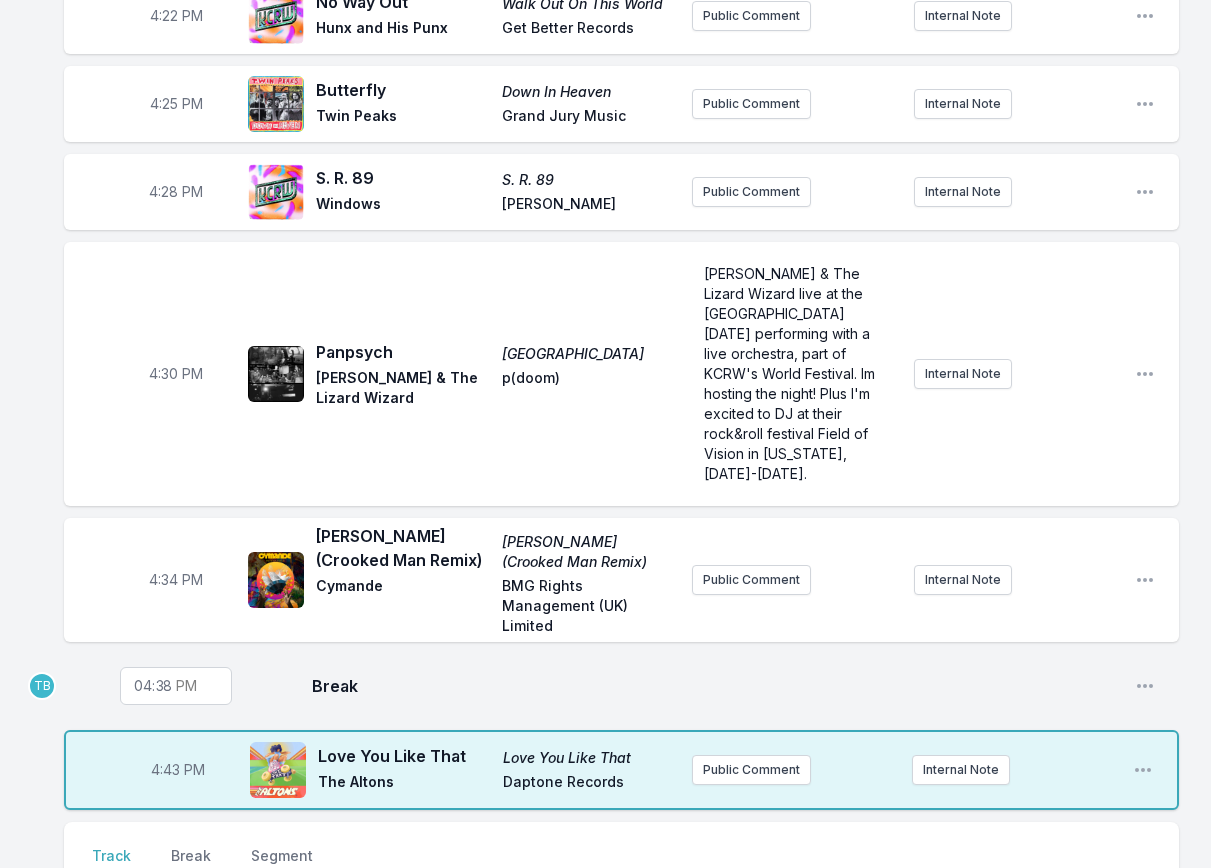 click on "Break" at bounding box center (715, 686) 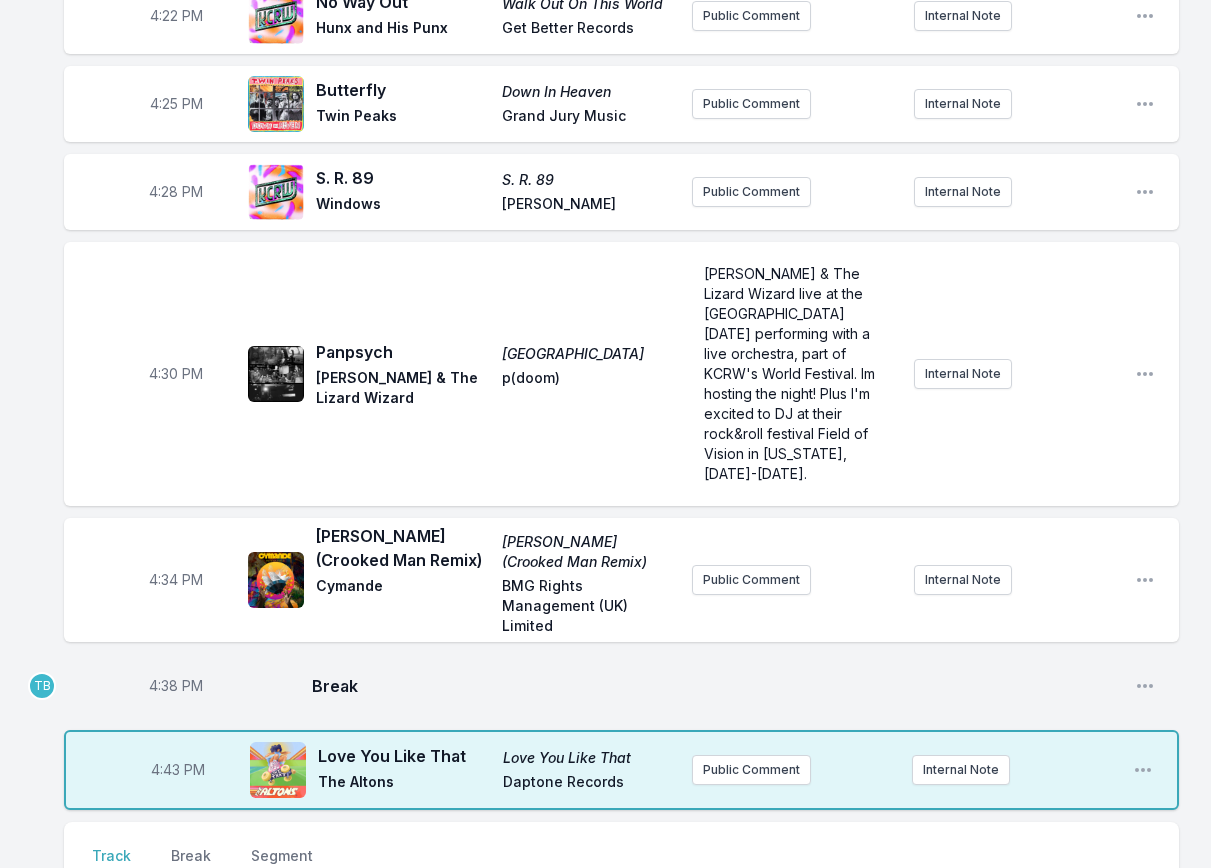 scroll, scrollTop: 2762, scrollLeft: 0, axis: vertical 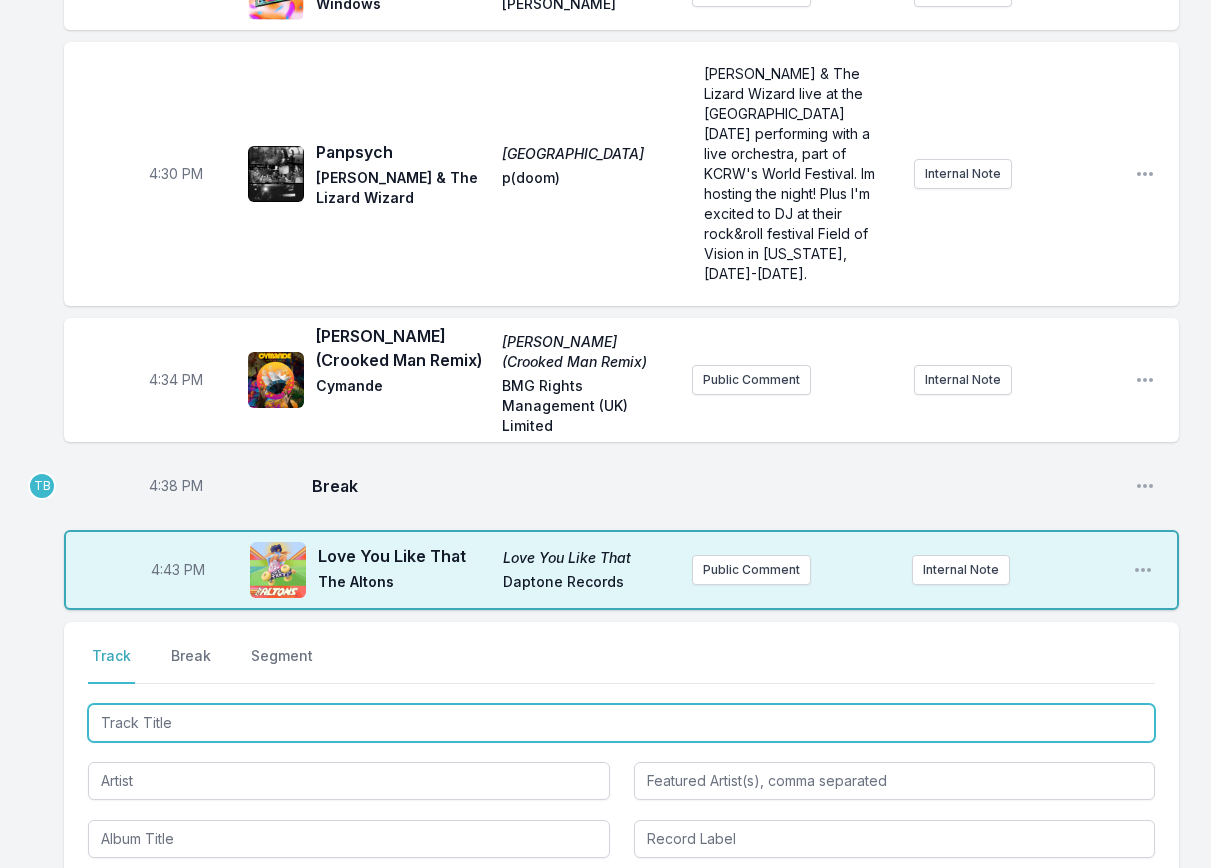 click at bounding box center (621, 723) 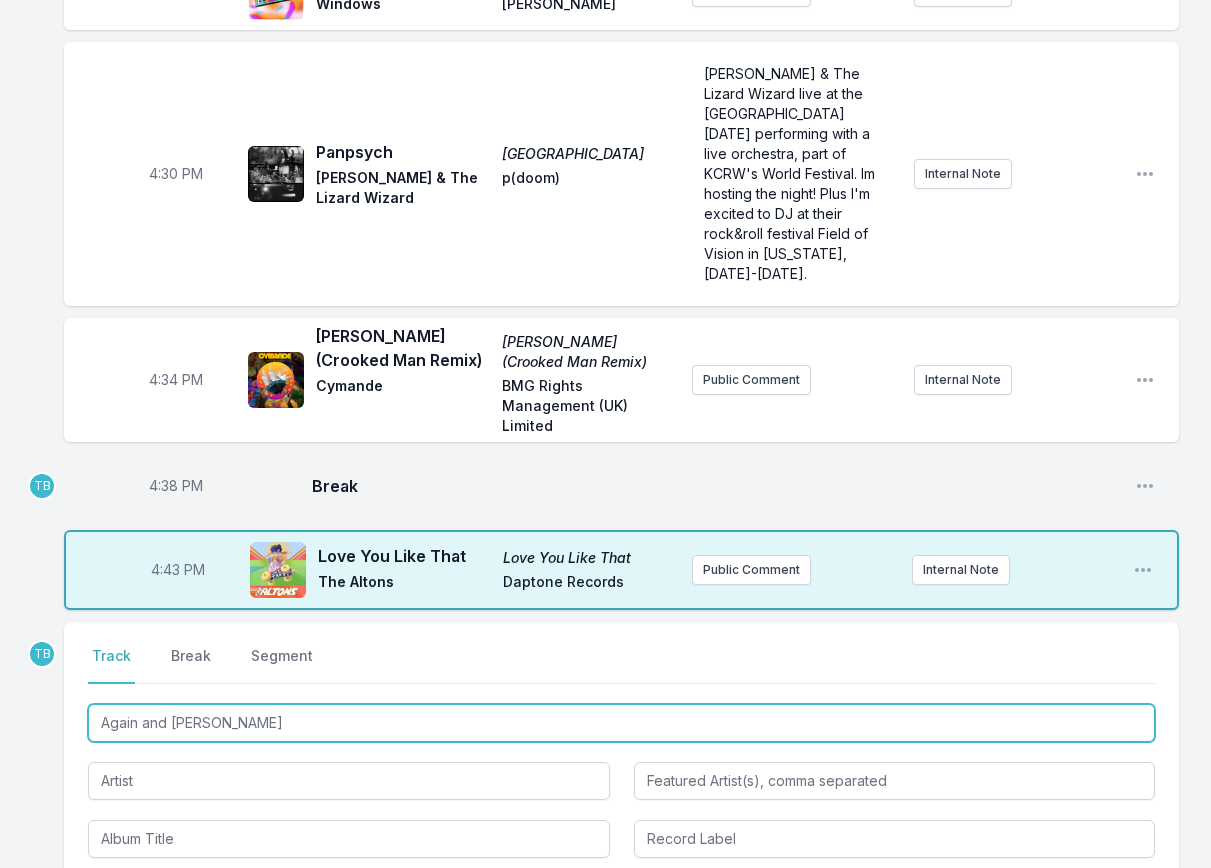 type on "Again and Again" 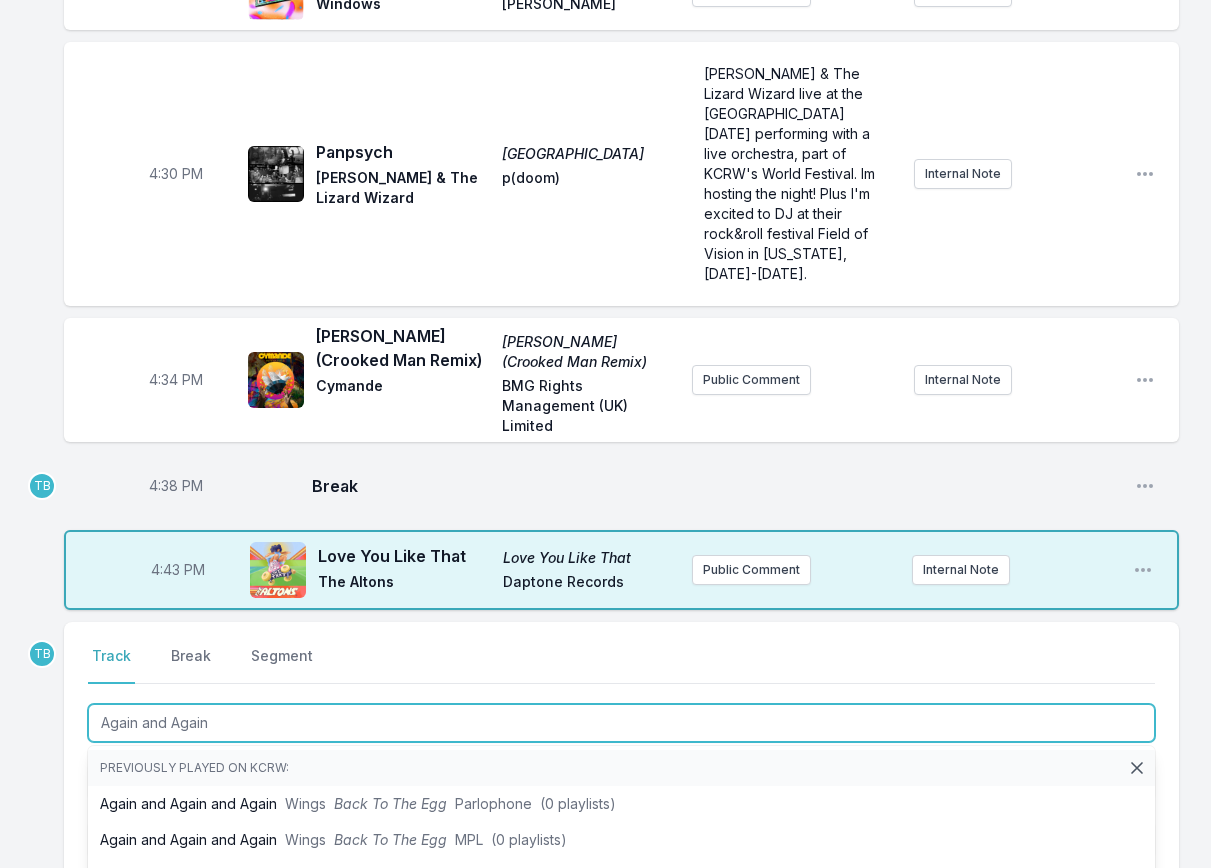 click on "Again and Again [PERSON_NAME] b/w Again and Again [DATE] Chief (1 playlist)" at bounding box center [621, 948] 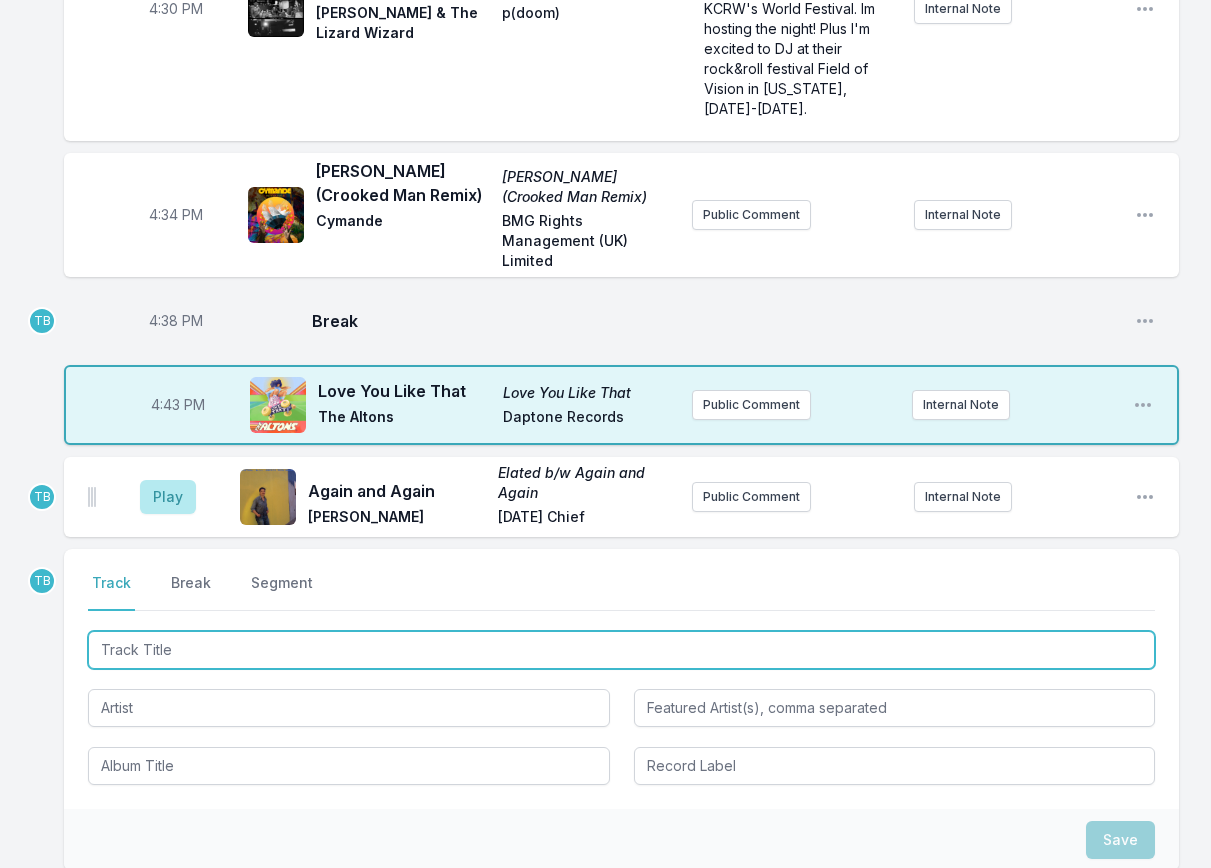 scroll, scrollTop: 2962, scrollLeft: 0, axis: vertical 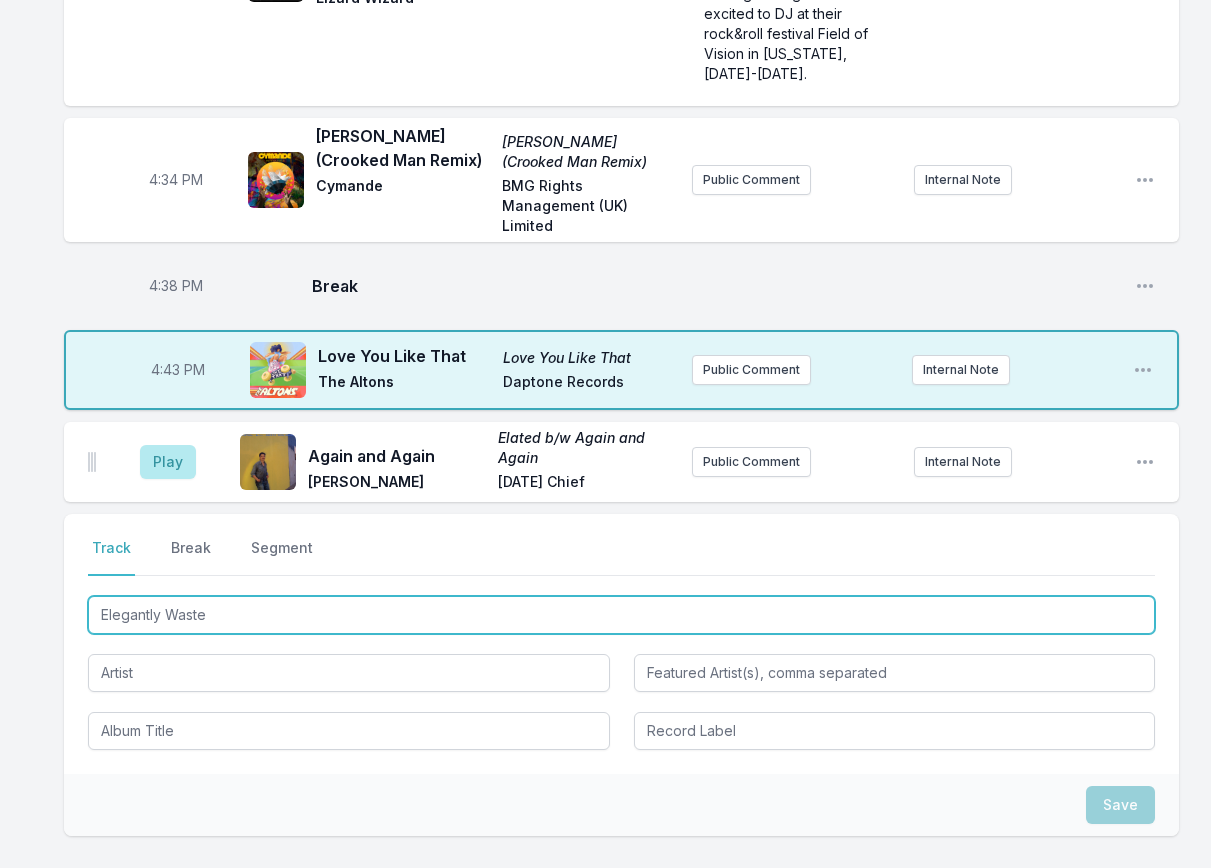 type on "Elegantly Wasted" 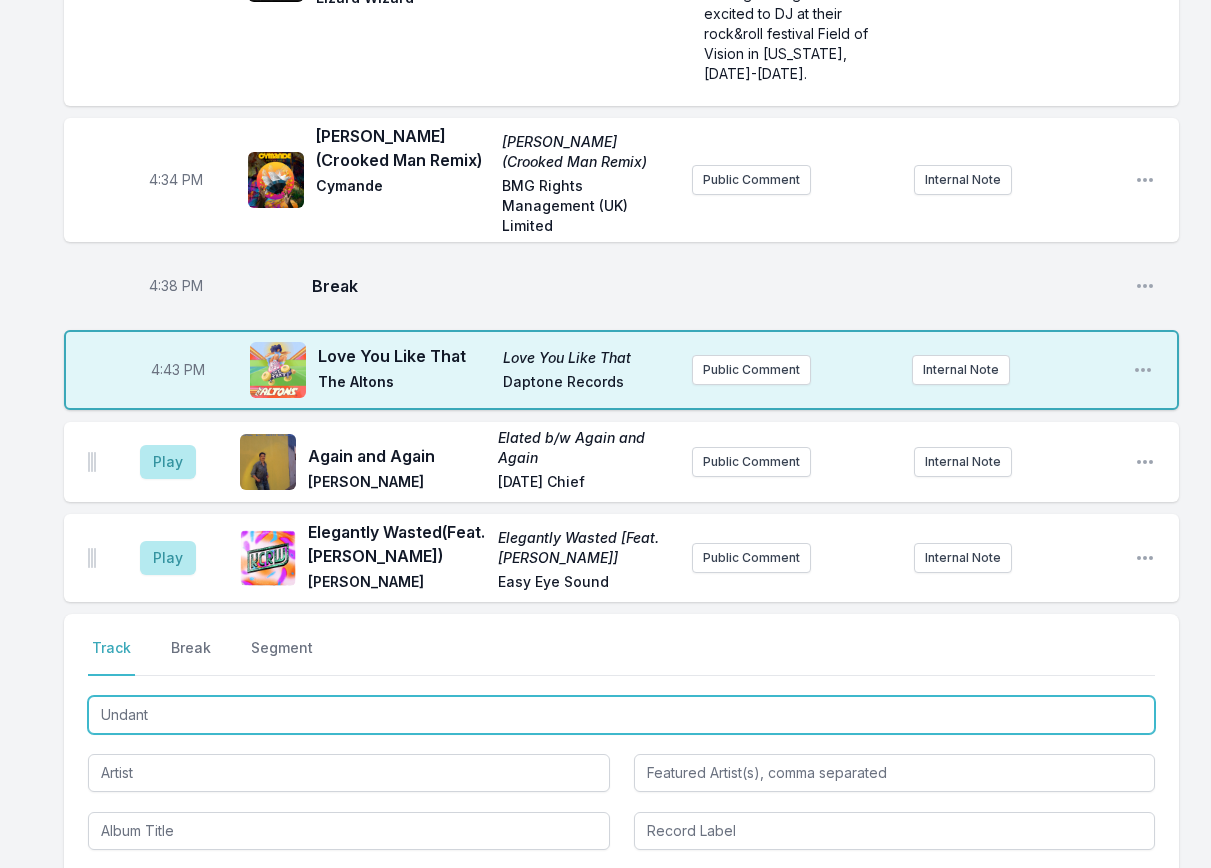 type on "Undanta" 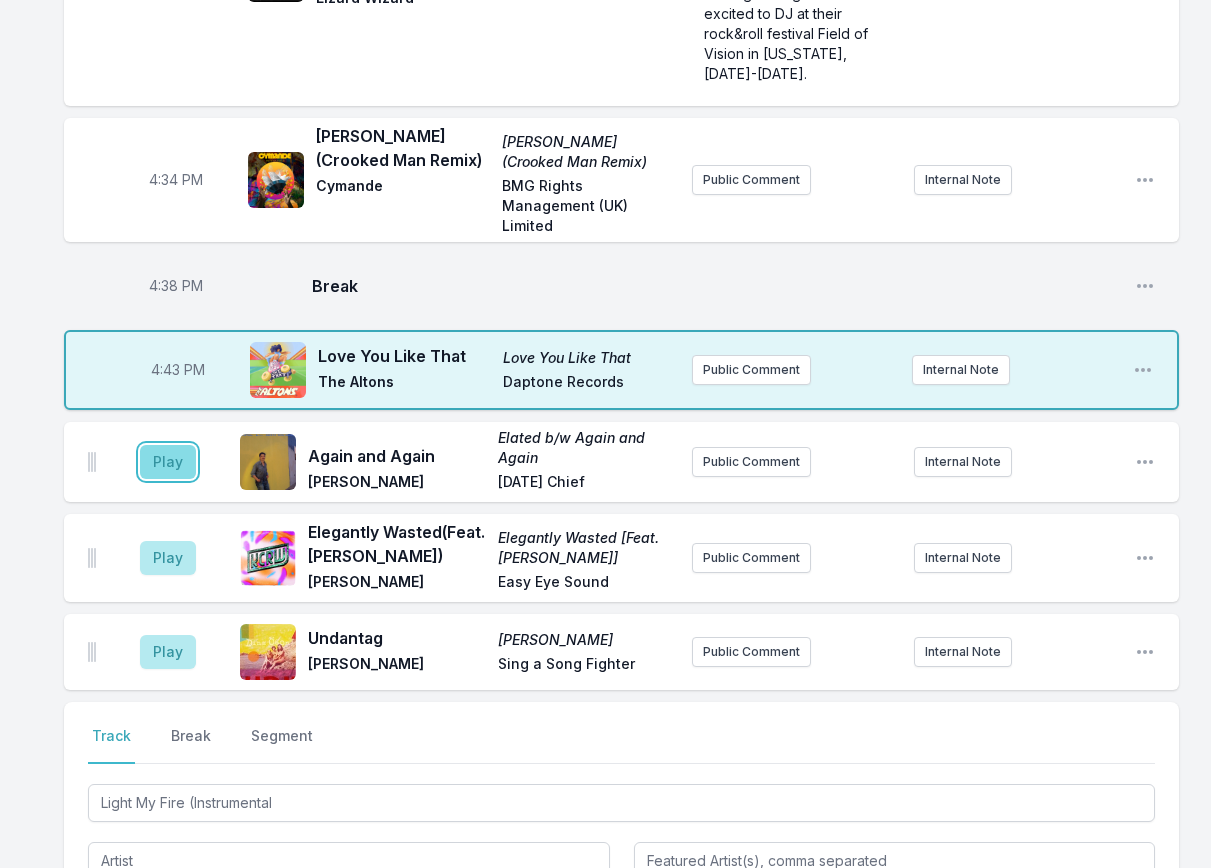 click on "Play" at bounding box center [168, 462] 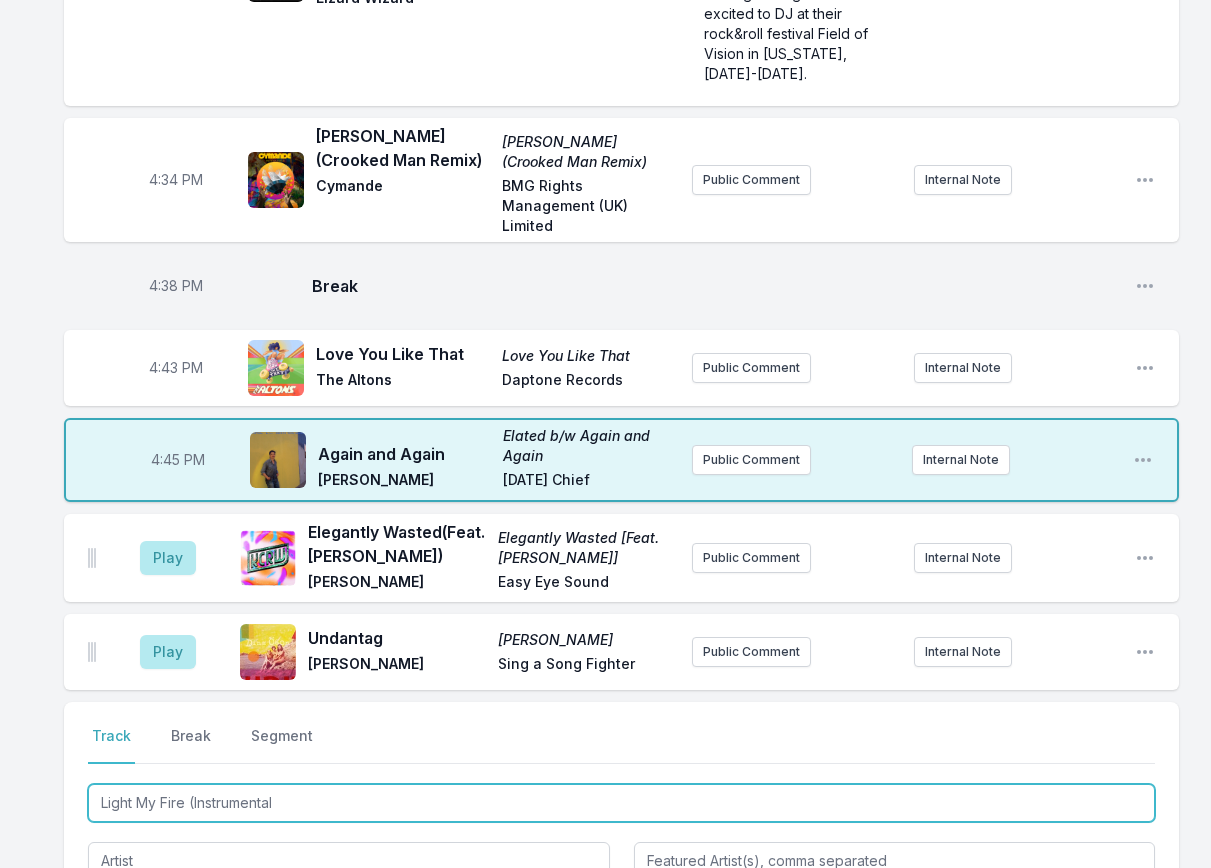 click on "Light My Fire (Instrumental" at bounding box center (621, 803) 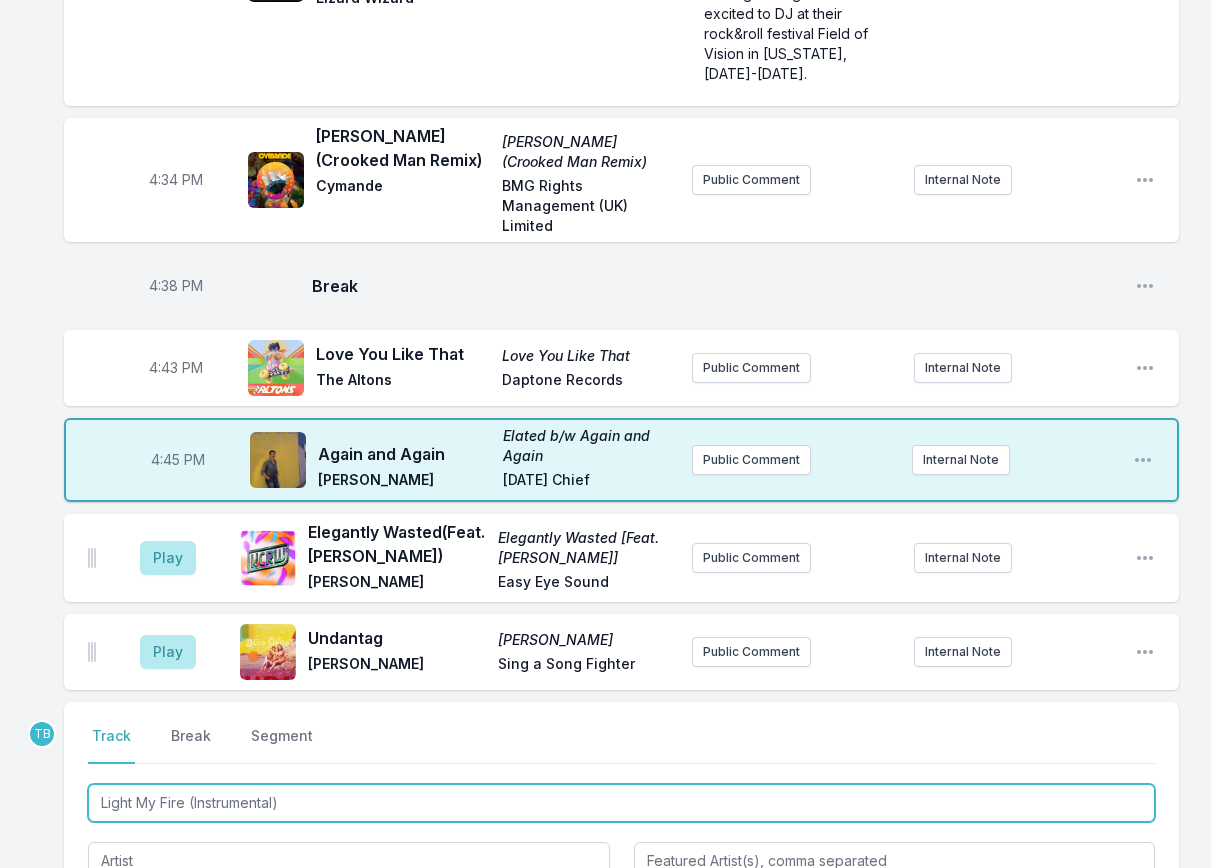 type on "Light My Fire (Instrumental)" 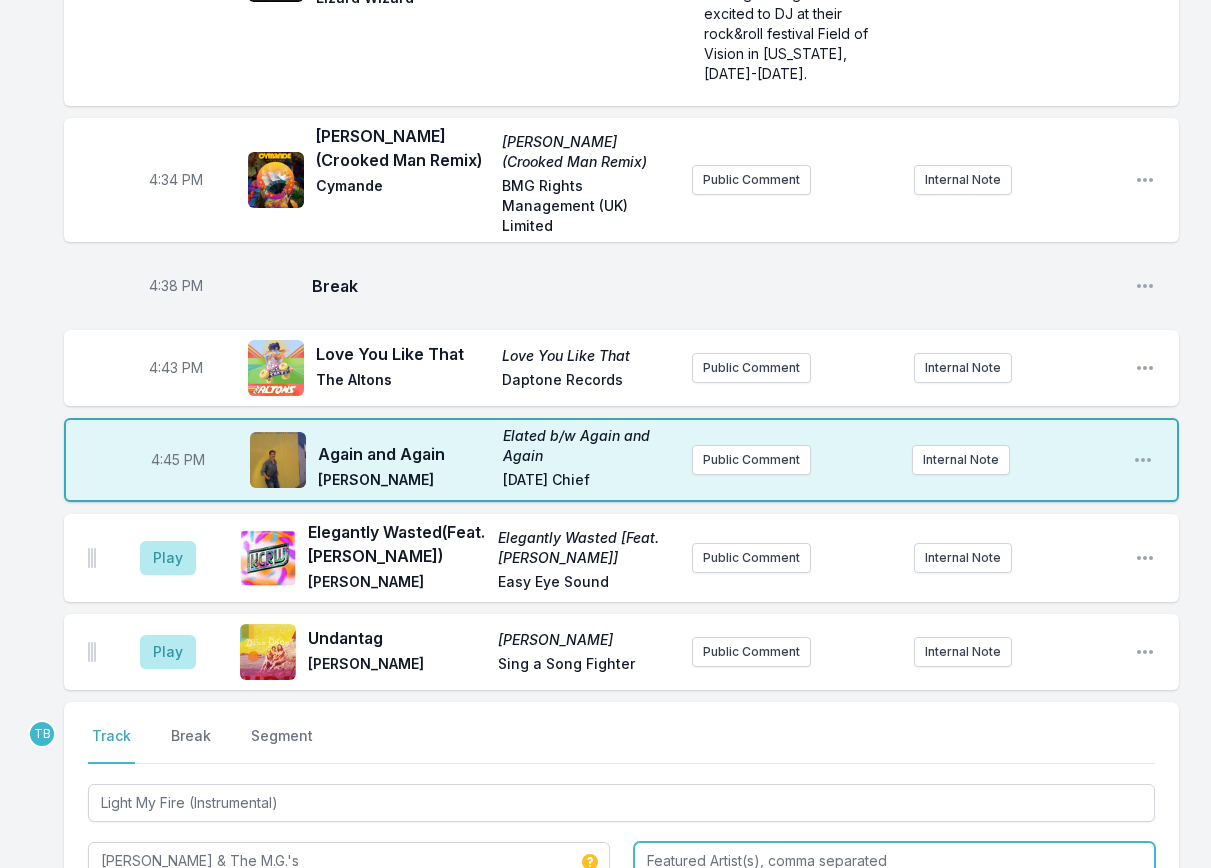 type on "[PERSON_NAME] & The M.G.'s" 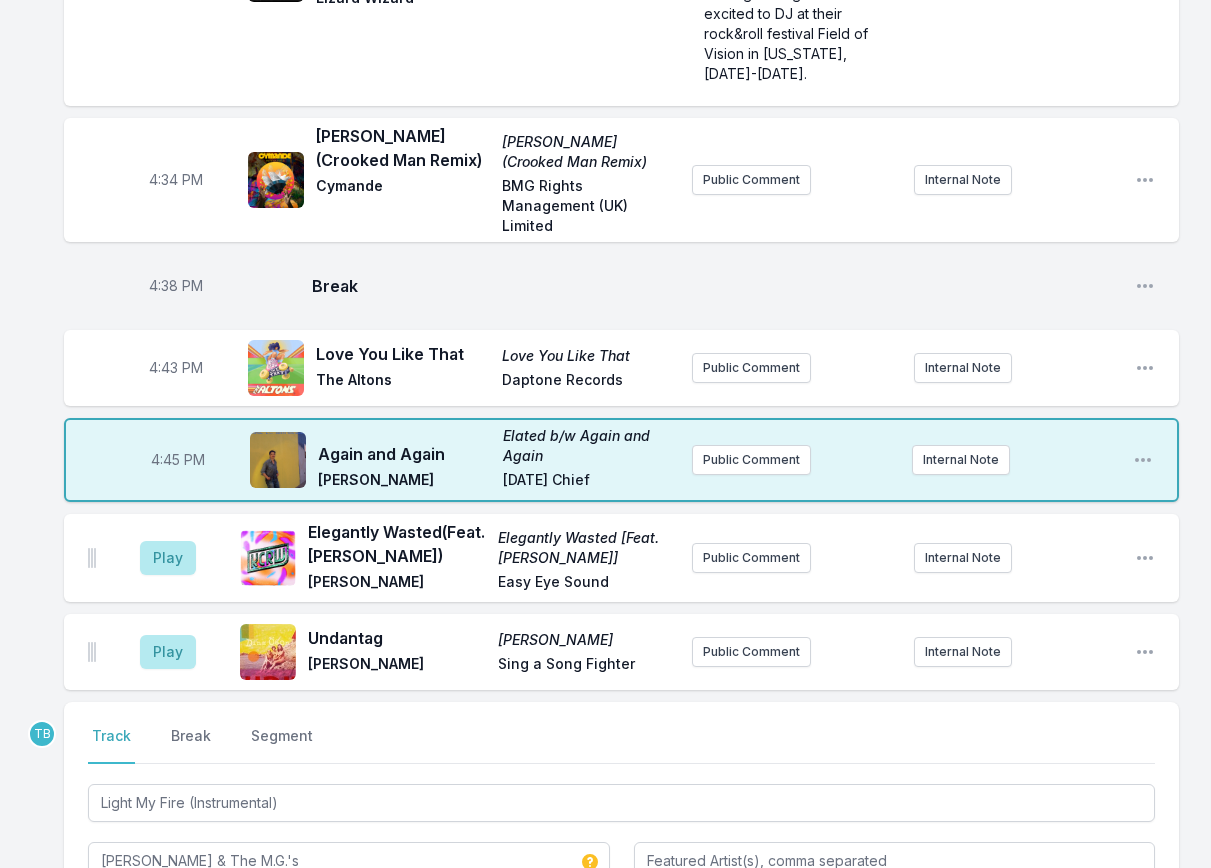 type on "The [PERSON_NAME] Set" 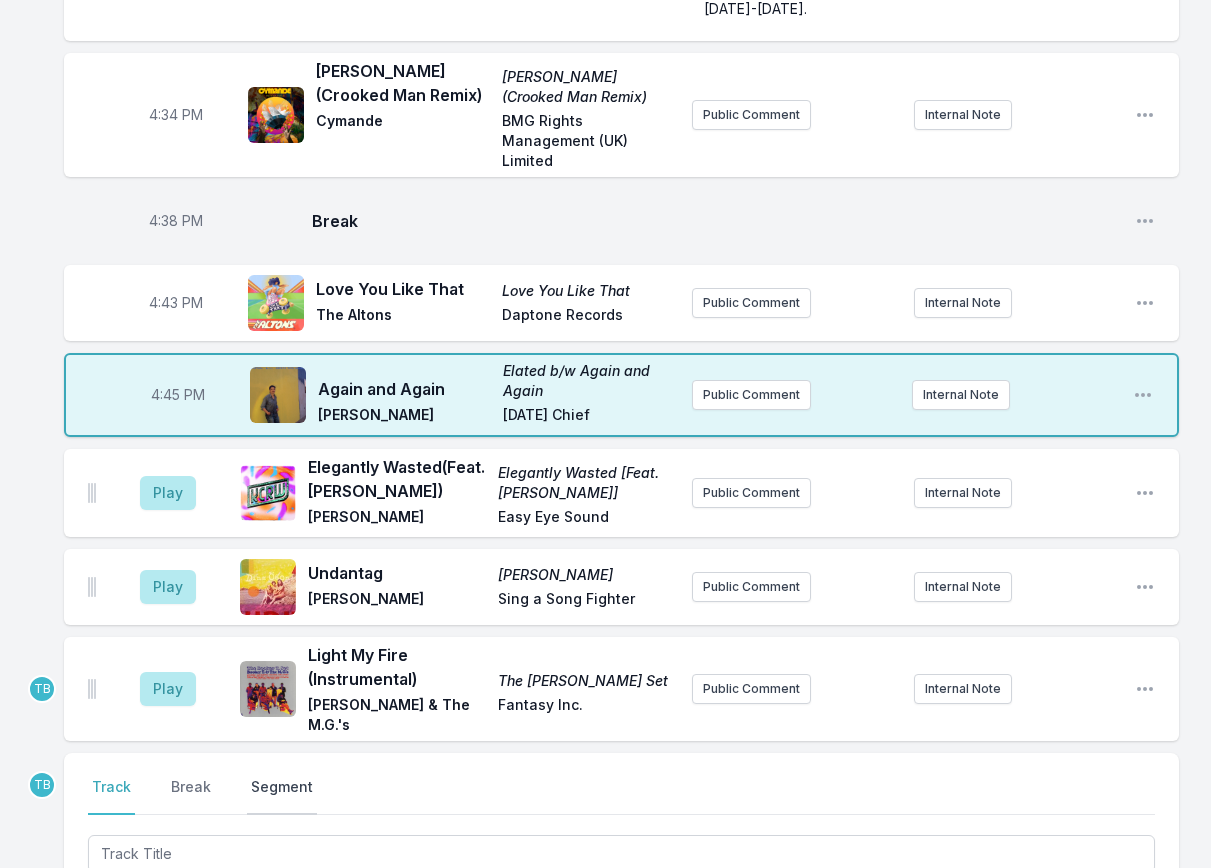 scroll, scrollTop: 3062, scrollLeft: 0, axis: vertical 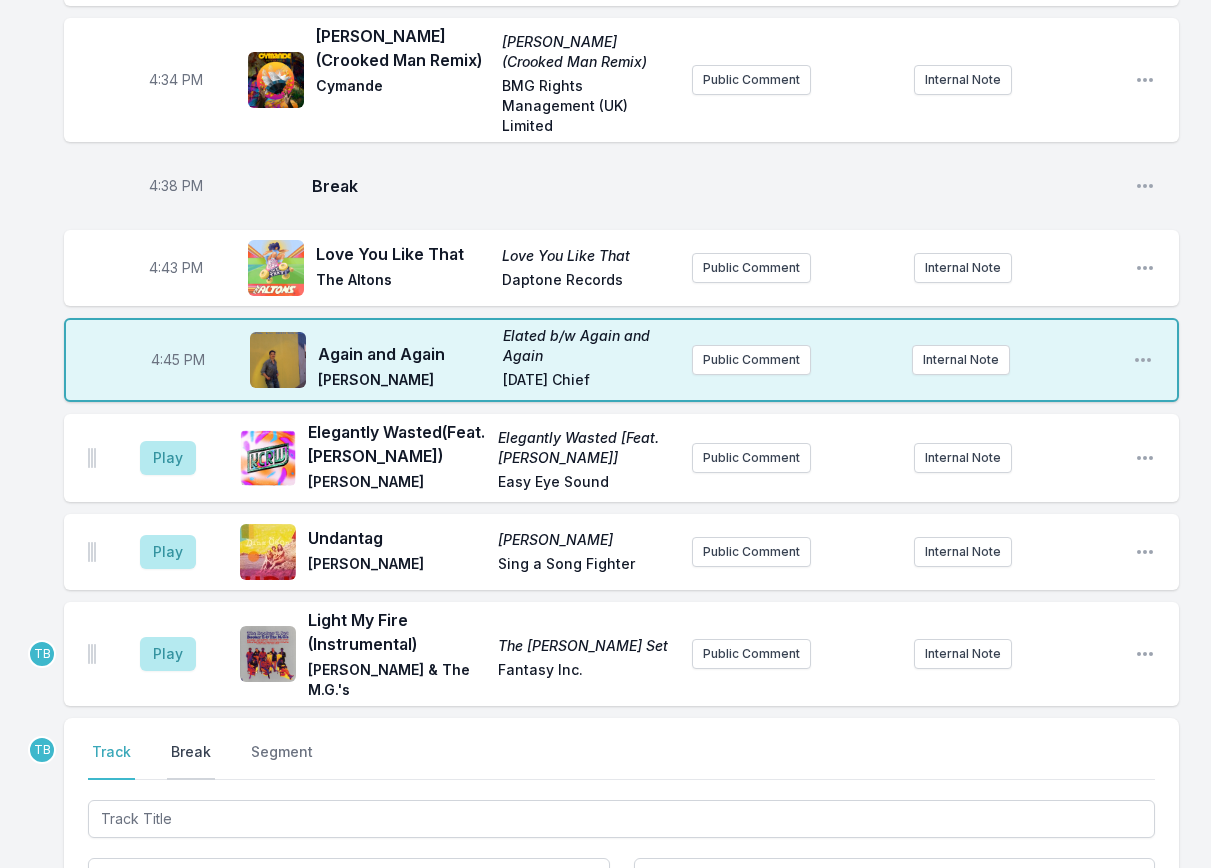 click on "Break" at bounding box center [191, 761] 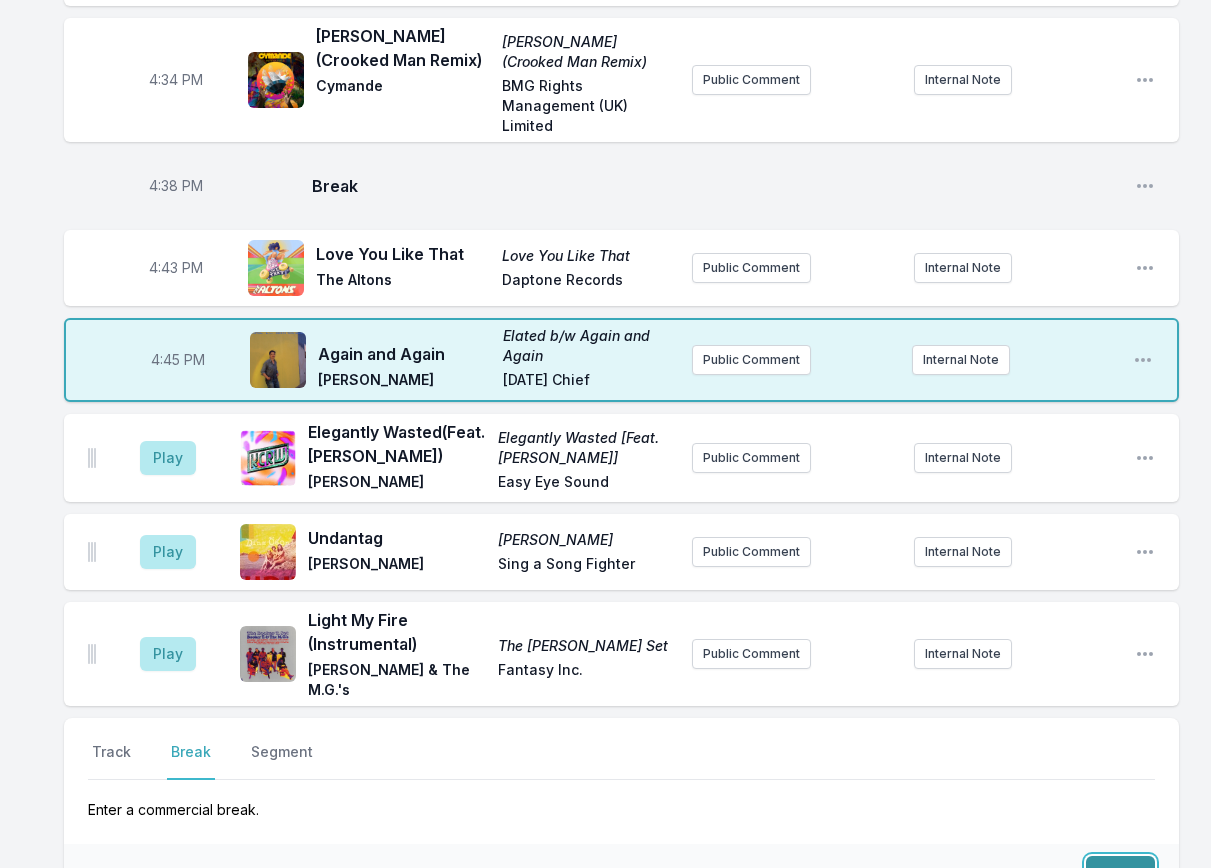 click on "Save" at bounding box center (1120, 875) 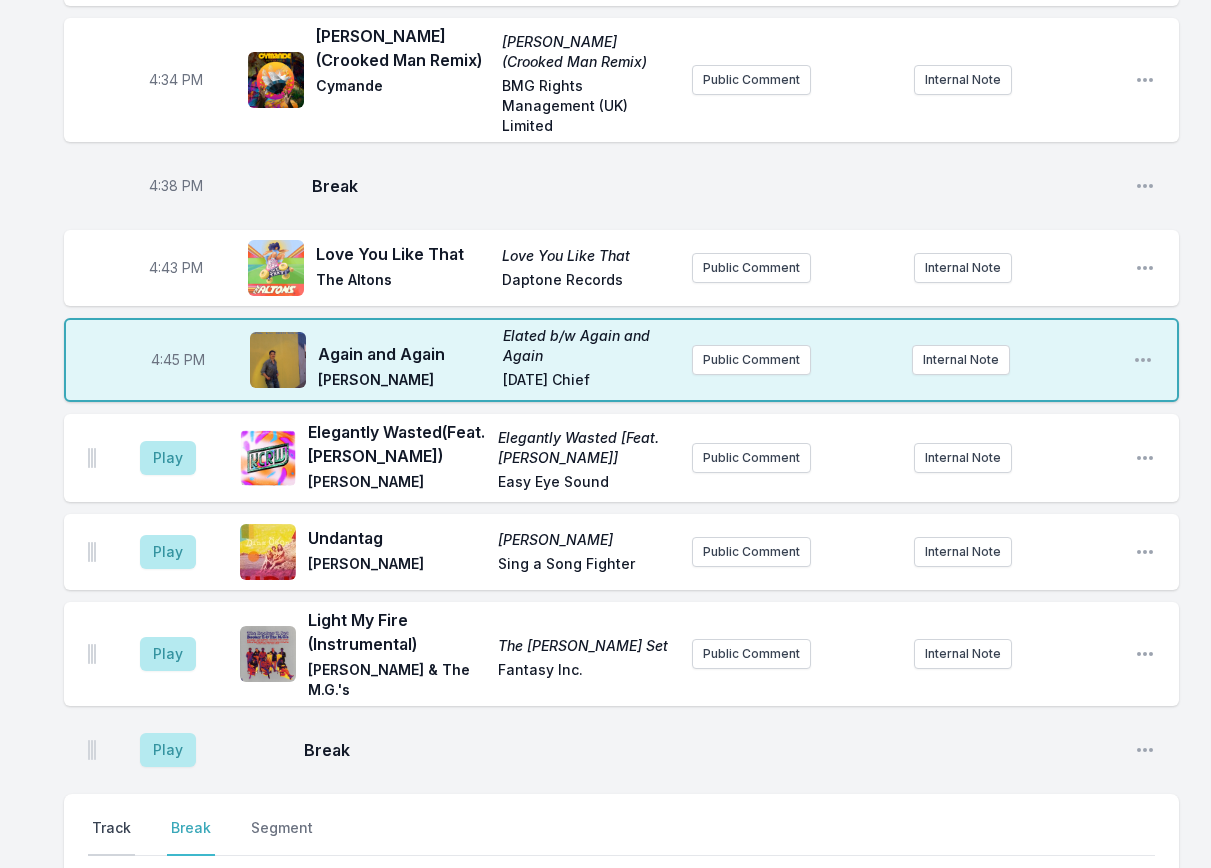 click on "Track" at bounding box center (111, 837) 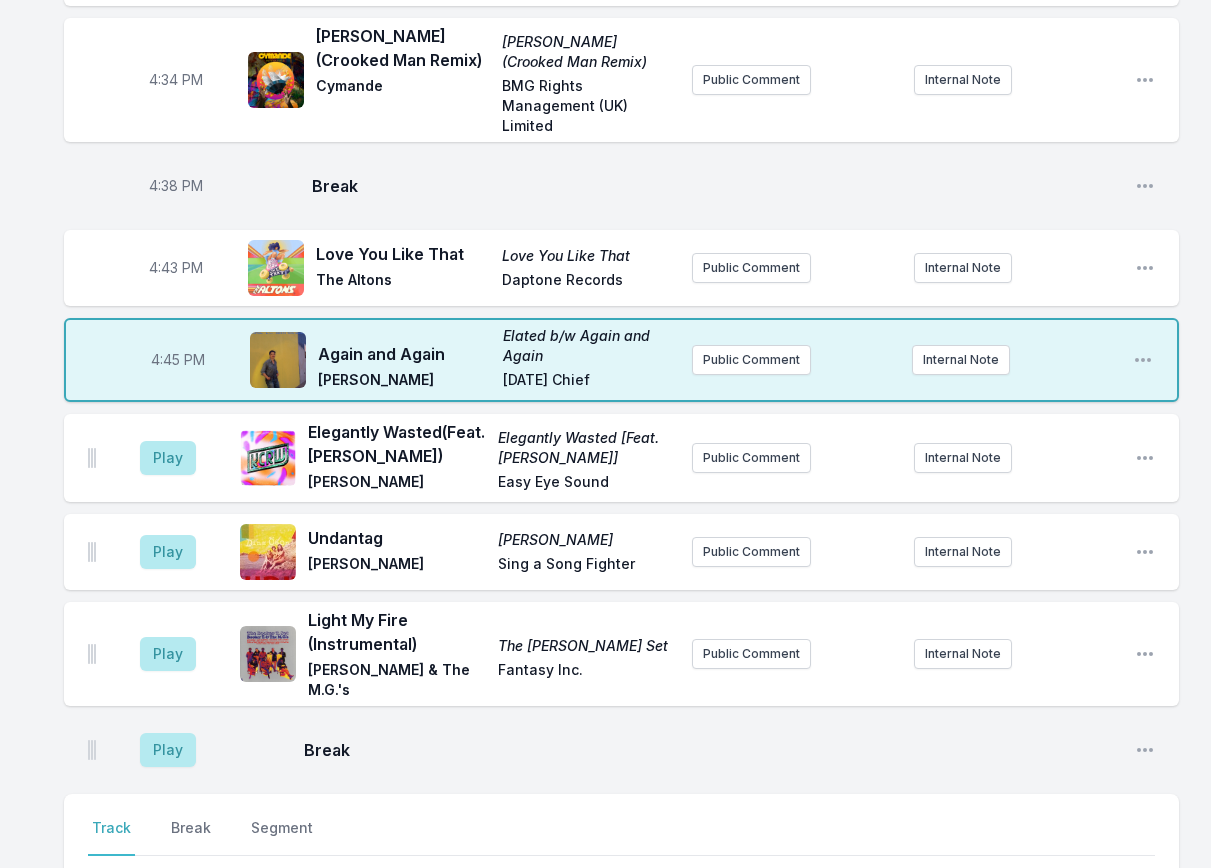 drag, startPoint x: 183, startPoint y: 726, endPoint x: 218, endPoint y: 723, distance: 35.128338 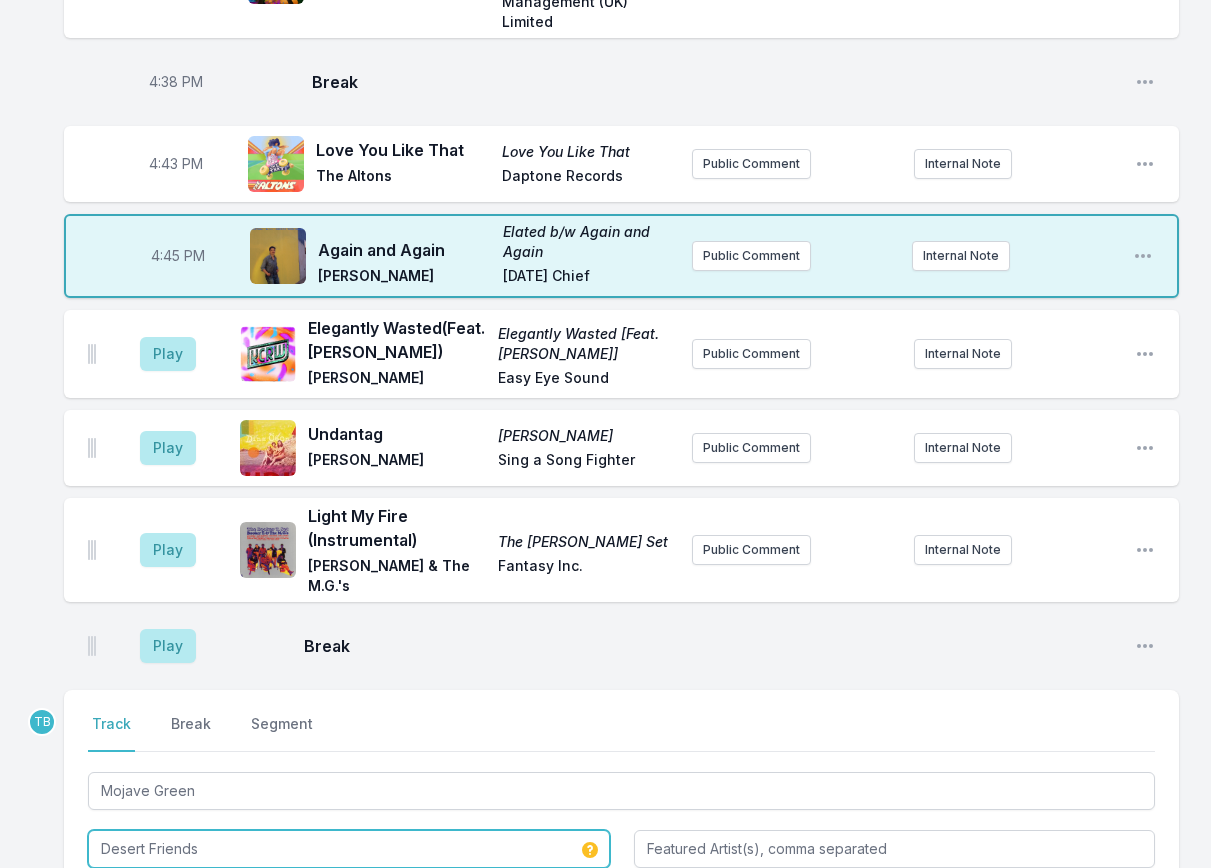 scroll, scrollTop: 3338, scrollLeft: 0, axis: vertical 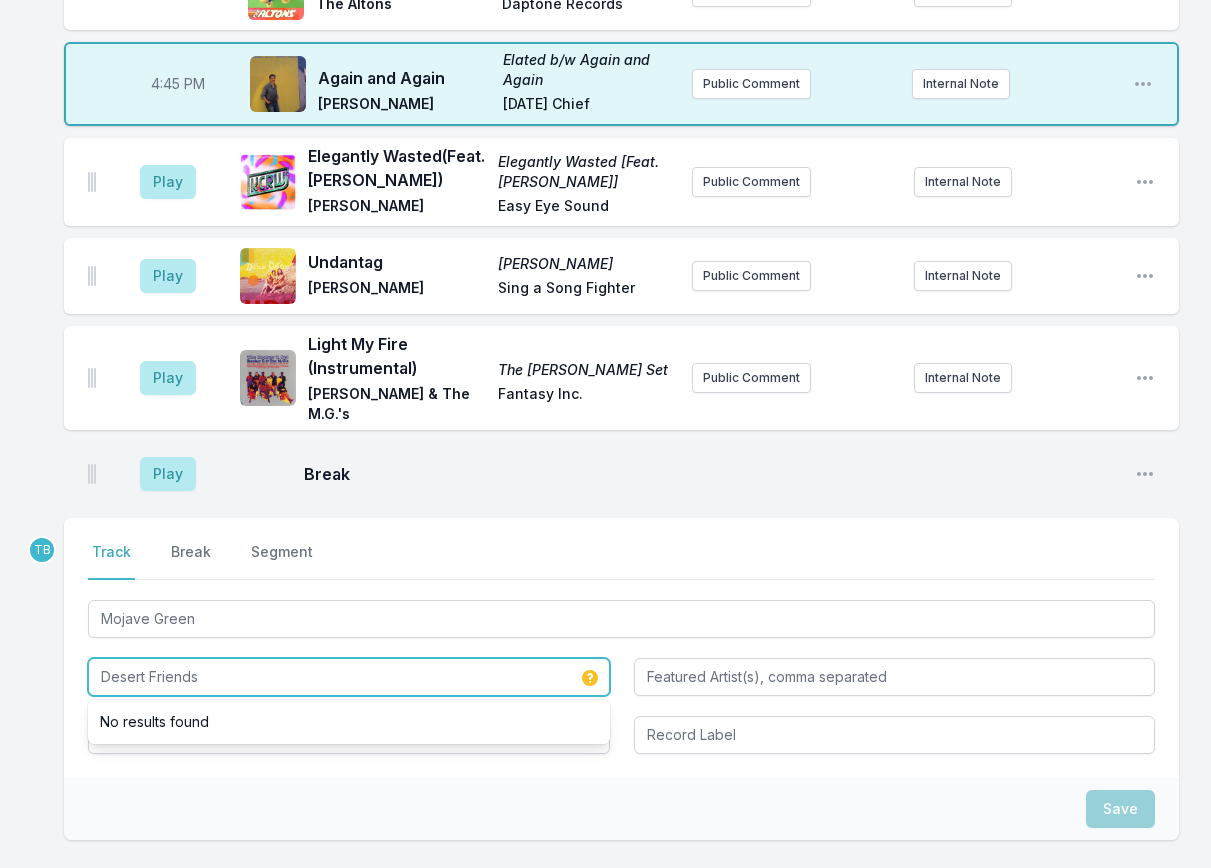 type on "Desert Friends" 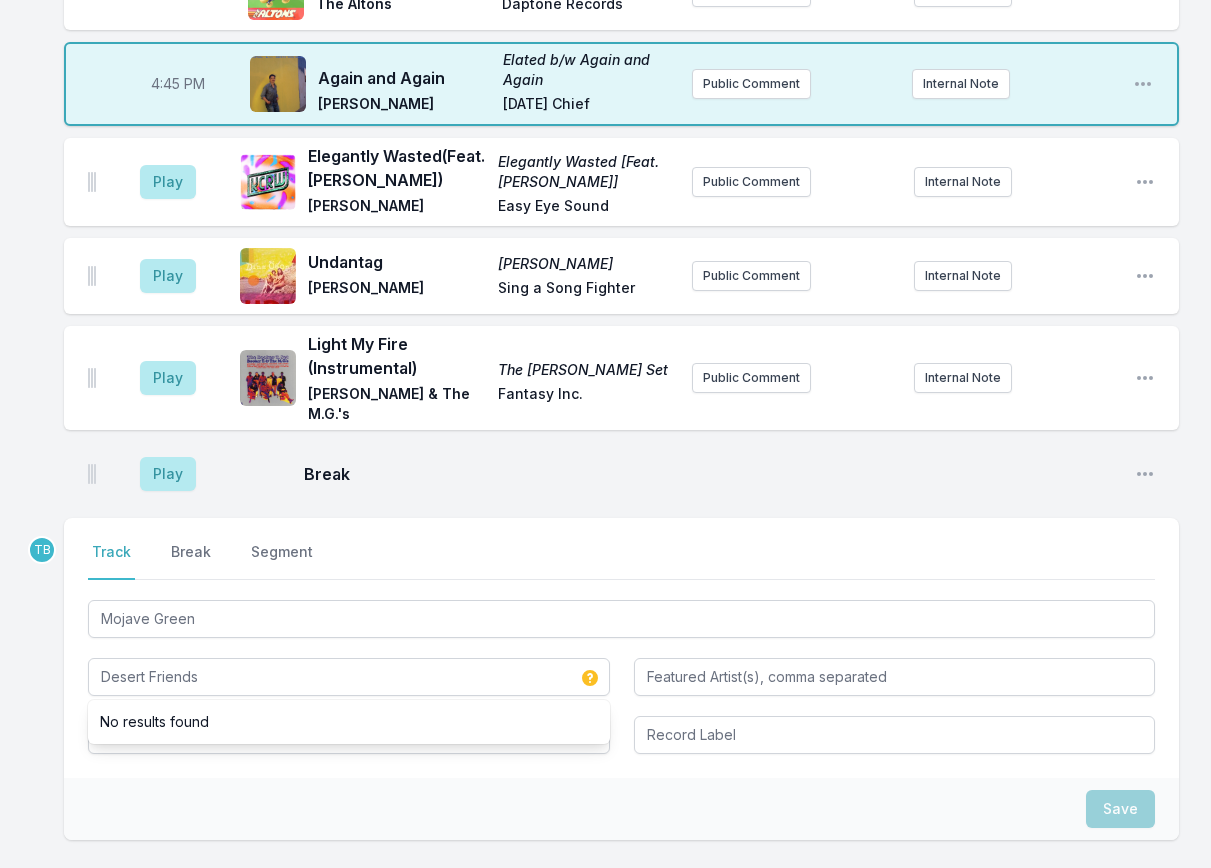click on "TB Select a tab Track Break Segment Track Break Segment Mojave Green Desert Friends No results found Save" at bounding box center [621, 743] 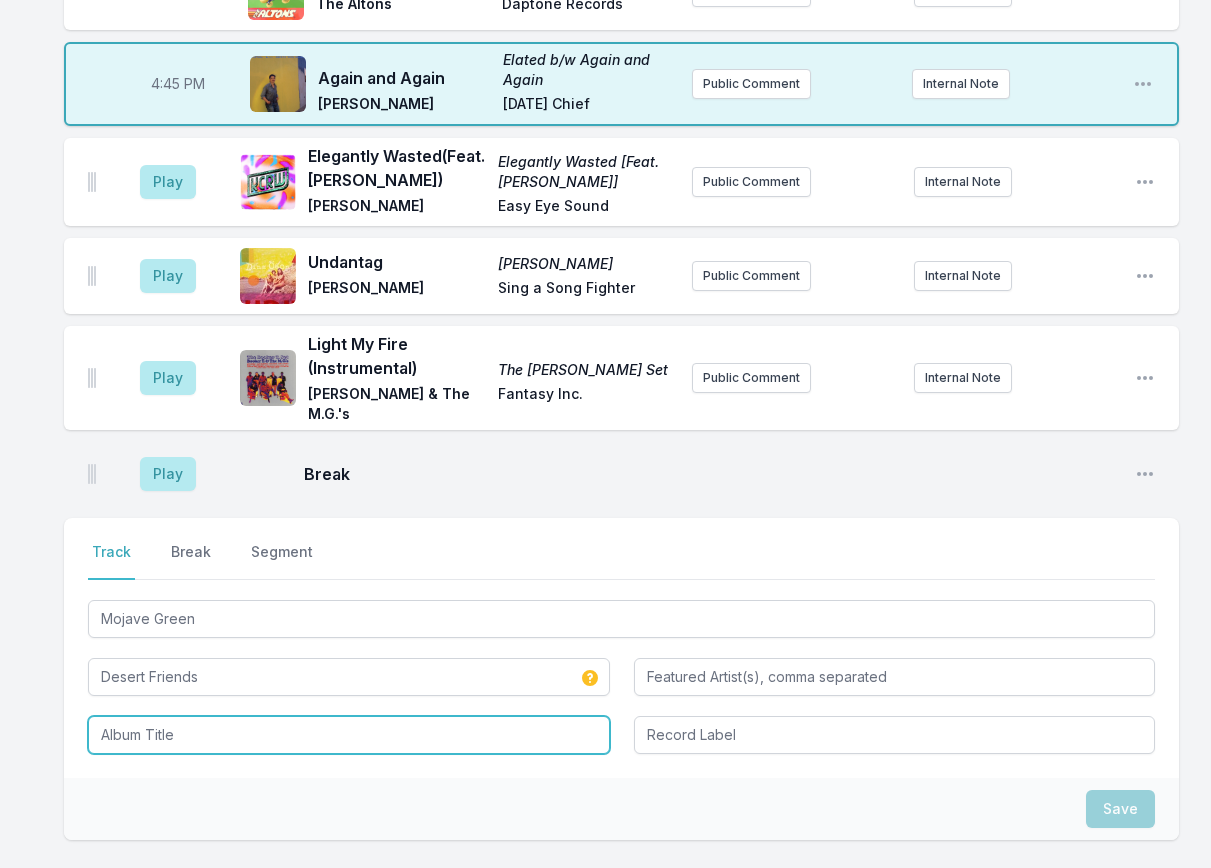 click at bounding box center [349, 735] 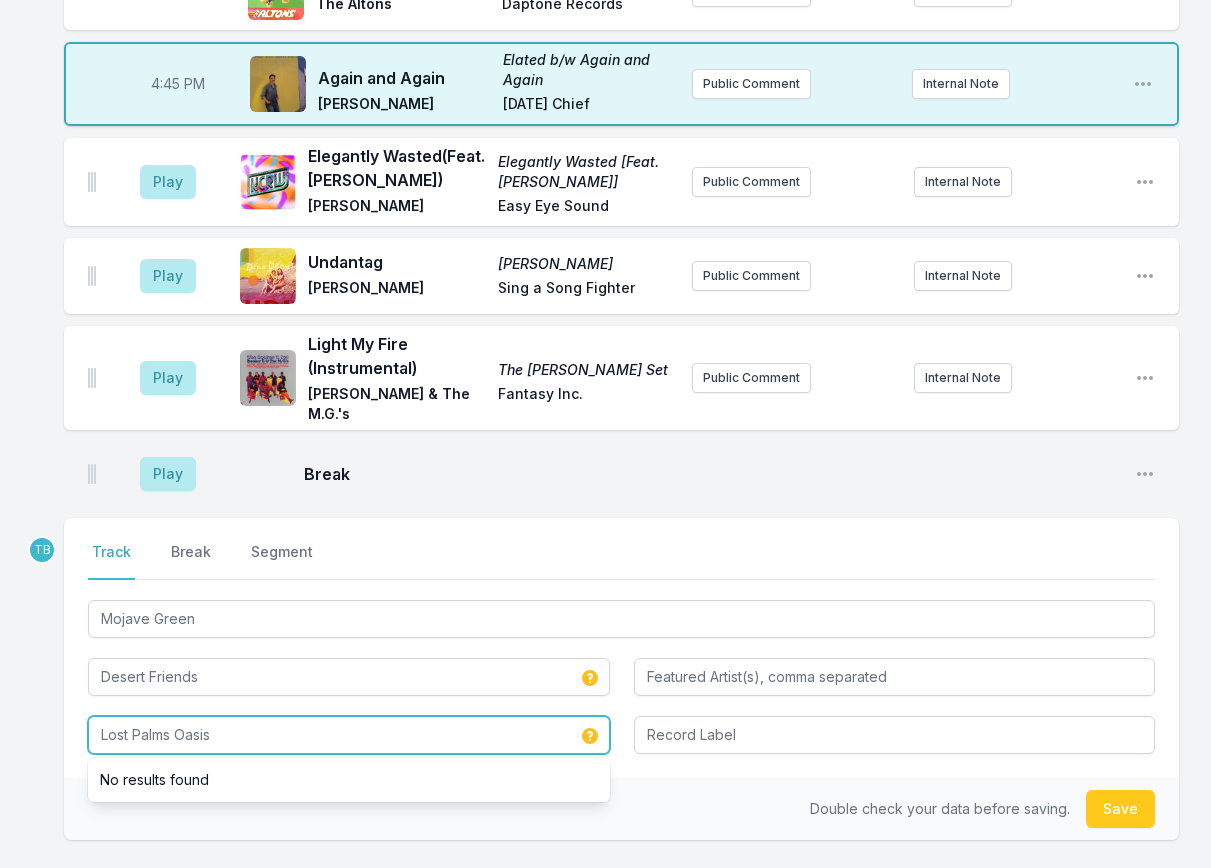 type on "Lost Palms Oasis" 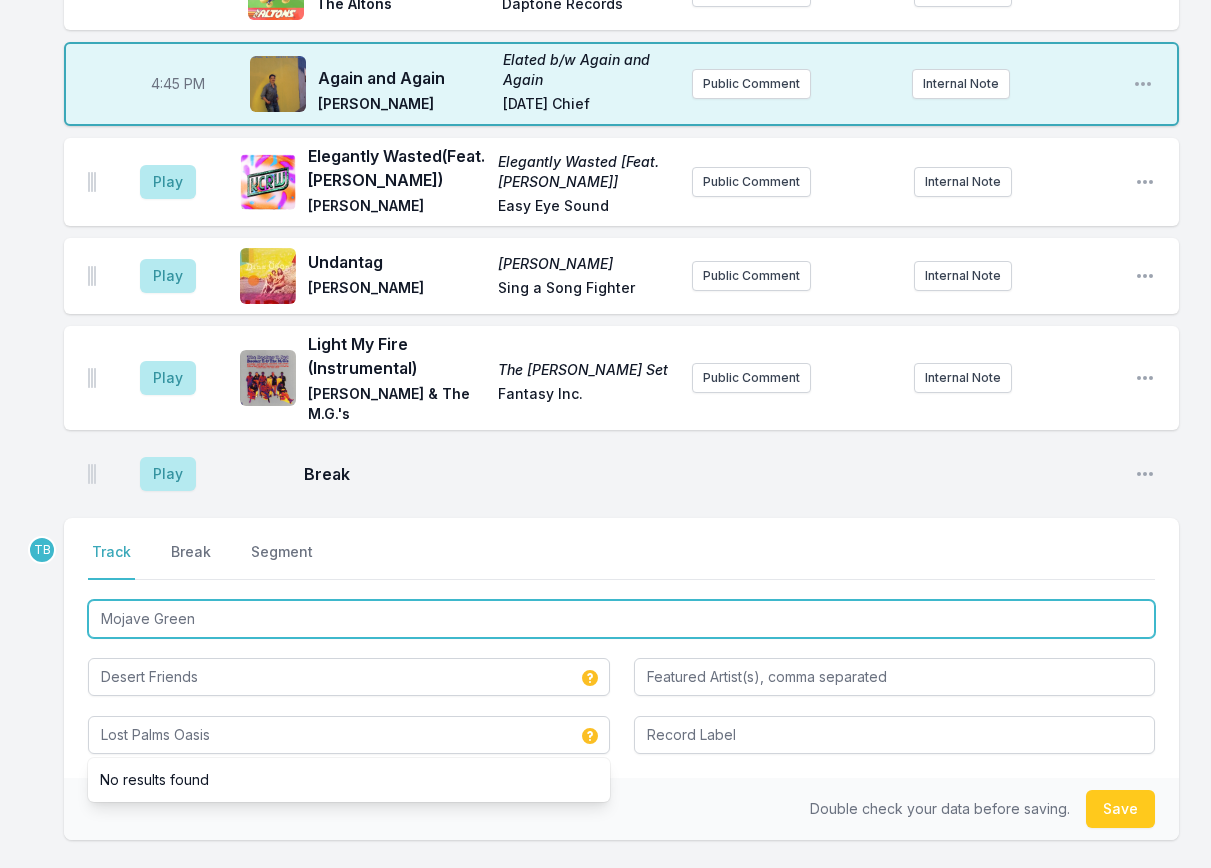 click on "Mojave Green" at bounding box center [621, 619] 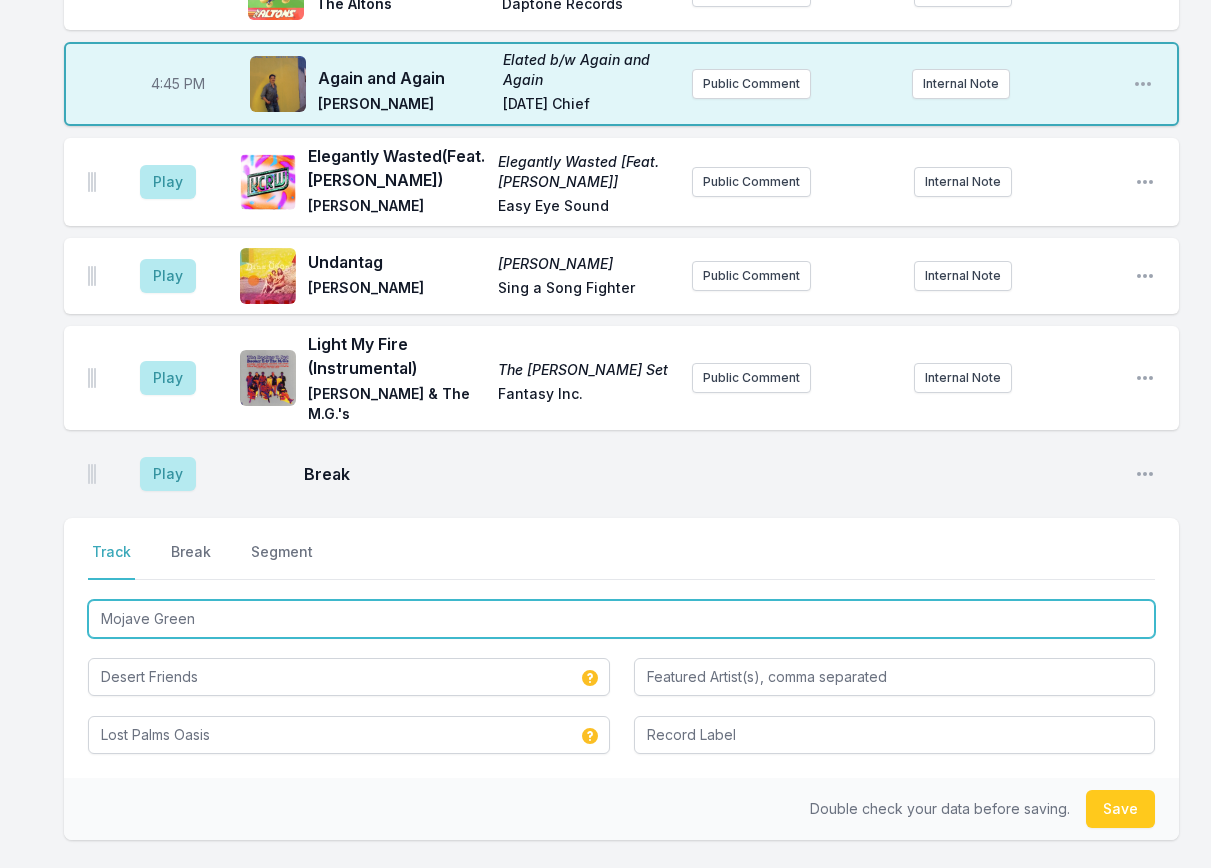 click on "Mojave Green" at bounding box center [621, 619] 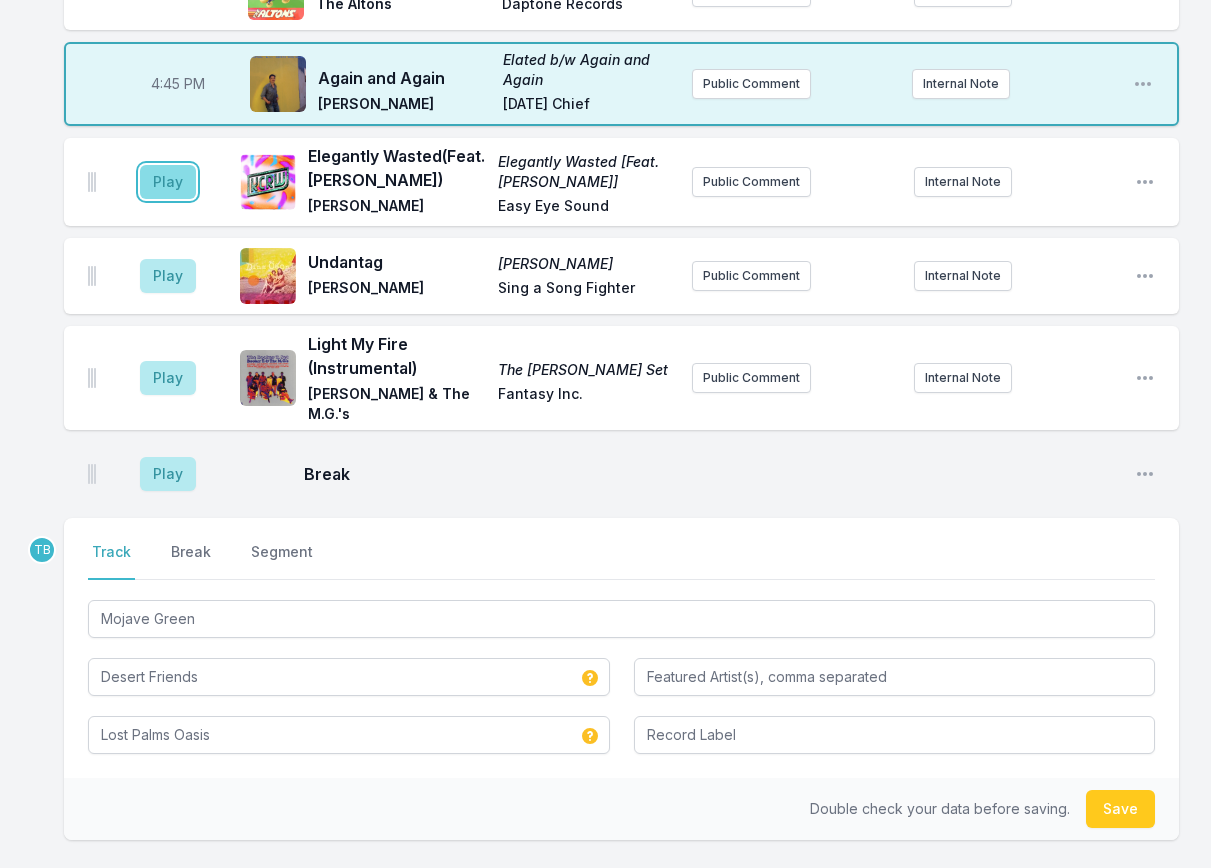 click on "Play" at bounding box center [168, 182] 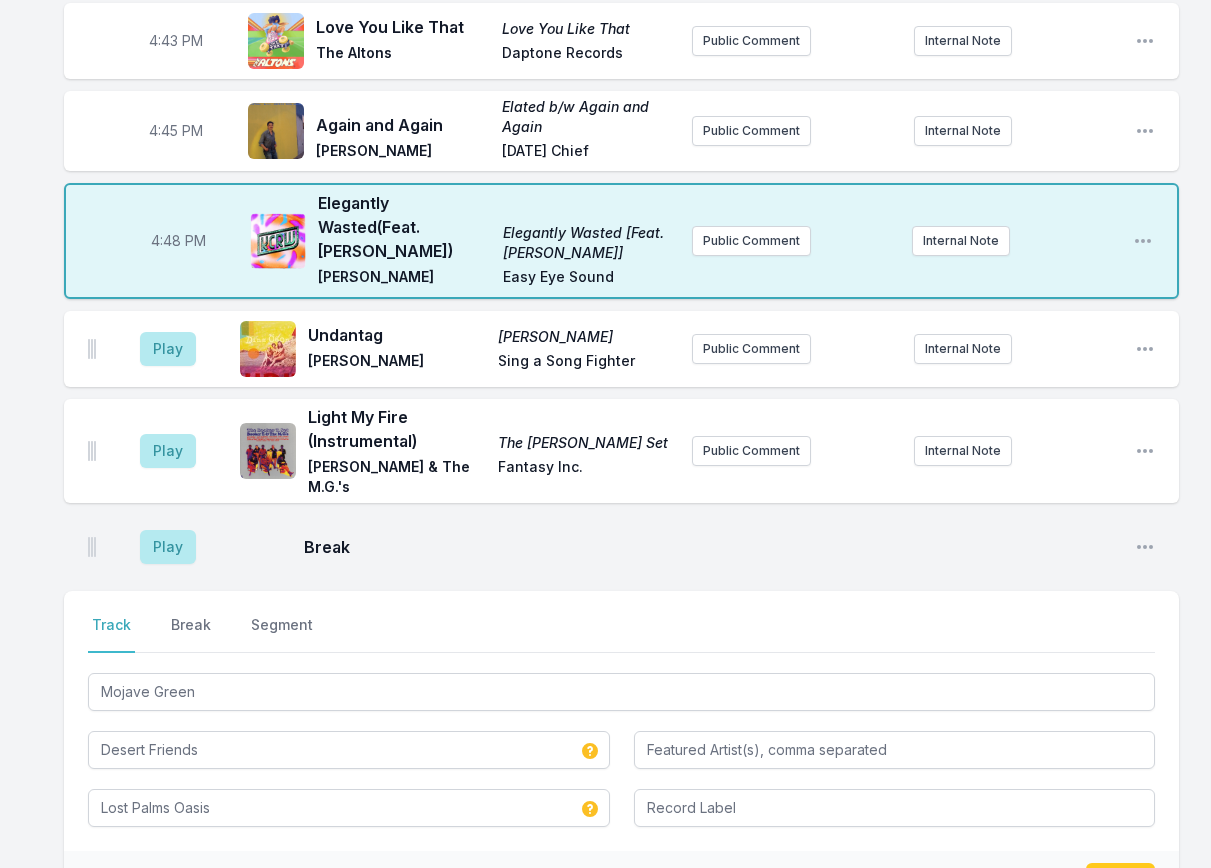 scroll, scrollTop: 3338, scrollLeft: 0, axis: vertical 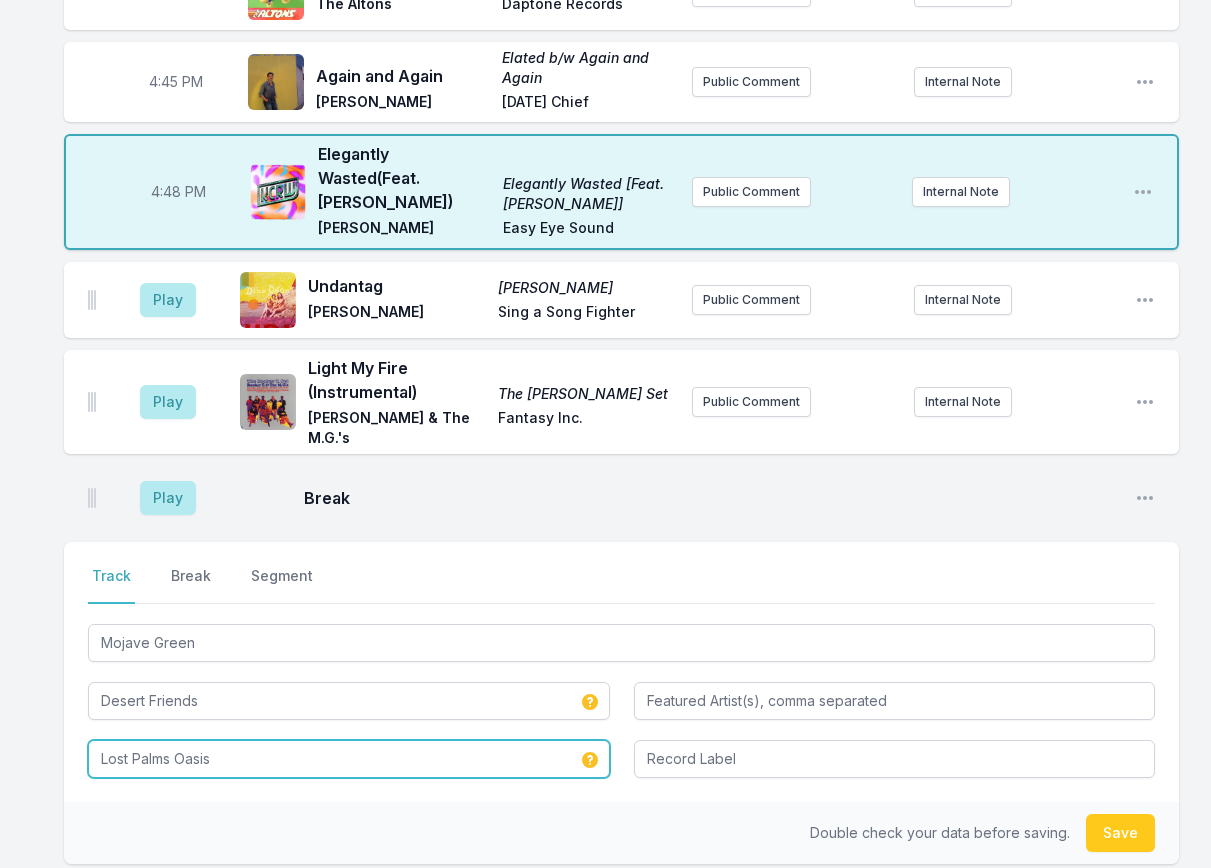 click on "Lost Palms Oasis" at bounding box center (349, 759) 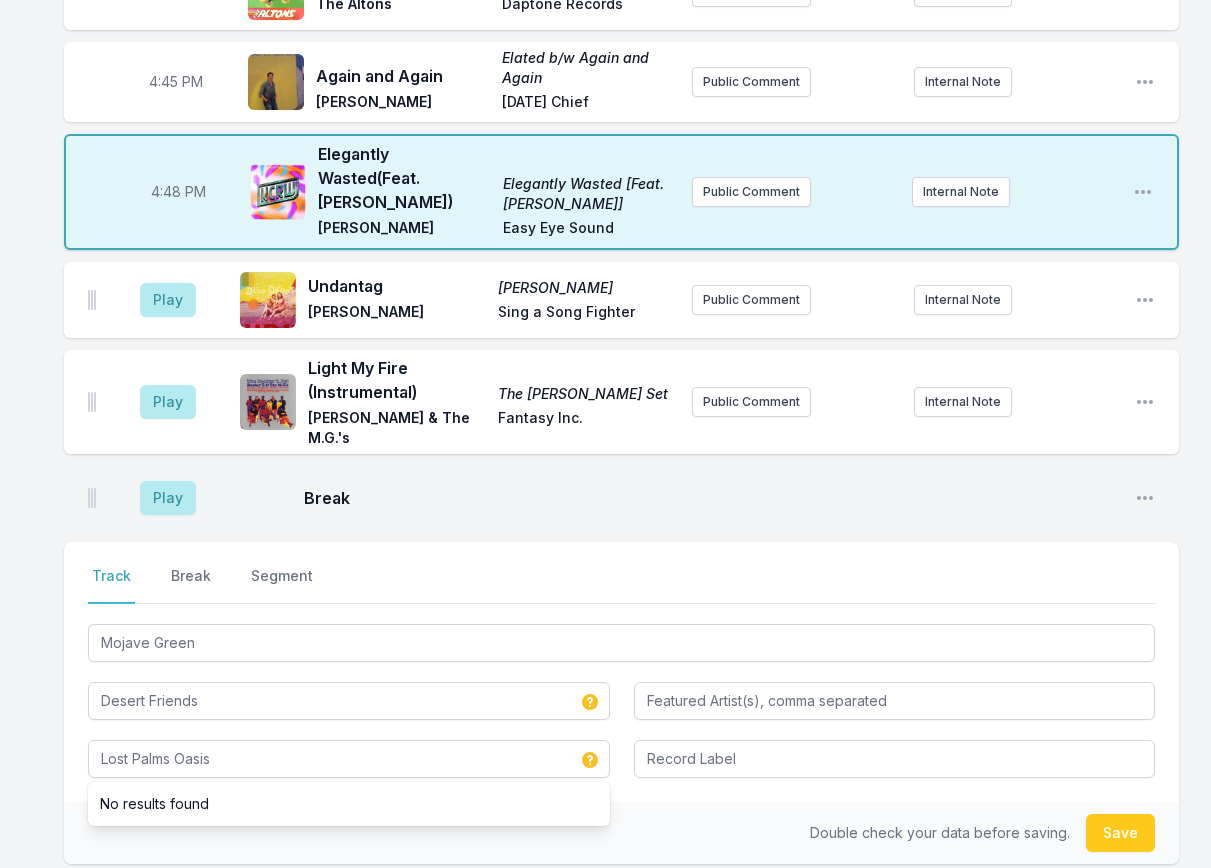 click at bounding box center [895, 757] 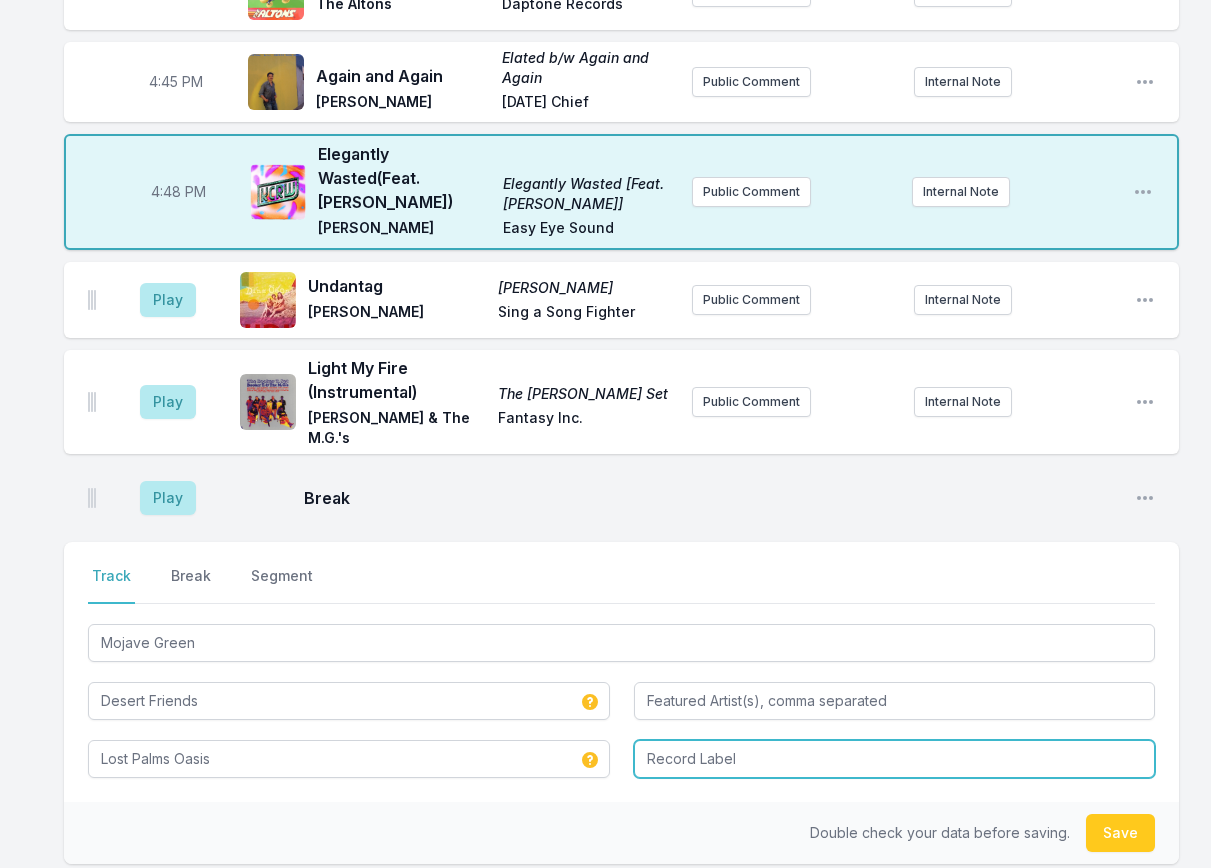 click at bounding box center [895, 759] 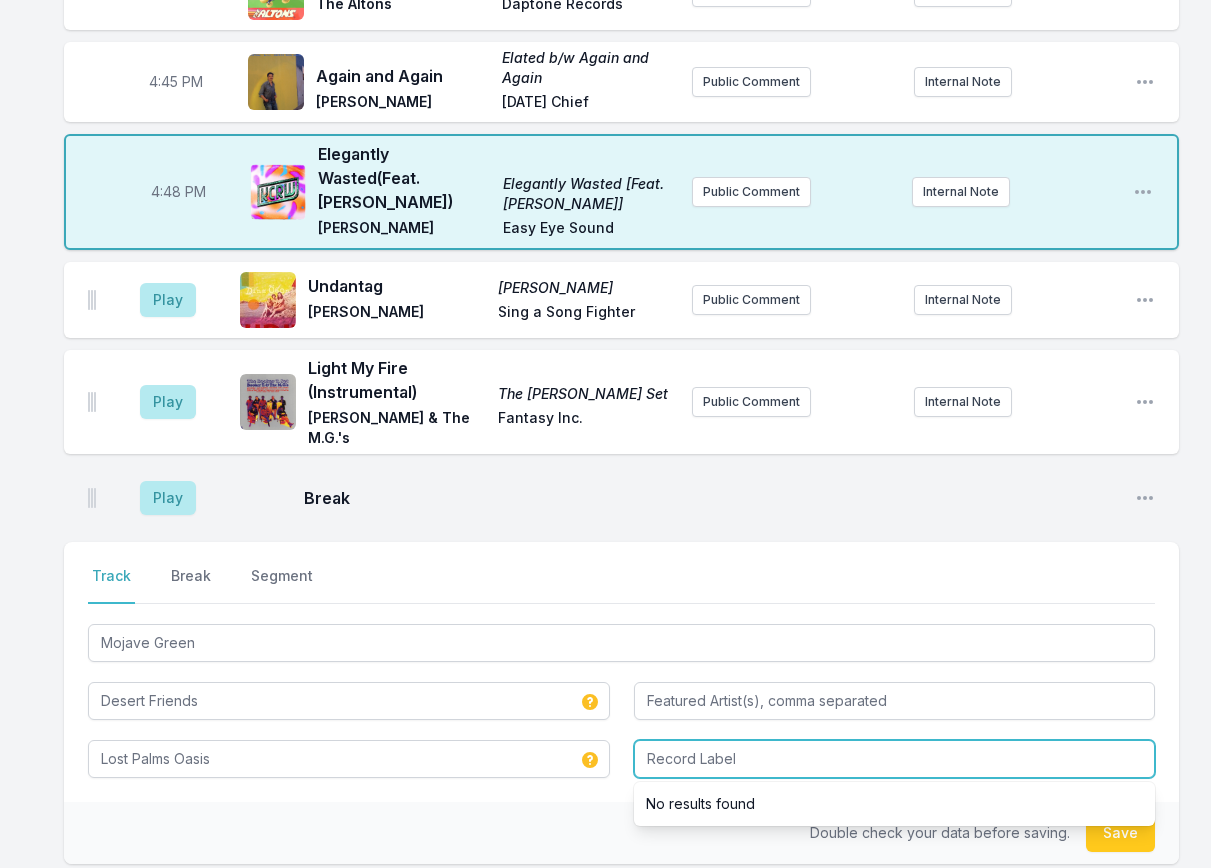 paste on "Two Palms Studio Recordings" 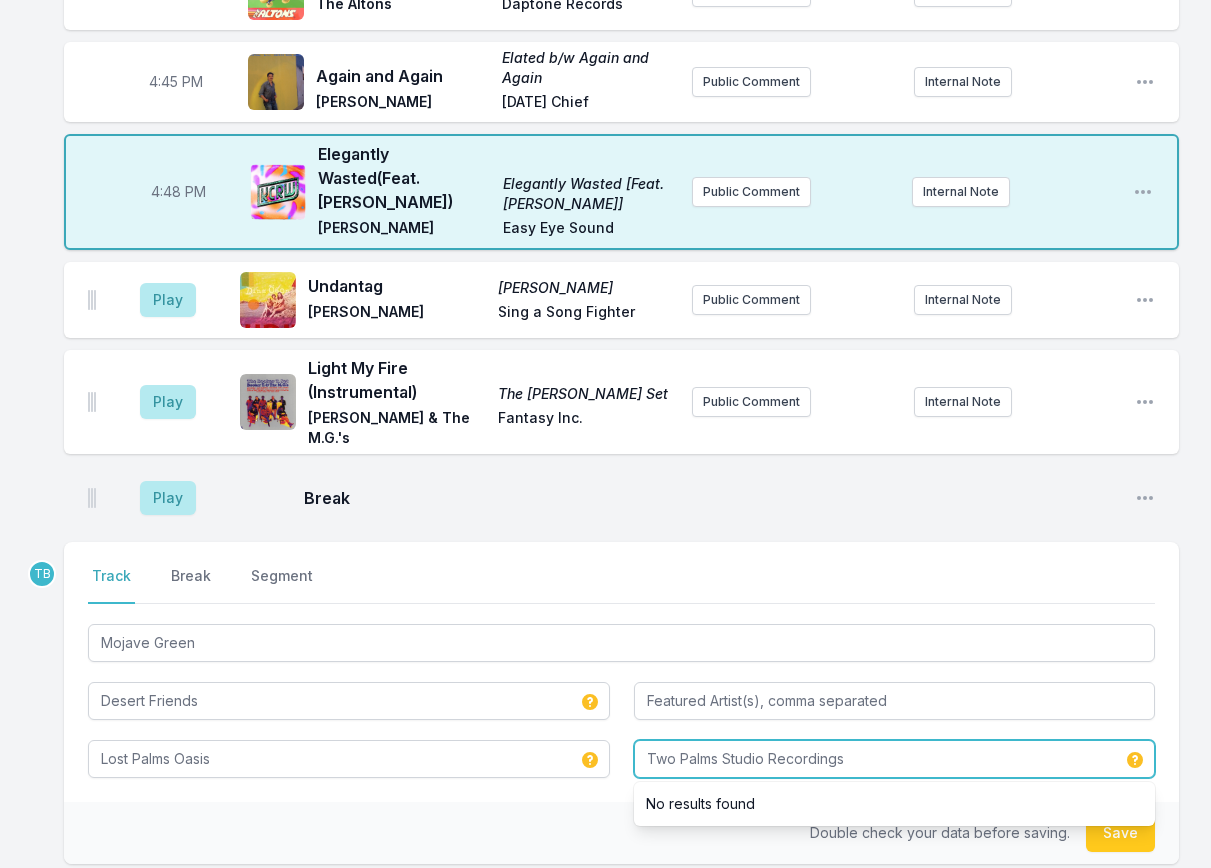 type on "Two Palms Studio Recordings" 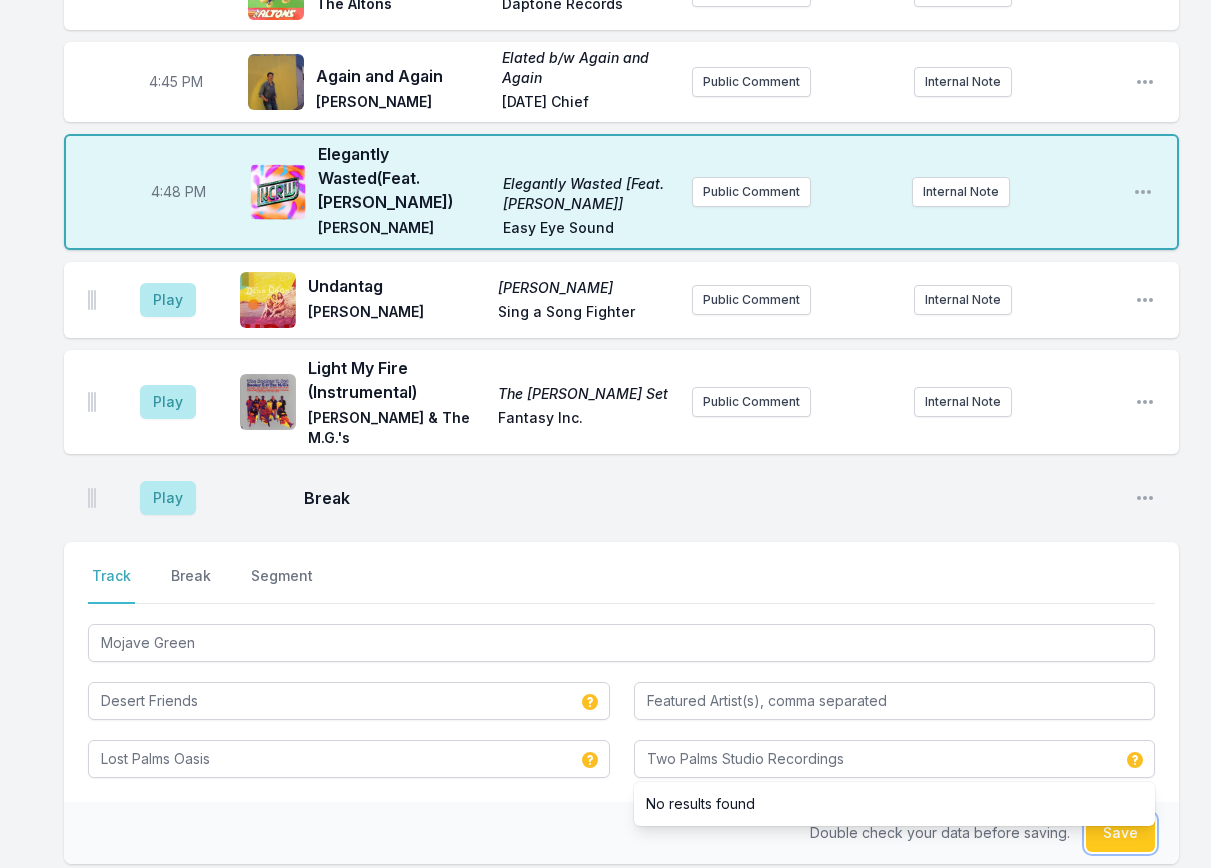 click on "Save" at bounding box center [1120, 833] 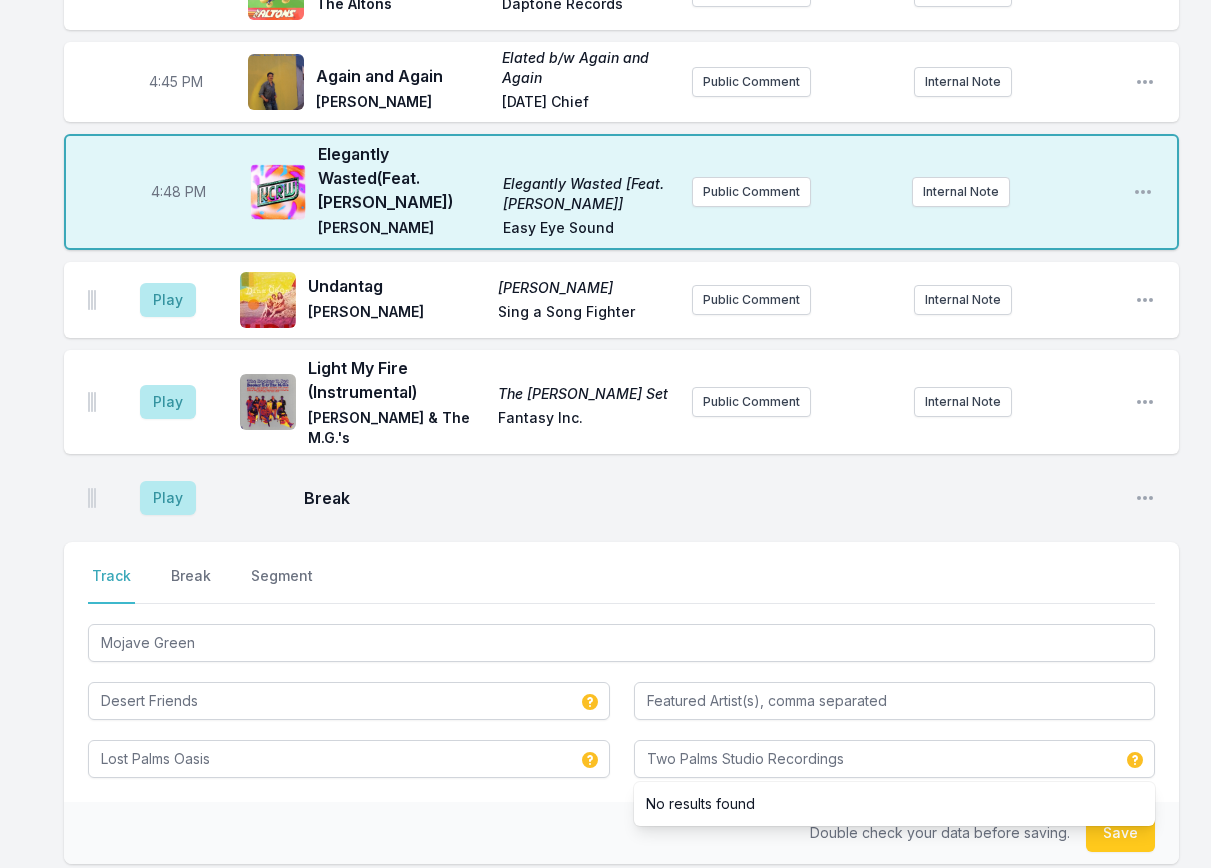 type 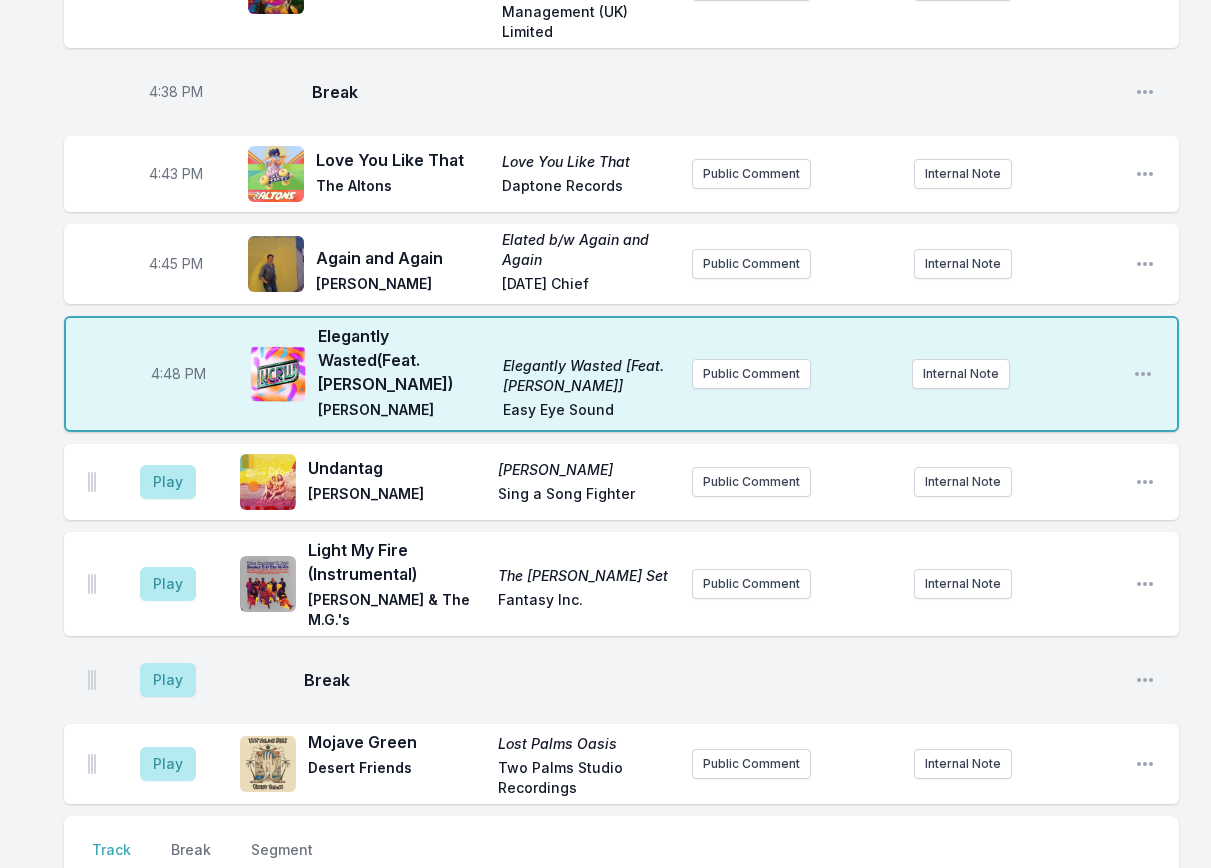 scroll, scrollTop: 3138, scrollLeft: 0, axis: vertical 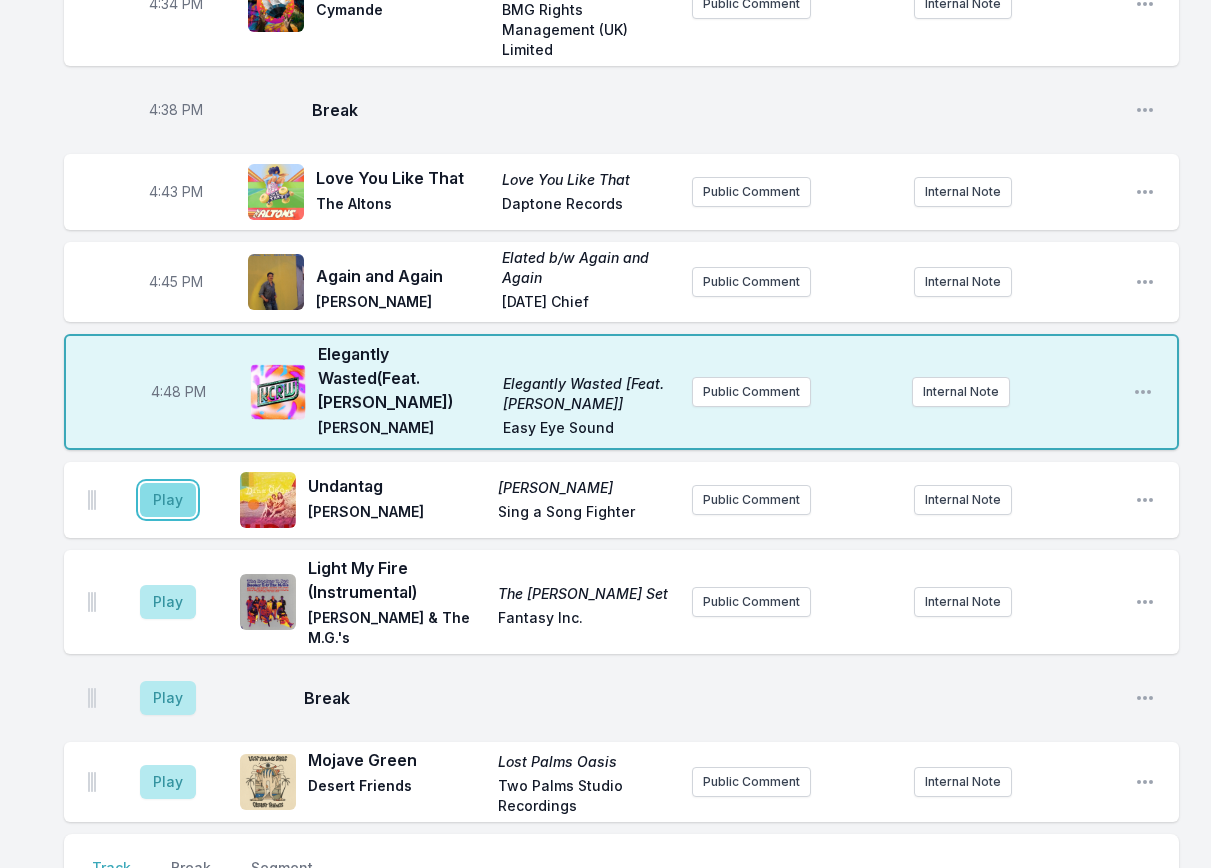 click on "Play" at bounding box center (168, 500) 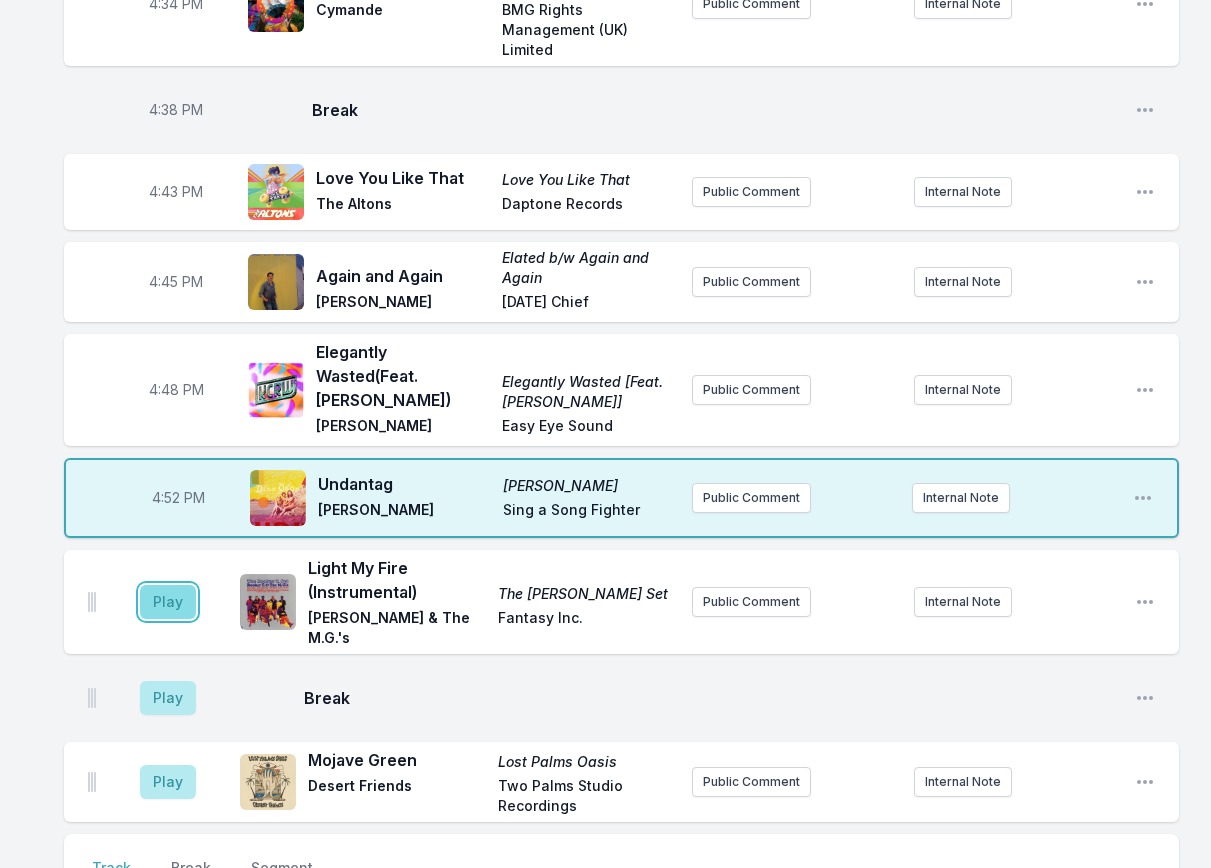 click on "Play" at bounding box center (168, 602) 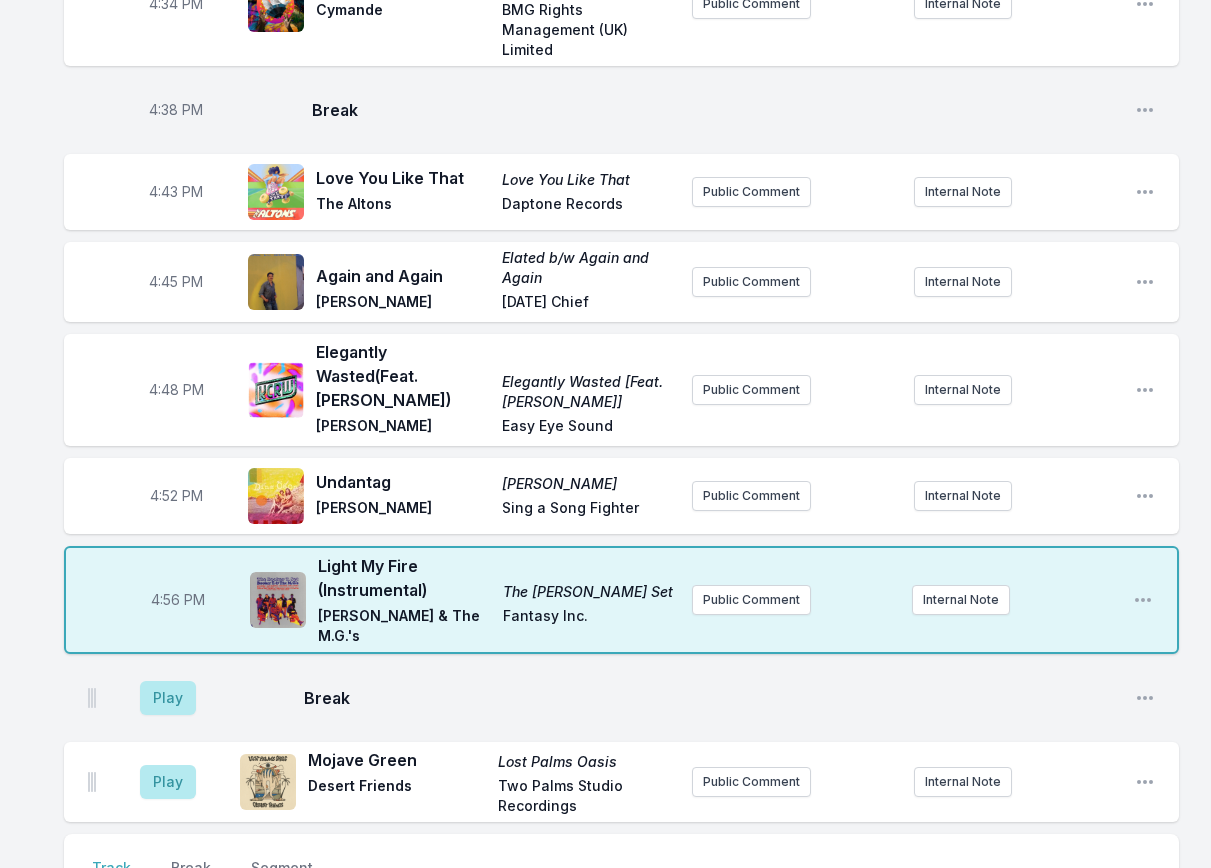scroll, scrollTop: 2938, scrollLeft: 0, axis: vertical 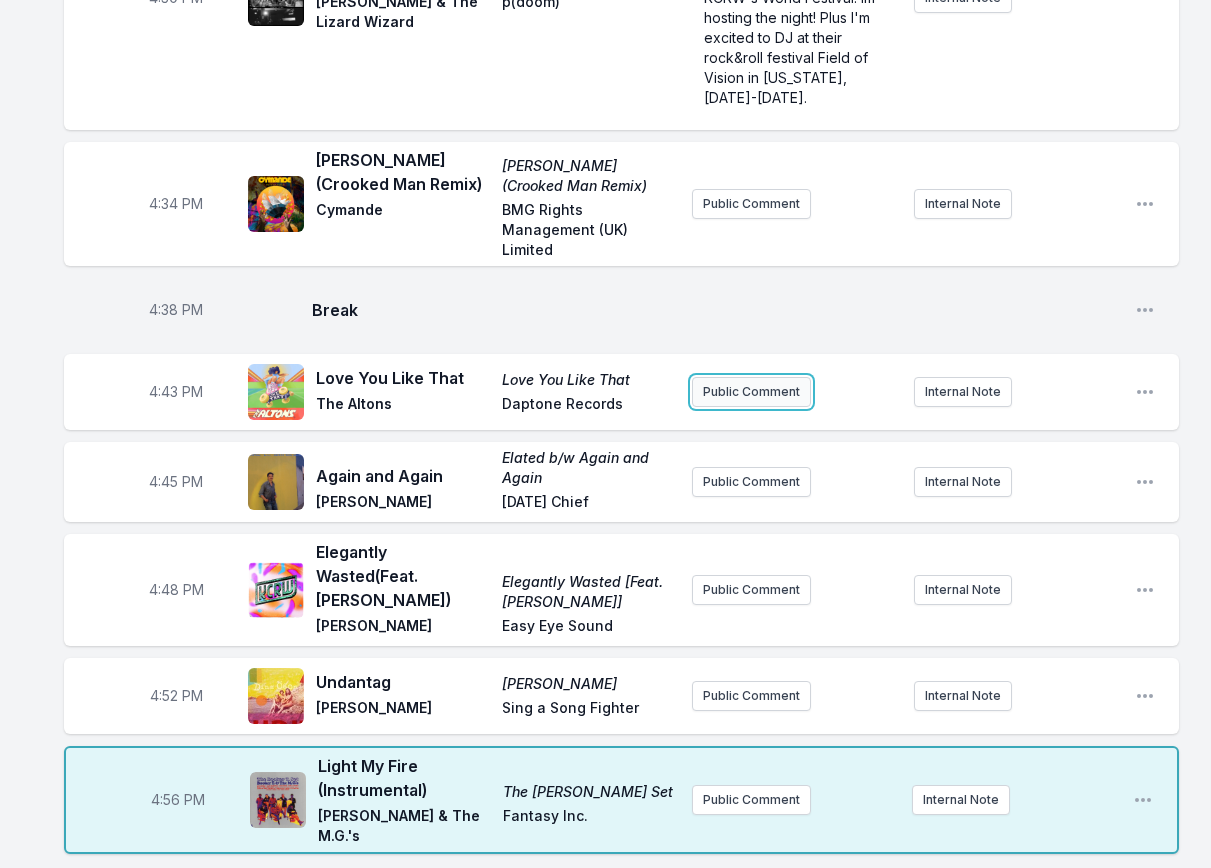click on "Public Comment" at bounding box center (751, 392) 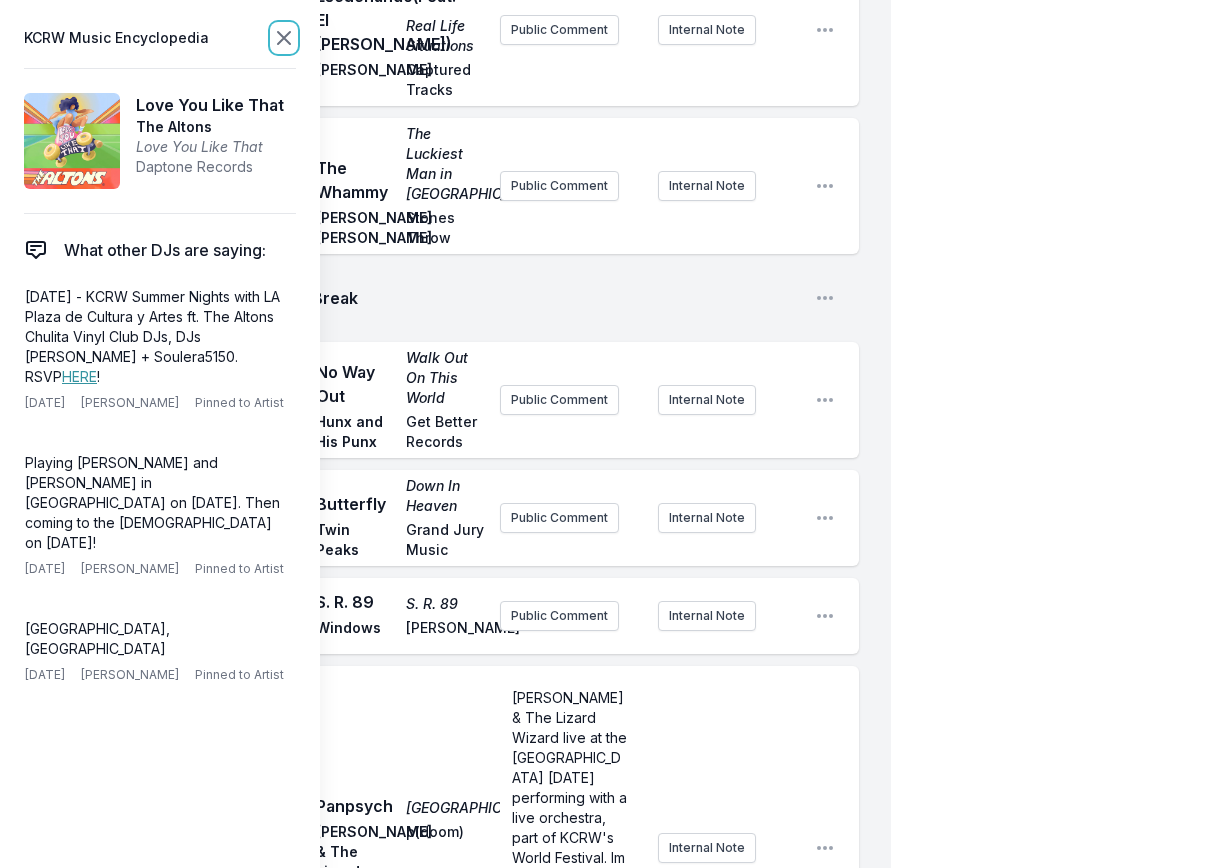 click 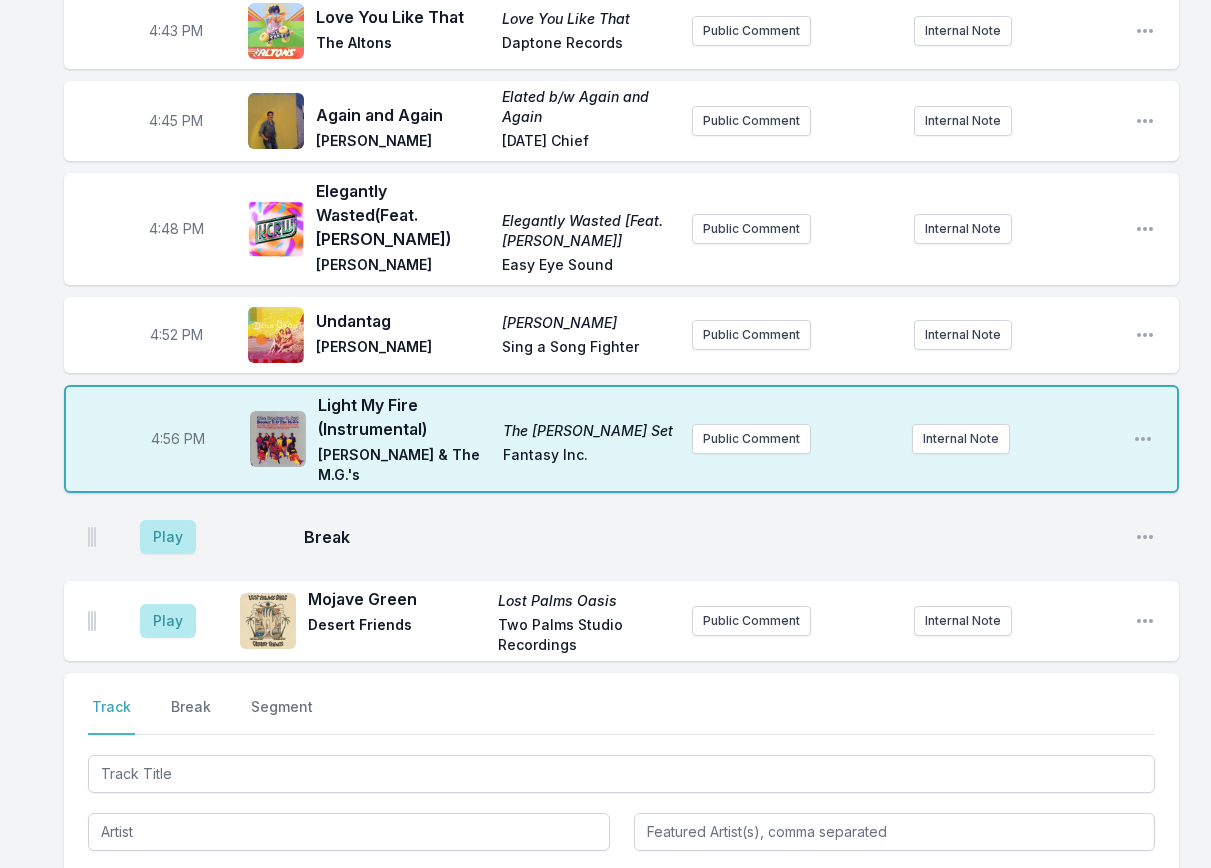 scroll, scrollTop: 3030, scrollLeft: 0, axis: vertical 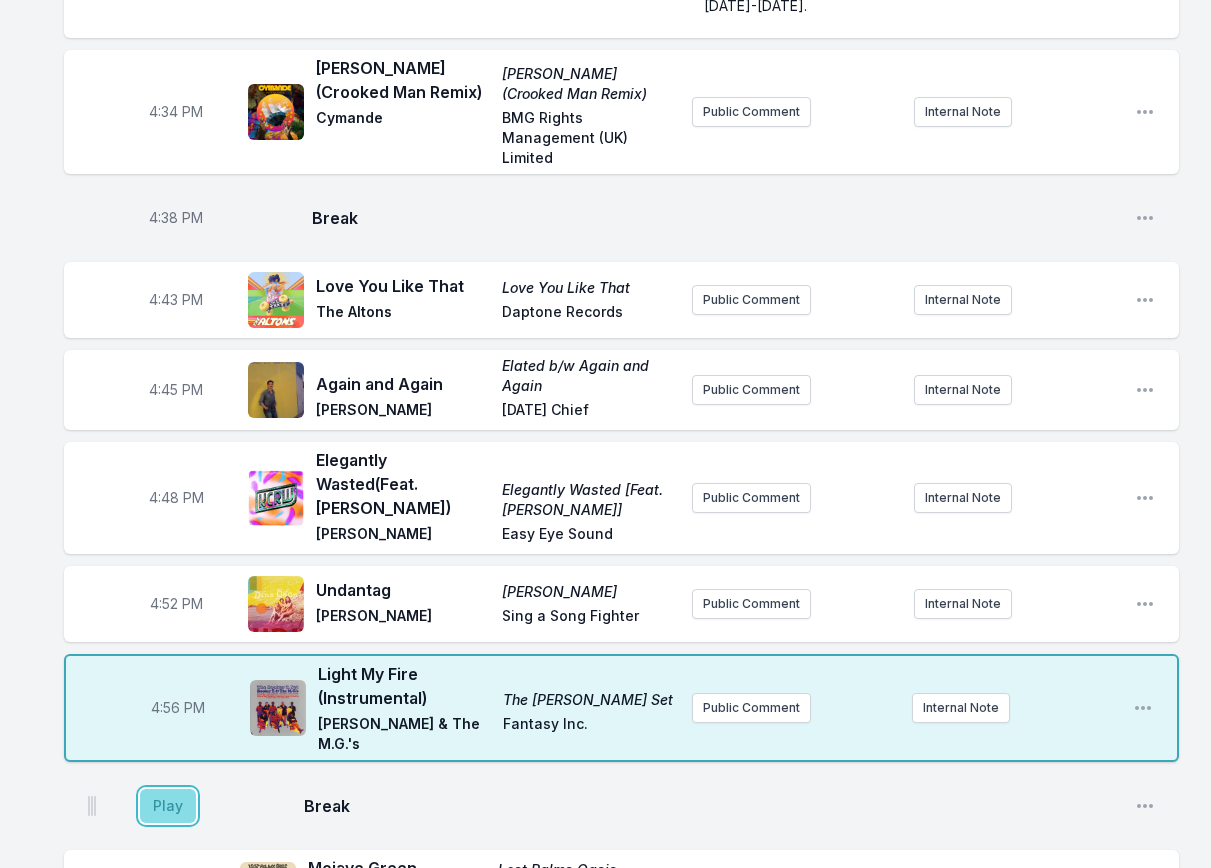 click on "Play" at bounding box center [168, 806] 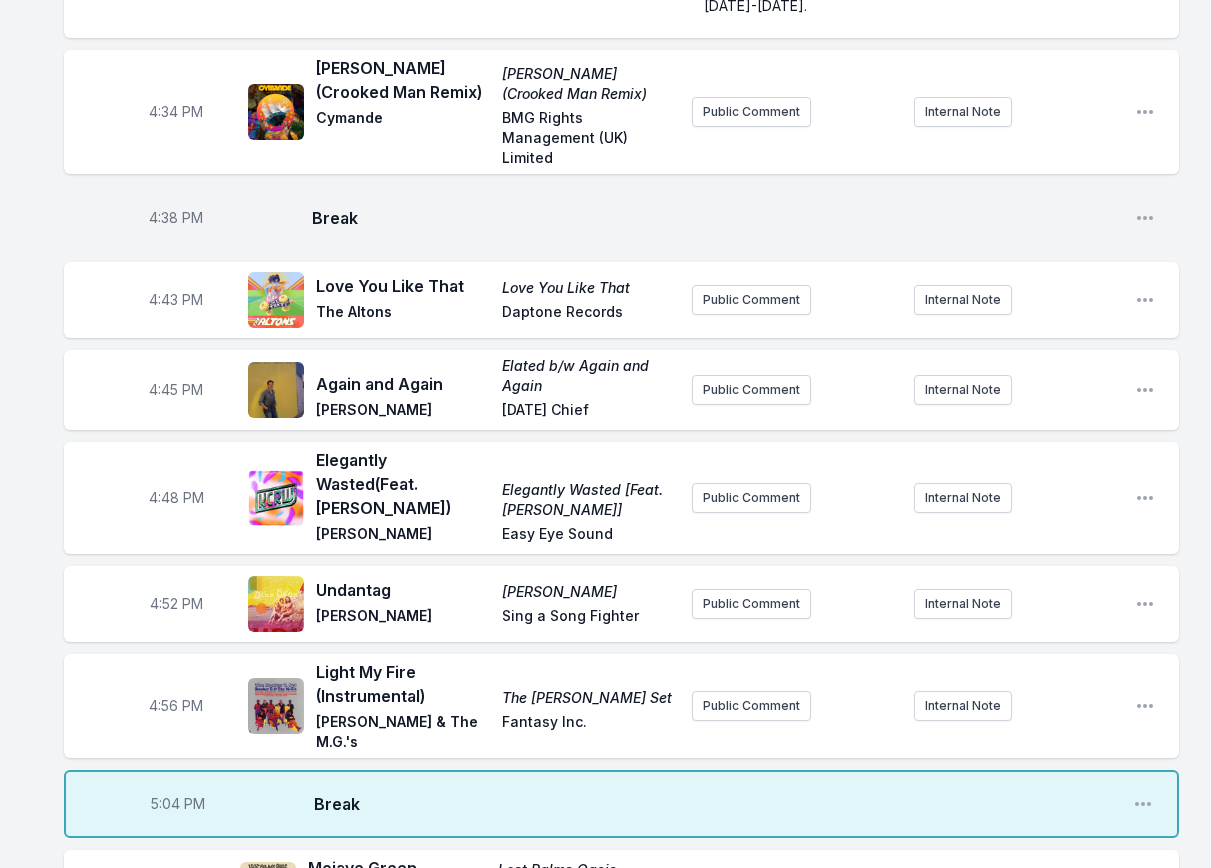 click on "Play" at bounding box center [168, 890] 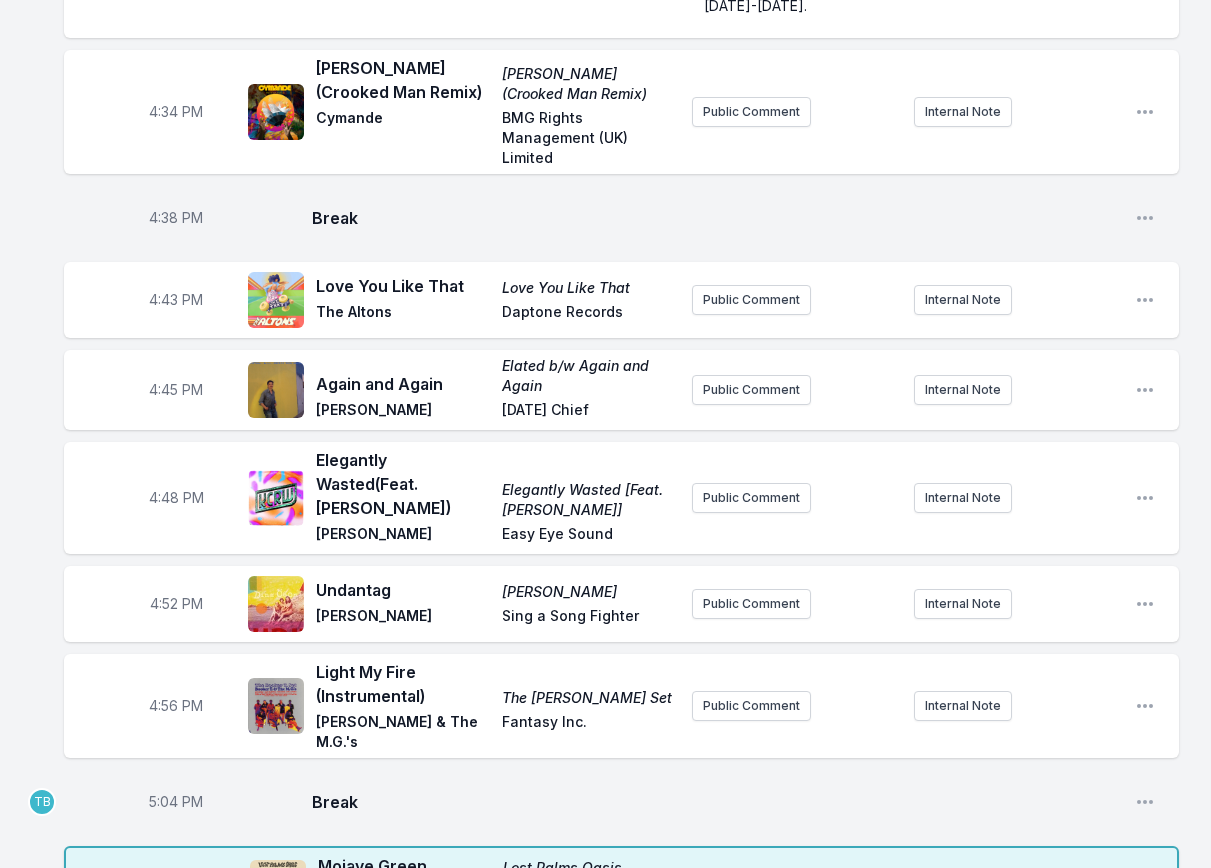 click on "5:04 PM" at bounding box center (176, 802) 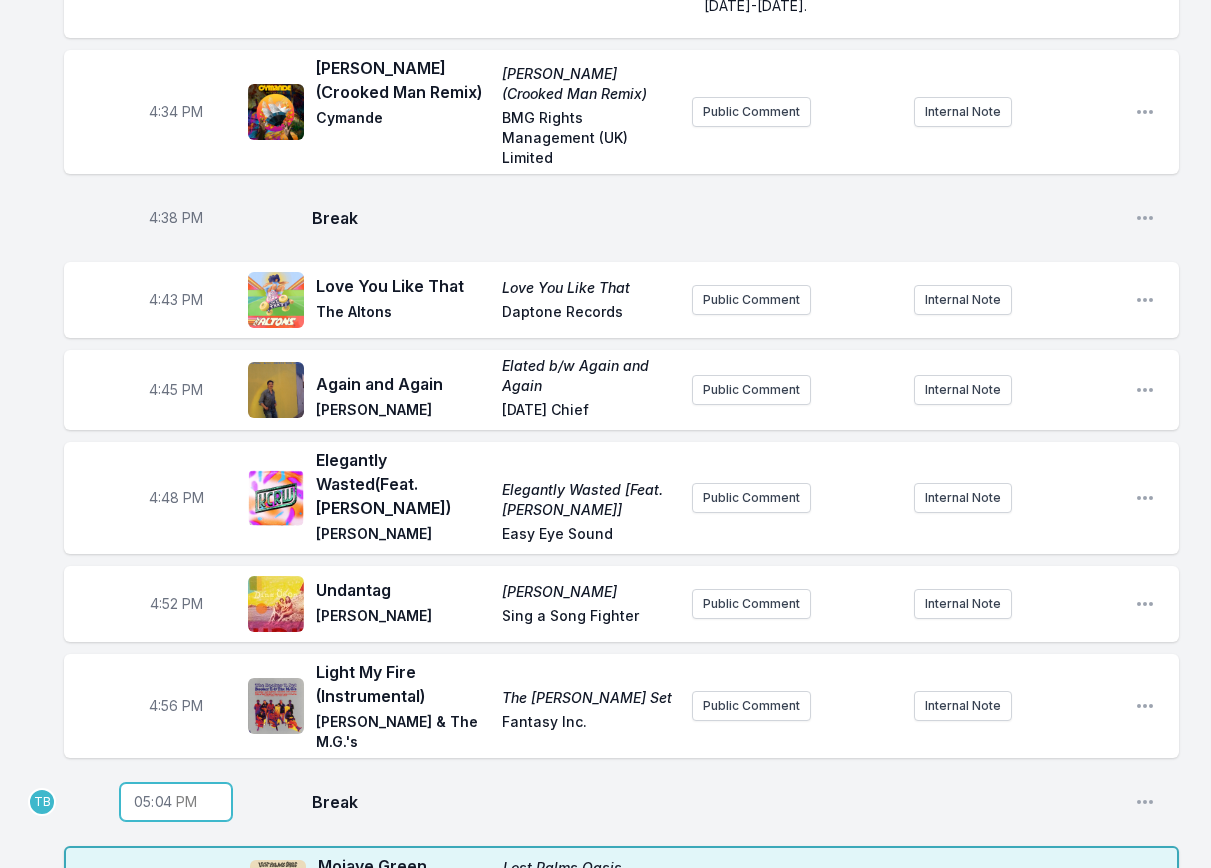 click on "17:04" at bounding box center [176, 802] 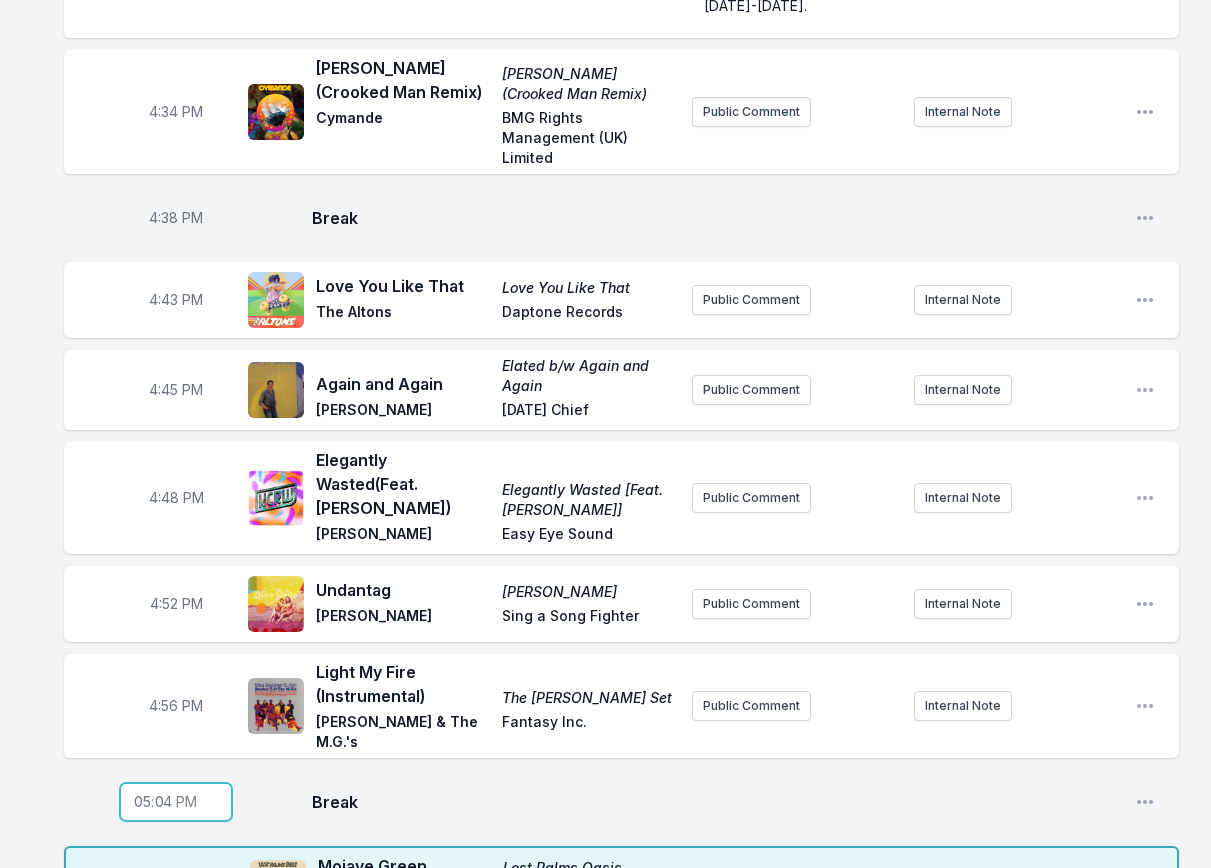 click on "17:04" at bounding box center [176, 802] 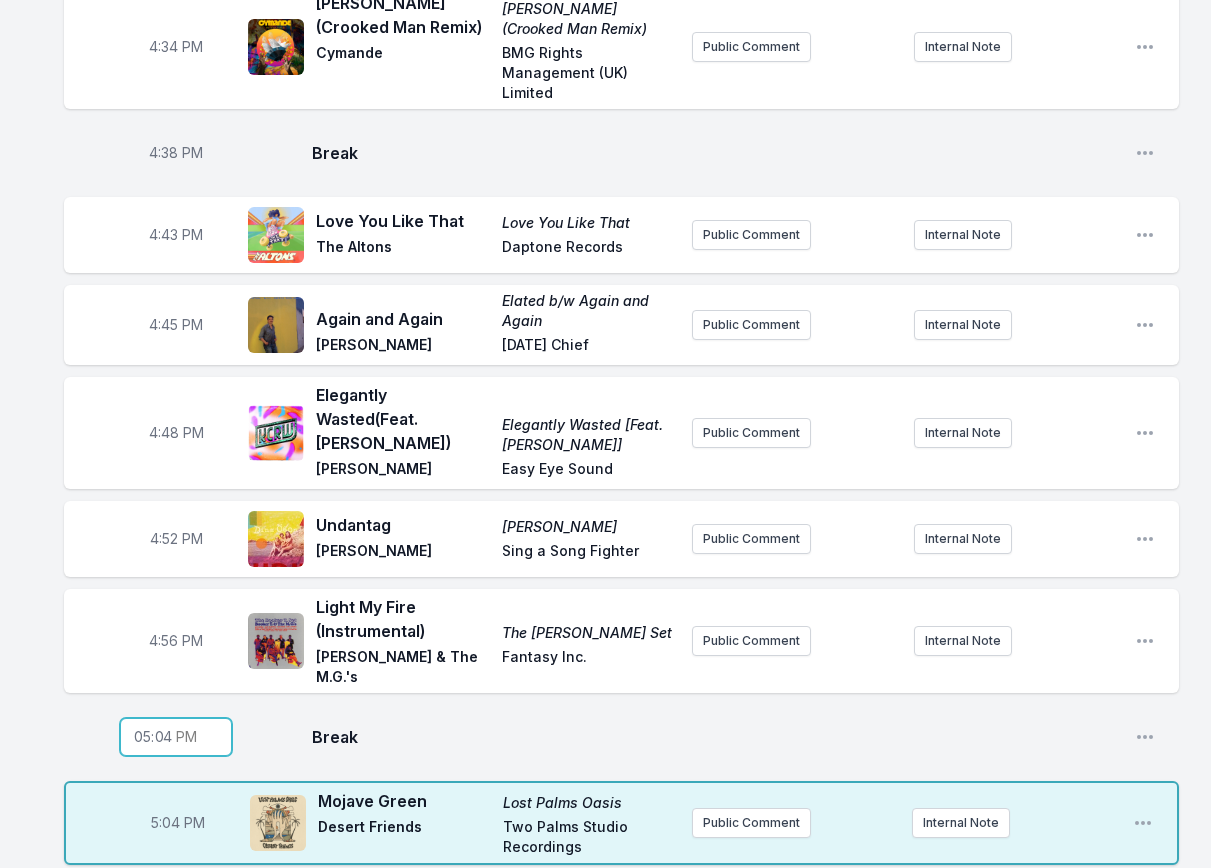 scroll, scrollTop: 3130, scrollLeft: 0, axis: vertical 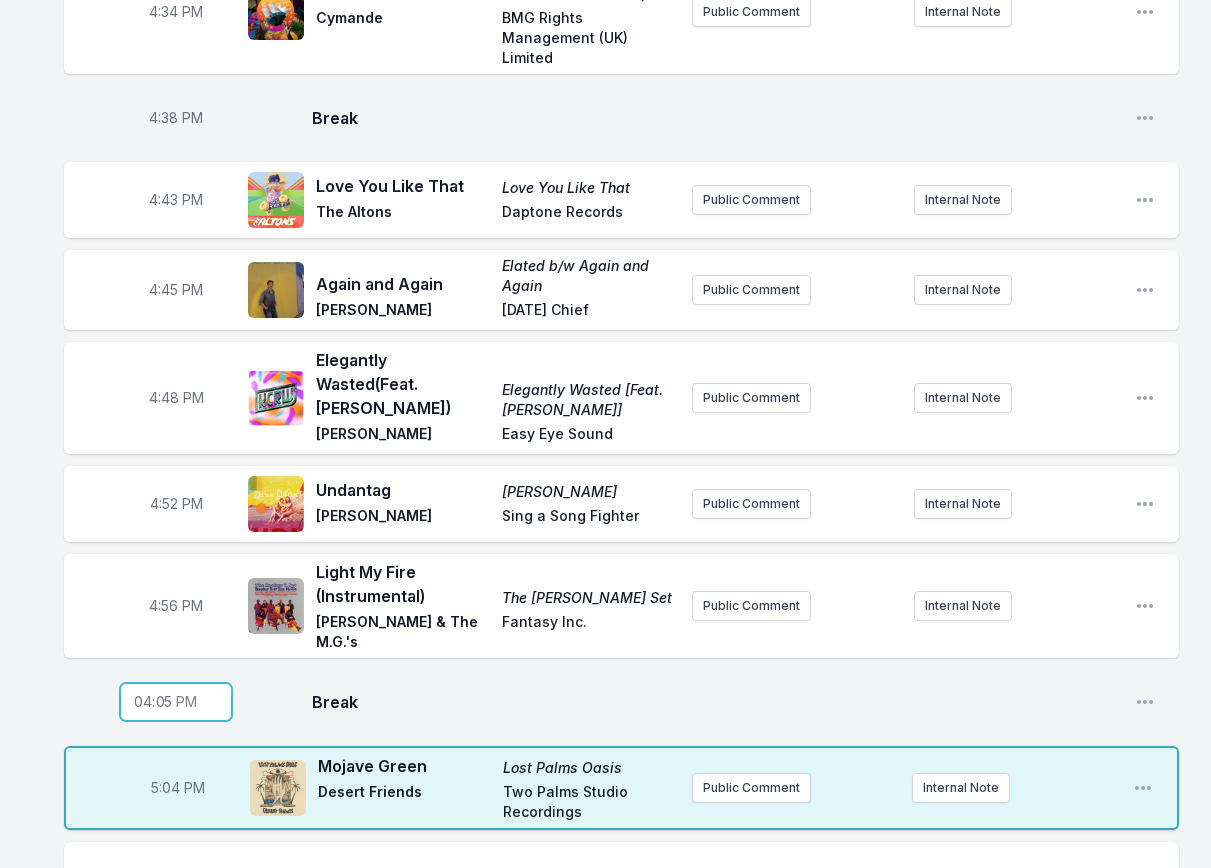 type on "16:58" 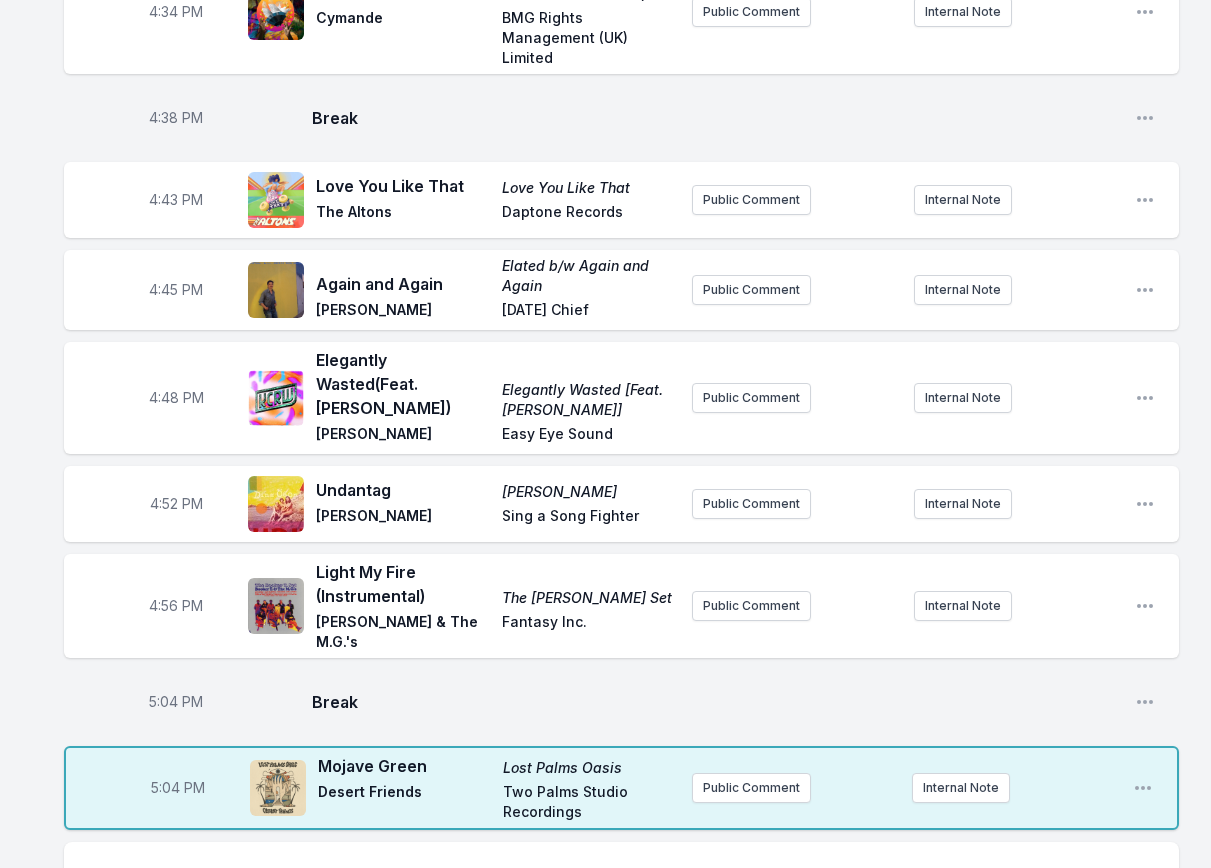 click on "Break" at bounding box center [715, 702] 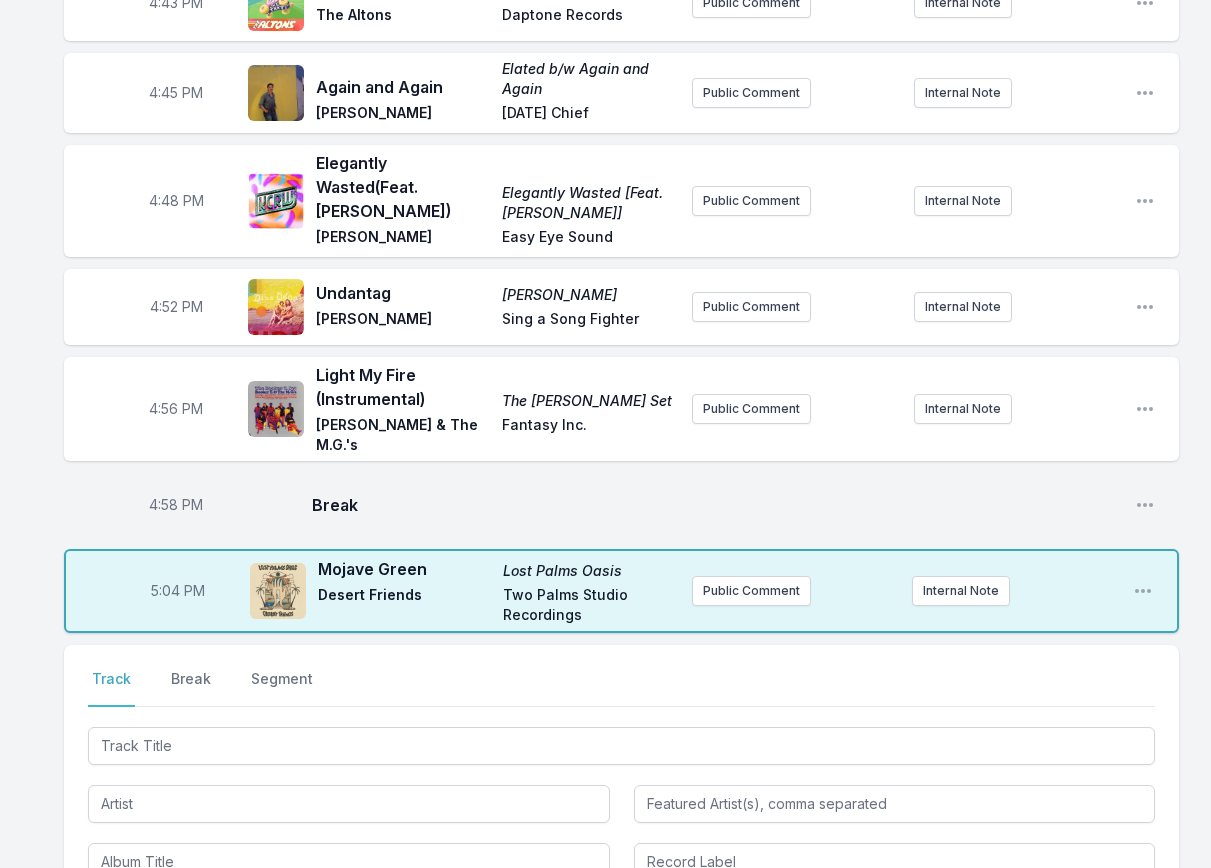 scroll, scrollTop: 3330, scrollLeft: 0, axis: vertical 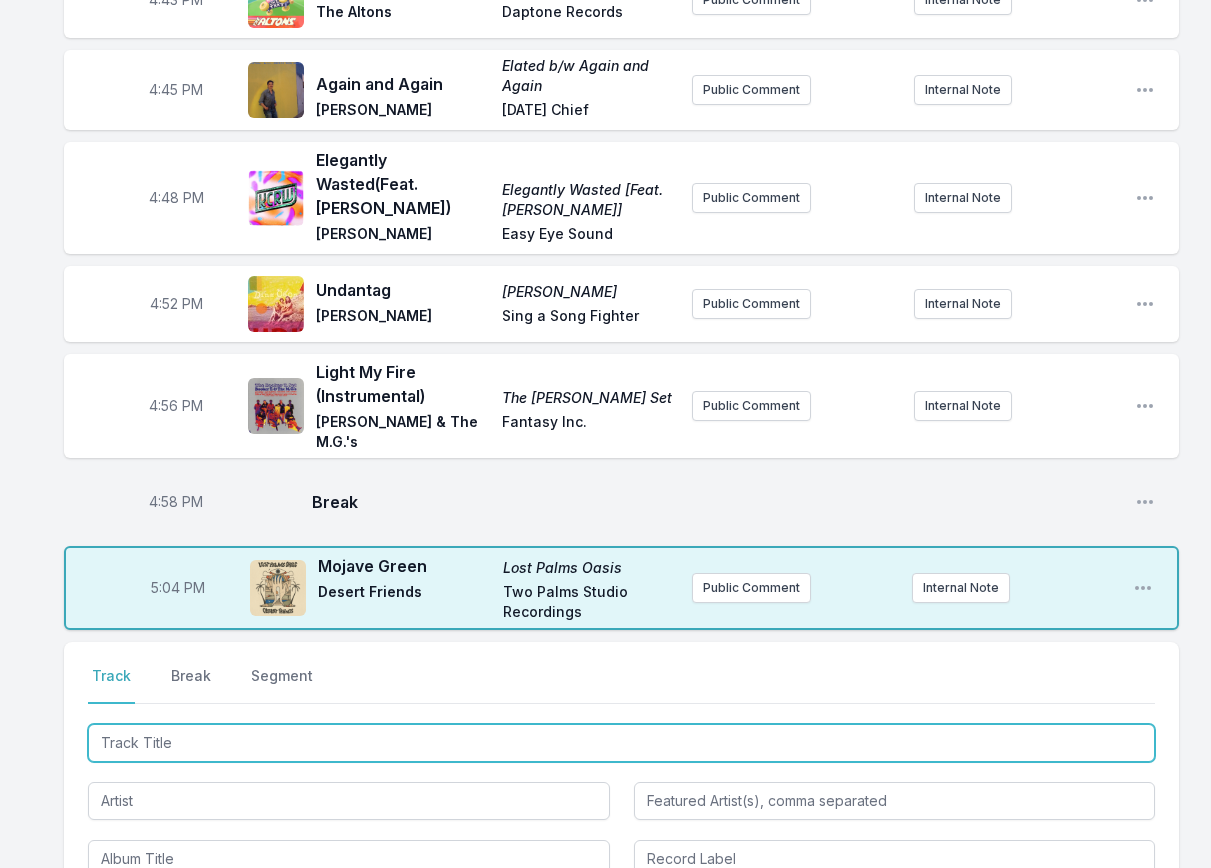 click at bounding box center [621, 743] 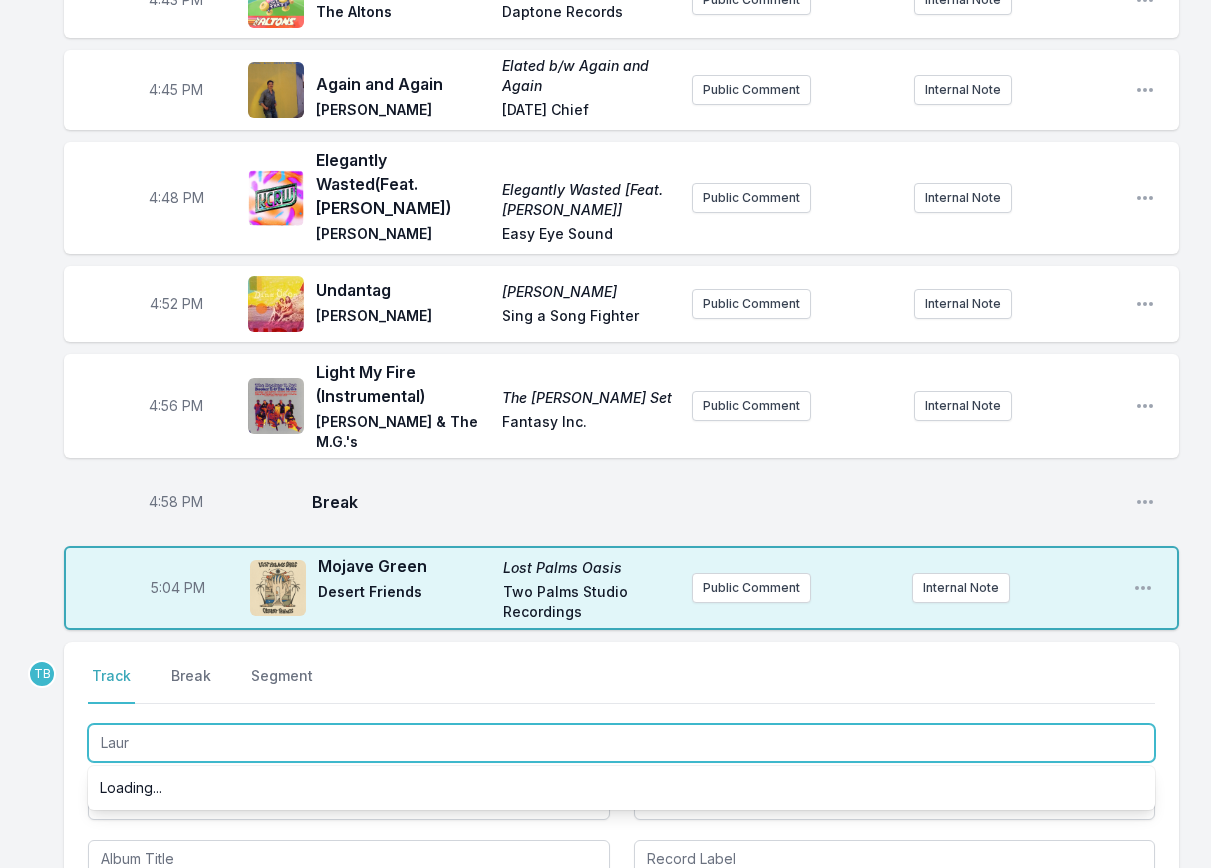 type on "[PERSON_NAME]" 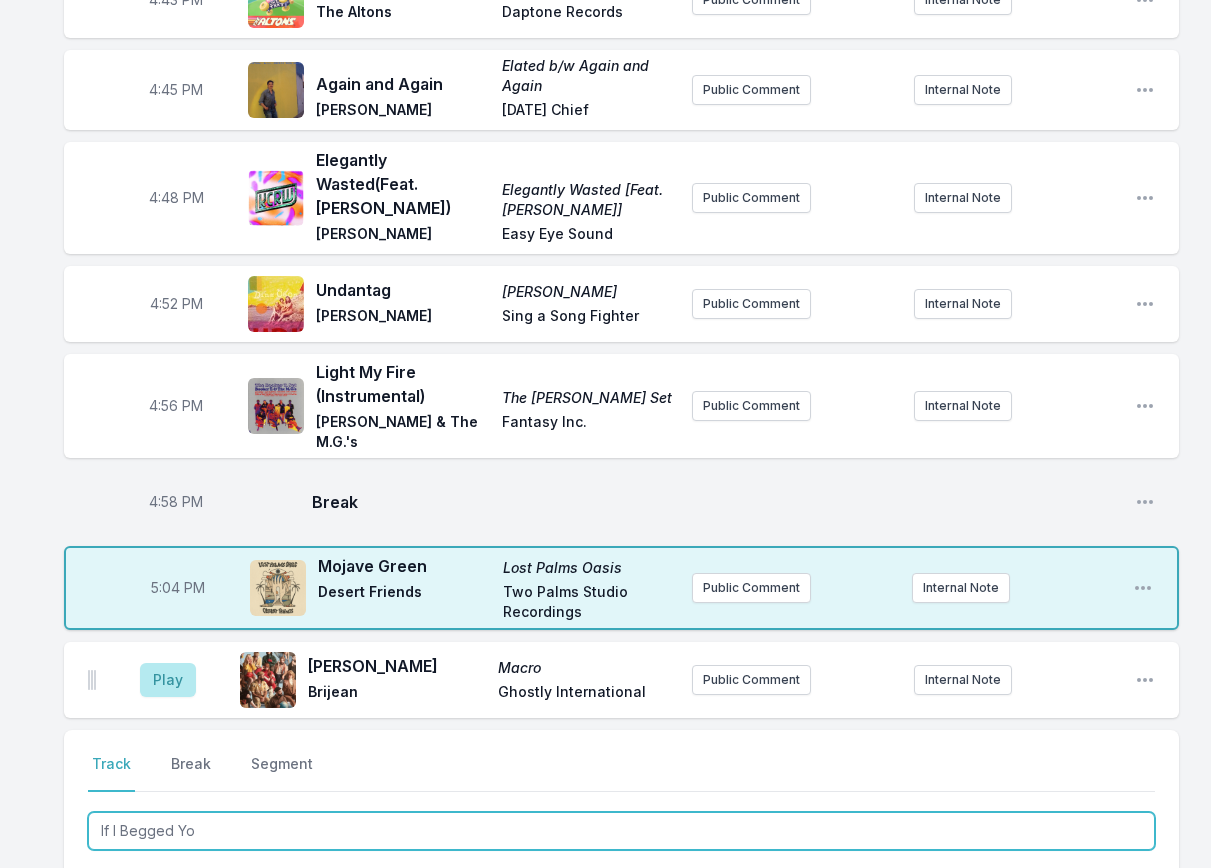type on "If I Begged You" 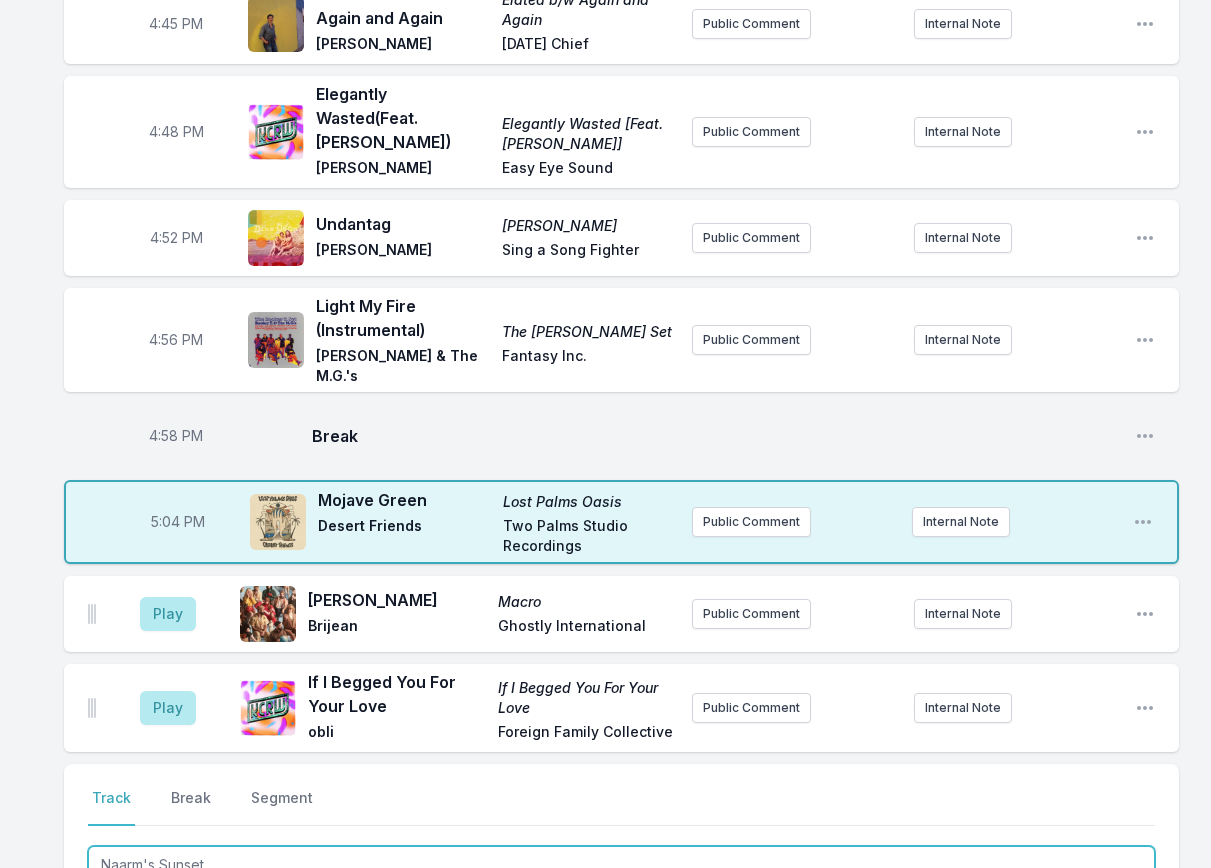 scroll, scrollTop: 3530, scrollLeft: 0, axis: vertical 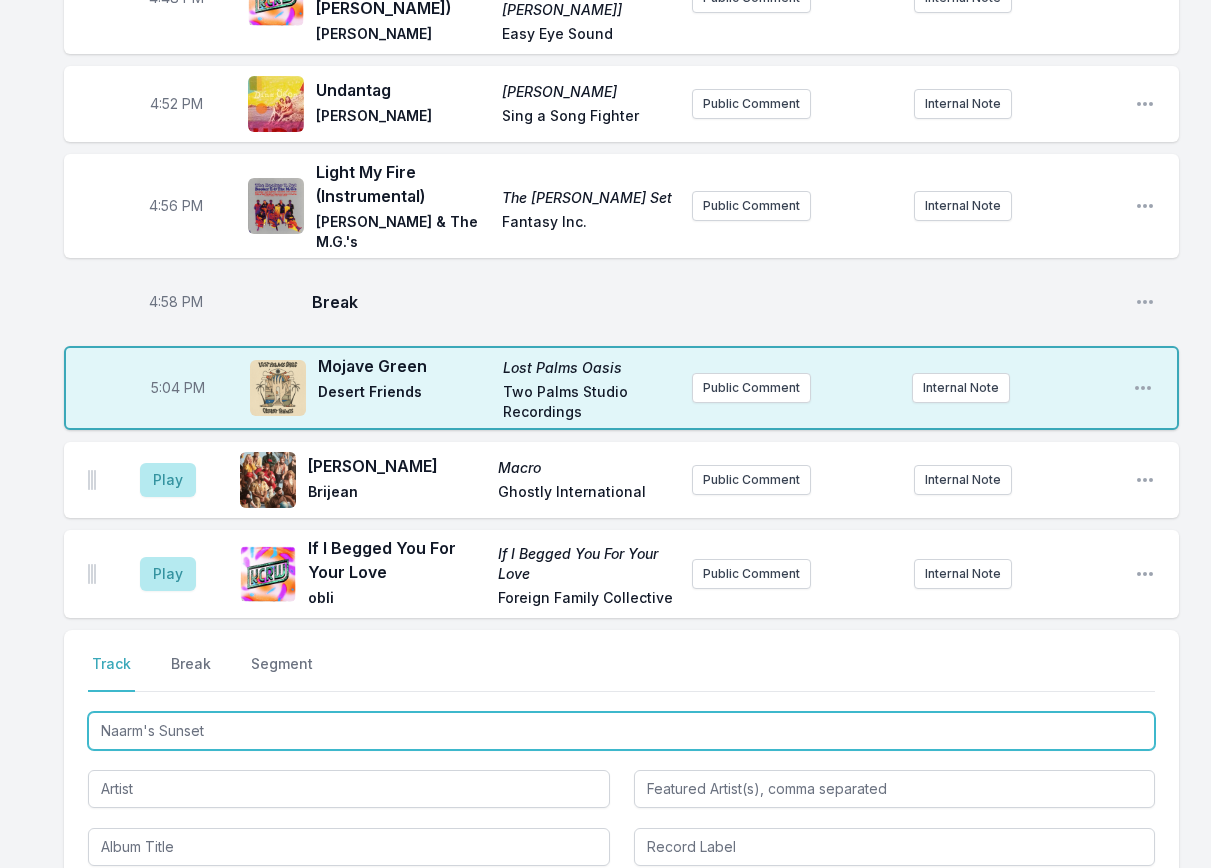 type on "Naarm's Sunset" 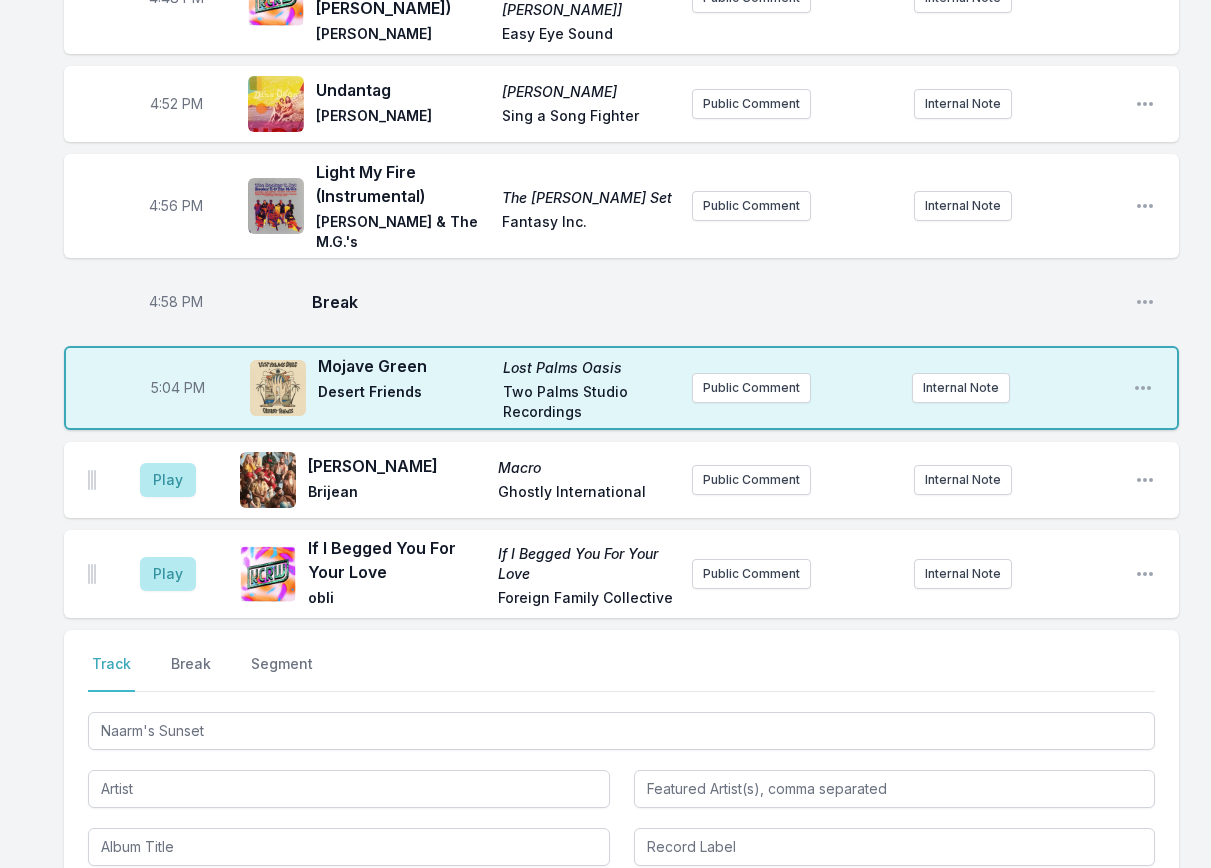 drag, startPoint x: 201, startPoint y: 625, endPoint x: 208, endPoint y: 608, distance: 18.384777 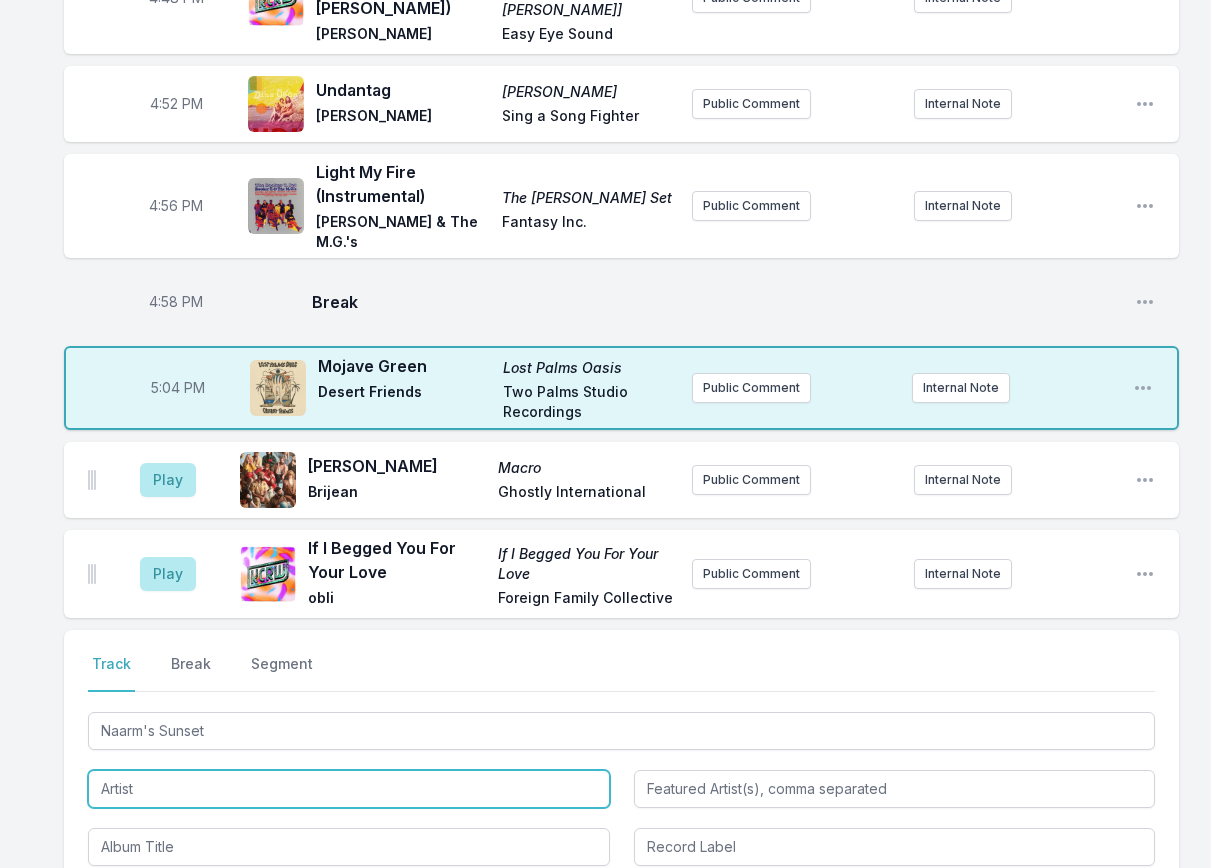 click at bounding box center (349, 789) 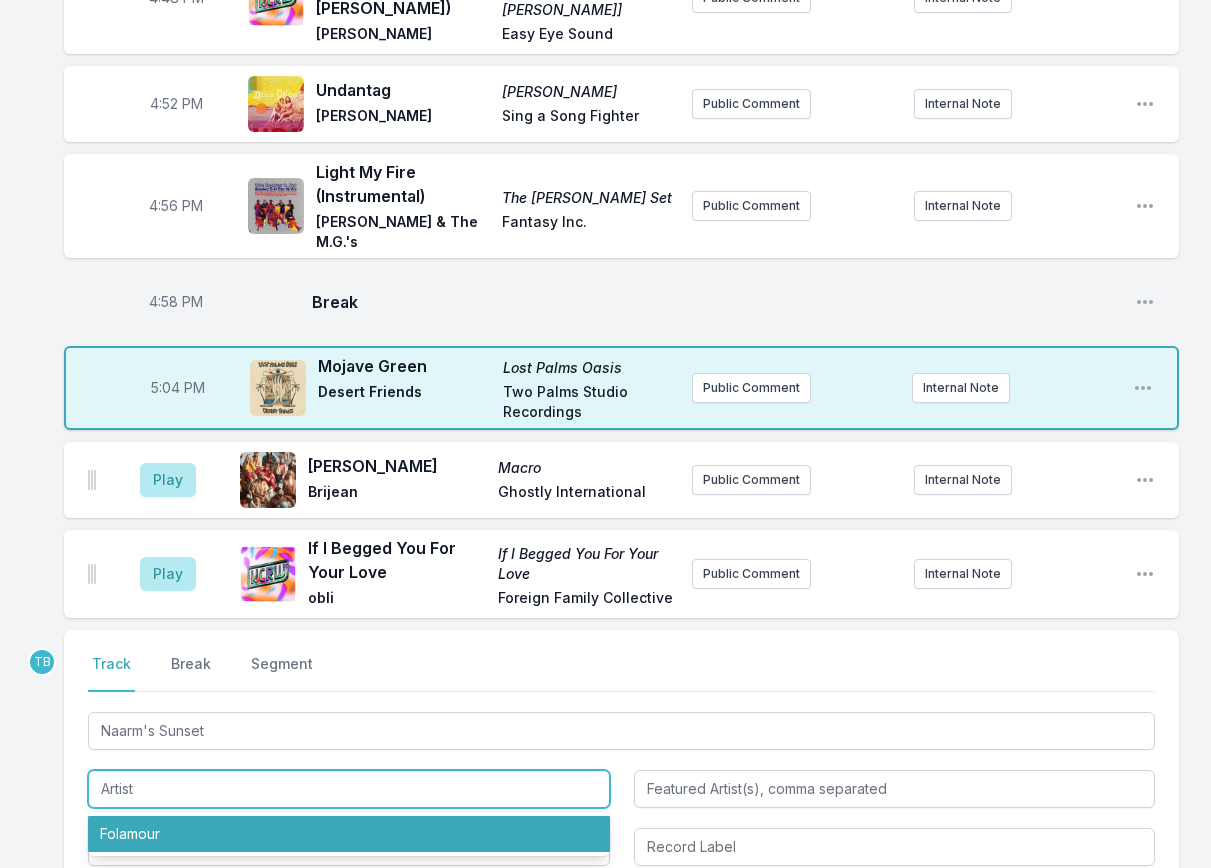 click on "Folamour" at bounding box center (349, 834) 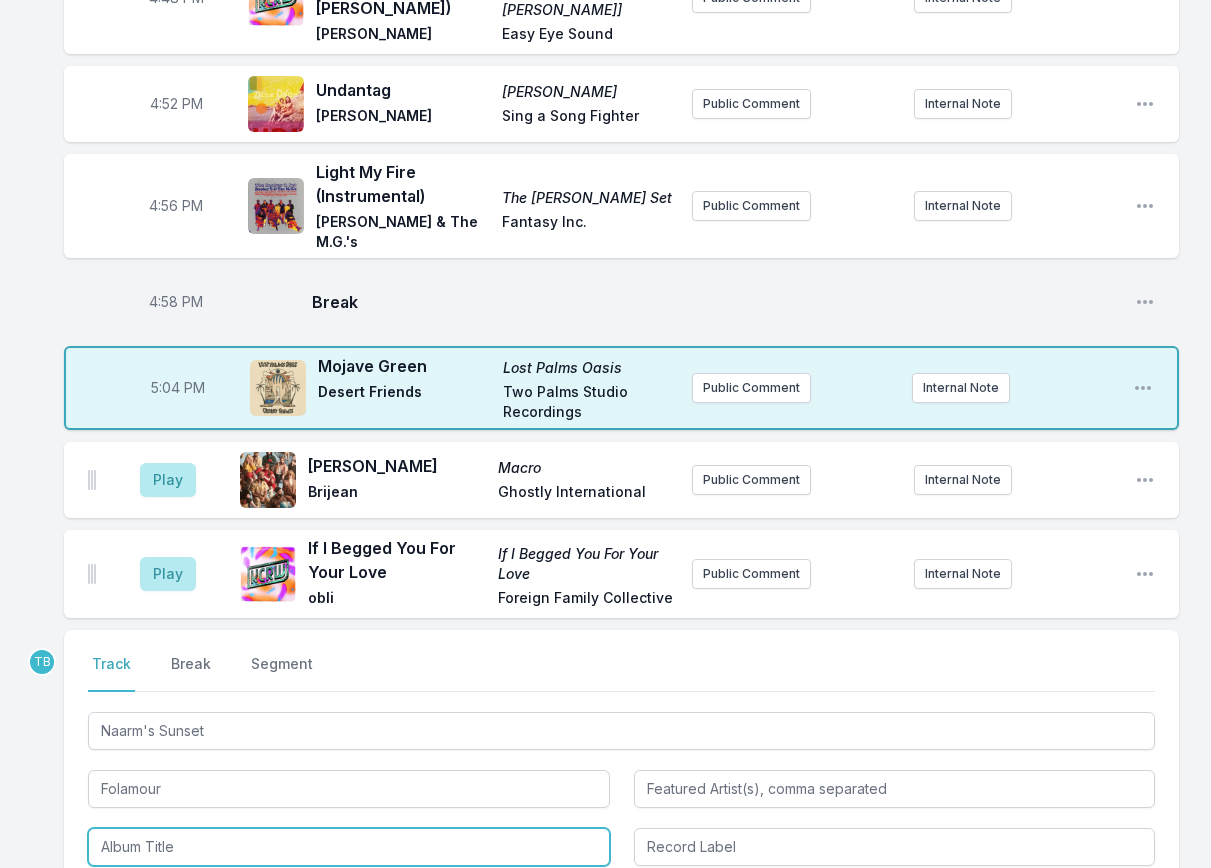 click at bounding box center [349, 847] 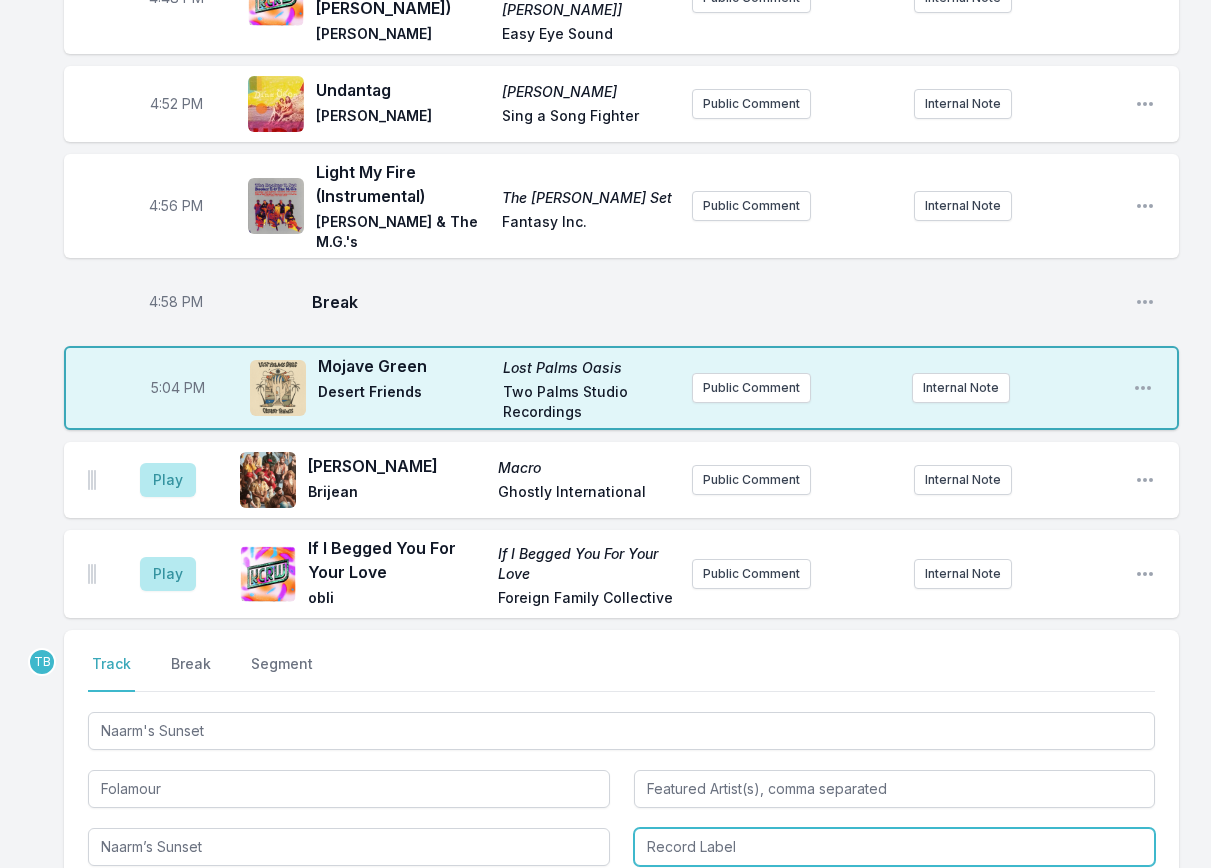 click at bounding box center (895, 847) 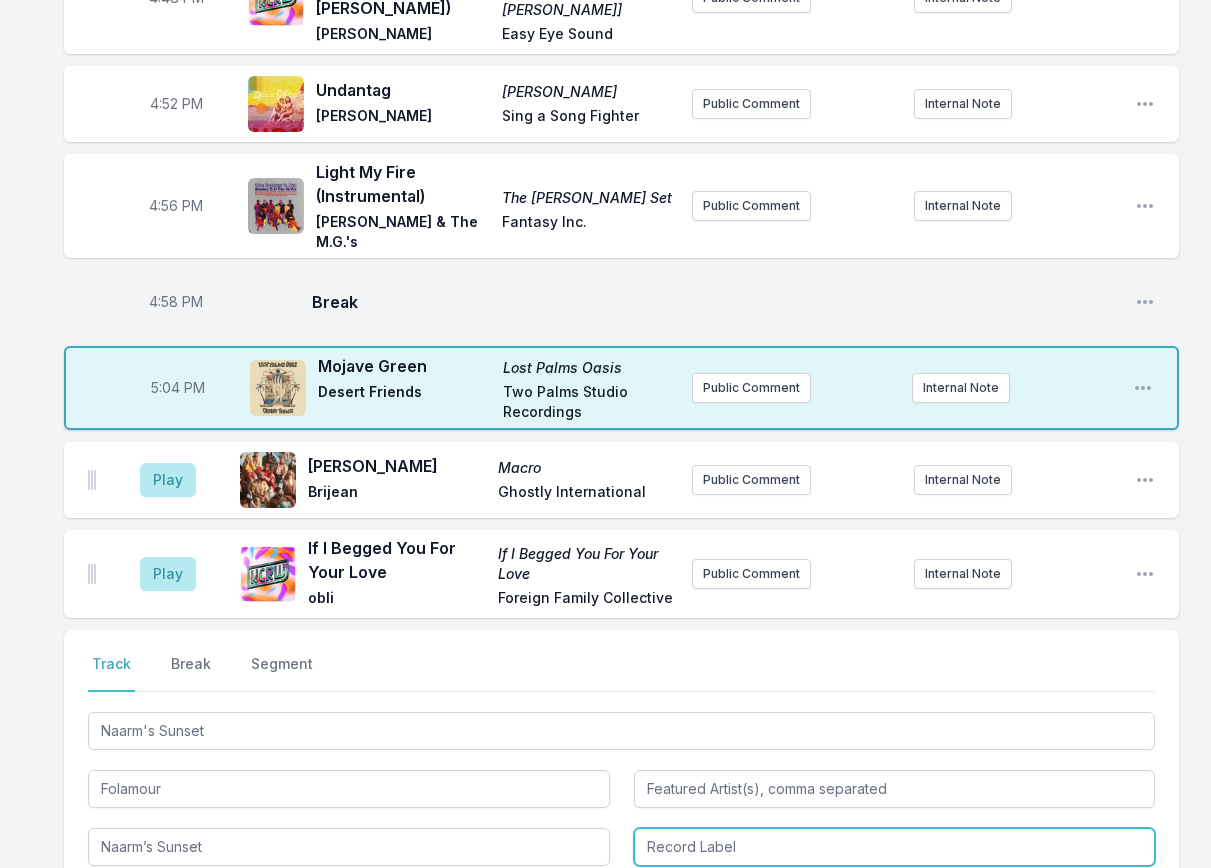 click on "All Night Long Records" at bounding box center (895, 892) 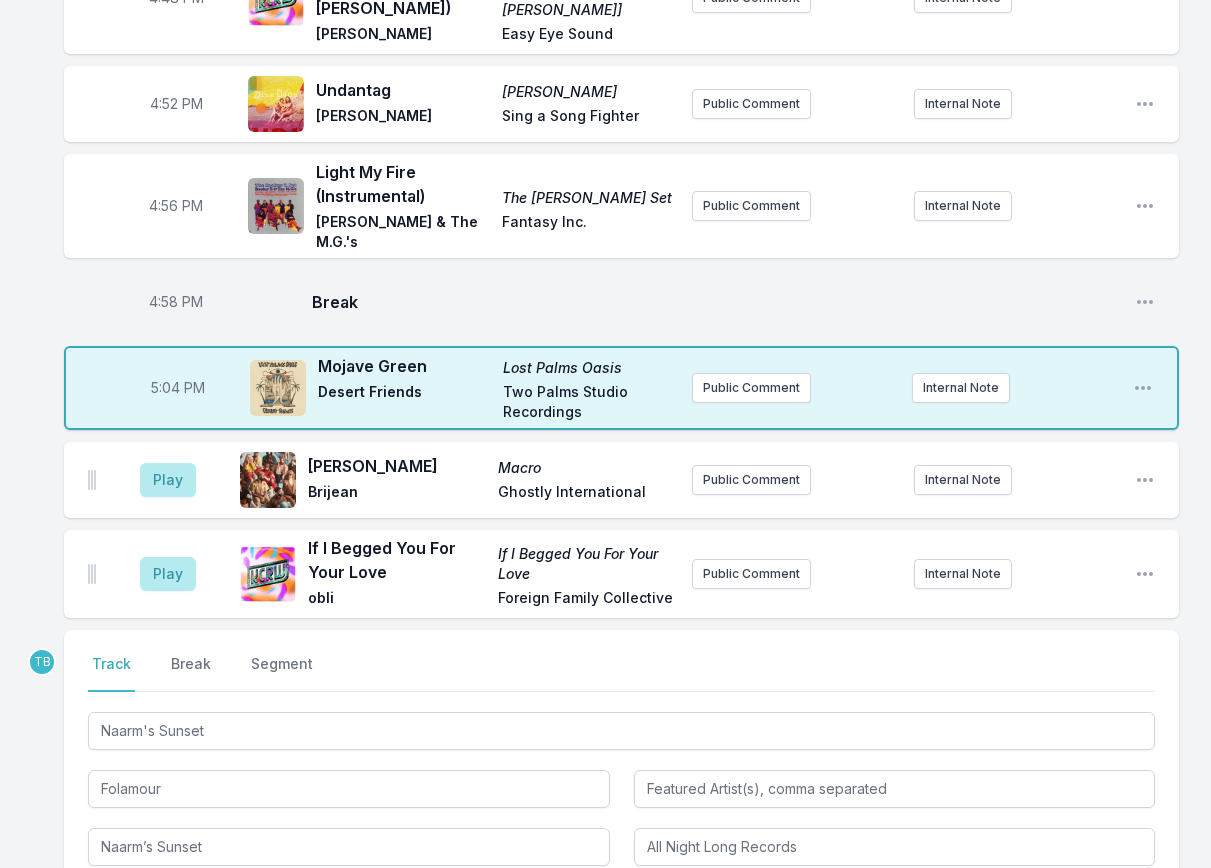 click on "Save" at bounding box center [1120, 921] 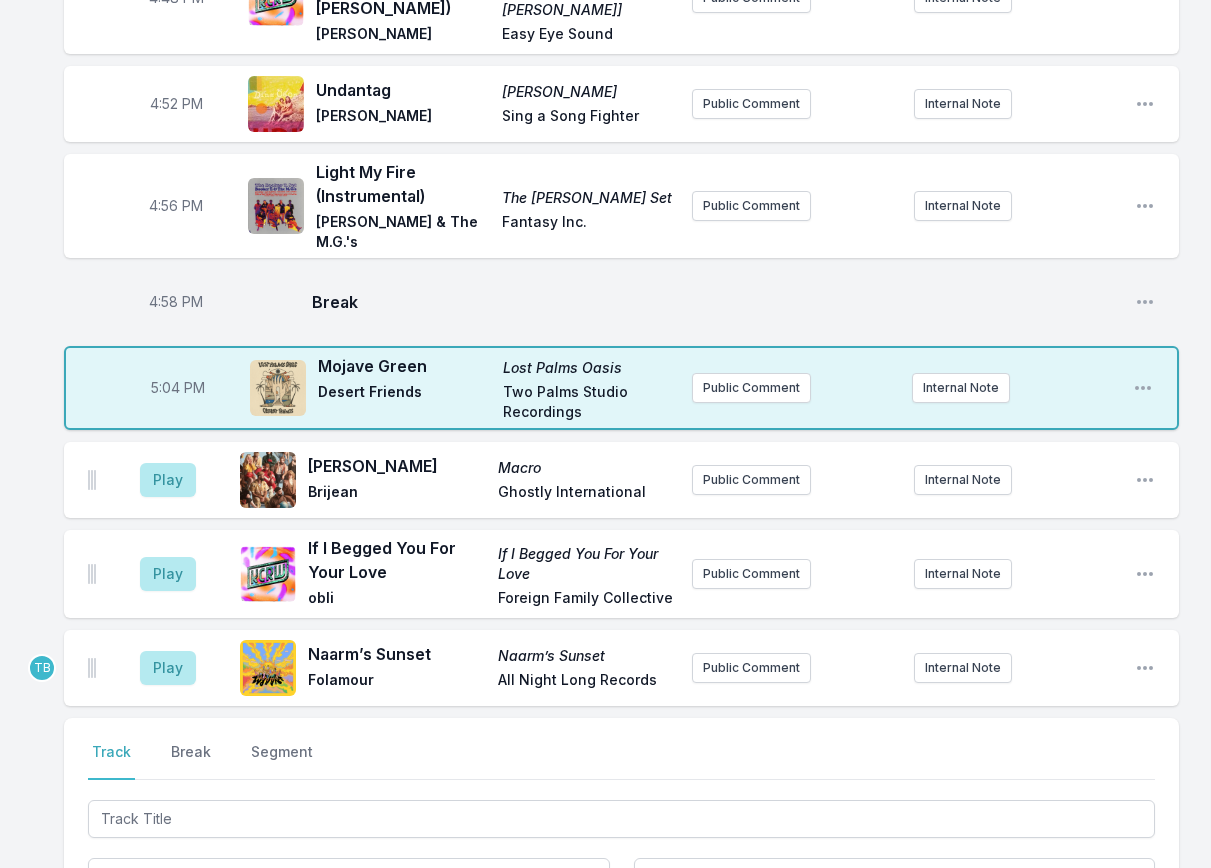 click on "Play Naarm’s Sunset Naarm’s Sunset Folamour All Night Long Records Public Comment Internal Note Open playlist item options" at bounding box center [621, 668] 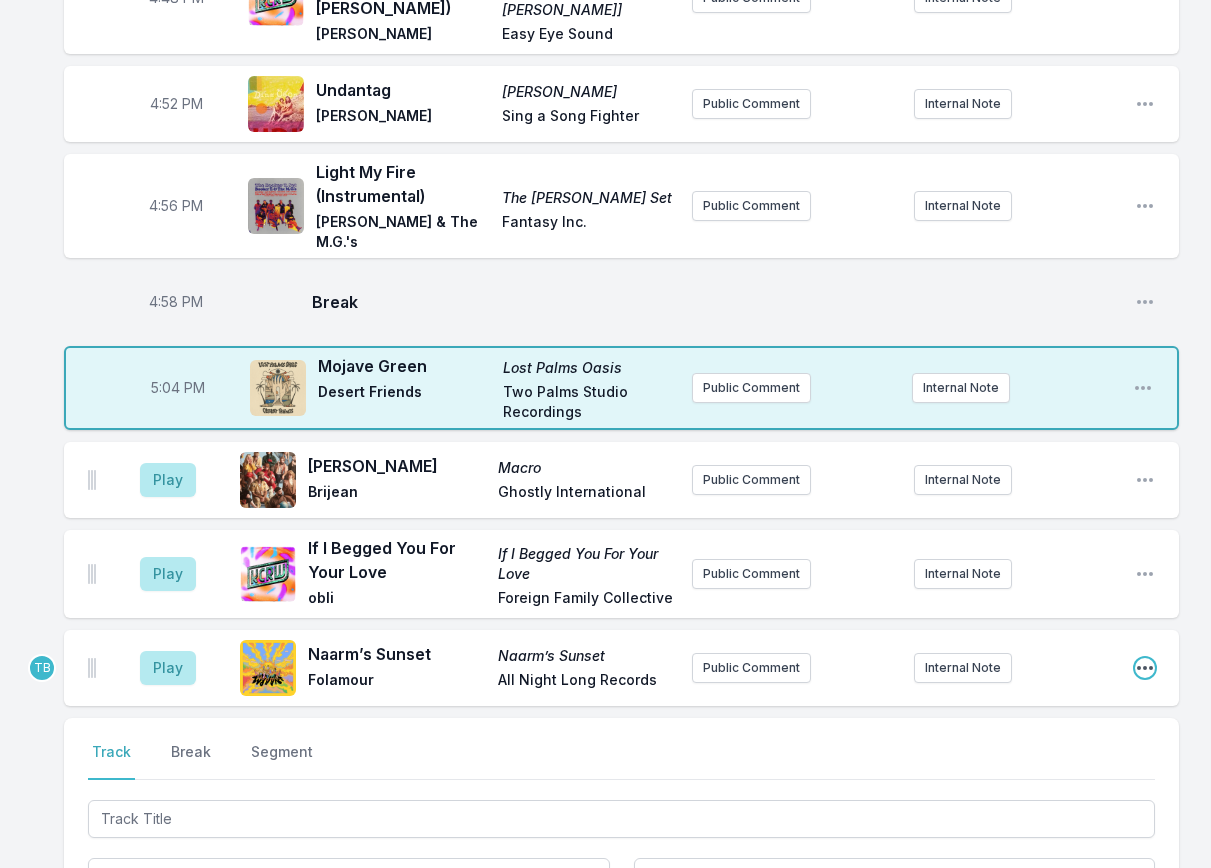 click 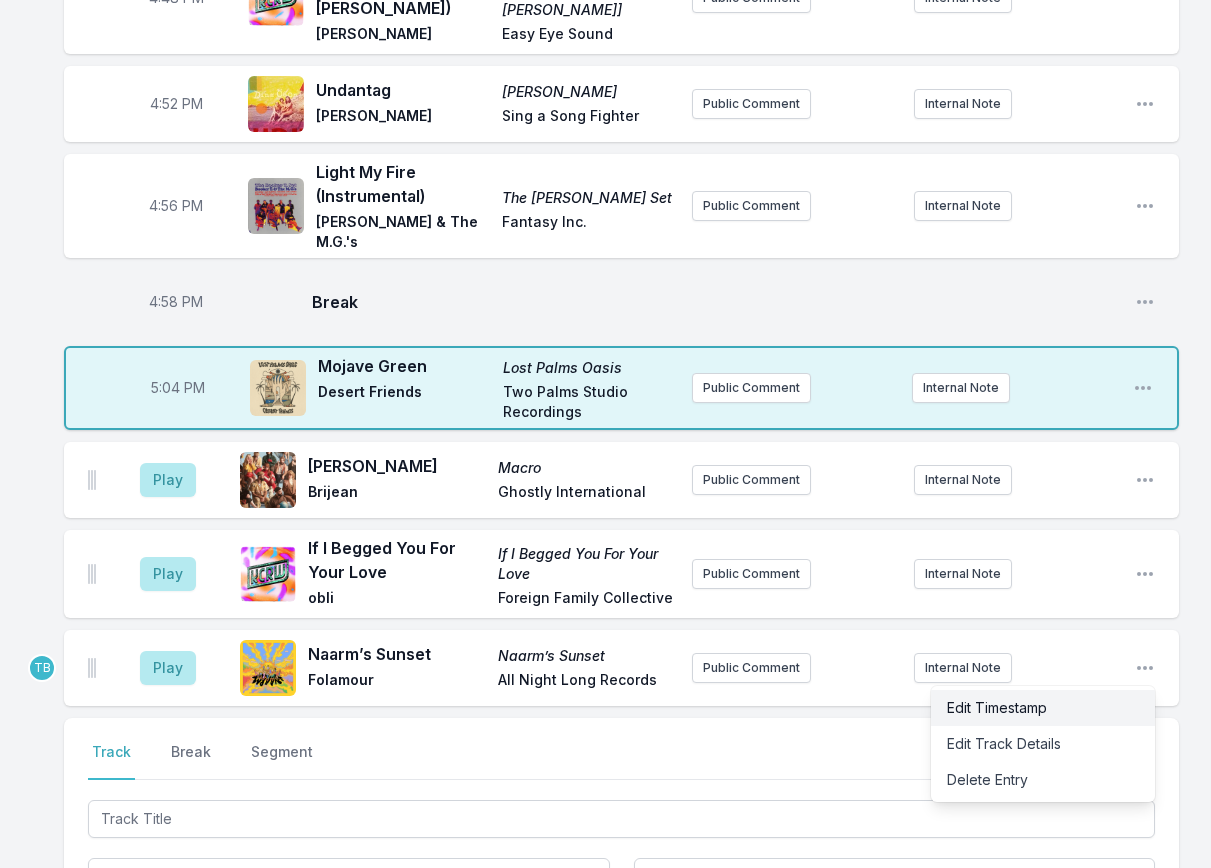 click on "Edit Timestamp" at bounding box center (1043, 708) 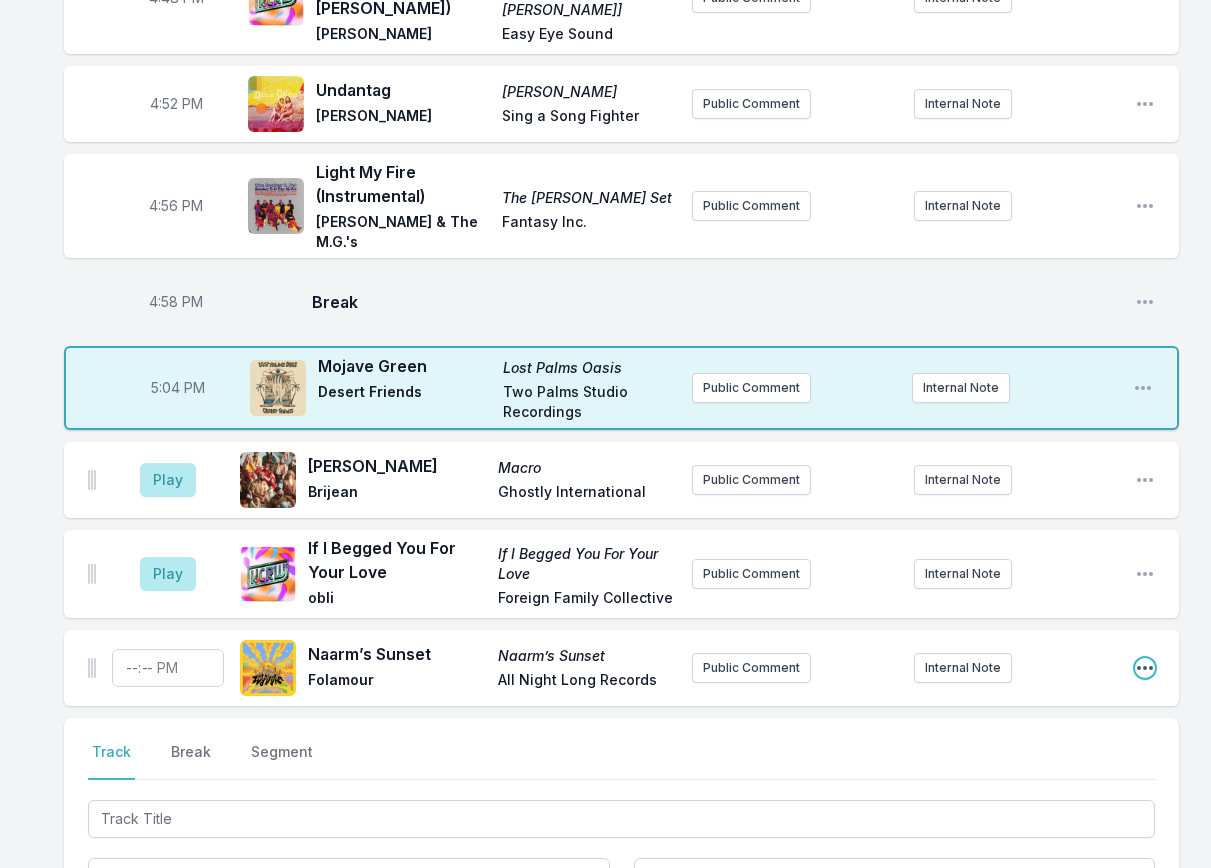 click 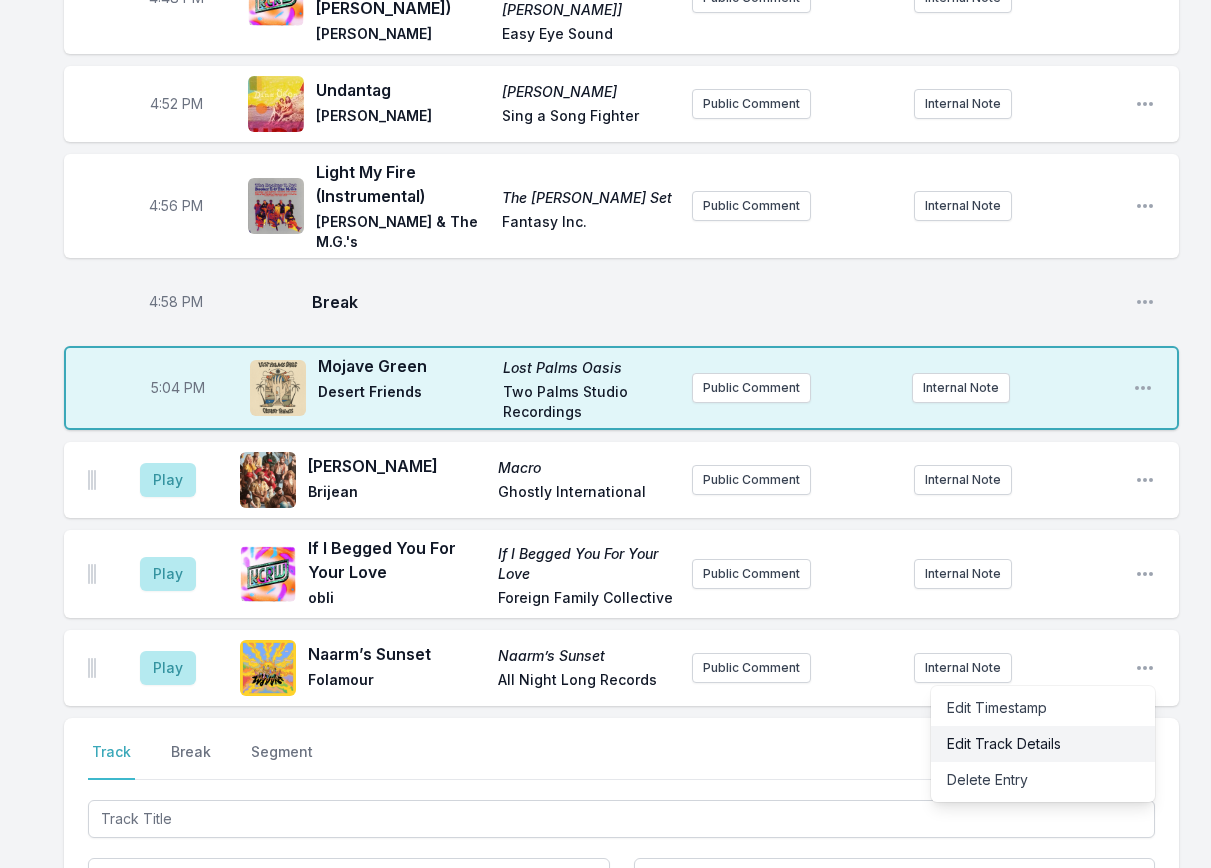 click on "Edit Track Details" at bounding box center [1043, 744] 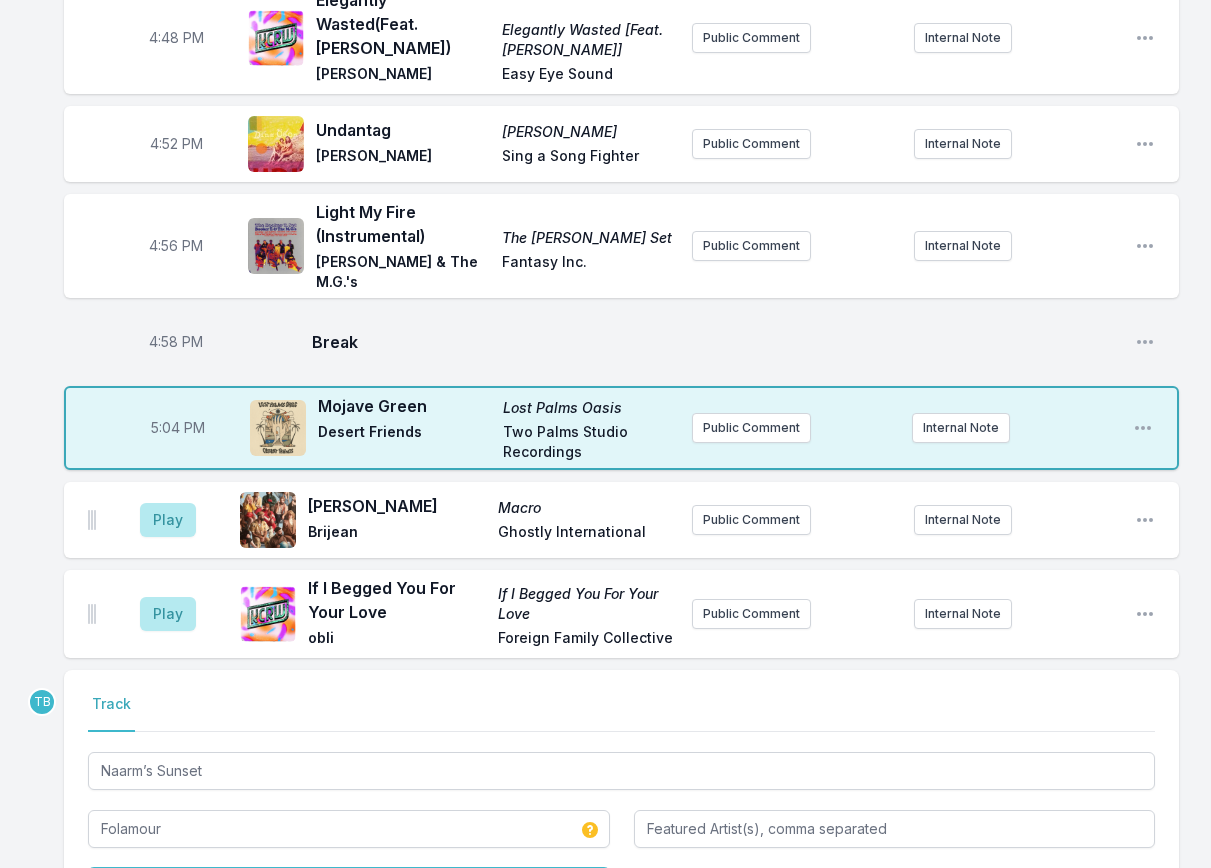 click on "Naarm’s Sunset" at bounding box center [349, 887] 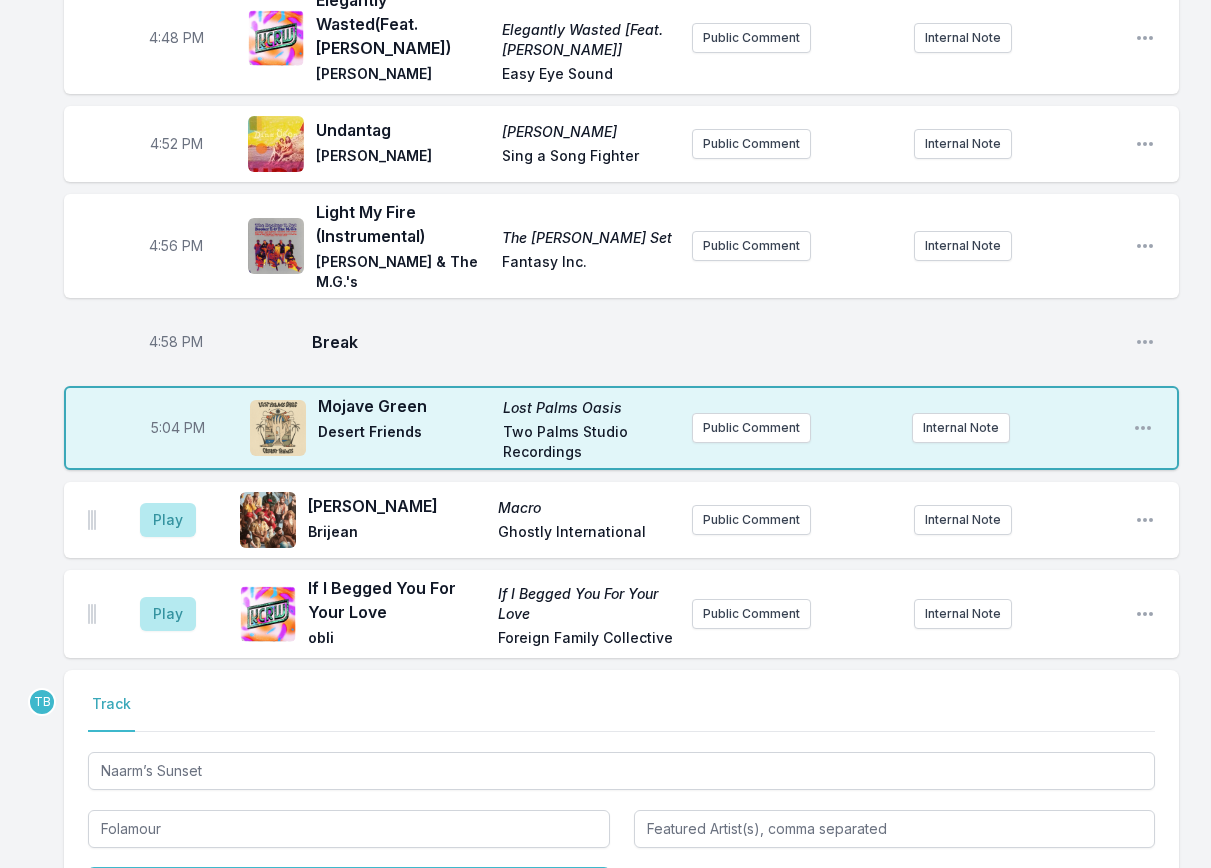type on "Movement Therapy" 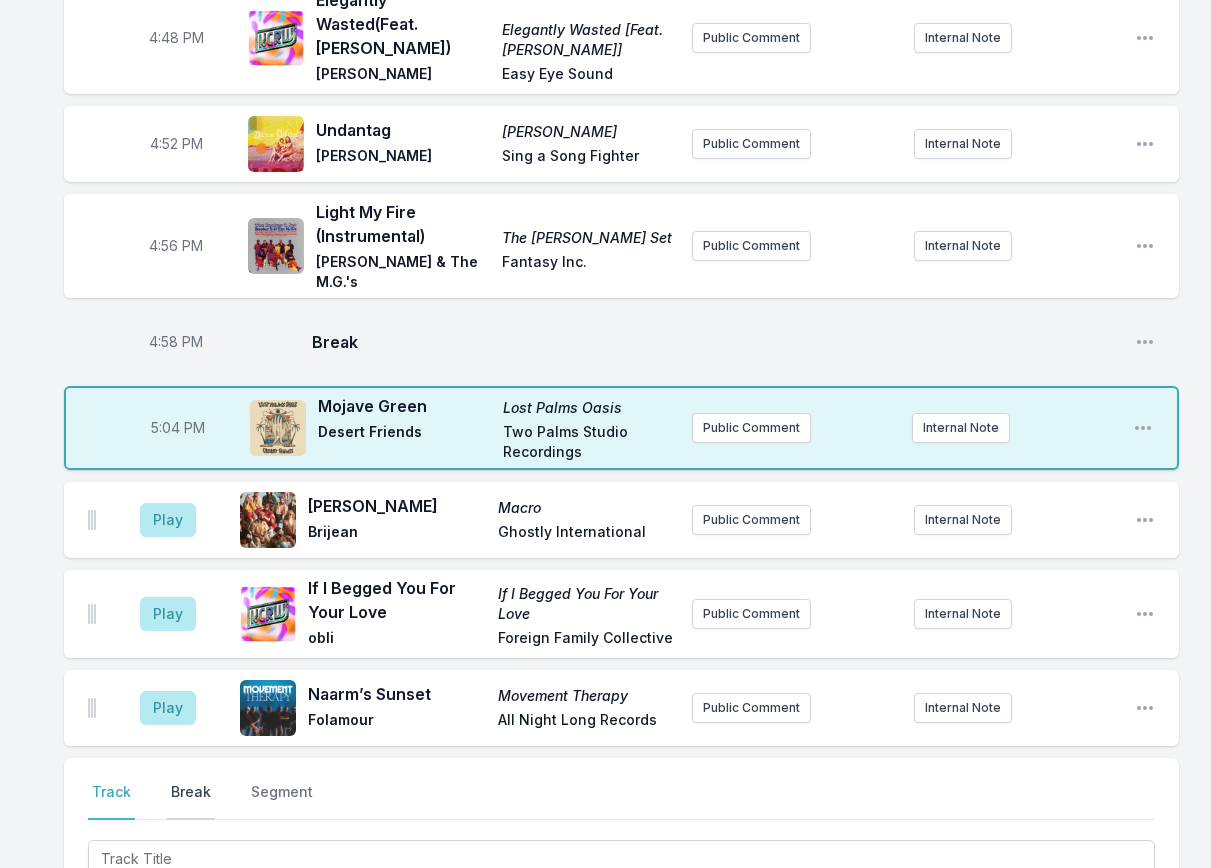 click on "Break" at bounding box center [191, 801] 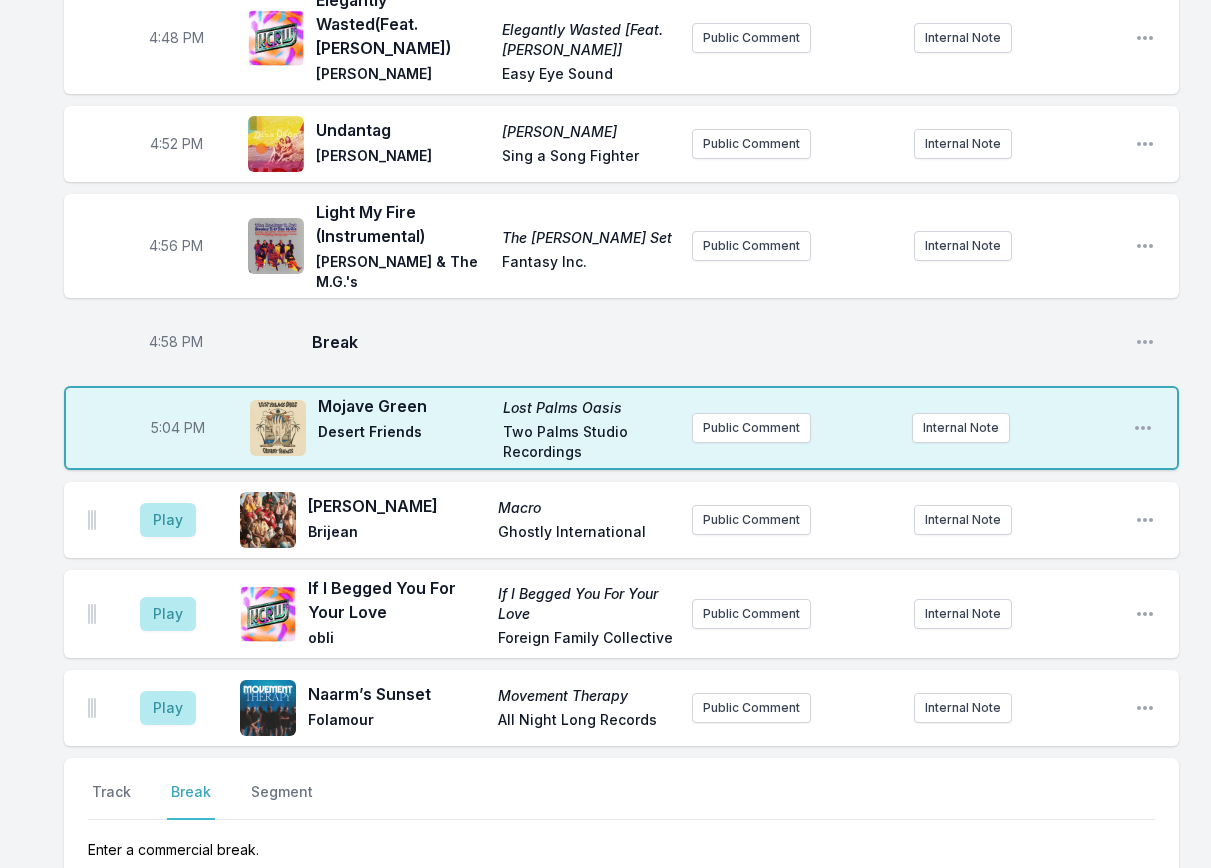 click on "Save" at bounding box center (1120, 915) 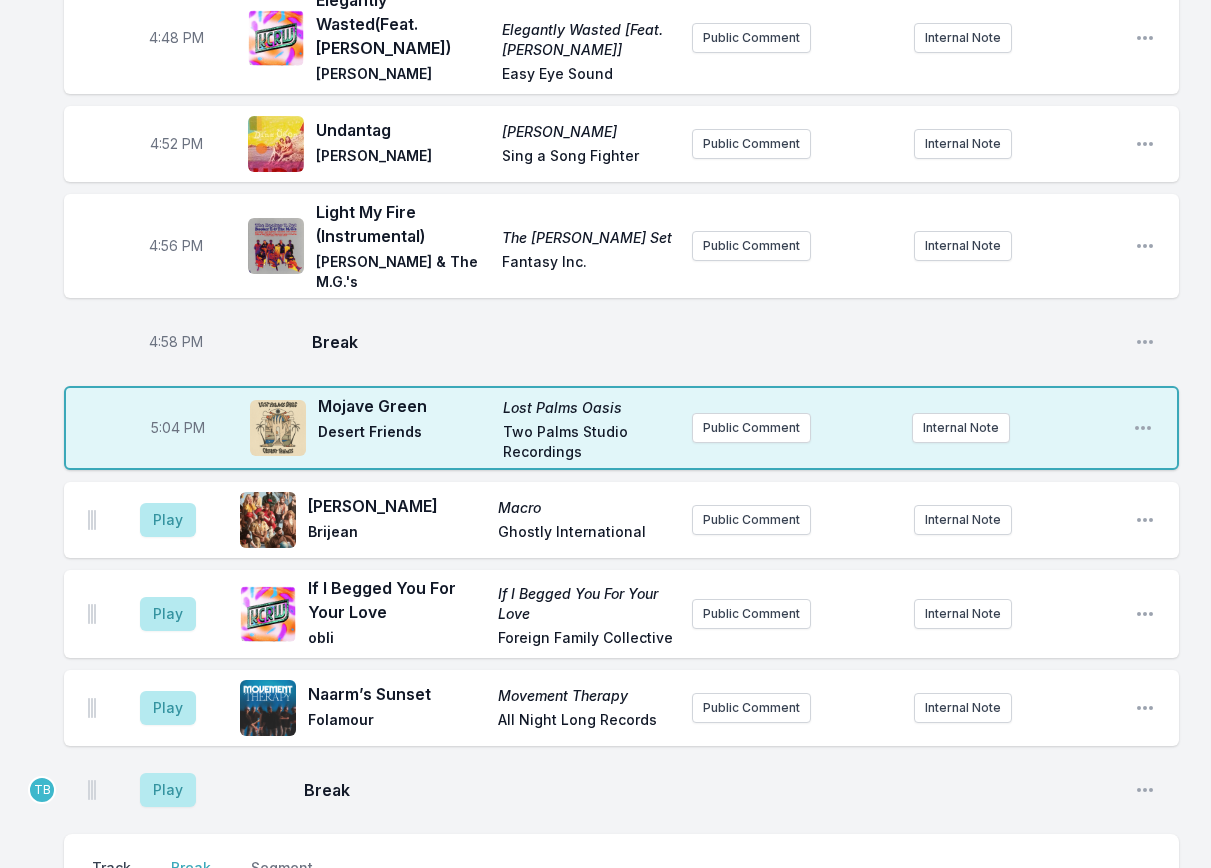 click on "Track" at bounding box center (111, 877) 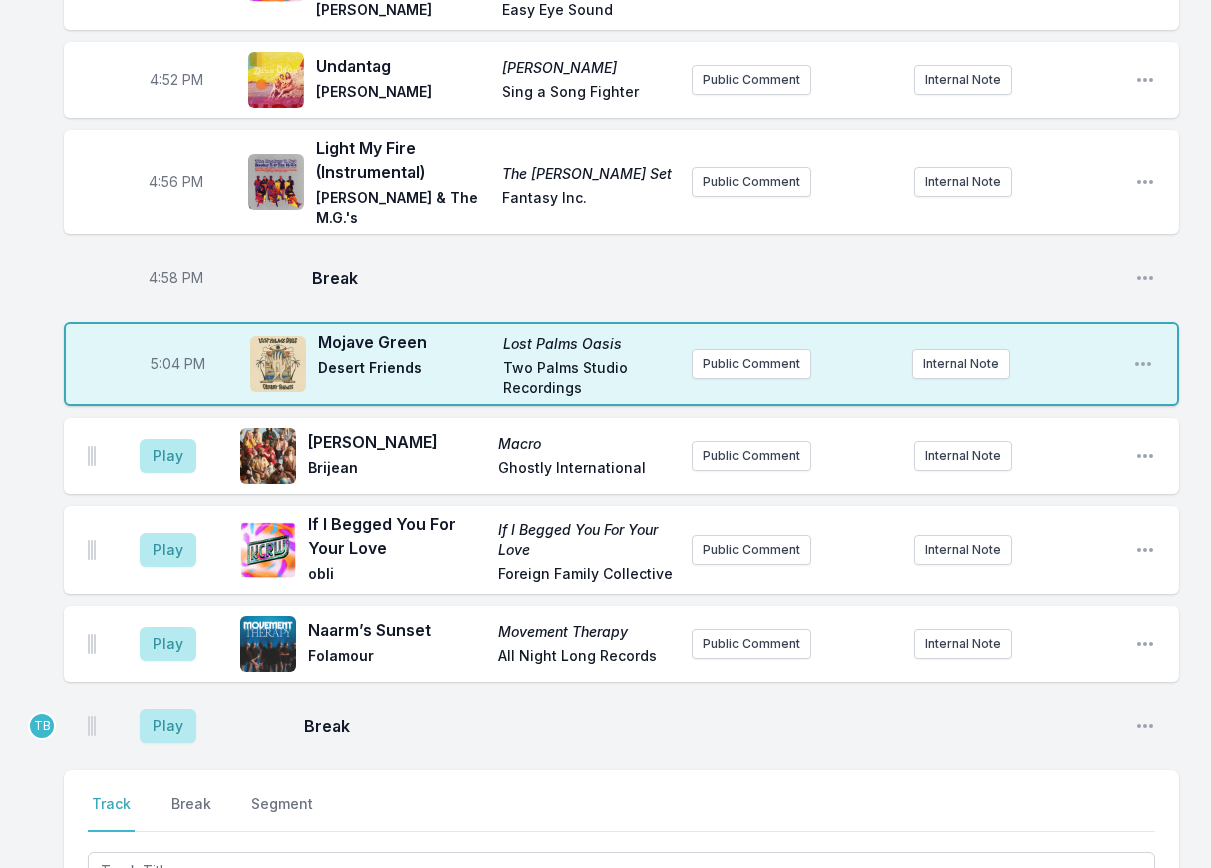 scroll, scrollTop: 3590, scrollLeft: 0, axis: vertical 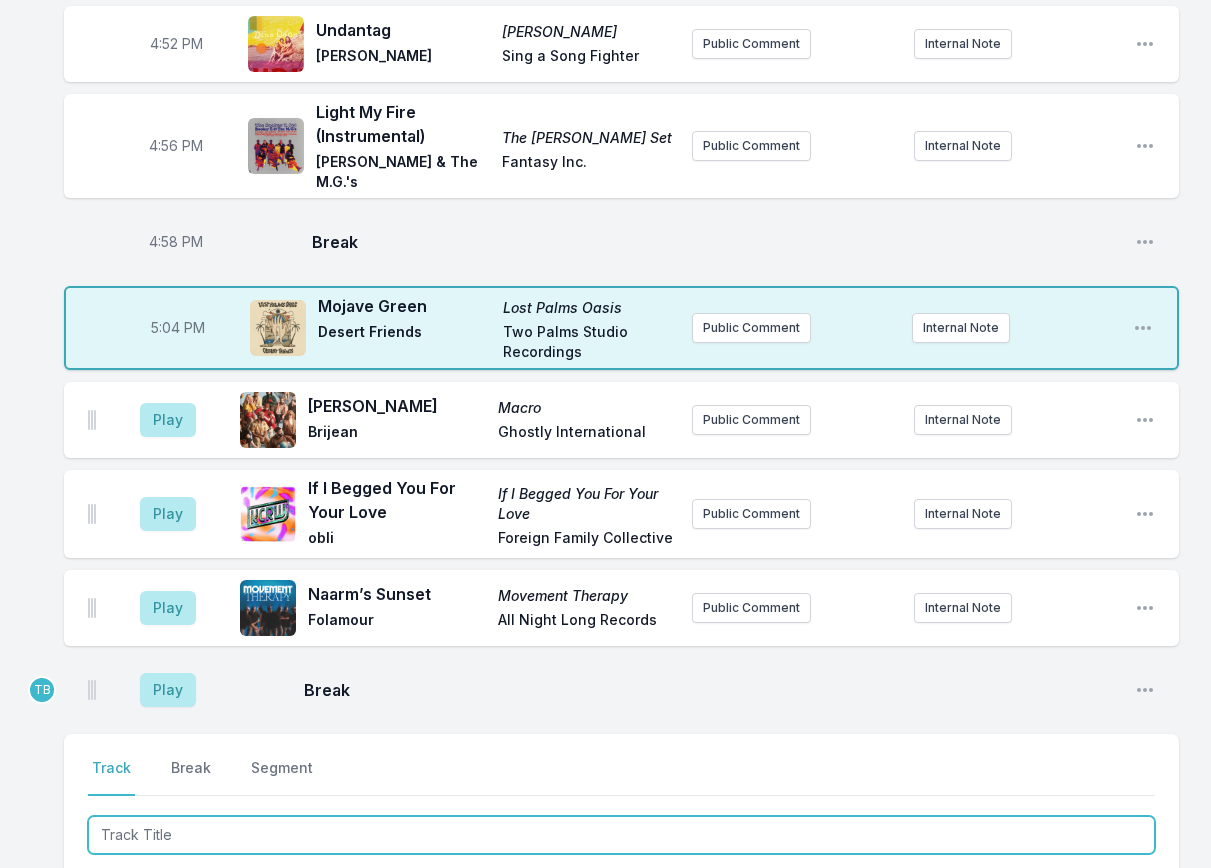 click at bounding box center [621, 835] 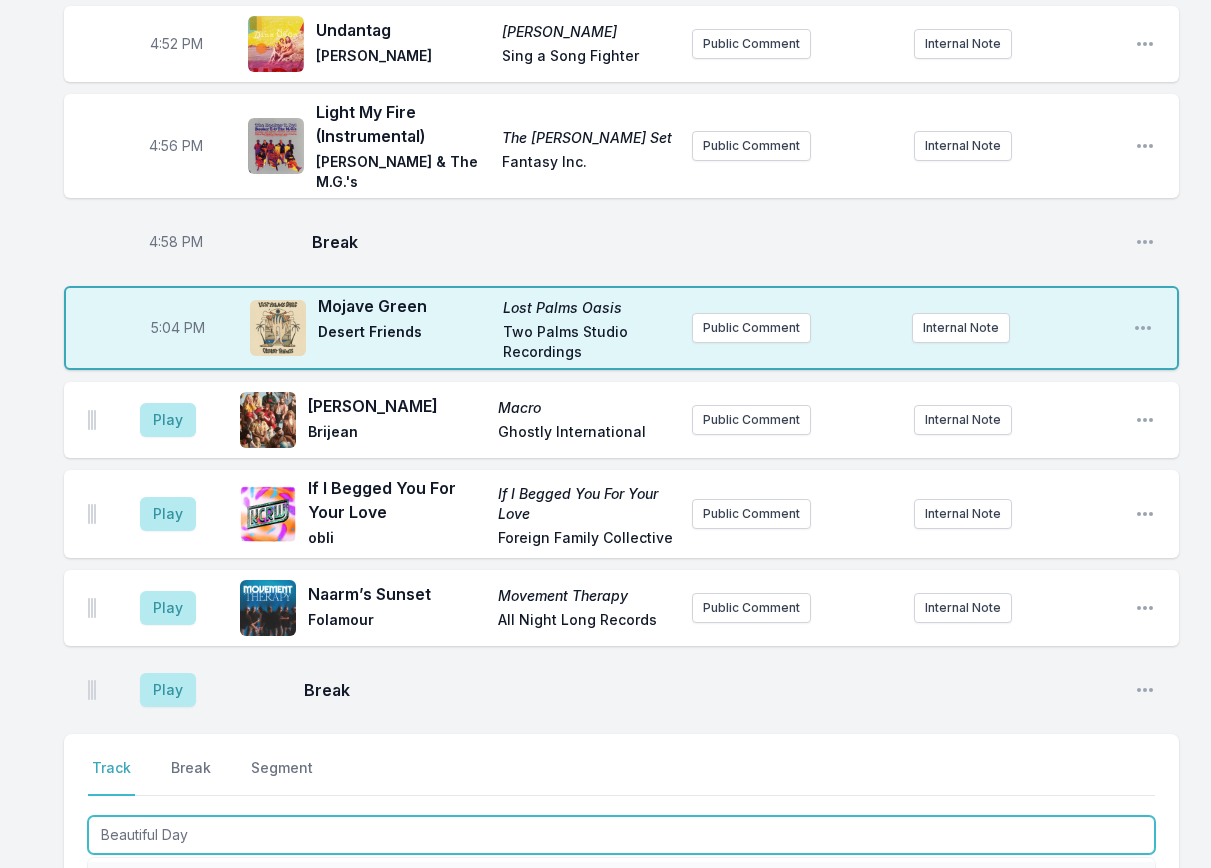type on "Beautiful Day" 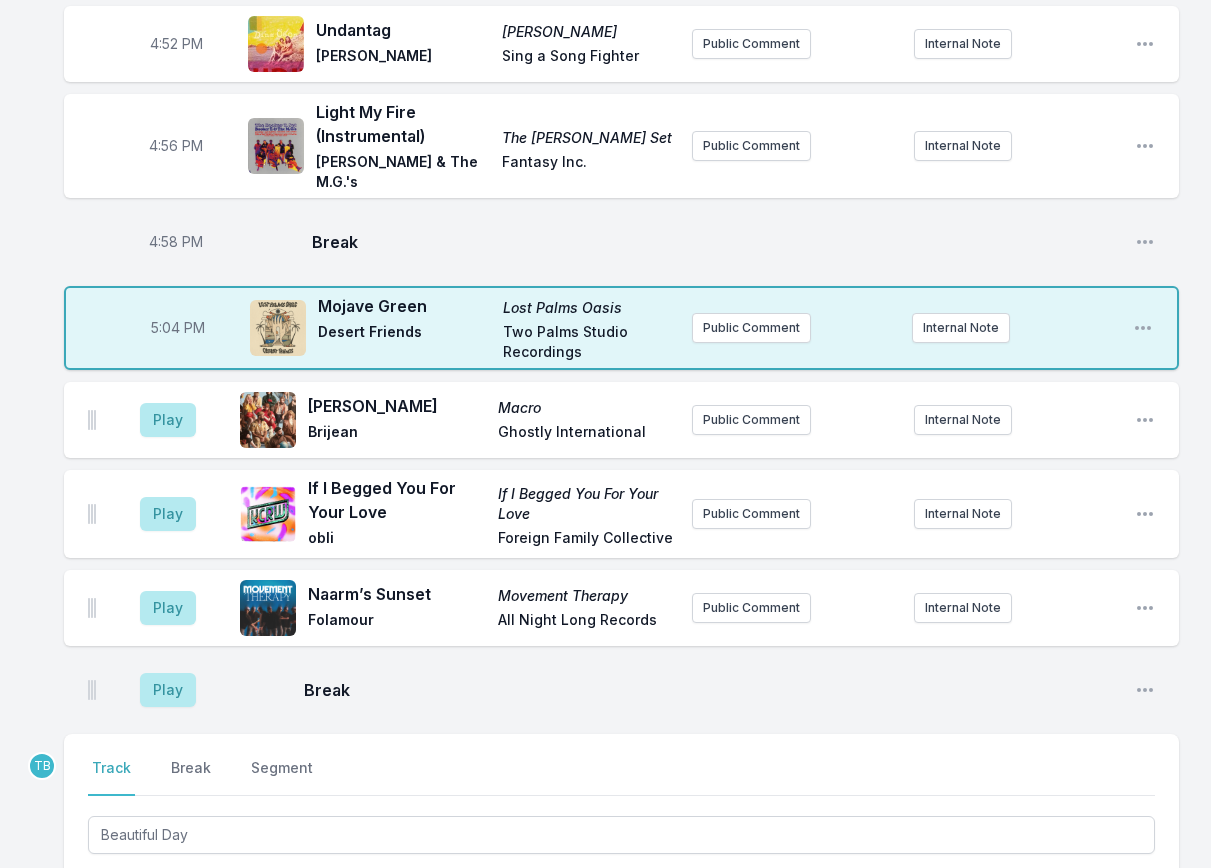 type on "[PERSON_NAME]" 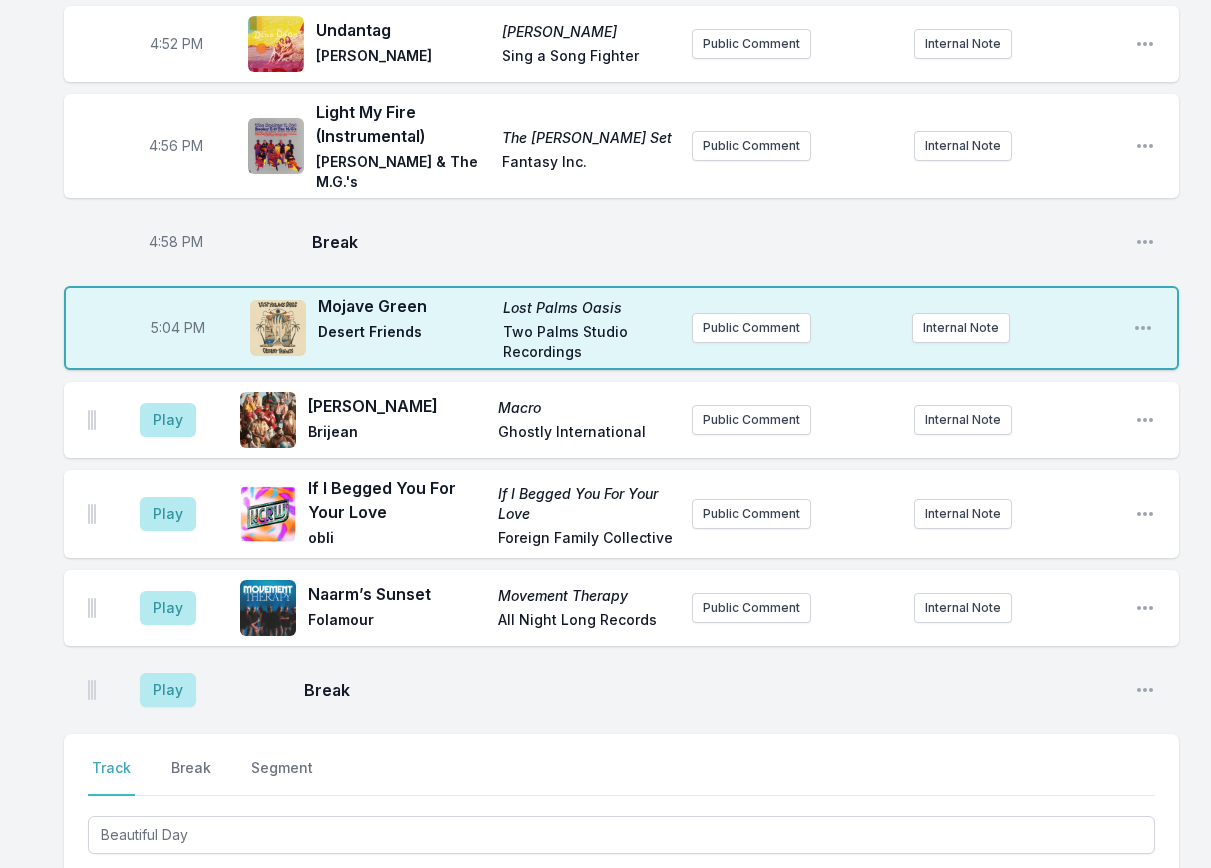 type on "Glitterbox" 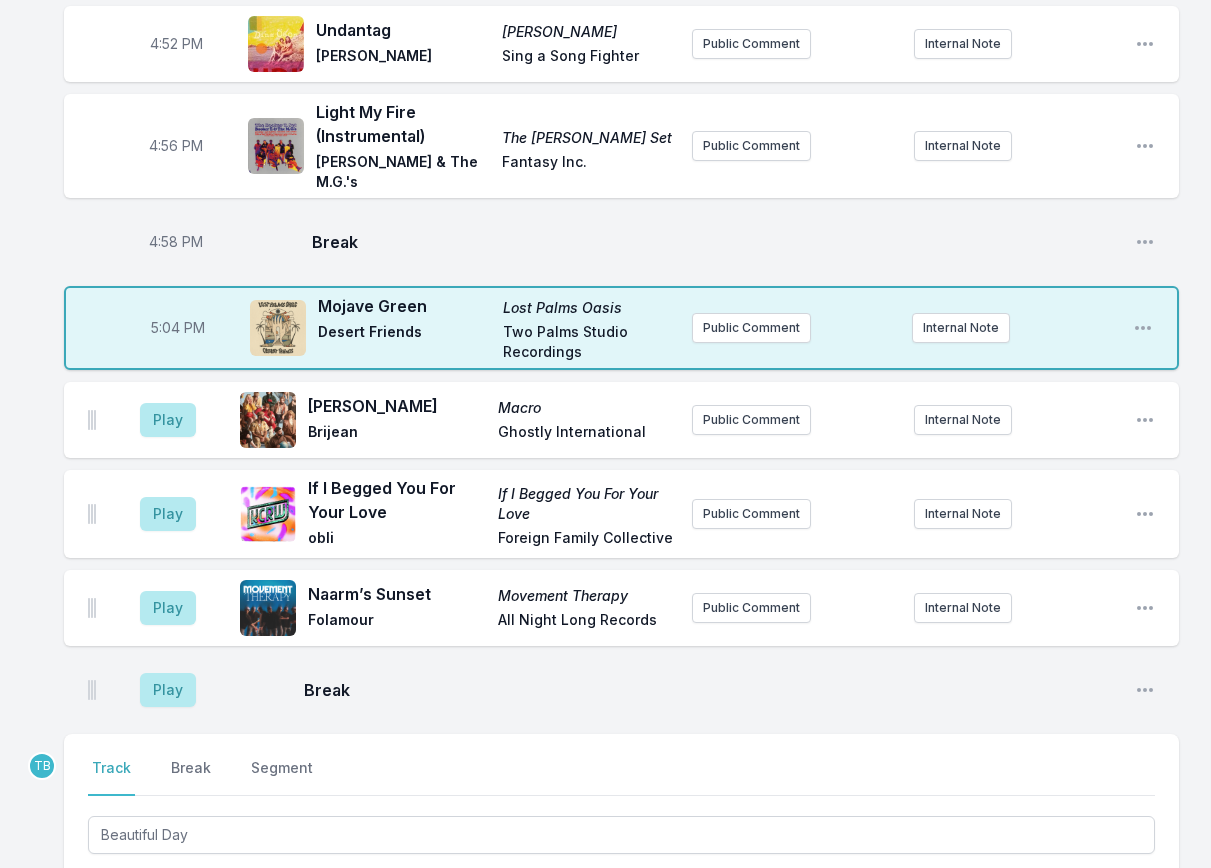 type 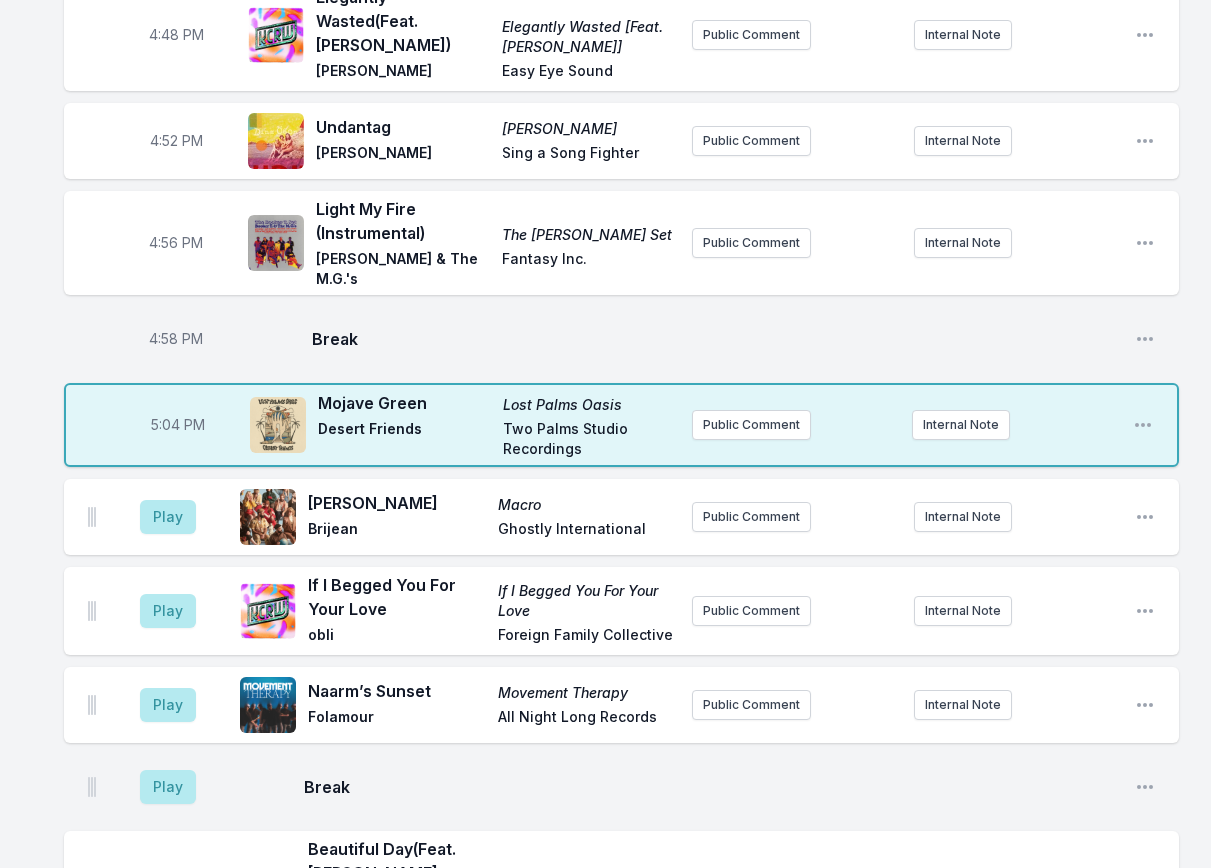 scroll, scrollTop: 3390, scrollLeft: 0, axis: vertical 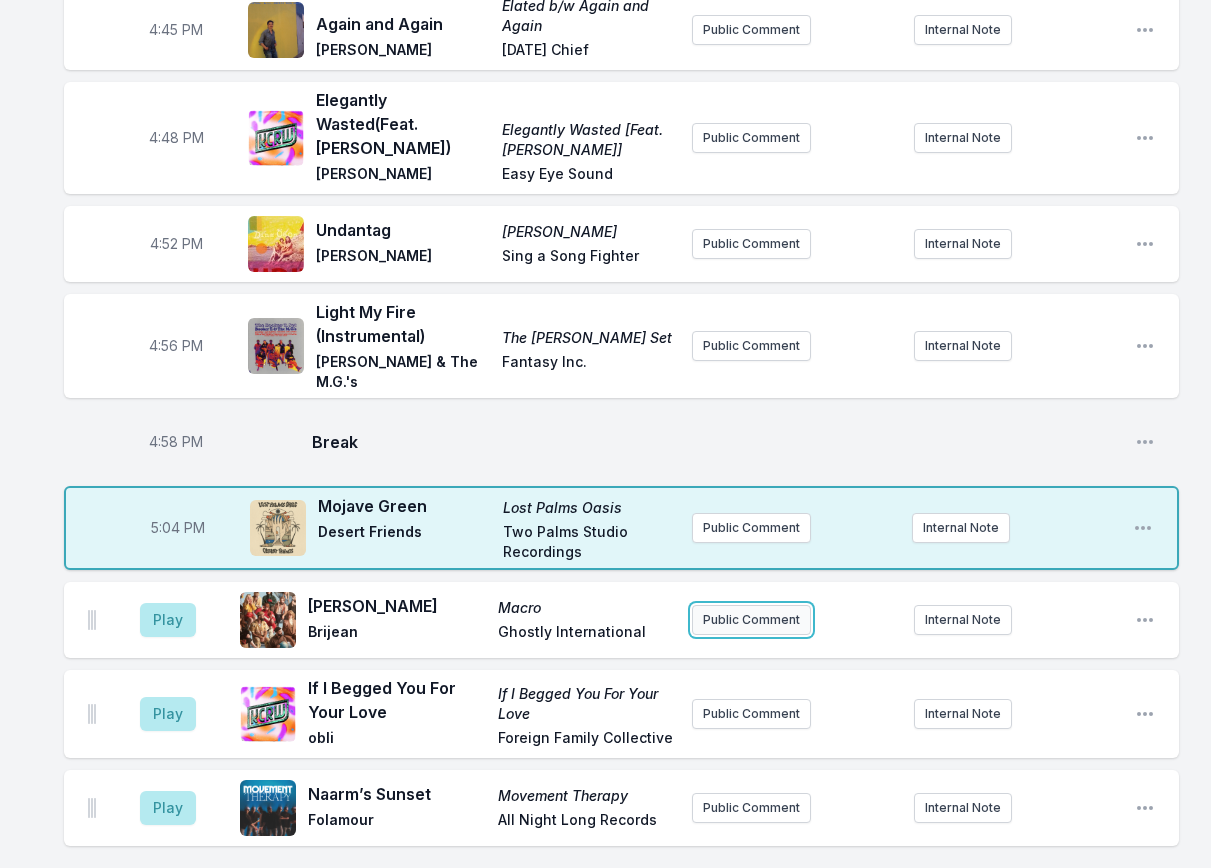 click on "Public Comment" at bounding box center (751, 620) 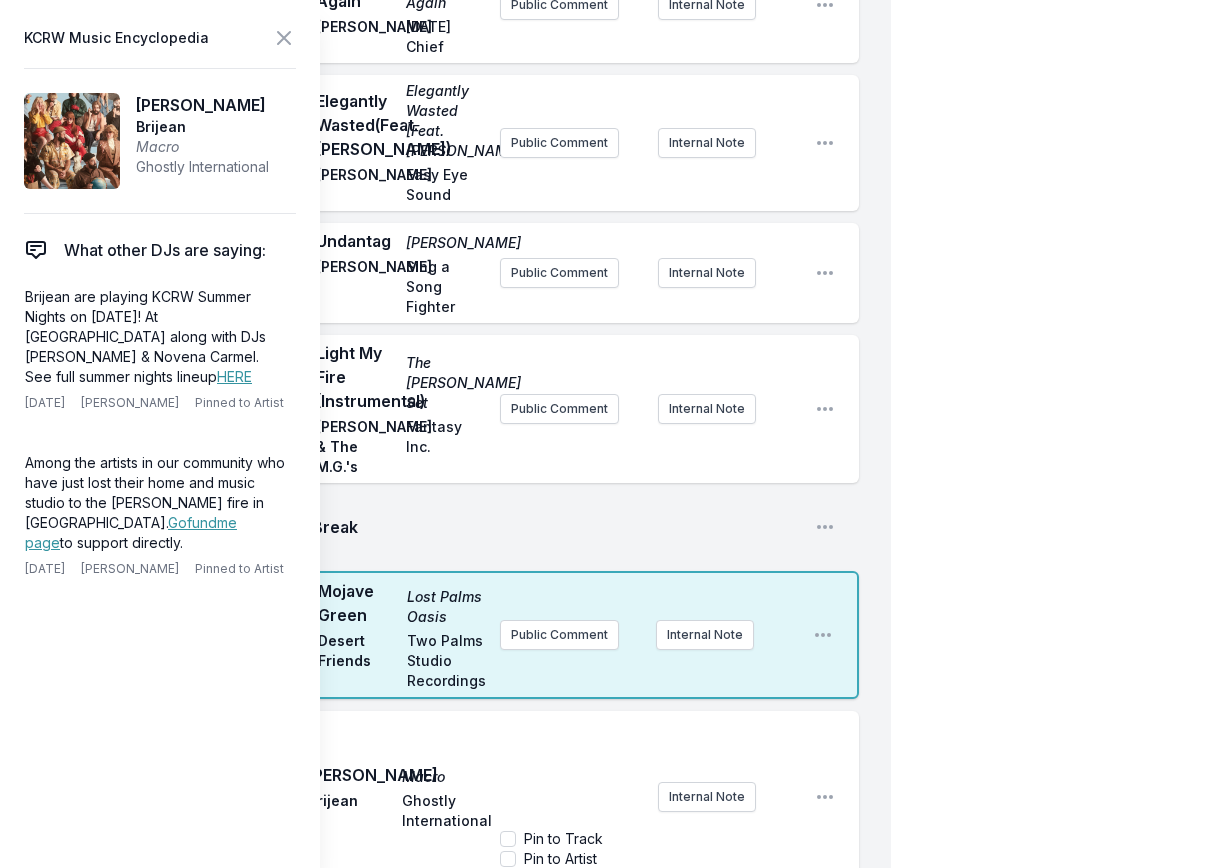 scroll, scrollTop: 4490, scrollLeft: 0, axis: vertical 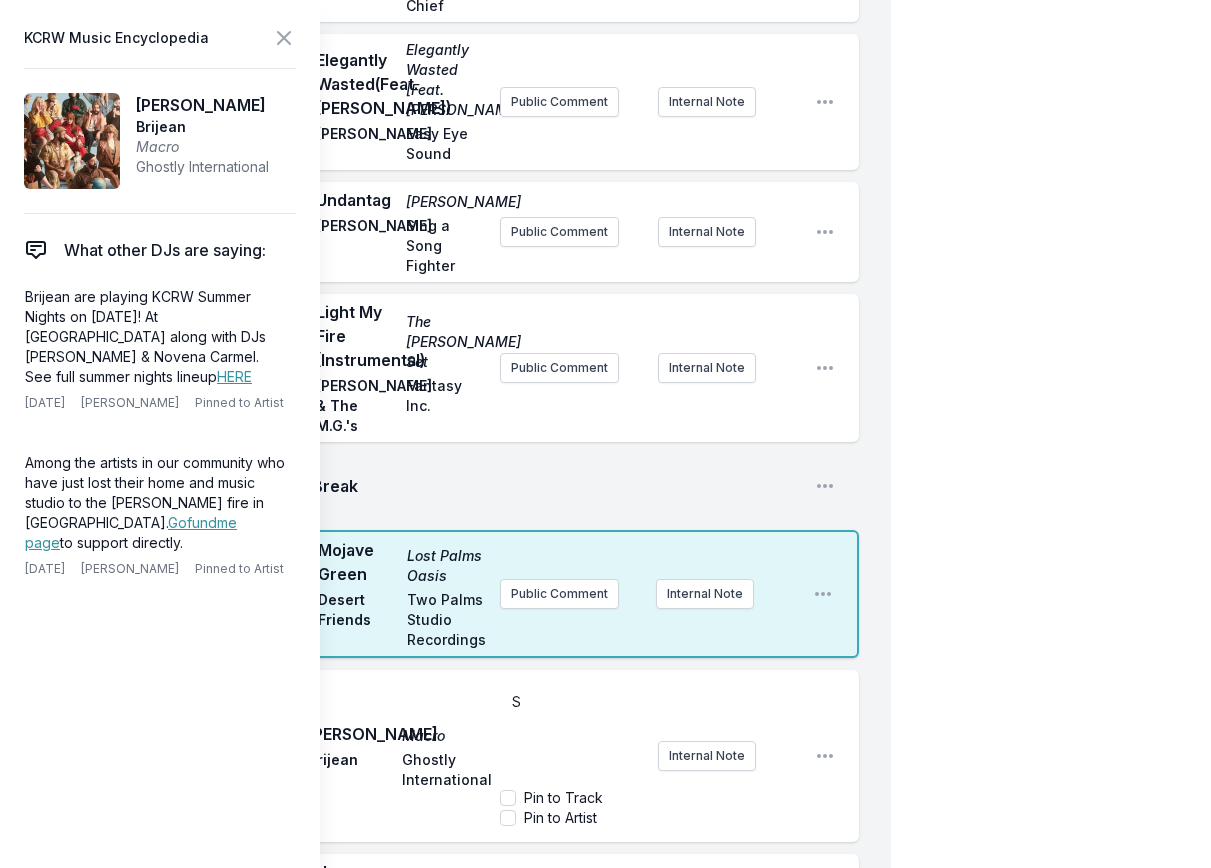type 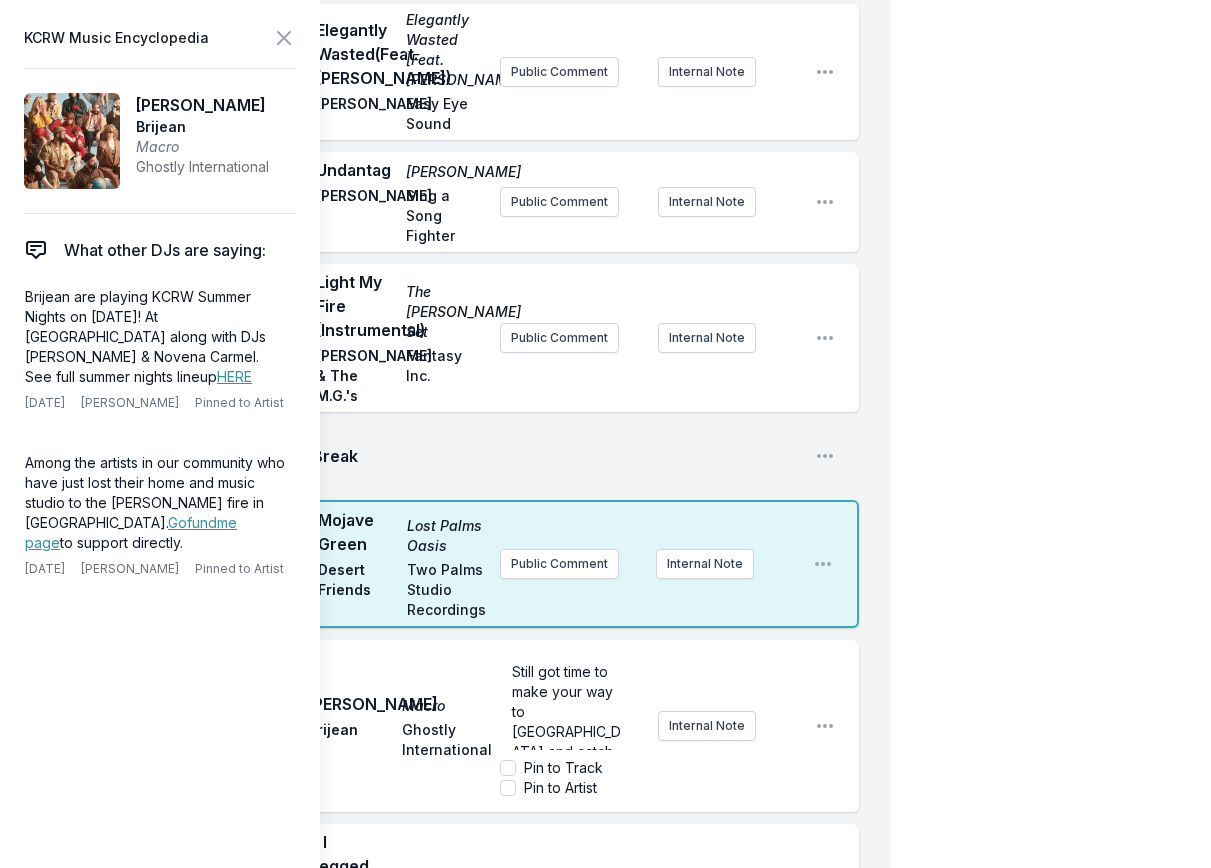 scroll, scrollTop: 4530, scrollLeft: 0, axis: vertical 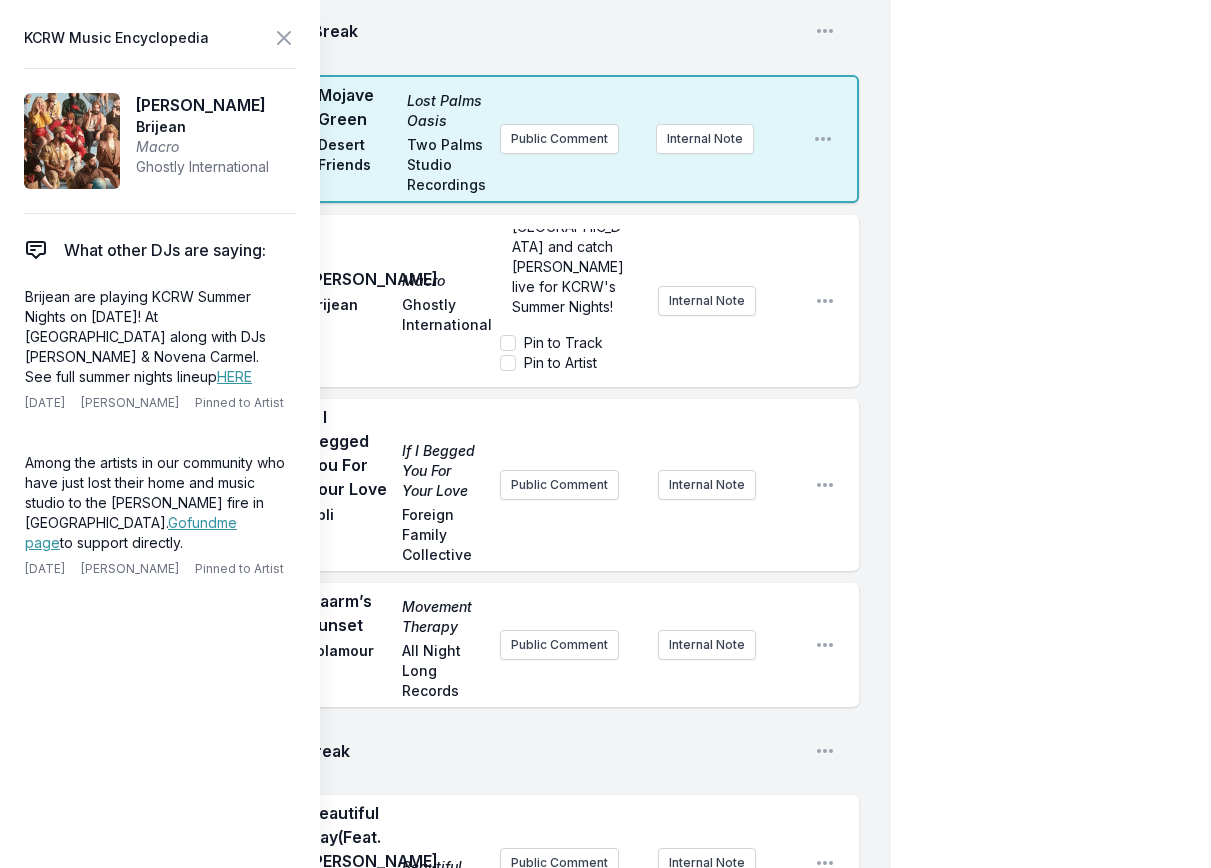 click on "My Playlist KCRW Playlist Directory Reports TB User Guide Report Bug Sign out [PERSON_NAME] Live [PERSON_NAME] Simulcast [DATE] 3:00 PM - 6:00 PM Edit Open options View 3:04 PM Mountain Top Unicorn RIO [PERSON_NAME] Public Comment Internal Note Open playlist item options 3:09 PM Never Lost Tuff Times Never Last KOKOROKO Brownswood Recordings Live at the [GEOGRAPHIC_DATA] [DATE]. Internal Note Open playlist item options Live at the [GEOGRAPHIC_DATA] [DATE]. 3:12 PM Road to [GEOGRAPHIC_DATA] to Nowhere Rogê BBE Music First single from the forthcoming Talking Heads tribute album called "Naive Melodies" dropping in October. Internal Note Open playlist item options First single from the forthcoming Talking Heads tribute album called "Naive Melodies" dropping in October. 3:17 PM Cruise Control A Temporary Stay Sojourne Sojourne Public Comment Internal Note Open playlist item options 3:18 PM Break Open playlist item options 3:21 PM pokemon moisturizer Wet Leg Domino Internal Note Open playlist item options" at bounding box center [605, -1744] 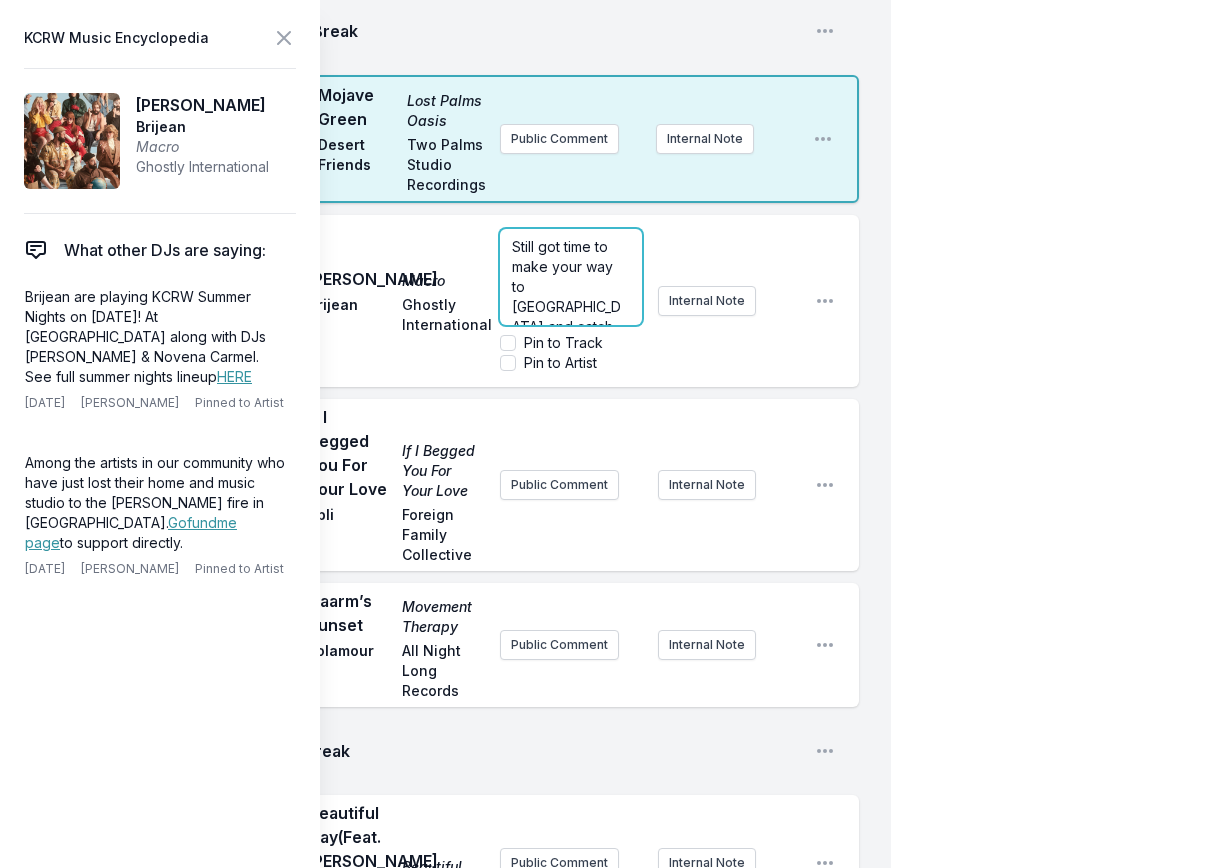 click on "Still got time to make your way to [GEOGRAPHIC_DATA] and catch [PERSON_NAME] live for KCRW's Summer Nights!" at bounding box center (570, 316) 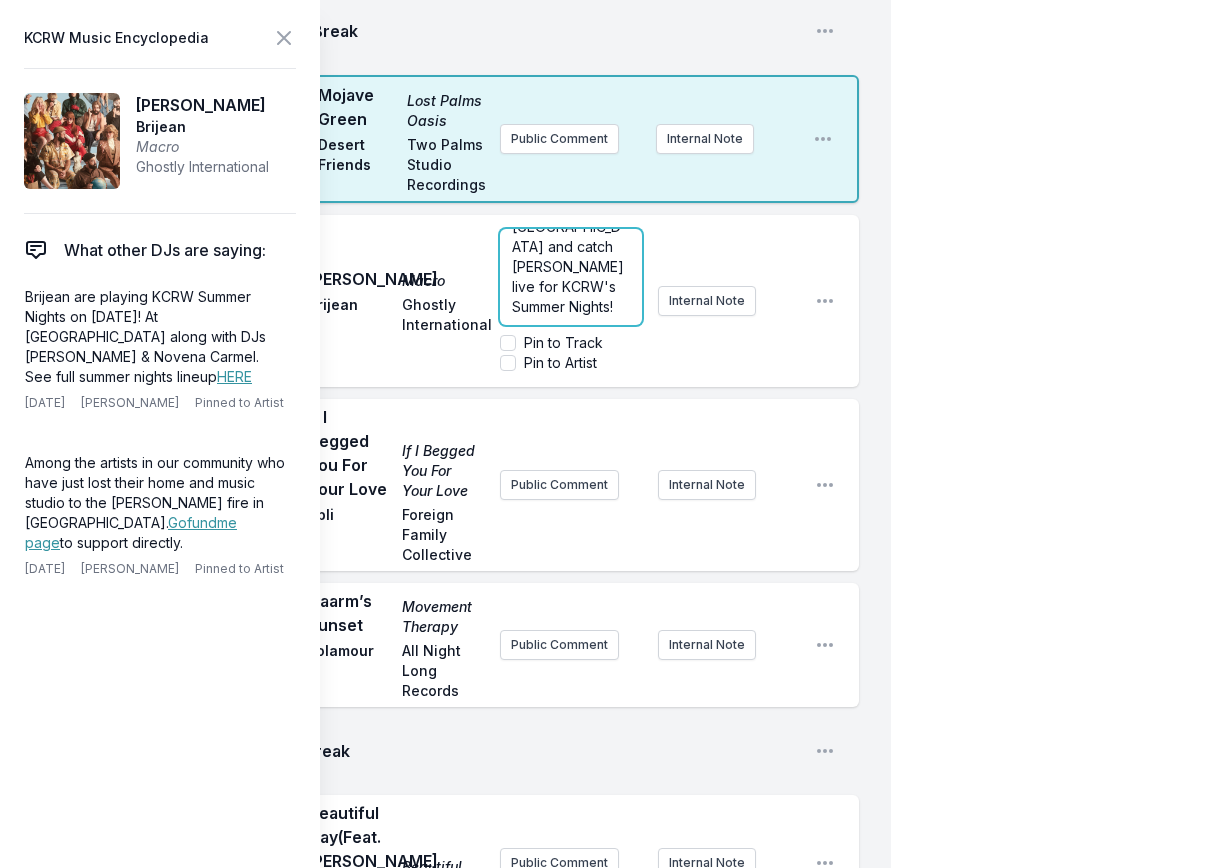 scroll, scrollTop: 100, scrollLeft: 0, axis: vertical 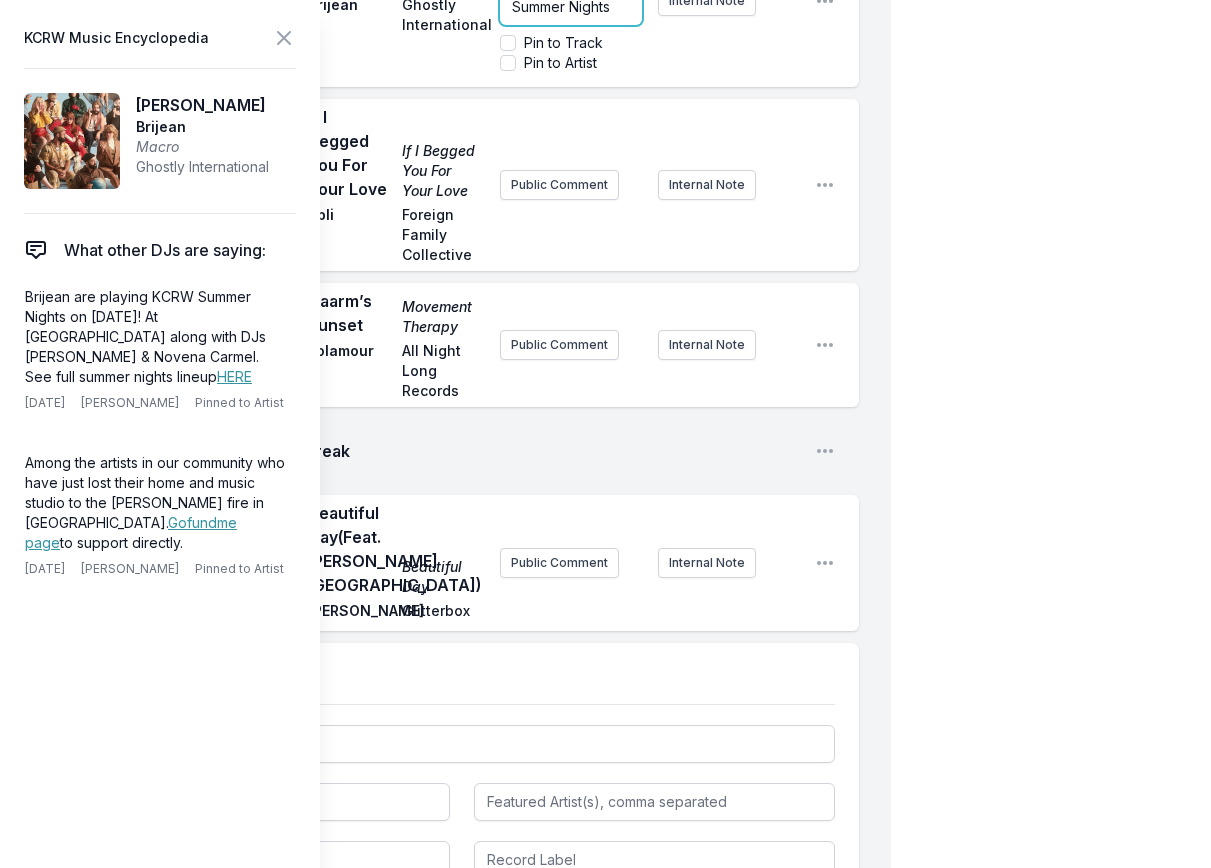 type 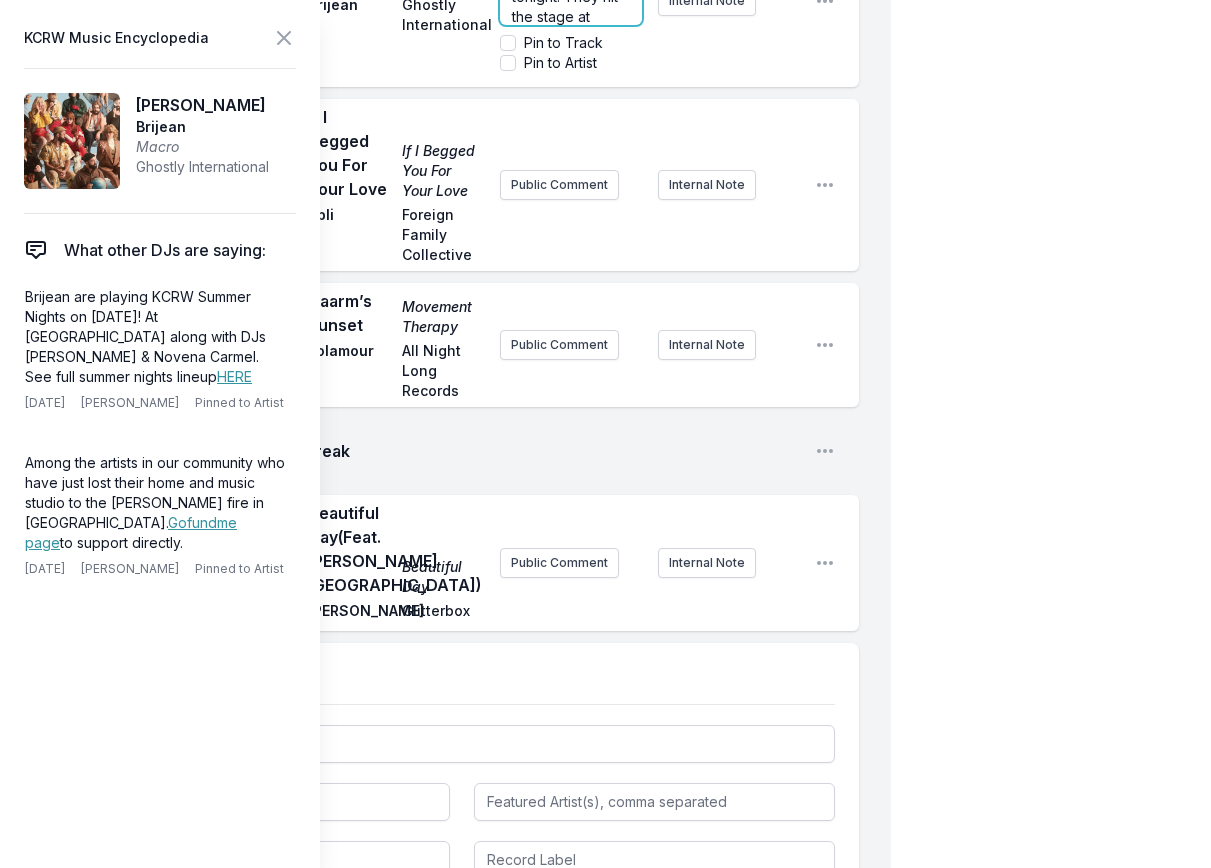 scroll, scrollTop: 160, scrollLeft: 0, axis: vertical 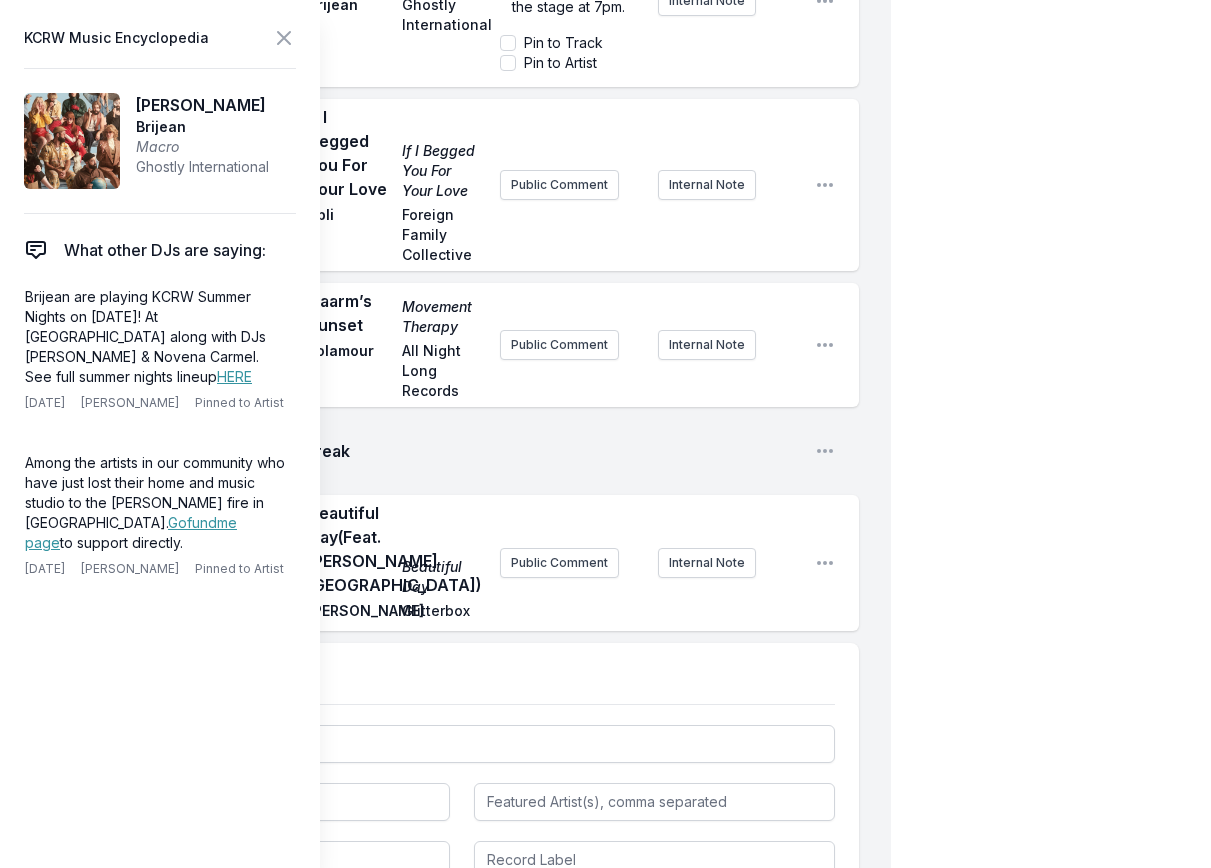 click on "My Playlist KCRW Playlist Directory Reports TB User Guide Report Bug Sign out [PERSON_NAME] Live [PERSON_NAME] Simulcast [DATE] 3:00 PM - 6:00 PM Edit Open options View 3:04 PM Mountain Top Unicorn RIO [PERSON_NAME] Public Comment Internal Note Open playlist item options 3:09 PM Never Lost Tuff Times Never Last KOKOROKO Brownswood Recordings Live at the [GEOGRAPHIC_DATA] [DATE]. Internal Note Open playlist item options Live at the [GEOGRAPHIC_DATA] [DATE]. 3:12 PM Road to [GEOGRAPHIC_DATA] to Nowhere Rogê BBE Music First single from the forthcoming Talking Heads tribute album called "Naive Melodies" dropping in October. Internal Note Open playlist item options First single from the forthcoming Talking Heads tribute album called "Naive Melodies" dropping in October. 3:17 PM Cruise Control A Temporary Stay Sojourne Sojourne Public Comment Internal Note Open playlist item options 3:18 PM Break Open playlist item options 3:21 PM pokemon moisturizer Wet Leg Domino Internal Note Open playlist item options" at bounding box center (605, -2044) 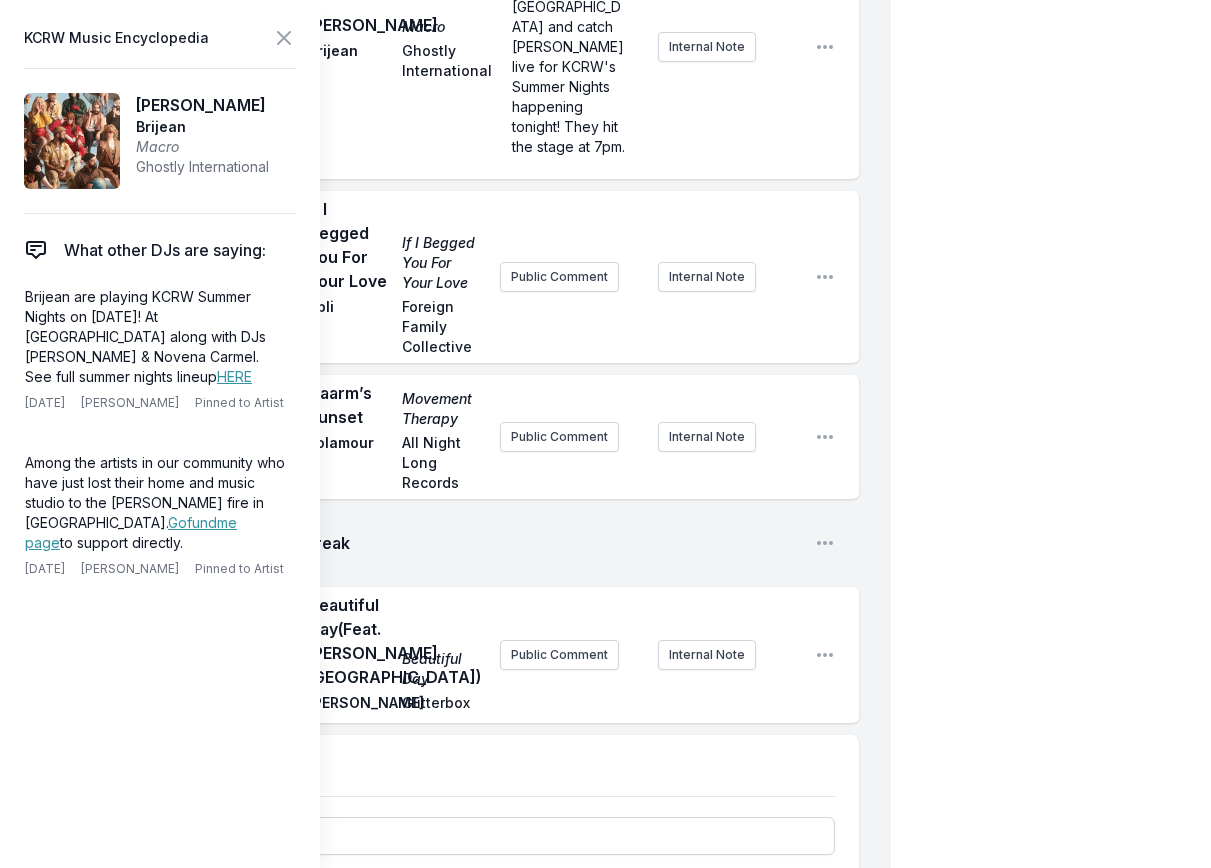 scroll, scrollTop: 0, scrollLeft: 0, axis: both 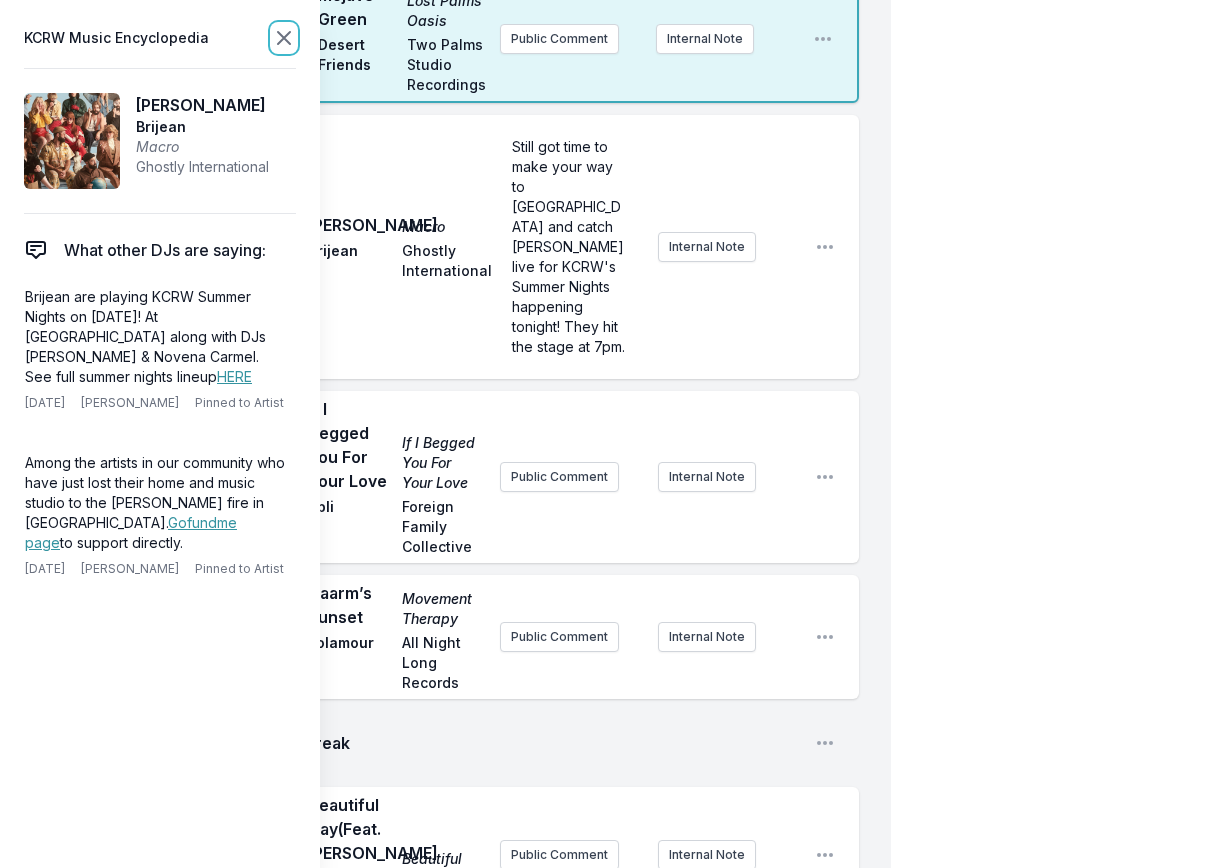click 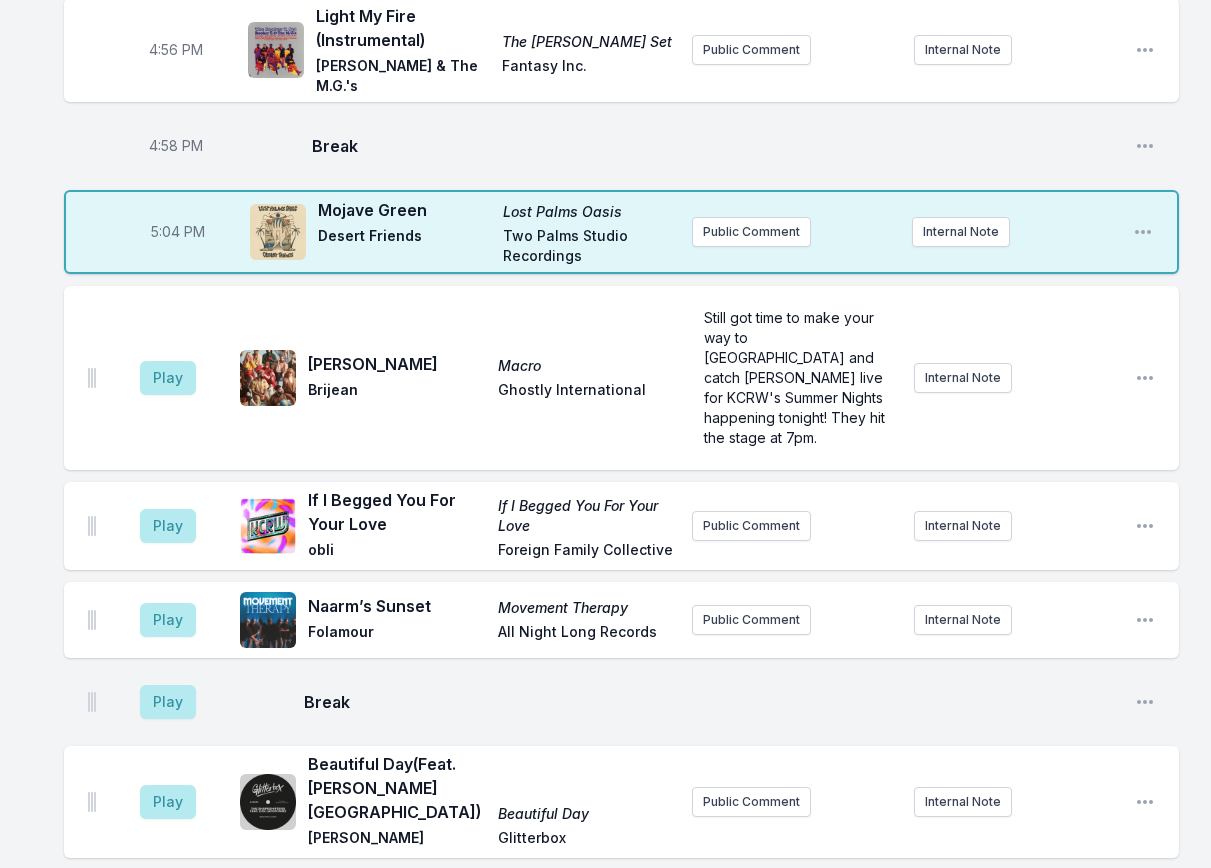 scroll, scrollTop: 3570, scrollLeft: 0, axis: vertical 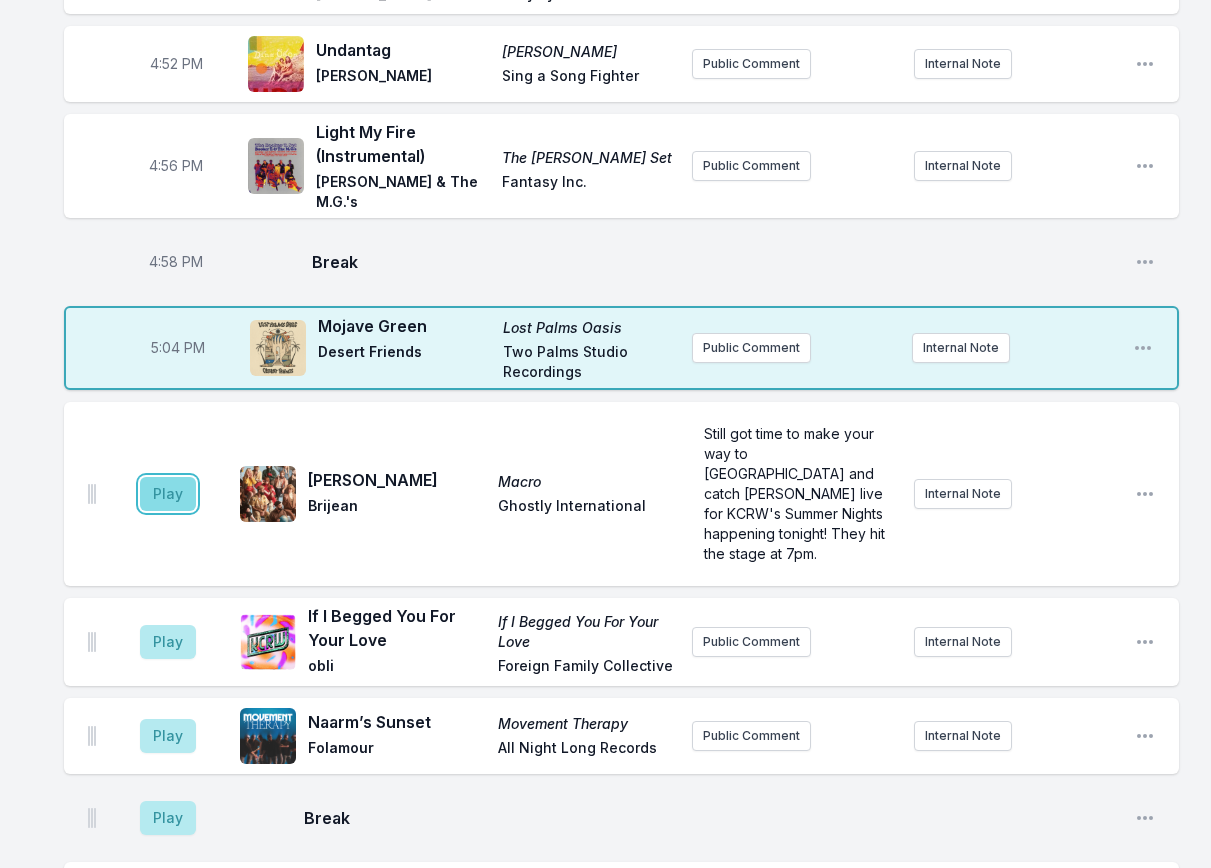 click on "Play" at bounding box center (168, 494) 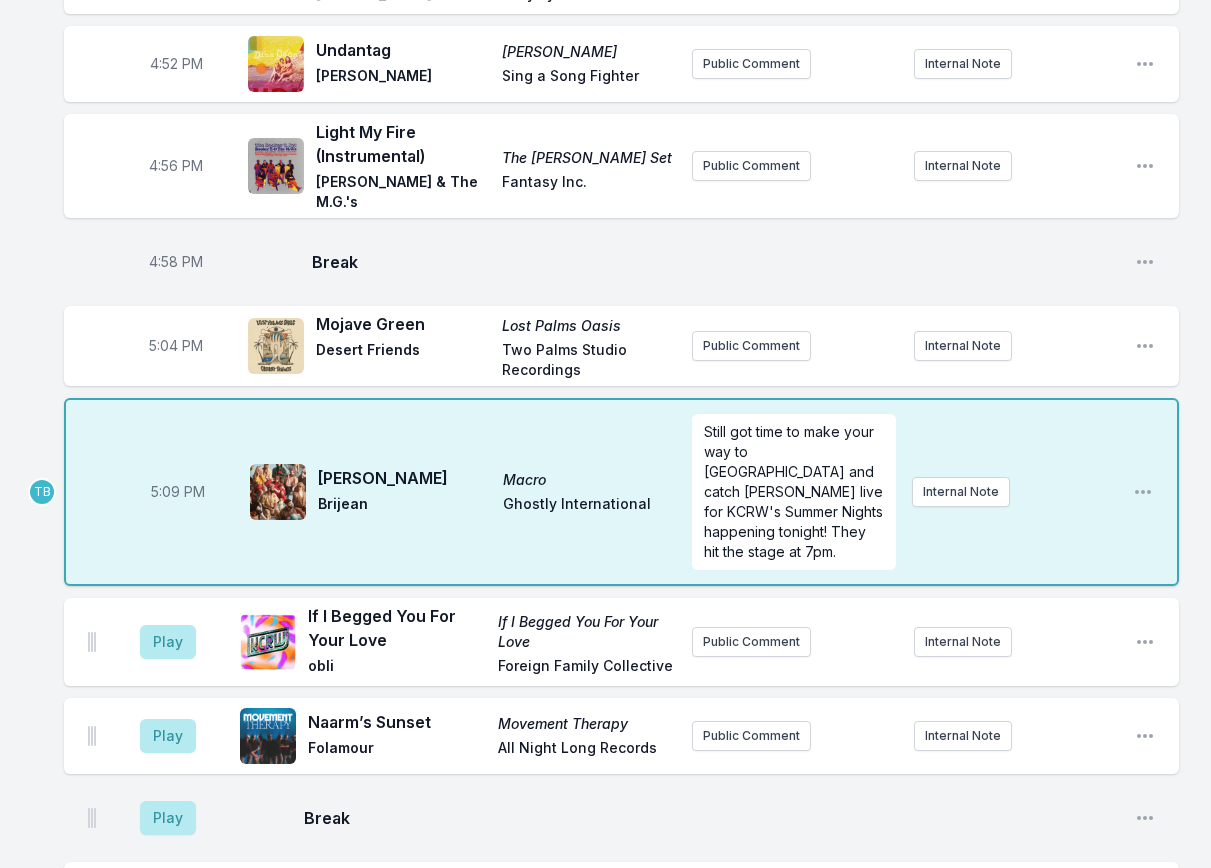 click on "5:09 PM" at bounding box center [178, 492] 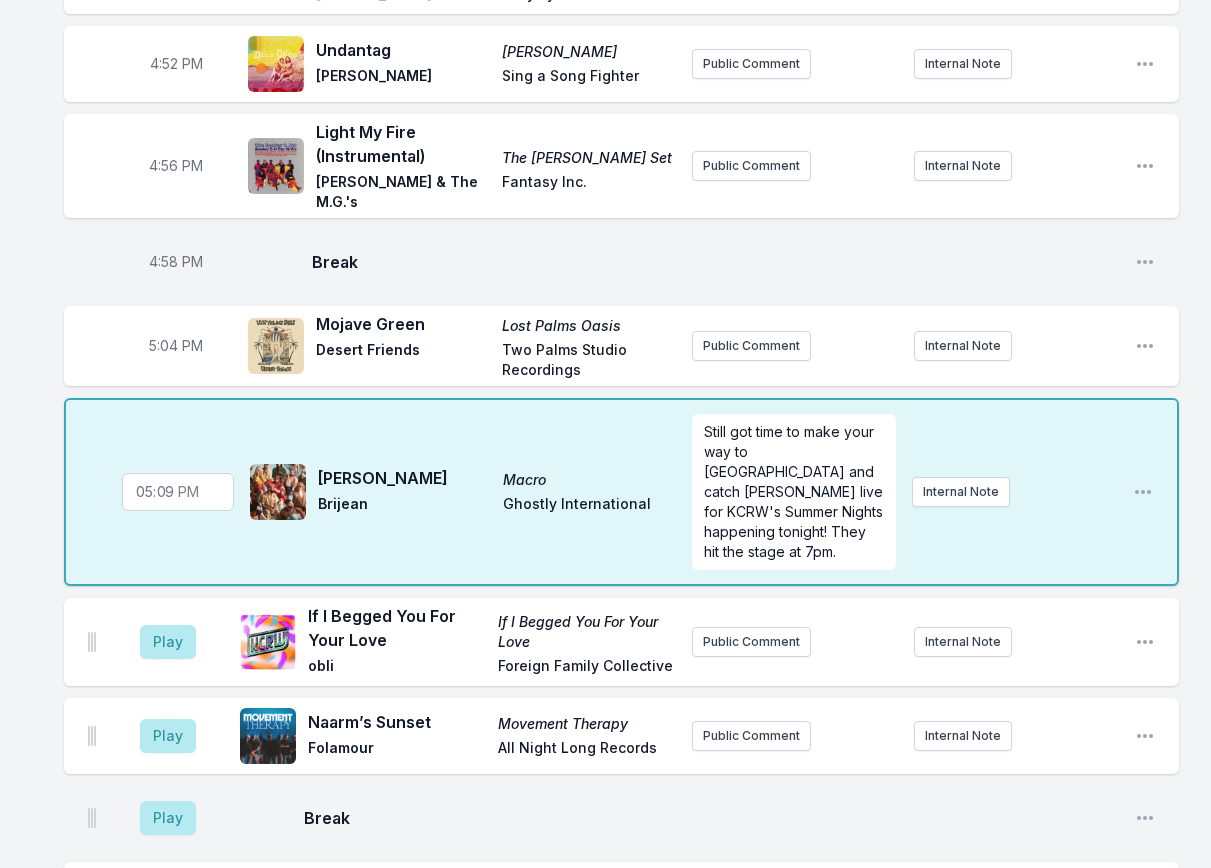 click on "17:09" at bounding box center (178, 492) 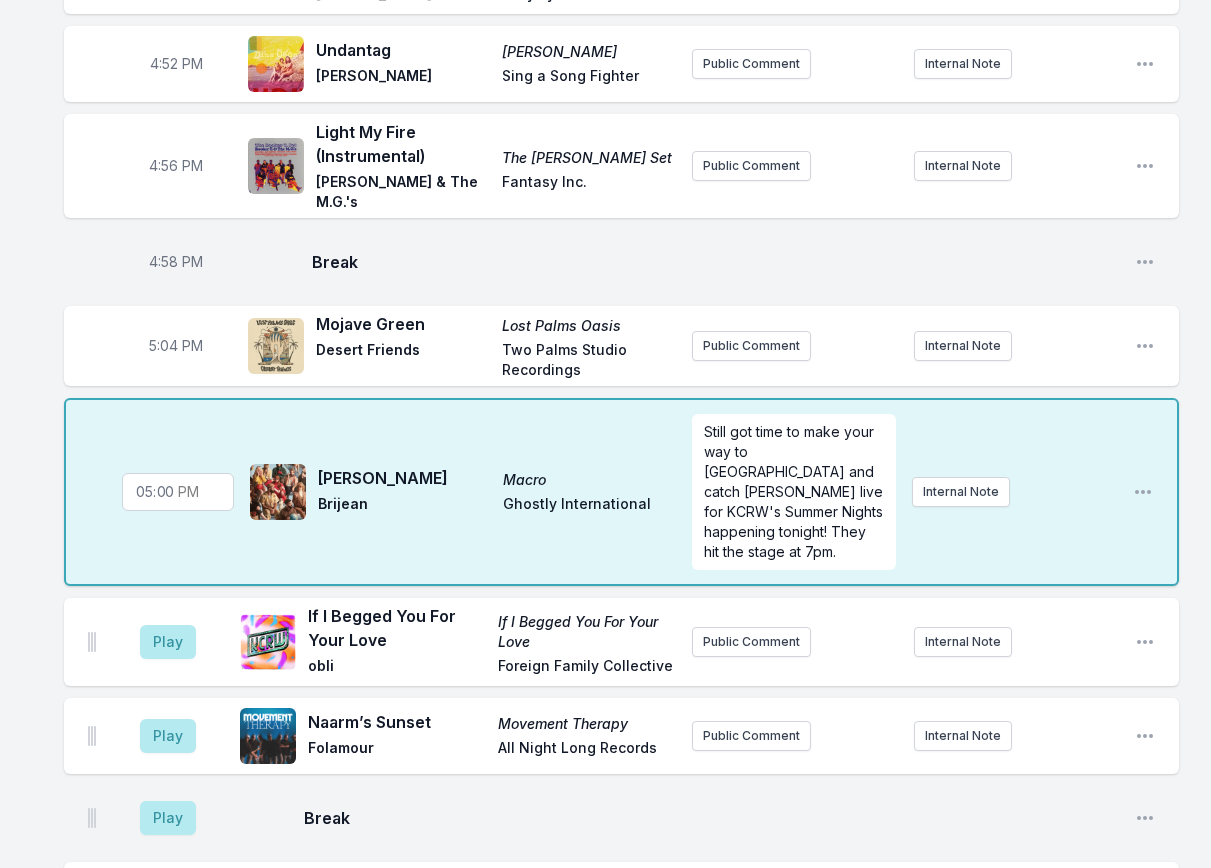 type on "17:08" 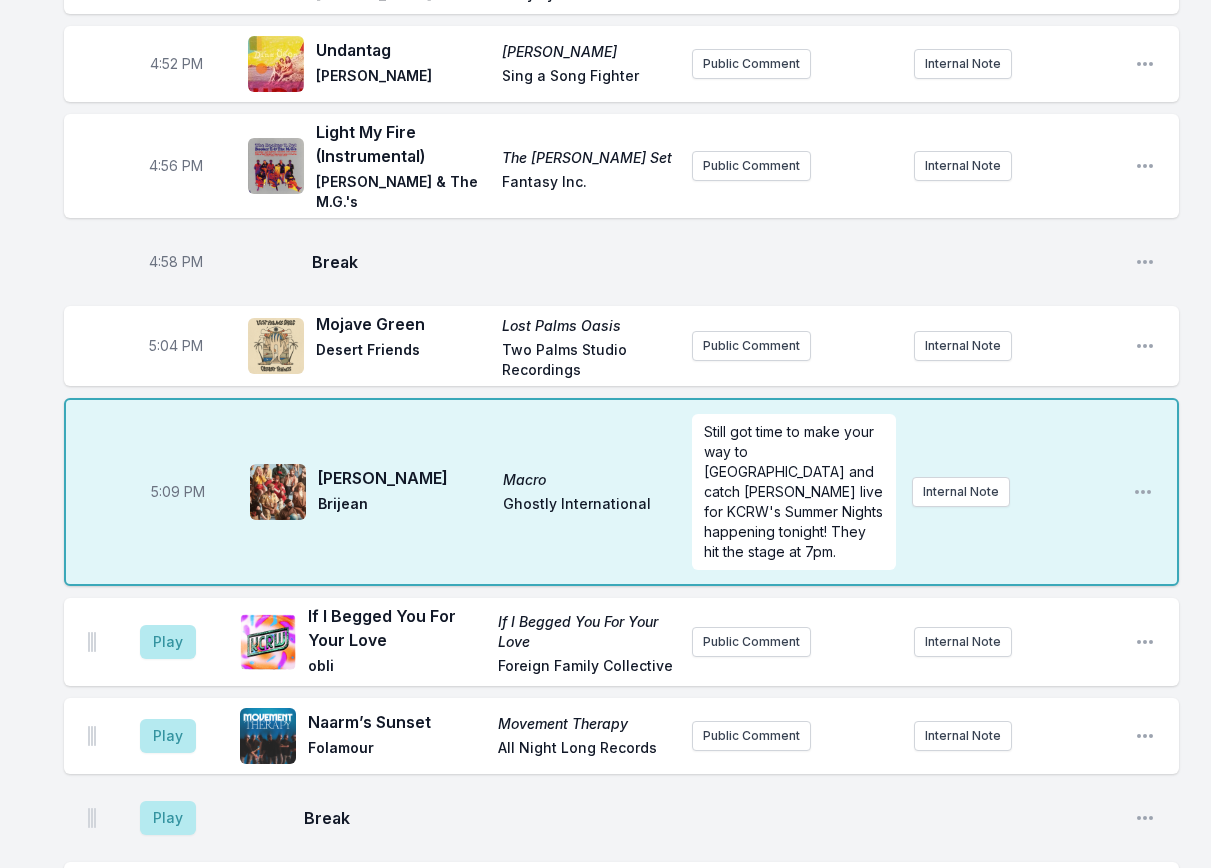 click on "3:04 PM Mountain Top Unicorn RIO [PERSON_NAME] Public Comment Internal Note Open playlist item options 3:09 PM Never Lost Tuff Times Never Last KOKOROKO Brownswood Recordings Live at the [GEOGRAPHIC_DATA] [DATE]. Internal Note Open playlist item options Live at the [GEOGRAPHIC_DATA] [DATE]. 3:12 PM Road to [GEOGRAPHIC_DATA] to Nowhere Rogê BBE Music First single from the forthcoming Talking Heads tribute album called "Naive Melodies" dropping in October. Internal Note Open playlist item options First single from the forthcoming Talking Heads tribute album called "Naive Melodies" dropping in October. 3:17 PM Cruise Control A Temporary Stay Sojourne Sojourne Public Comment Internal Note Open playlist item options 3:18 PM Break Open playlist item options 3:21 PM pokemon moisturizer Wet Leg Domino Wet Leg is live at the Greek on [DATE]. Internal Note Open playlist item options Wet Leg is live at the Greek on [DATE]. 3:24 PM Girls  (Feat. [PERSON_NAME]) Sad Girl TSHA Ninja Tune Public Comment 3:28 PM" at bounding box center [605, -937] 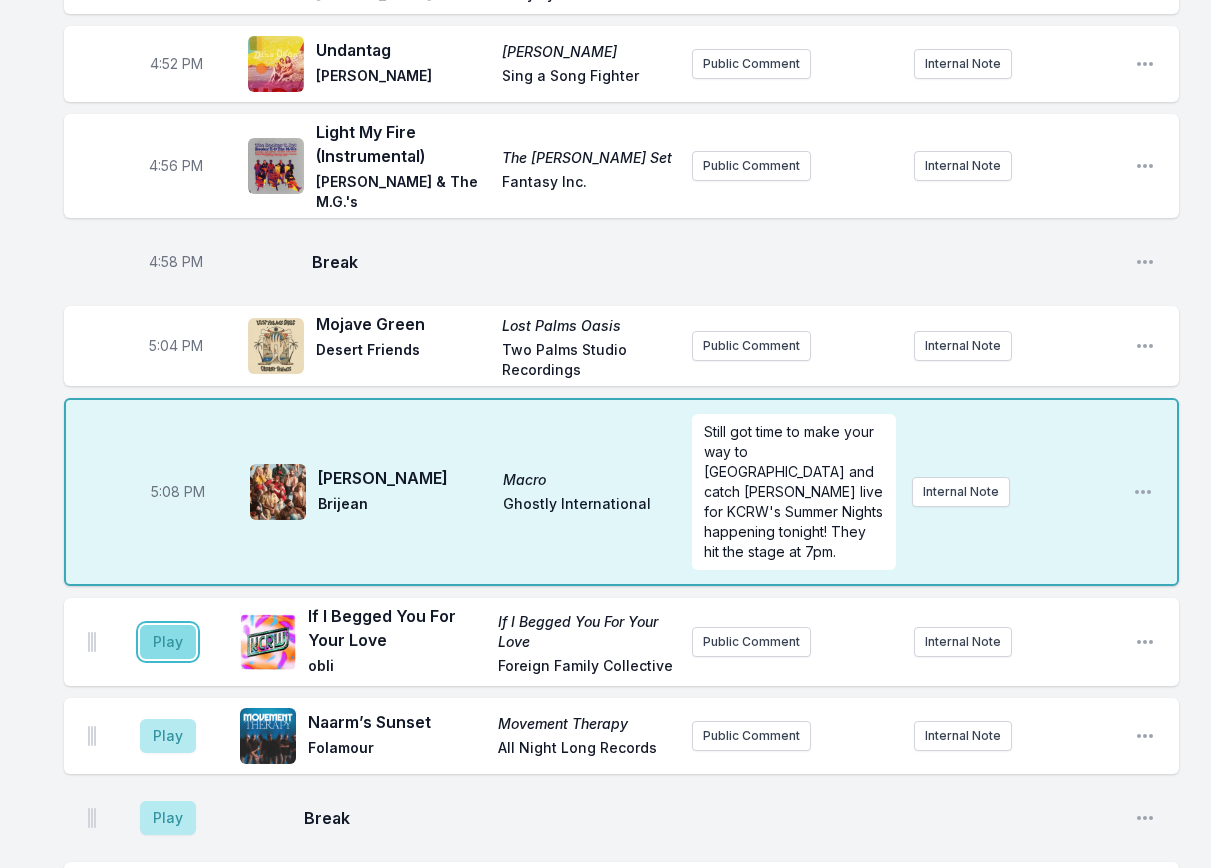 click on "Play" at bounding box center [168, 642] 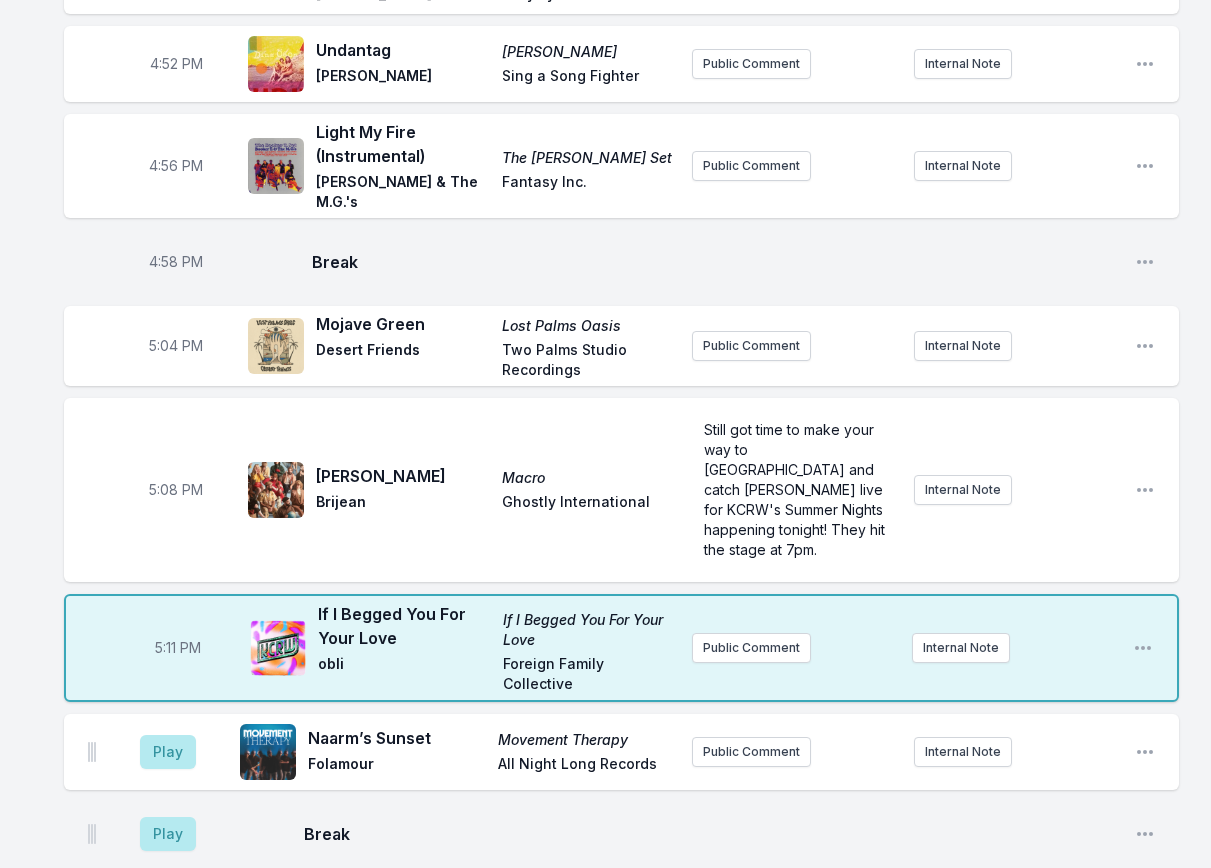 click on "3:04 PM Mountain Top Unicorn RIO [PERSON_NAME] Public Comment Internal Note Open playlist item options 3:09 PM Never Lost Tuff Times Never Last KOKOROKO Brownswood Recordings Live at the [GEOGRAPHIC_DATA] [DATE]. Internal Note Open playlist item options Live at the [GEOGRAPHIC_DATA] [DATE]. 3:12 PM Road to [GEOGRAPHIC_DATA] to Nowhere Rogê BBE Music First single from the forthcoming Talking Heads tribute album called "Naive Melodies" dropping in October. Internal Note Open playlist item options First single from the forthcoming Talking Heads tribute album called "Naive Melodies" dropping in October. 3:17 PM Cruise Control A Temporary Stay Sojourne Sojourne Public Comment Internal Note Open playlist item options 3:18 PM Break Open playlist item options 3:21 PM pokemon moisturizer Wet Leg Domino Wet Leg is live at the Greek on [DATE]. Internal Note Open playlist item options Wet Leg is live at the Greek on [DATE]. 3:24 PM Girls  (Feat. [PERSON_NAME]) Sad Girl TSHA Ninja Tune Public Comment 3:28 PM" at bounding box center (605, -929) 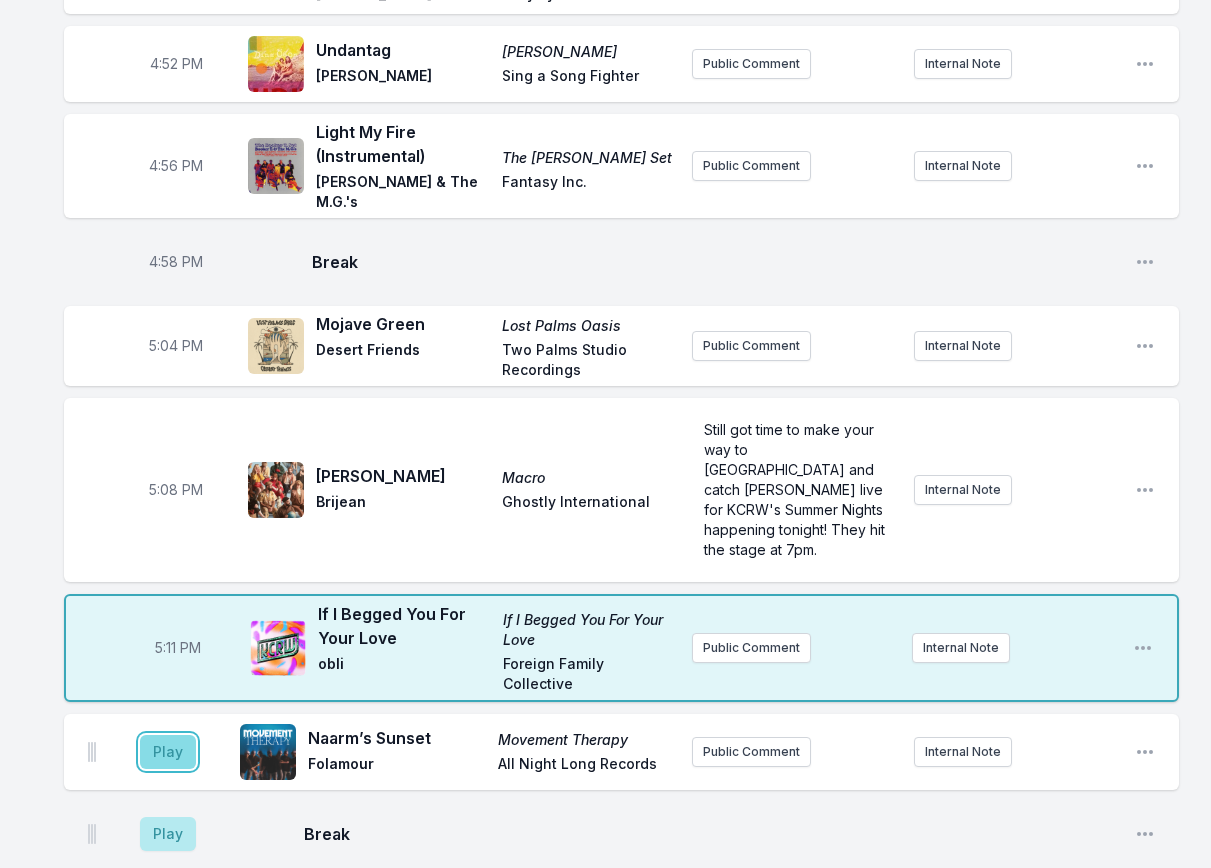 click on "Play" at bounding box center [168, 752] 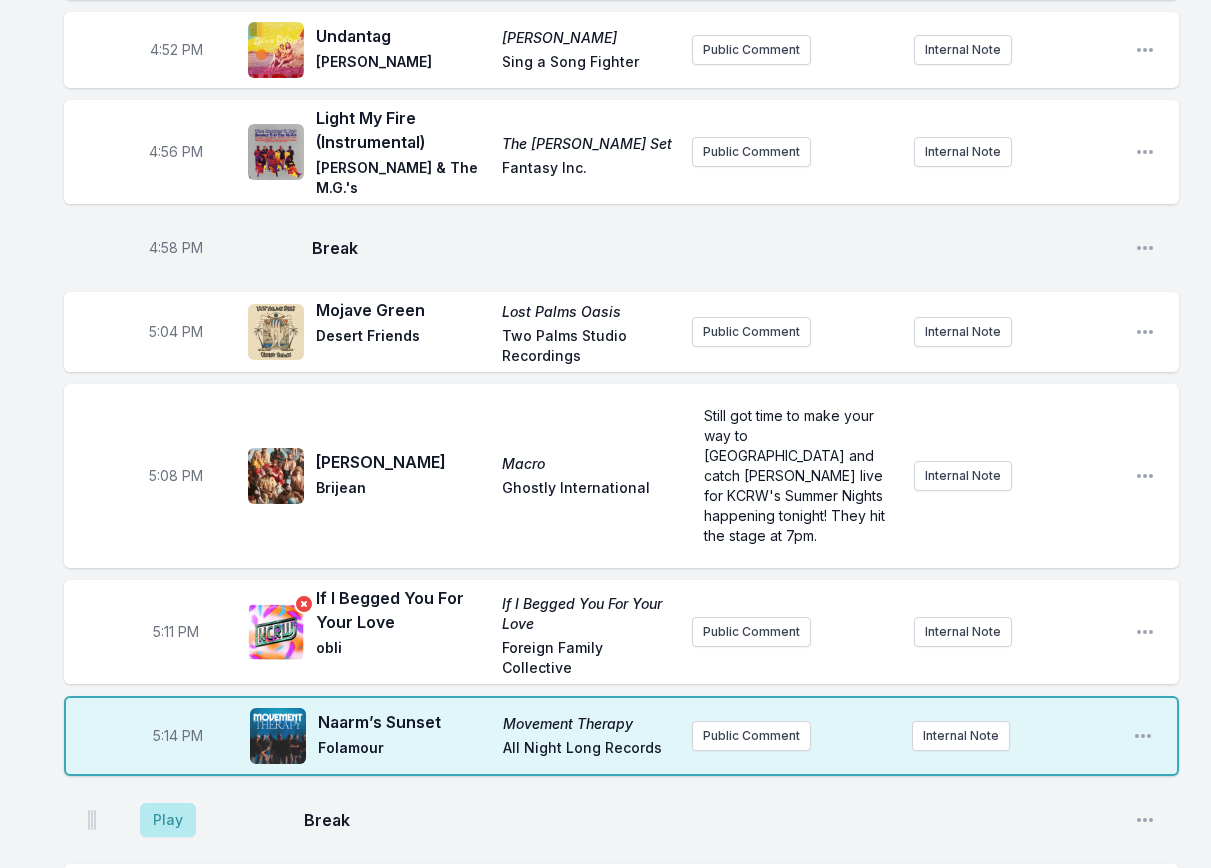 scroll, scrollTop: 3557, scrollLeft: 0, axis: vertical 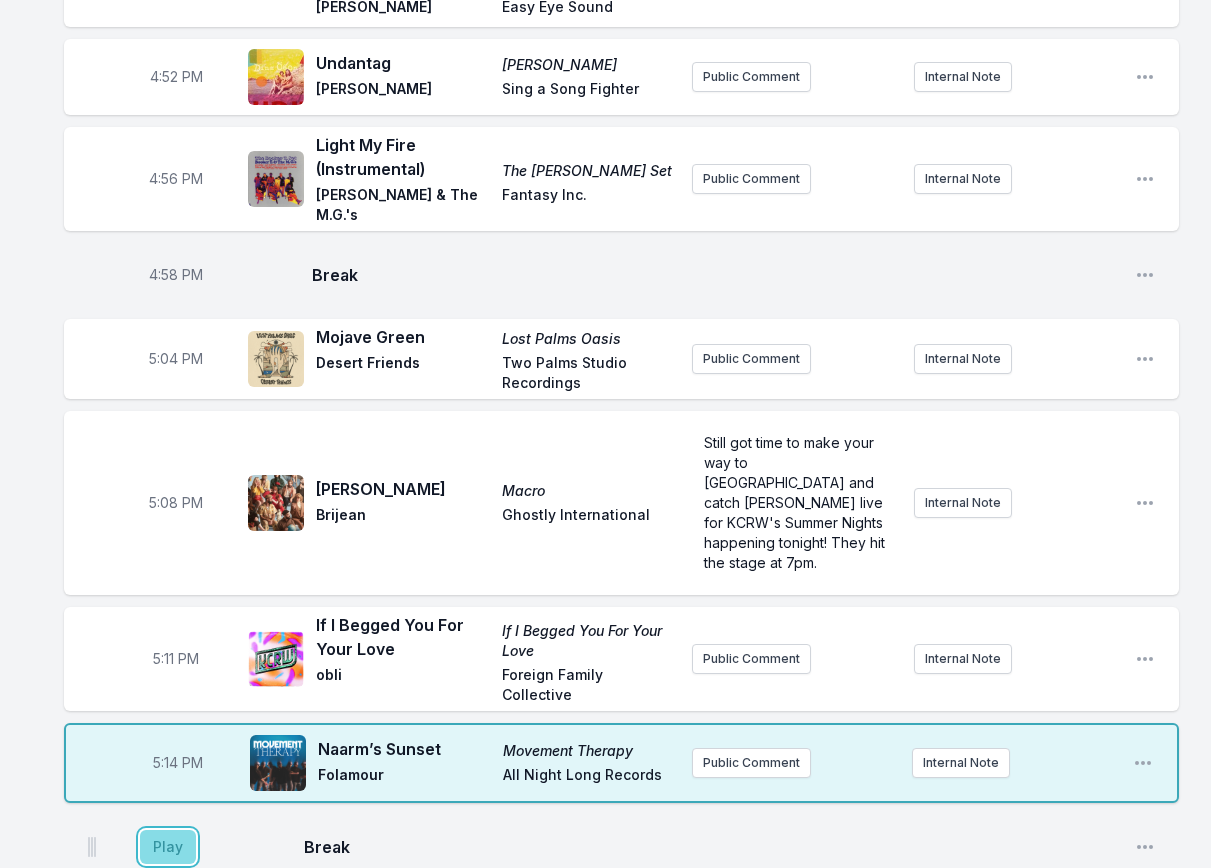 click on "Play" at bounding box center (168, 847) 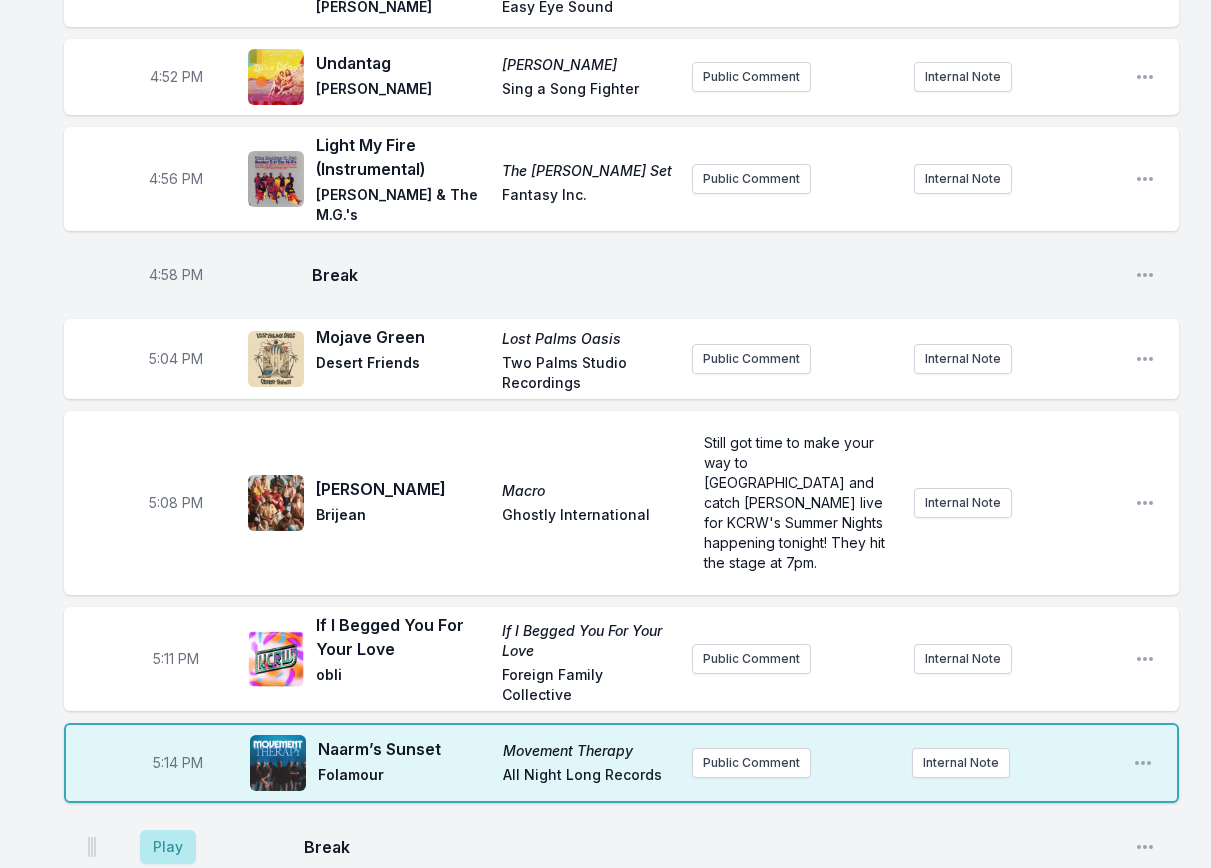 click on "Play" at bounding box center [168, 947] 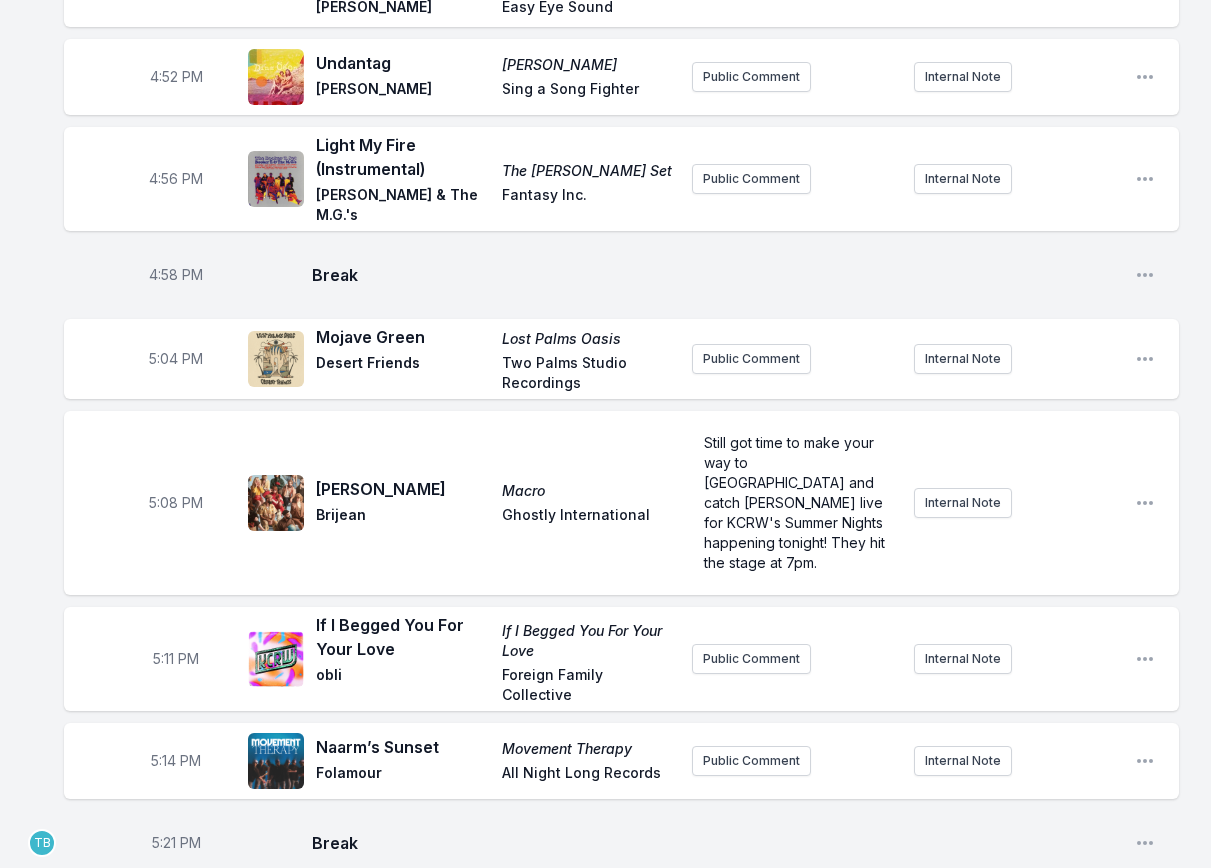 click on "5:21 PM" at bounding box center [176, 843] 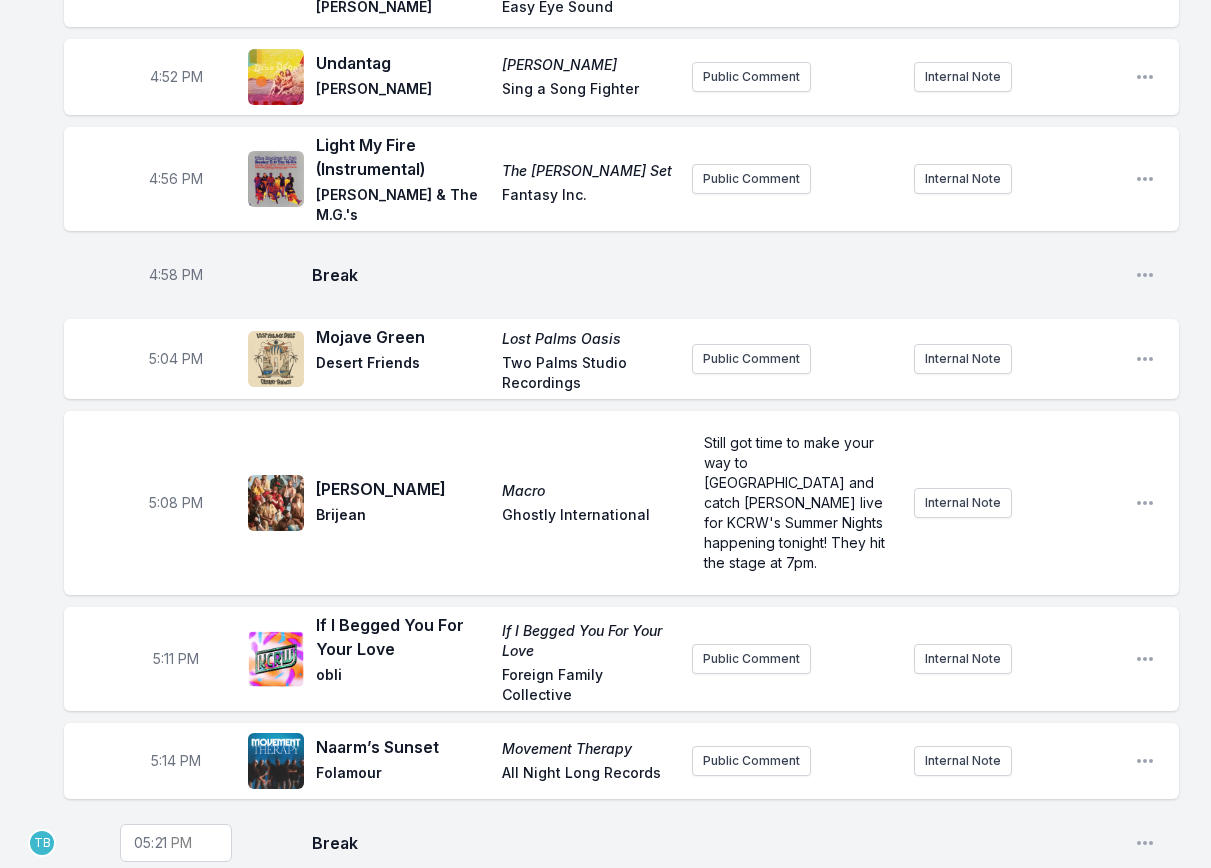 click on "17:21" at bounding box center (176, 843) 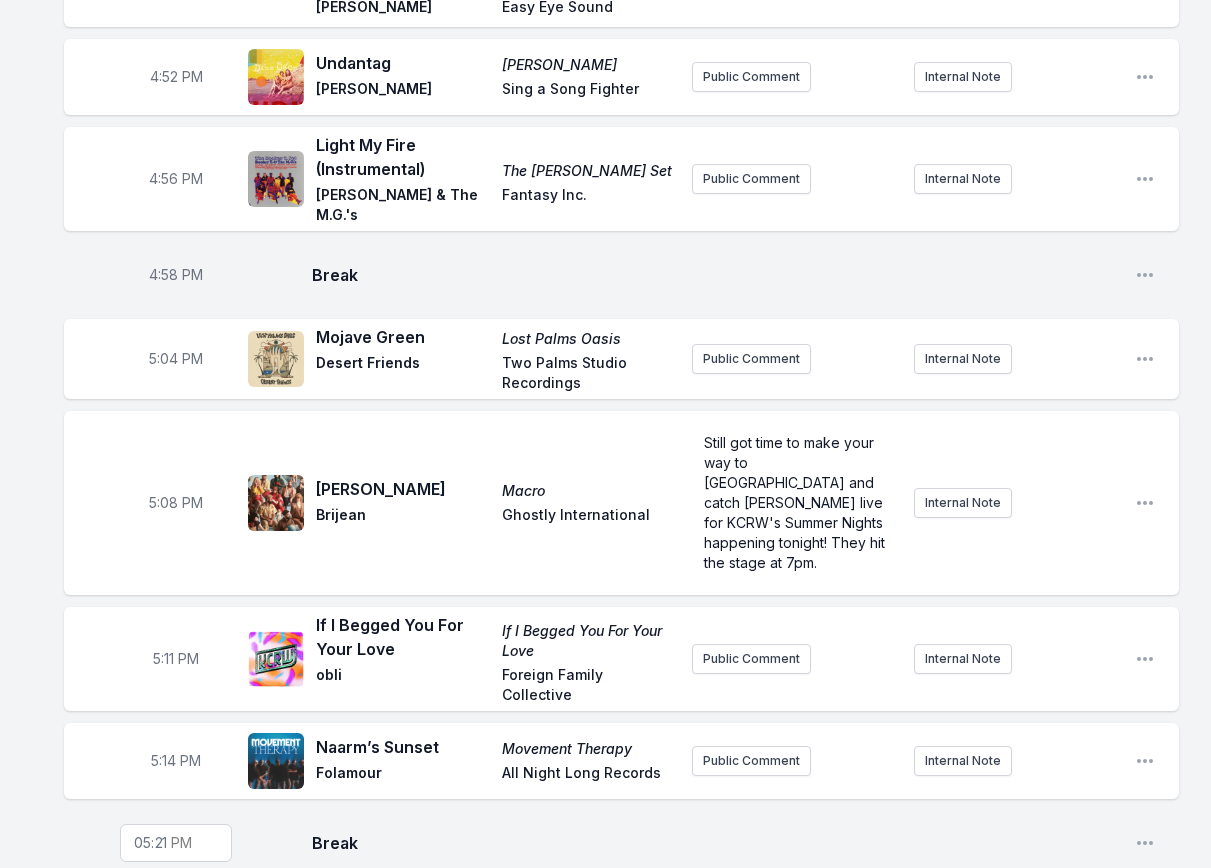 click on "17:21" at bounding box center [176, 843] 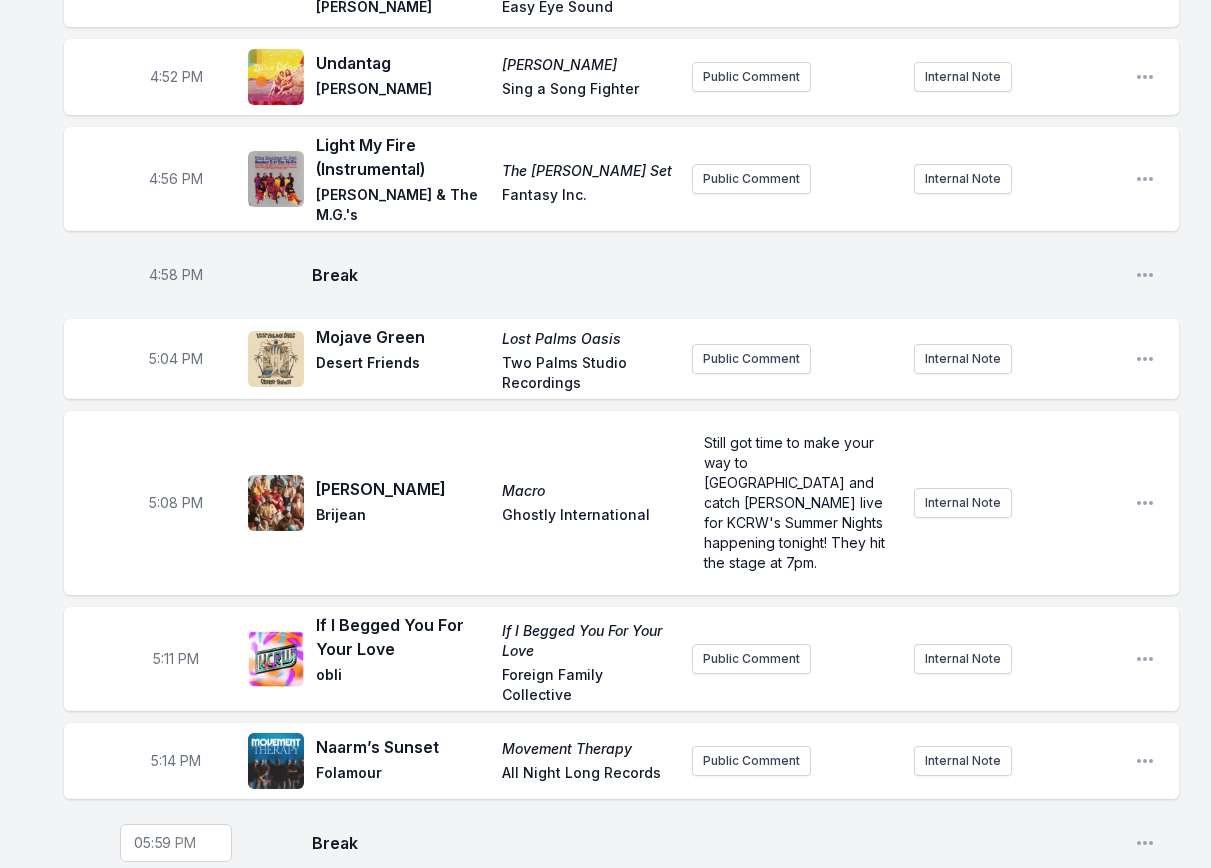 type on "17:17" 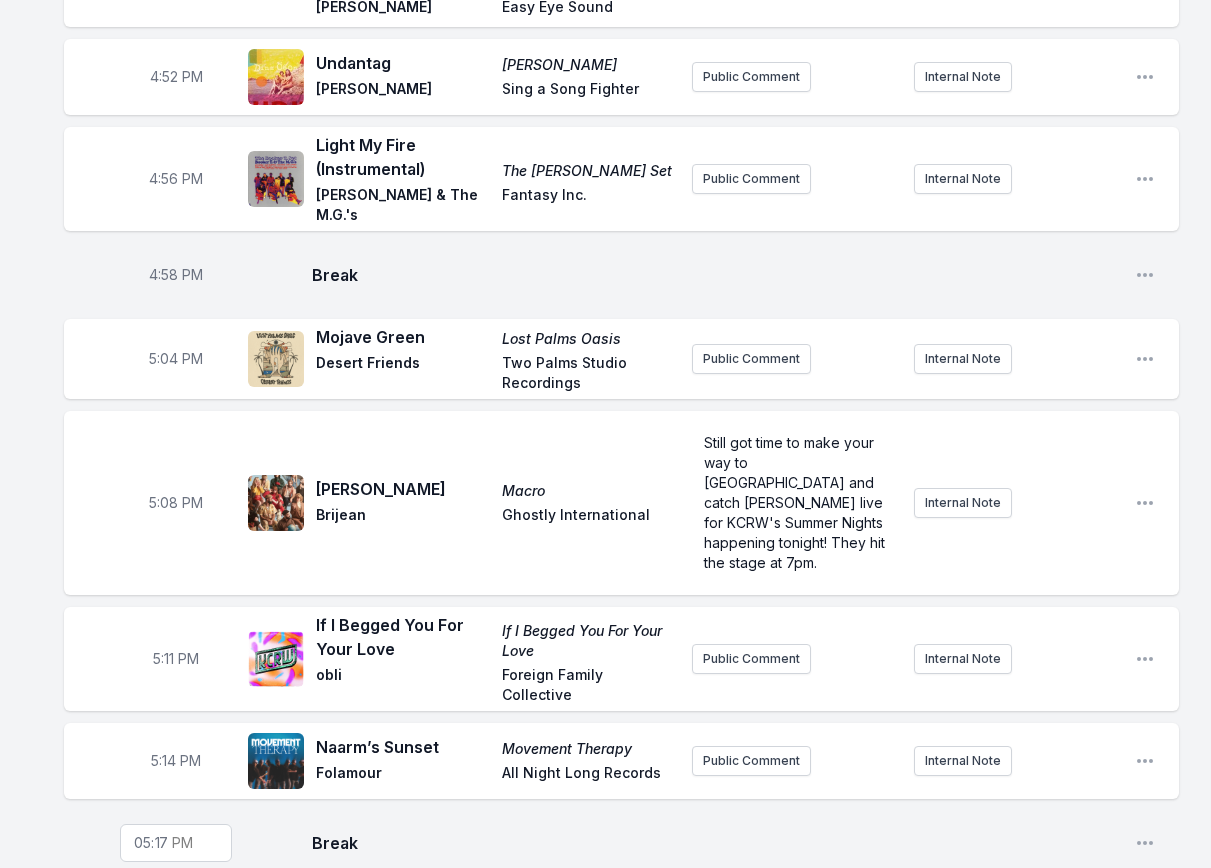 click on "17:17 Break Open playlist item options" at bounding box center (621, 843) 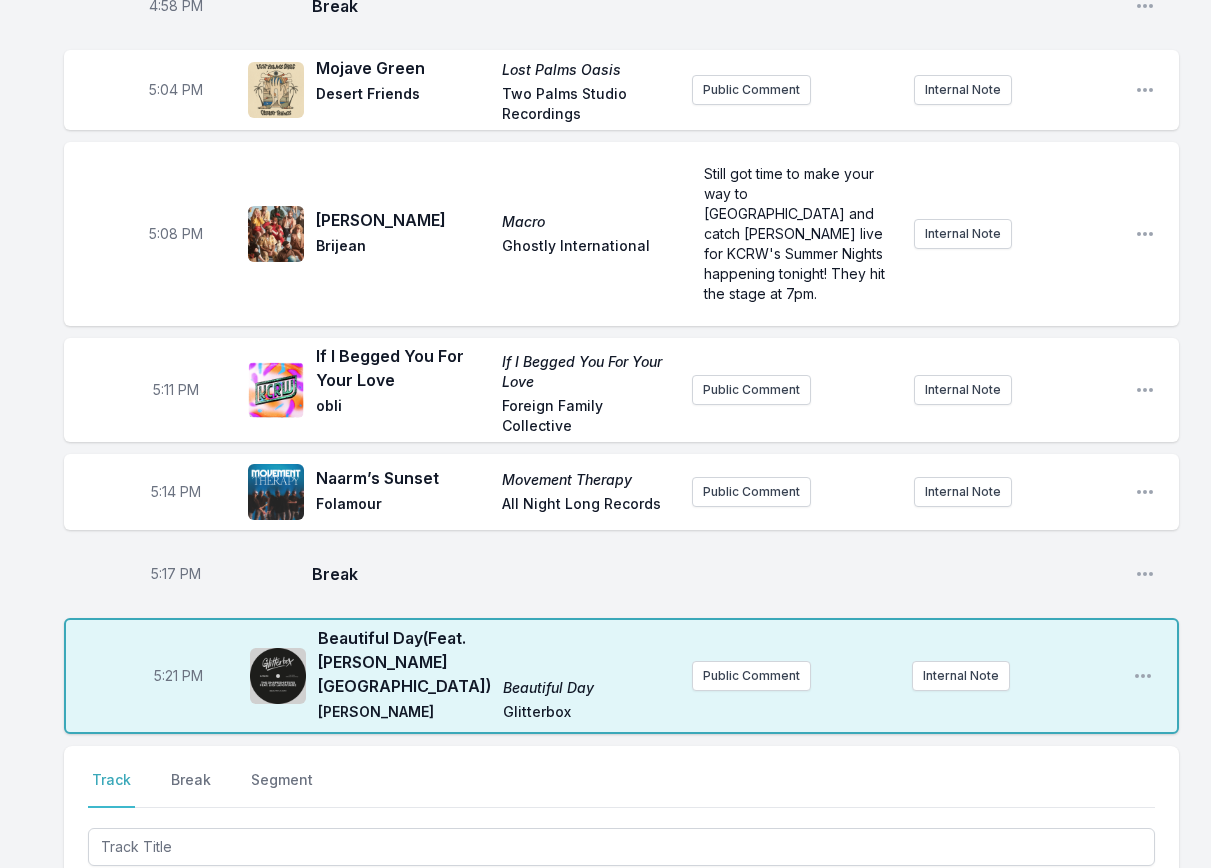 scroll, scrollTop: 3857, scrollLeft: 0, axis: vertical 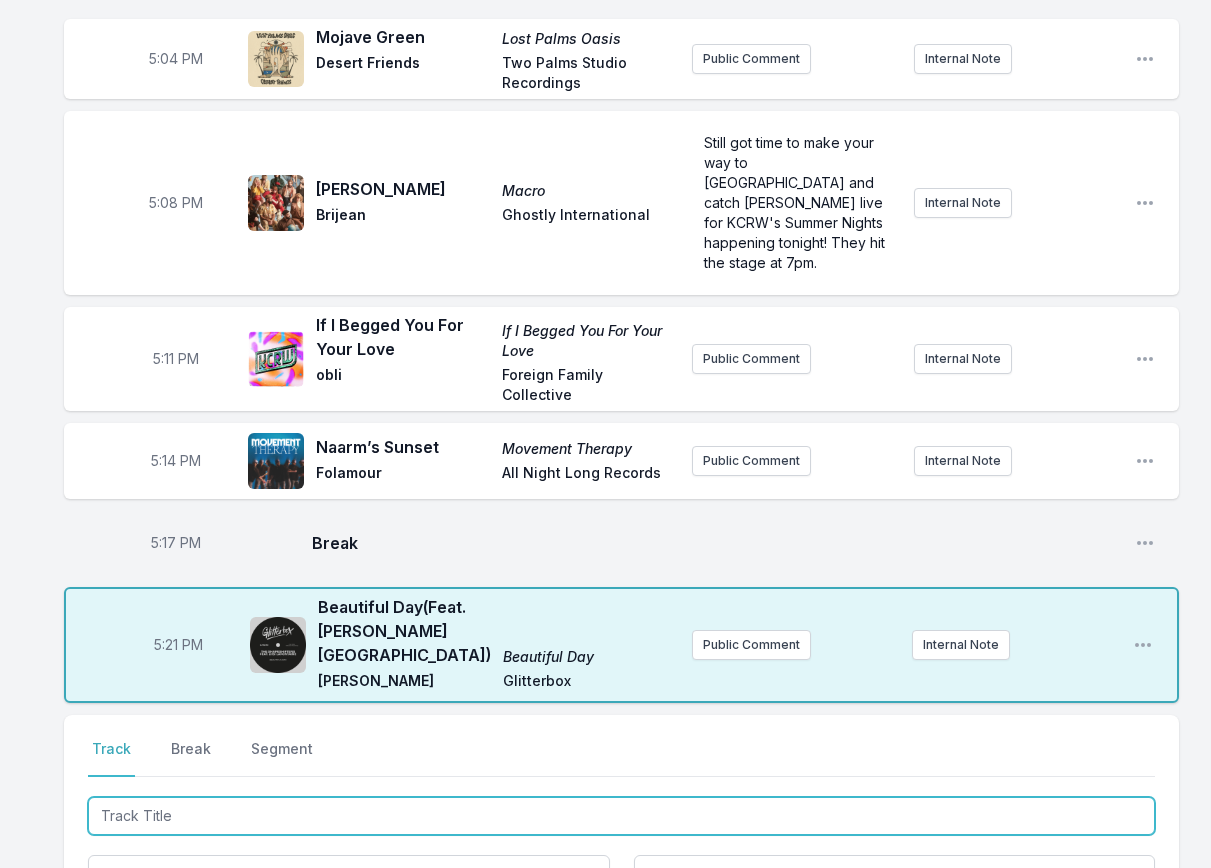 click at bounding box center (621, 816) 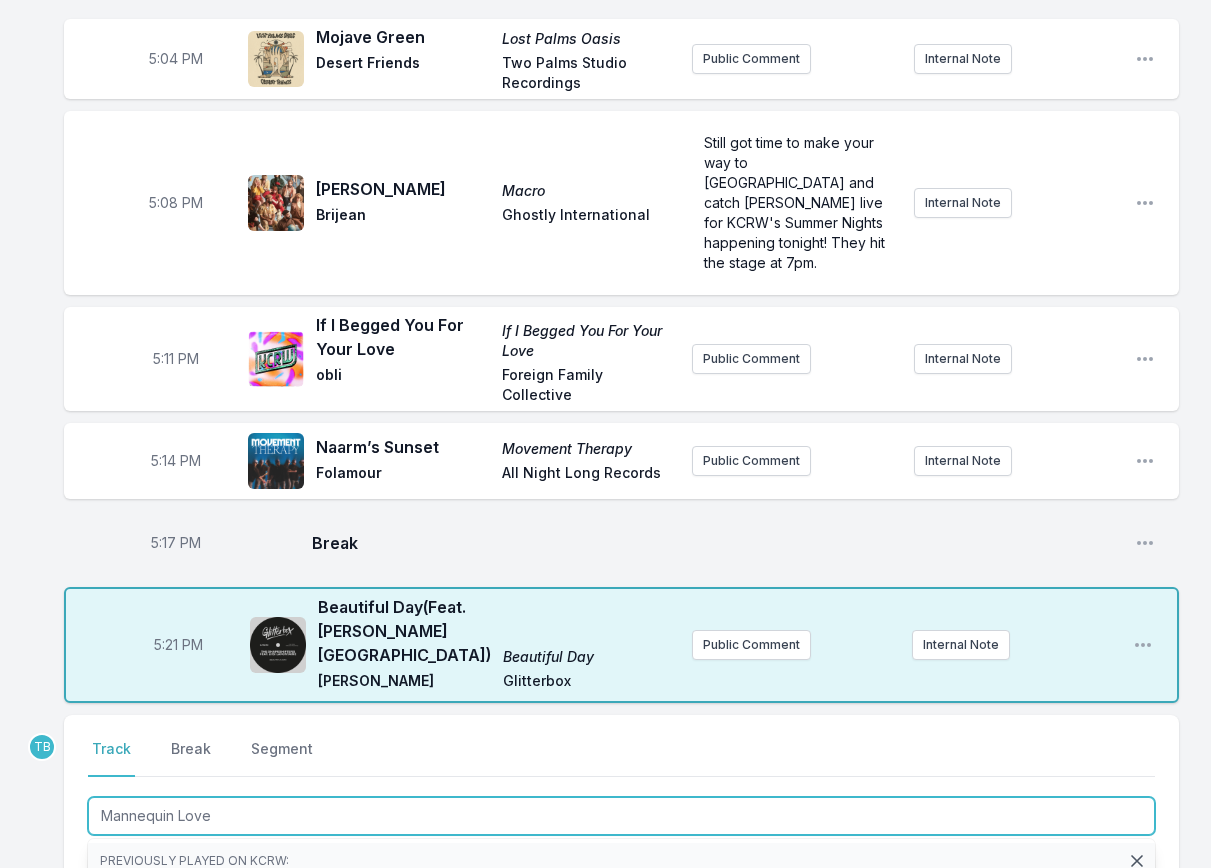 type on "Mannequin Love (" 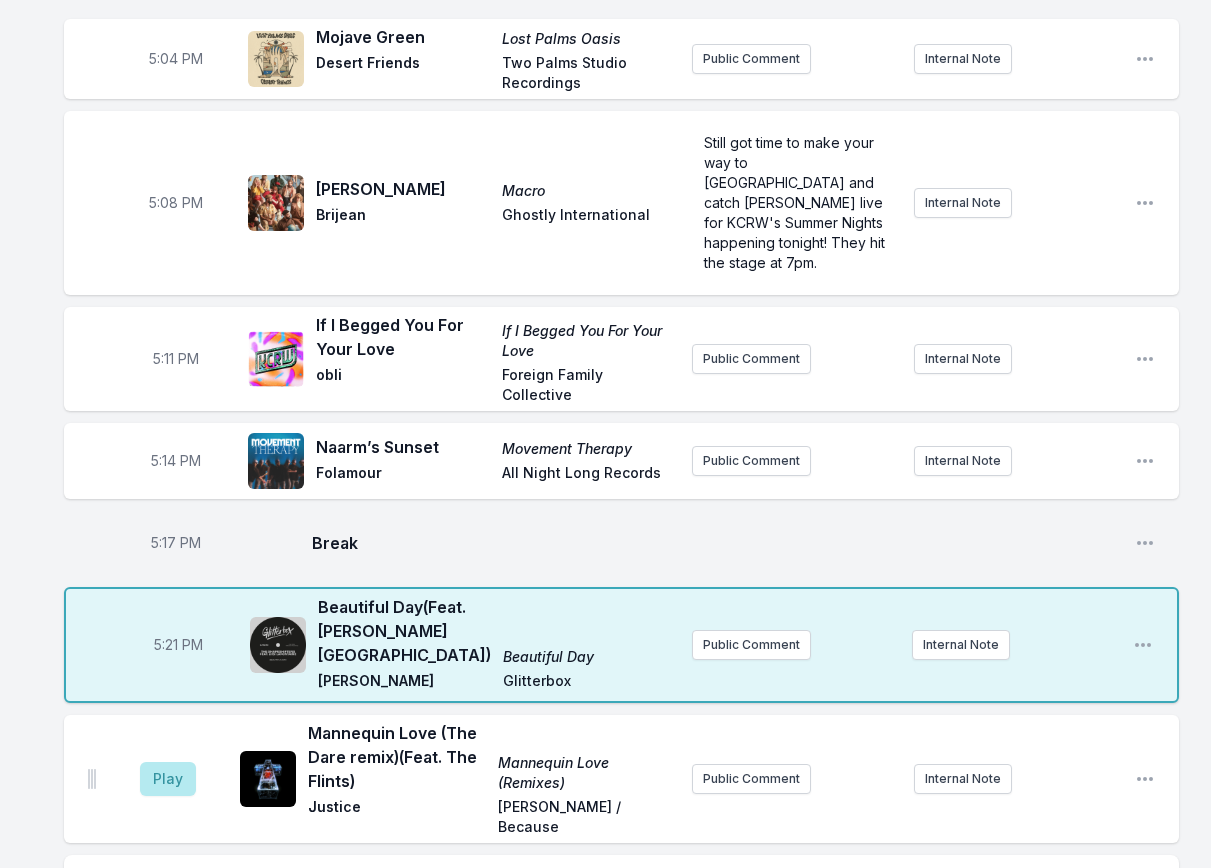 type on "BULLETS" 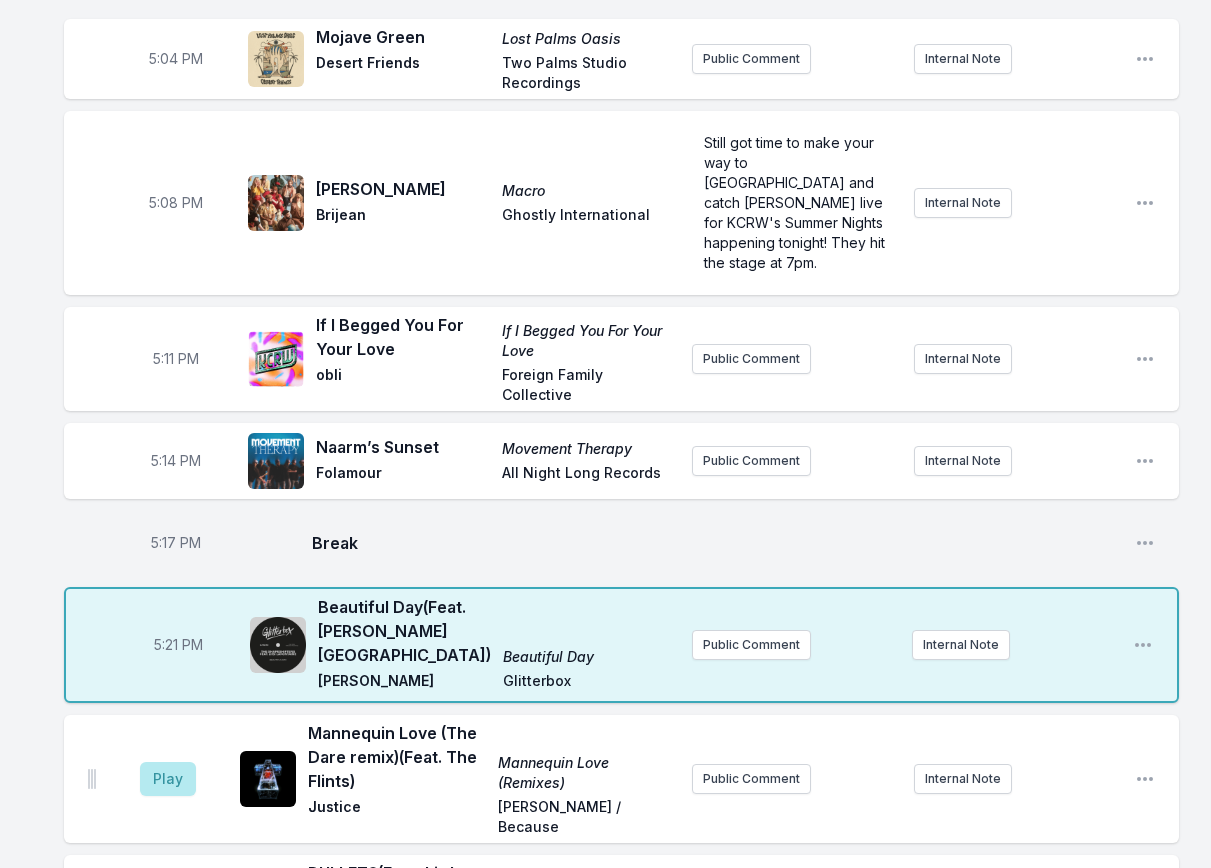 type on "San Frandisco" 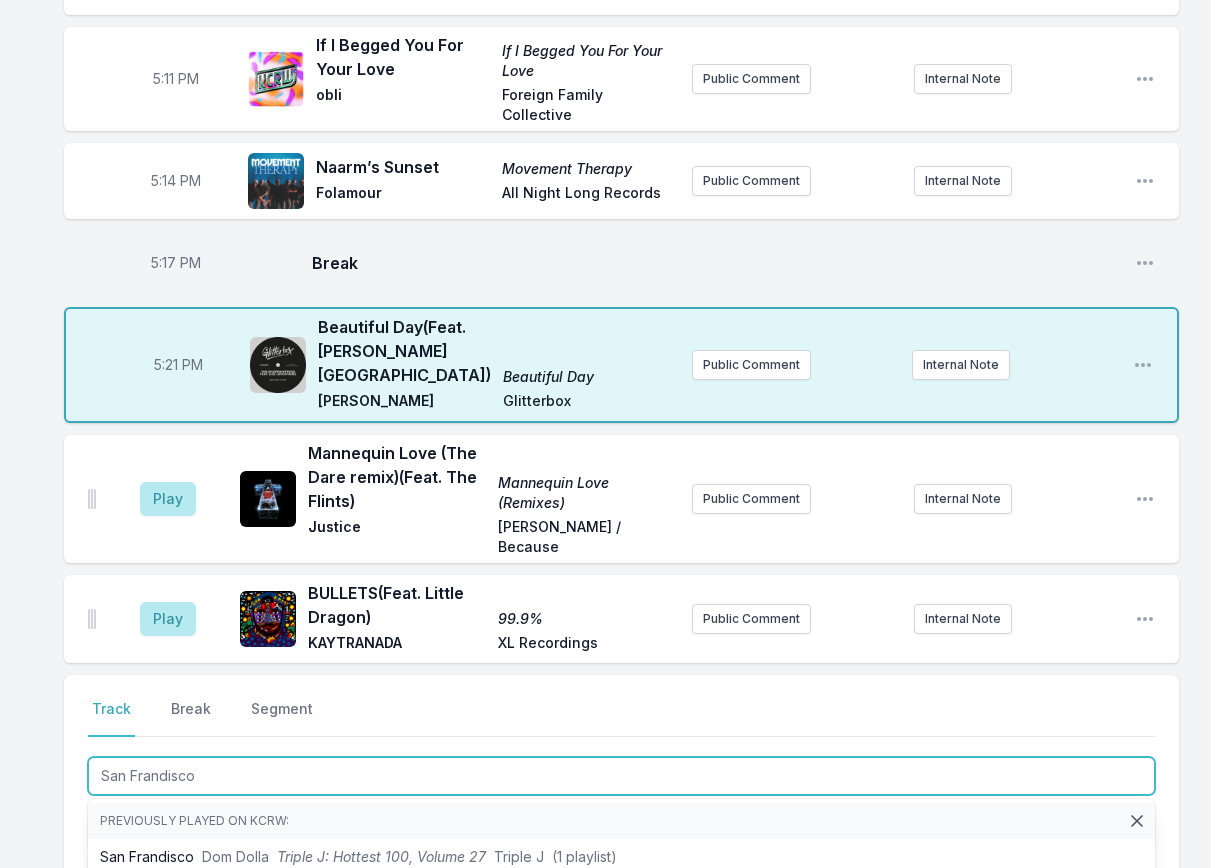 scroll, scrollTop: 4210, scrollLeft: 0, axis: vertical 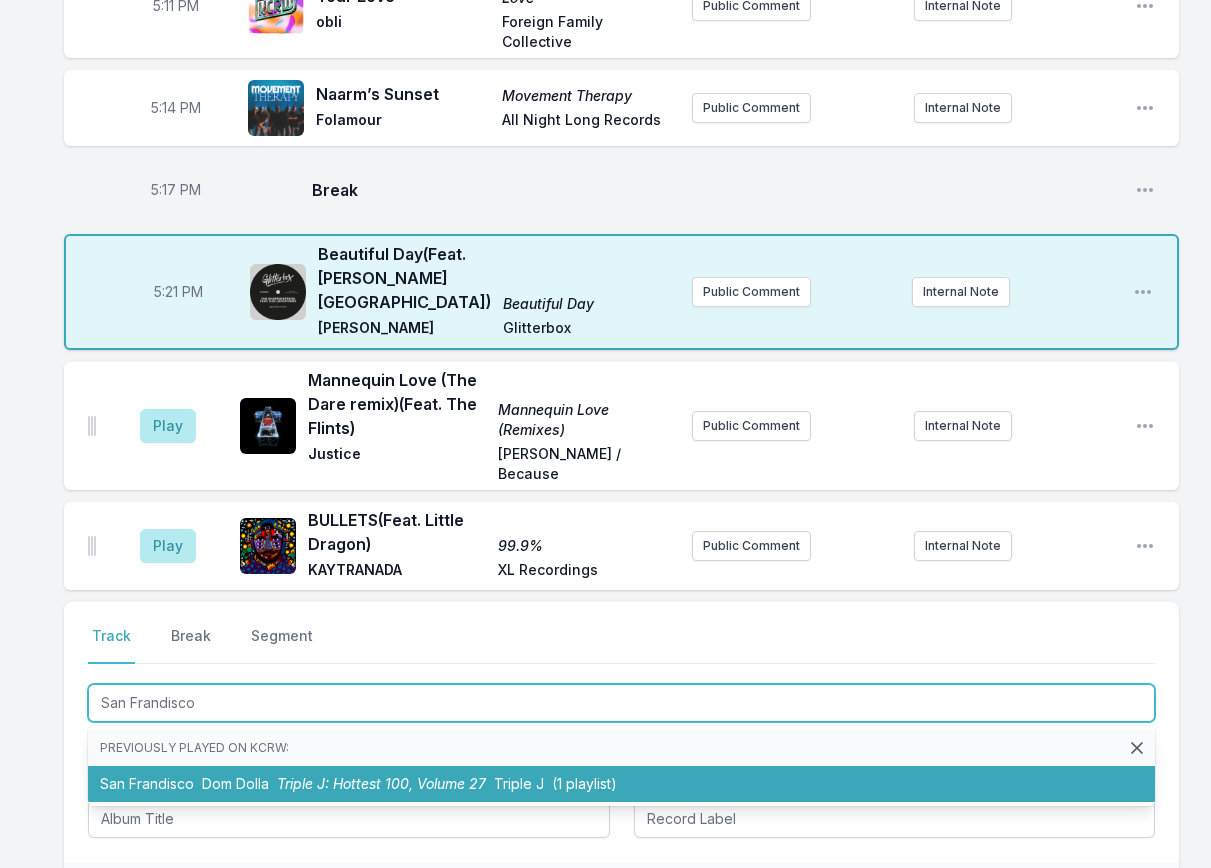 click on "San Frandisco Dom Dolla Triple J: Hottest 100, Volume 27 Triple J (1 playlist)" at bounding box center [621, 784] 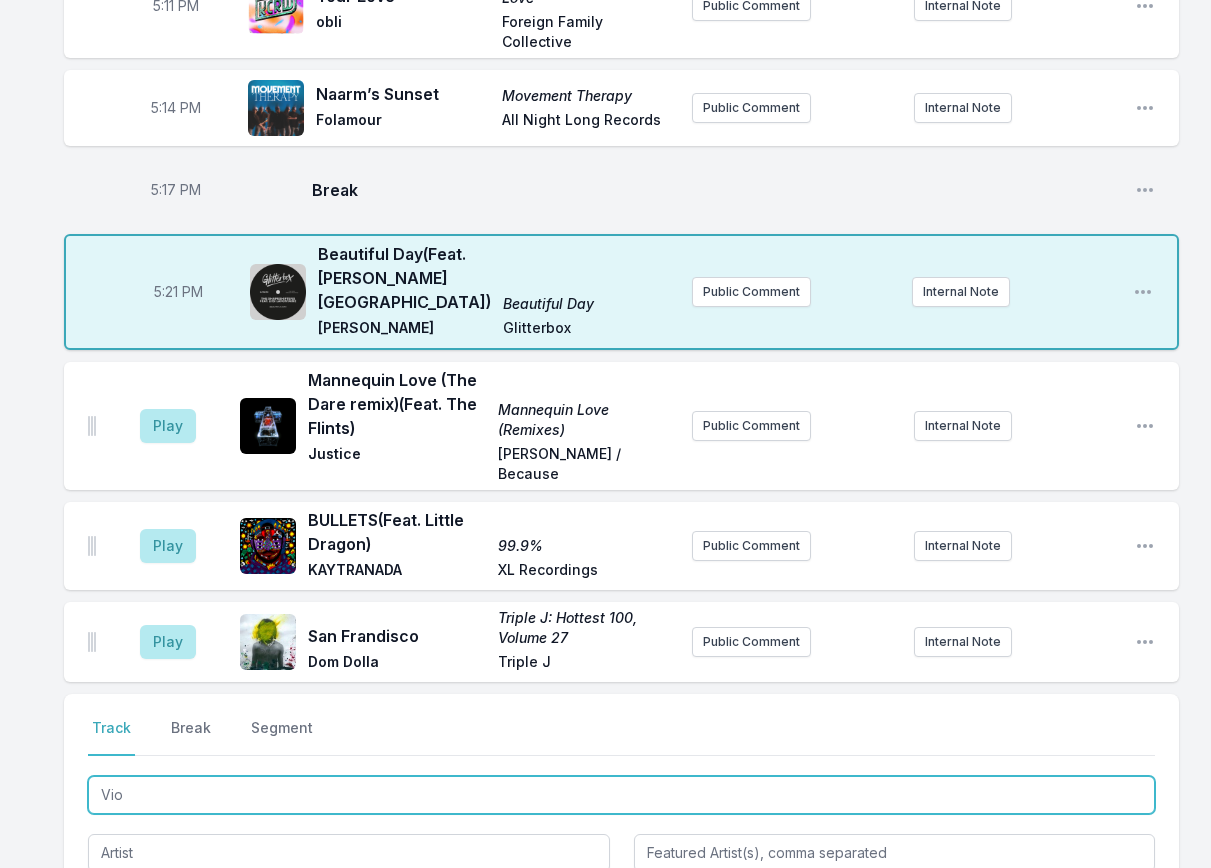 type on "Viol" 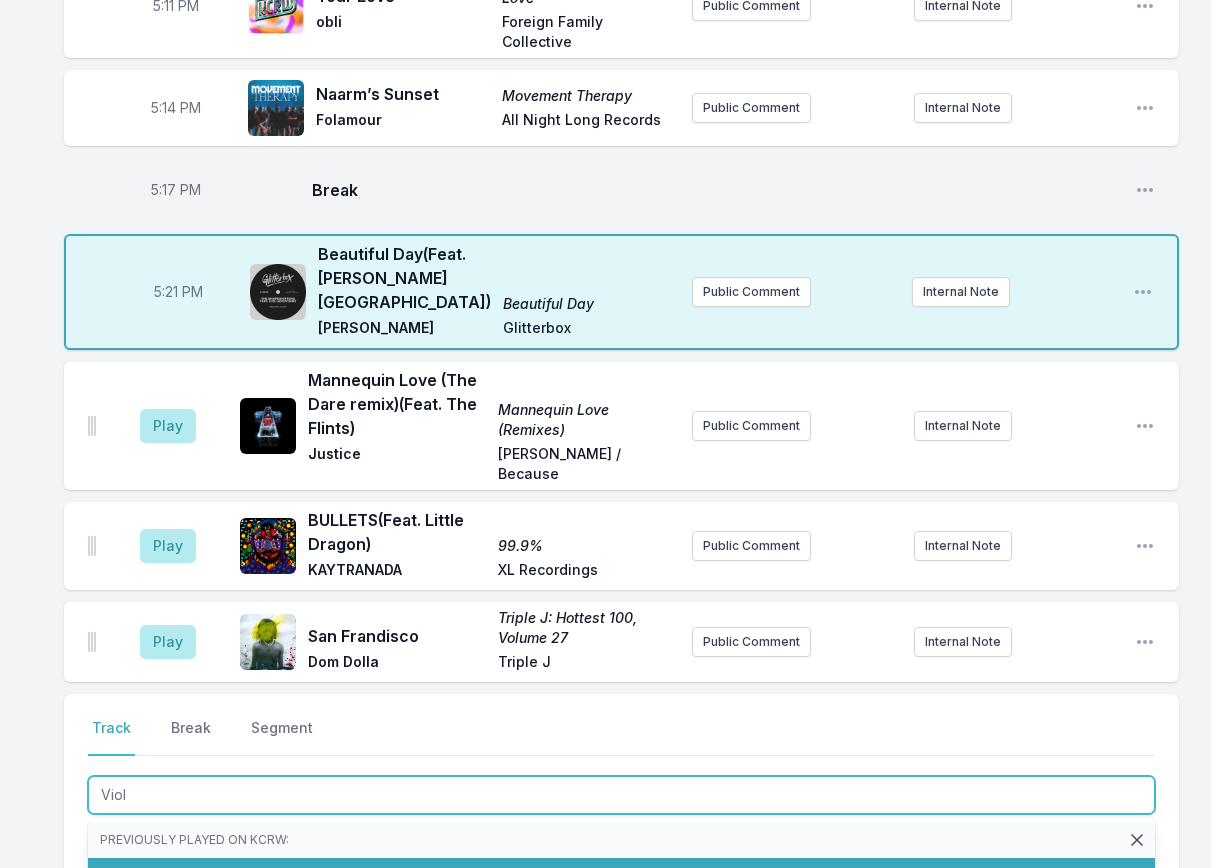 type 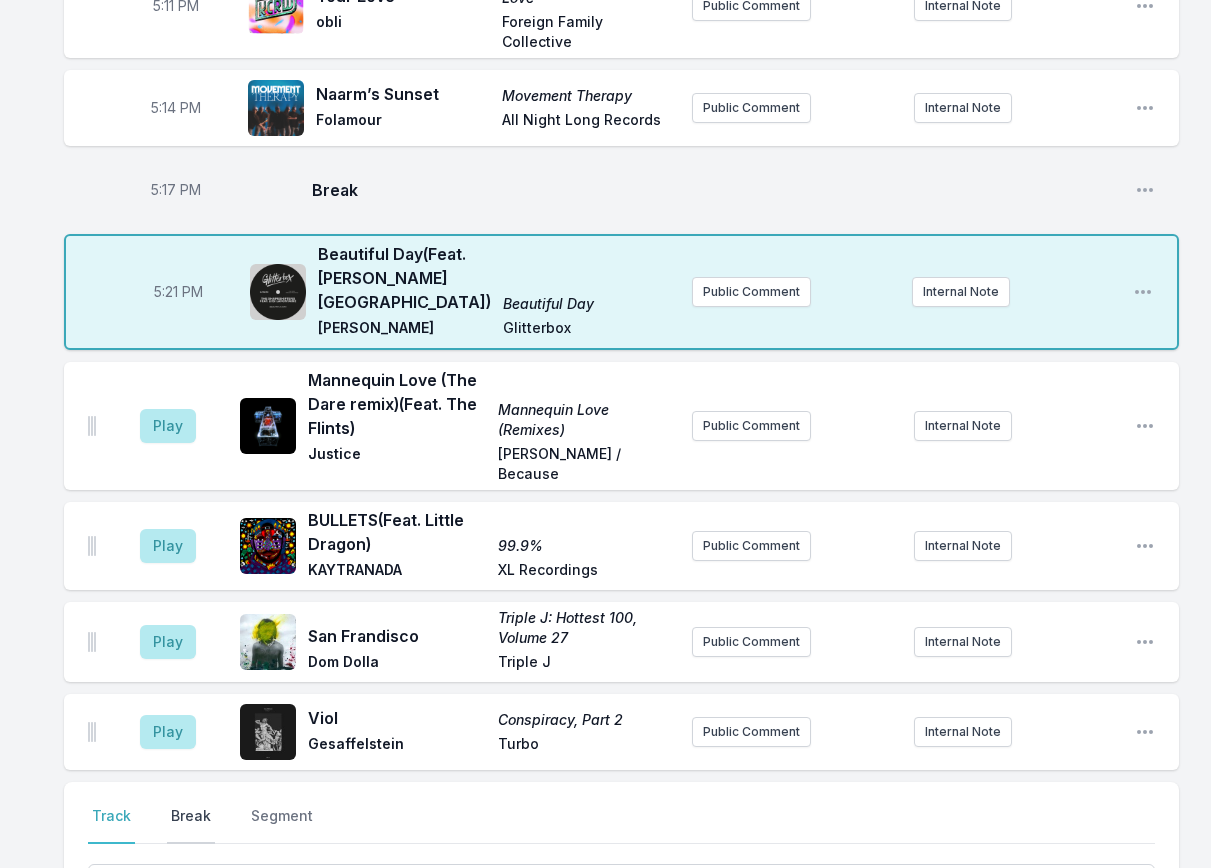 click on "Break" at bounding box center (191, 825) 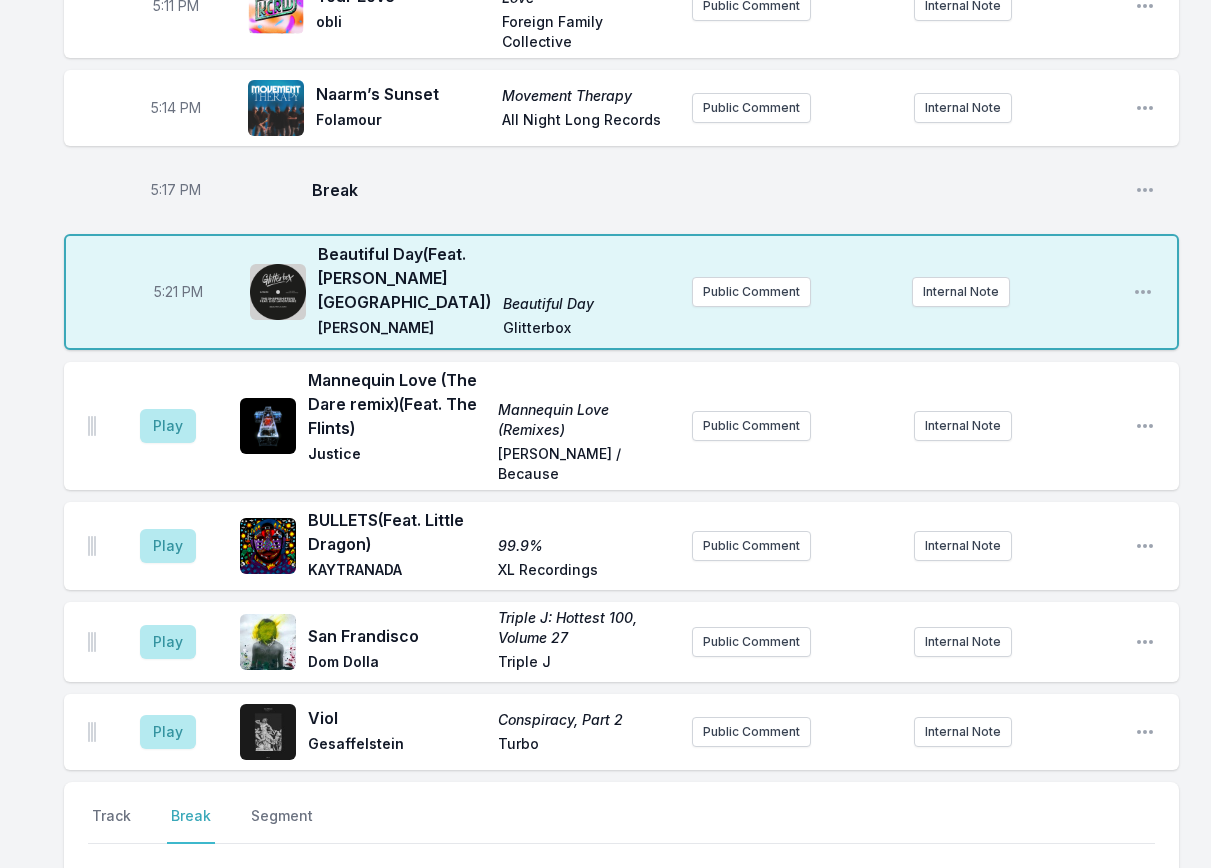 click on "Save" at bounding box center (1120, 939) 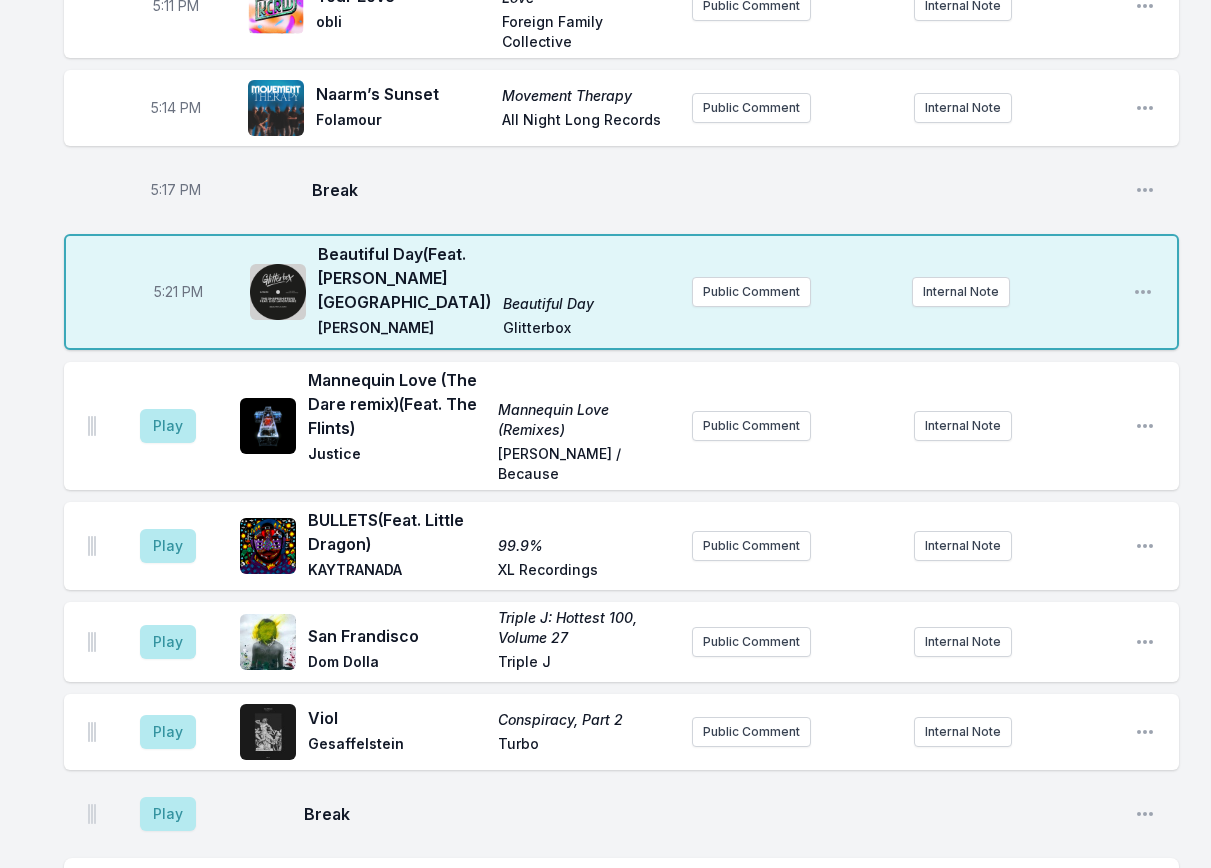 click on "Track" at bounding box center (111, 901) 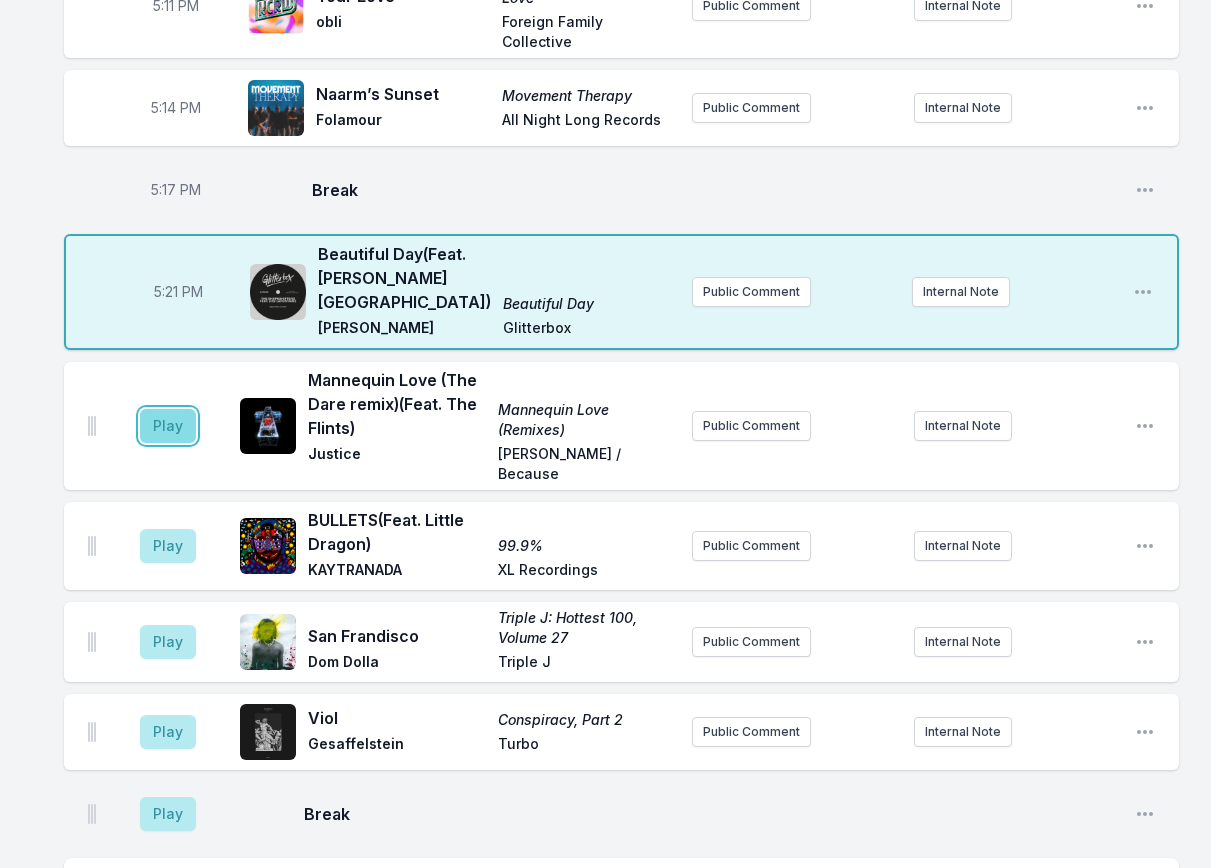 click on "Play" at bounding box center [168, 426] 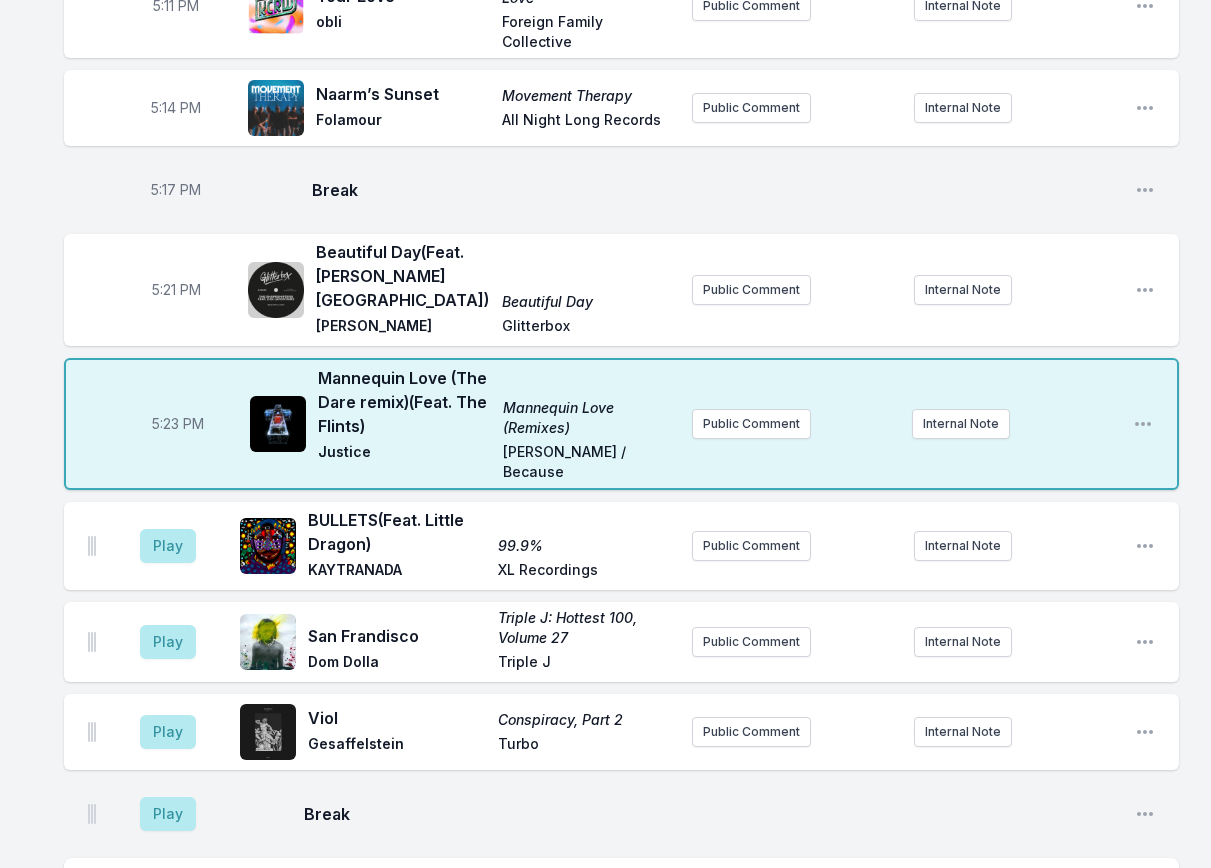 click at bounding box center [349, 1017] 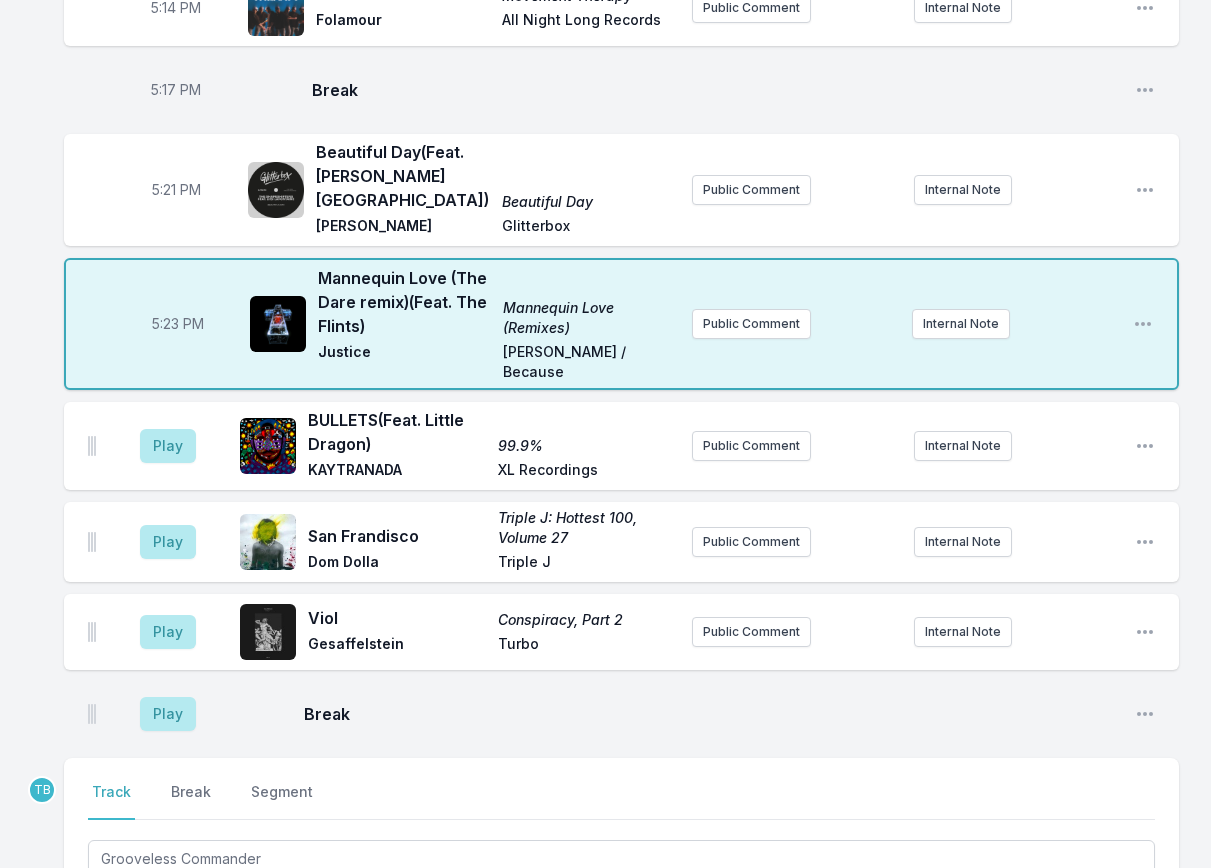 click on "No results found" at bounding box center (349, 962) 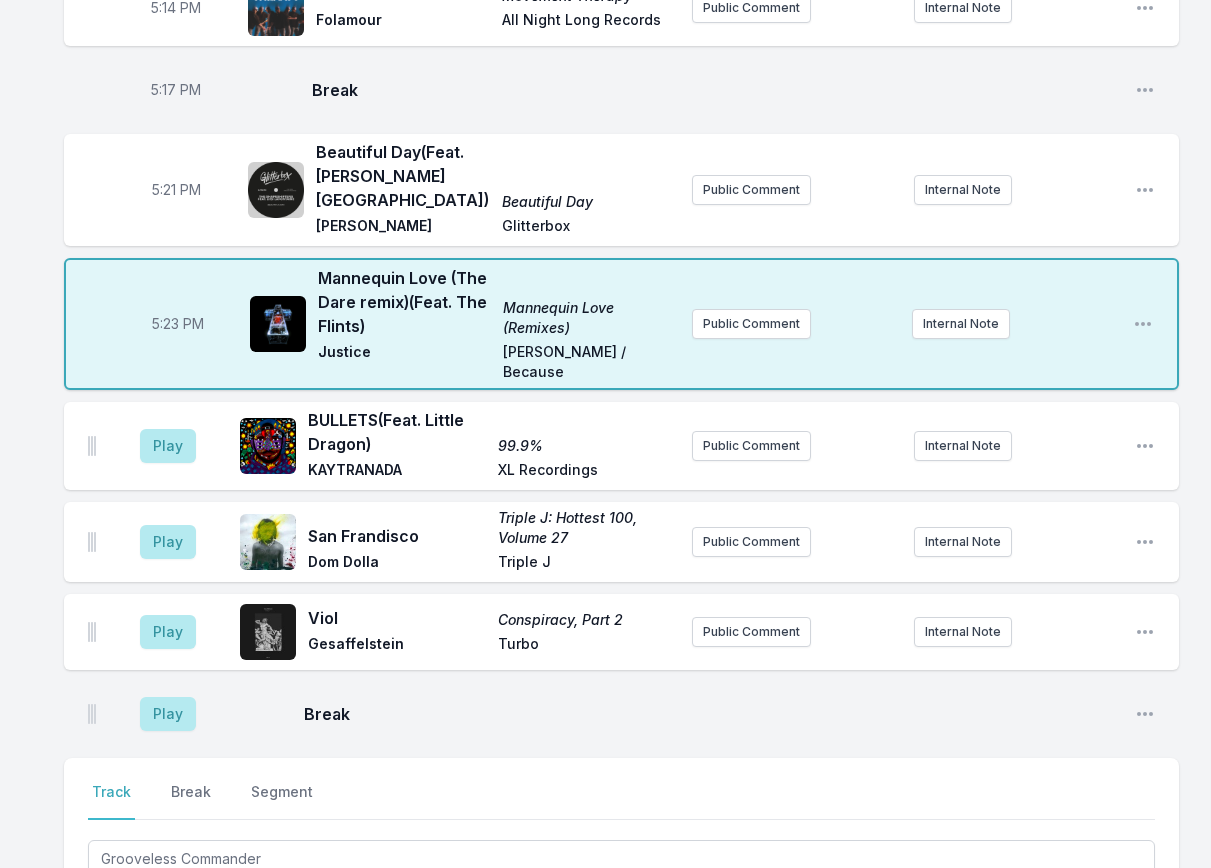 click at bounding box center (349, 917) 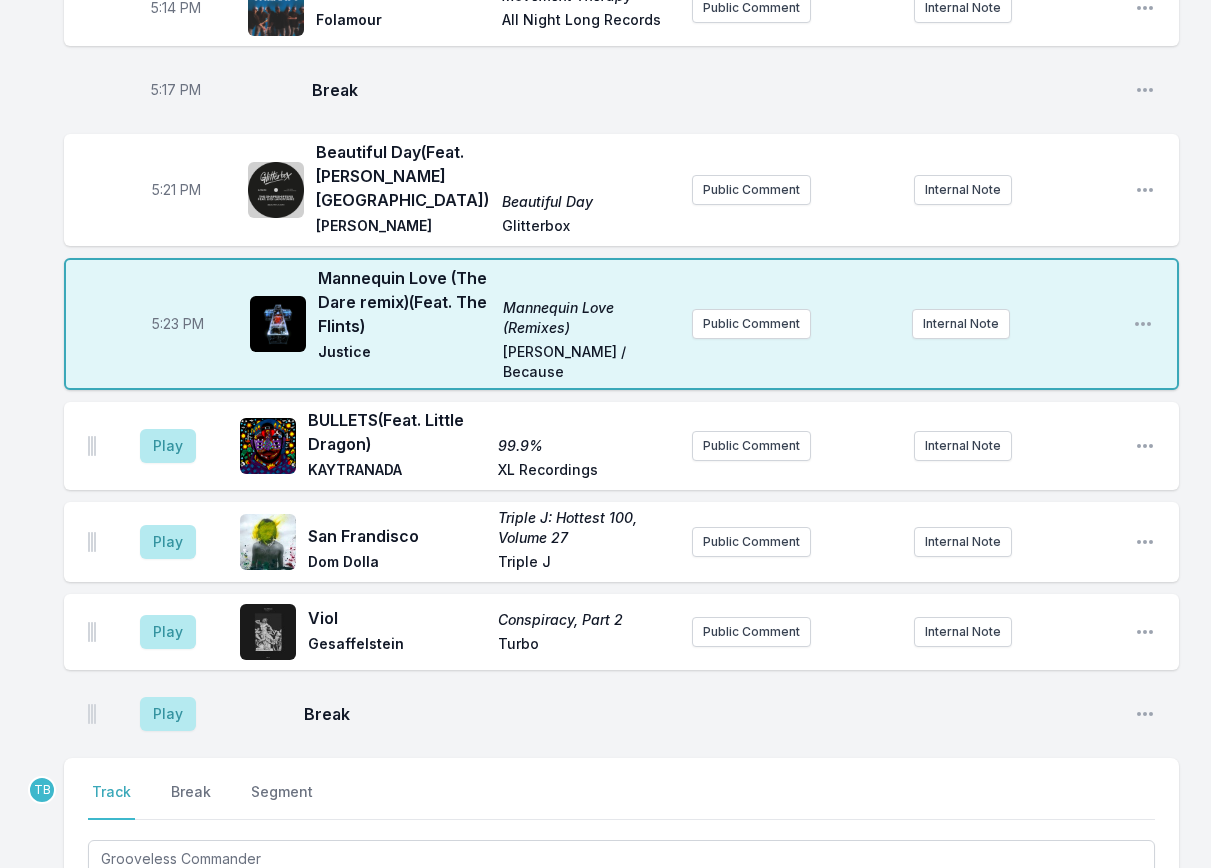 click on "Save" at bounding box center [621, 1049] 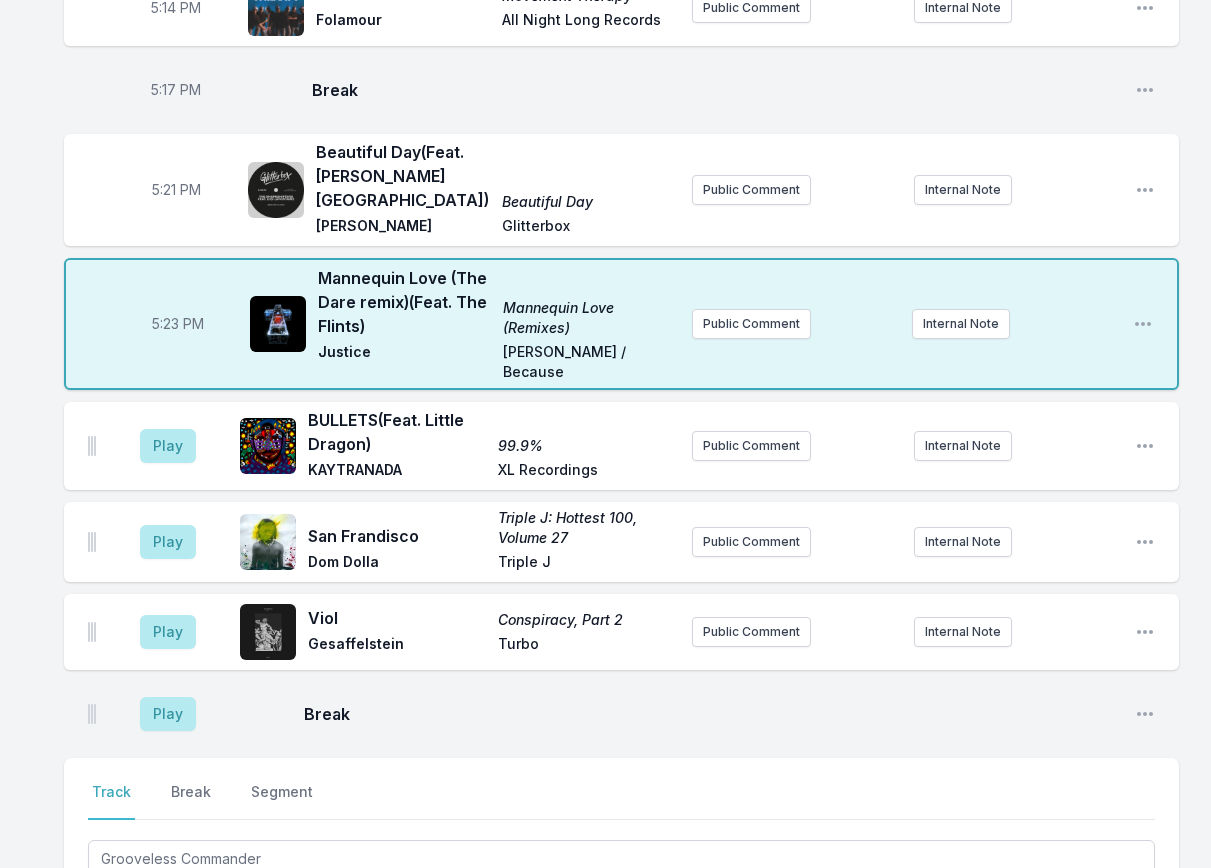 click at bounding box center [349, 917] 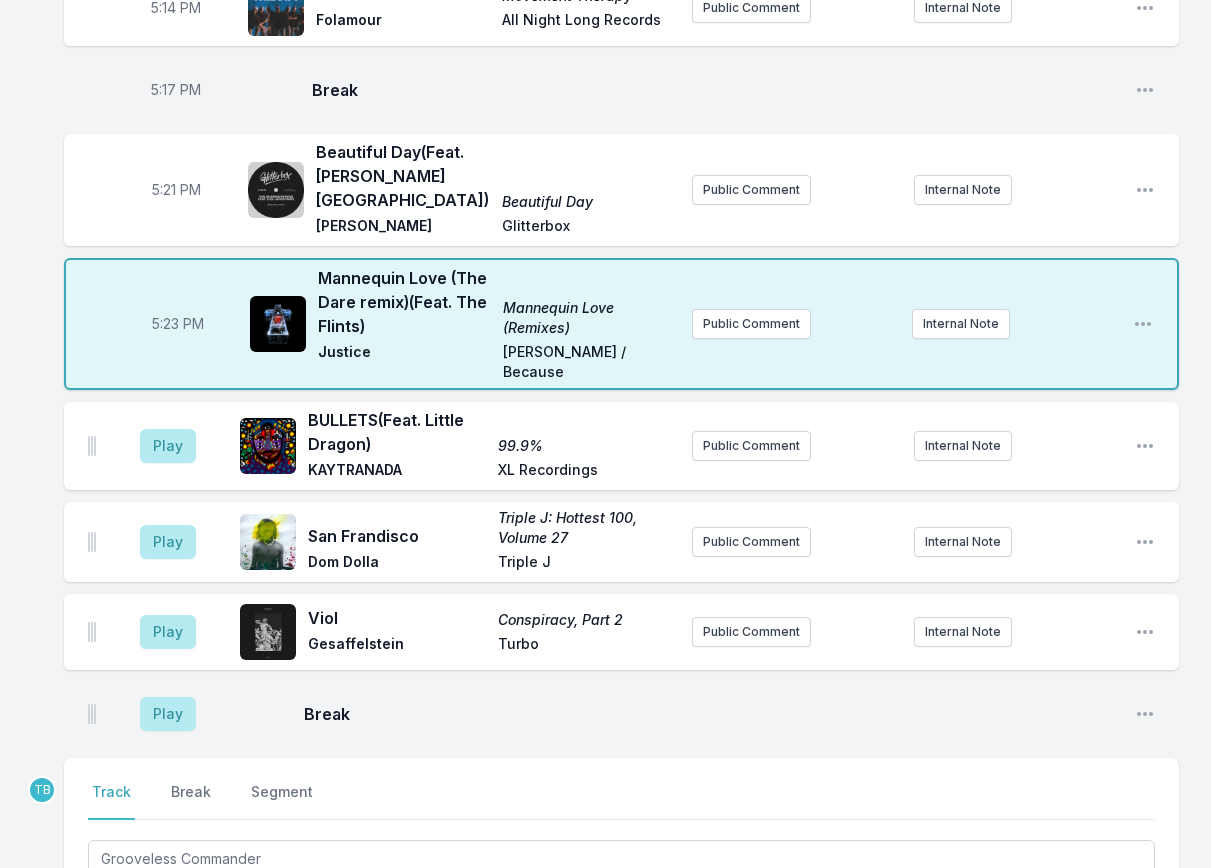 type on "Smushie" 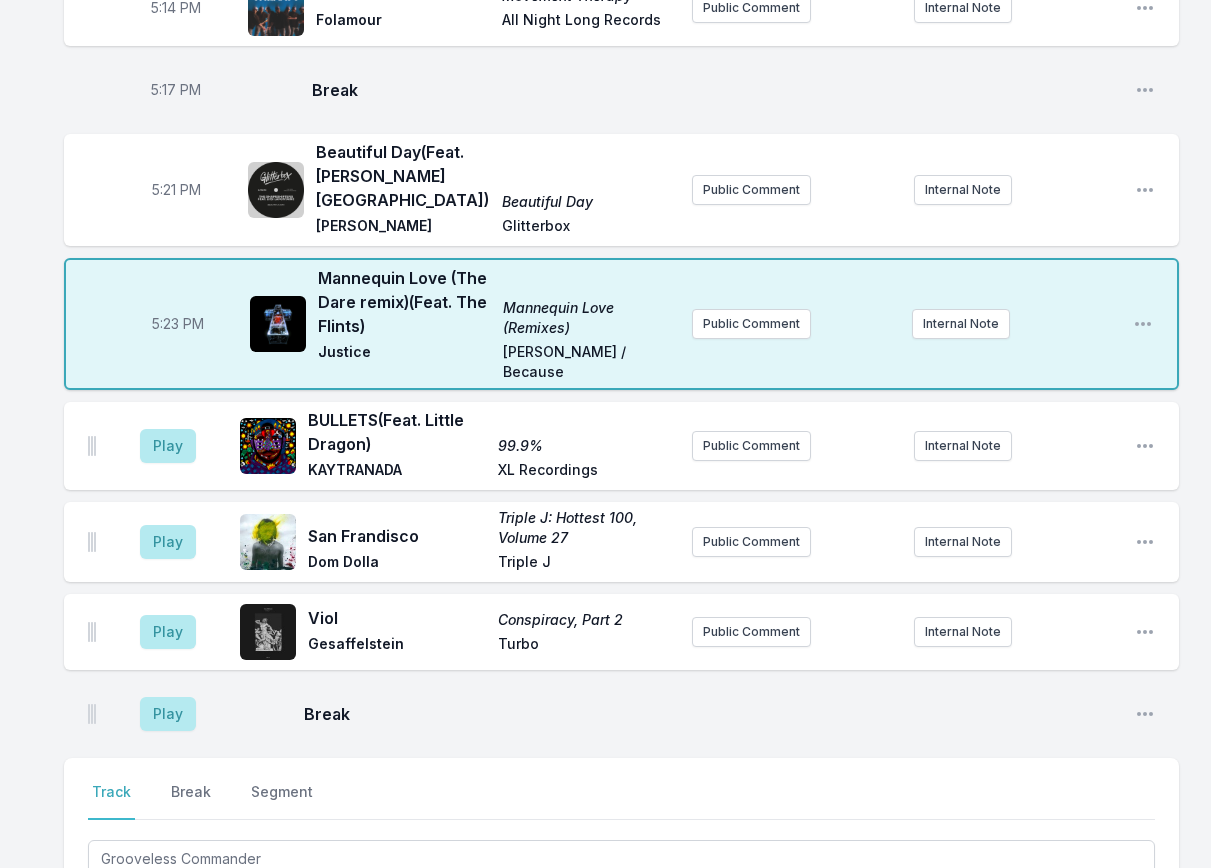 type 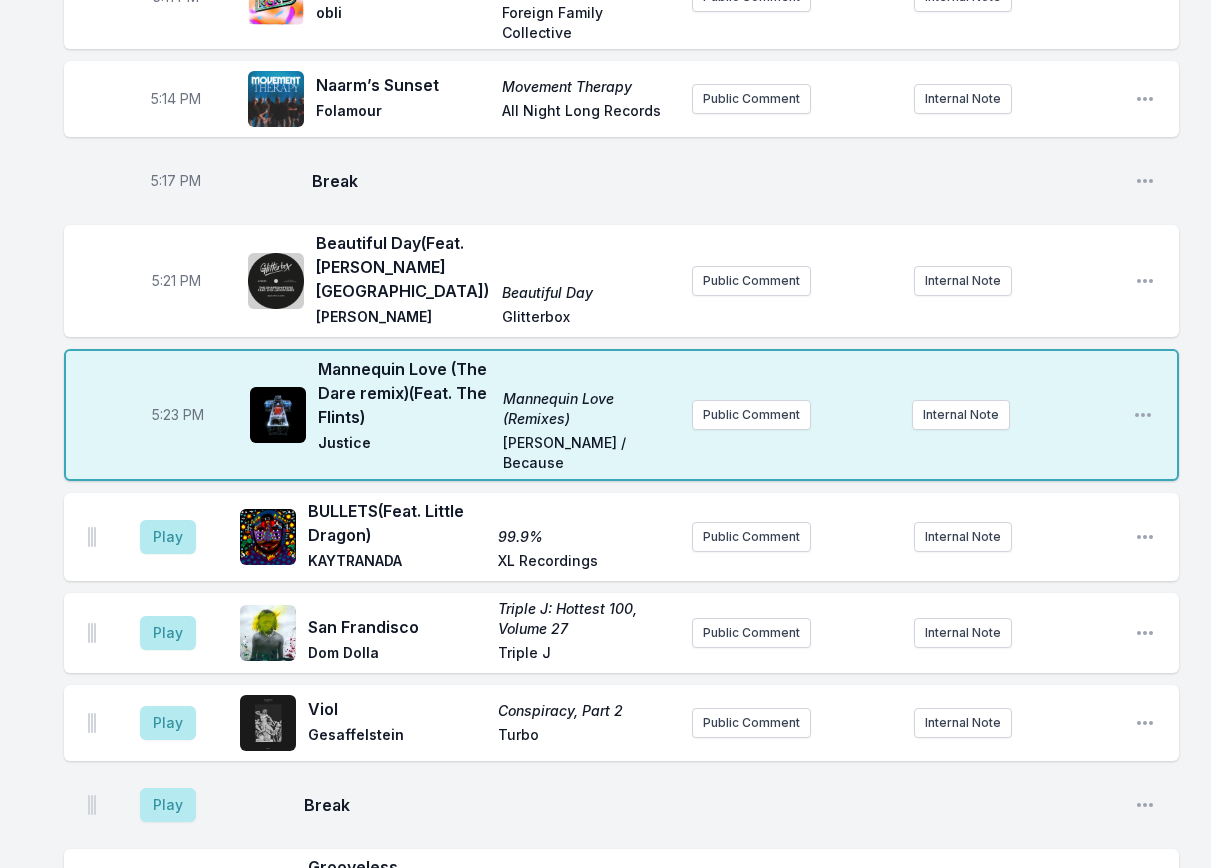 scroll, scrollTop: 4110, scrollLeft: 0, axis: vertical 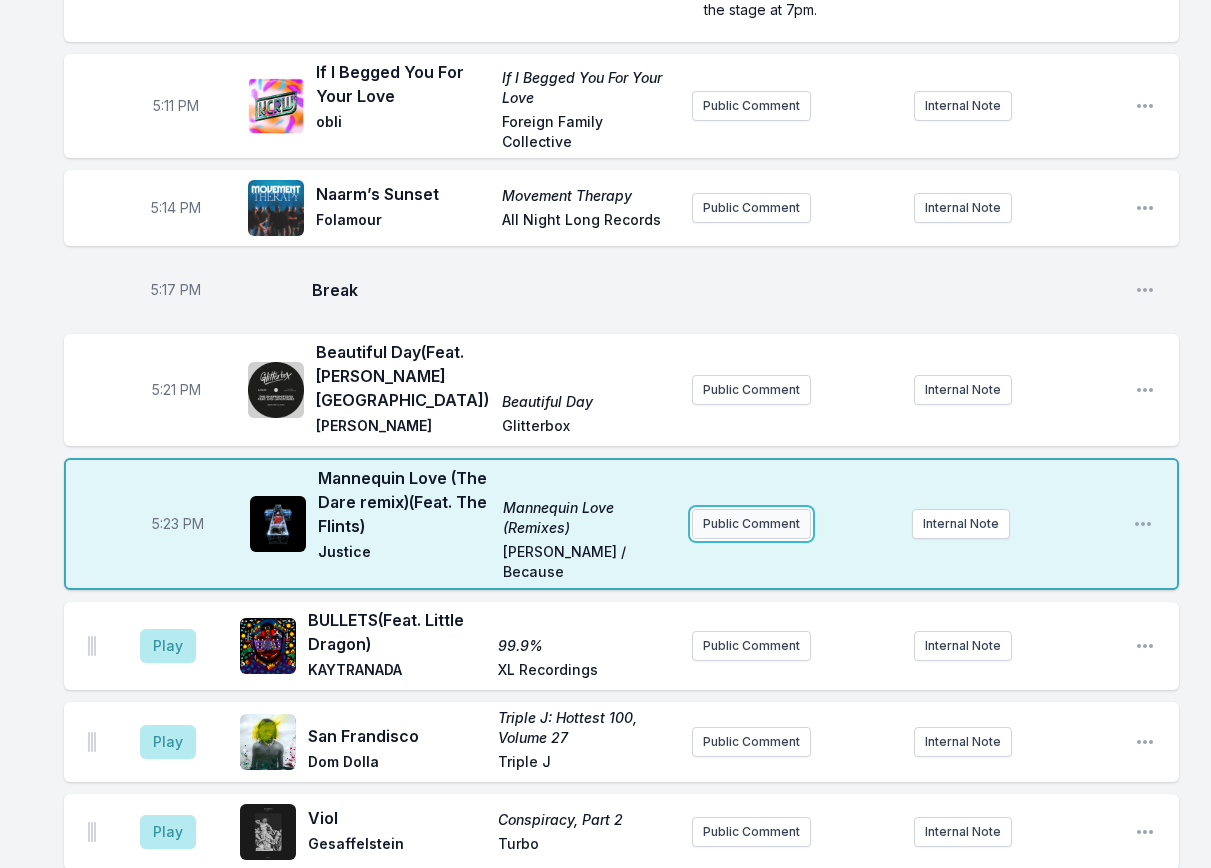 click on "Public Comment" at bounding box center (751, 524) 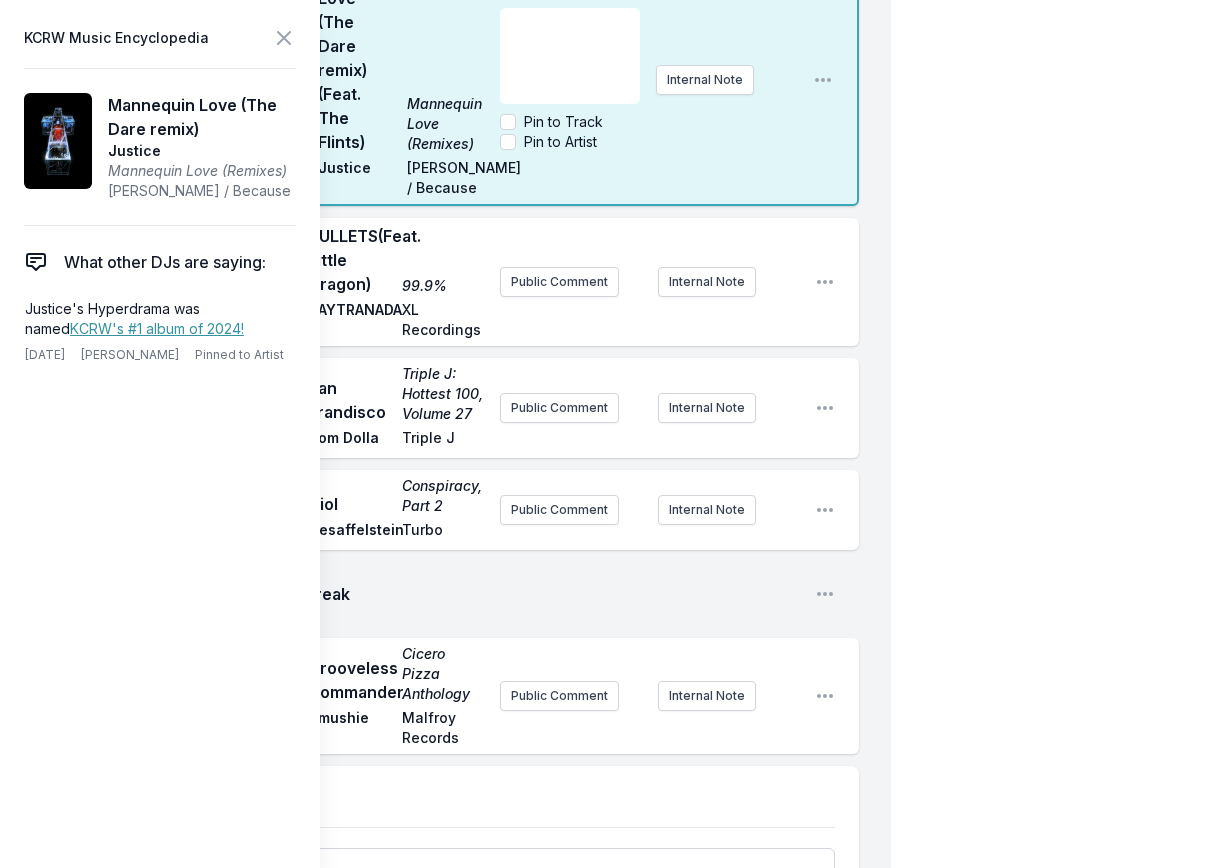 scroll, scrollTop: 6010, scrollLeft: 0, axis: vertical 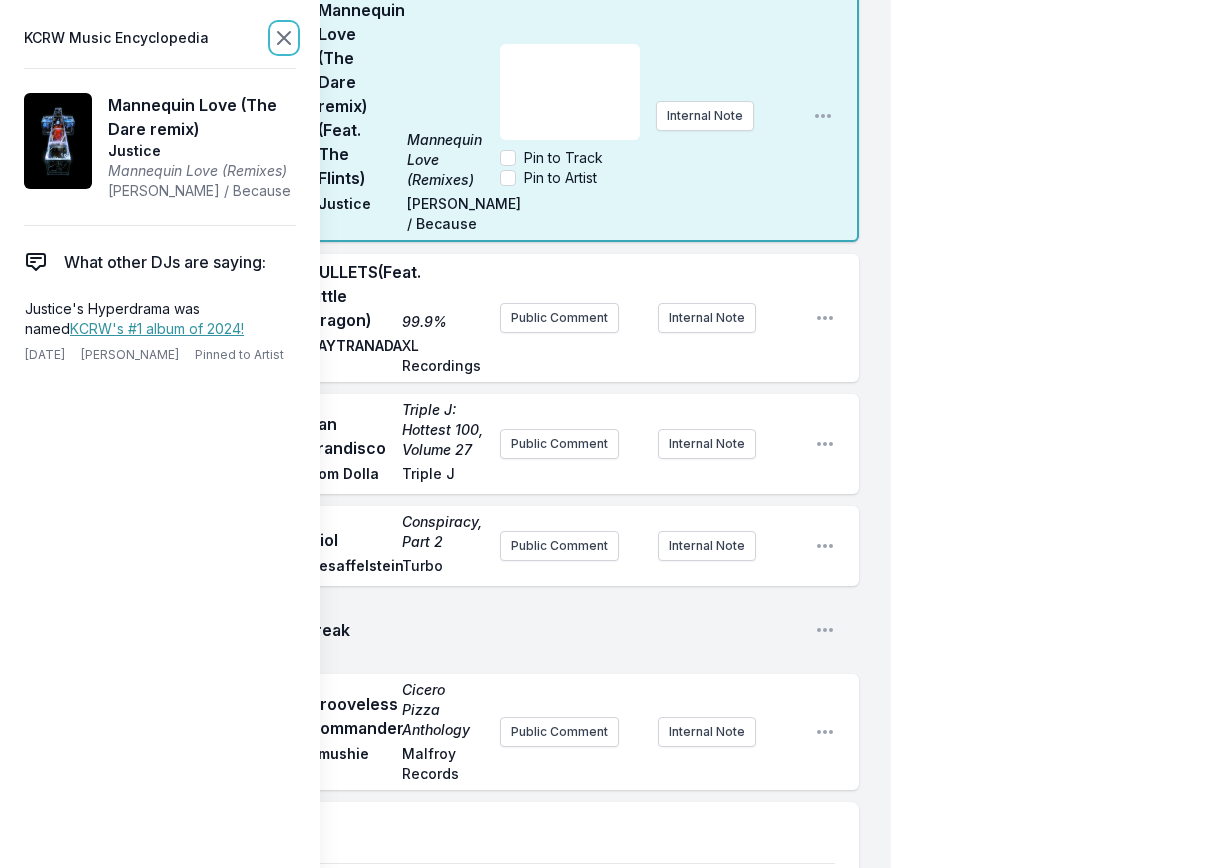 click 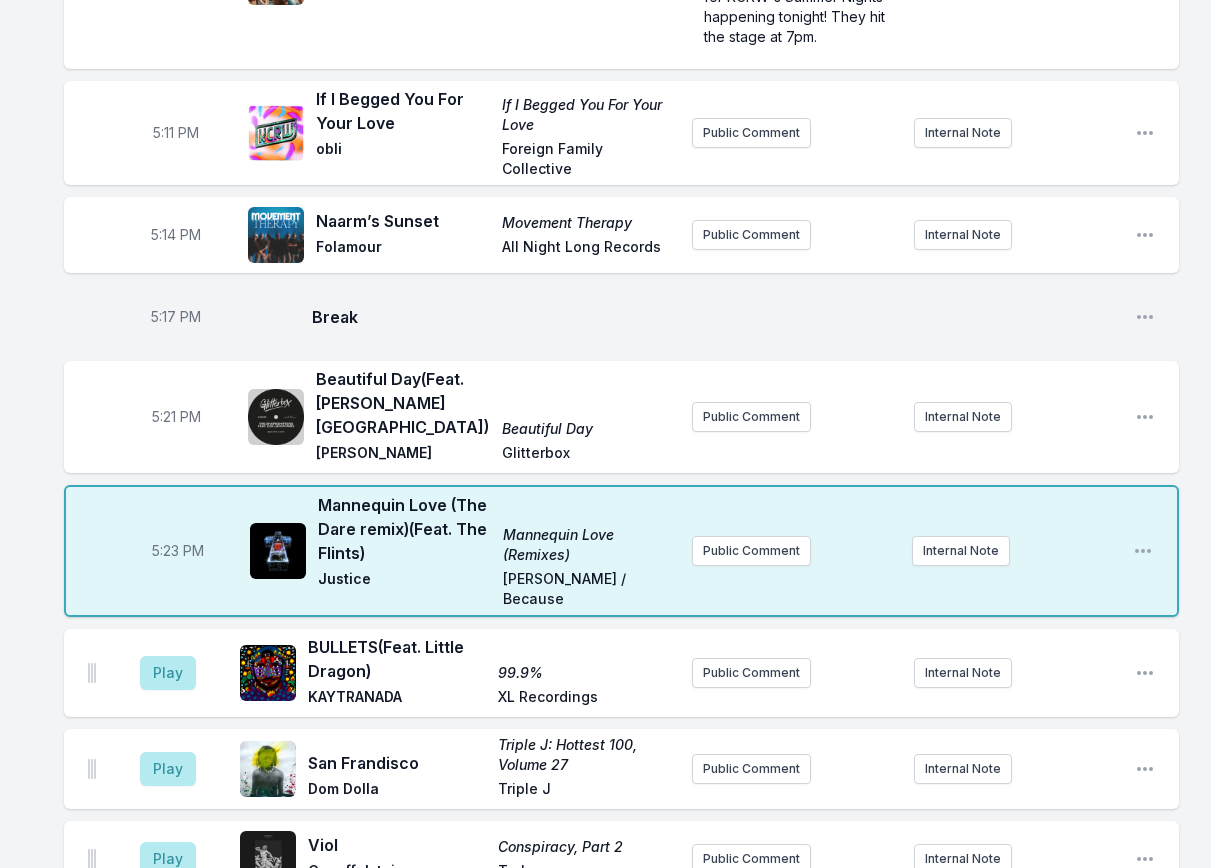 scroll, scrollTop: 3970, scrollLeft: 0, axis: vertical 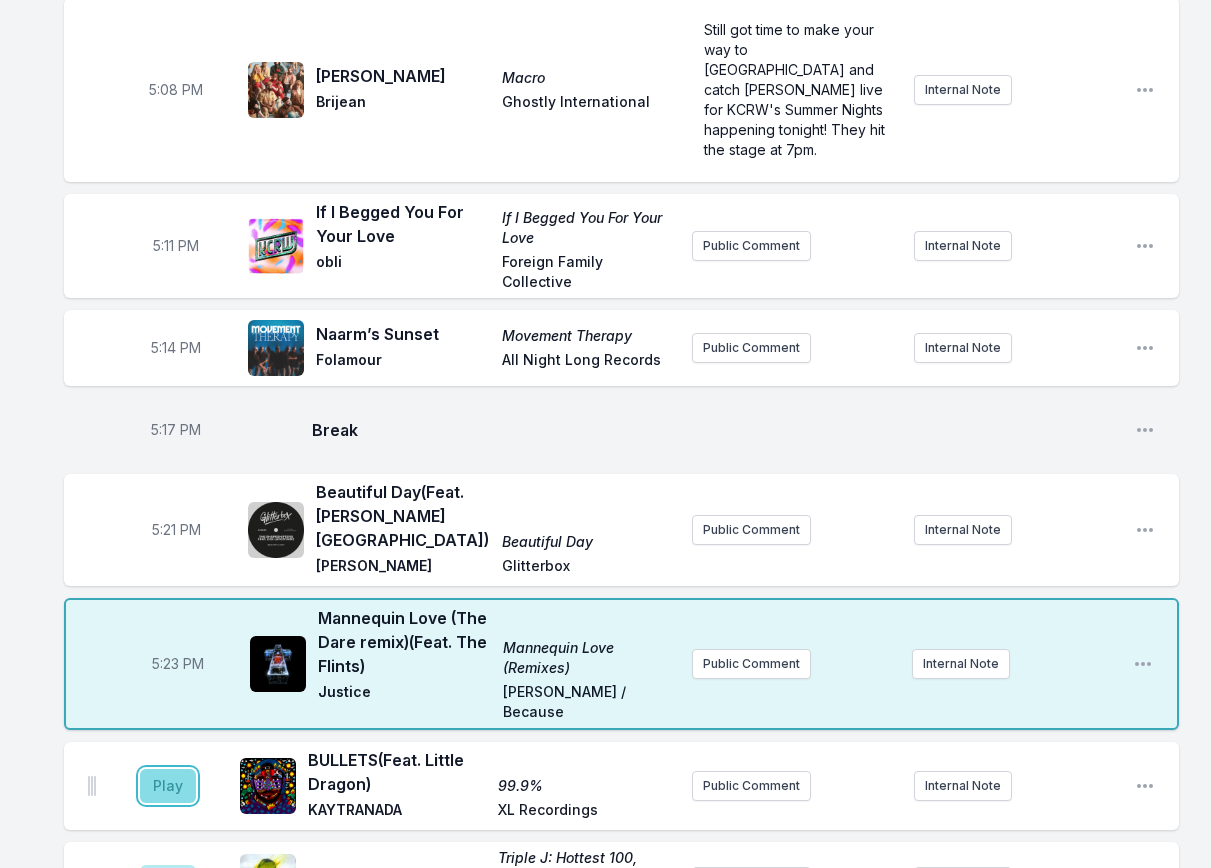 click on "Play" at bounding box center (168, 786) 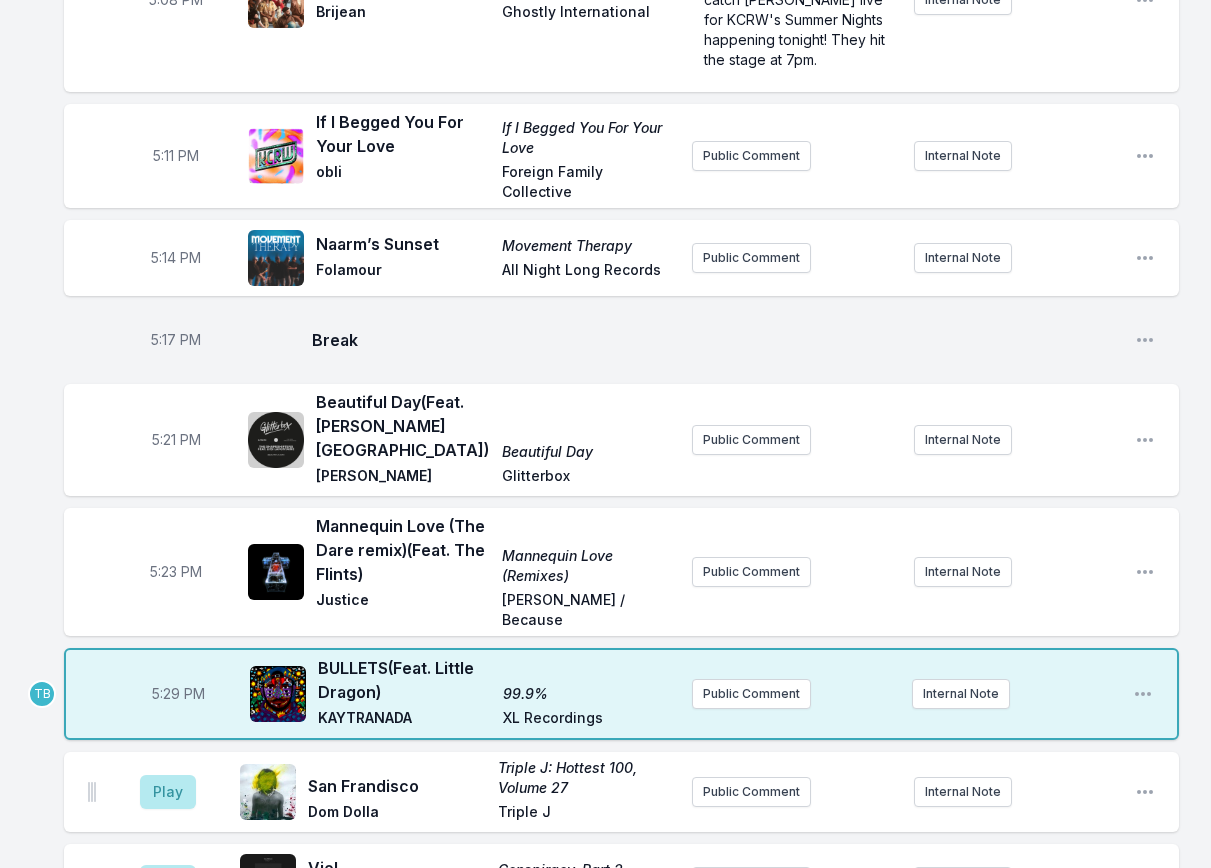 scroll, scrollTop: 4170, scrollLeft: 0, axis: vertical 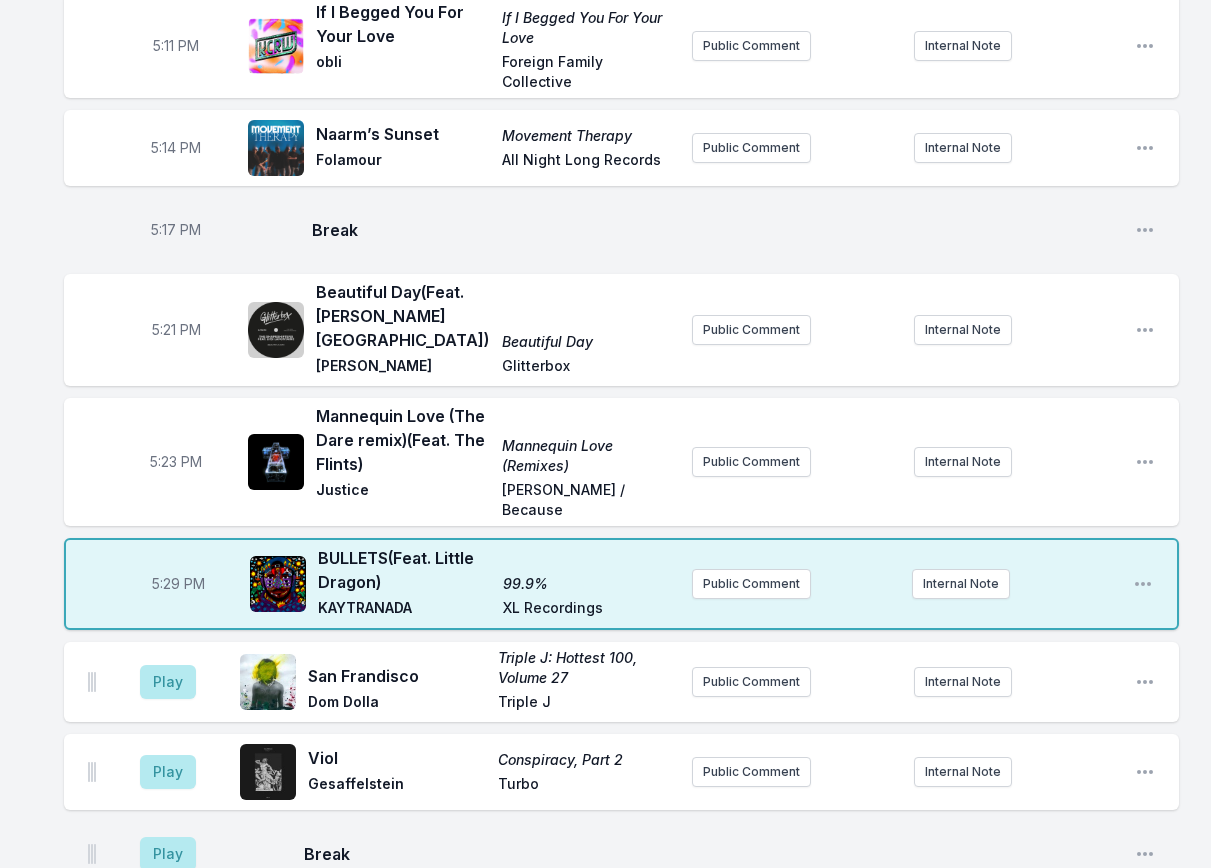 click on "5:29 PM" at bounding box center (178, 584) 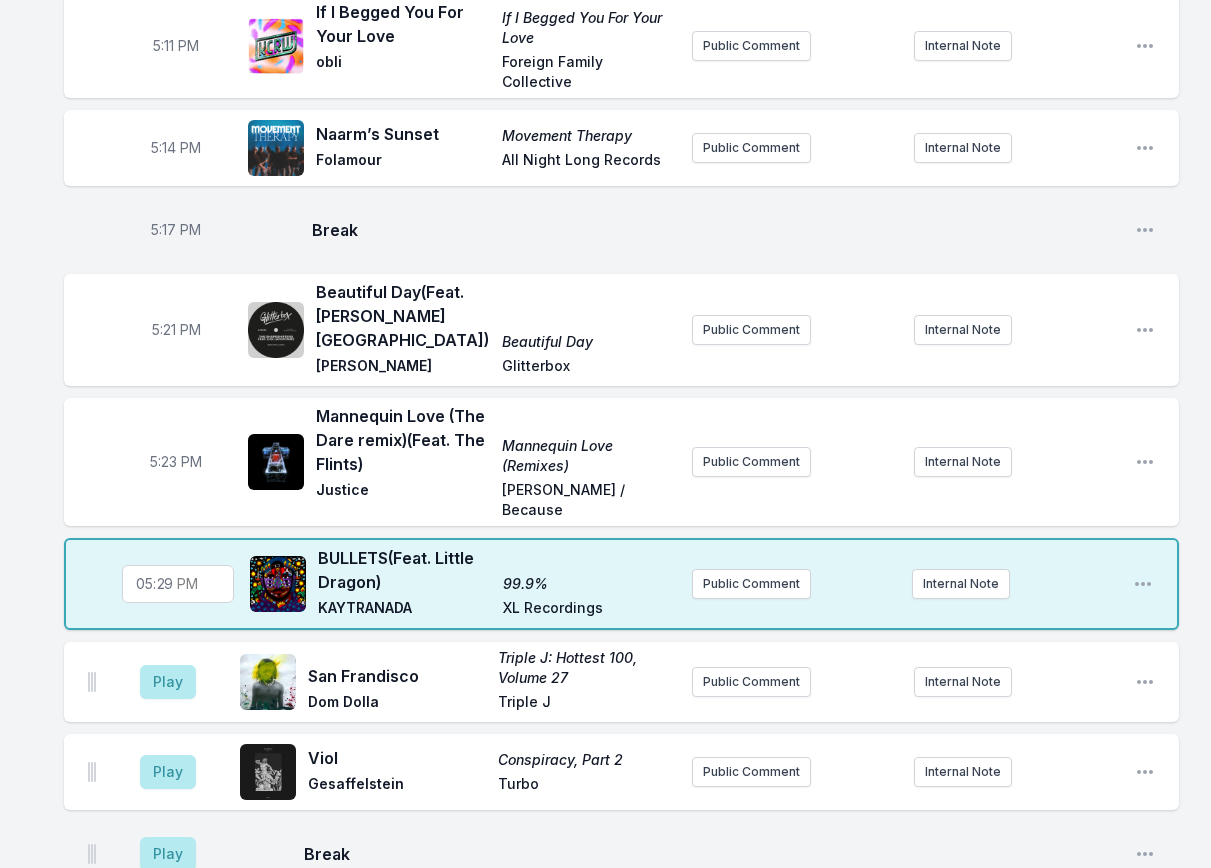 click on "17:29" at bounding box center [178, 584] 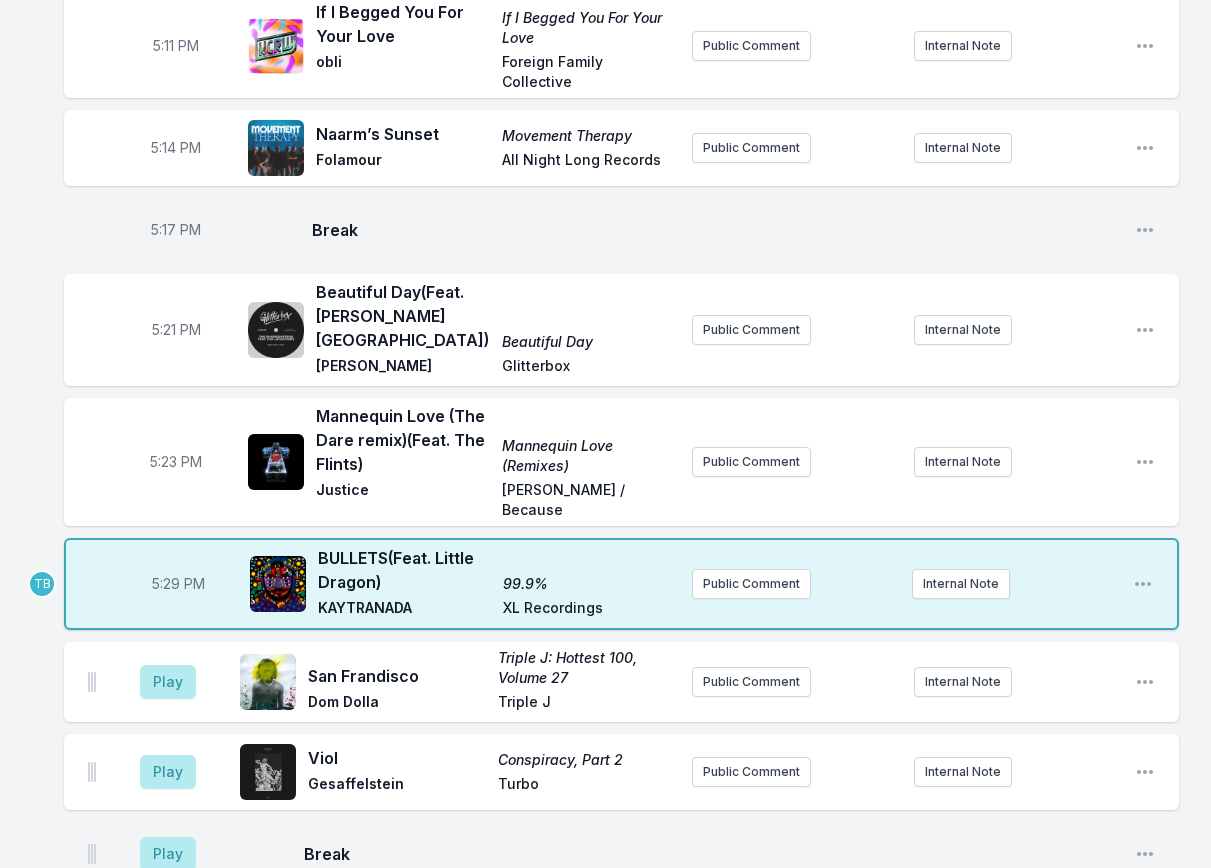 click on "5:29 PM" at bounding box center [178, 584] 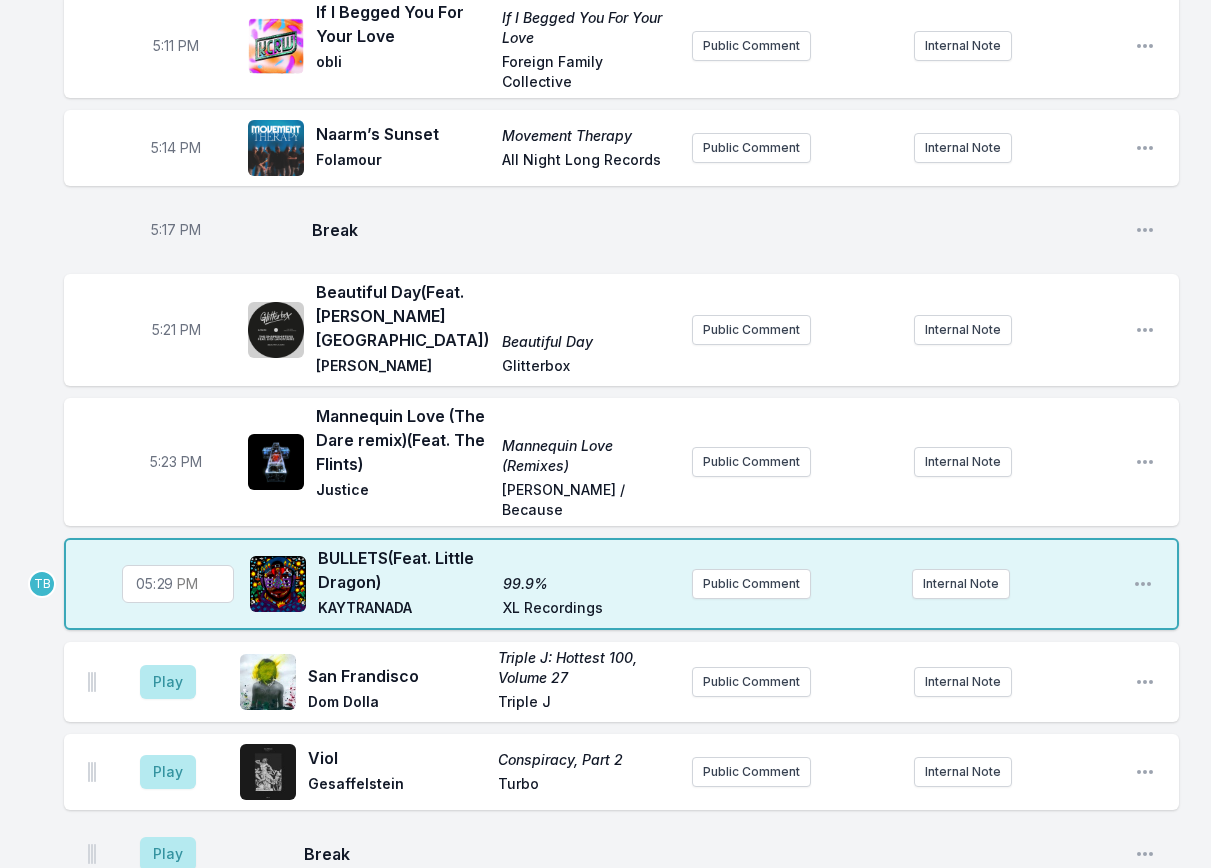 click on "17:29" at bounding box center [178, 584] 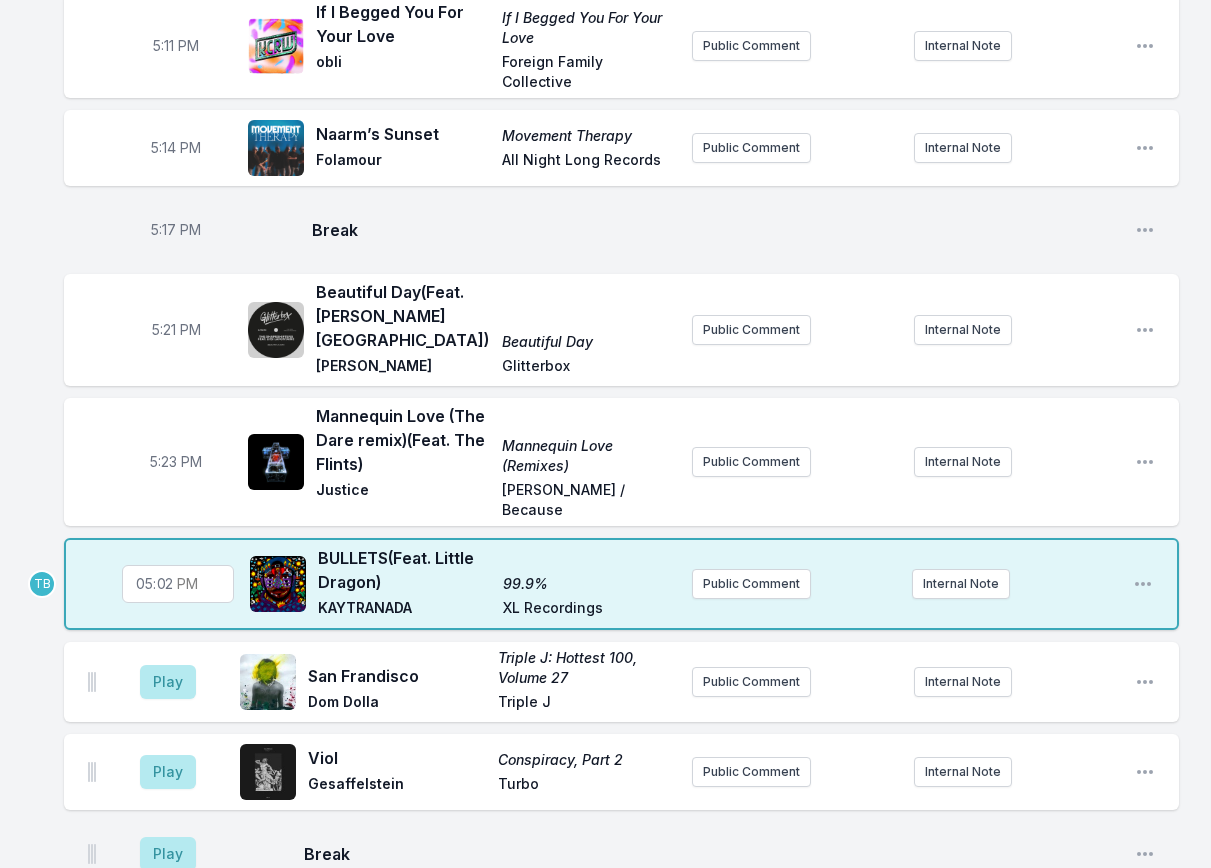 type on "17:28" 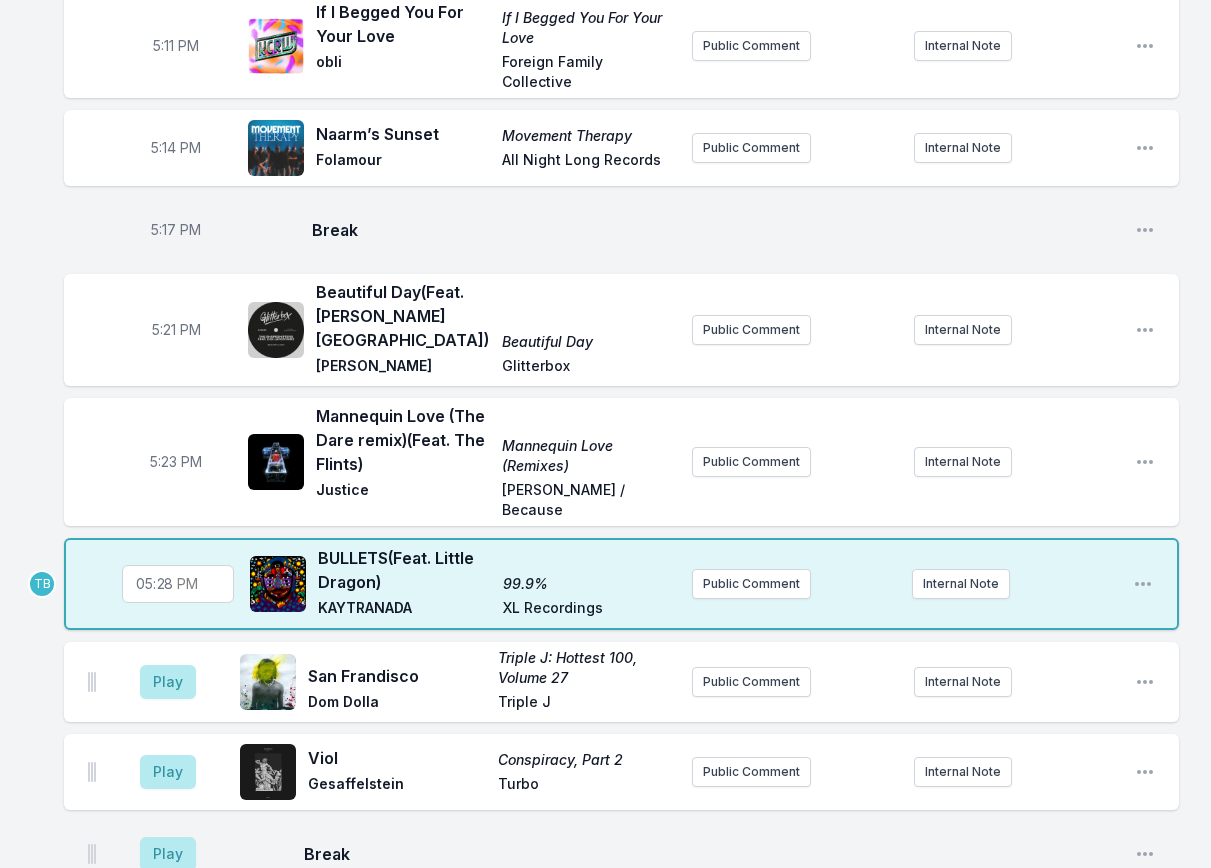 click on "17:28" at bounding box center [178, 584] 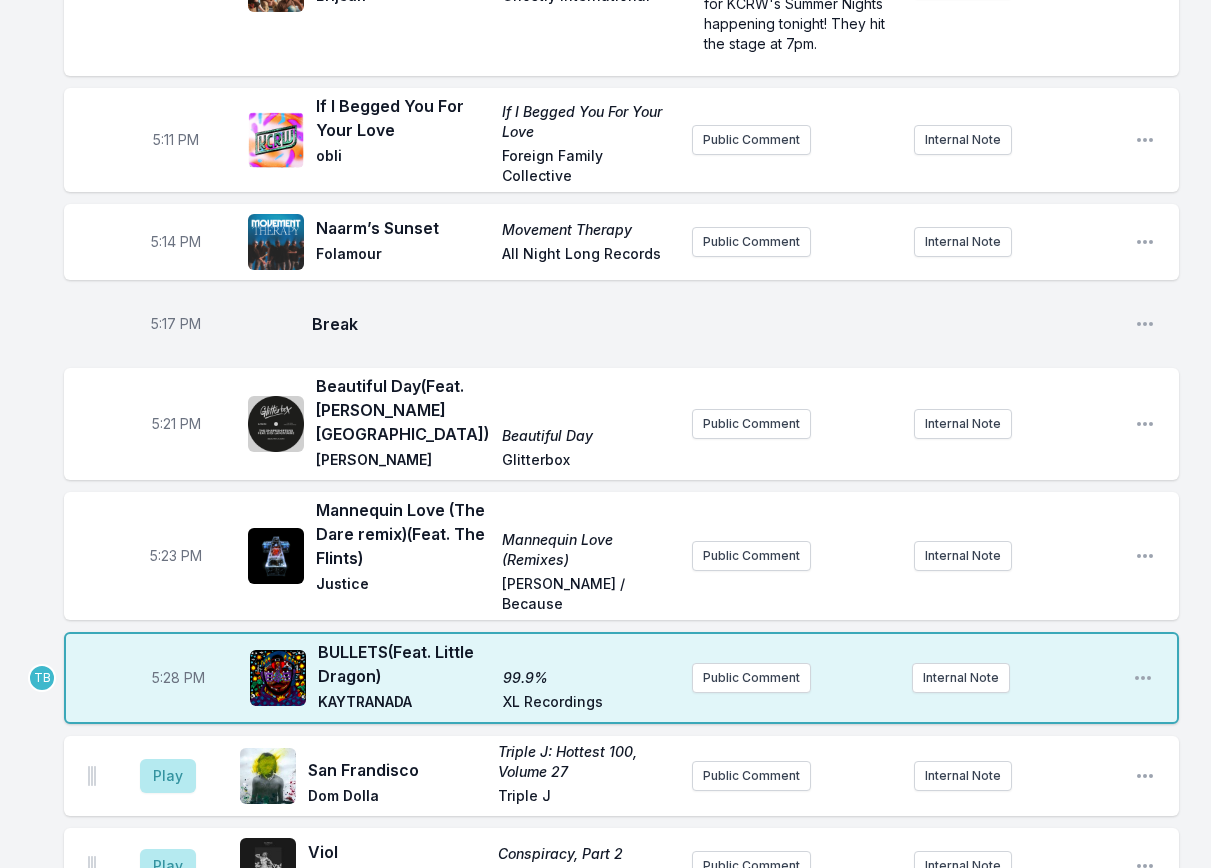 scroll, scrollTop: 4066, scrollLeft: 0, axis: vertical 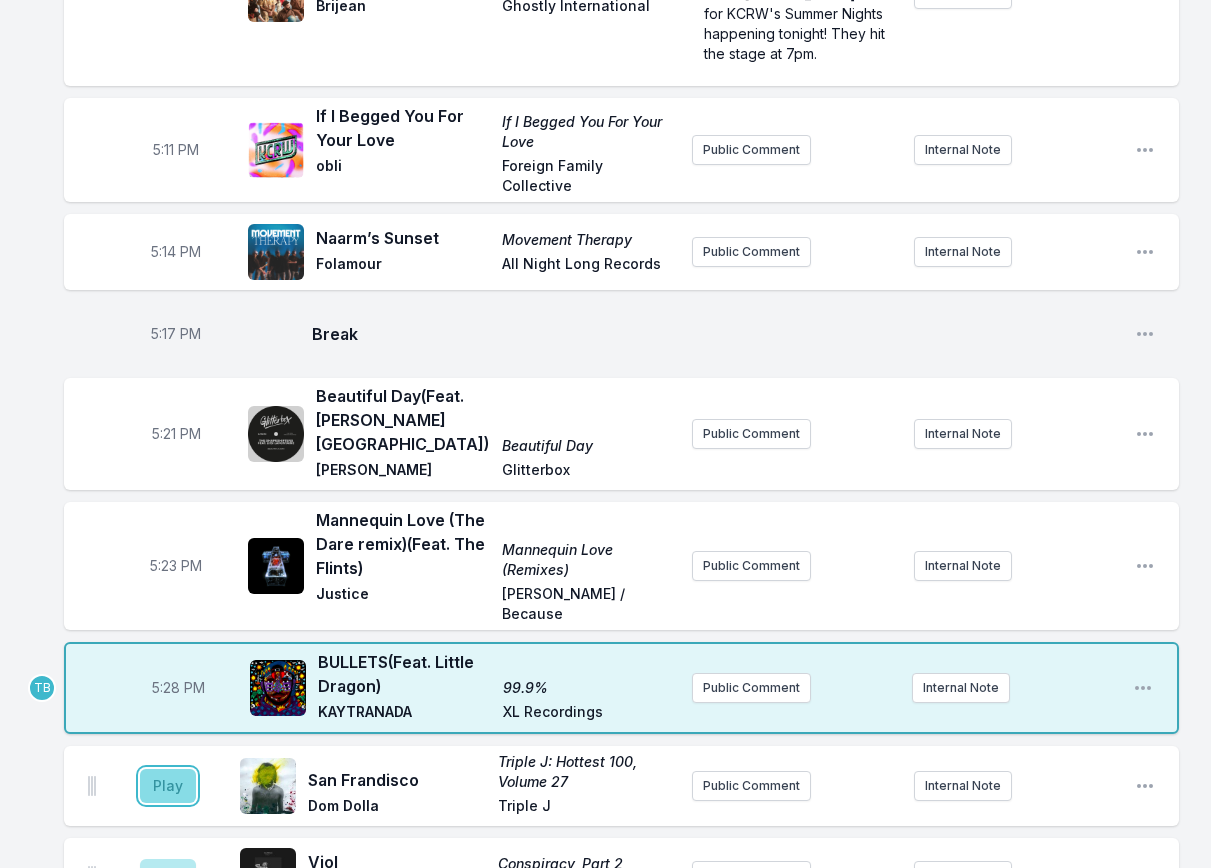 click on "Play" at bounding box center [168, 786] 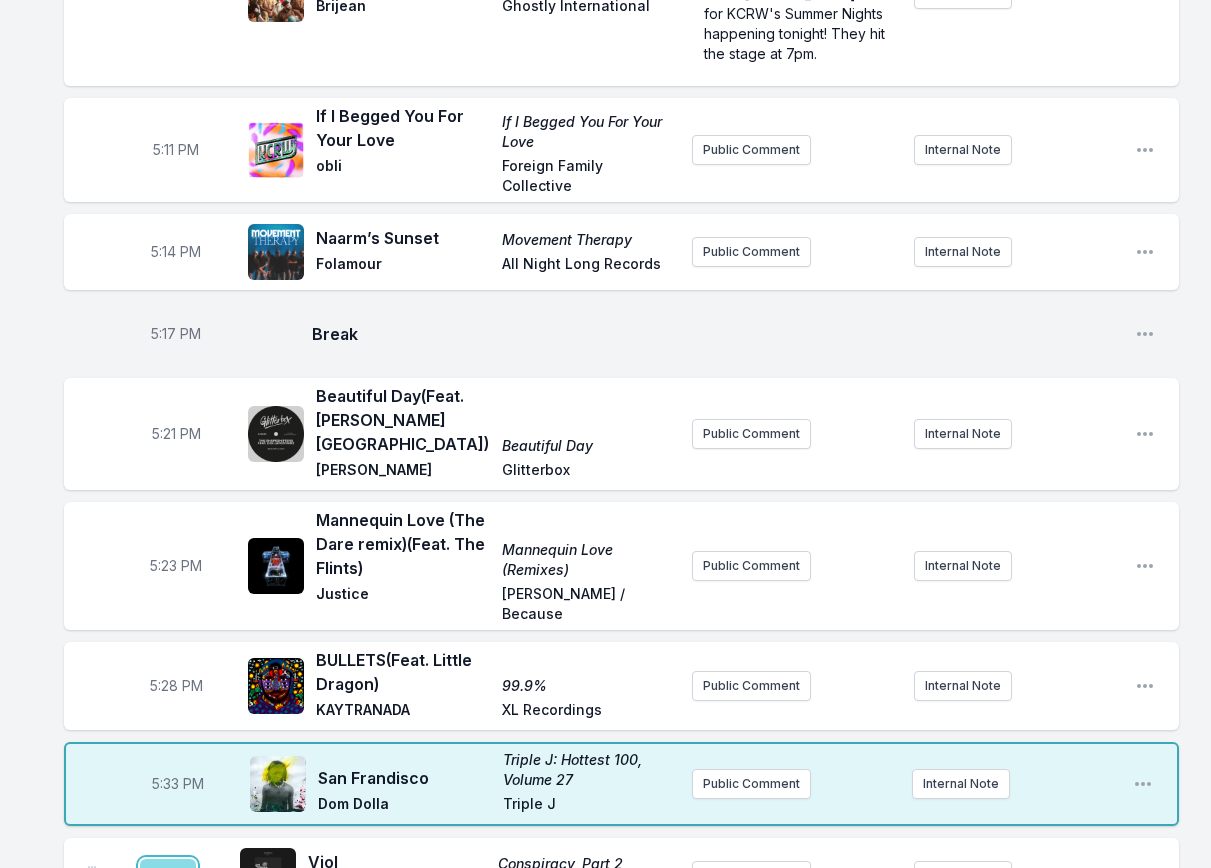 click on "Play" at bounding box center [168, 876] 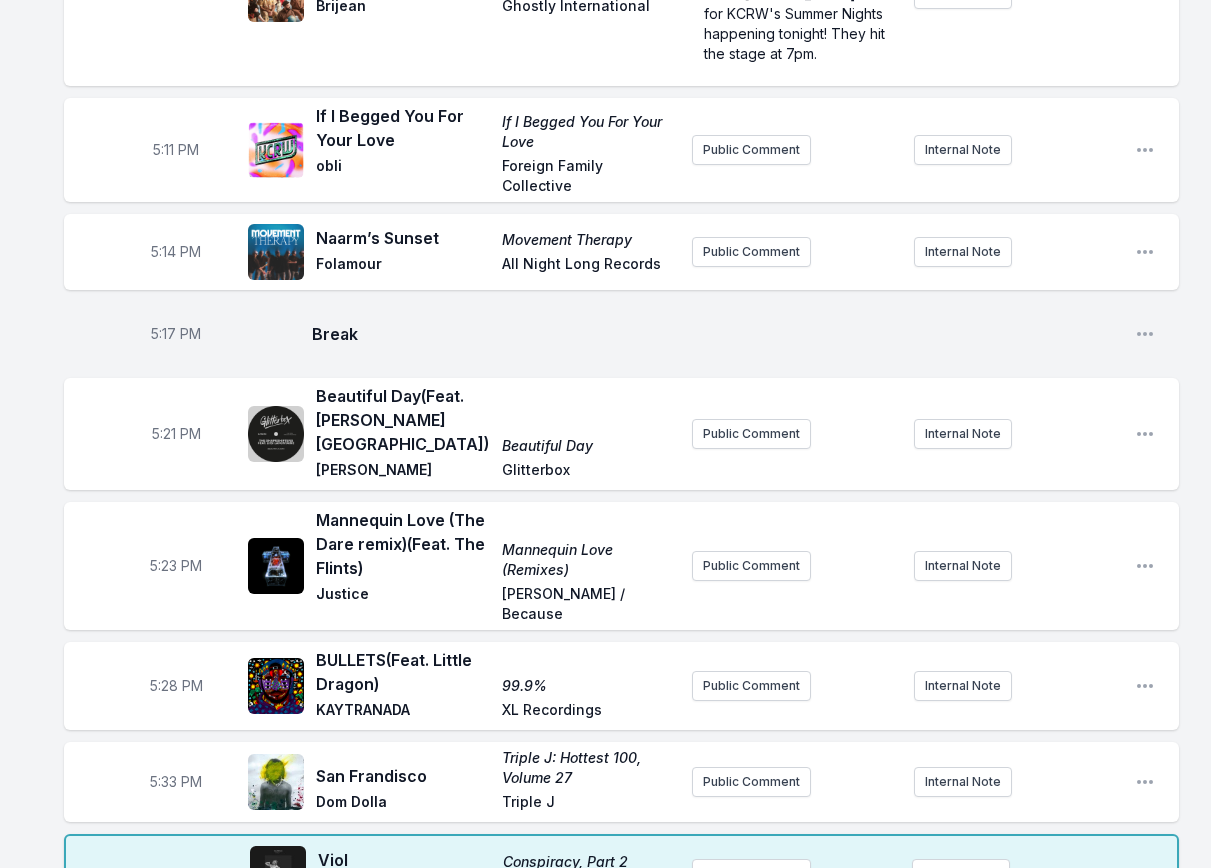 scroll, scrollTop: 4366, scrollLeft: 0, axis: vertical 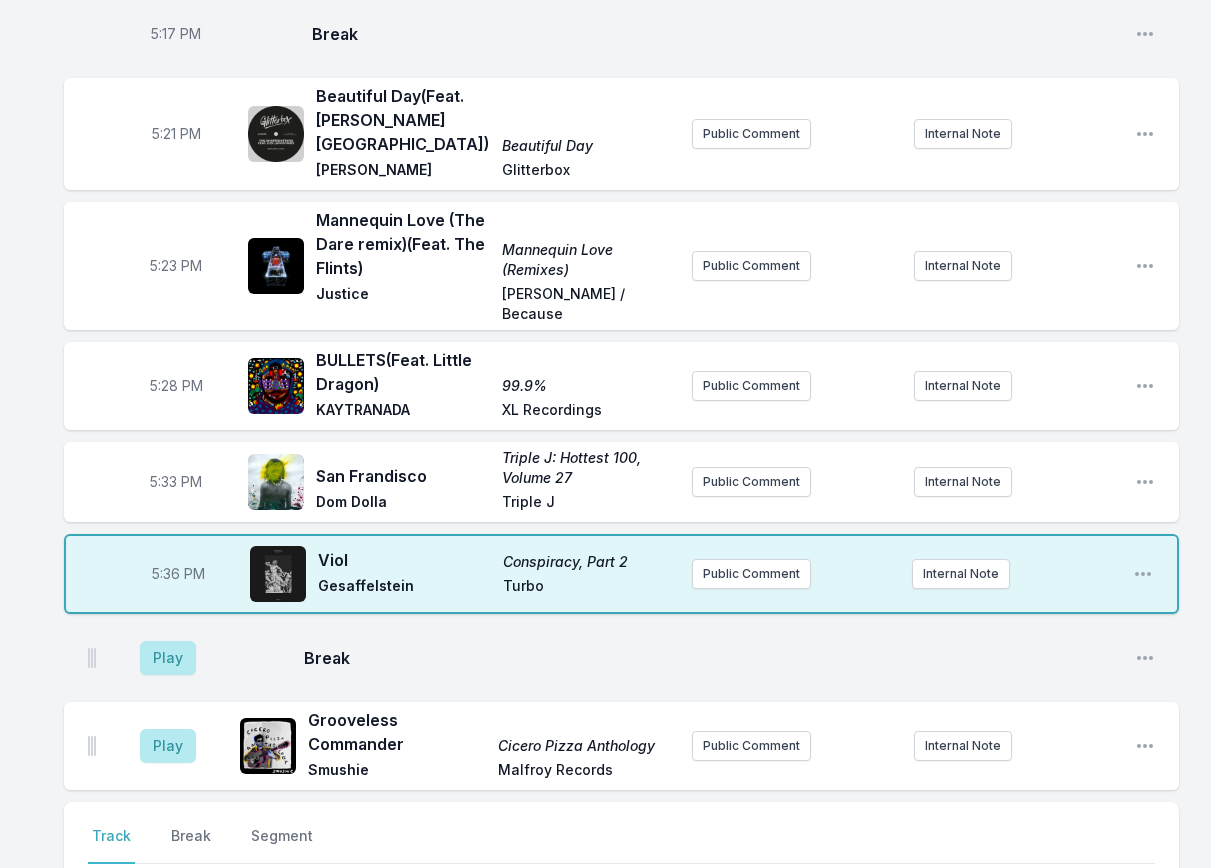 click on "Play Grooveless Commander [PERSON_NAME] Anthology Smushie Malfroy Records Public Comment Internal Note Open playlist item options" at bounding box center (621, 746) 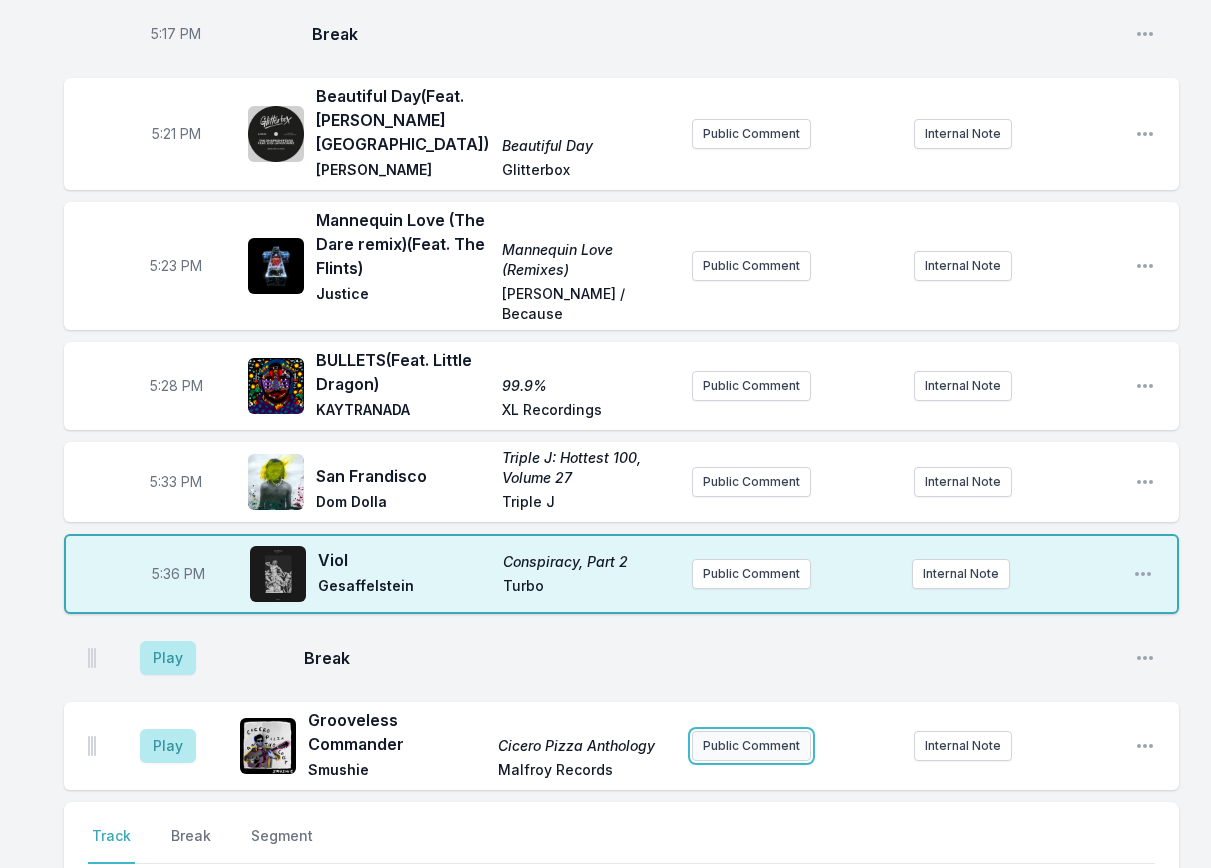 click on "Public Comment" at bounding box center [751, 746] 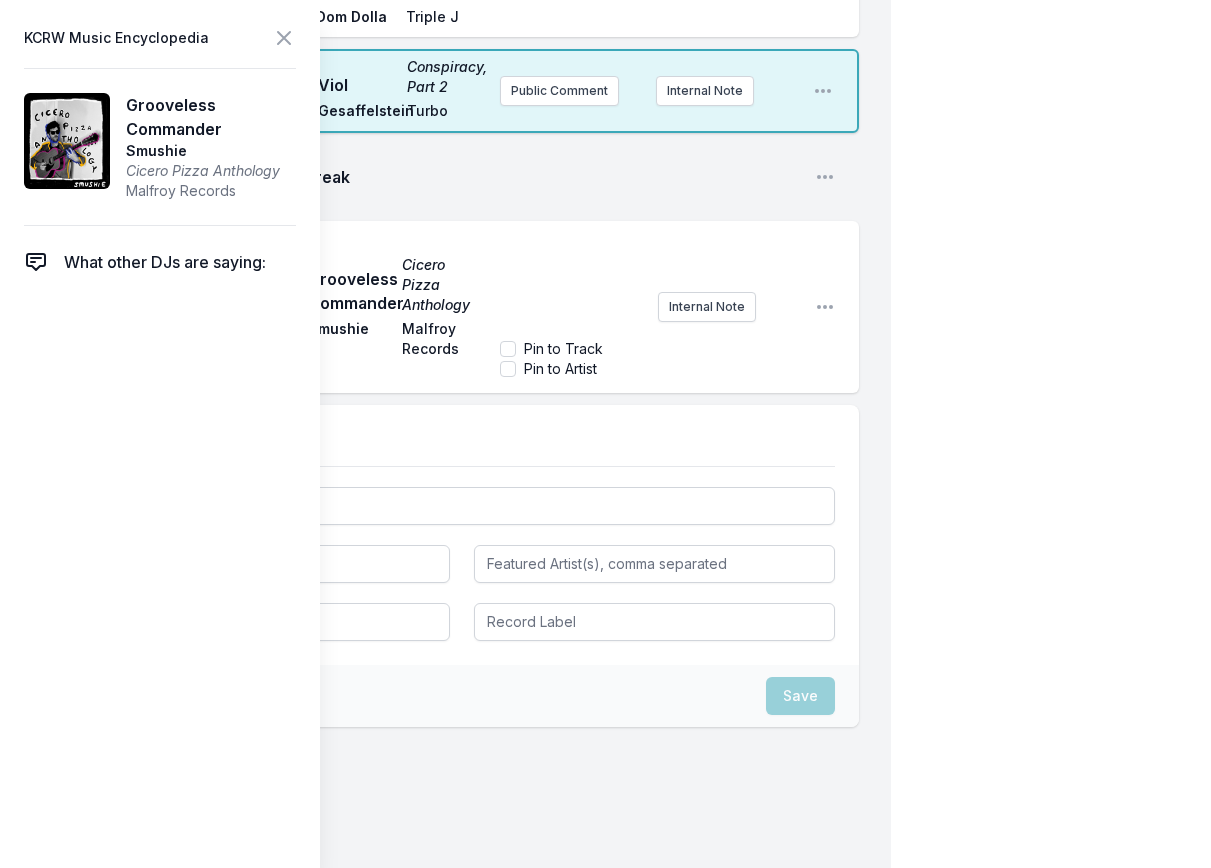 scroll, scrollTop: 6566, scrollLeft: 0, axis: vertical 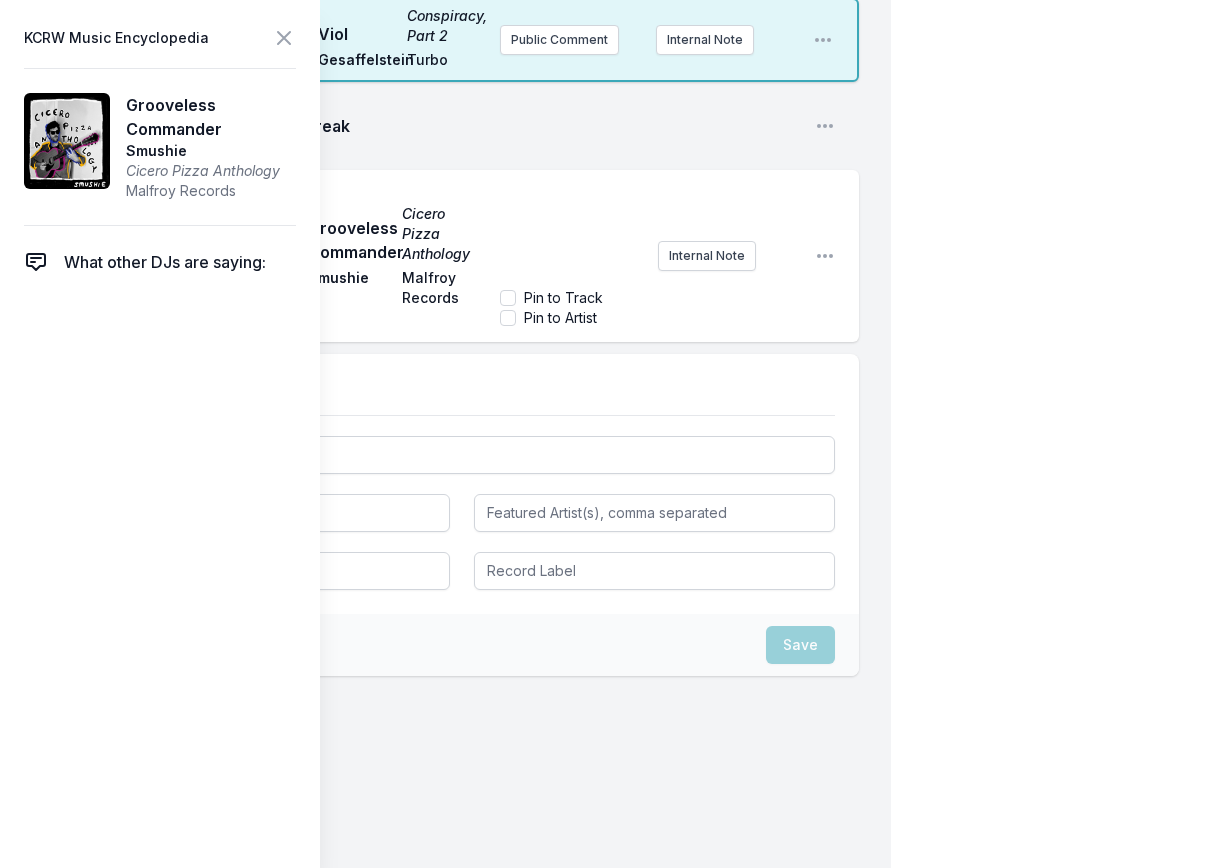 click on "﻿" at bounding box center (570, 232) 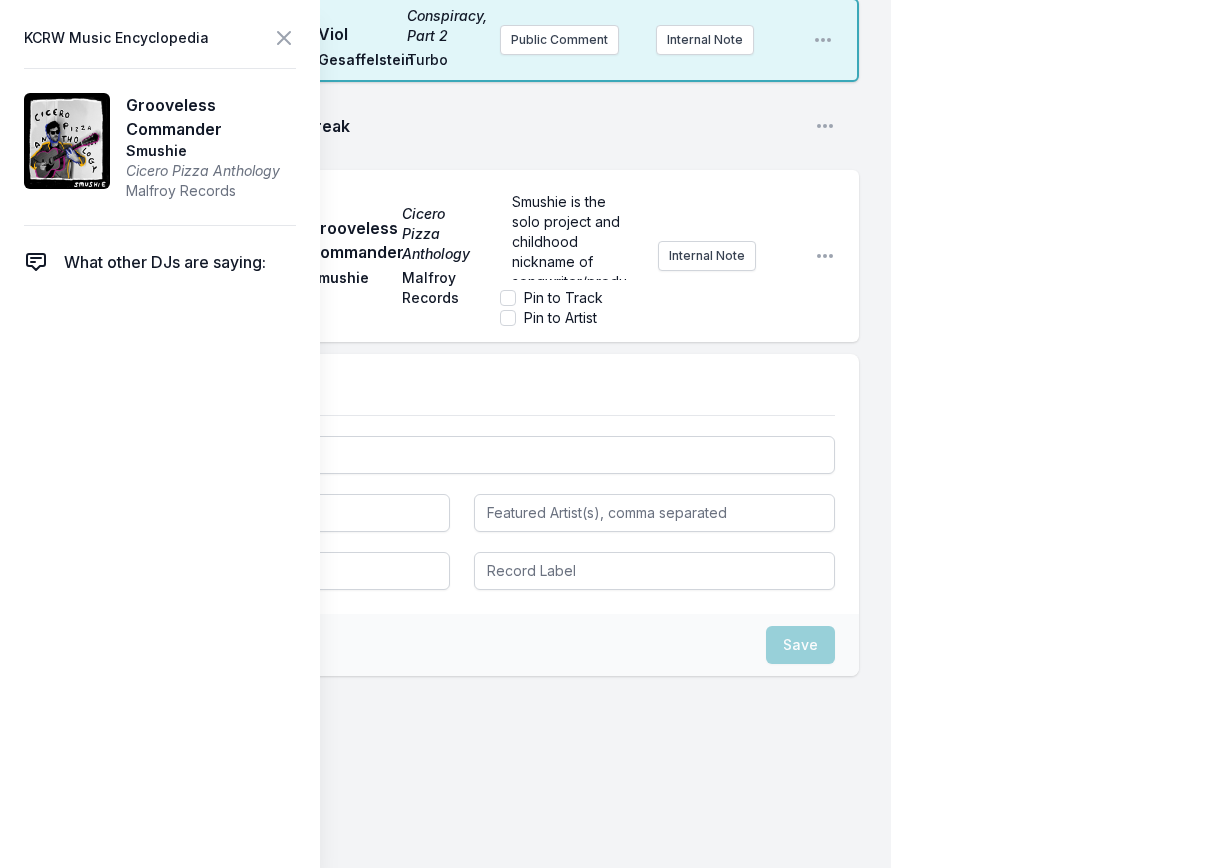 scroll, scrollTop: 60, scrollLeft: 0, axis: vertical 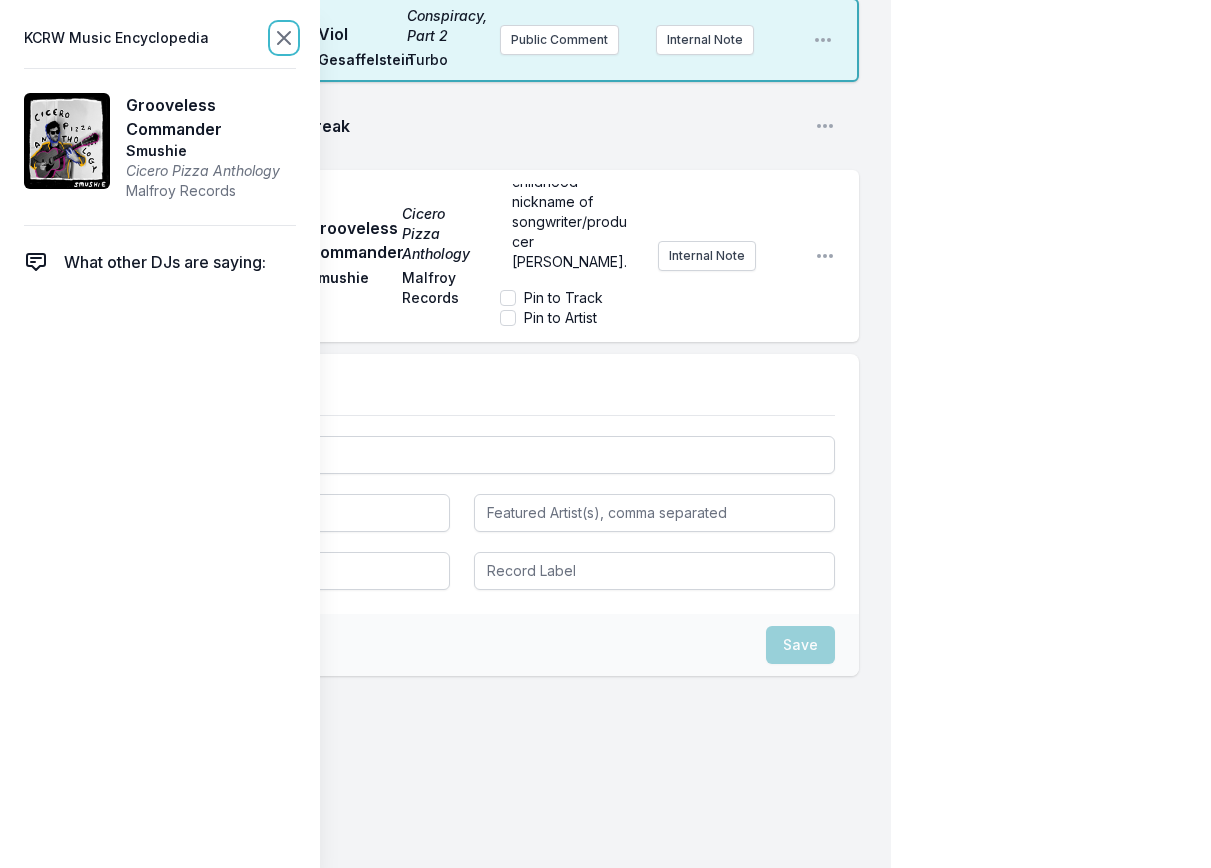 click 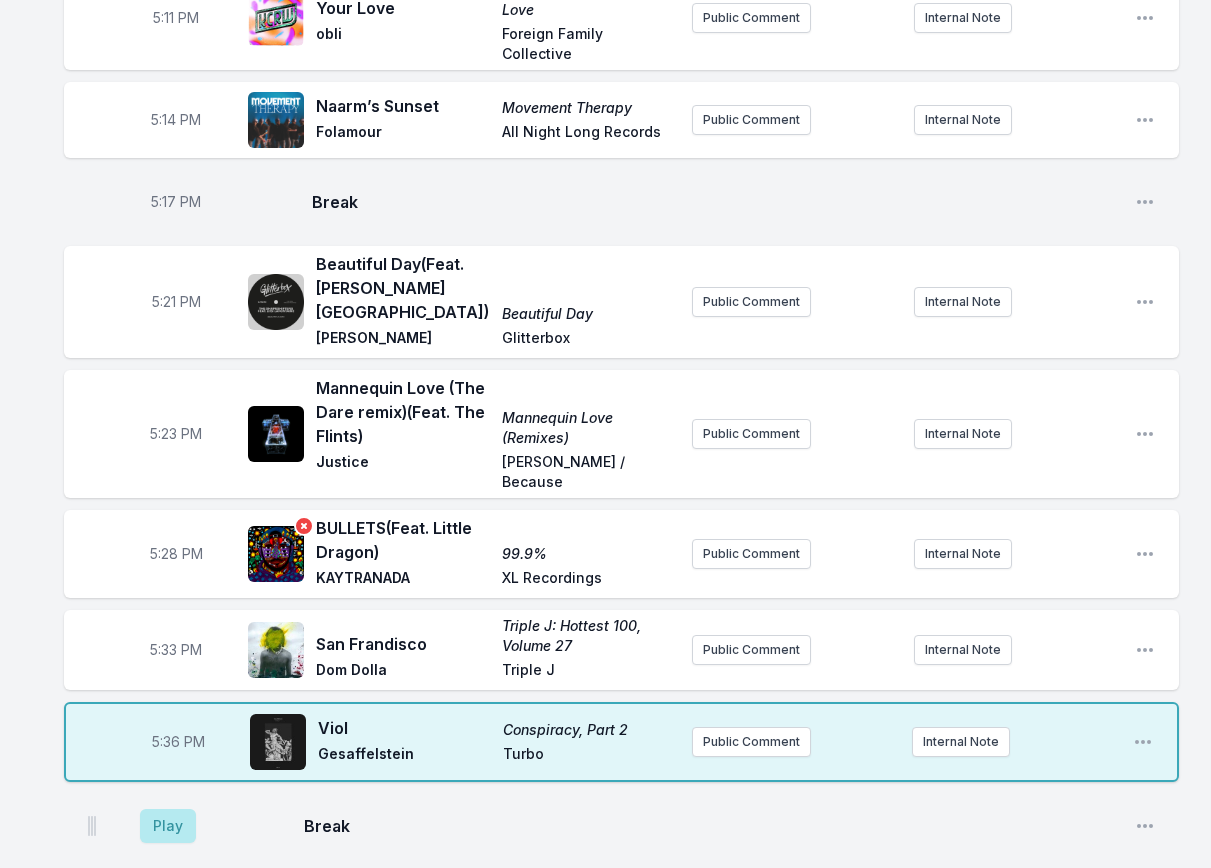 scroll, scrollTop: 4302, scrollLeft: 0, axis: vertical 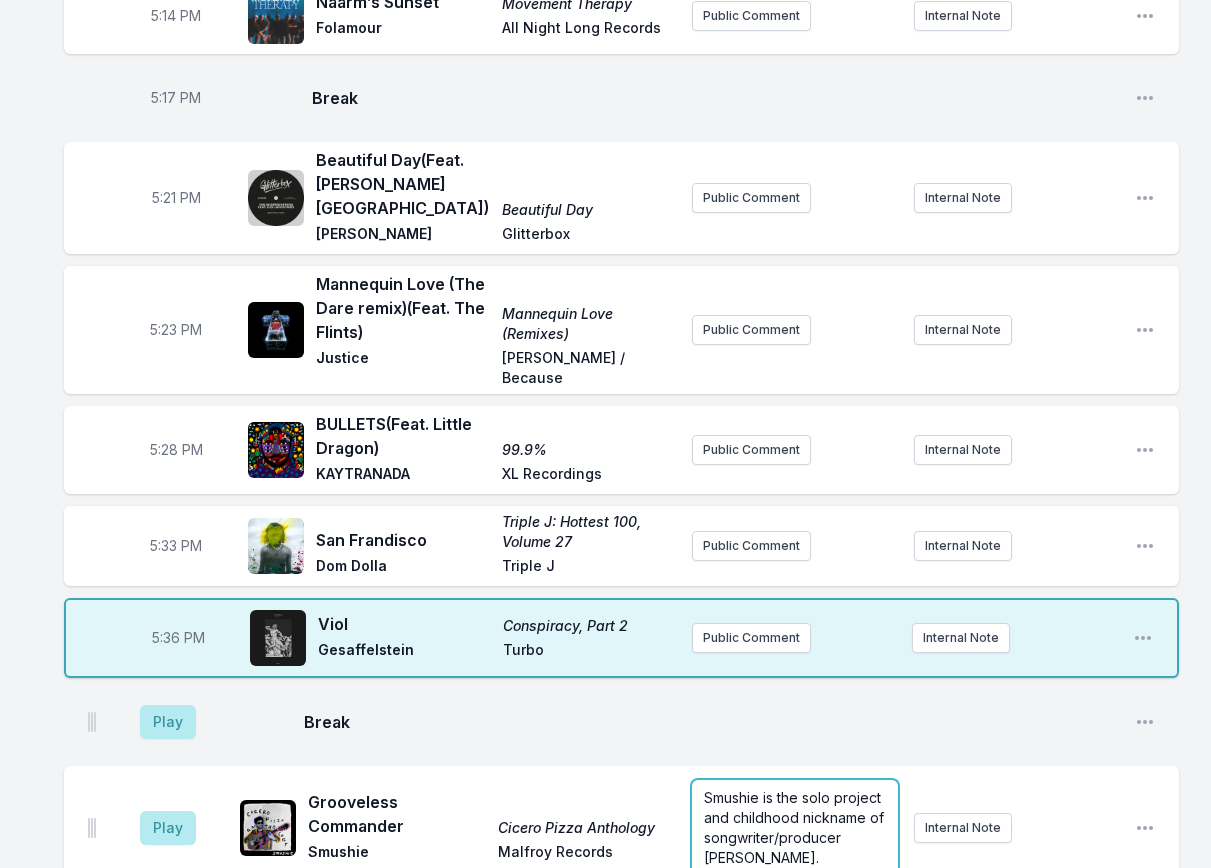 click on "Smushie is the solo project and childhood nickname of songwriter/producer [PERSON_NAME]." at bounding box center (794, 828) 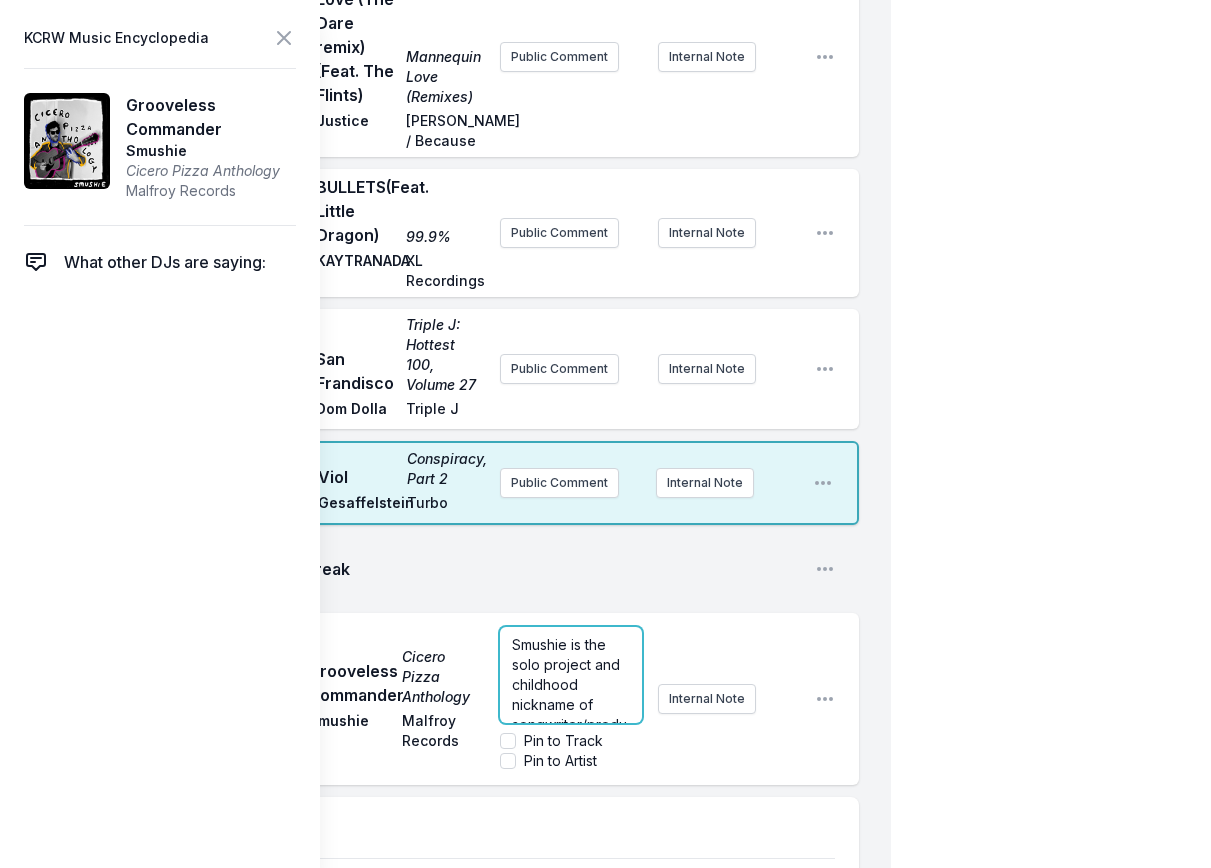 scroll, scrollTop: 6202, scrollLeft: 0, axis: vertical 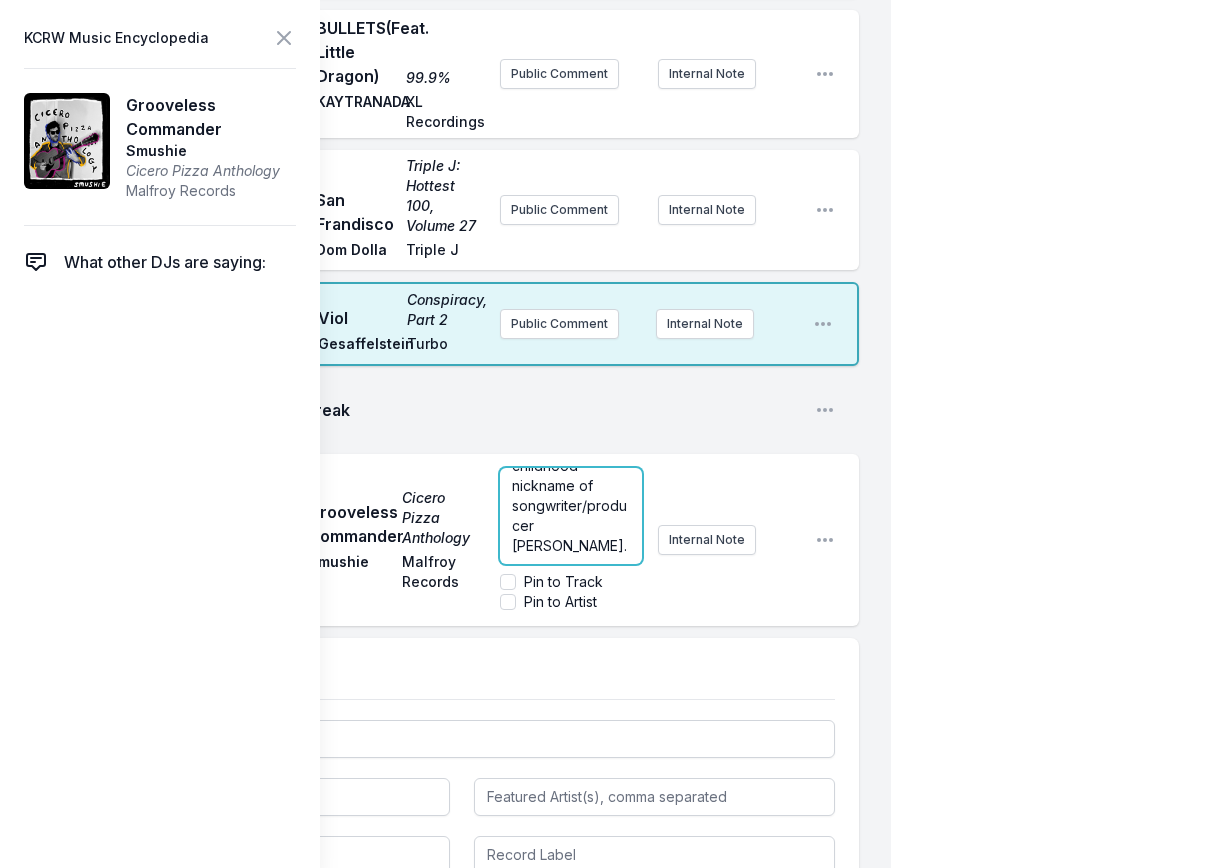 click on "Smushie is the solo project and childhood nickname of songwriter/producer [PERSON_NAME]." at bounding box center [570, 486] 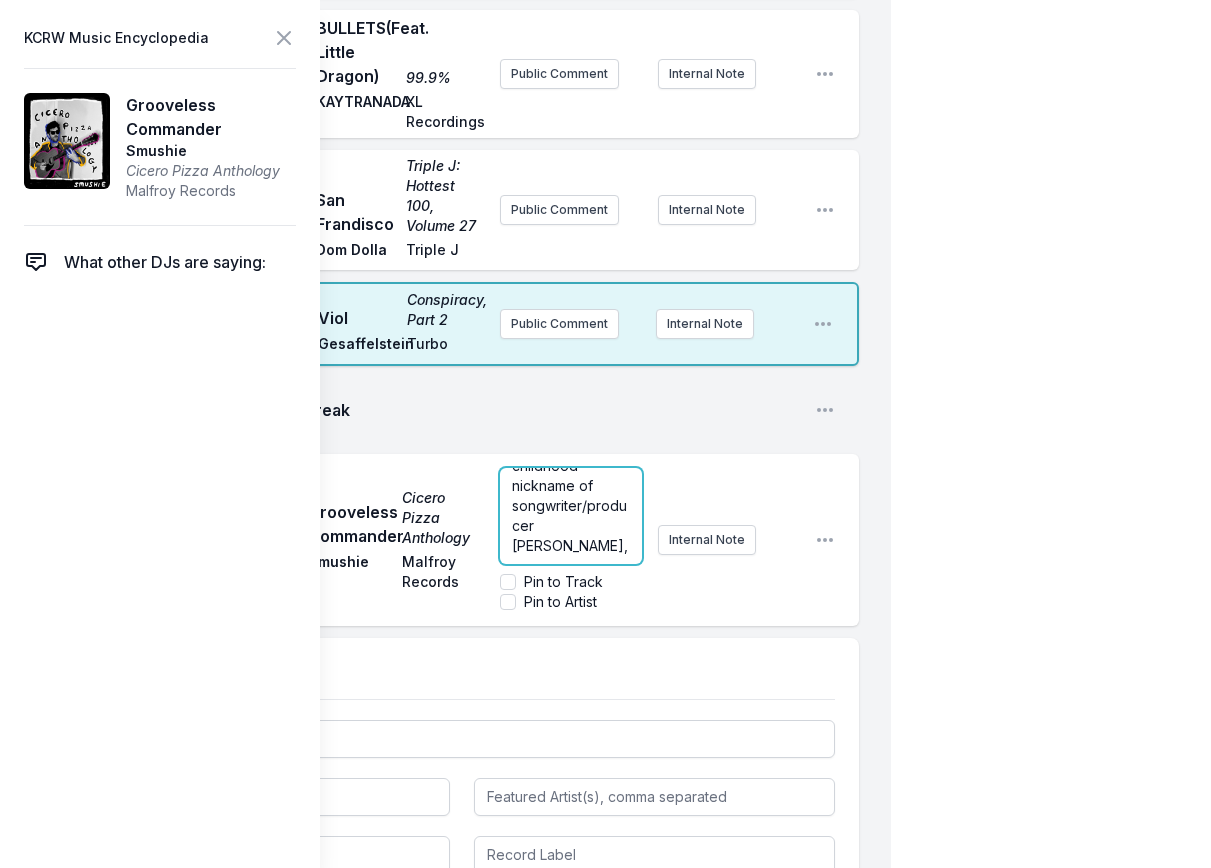 type 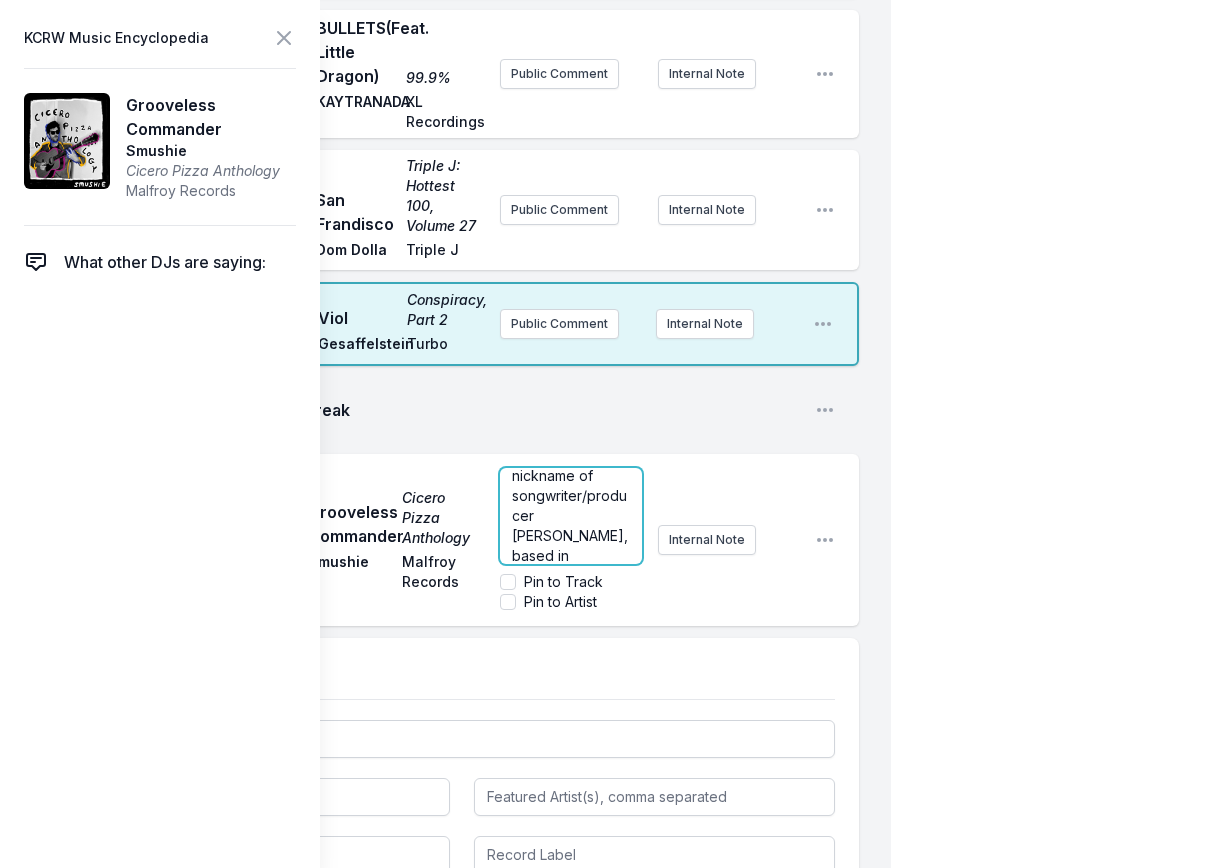 scroll, scrollTop: 90, scrollLeft: 0, axis: vertical 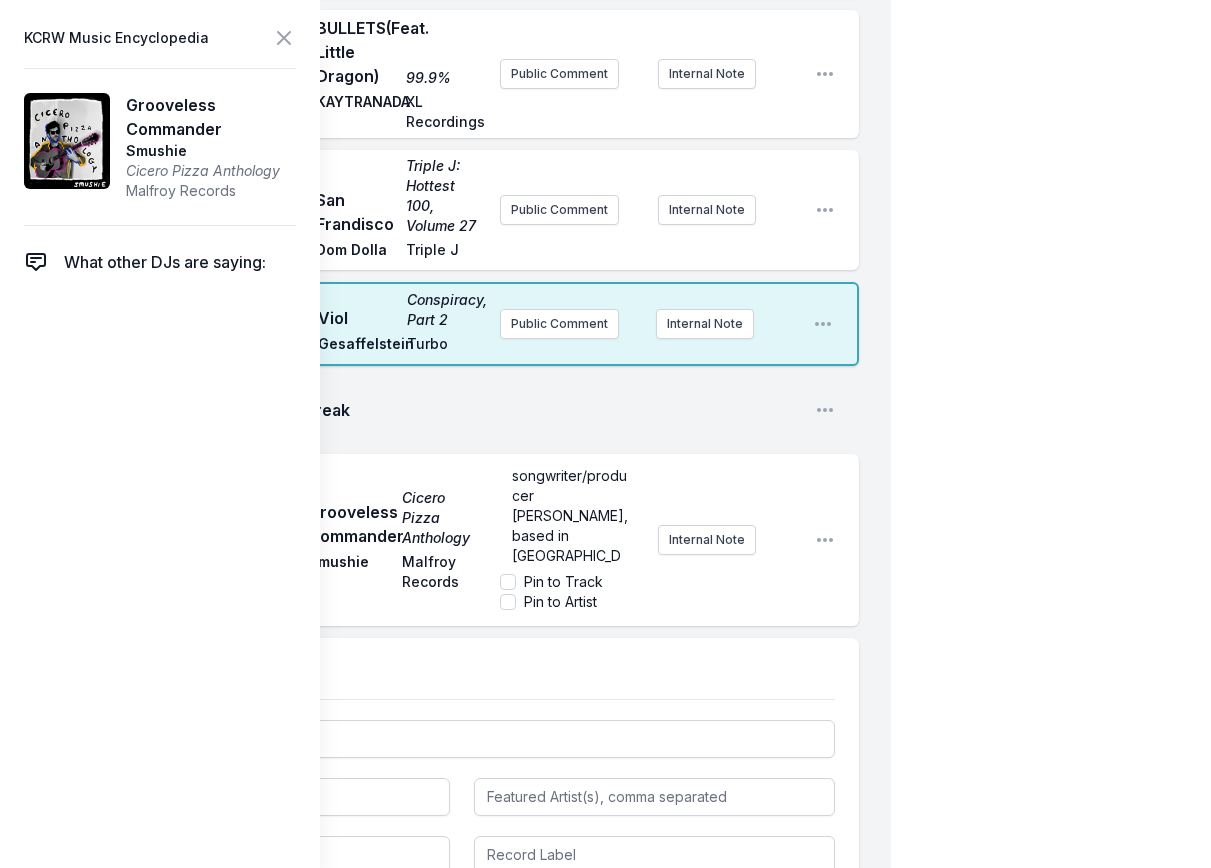 click on "Break" at bounding box center [551, 410] 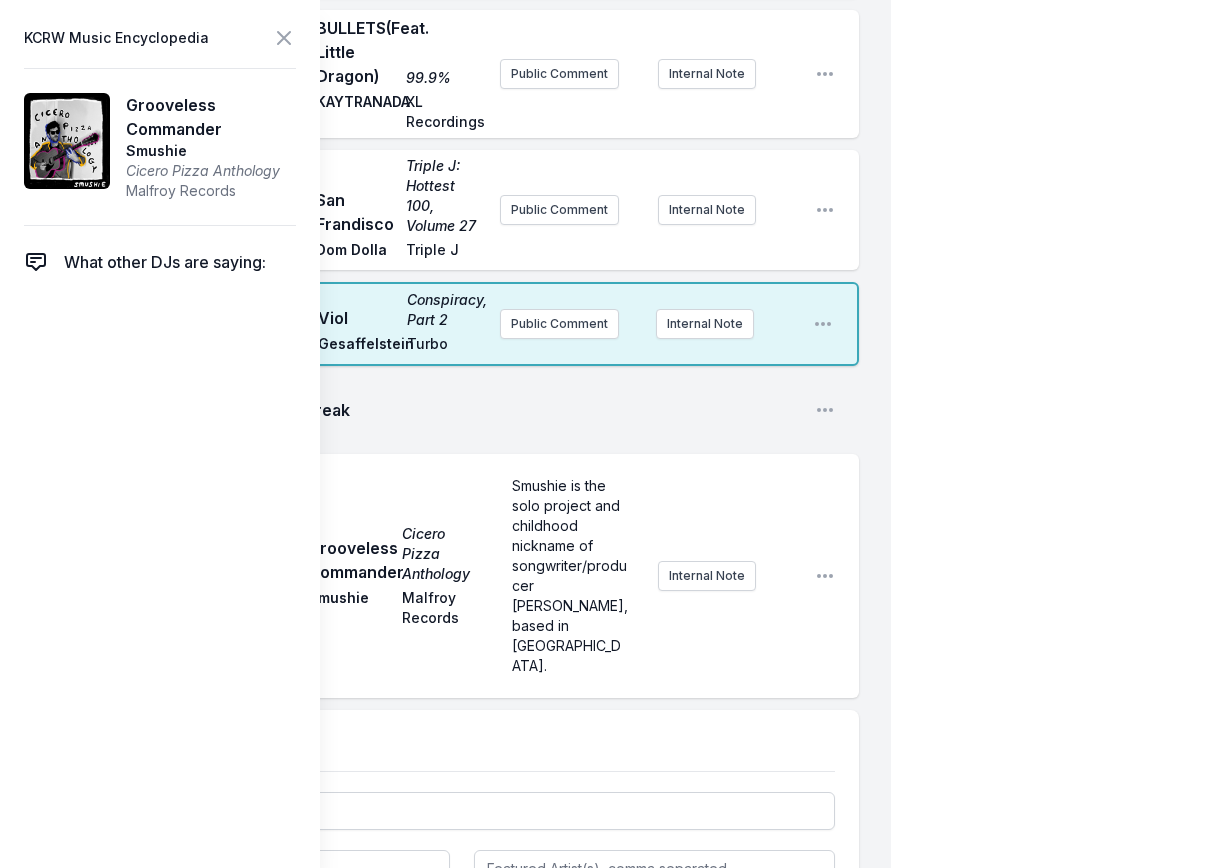 scroll, scrollTop: 0, scrollLeft: 0, axis: both 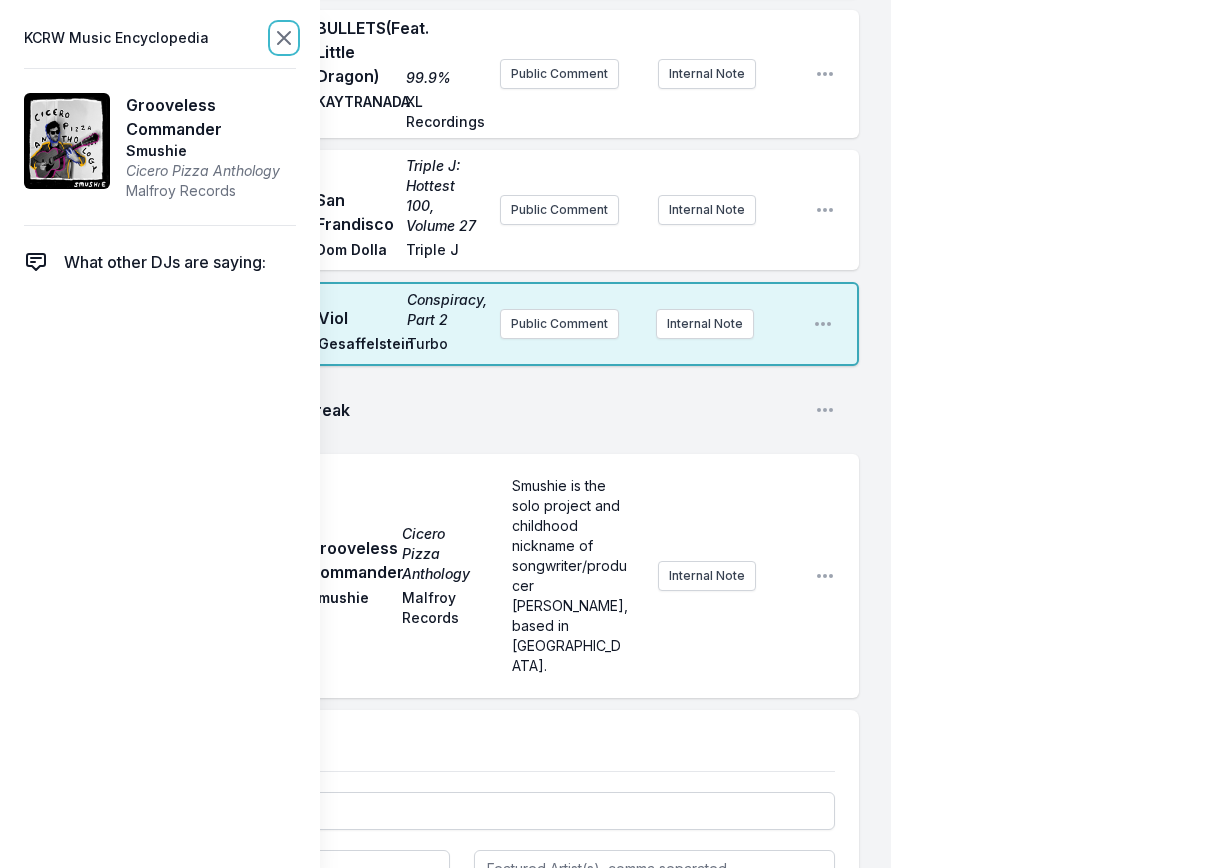 click 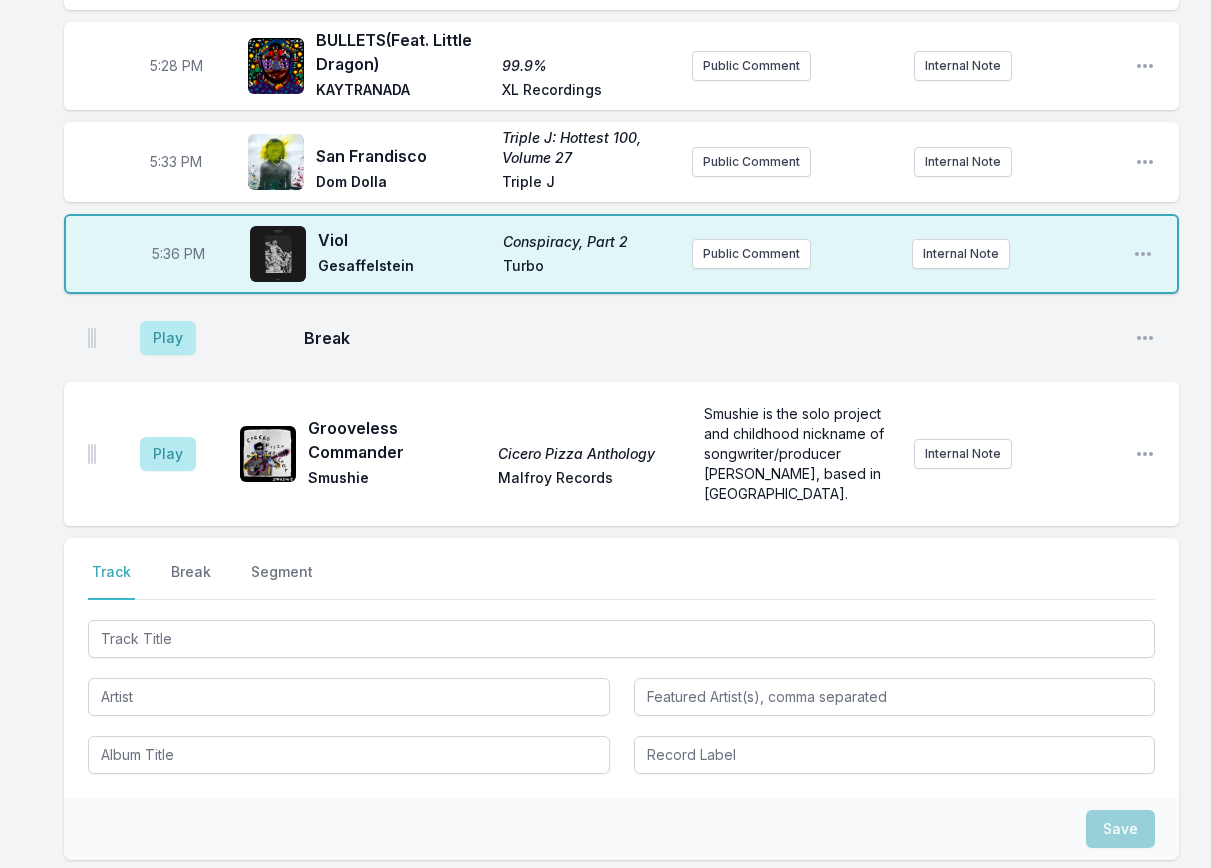 scroll, scrollTop: 4622, scrollLeft: 0, axis: vertical 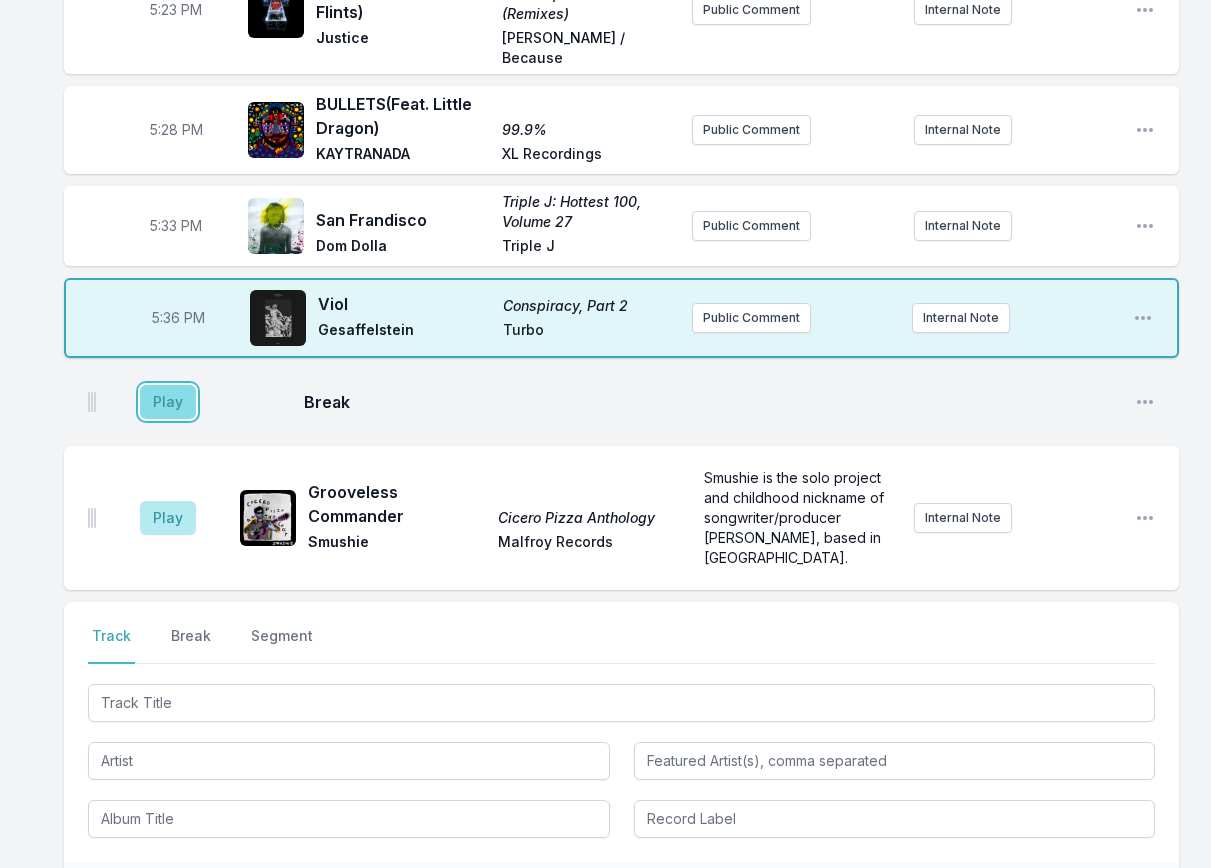 click on "Play" at bounding box center (168, 402) 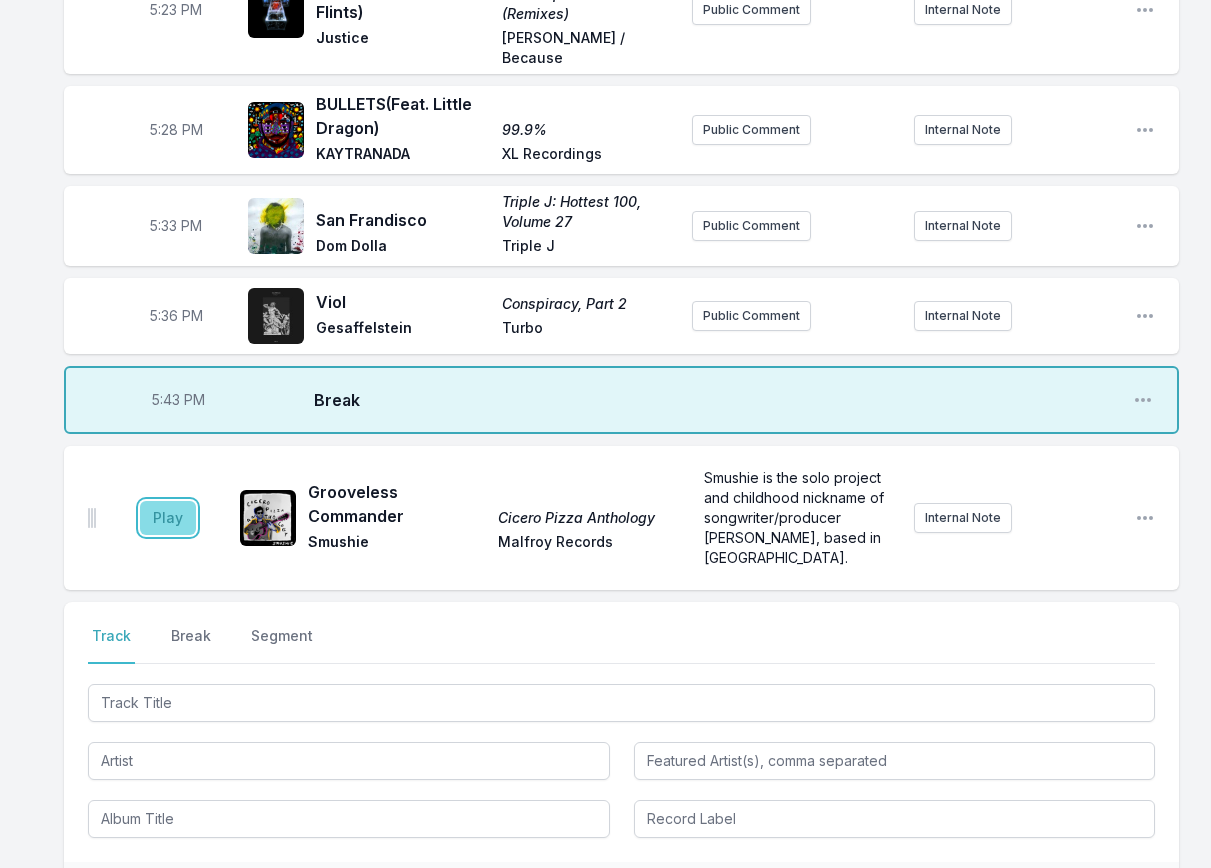 click on "Play" at bounding box center (168, 518) 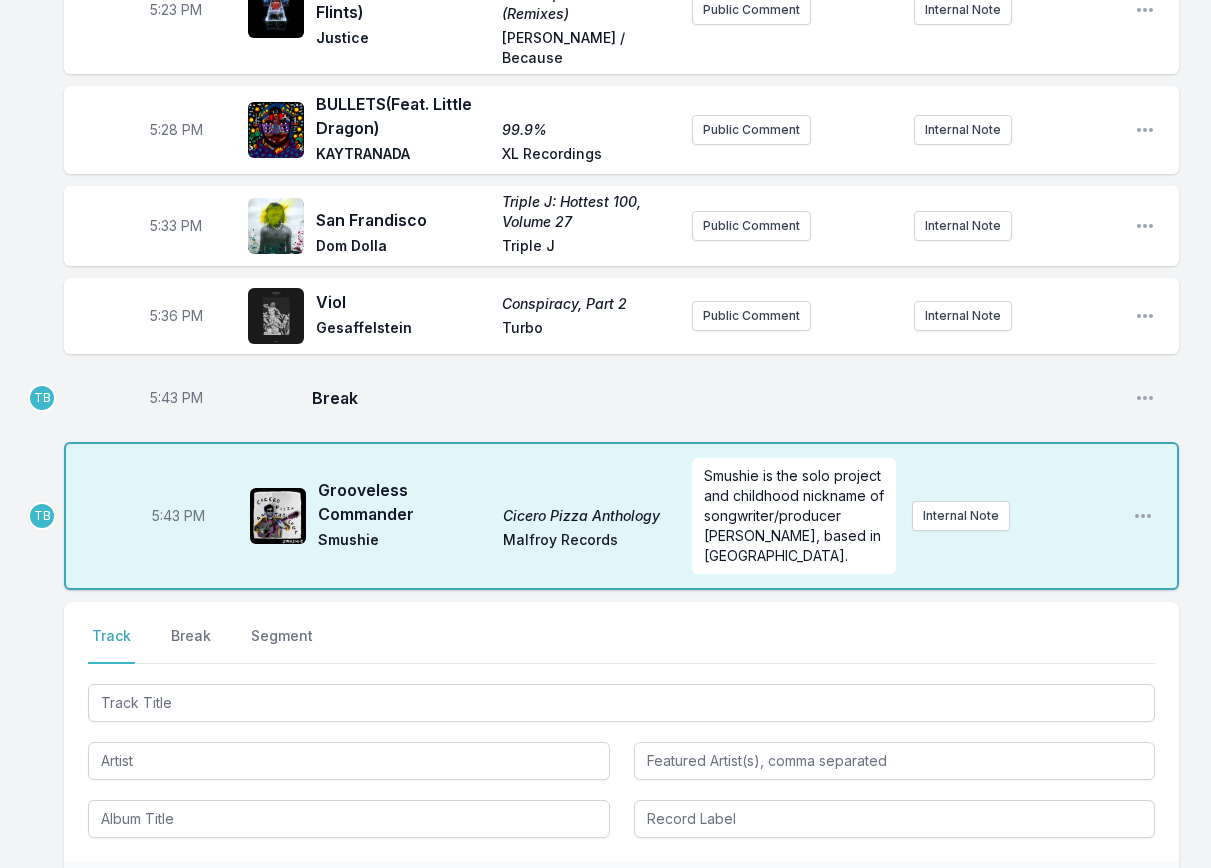 click on "5:43 PM" at bounding box center (176, 398) 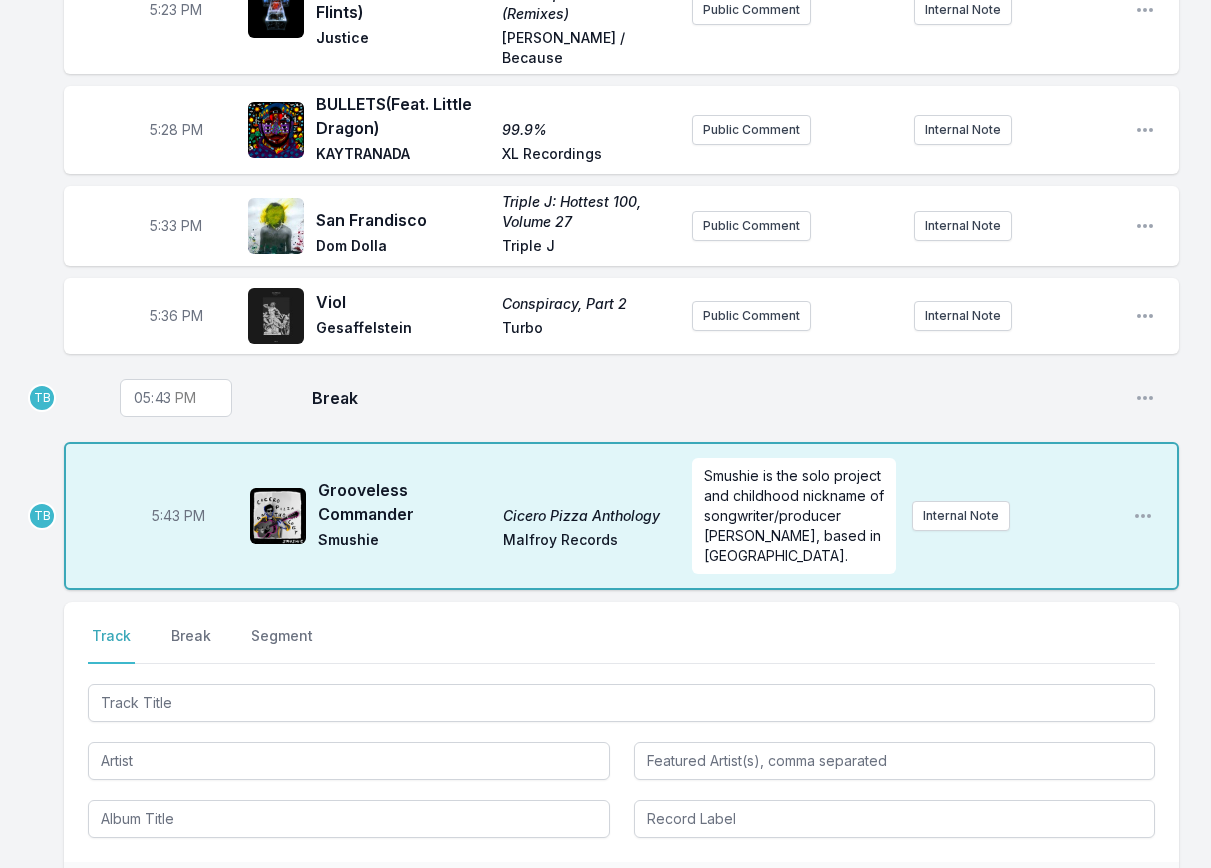 click on "17:43" at bounding box center (176, 398) 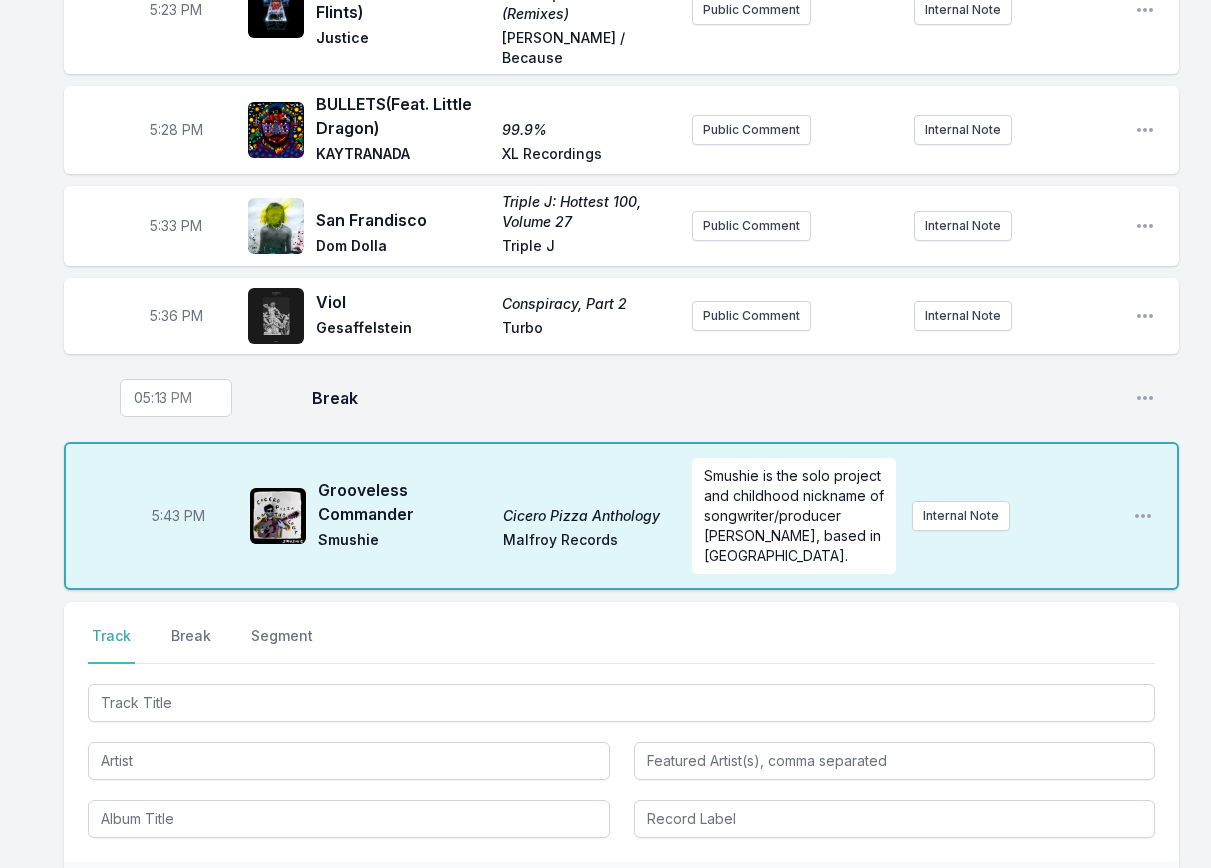 type on "17:38" 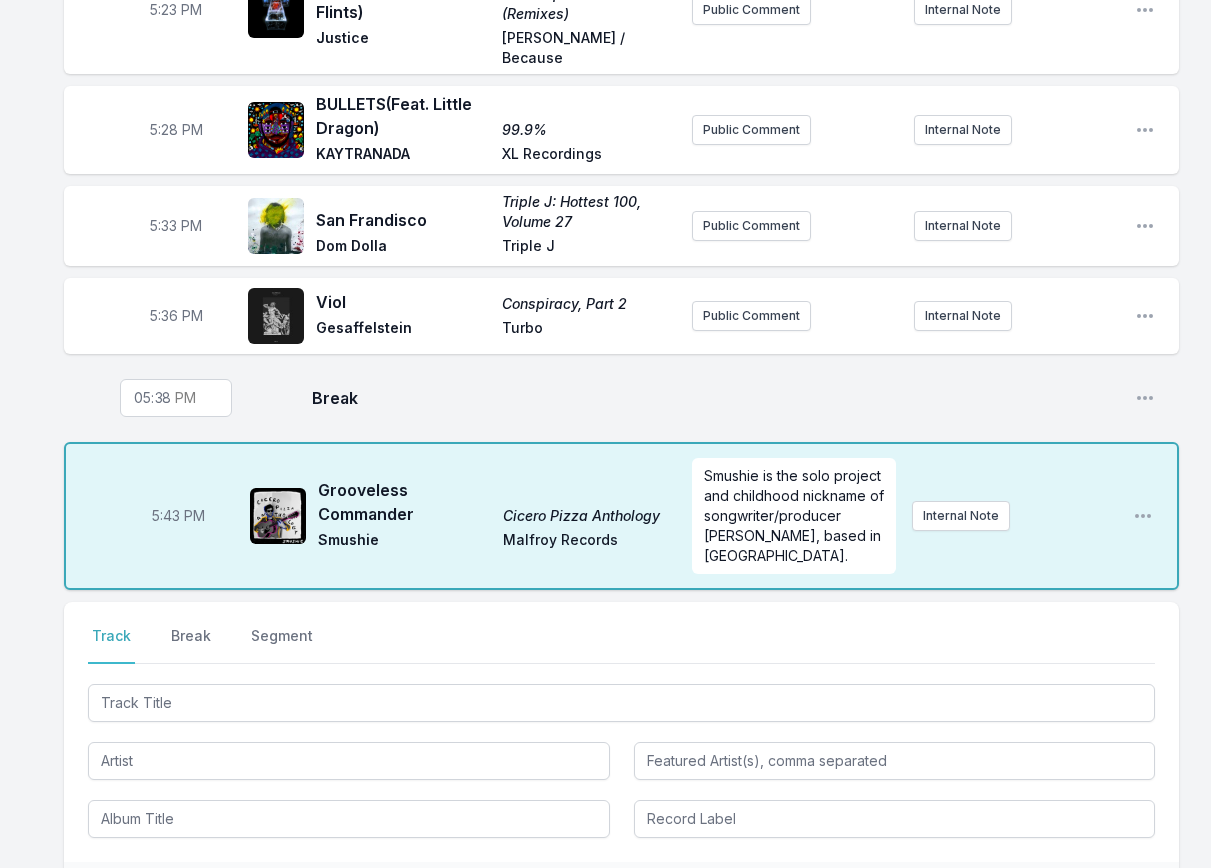 click on "Break" at bounding box center (715, 398) 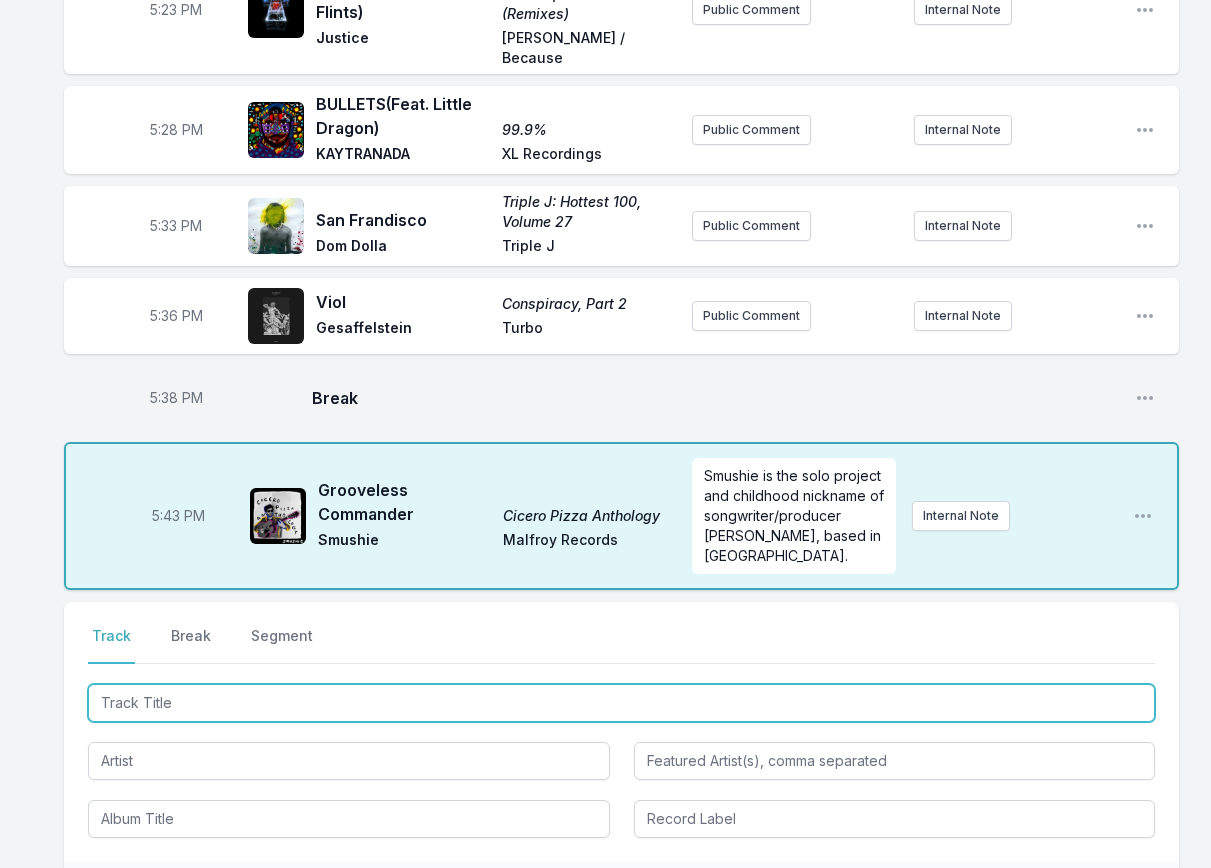 click at bounding box center [621, 703] 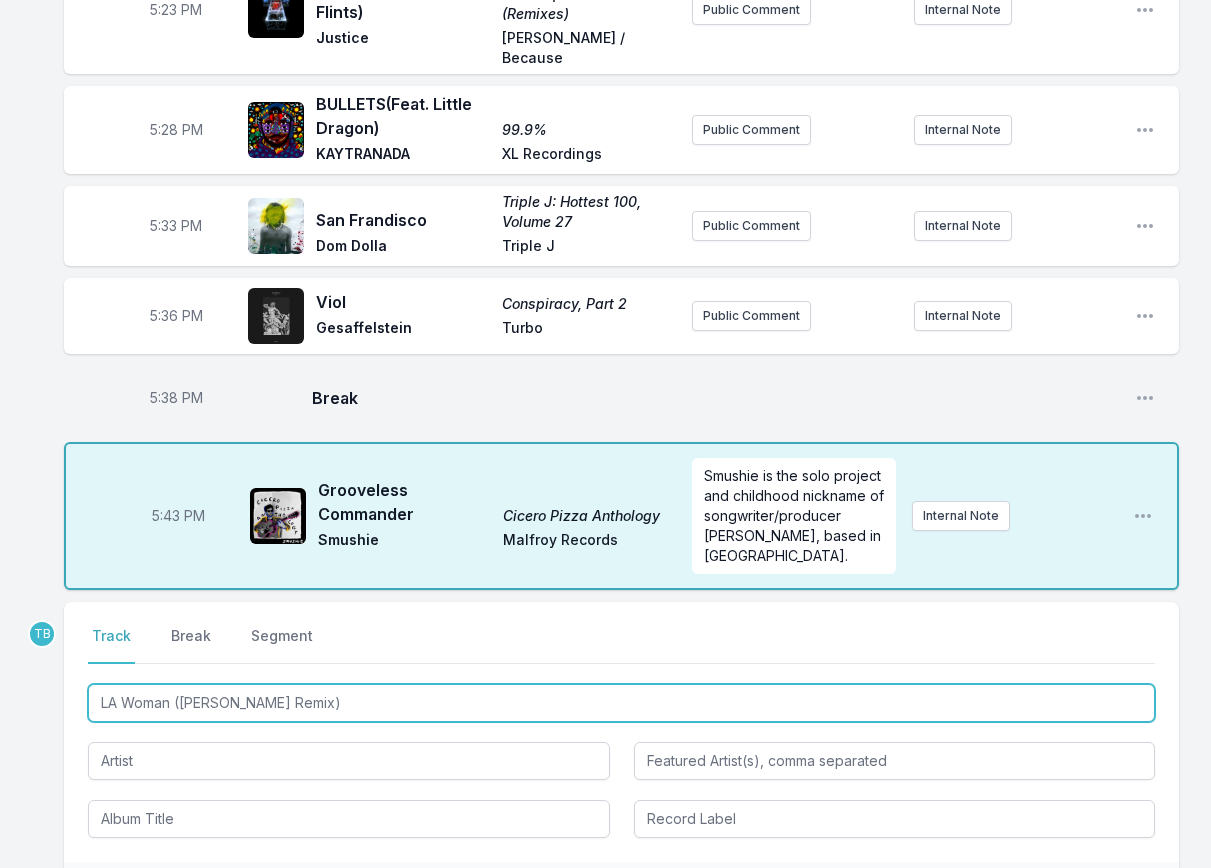 type on "LA Woman ([PERSON_NAME] Remix)" 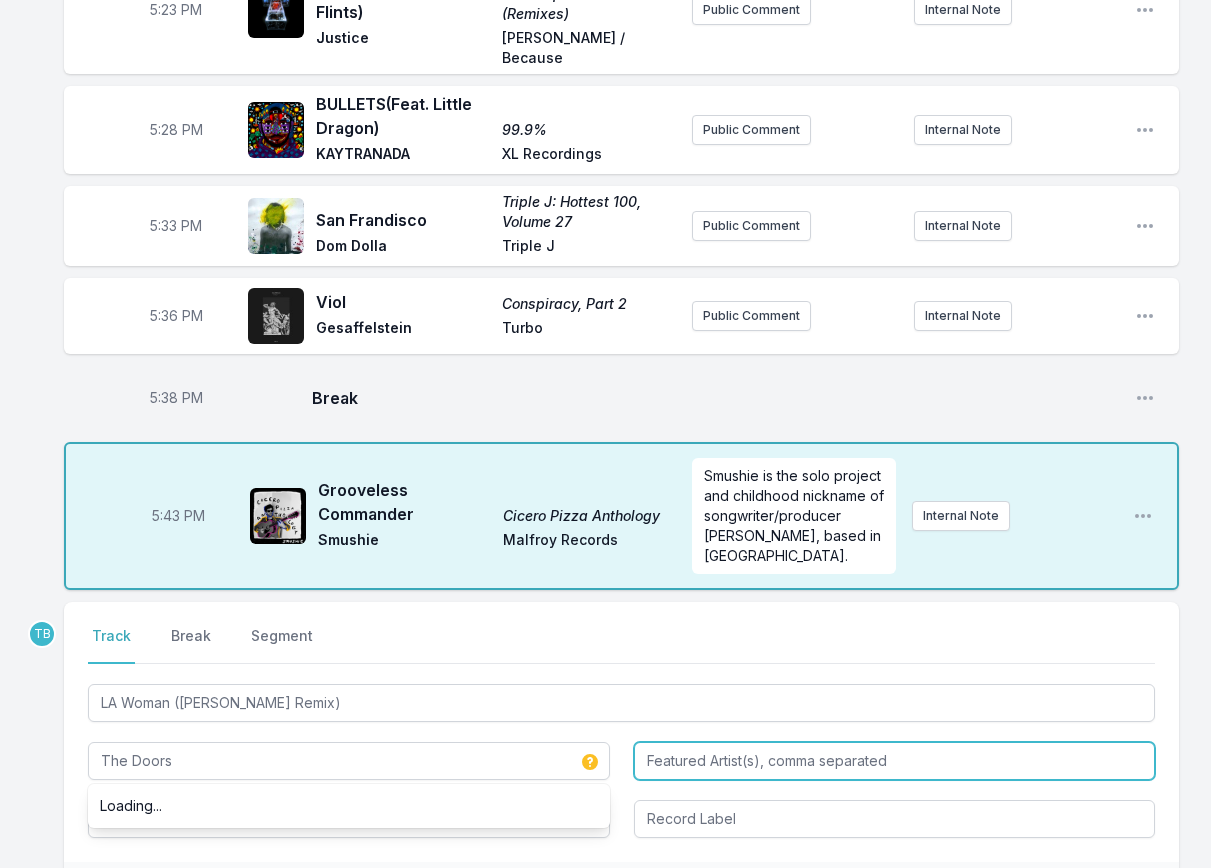type on "The Doors" 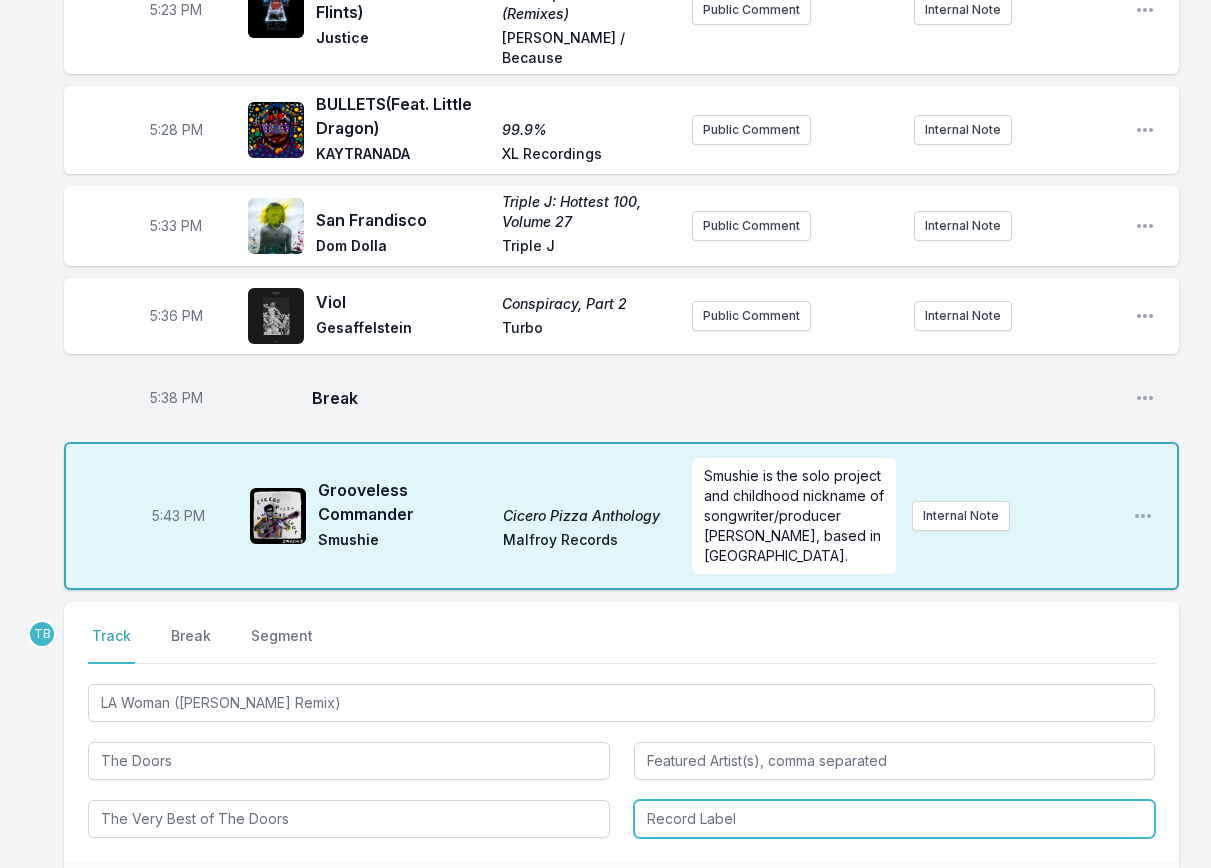 type on "The Very Best of The Doors" 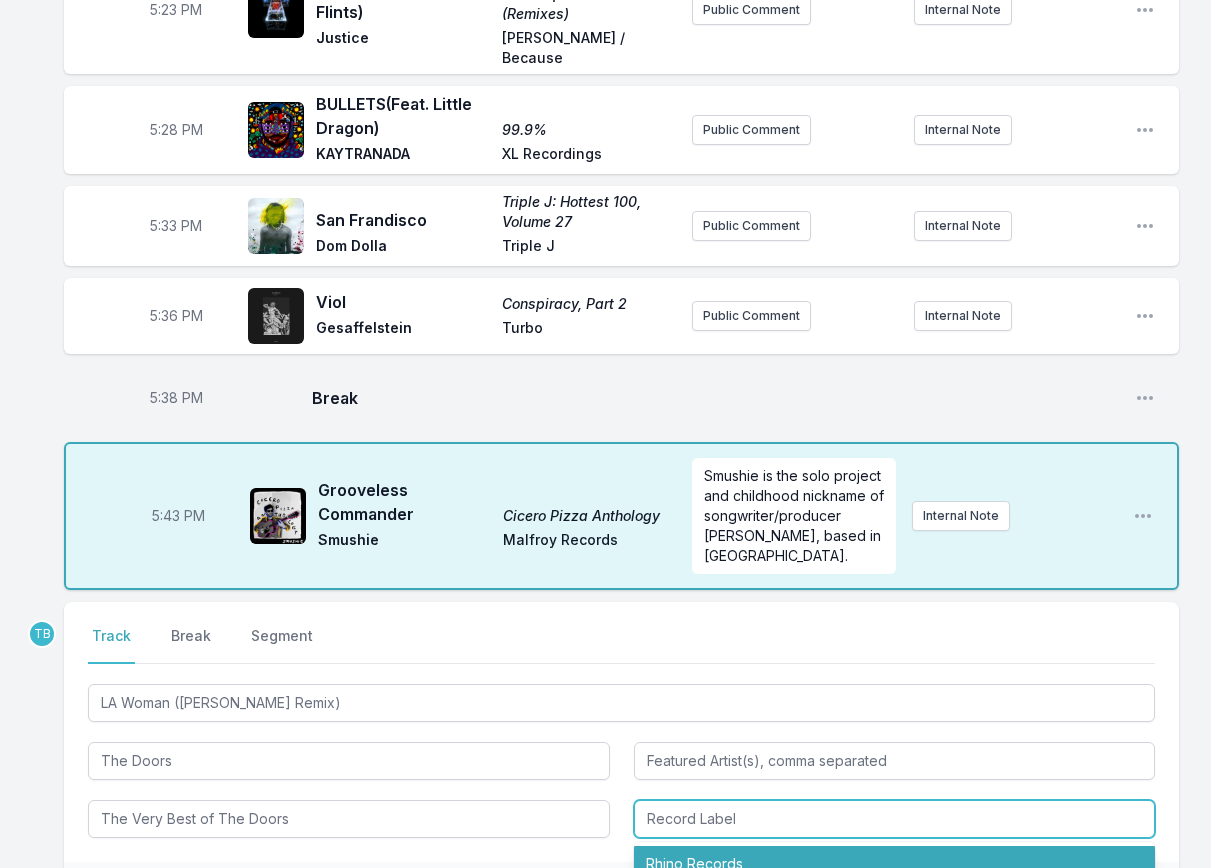 type on "Rhino Records" 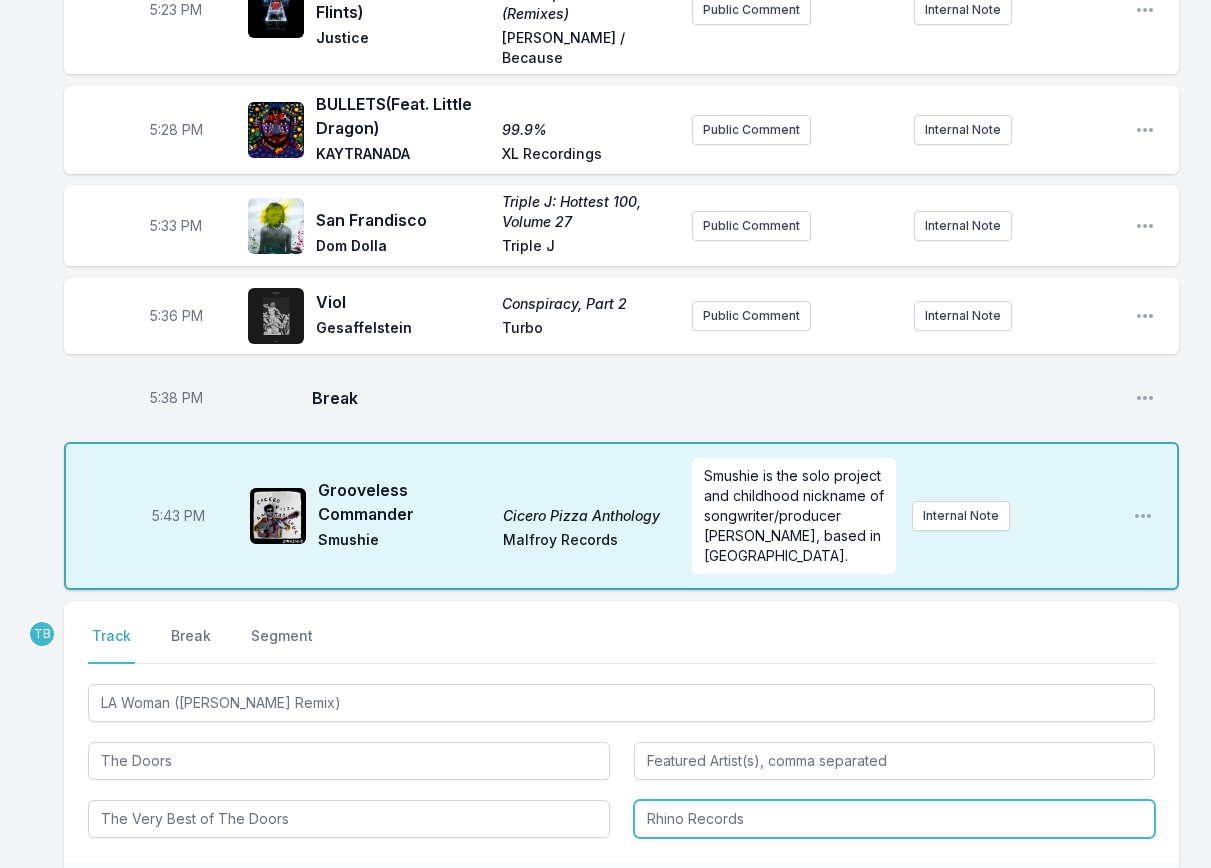 type 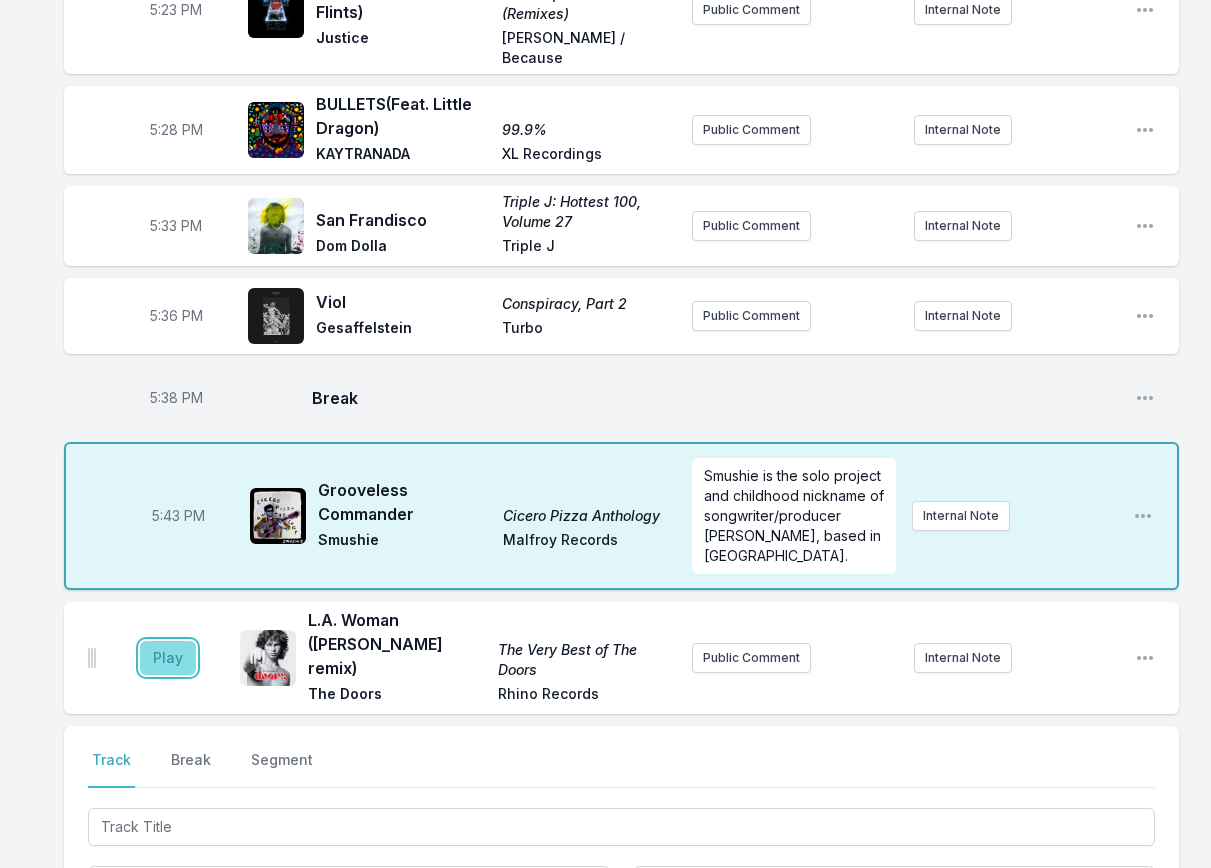 click on "Play" at bounding box center [168, 658] 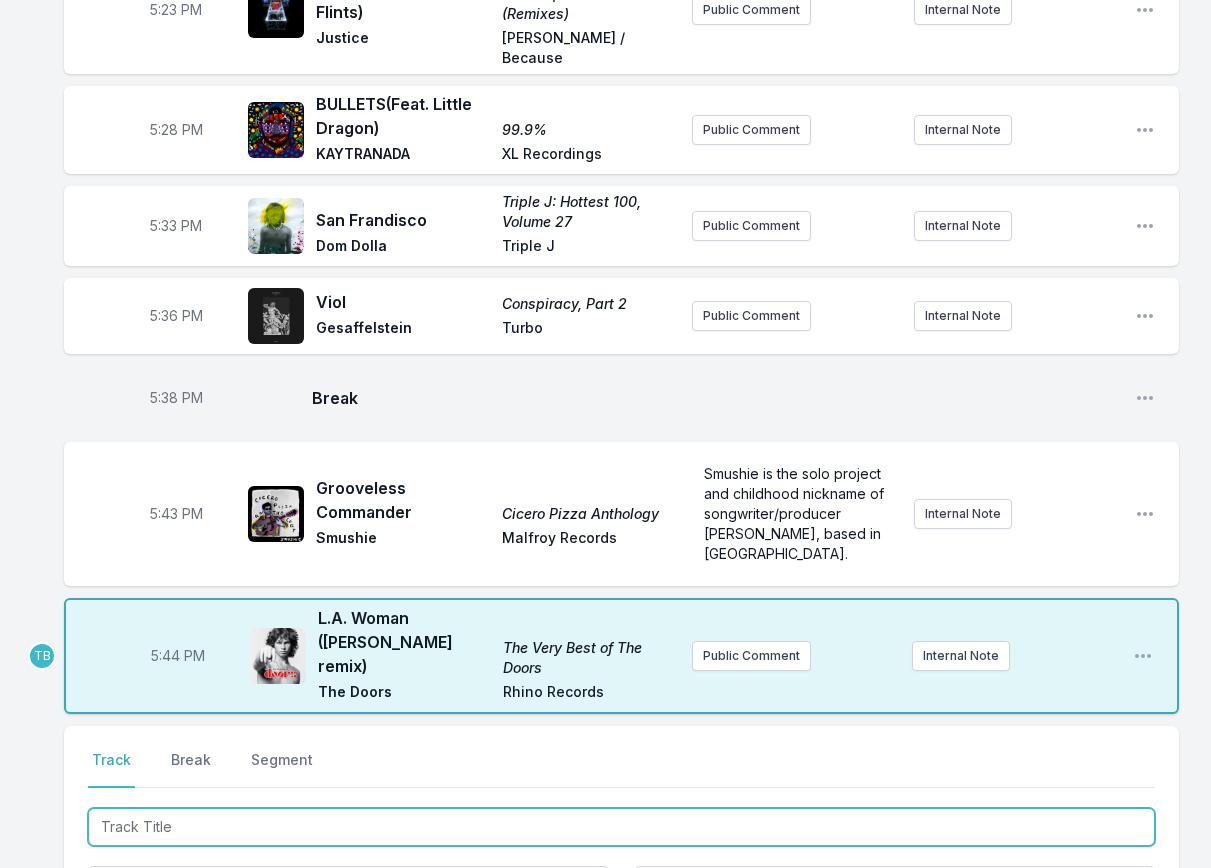 click at bounding box center (621, 827) 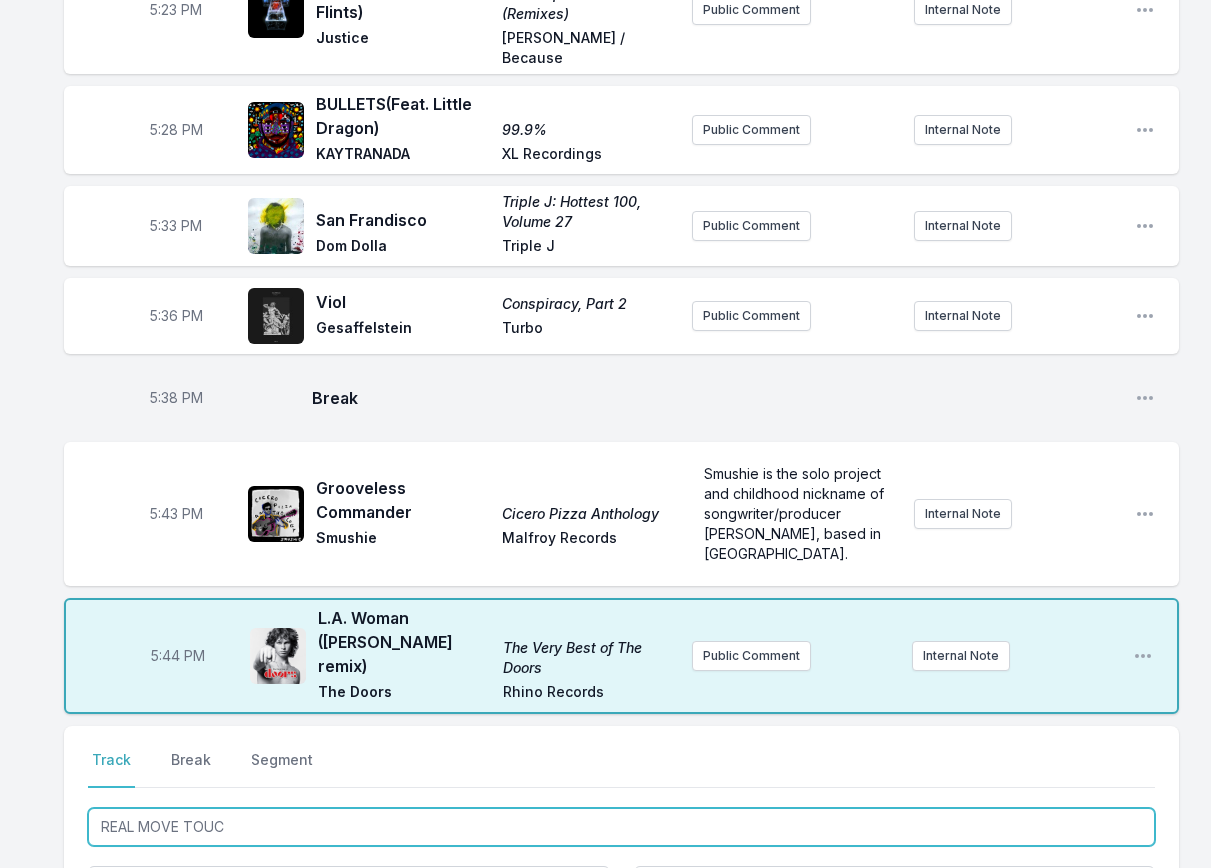 type on "REAL MOVE TOUCH" 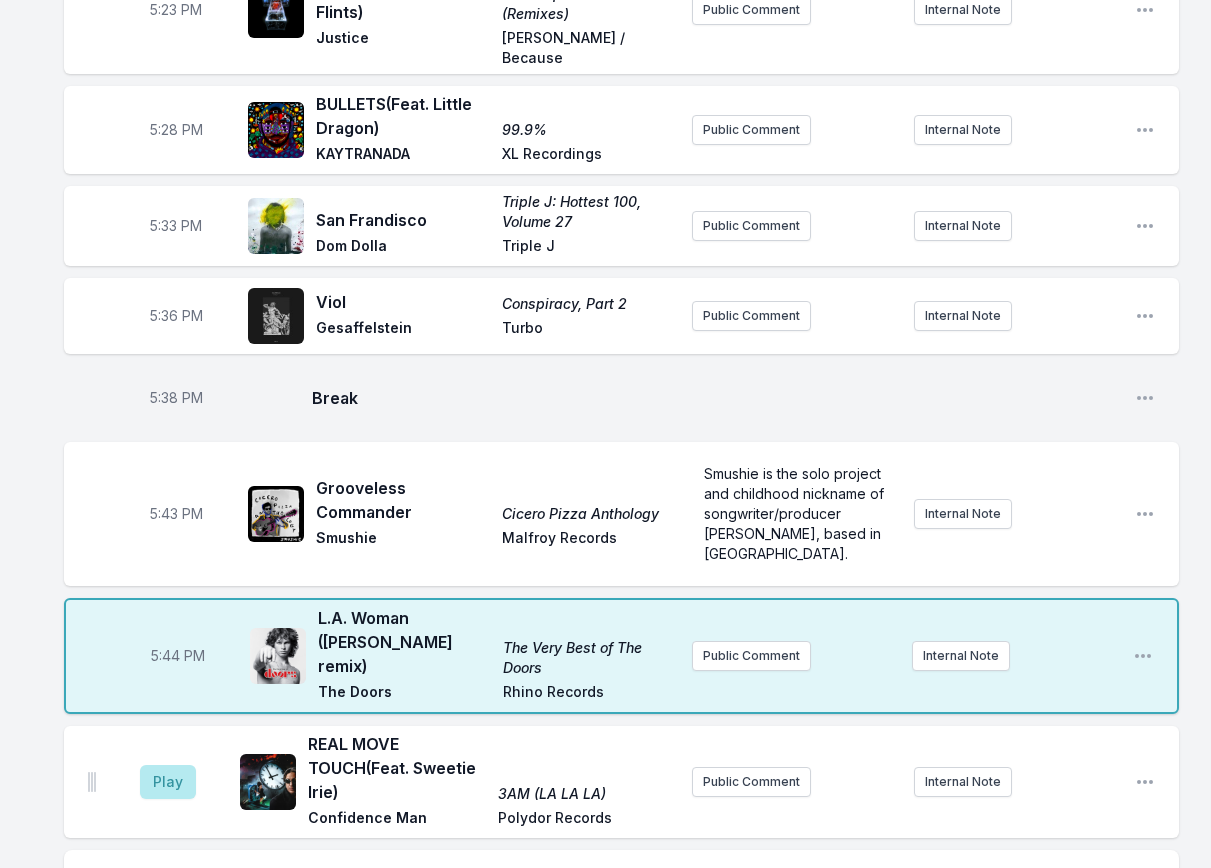 type on "I Like It" 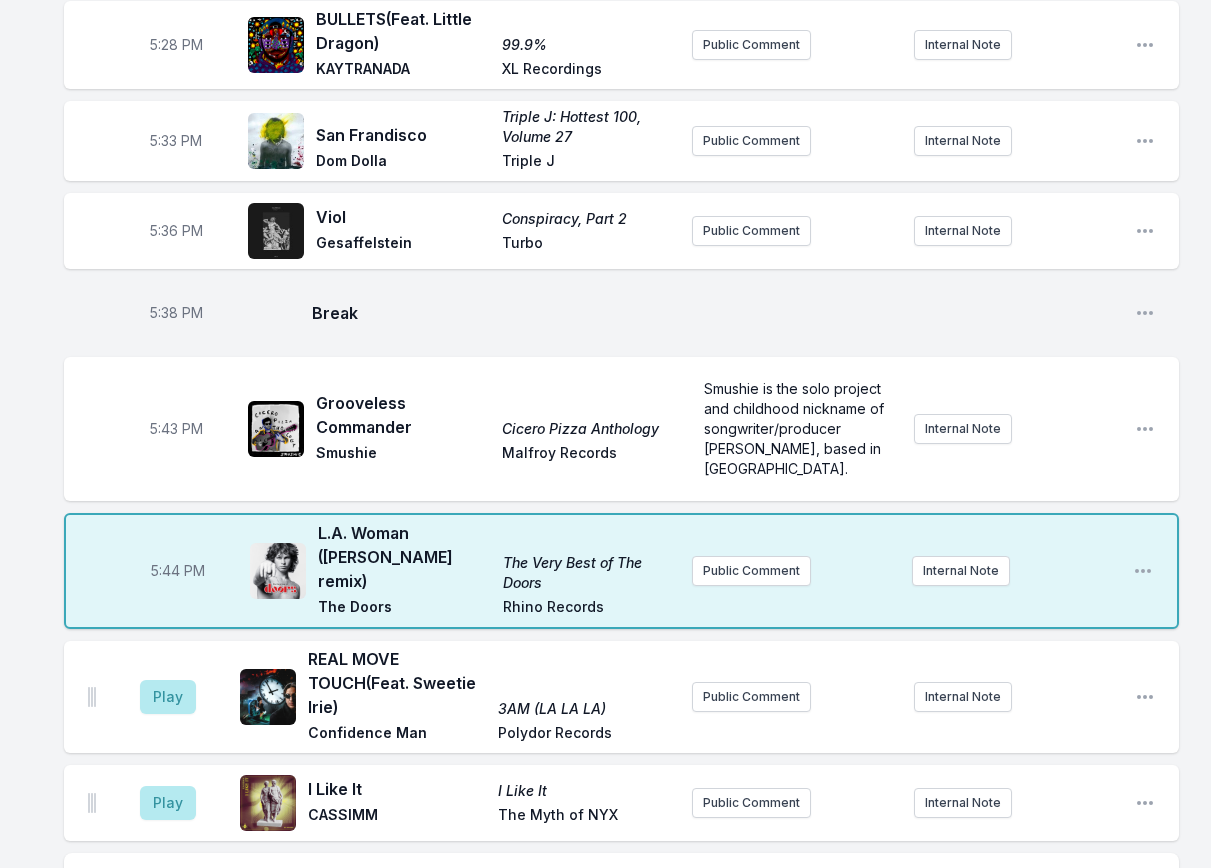 scroll, scrollTop: 4822, scrollLeft: 0, axis: vertical 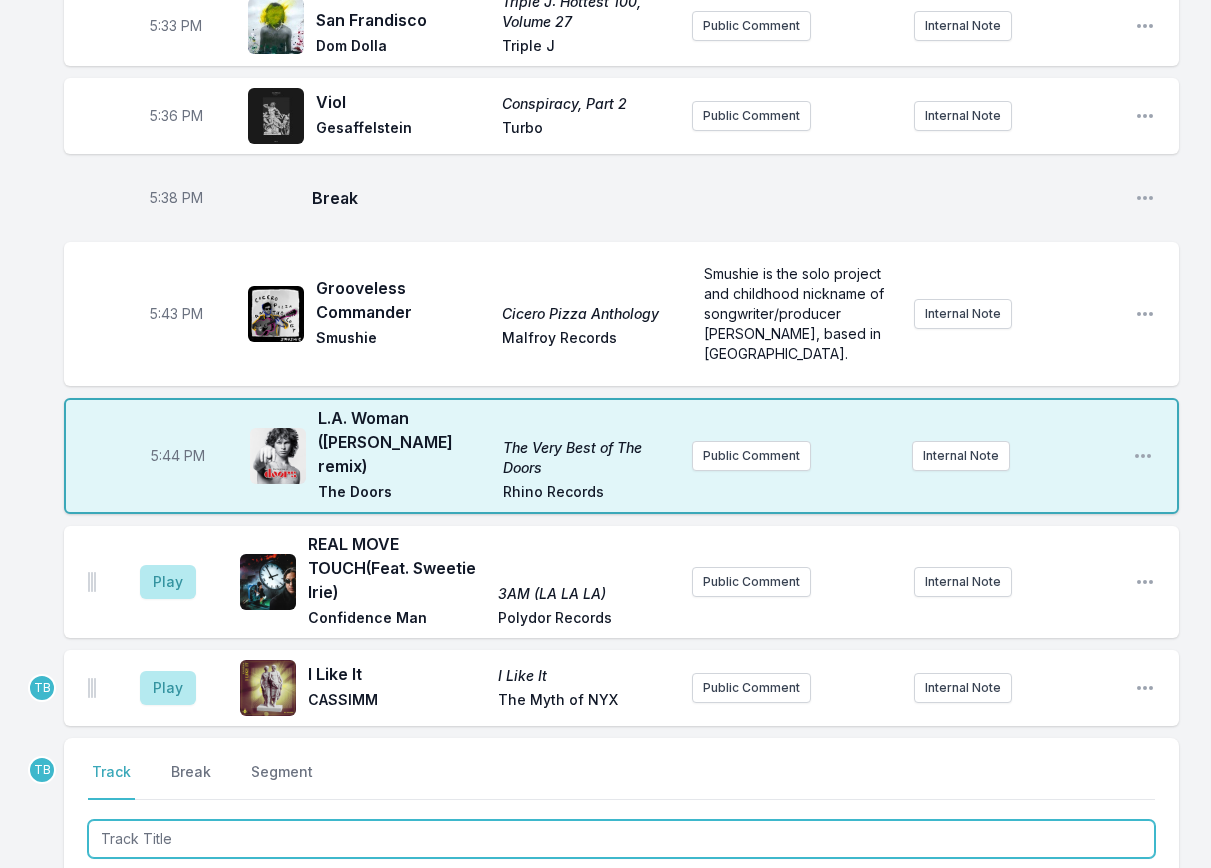 click at bounding box center (621, 839) 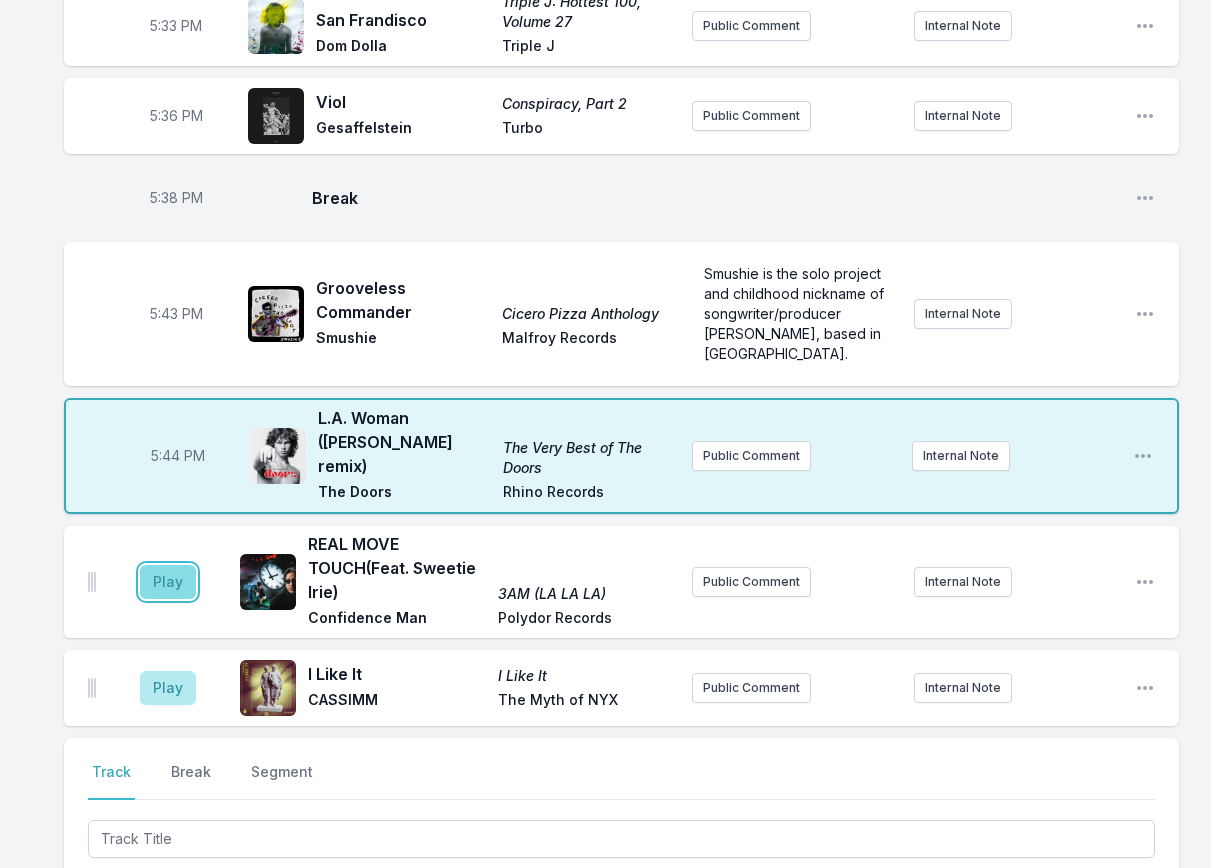 click on "Play" at bounding box center [168, 582] 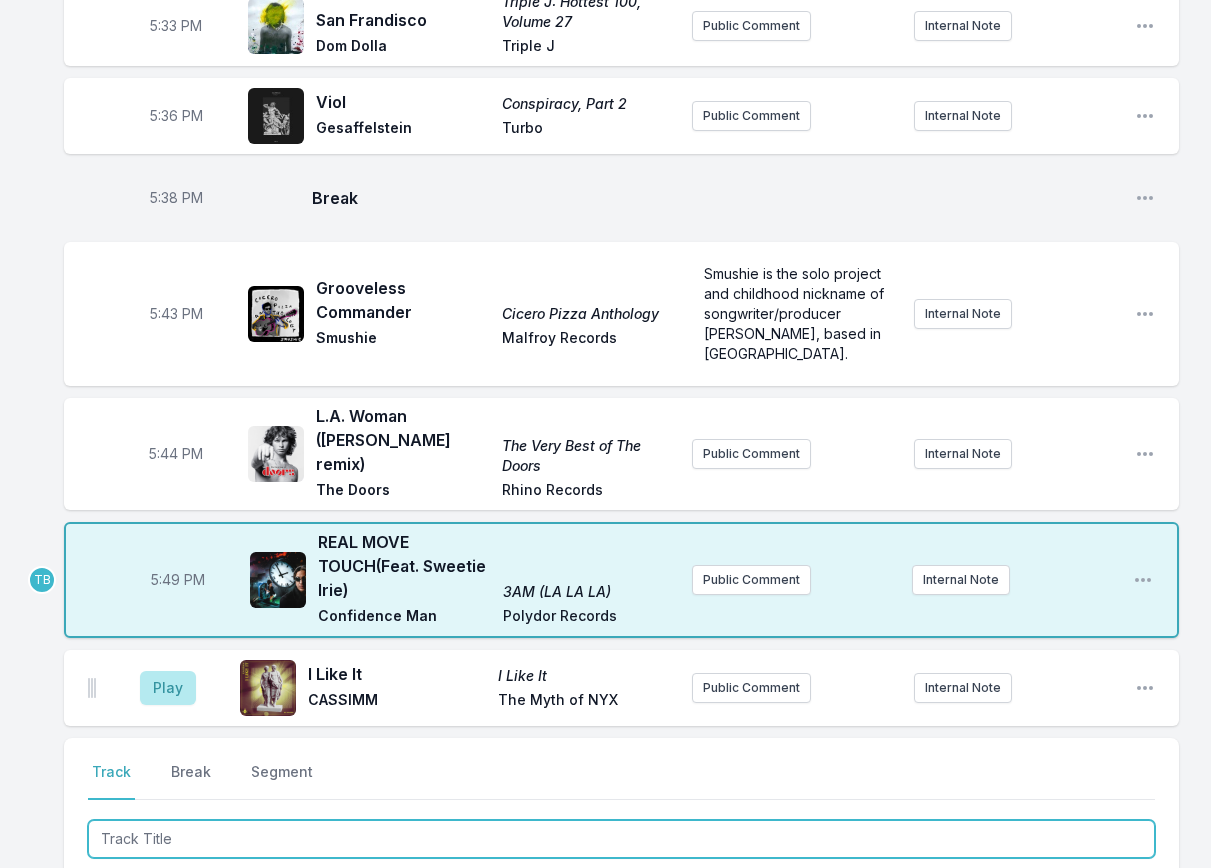 click at bounding box center [621, 839] 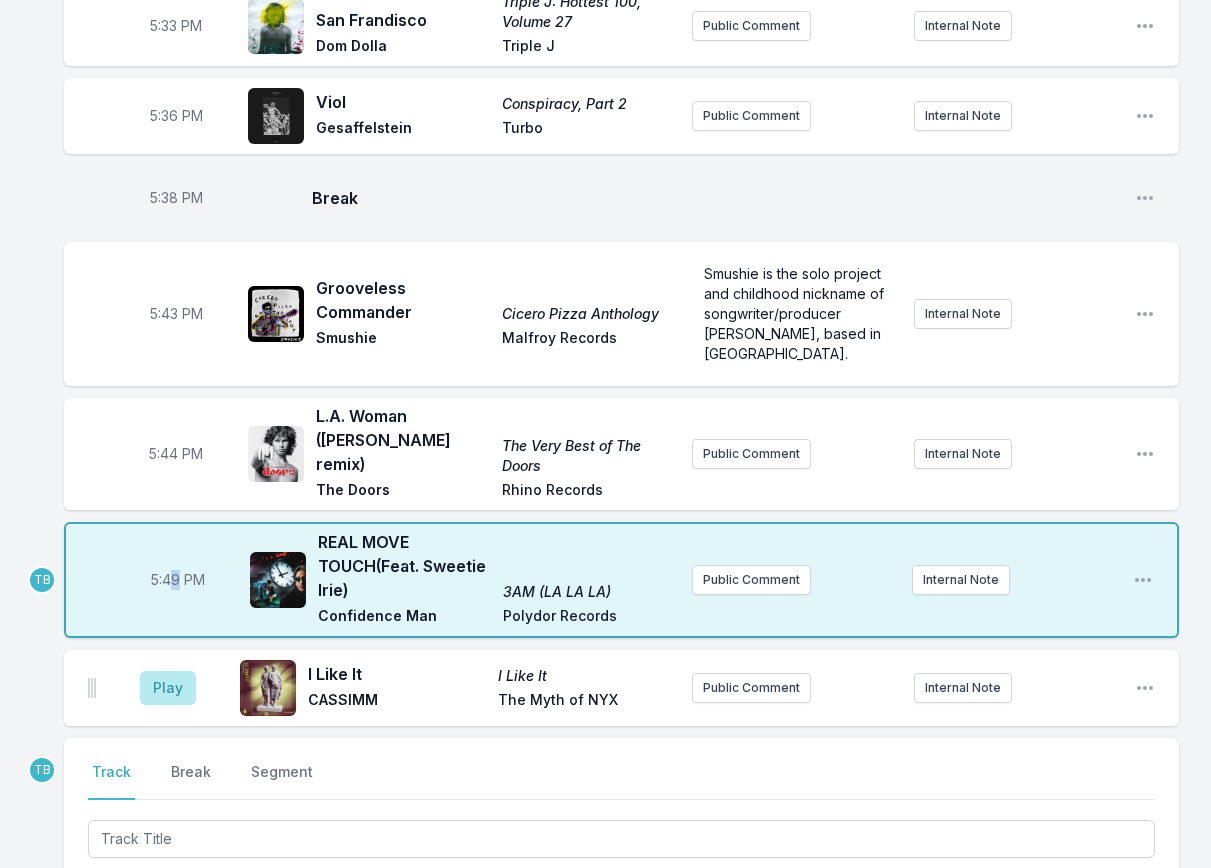 click on "5:49 PM" at bounding box center (178, 580) 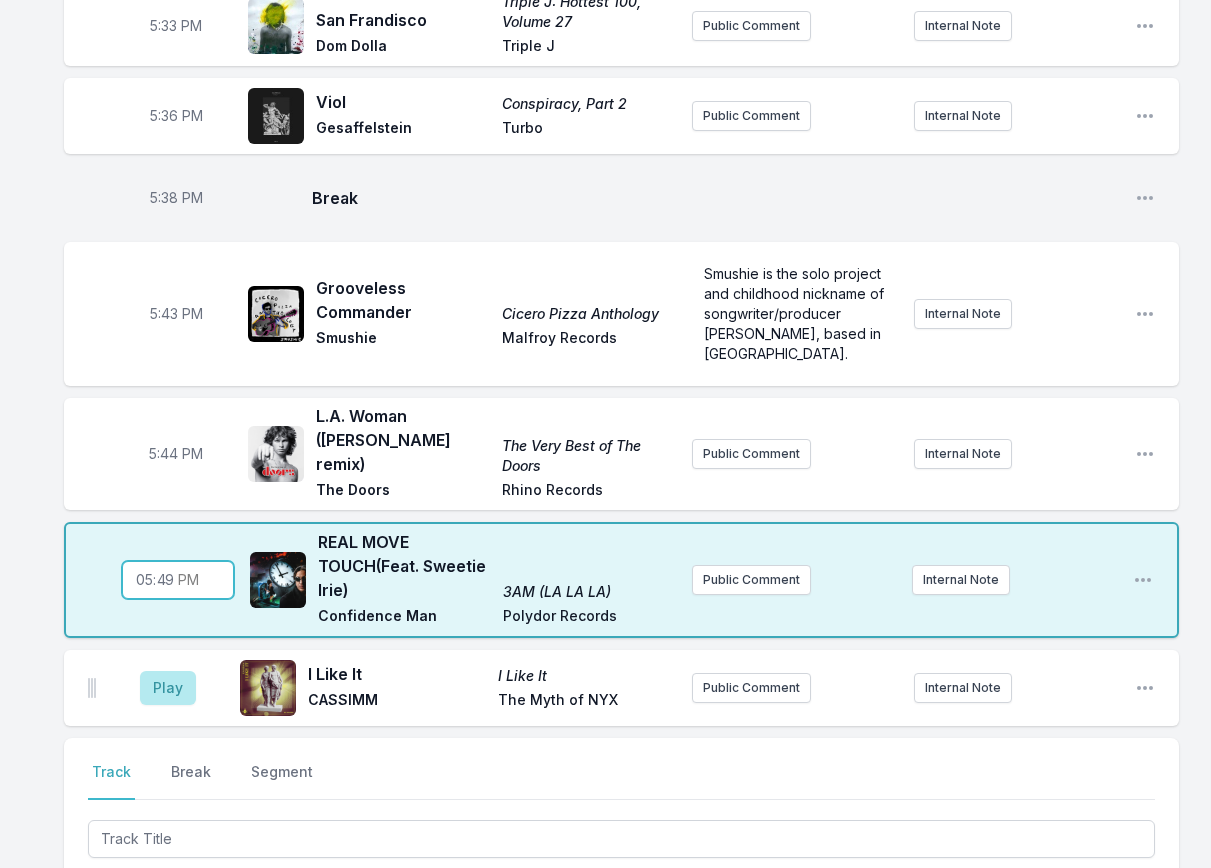 click on "17:49" at bounding box center (178, 580) 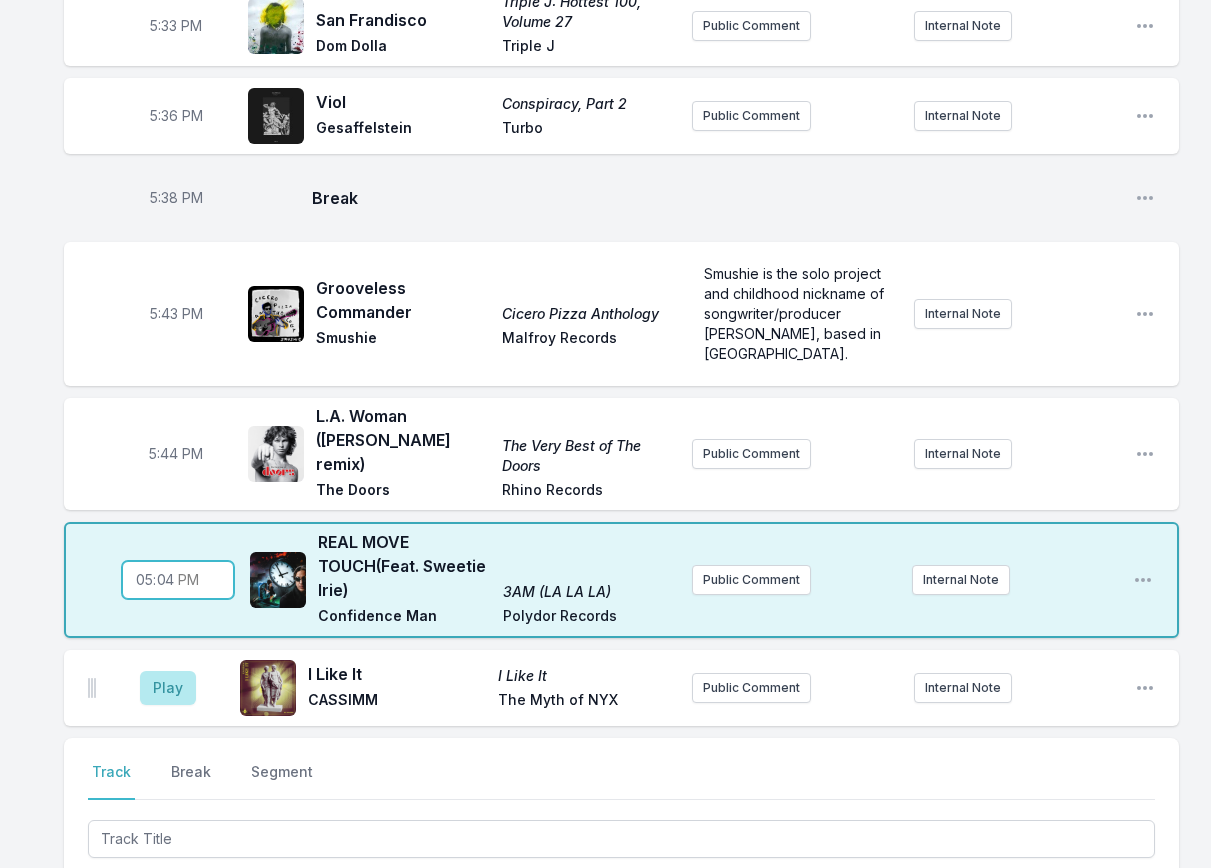 type on "17:48" 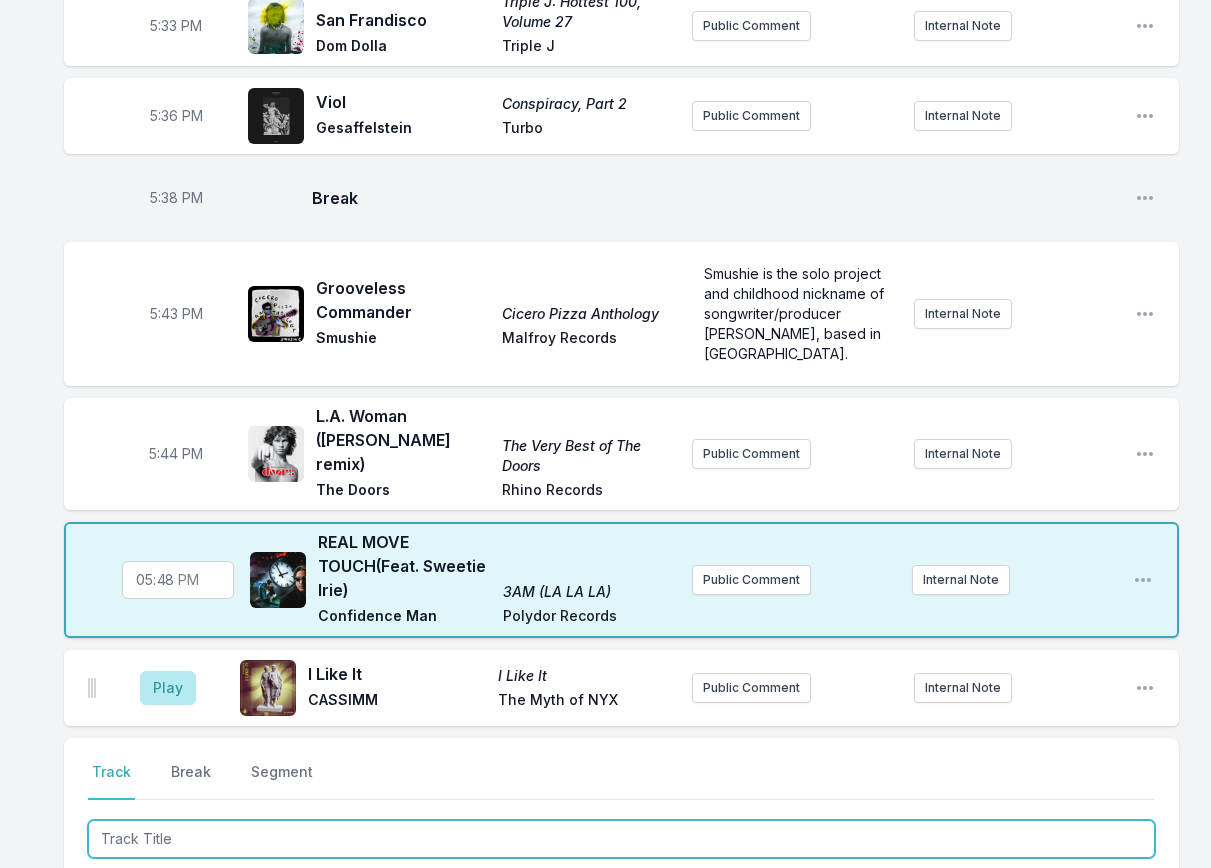 click at bounding box center [621, 839] 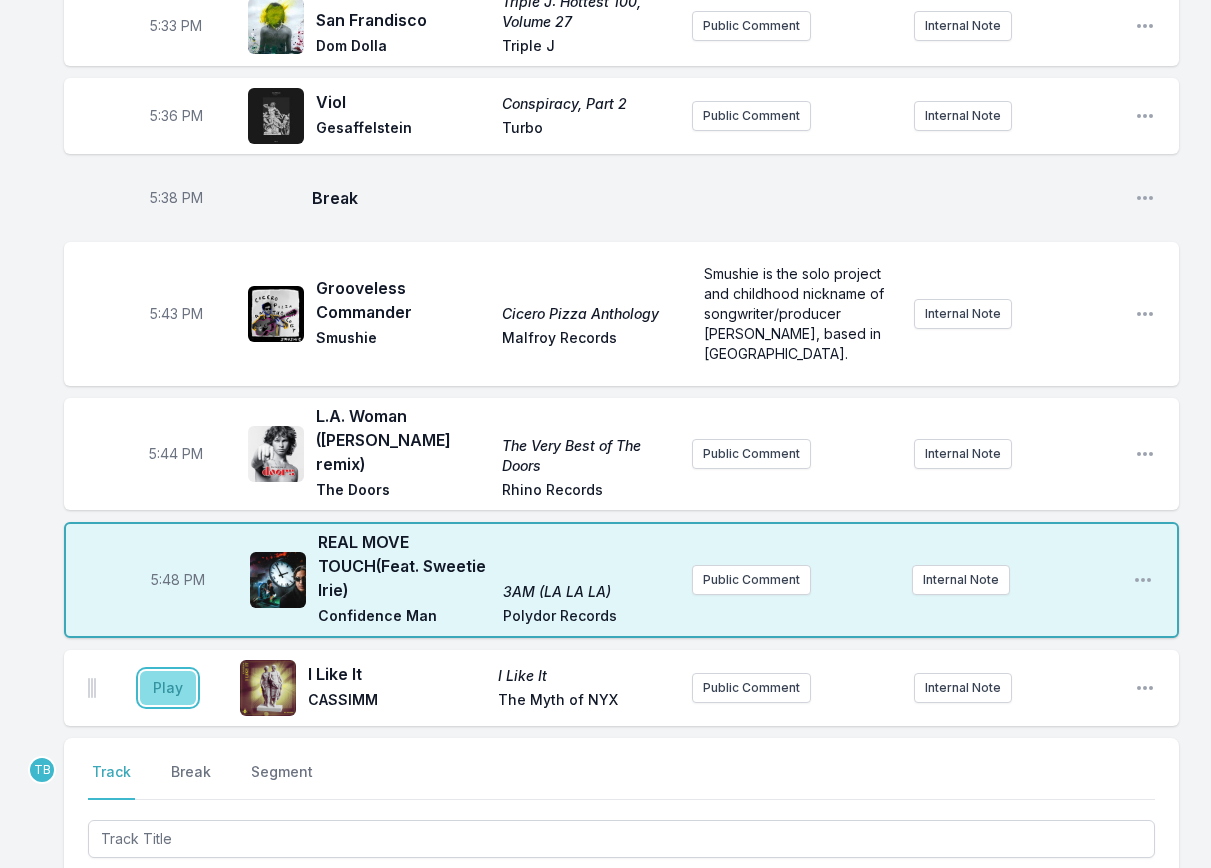 click on "Play" at bounding box center [168, 688] 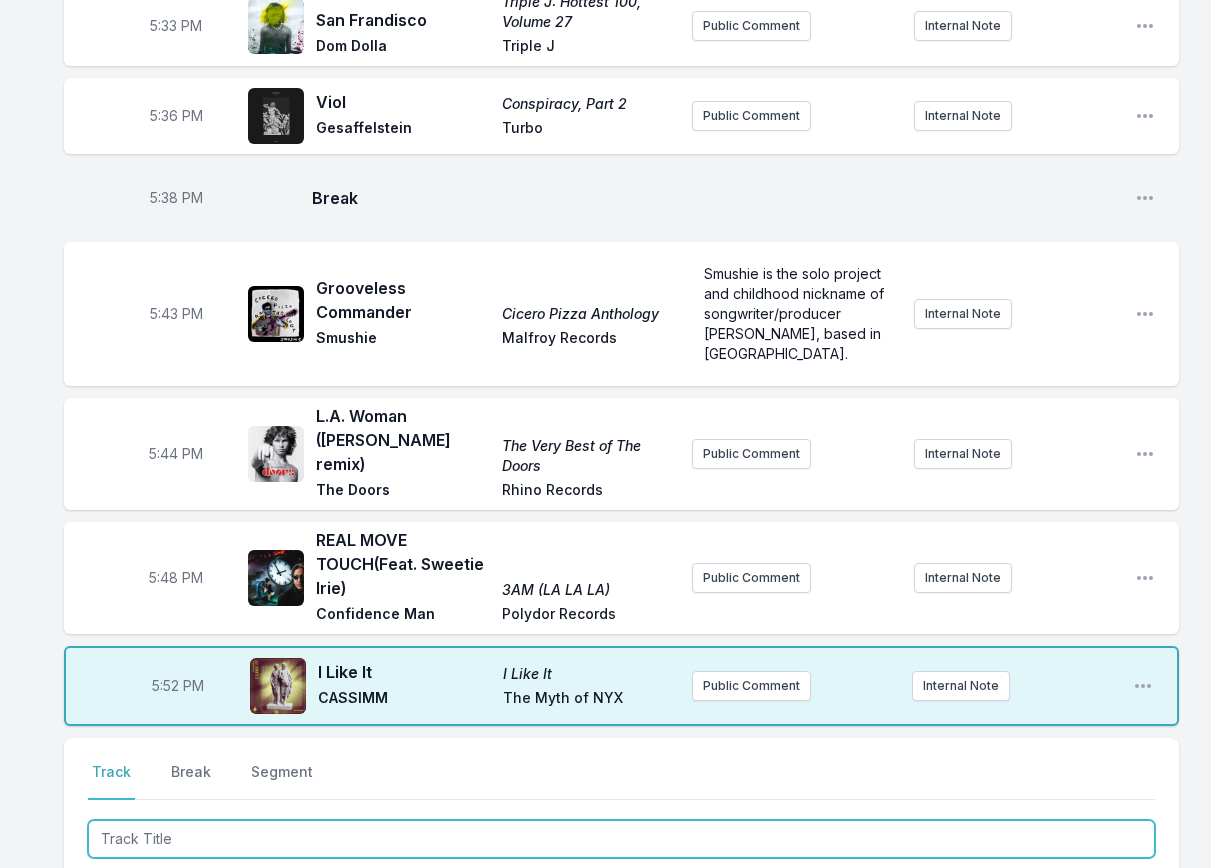 click at bounding box center [621, 839] 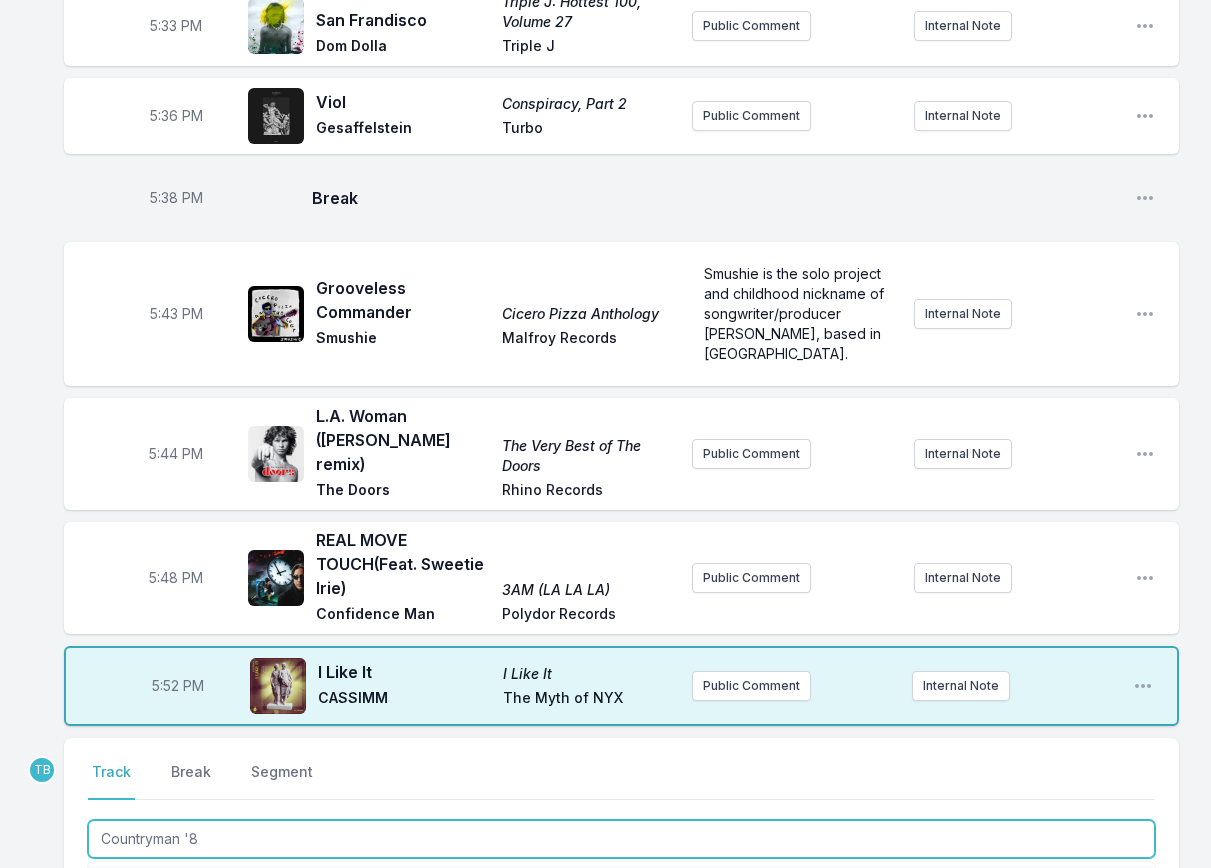 type on "Countryman '82" 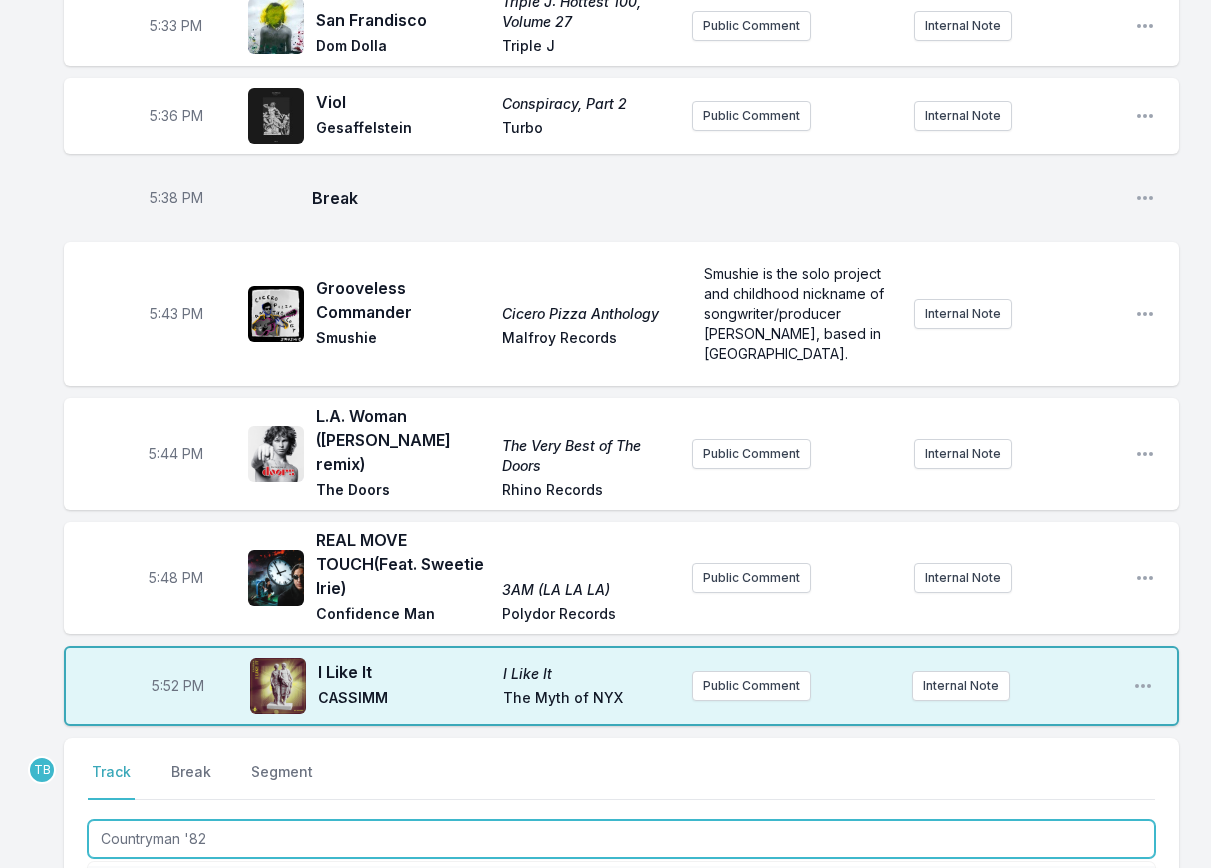 type 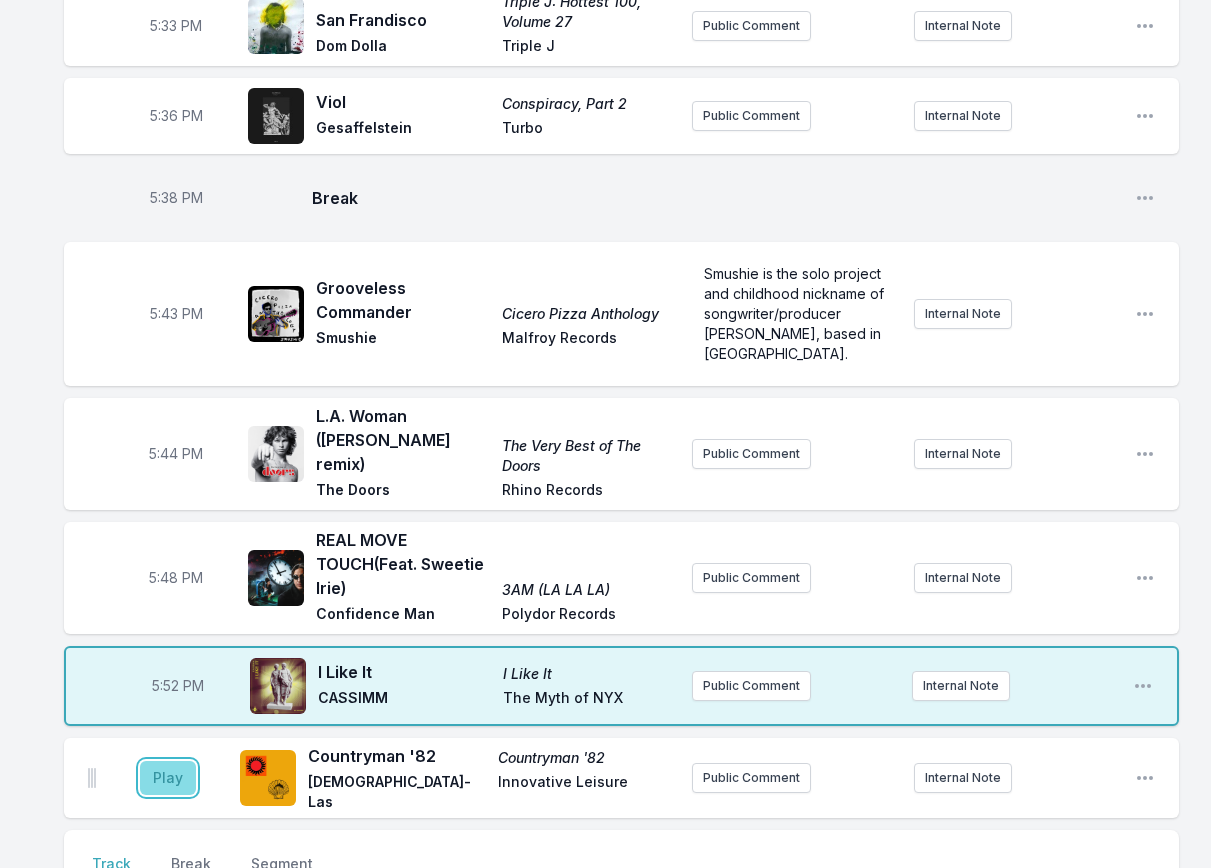 click on "Play" at bounding box center (168, 778) 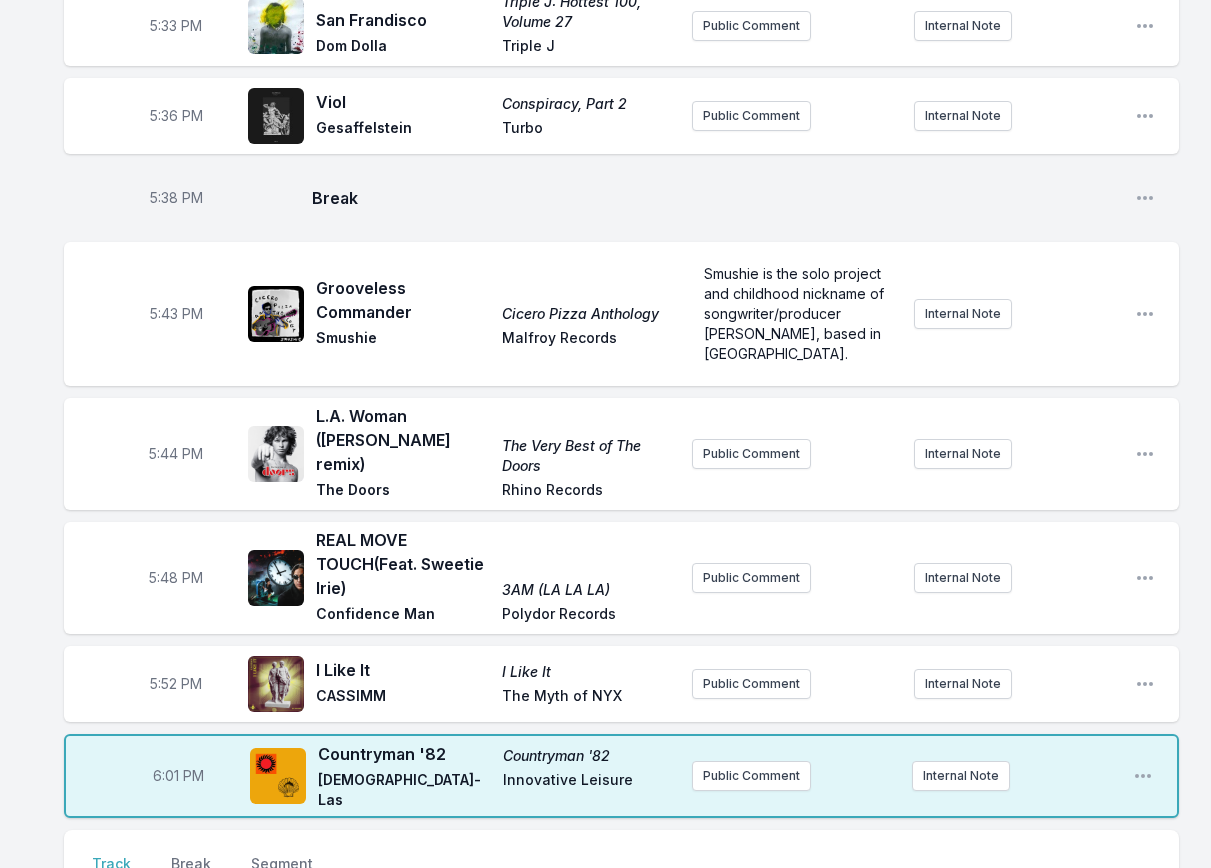 click on "6:01 PM" at bounding box center [178, 776] 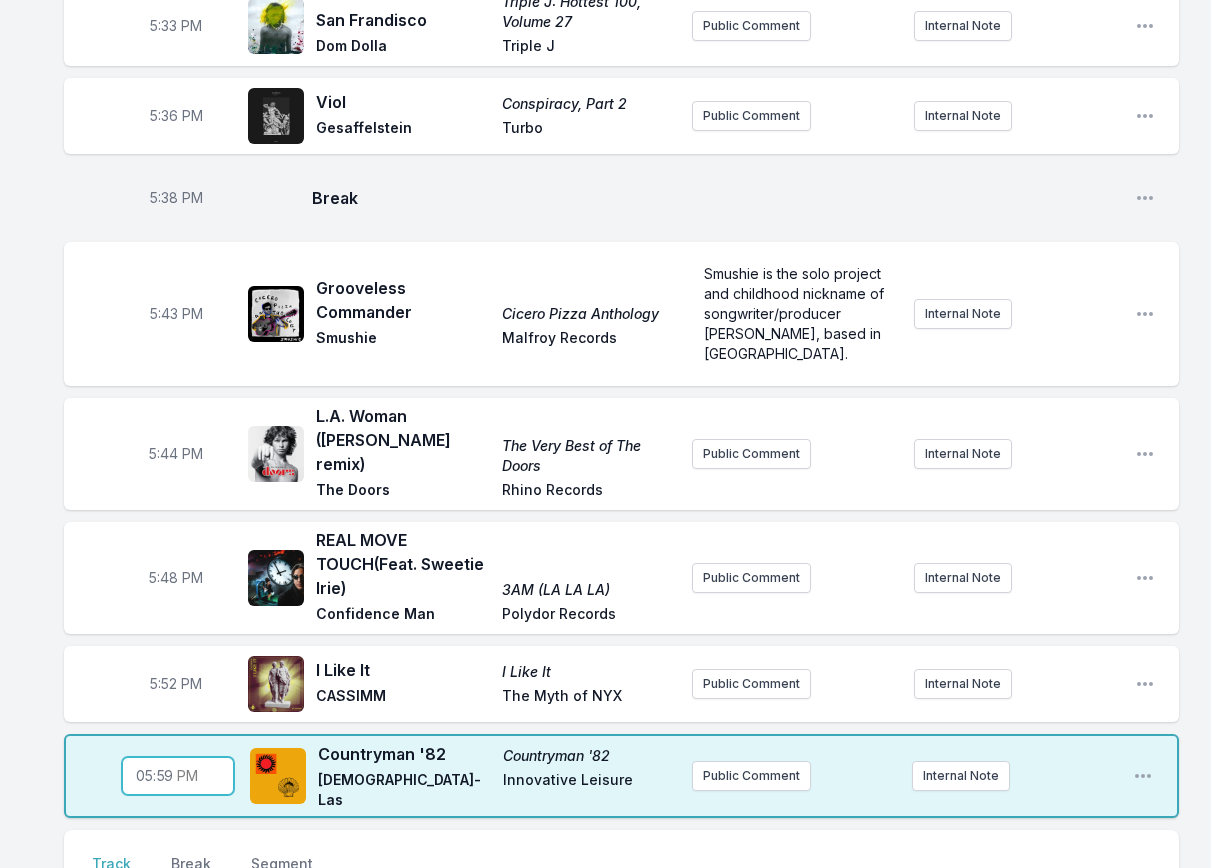 type on "17:57" 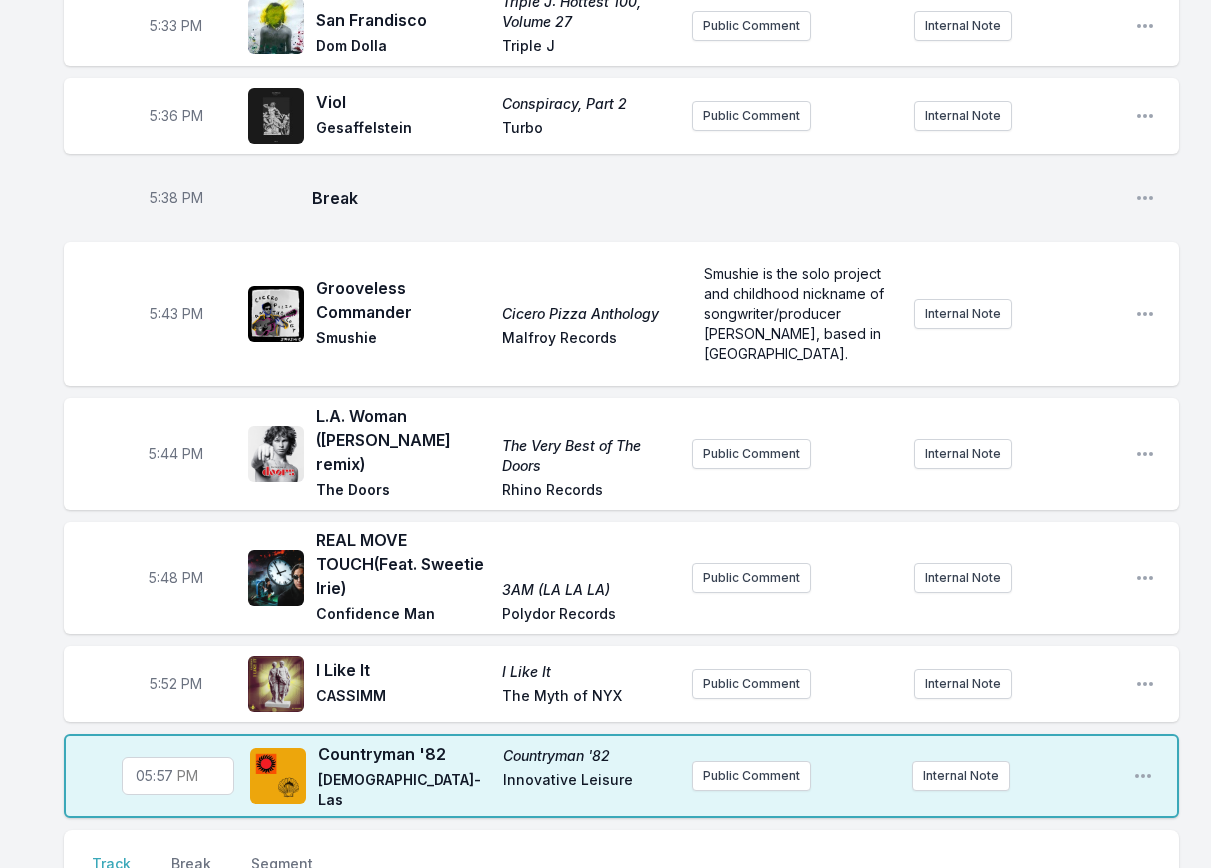 click on "3:04 PM Mountain Top Unicorn RIO [PERSON_NAME] Public Comment Internal Note Open playlist item options 3:09 PM Never Lost Tuff Times Never Last KOKOROKO Brownswood Recordings Live at the [GEOGRAPHIC_DATA] [DATE]. Internal Note Open playlist item options Live at the [GEOGRAPHIC_DATA] [DATE]. 3:12 PM Road to [GEOGRAPHIC_DATA] to Nowhere Rogê BBE Music First single from the forthcoming Talking Heads tribute album called "Naive Melodies" dropping in October. Internal Note Open playlist item options First single from the forthcoming Talking Heads tribute album called "Naive Melodies" dropping in October. 3:17 PM Cruise Control A Temporary Stay Sojourne Sojourne Public Comment Internal Note Open playlist item options 3:18 PM Break Open playlist item options 3:21 PM pokemon moisturizer Wet Leg Domino Wet Leg is live at the Greek on [DATE]. Internal Note Open playlist item options Wet Leg is live at the Greek on [DATE]. 3:24 PM Girls  (Feat. [PERSON_NAME]) Sad Girl TSHA Ninja Tune Public Comment 3:28 PM" at bounding box center [605, -1641] 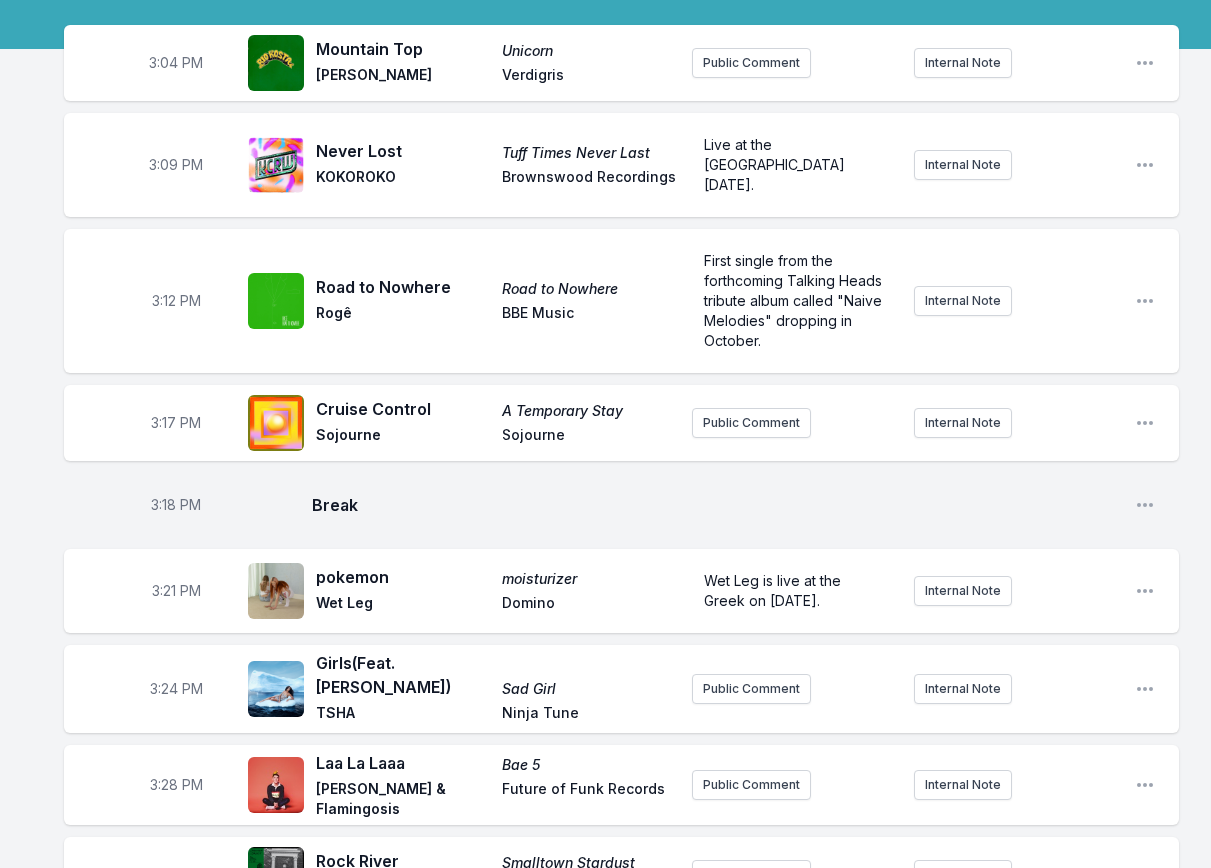 scroll, scrollTop: 0, scrollLeft: 0, axis: both 